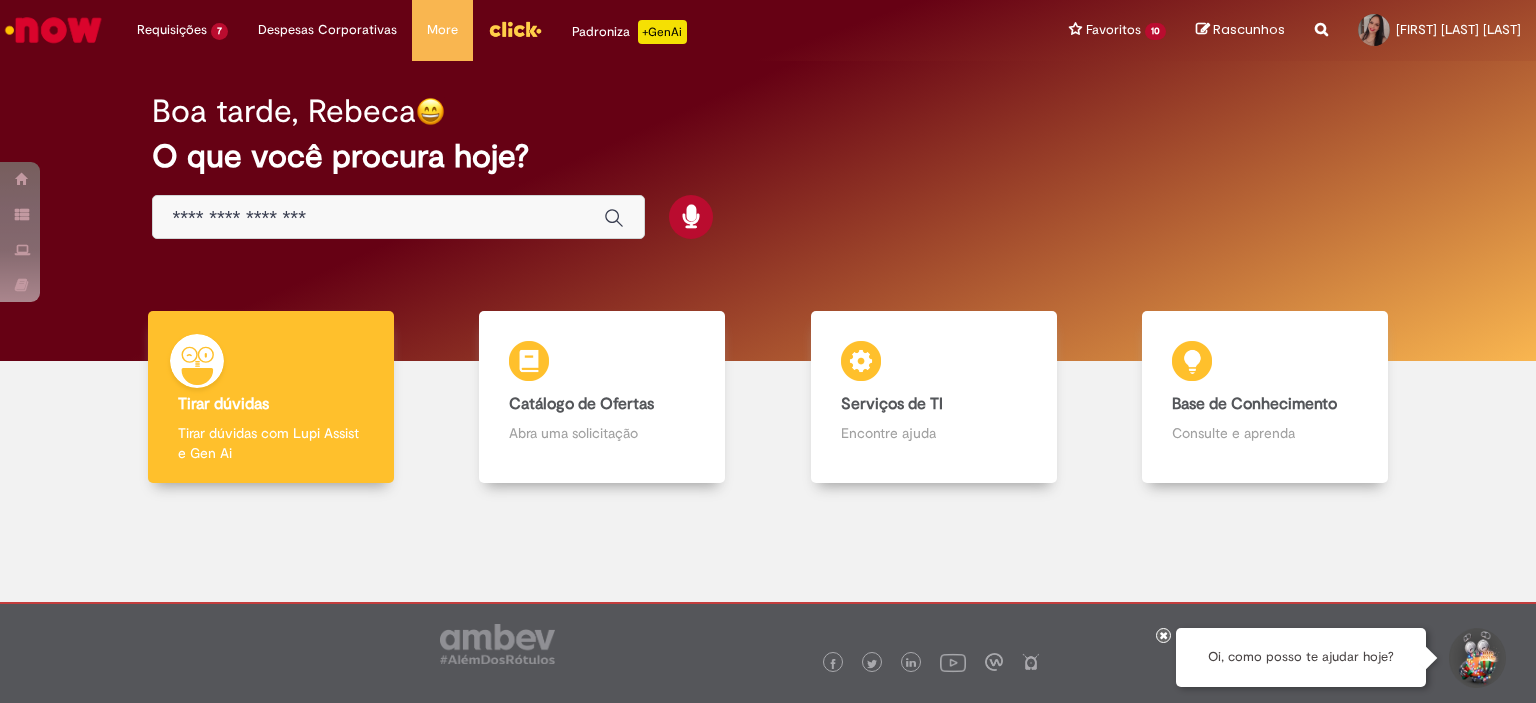 scroll, scrollTop: 0, scrollLeft: 0, axis: both 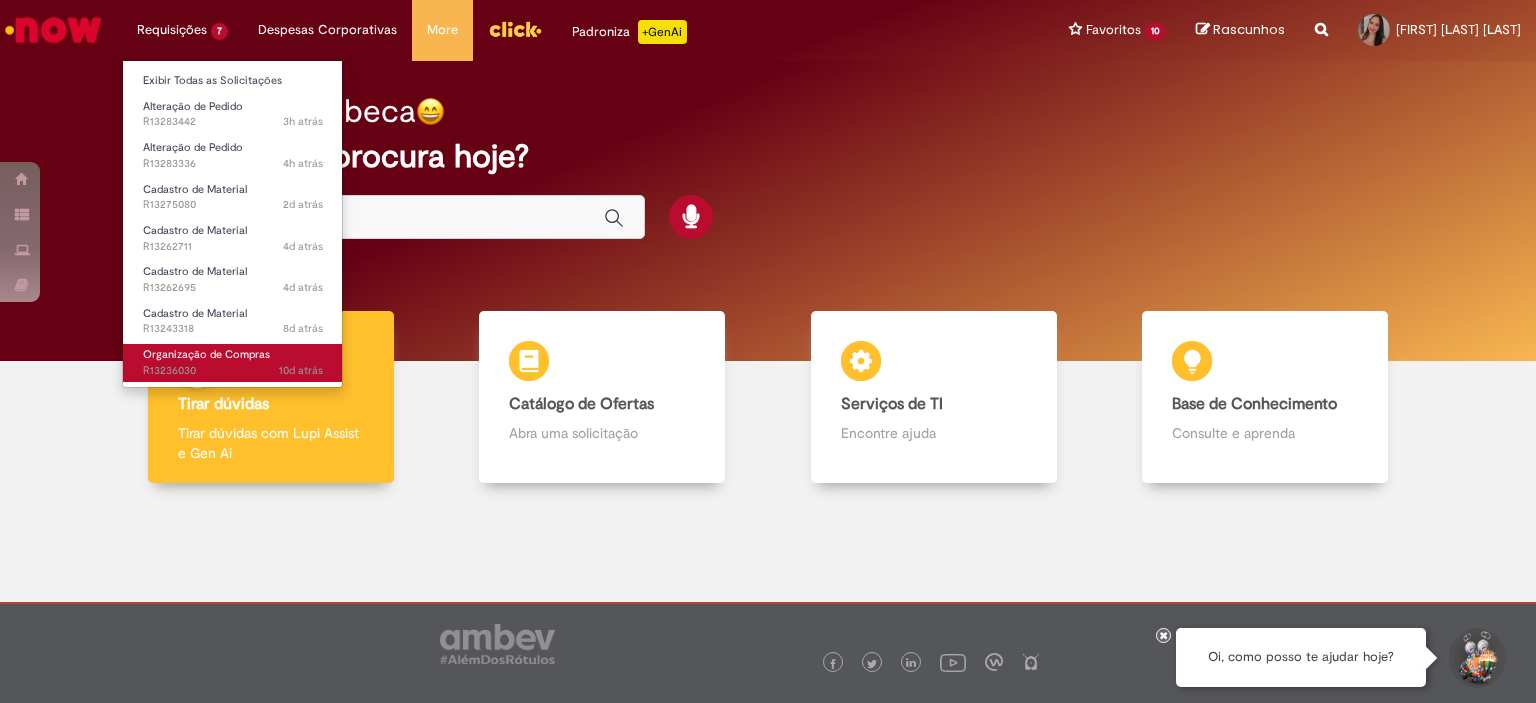 click on "Organização de Compras" at bounding box center (206, 354) 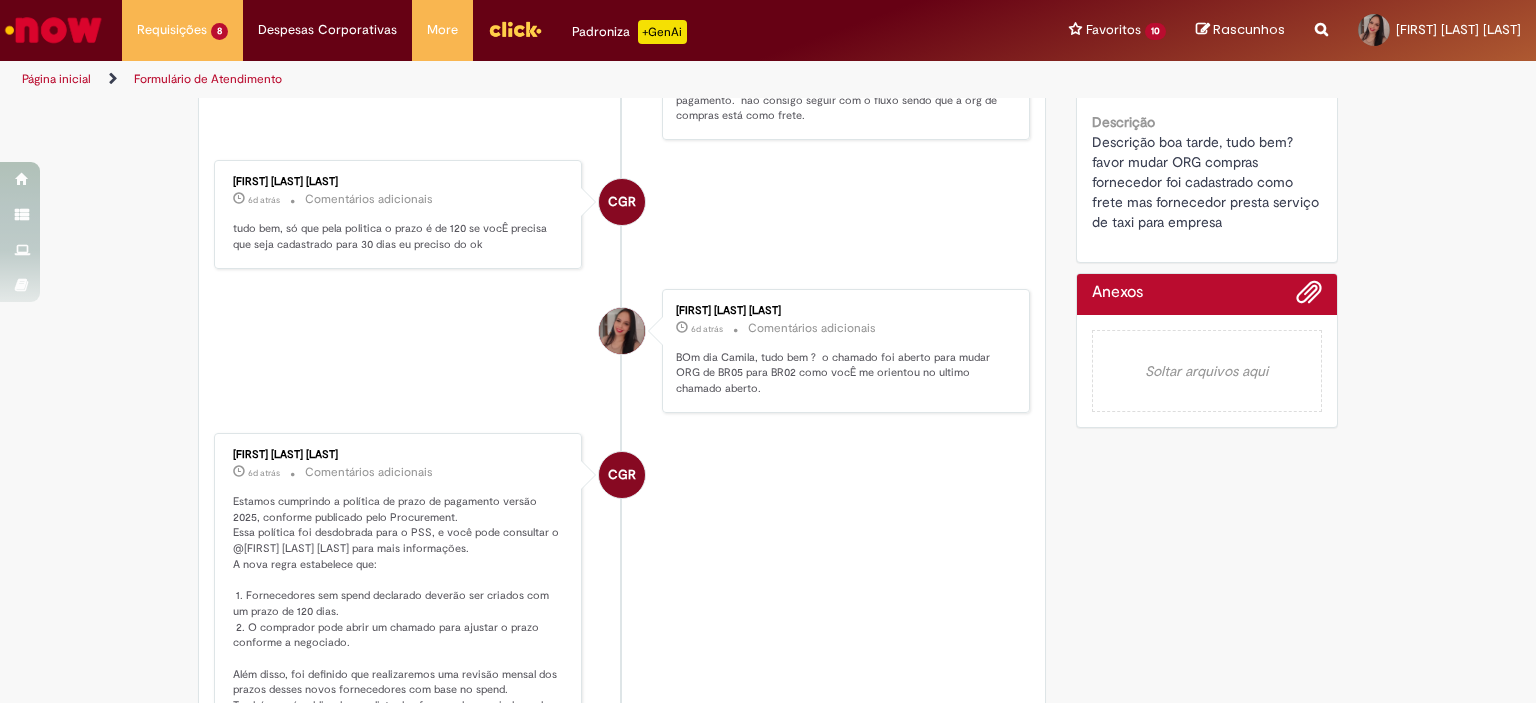 scroll, scrollTop: 0, scrollLeft: 0, axis: both 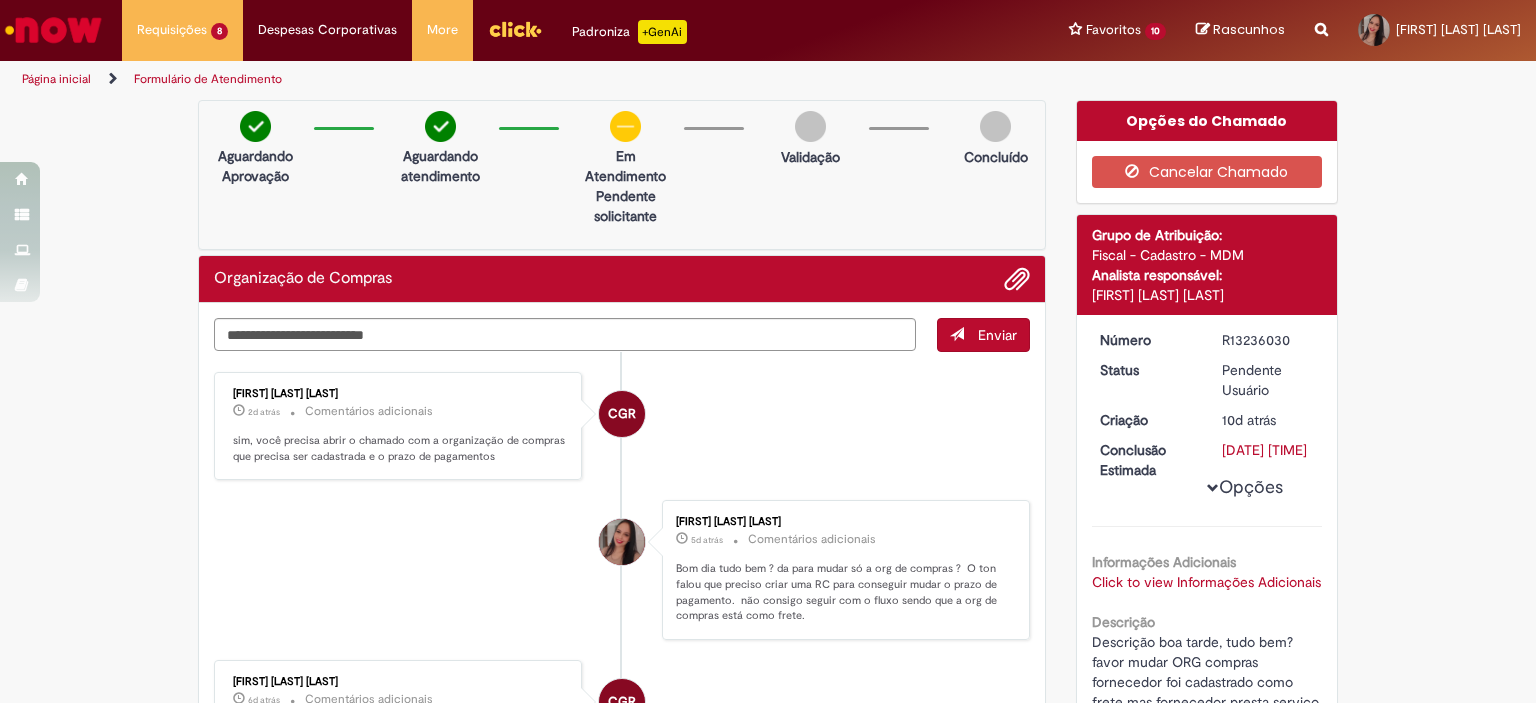 click on "Enviar
CGR
Camila Garcia Rafael
2d atrás 2 dias atrás     Comentários adicionais
sim, você precisa abrir o chamado com a organização de compras que precisa ser cadastrada e o prazo de pagamentos
Rebeca Alves De Mello
5d atrás 5 dias atrás     Comentários adicionais
CGR" at bounding box center (622, 905) 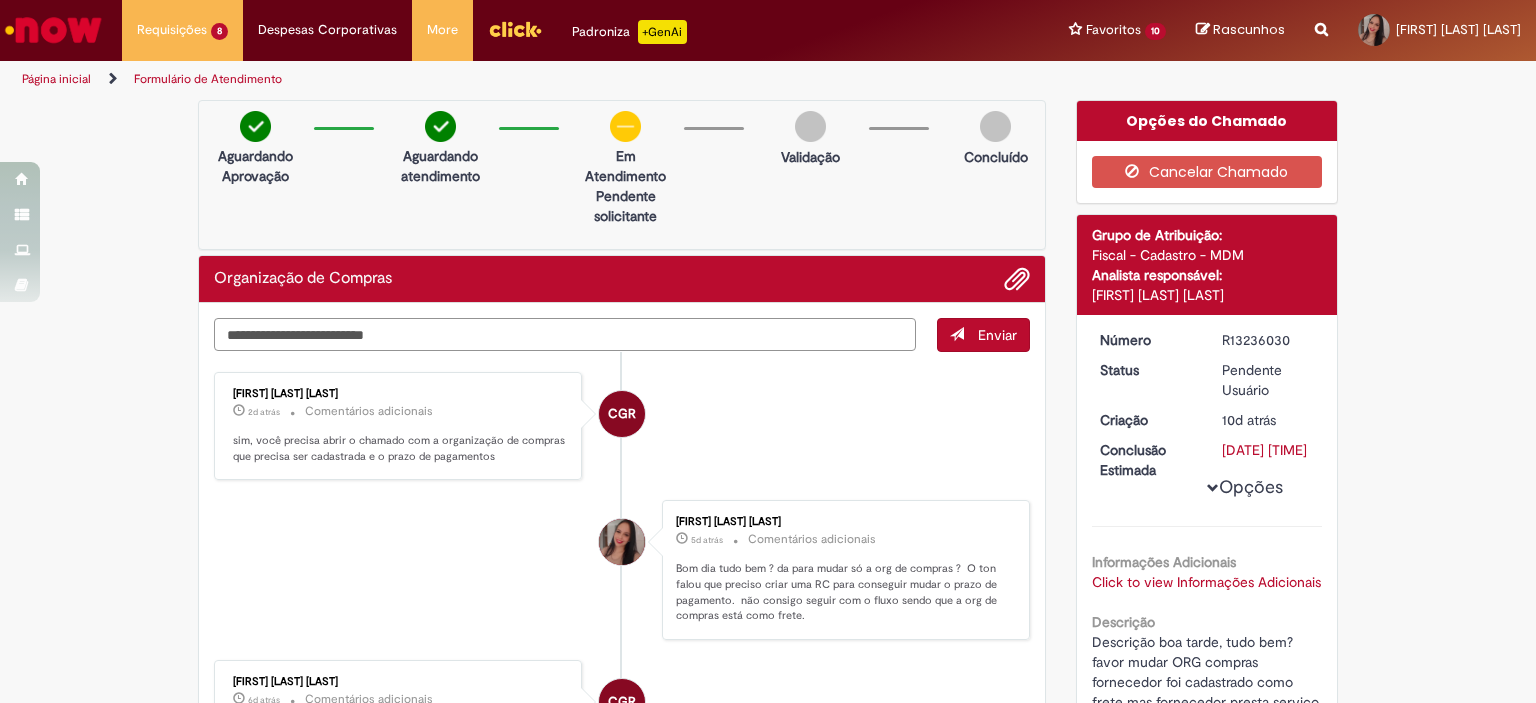 click at bounding box center [565, 335] 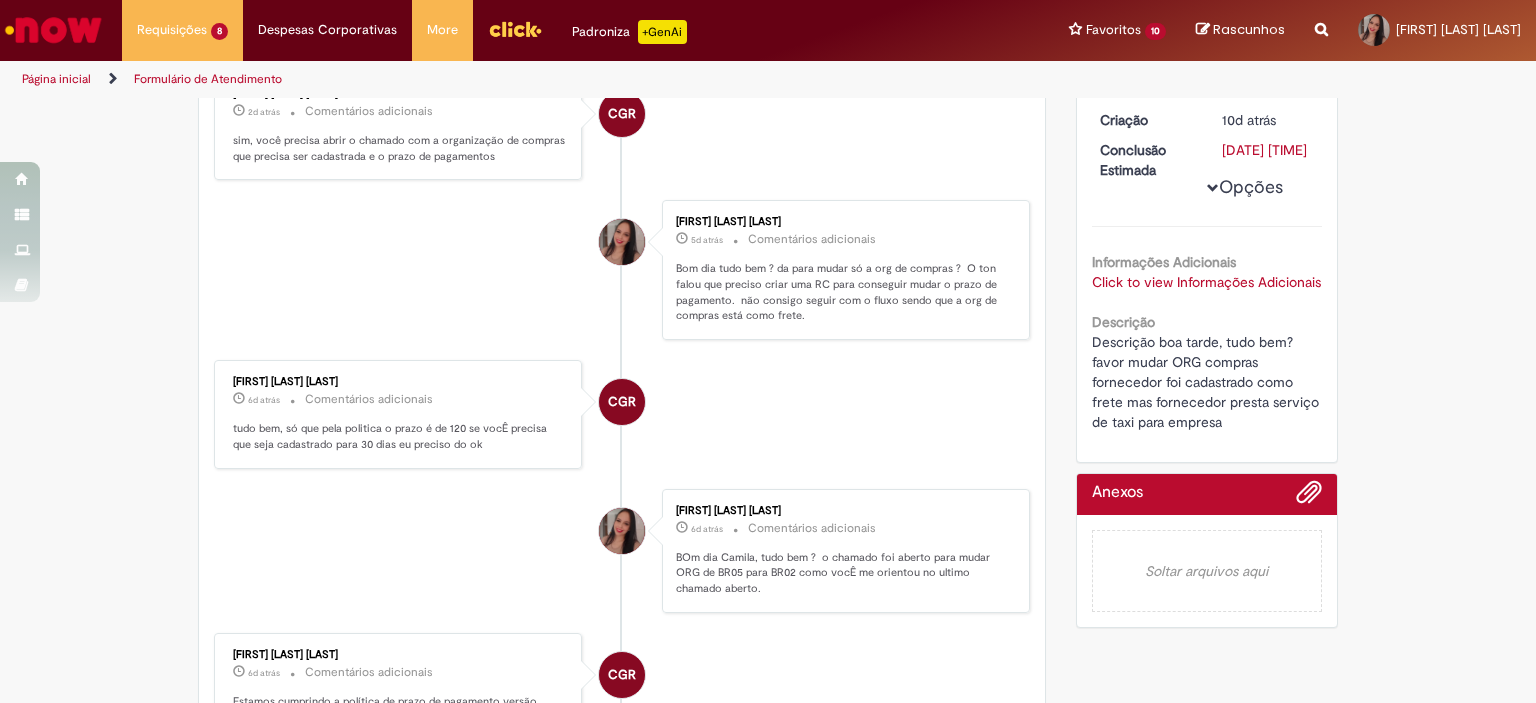 scroll, scrollTop: 0, scrollLeft: 0, axis: both 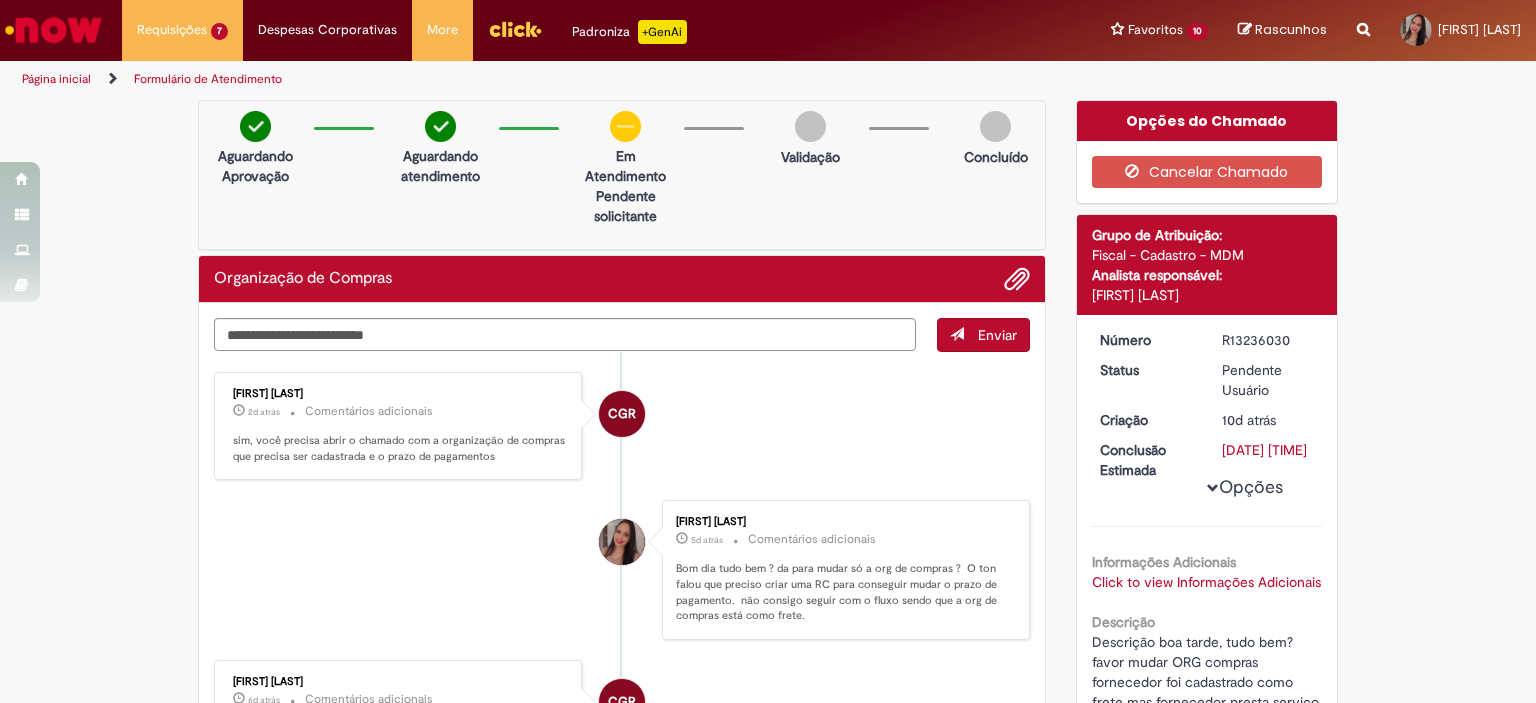 drag, startPoint x: 193, startPoint y: 30, endPoint x: 736, endPoint y: 79, distance: 545.20636 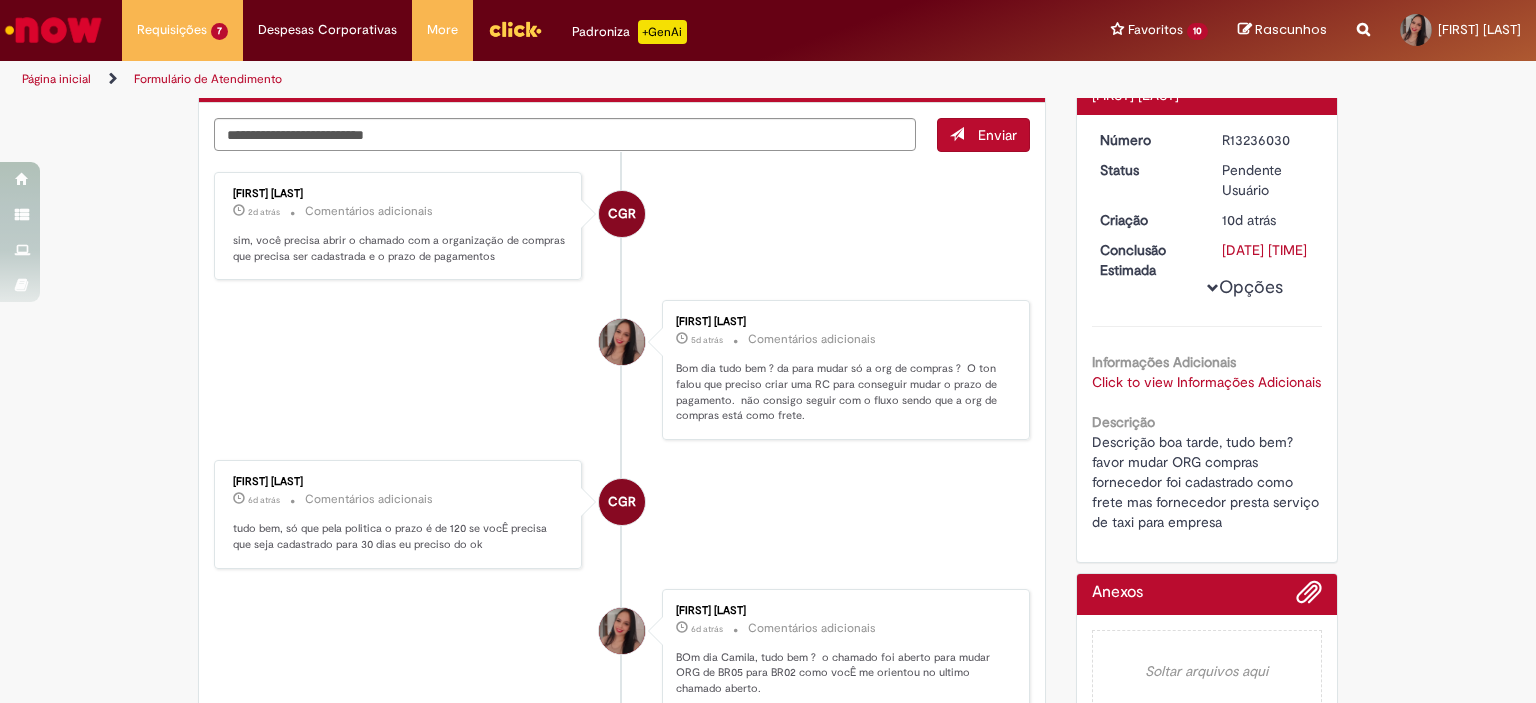 click on "Click to view Informações Adicionais" at bounding box center (1206, 382) 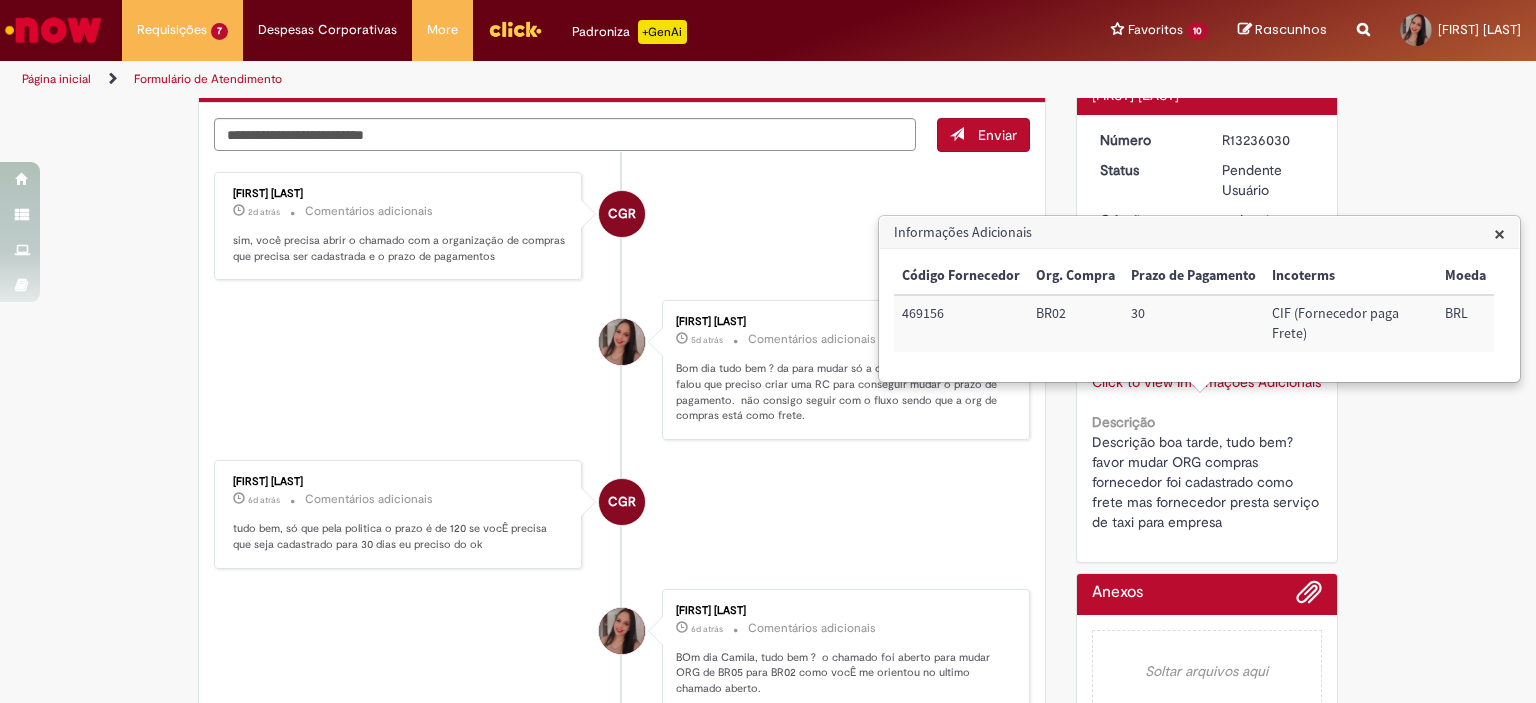 drag, startPoint x: 954, startPoint y: 314, endPoint x: 876, endPoint y: 314, distance: 78 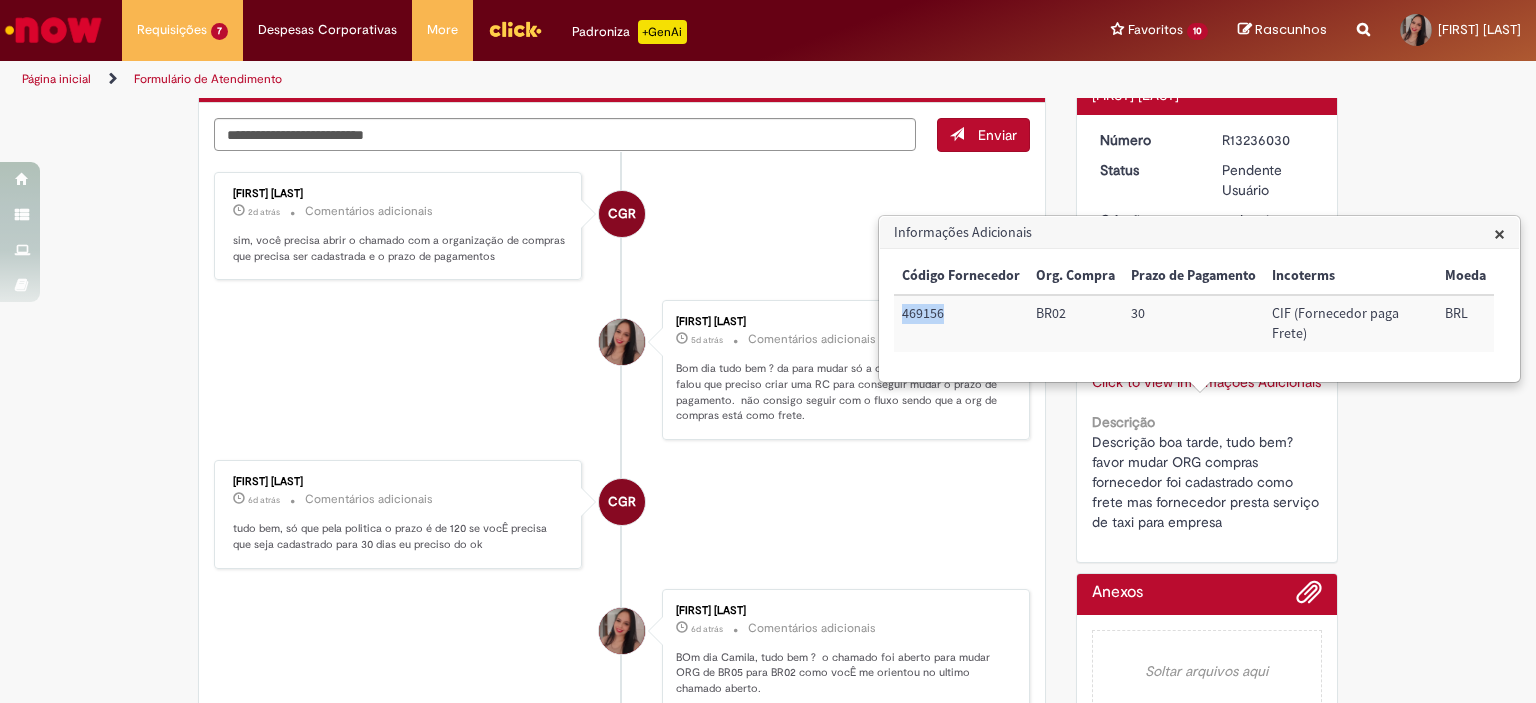 drag, startPoint x: 945, startPoint y: 315, endPoint x: 901, endPoint y: 315, distance: 44 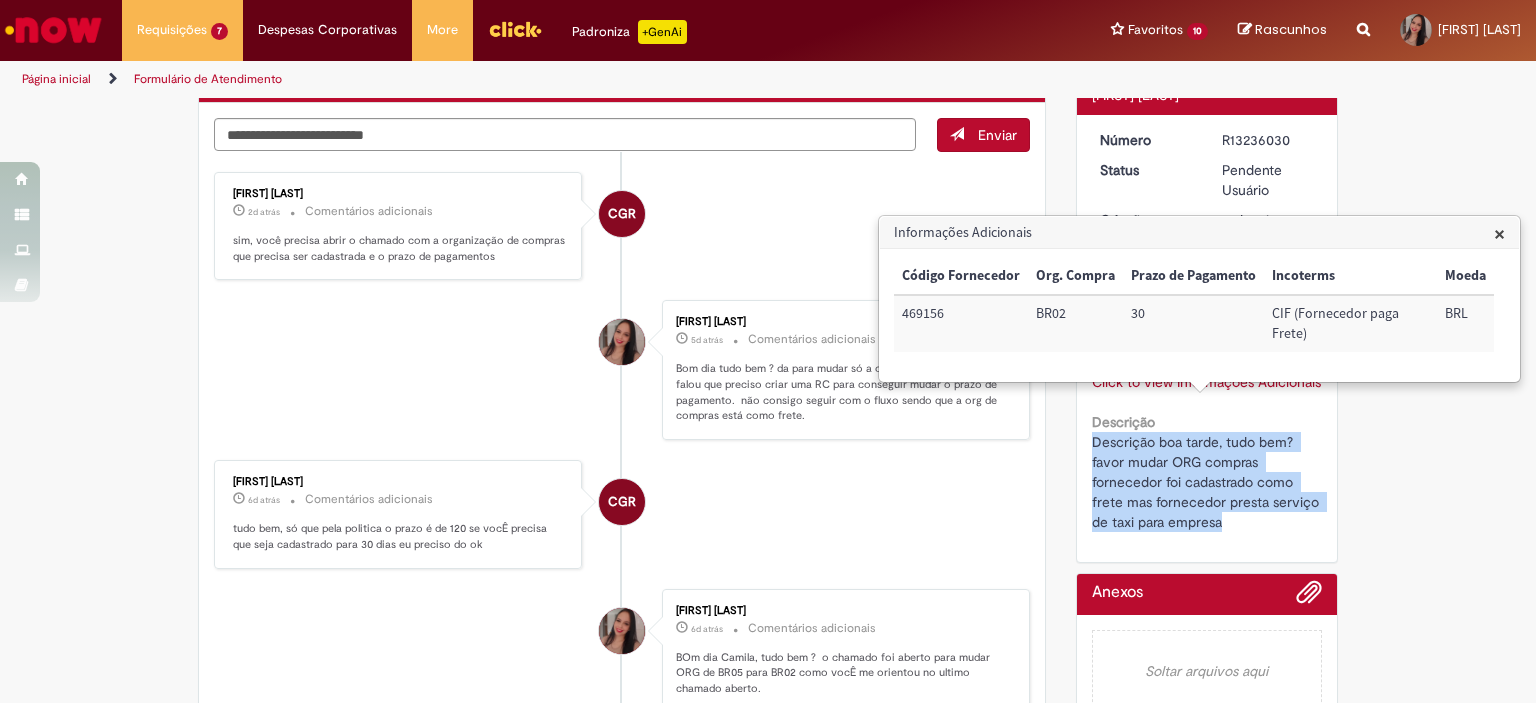 drag, startPoint x: 1215, startPoint y: 537, endPoint x: 1084, endPoint y: 467, distance: 148.52946 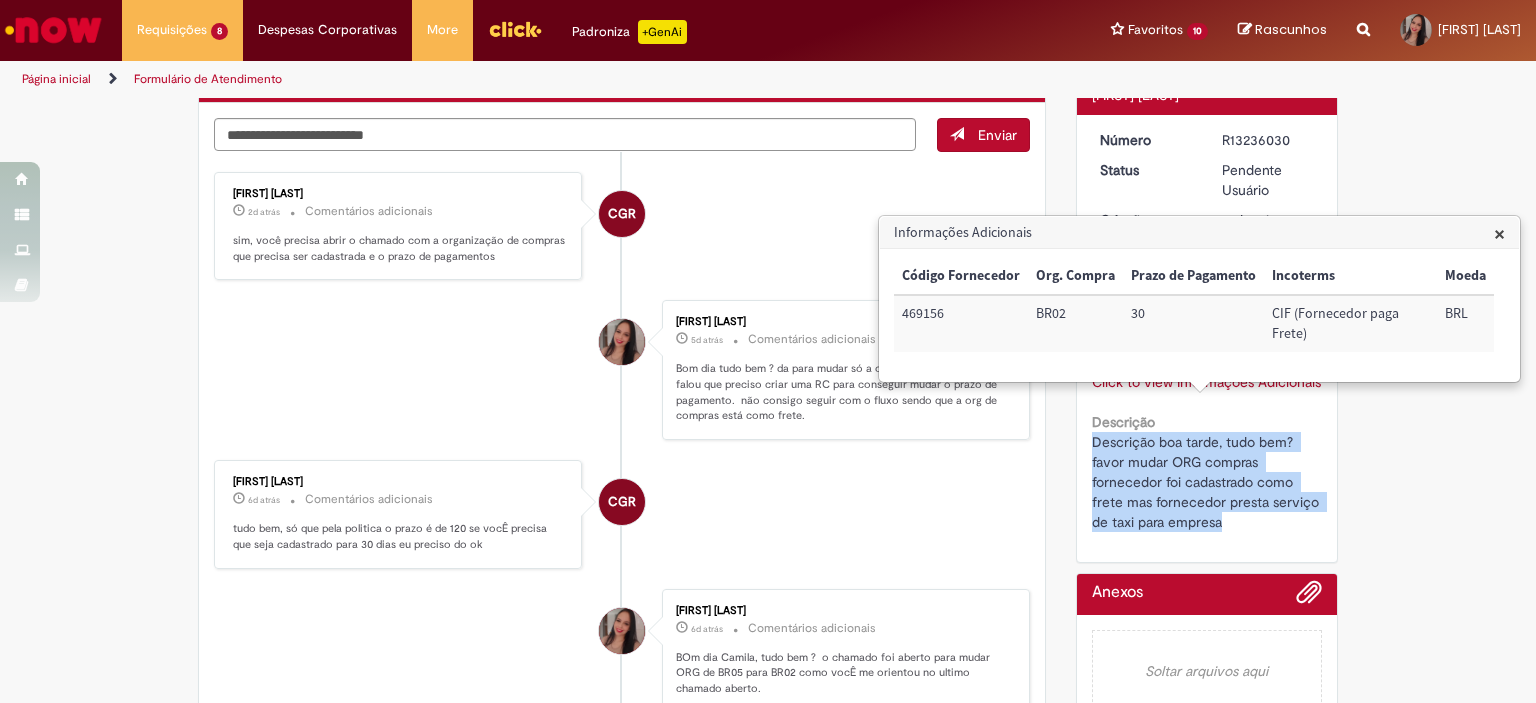 scroll, scrollTop: 0, scrollLeft: 0, axis: both 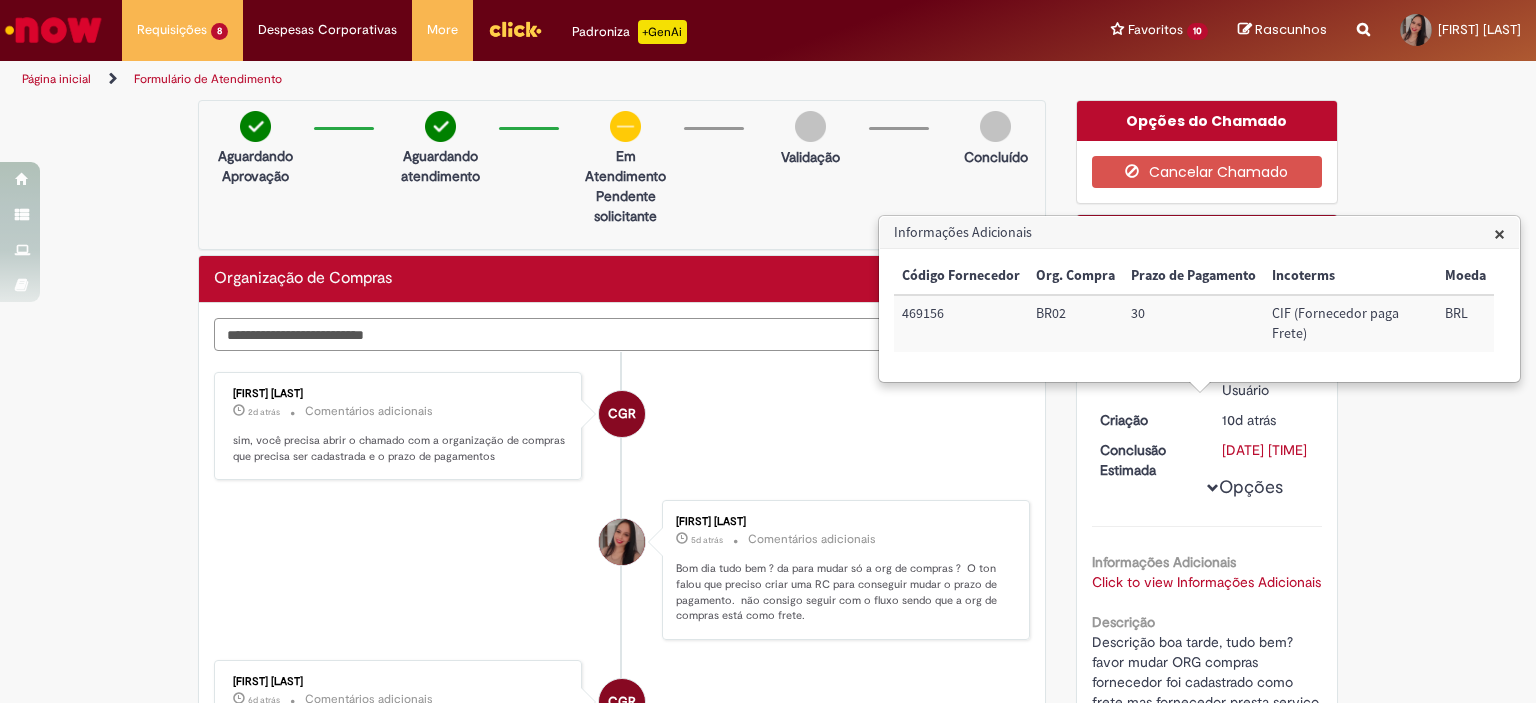click at bounding box center (565, 335) 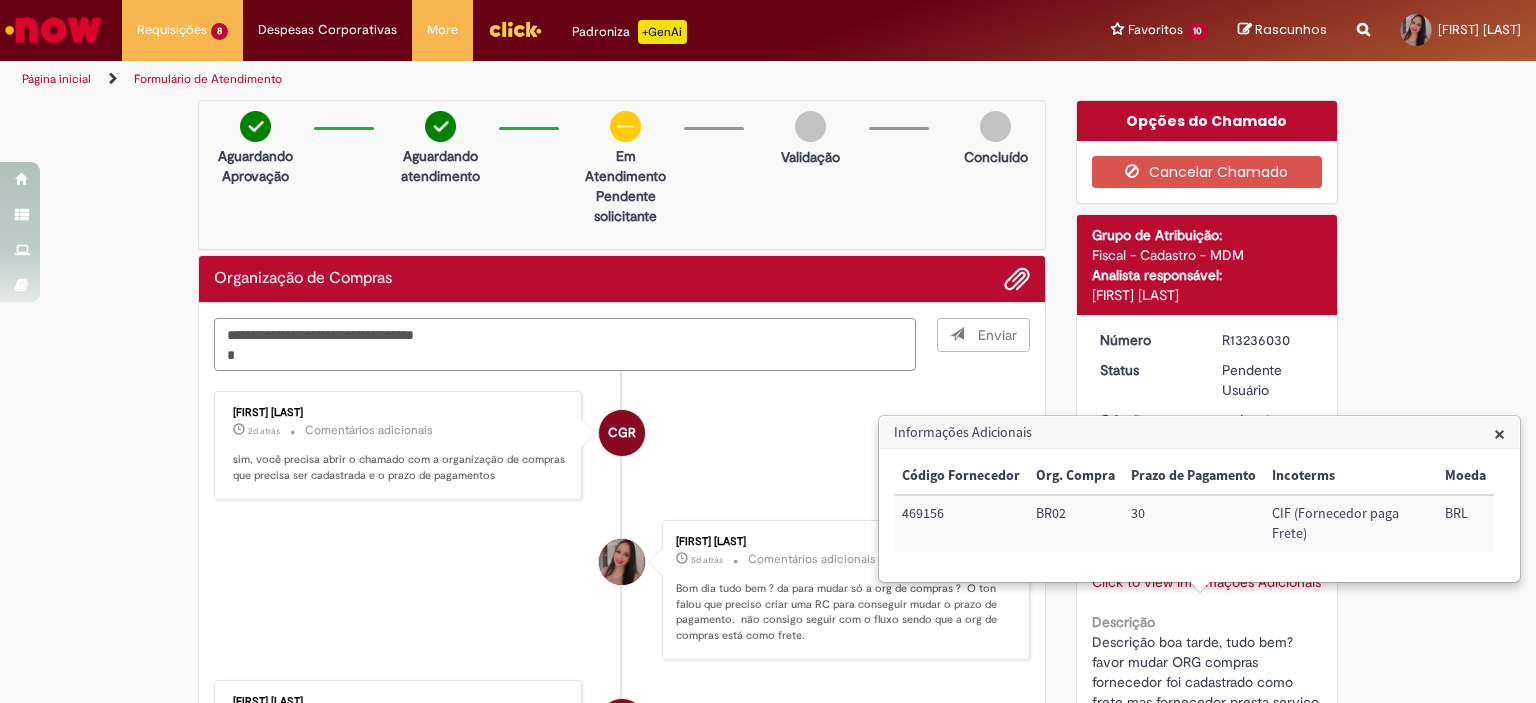 type on "**********" 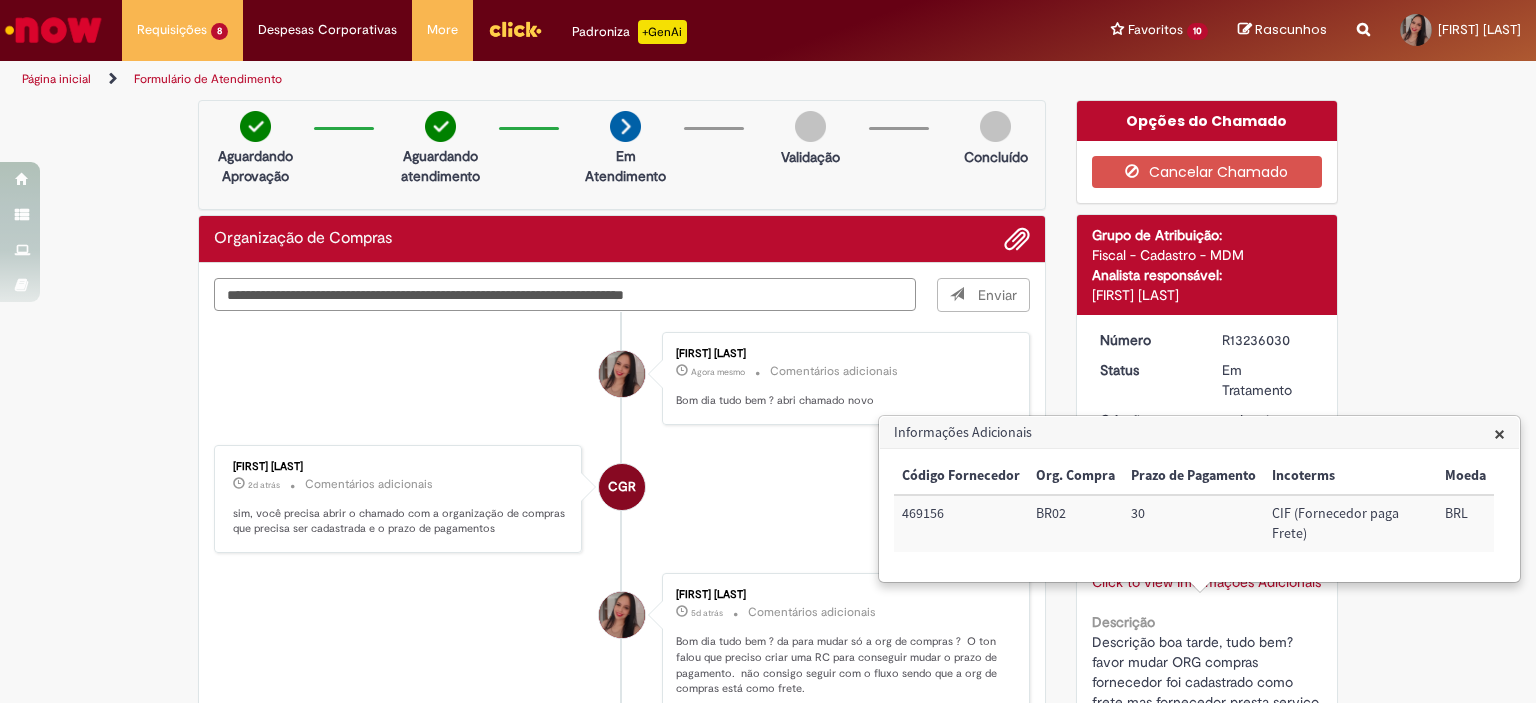 type on "**********" 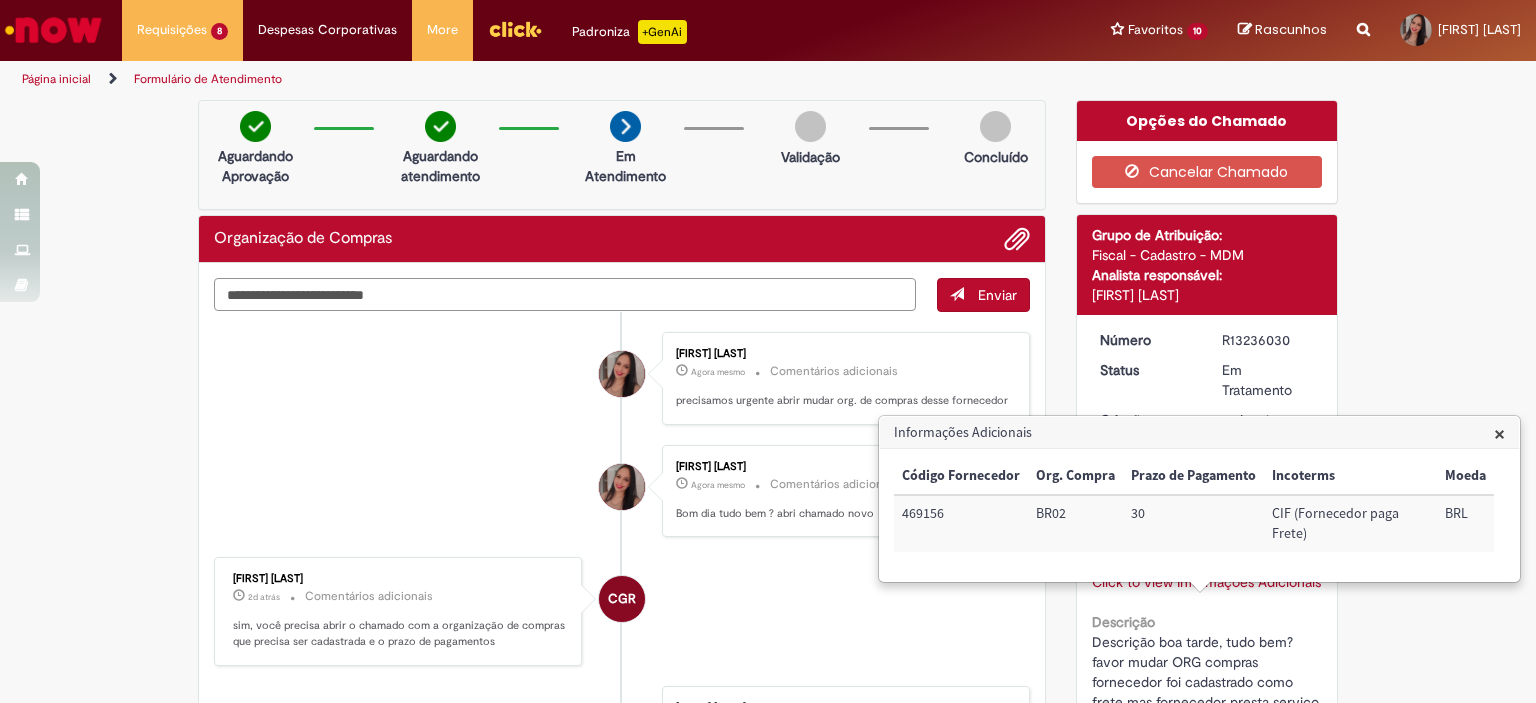 type on "*" 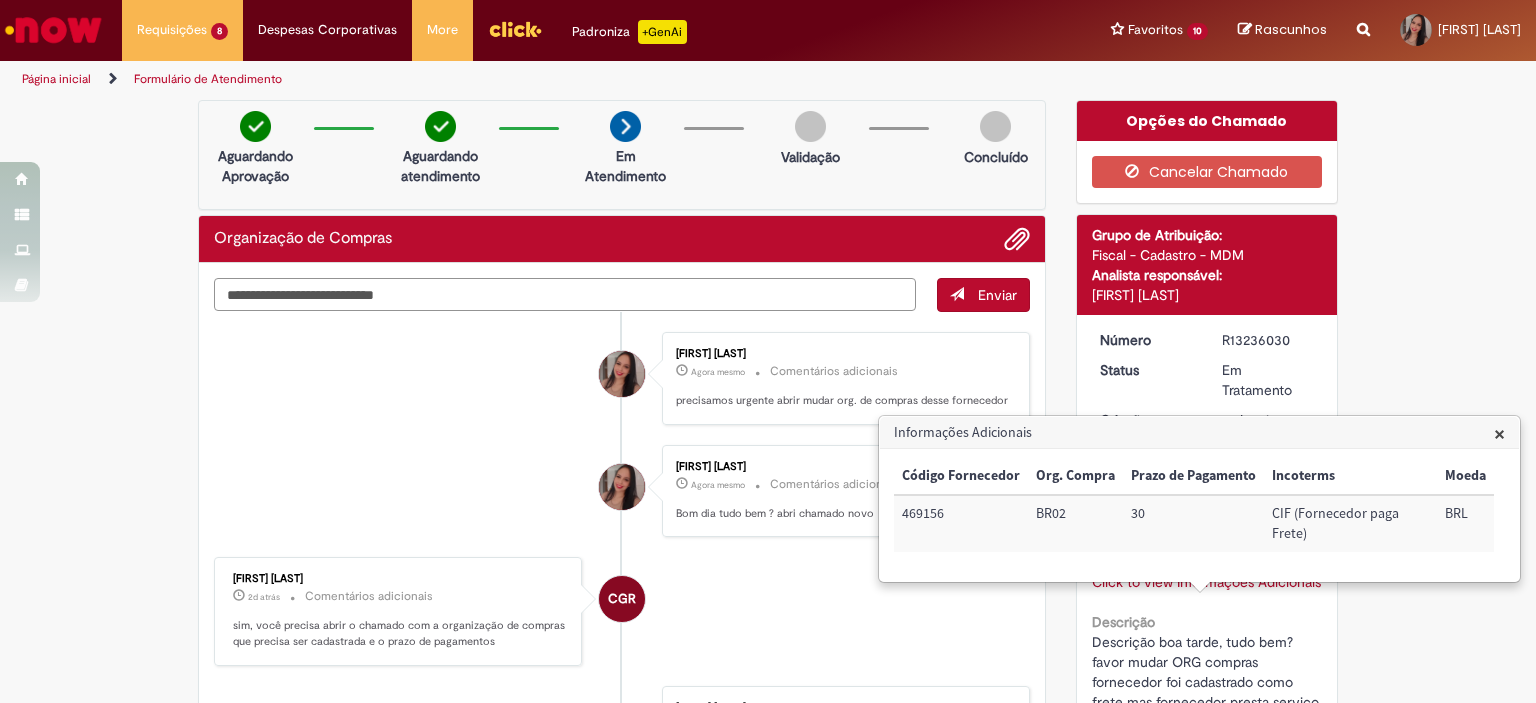 paste on "*********" 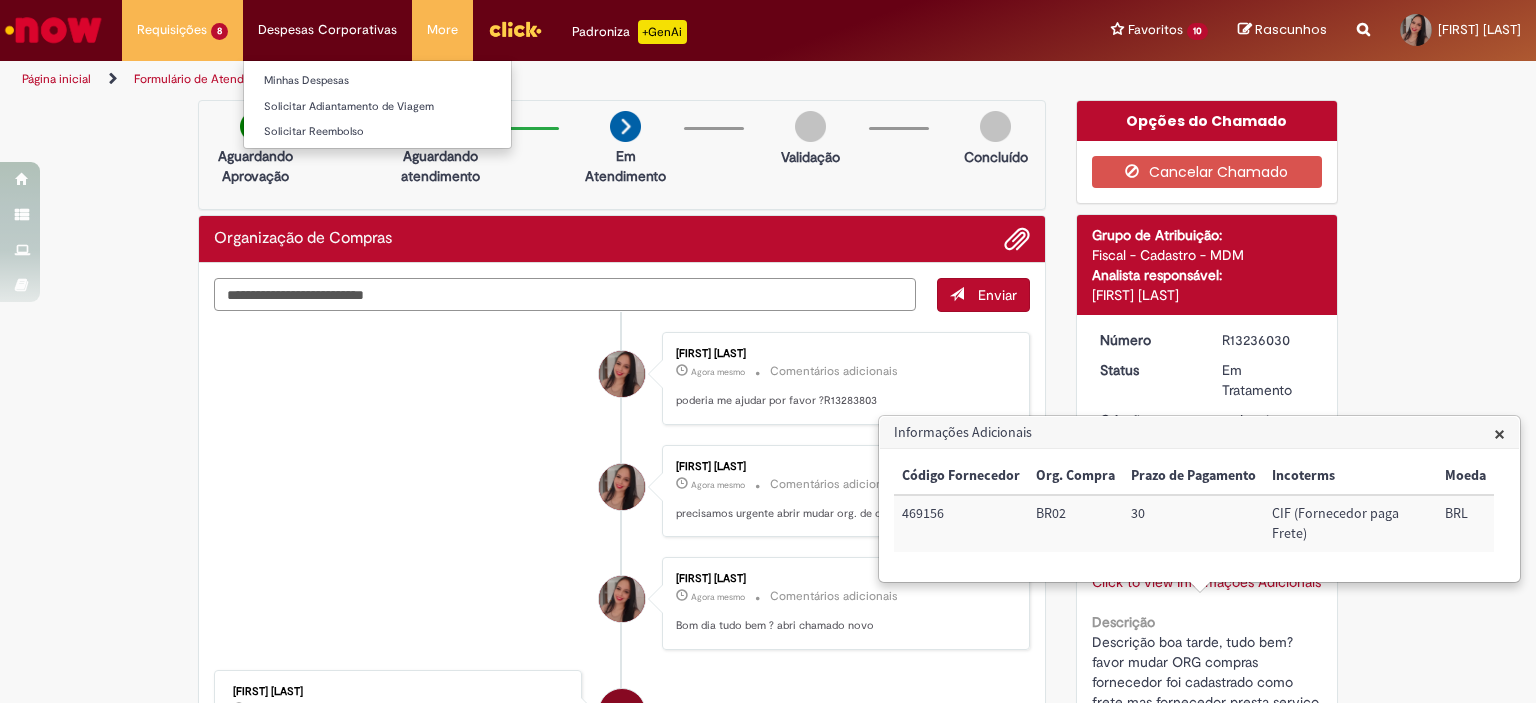 type 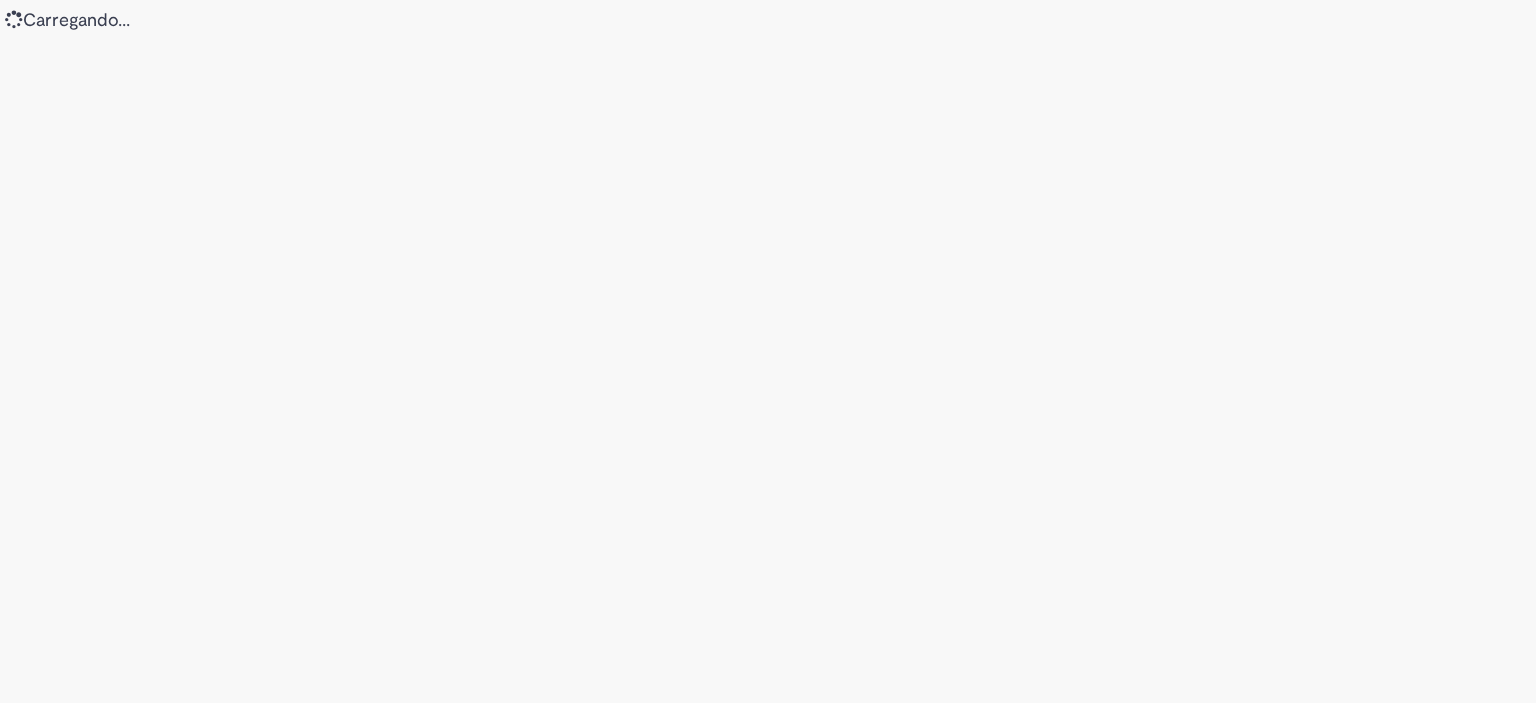 scroll, scrollTop: 0, scrollLeft: 0, axis: both 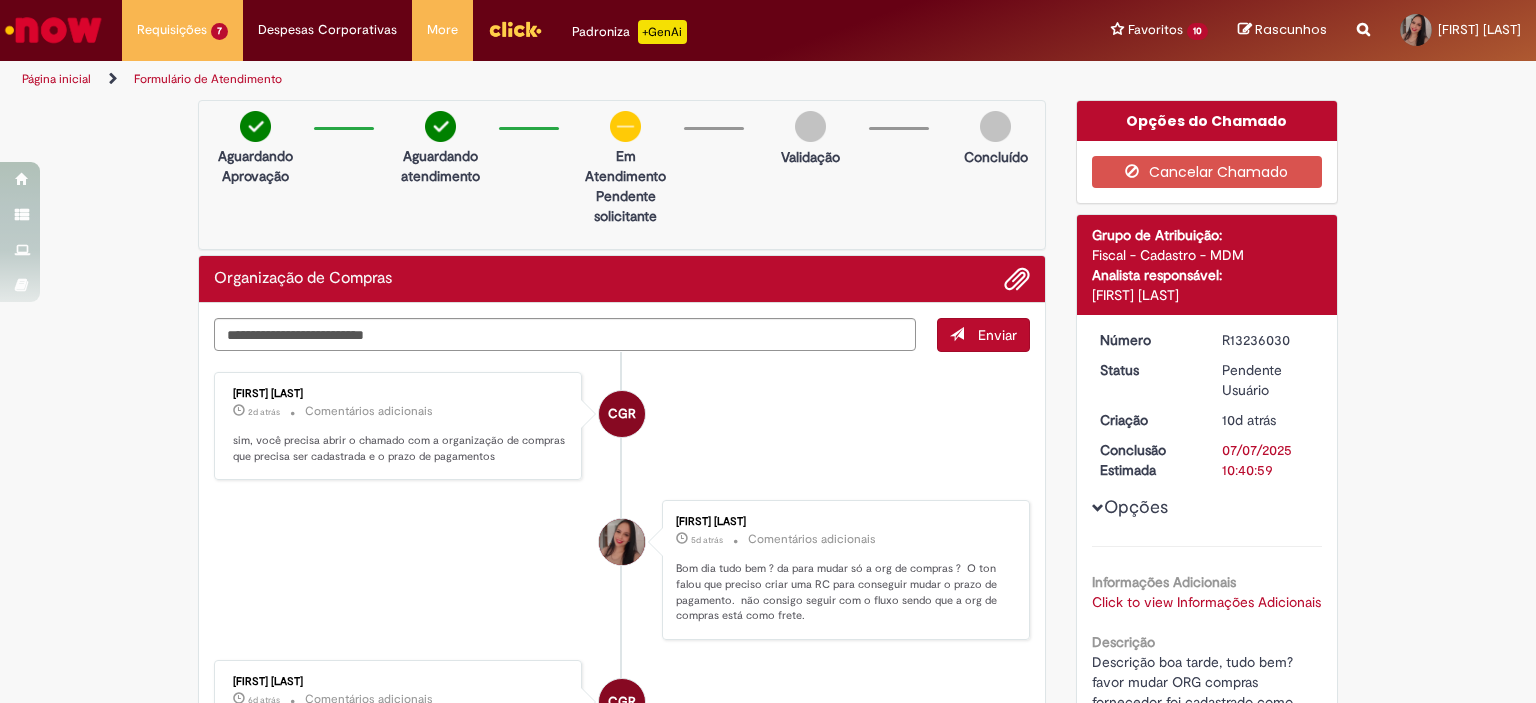 click at bounding box center (1363, 18) 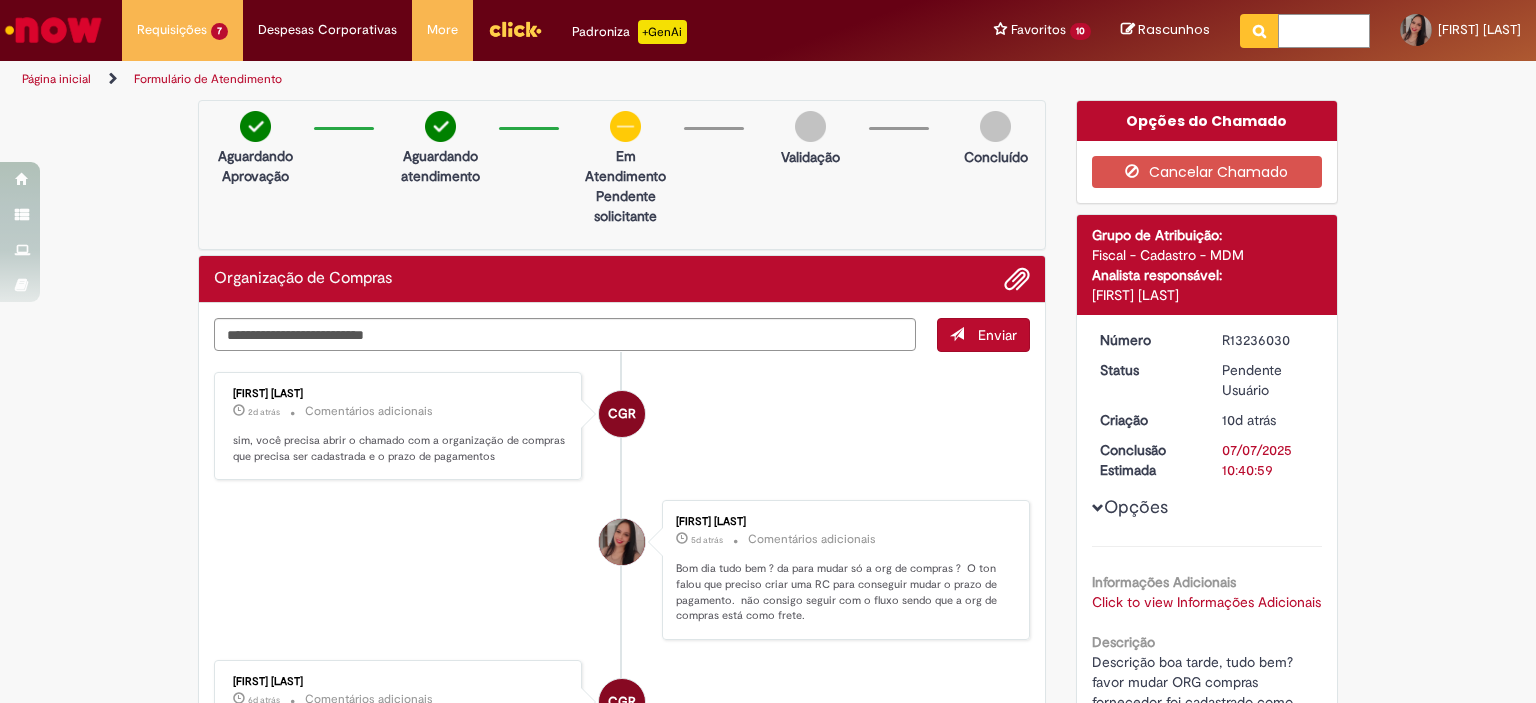 click at bounding box center (1324, 31) 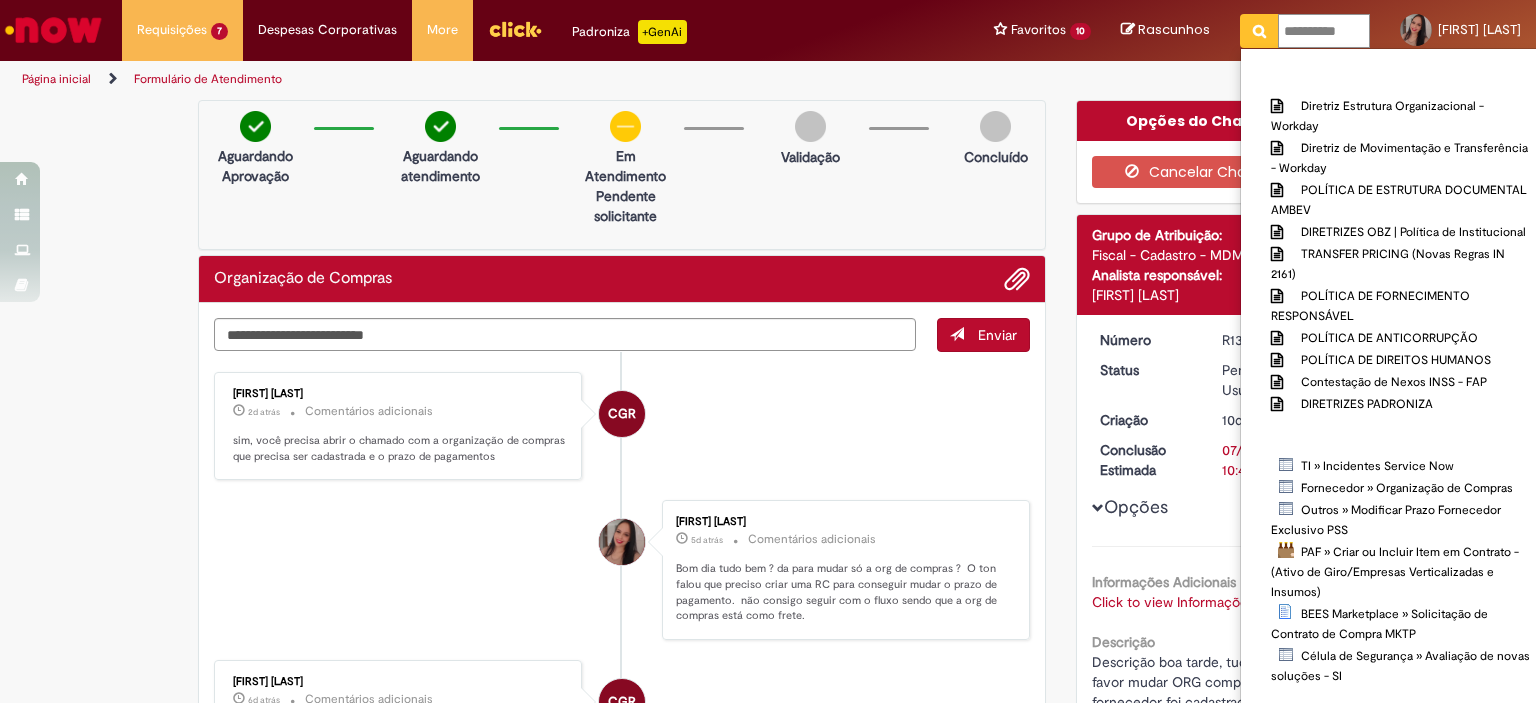 scroll, scrollTop: 0, scrollLeft: 0, axis: both 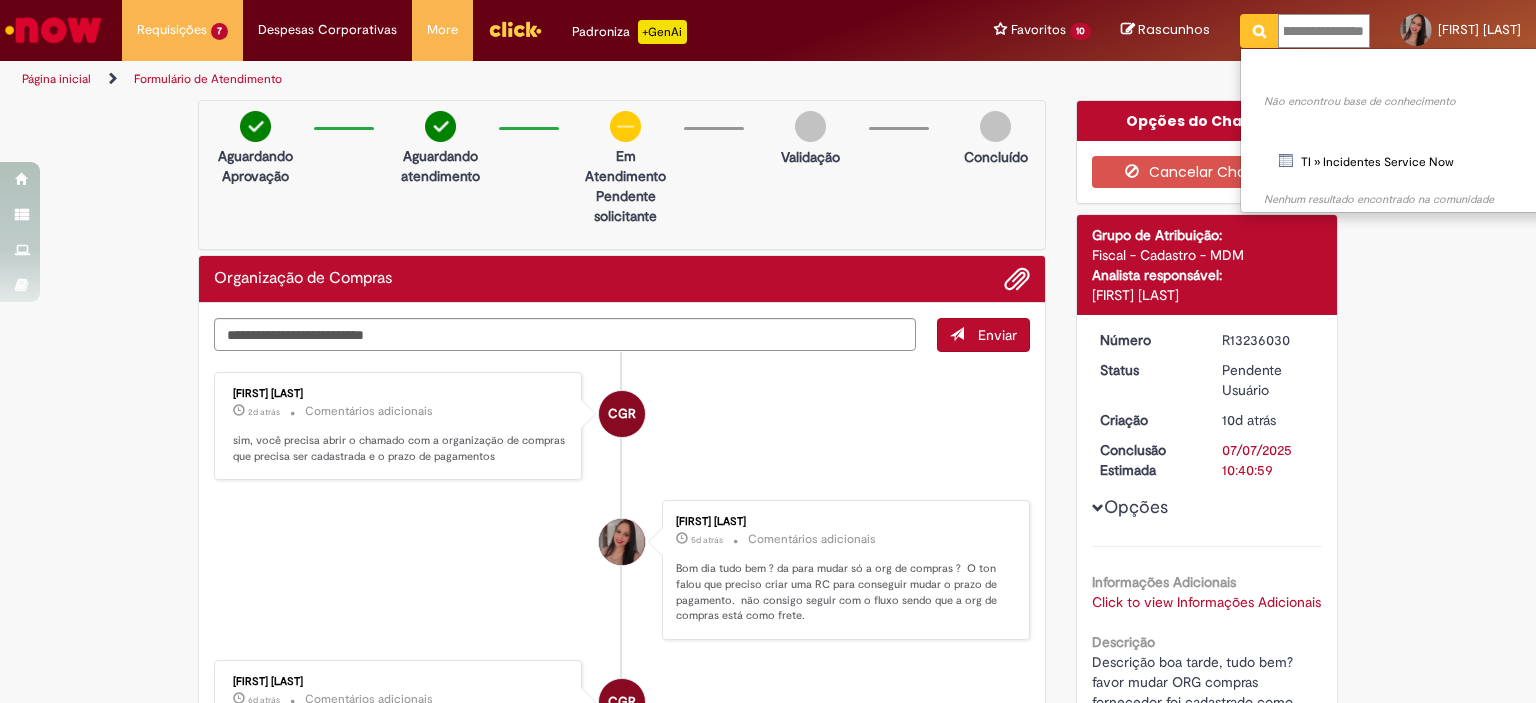 type on "**********" 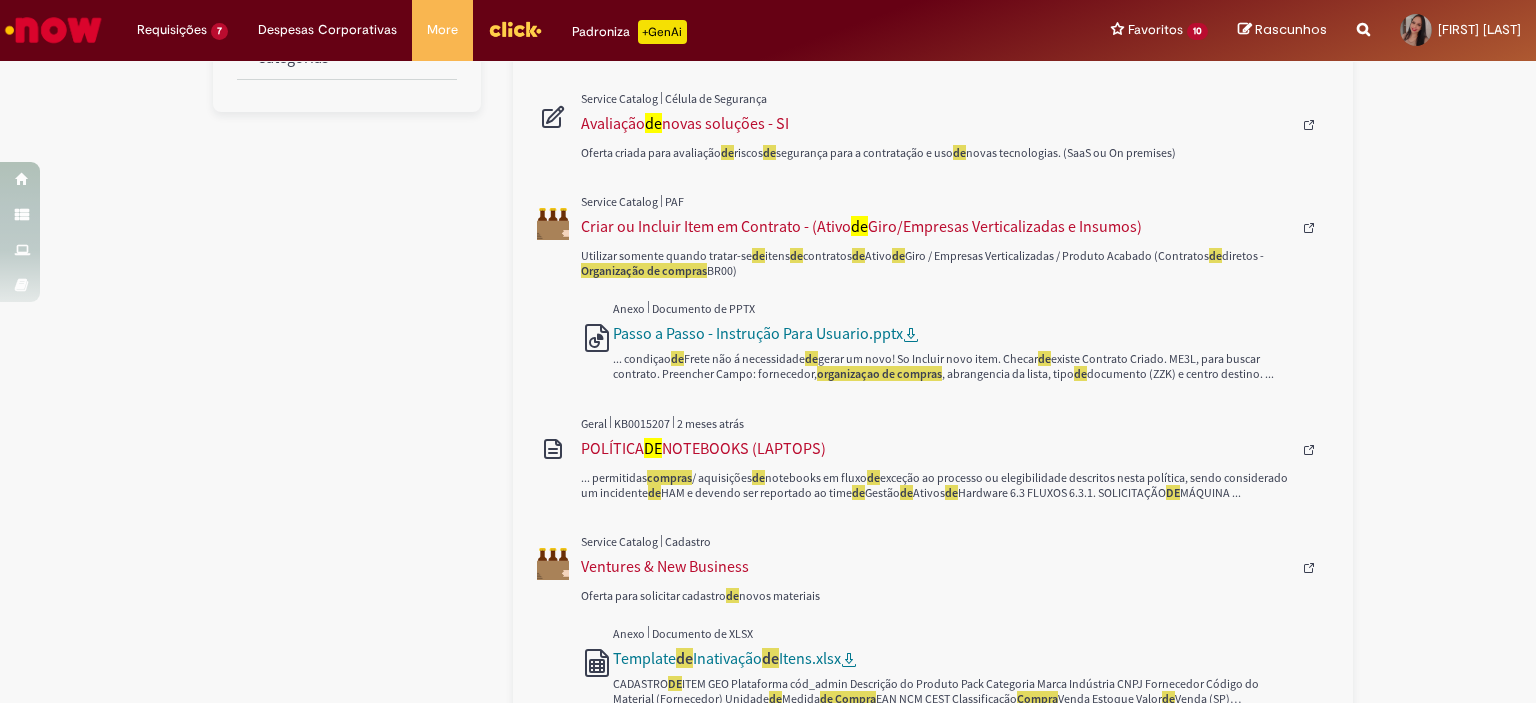 scroll, scrollTop: 0, scrollLeft: 0, axis: both 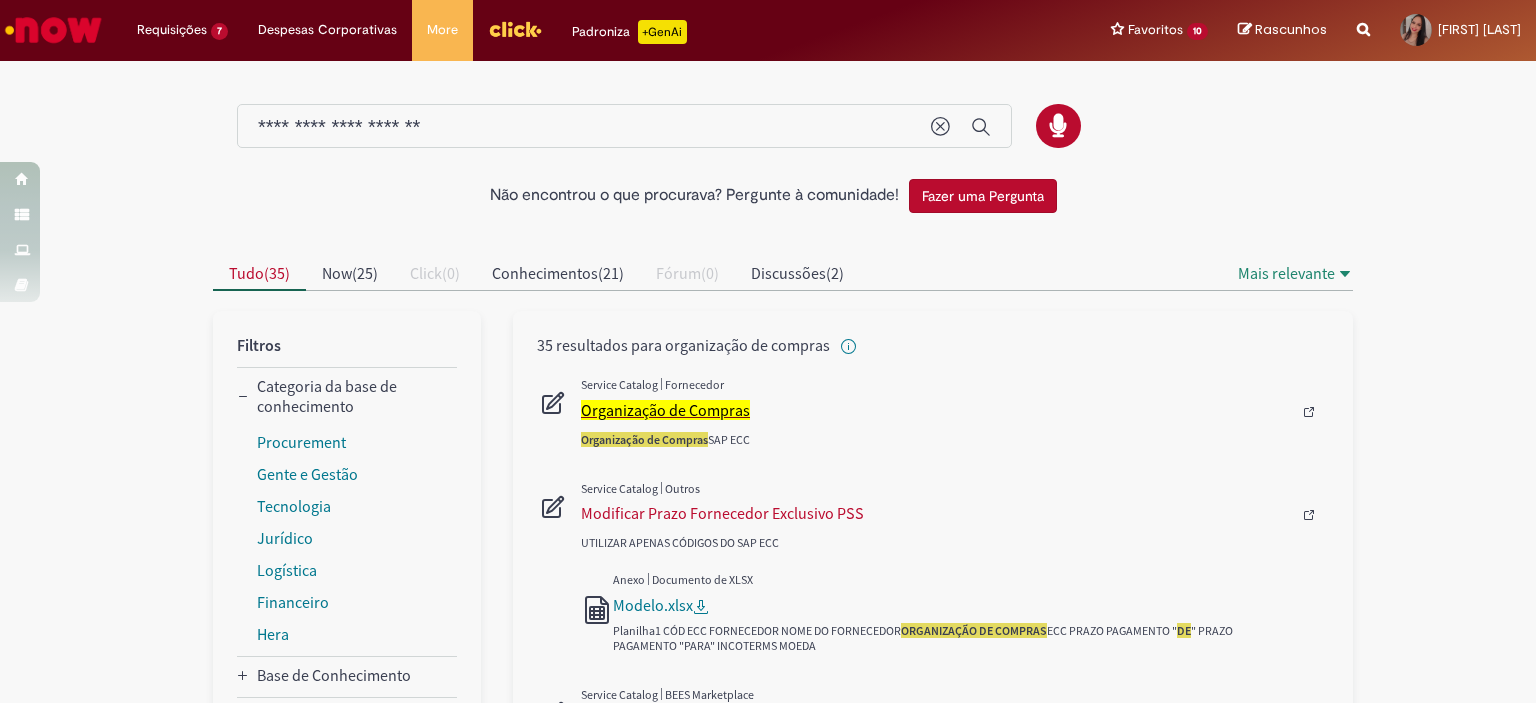 click on "Organização de Compras" at bounding box center (665, 410) 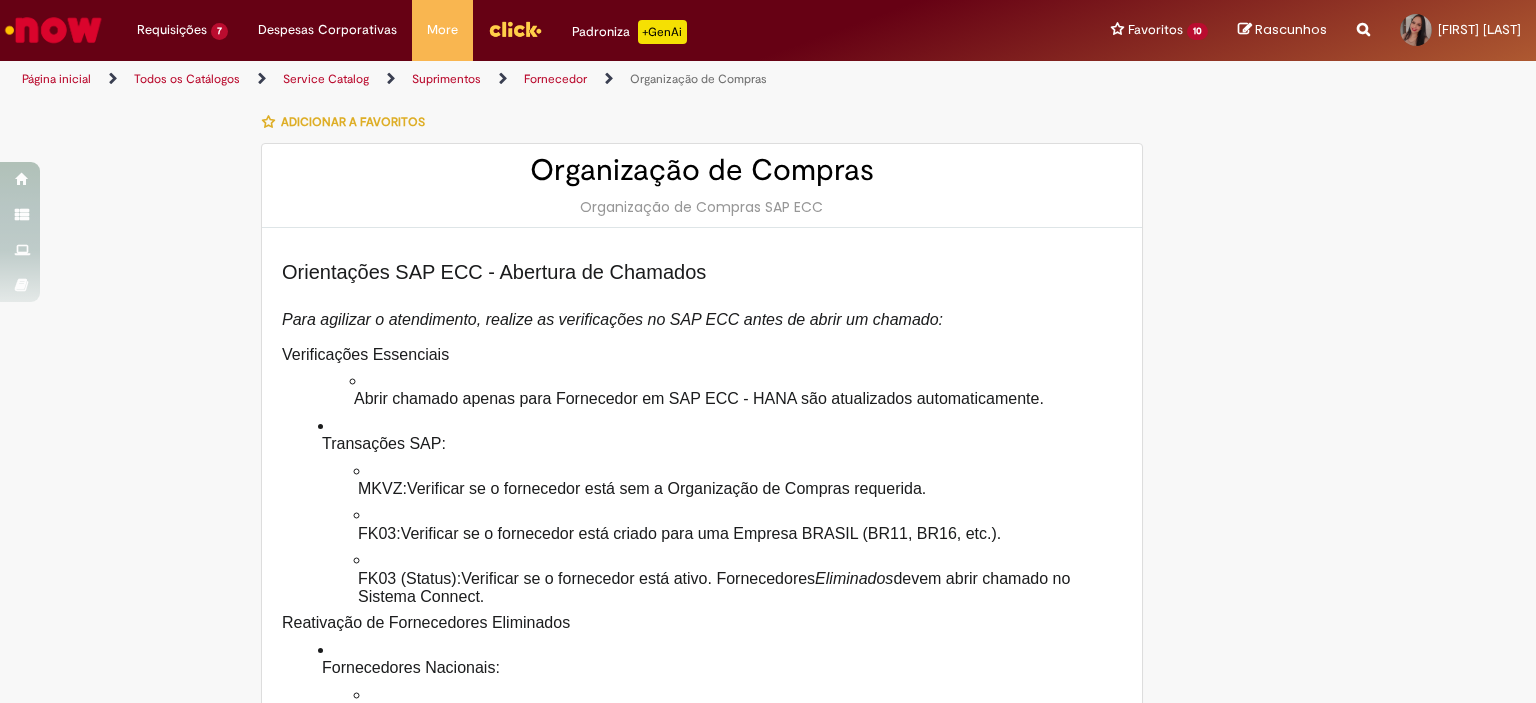 type on "********" 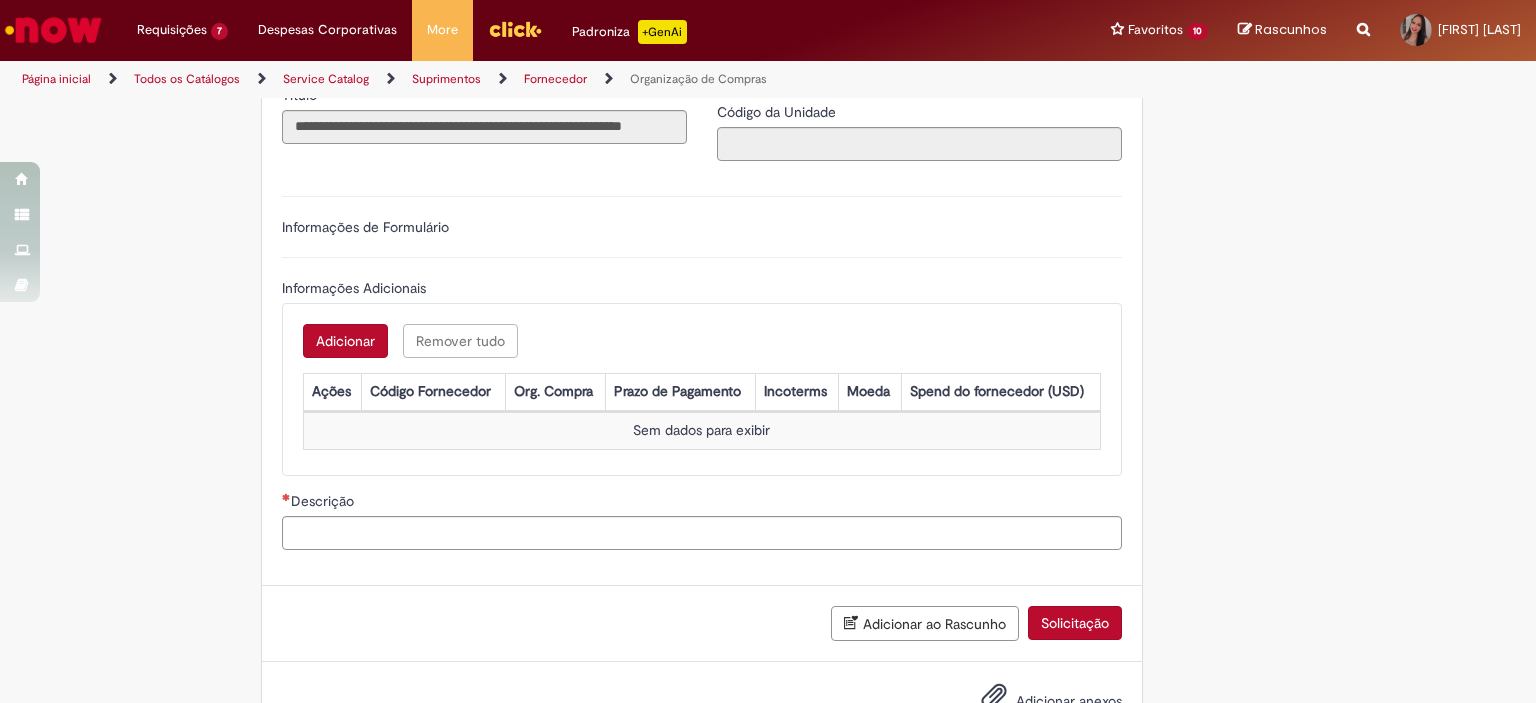 scroll, scrollTop: 1000, scrollLeft: 0, axis: vertical 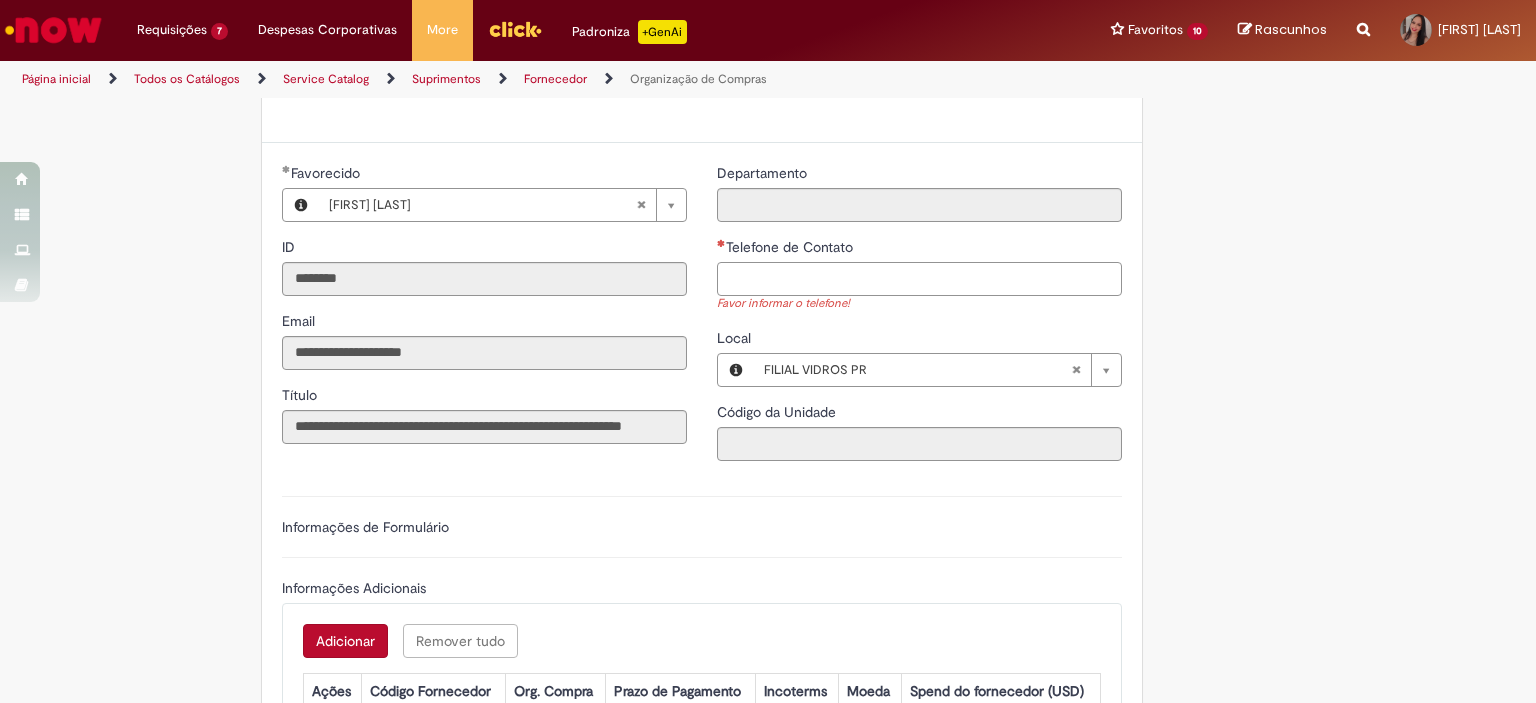 click on "Telefone de Contato" at bounding box center [919, 279] 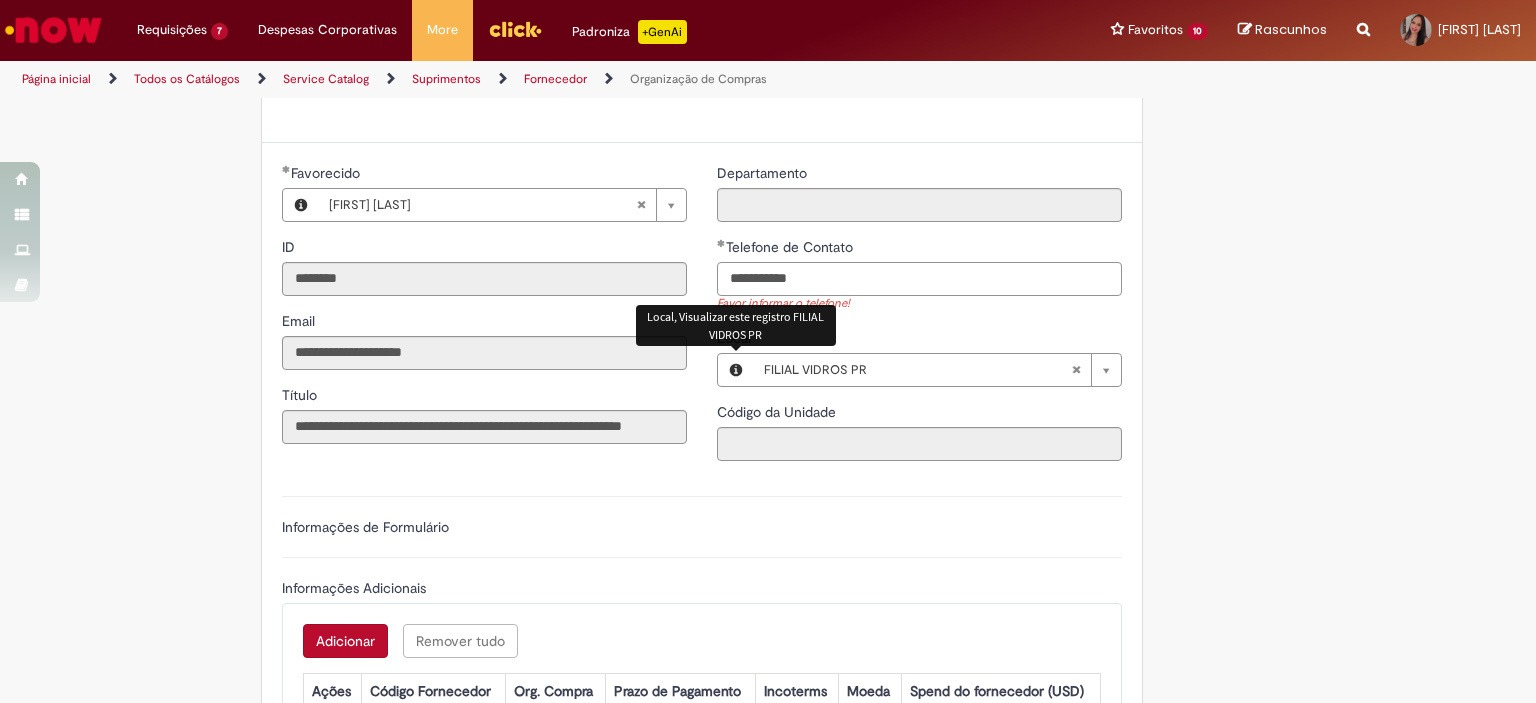 scroll, scrollTop: 1200, scrollLeft: 0, axis: vertical 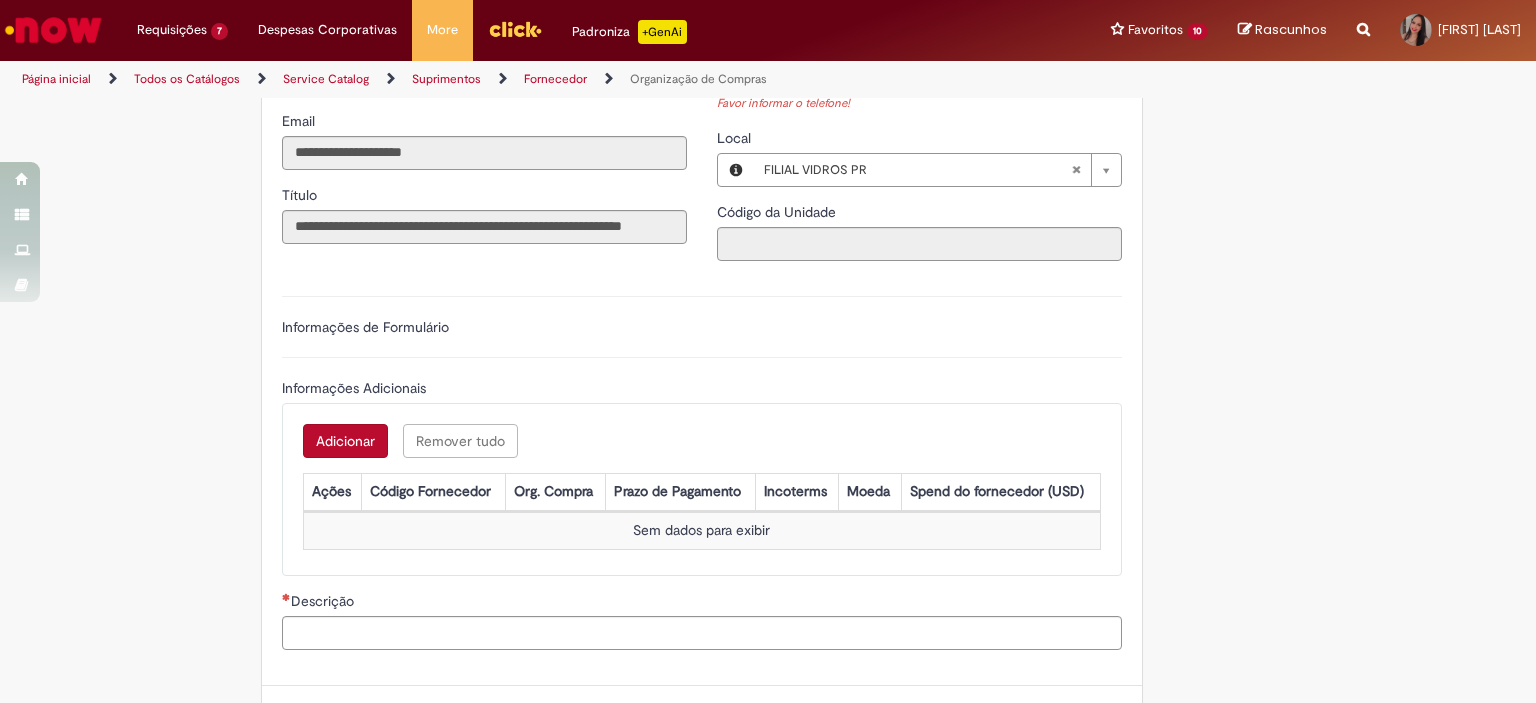 type on "**********" 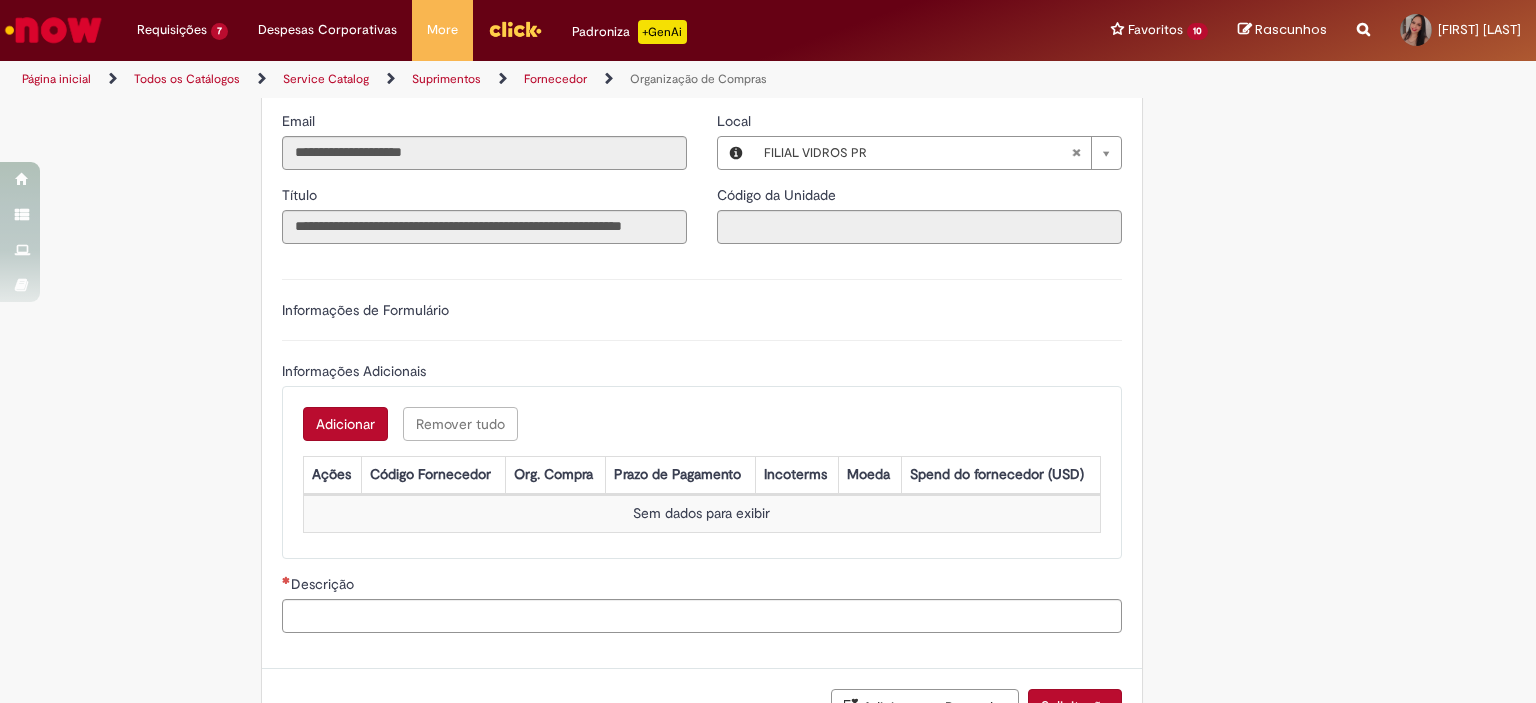 click on "Adicionar Remover tudo Informações Adicionais Ações Código Fornecedor Org. Compra Prazo de Pagamento Incoterms Moeda Spend do fornecedor (USD) Sem dados para exibir" at bounding box center [702, 472] 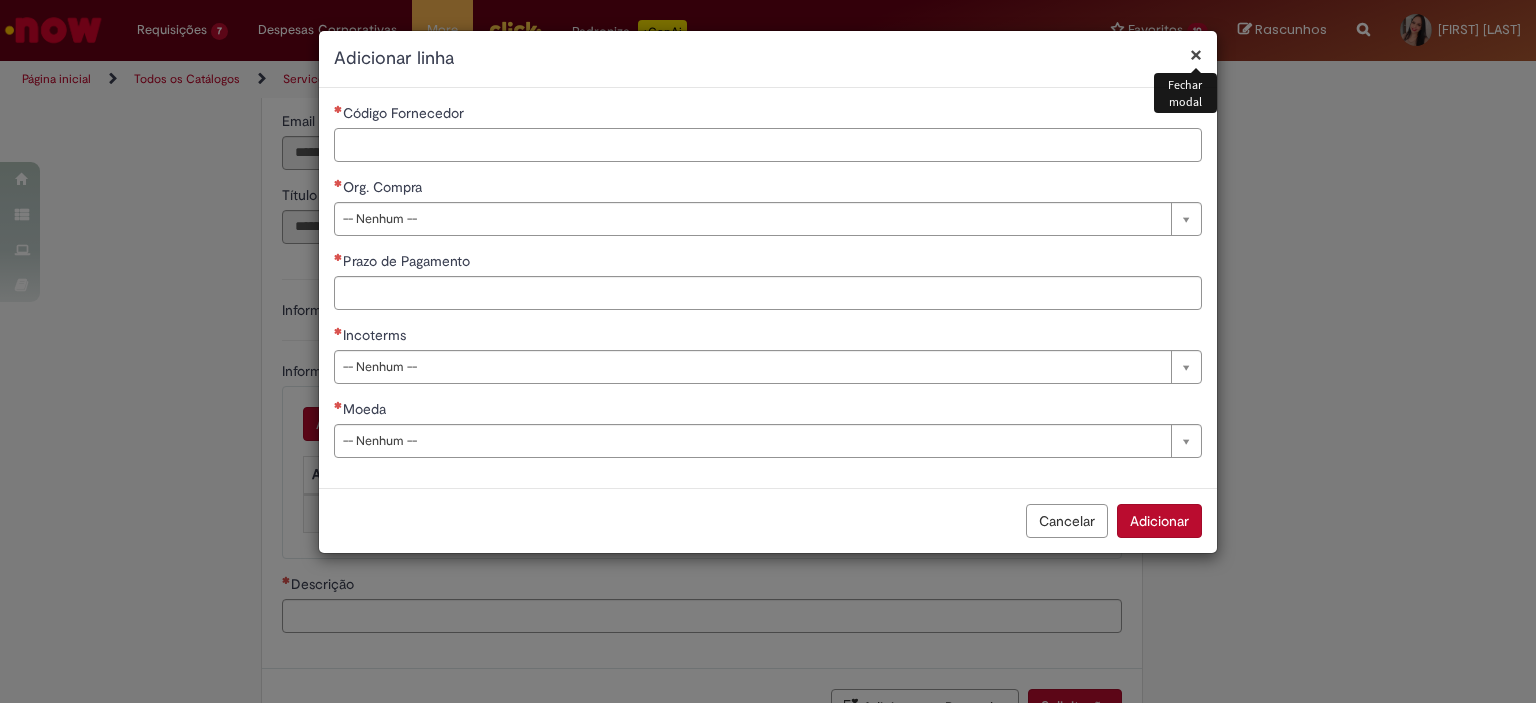 click on "Código Fornecedor" at bounding box center (768, 145) 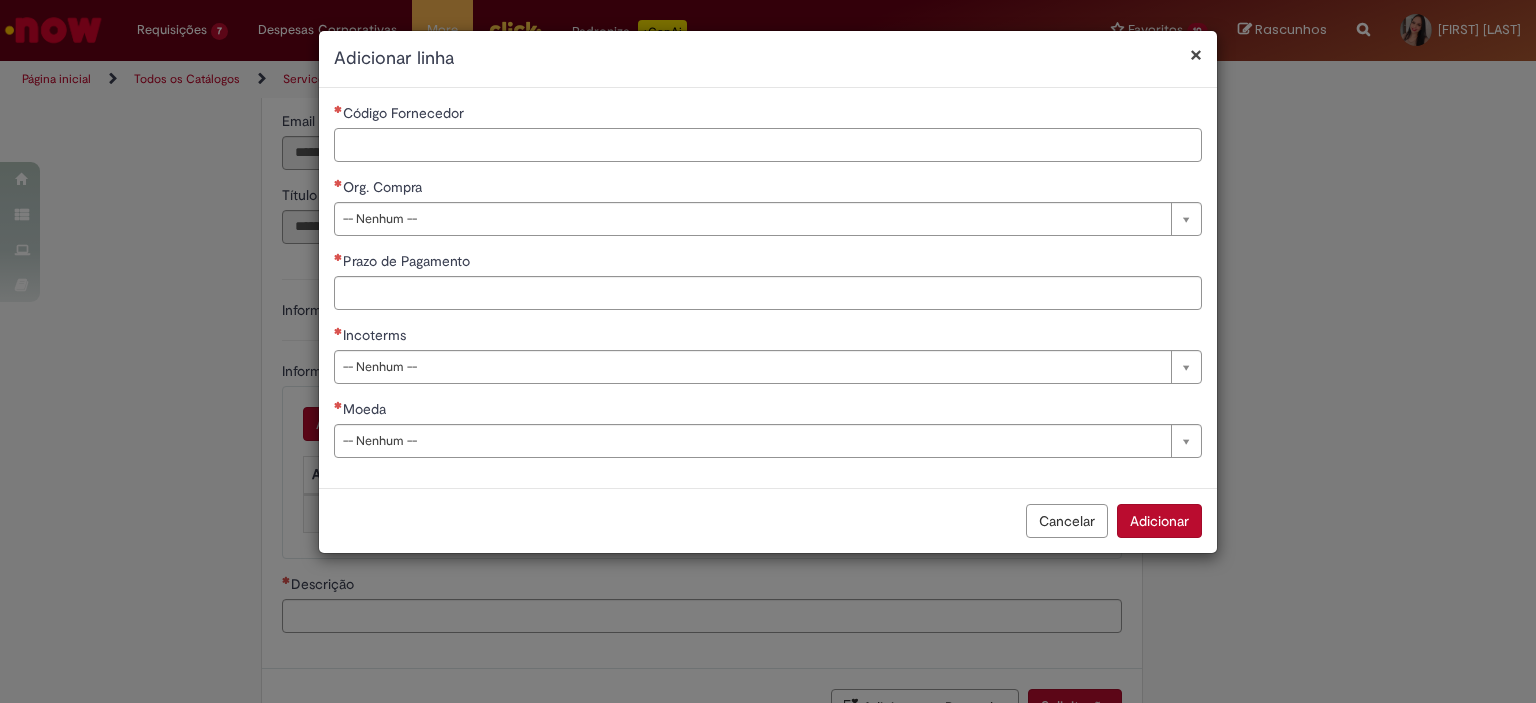 paste on "******" 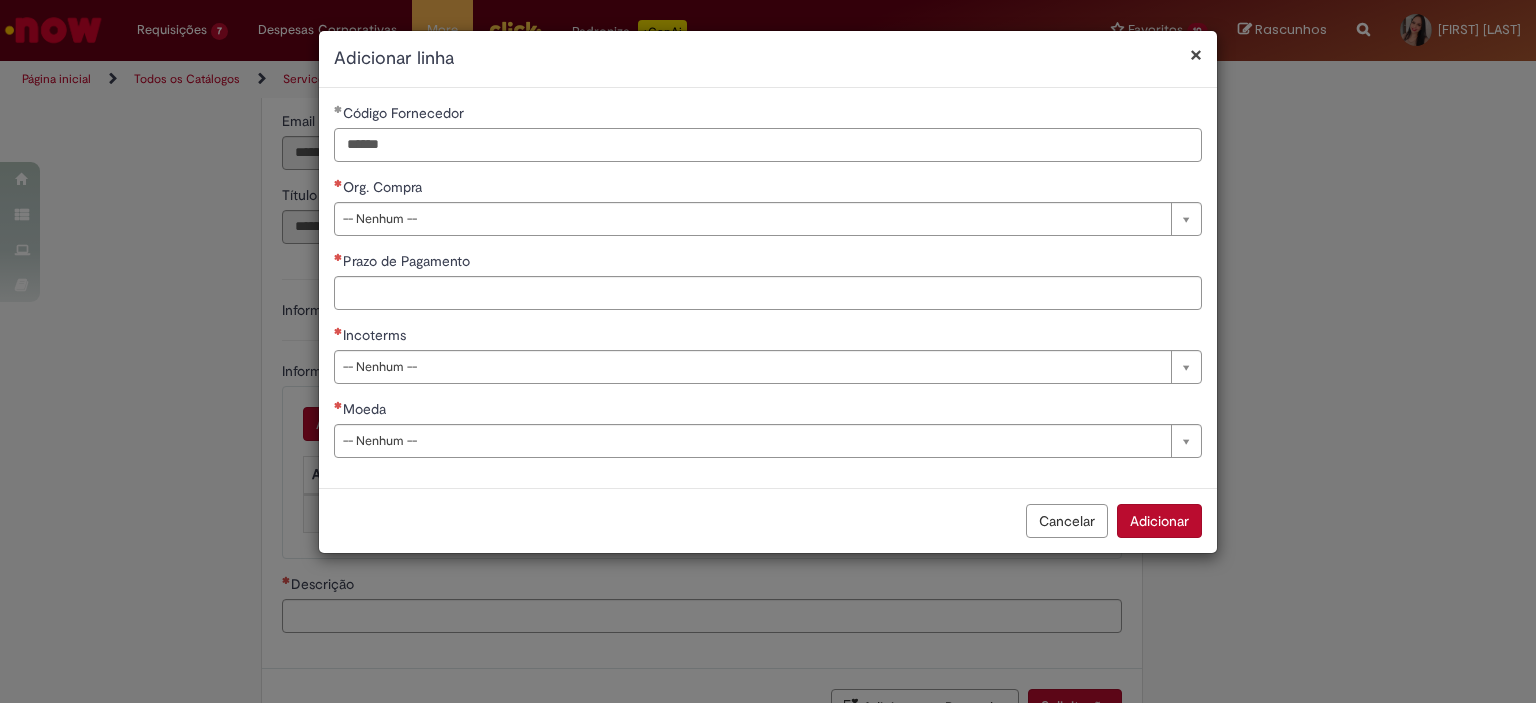 type on "******" 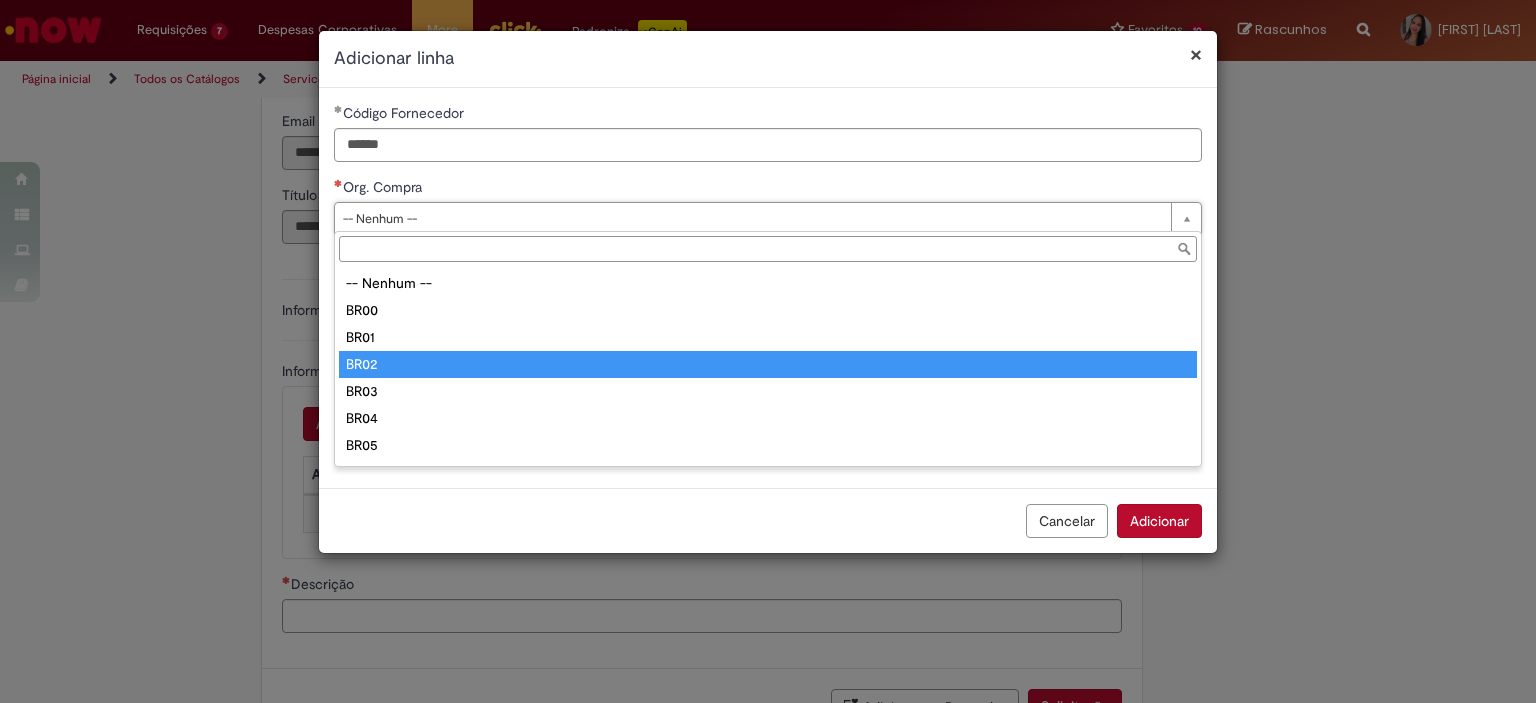 type on "****" 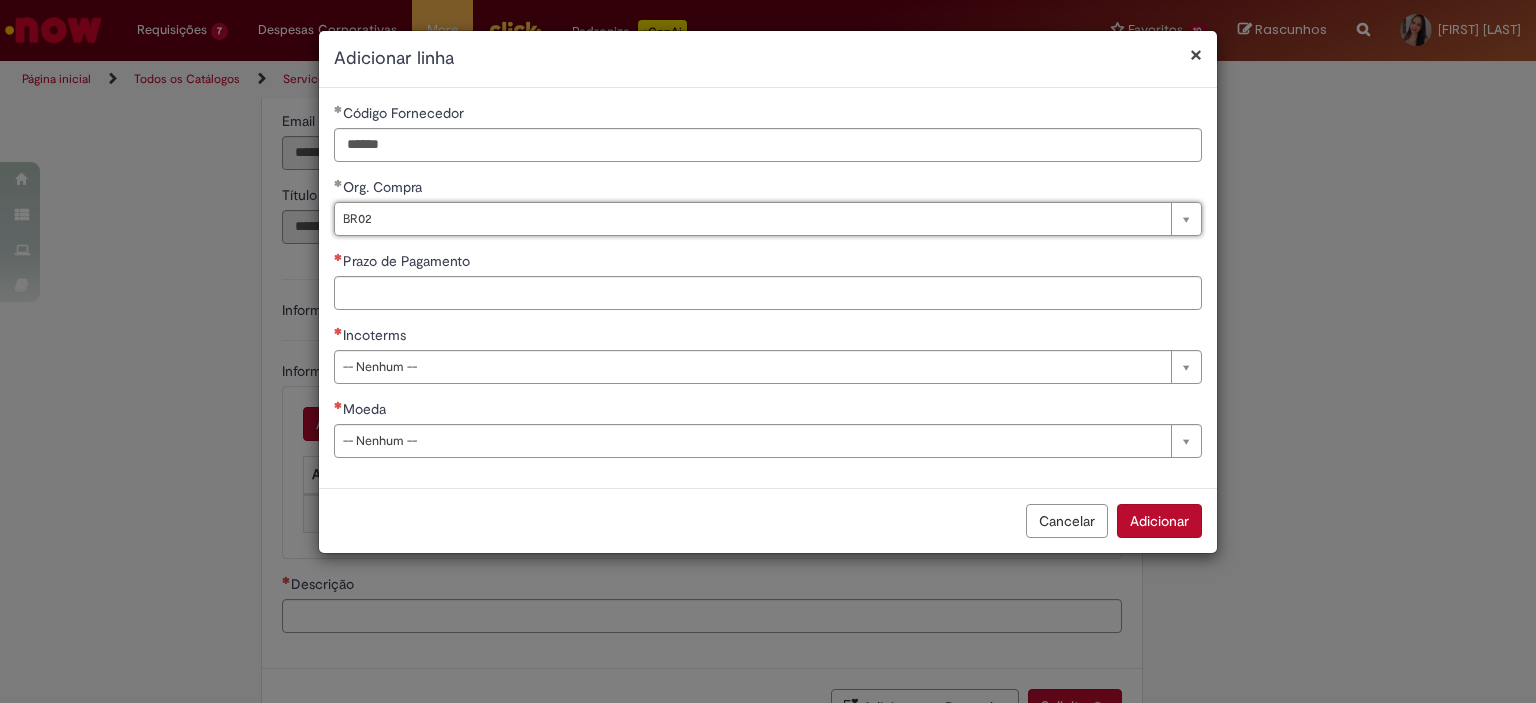 click on "**********" at bounding box center (768, 351) 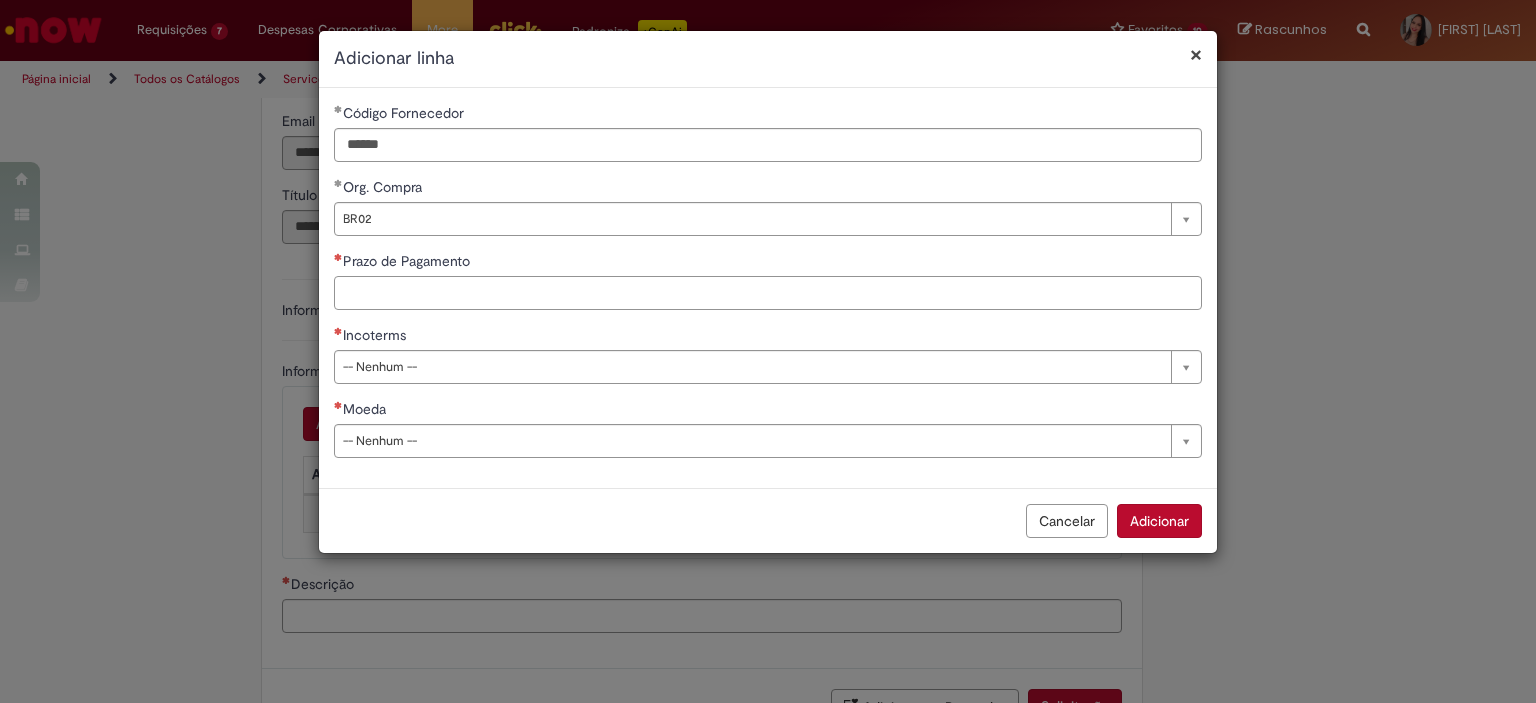 click on "Prazo de Pagamento" at bounding box center [768, 293] 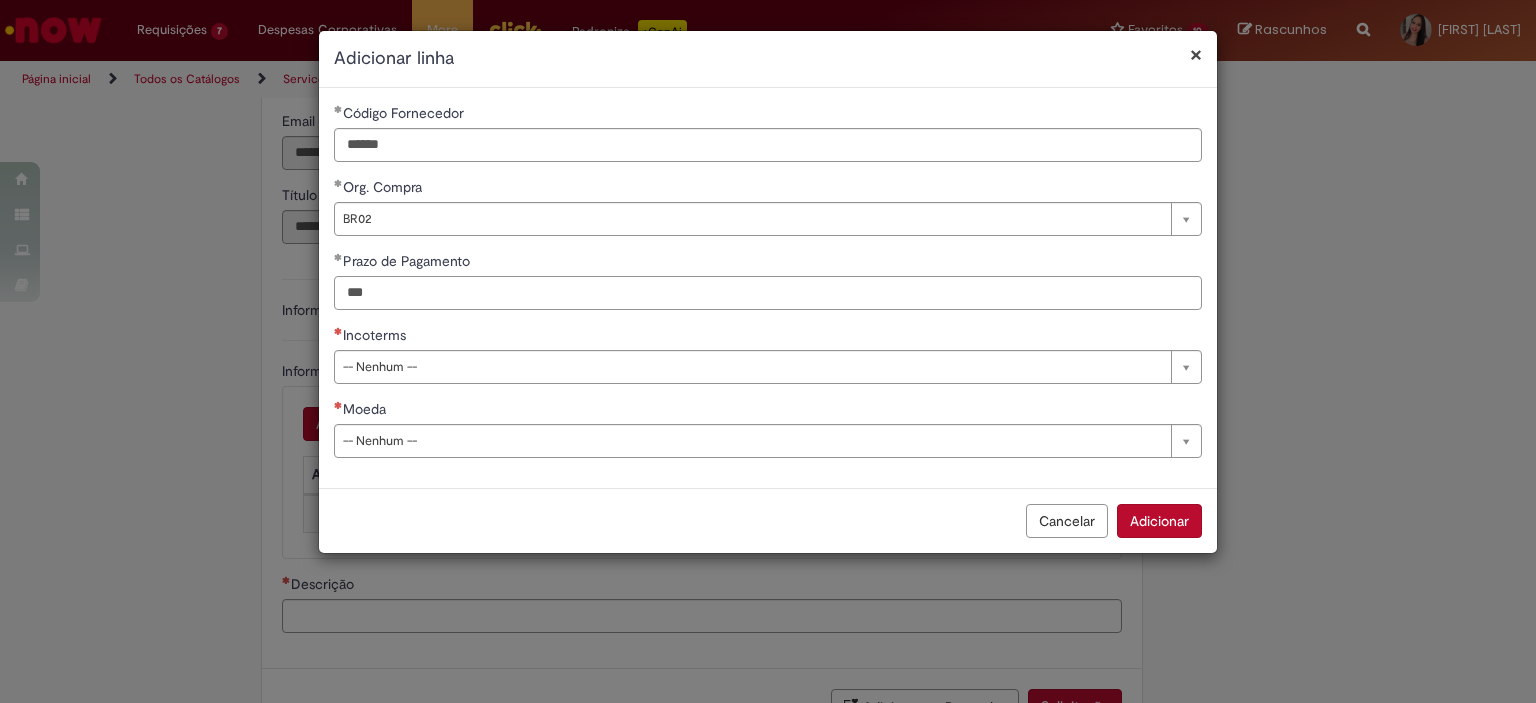 type on "***" 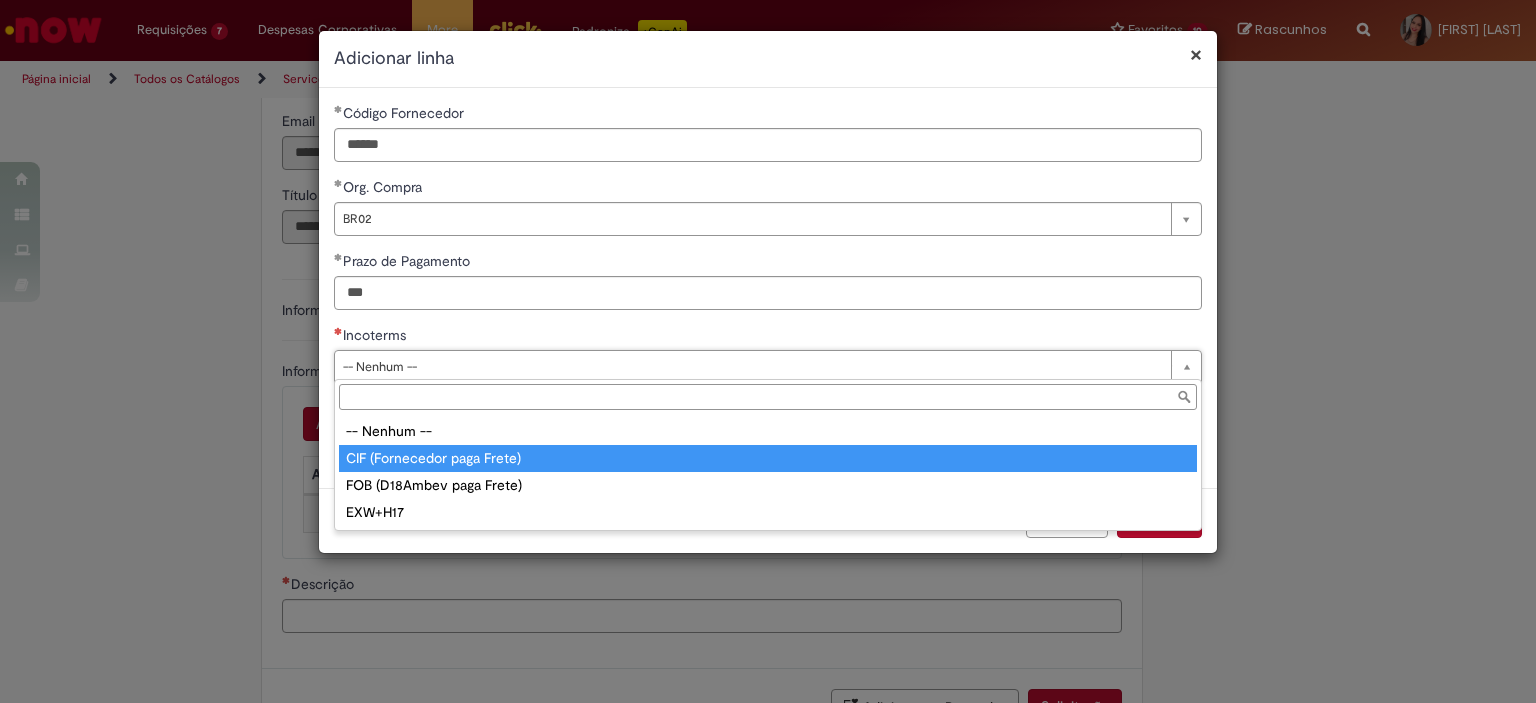 type on "**********" 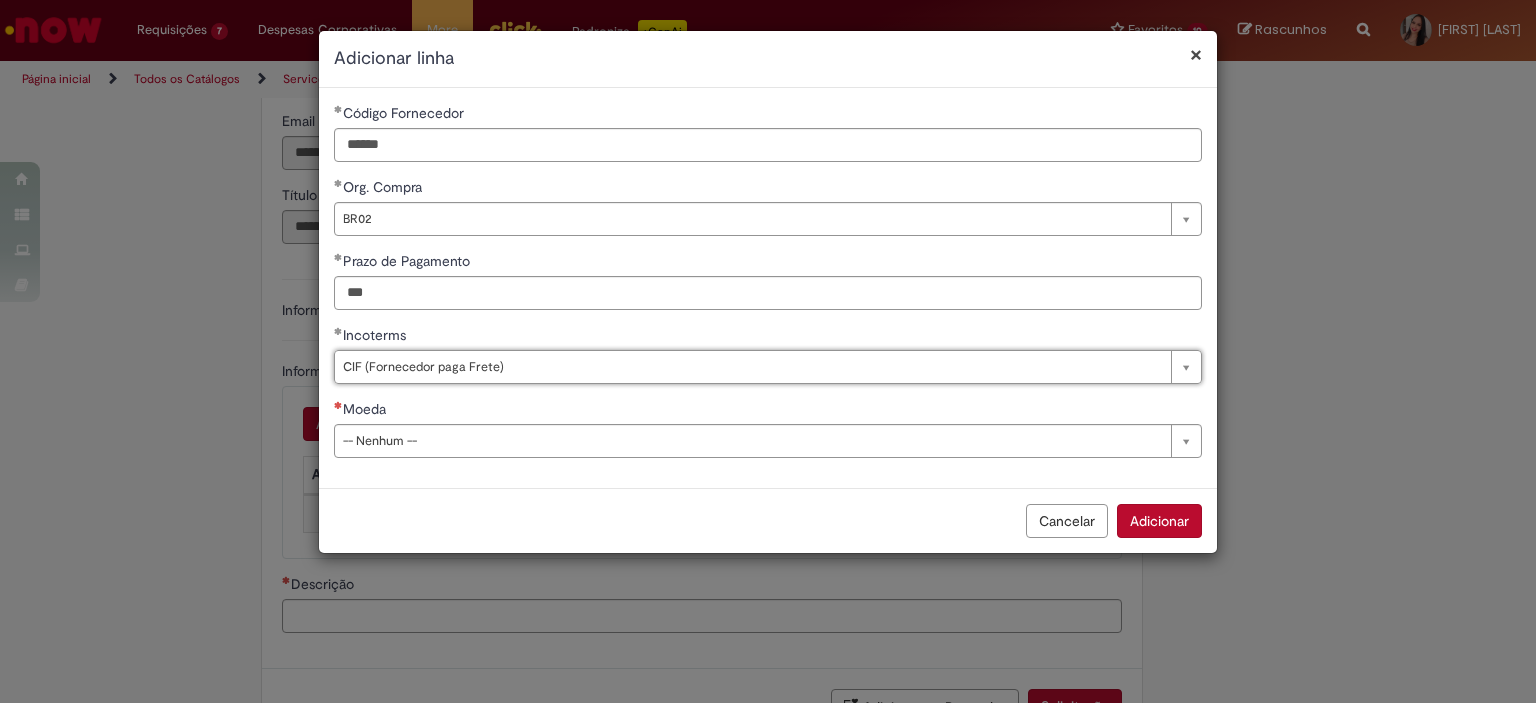 click on "**********" at bounding box center (768, 351) 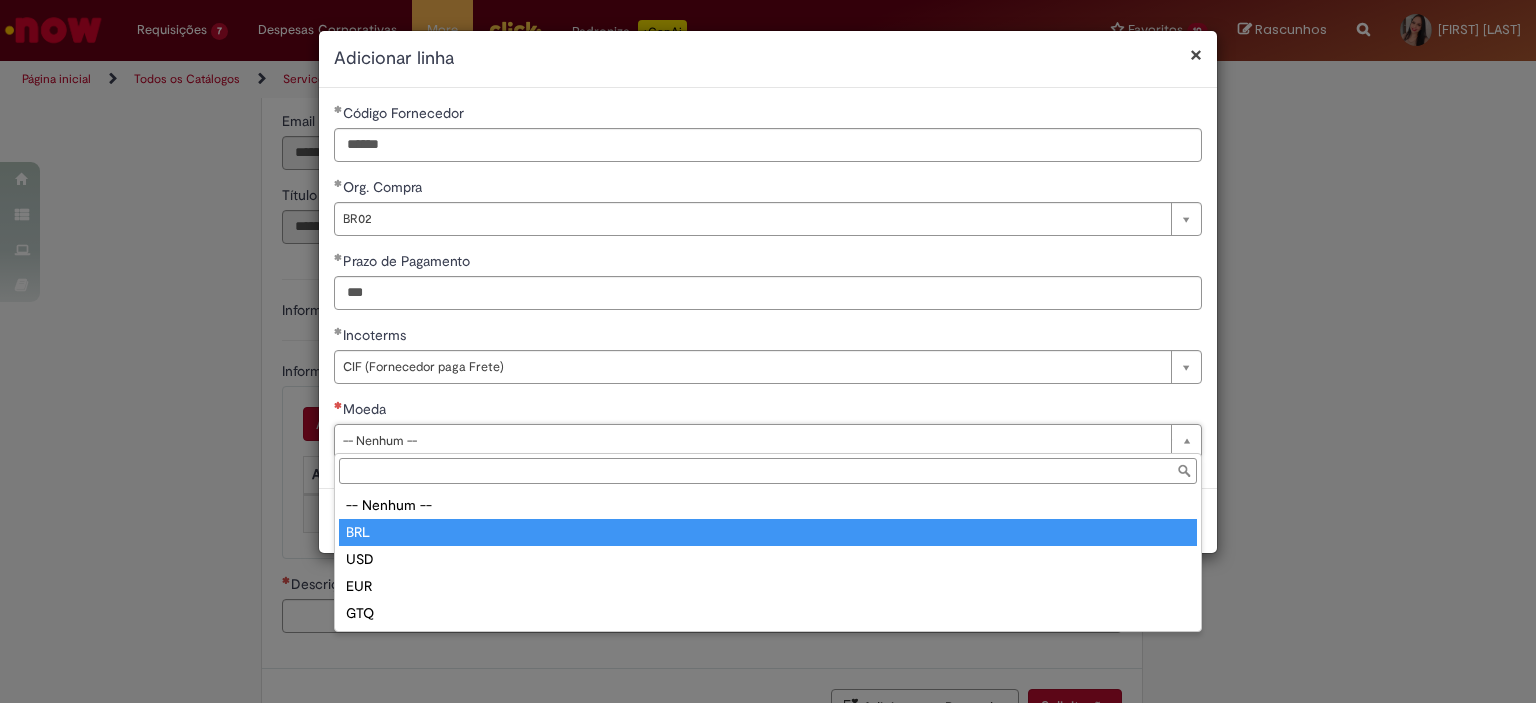 type on "***" 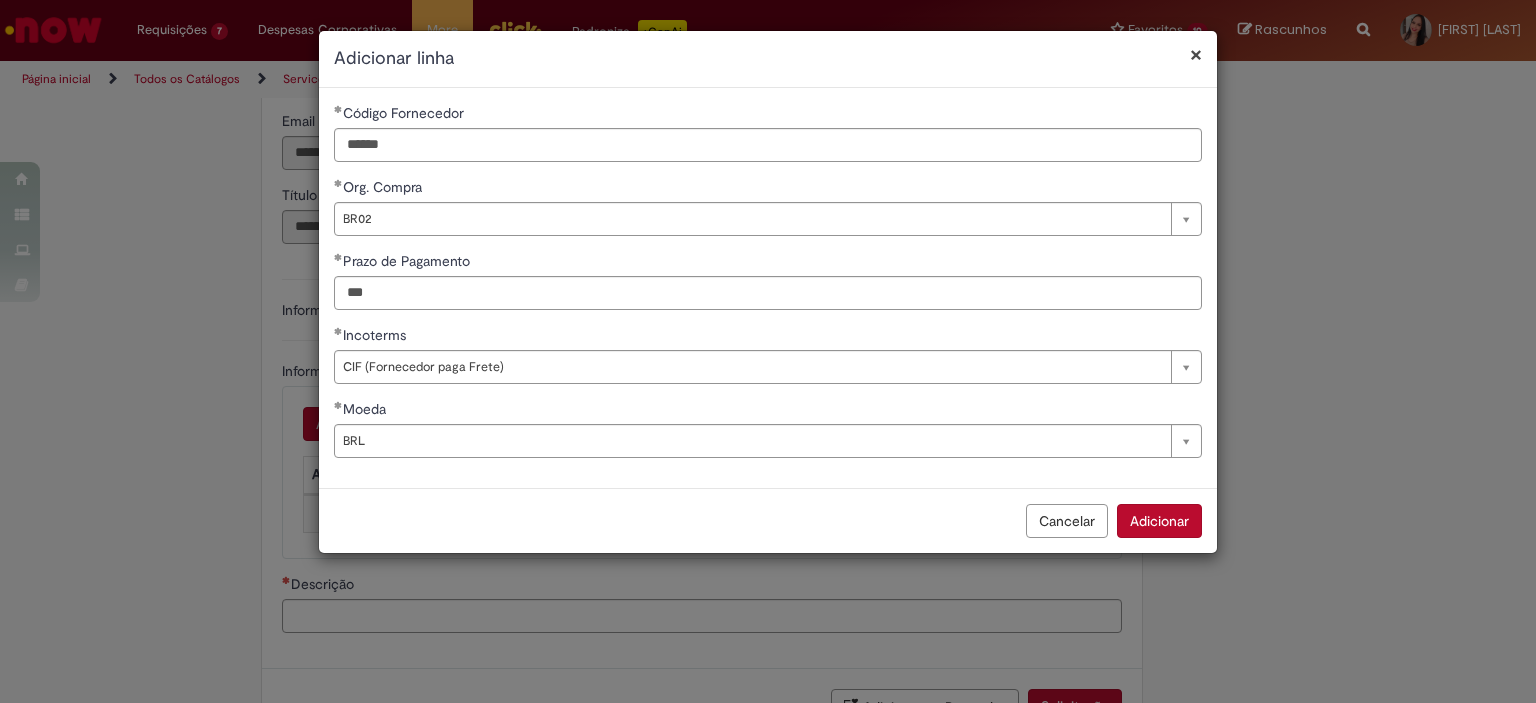 click on "Adicionar" at bounding box center [1159, 521] 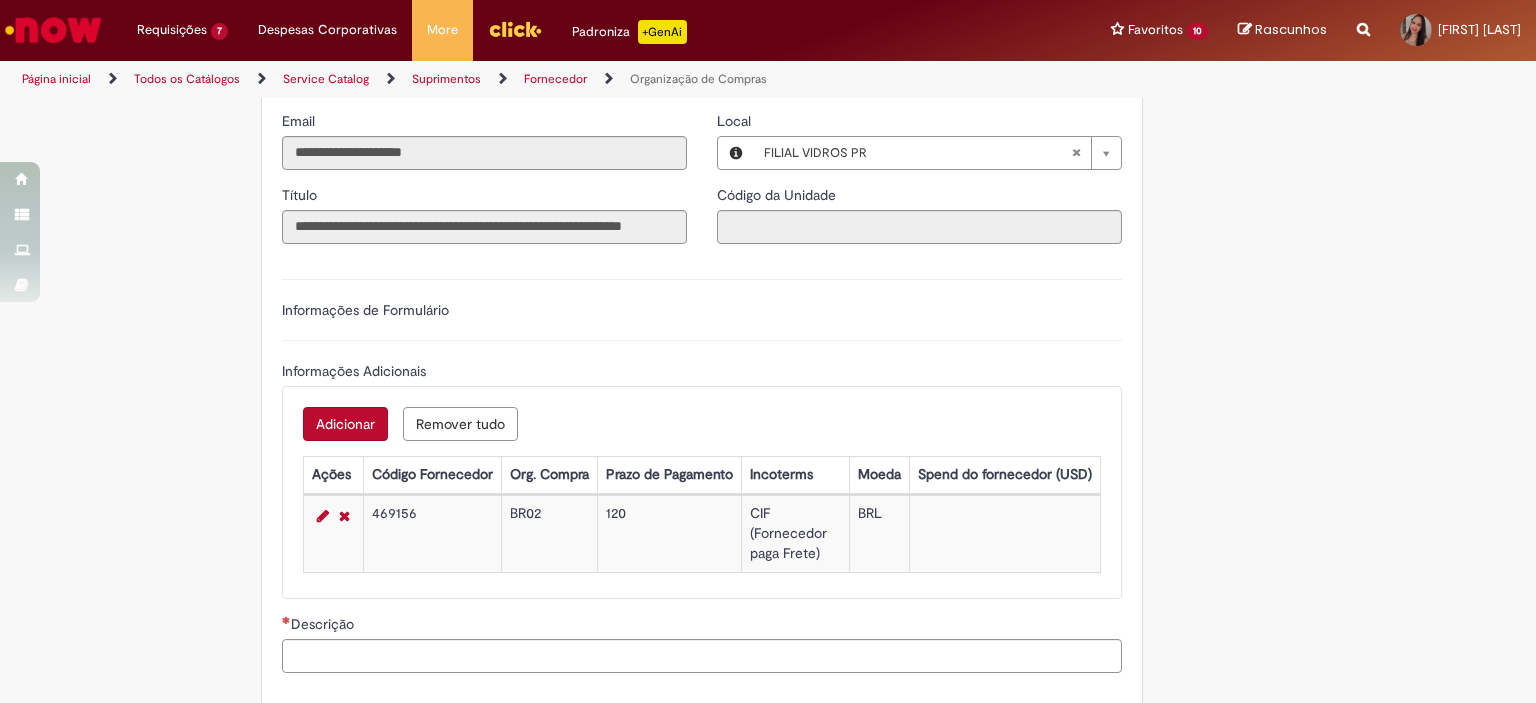 scroll, scrollTop: 1386, scrollLeft: 0, axis: vertical 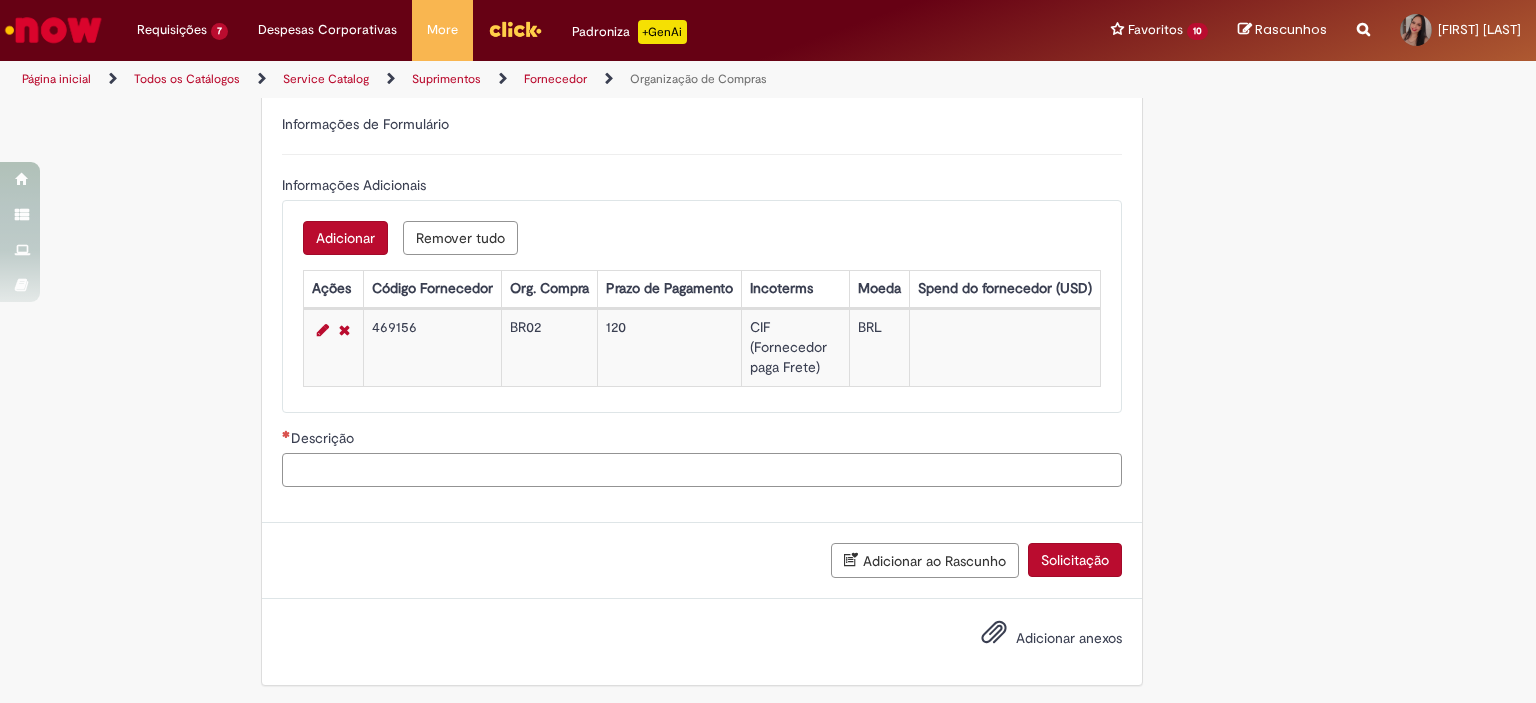 click on "Descrição" at bounding box center [702, 470] 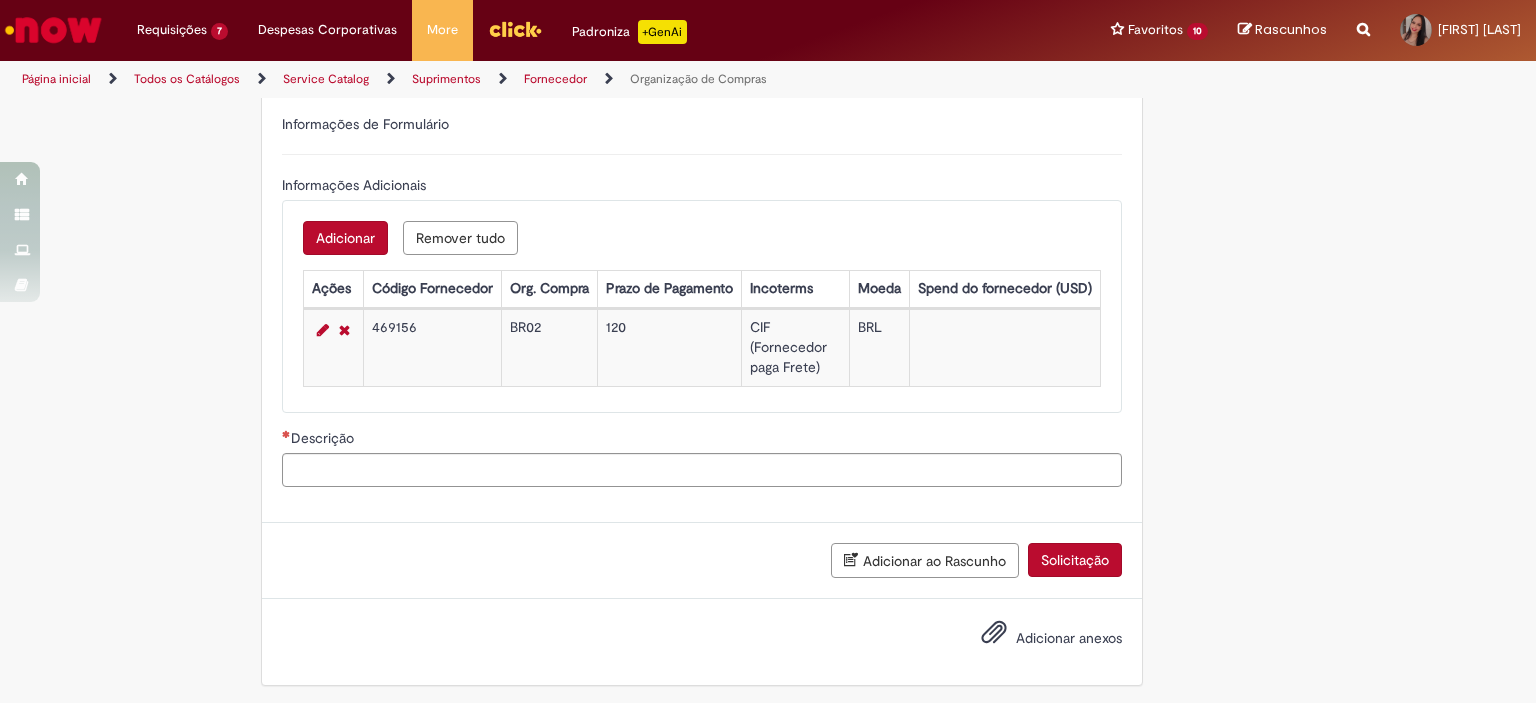 drag, startPoint x: 1080, startPoint y: 551, endPoint x: 544, endPoint y: 243, distance: 618.1909 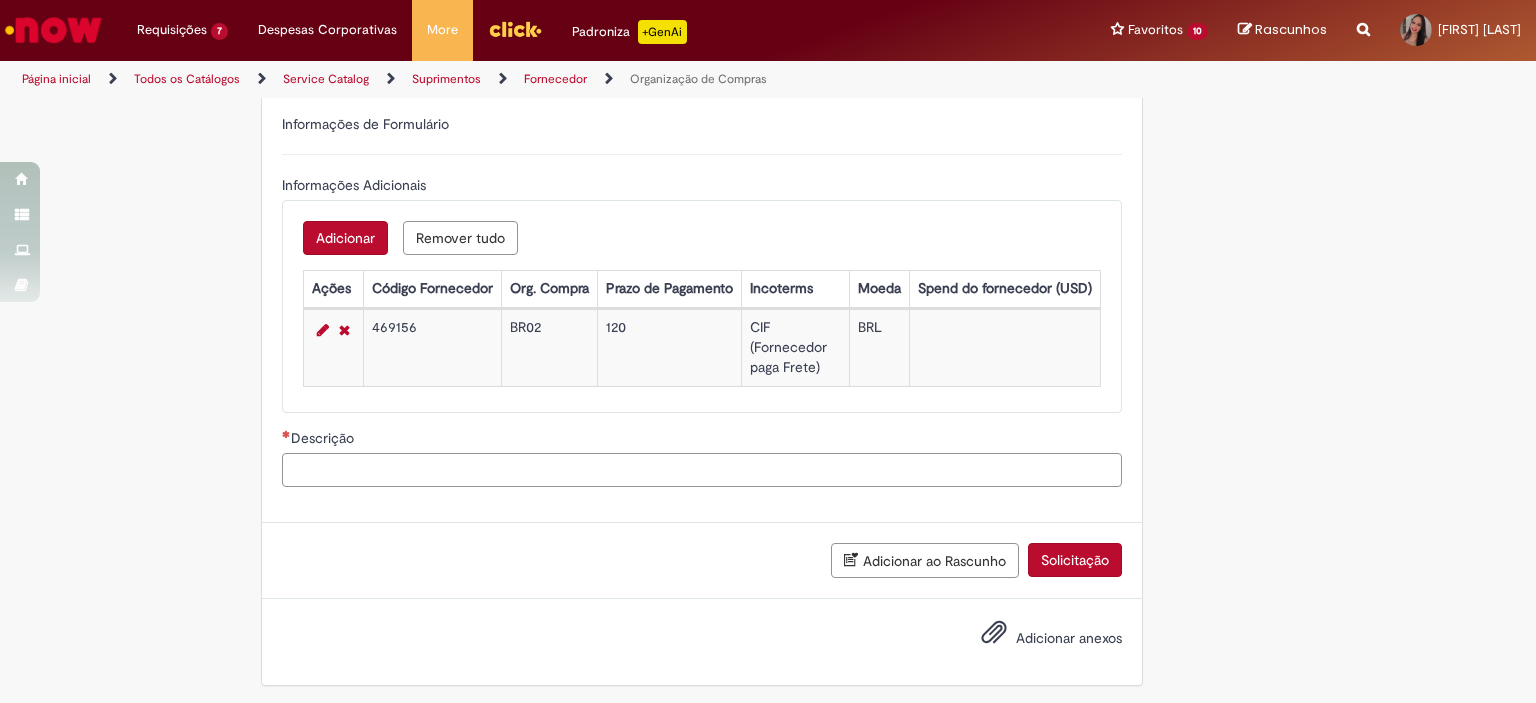 click on "Descrição" at bounding box center [702, 470] 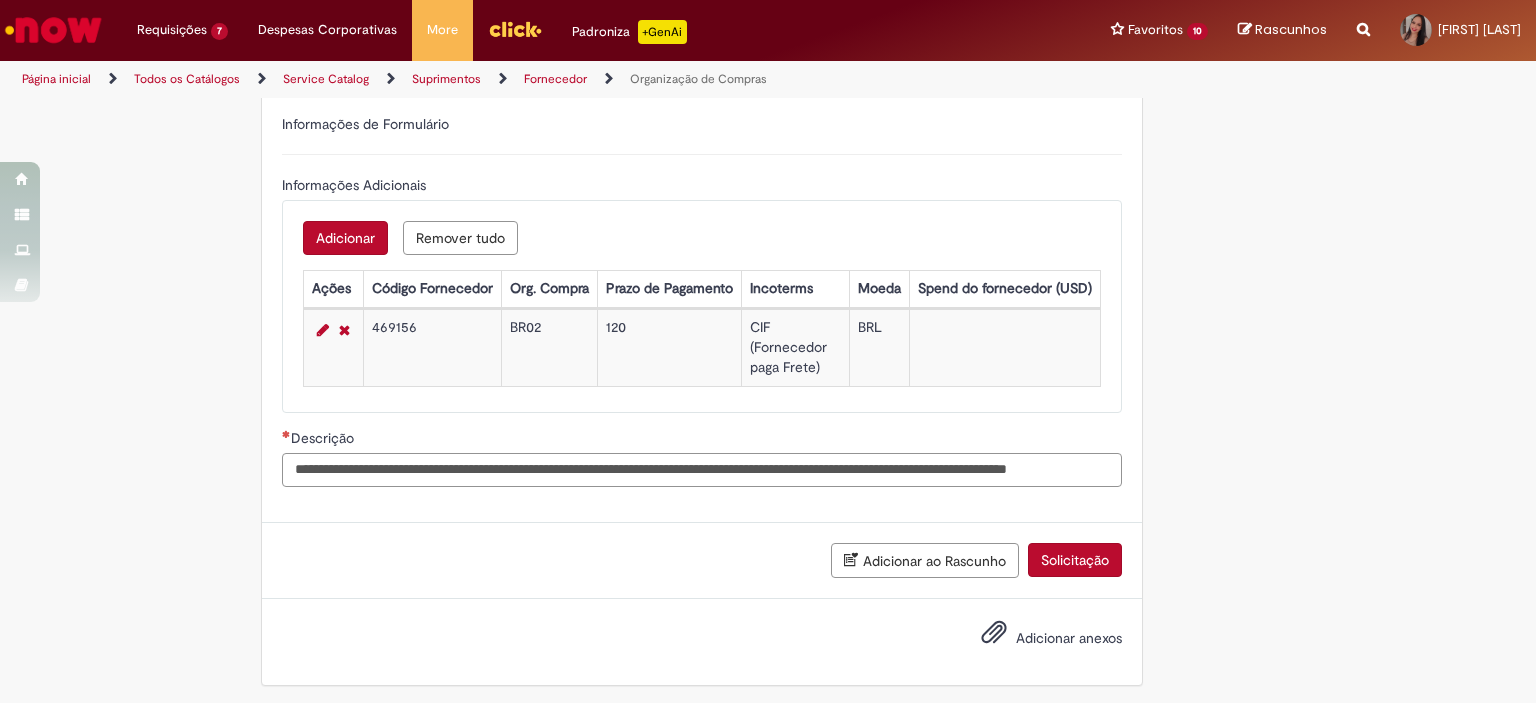 scroll, scrollTop: 0, scrollLeft: 129, axis: horizontal 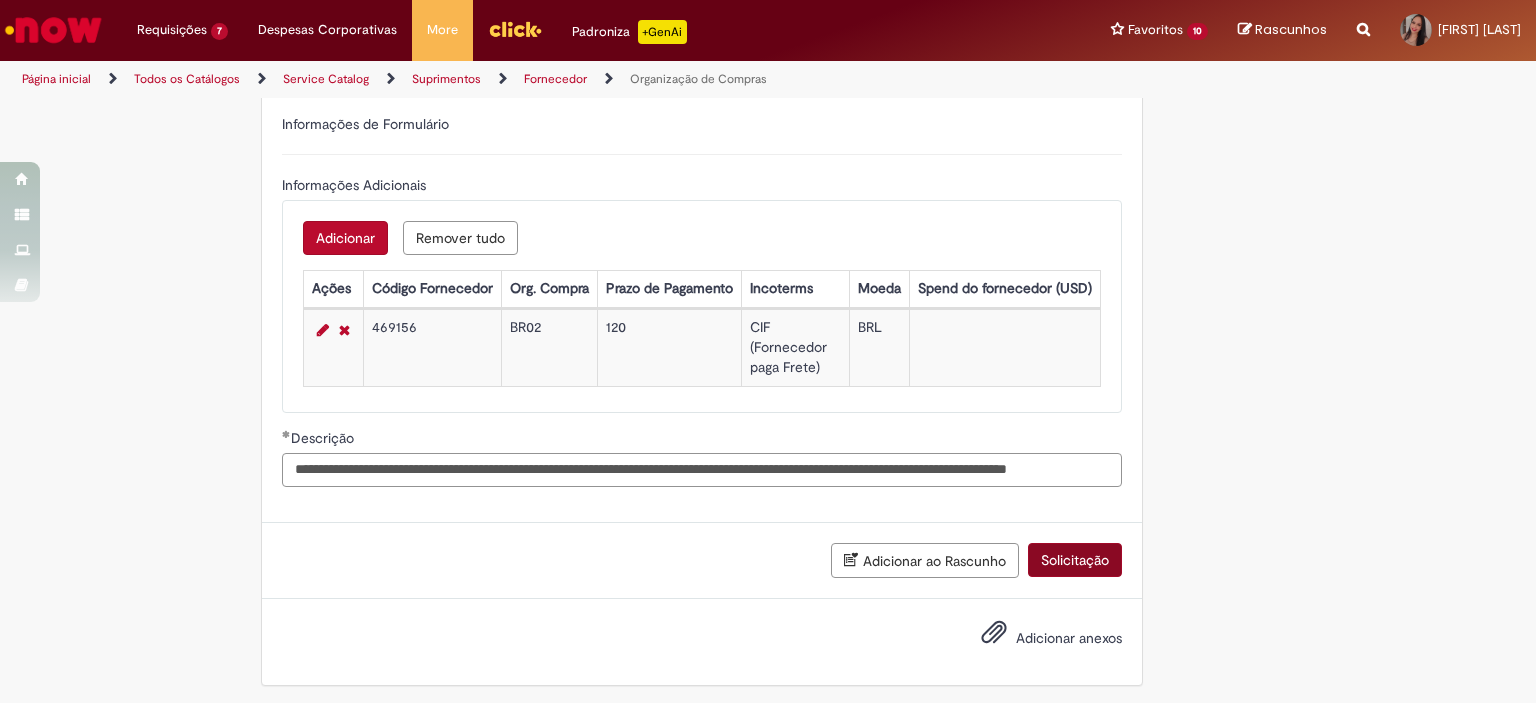 type on "**********" 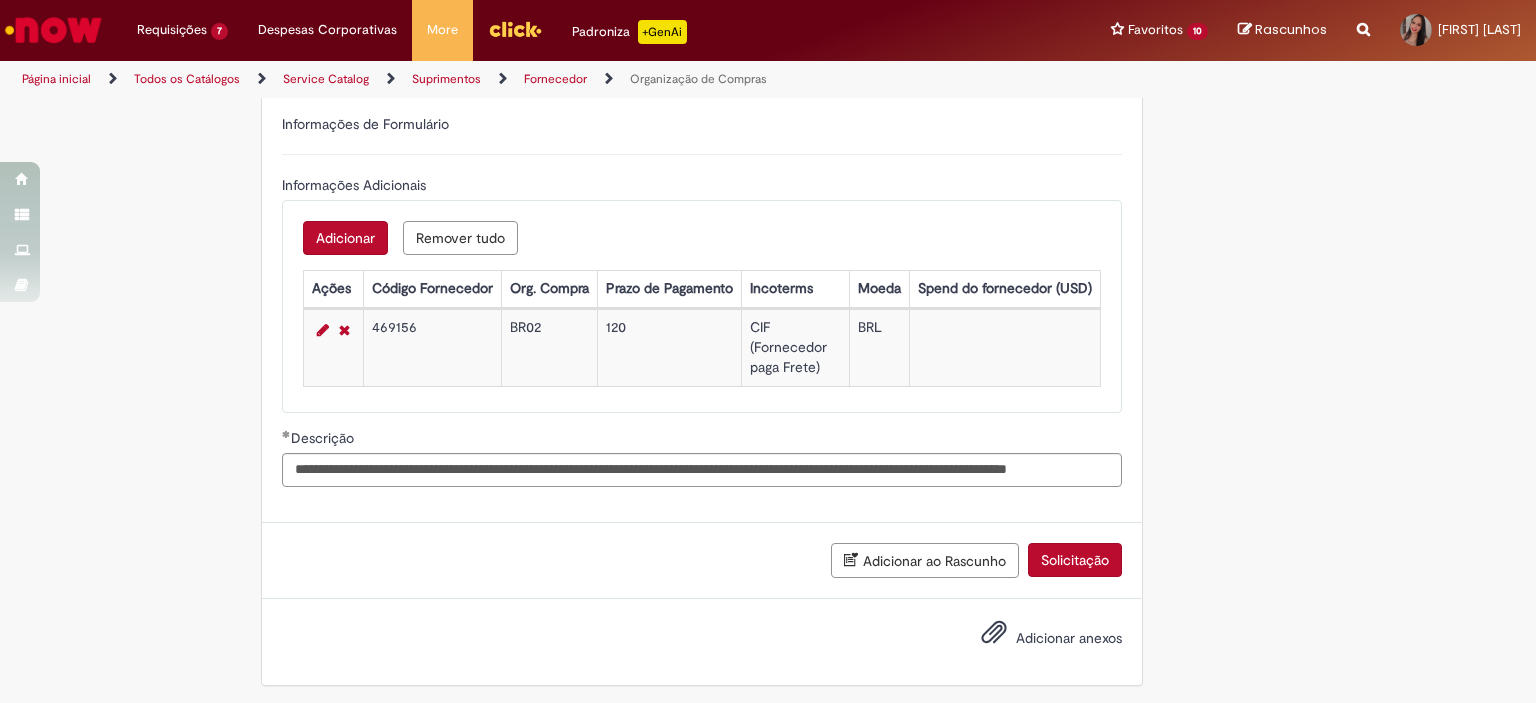 click on "Solicitação" at bounding box center (1075, 560) 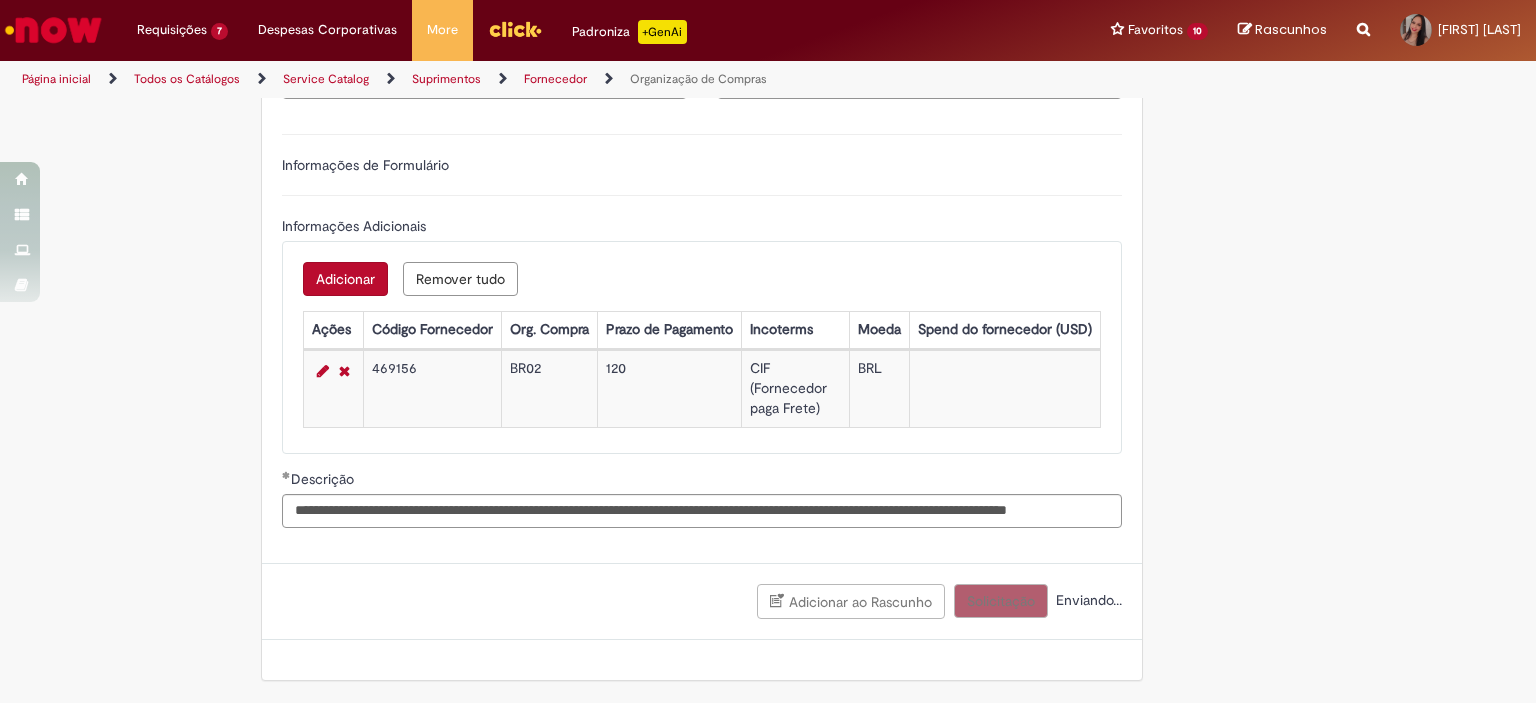 scroll, scrollTop: 1340, scrollLeft: 0, axis: vertical 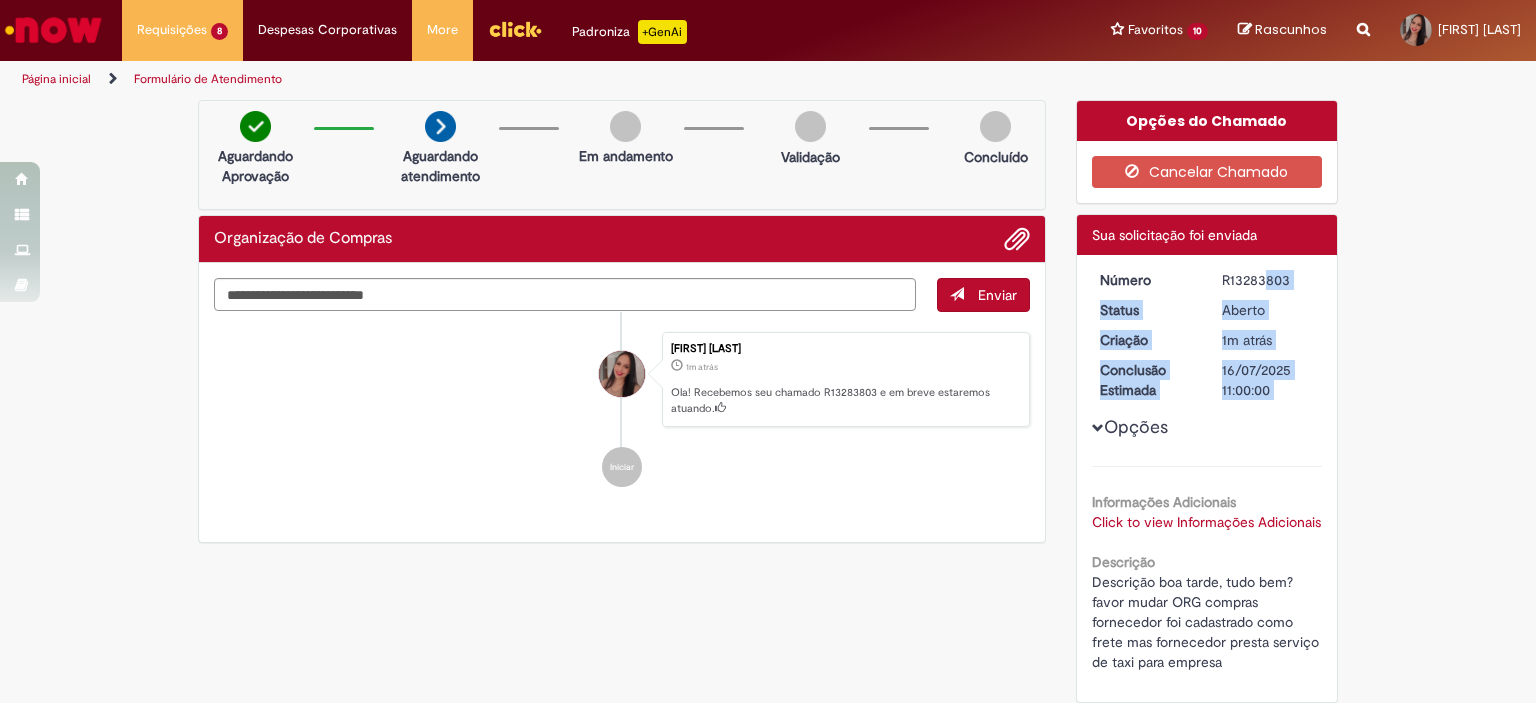 drag, startPoint x: 1213, startPoint y: 279, endPoint x: 1337, endPoint y: 277, distance: 124.01613 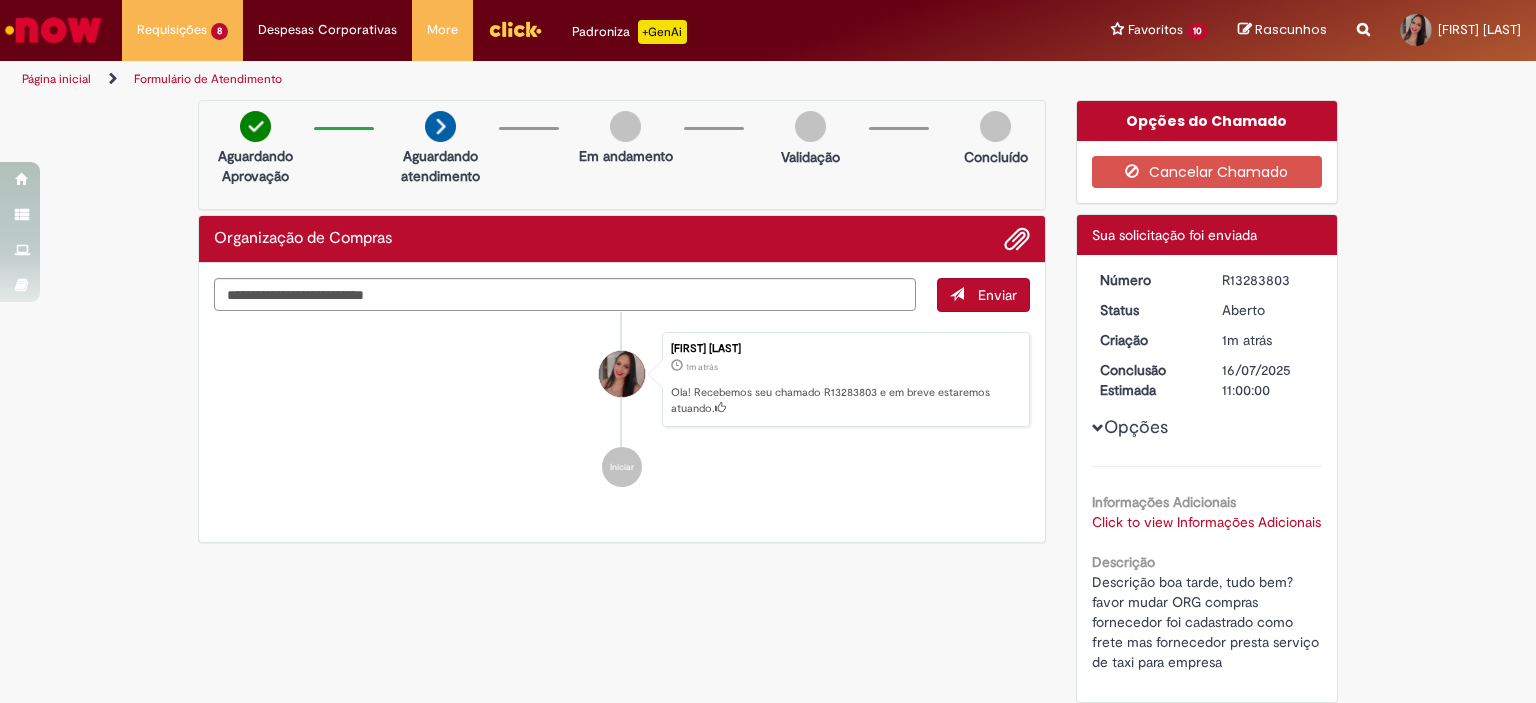 drag, startPoint x: 1223, startPoint y: 280, endPoint x: 1288, endPoint y: 280, distance: 65 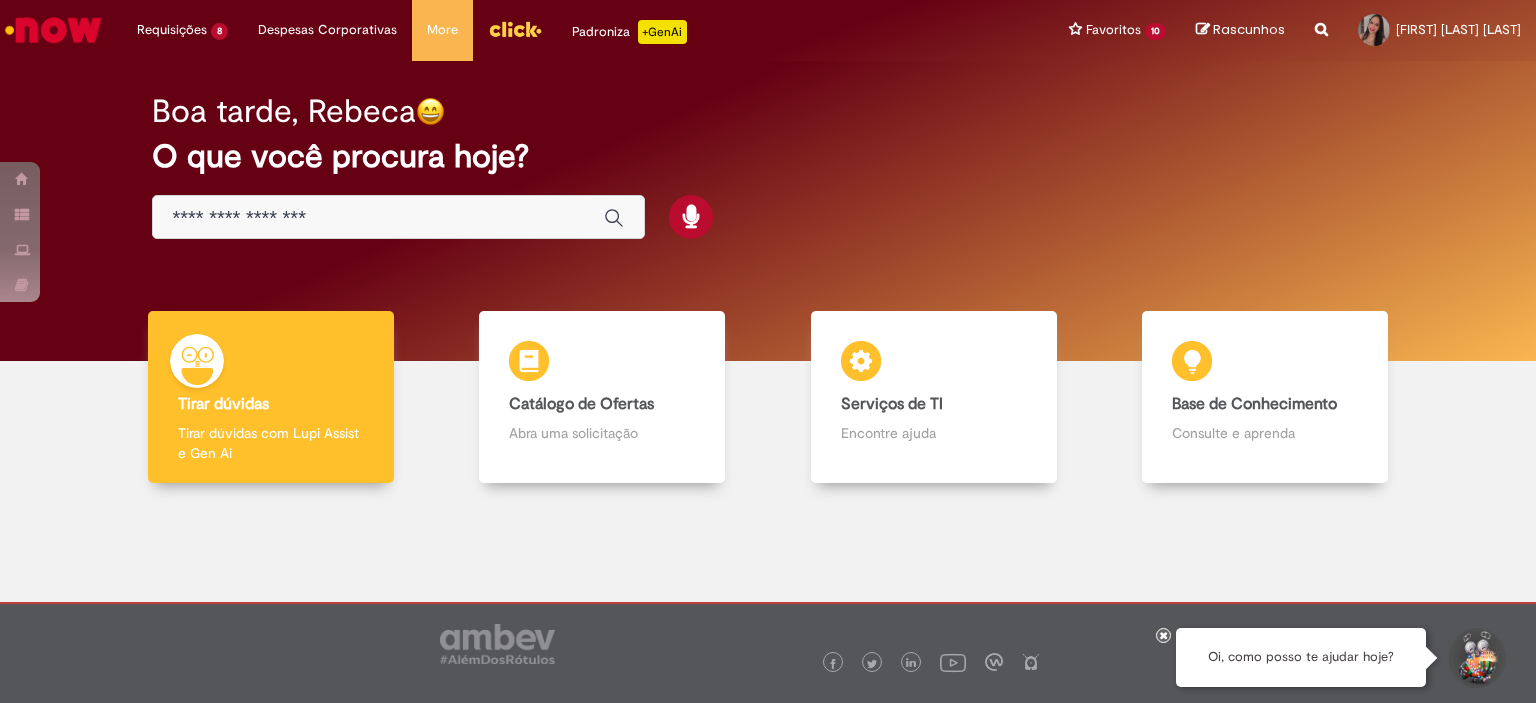 scroll, scrollTop: 0, scrollLeft: 0, axis: both 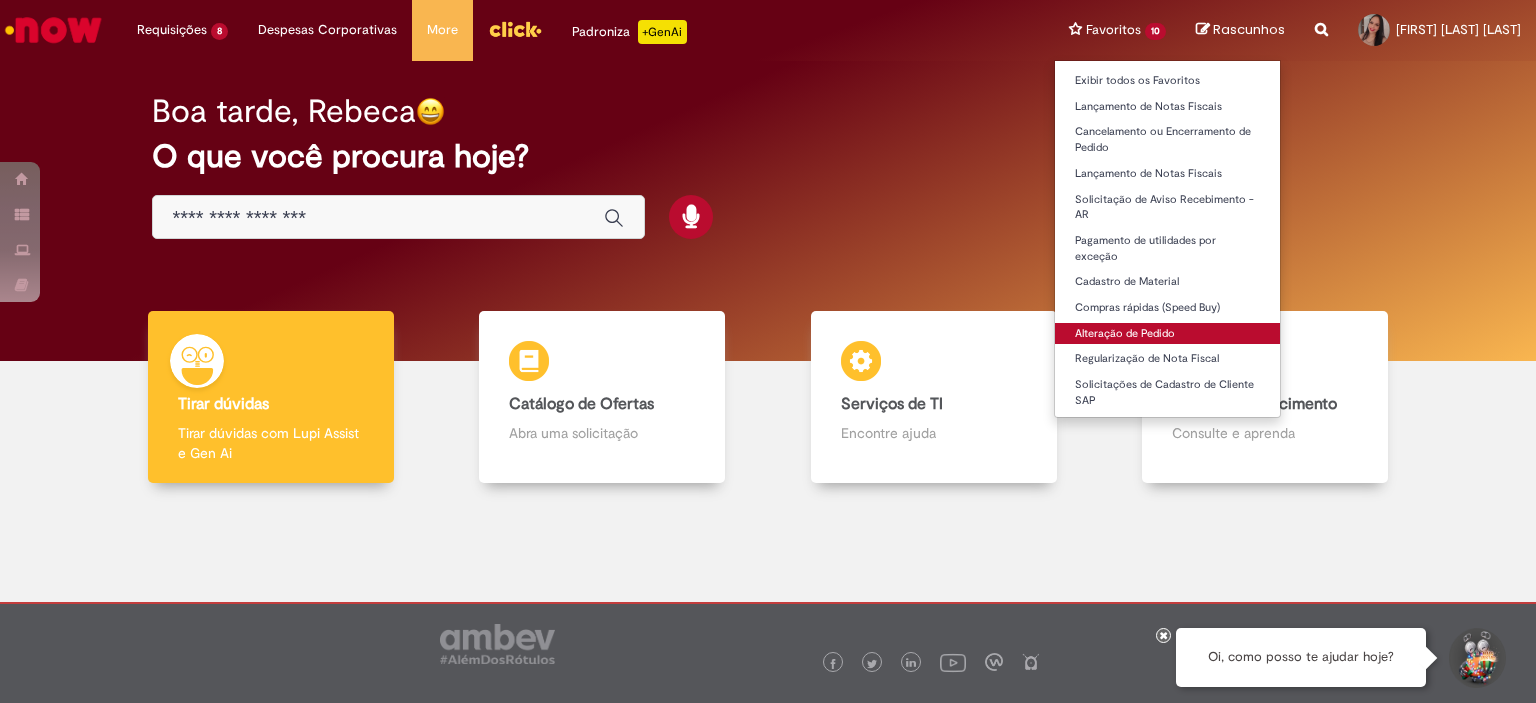 click on "Alteração de Pedido" at bounding box center [1167, 334] 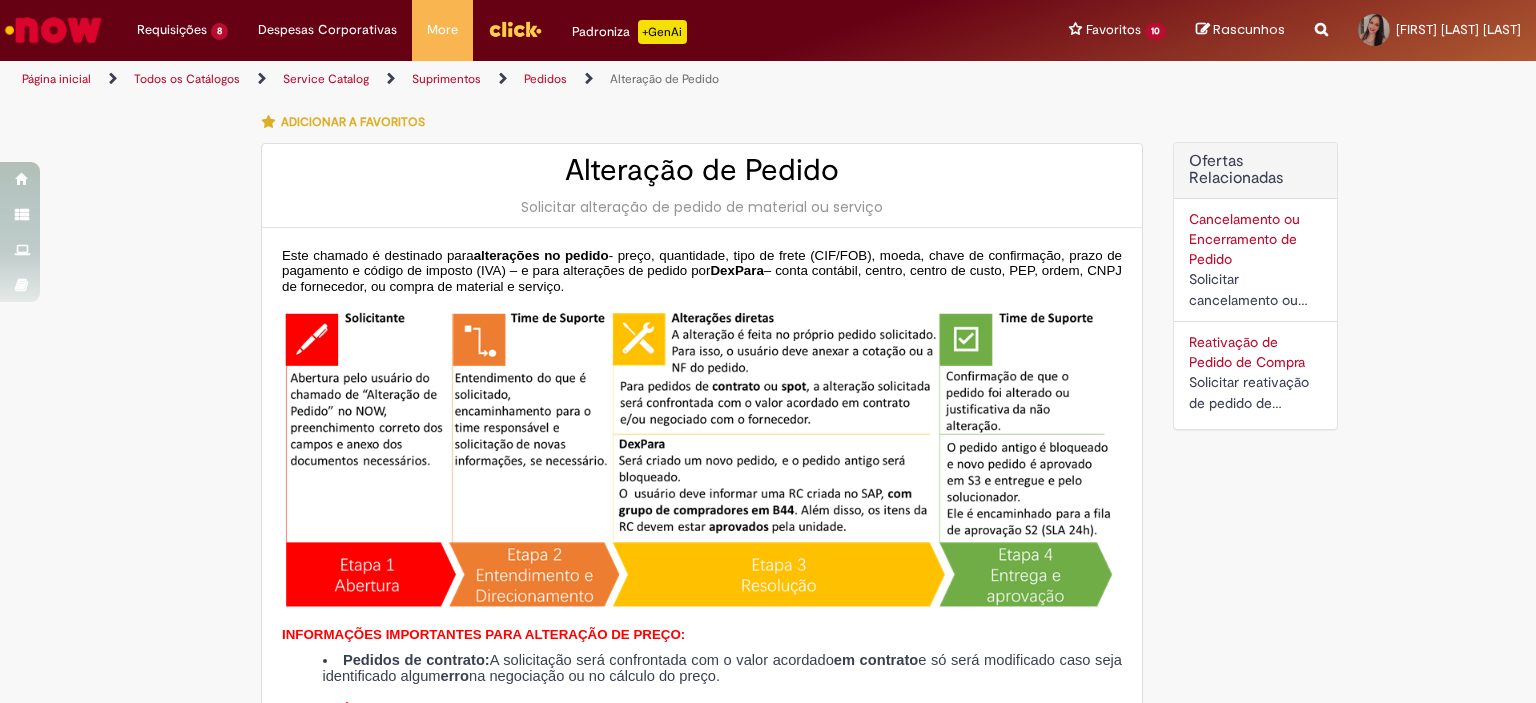 type on "********" 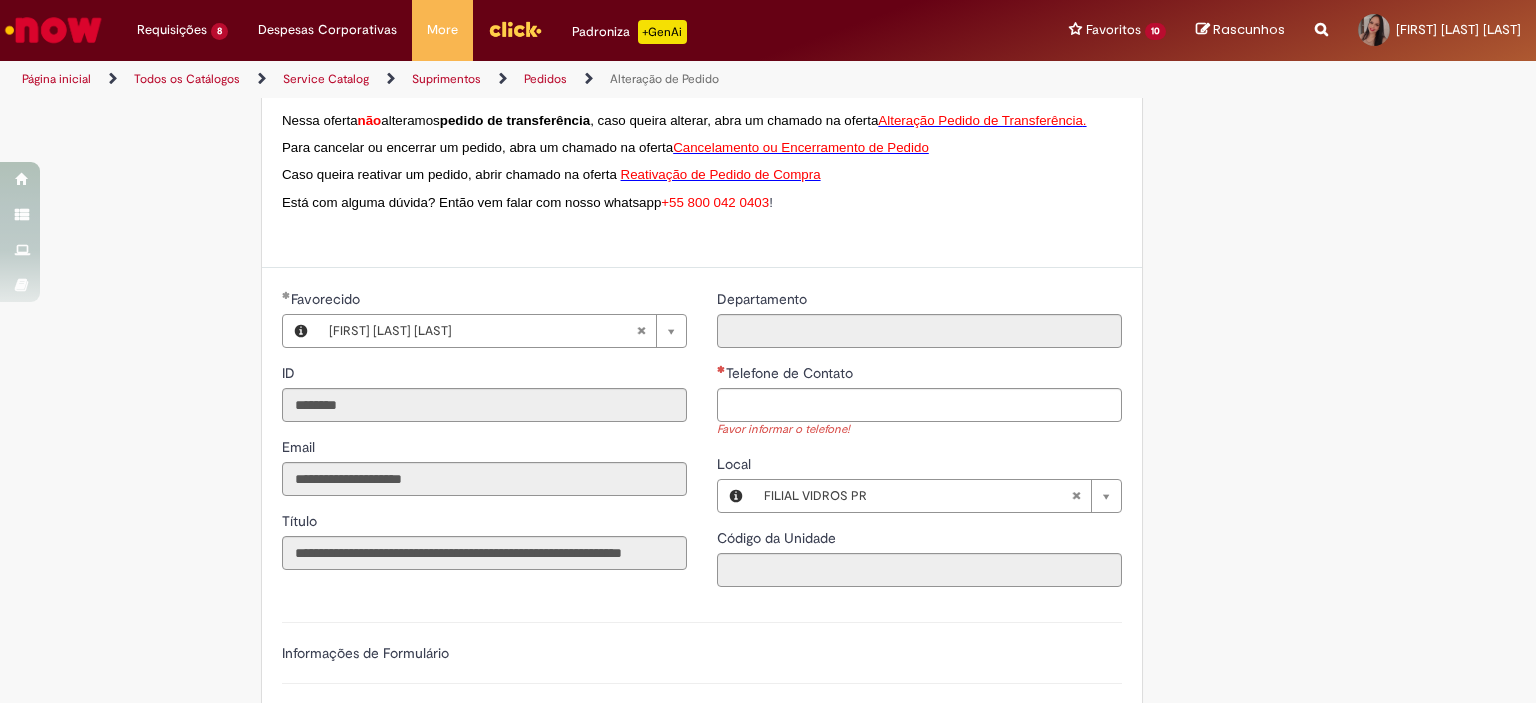 scroll, scrollTop: 782, scrollLeft: 0, axis: vertical 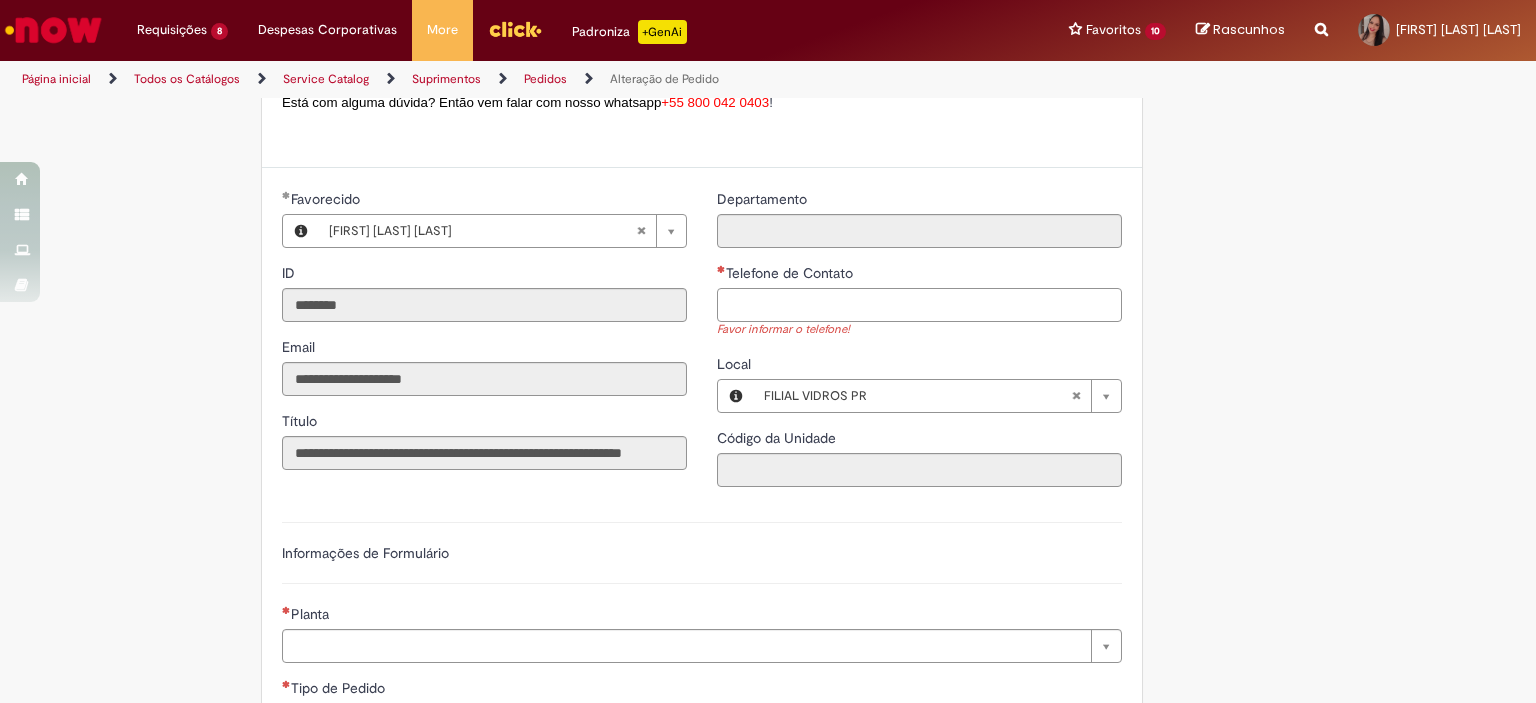 click on "Telefone de Contato" at bounding box center [919, 305] 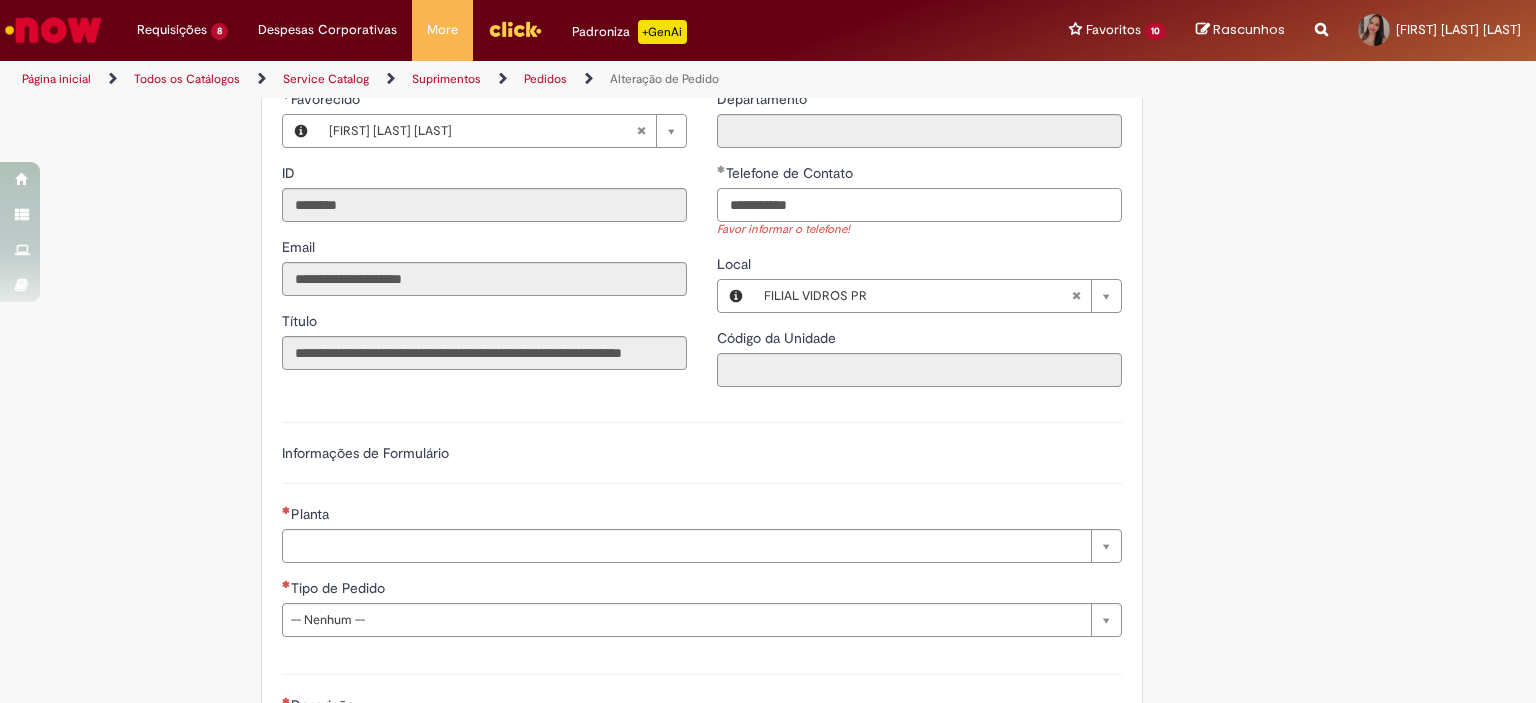 scroll, scrollTop: 982, scrollLeft: 0, axis: vertical 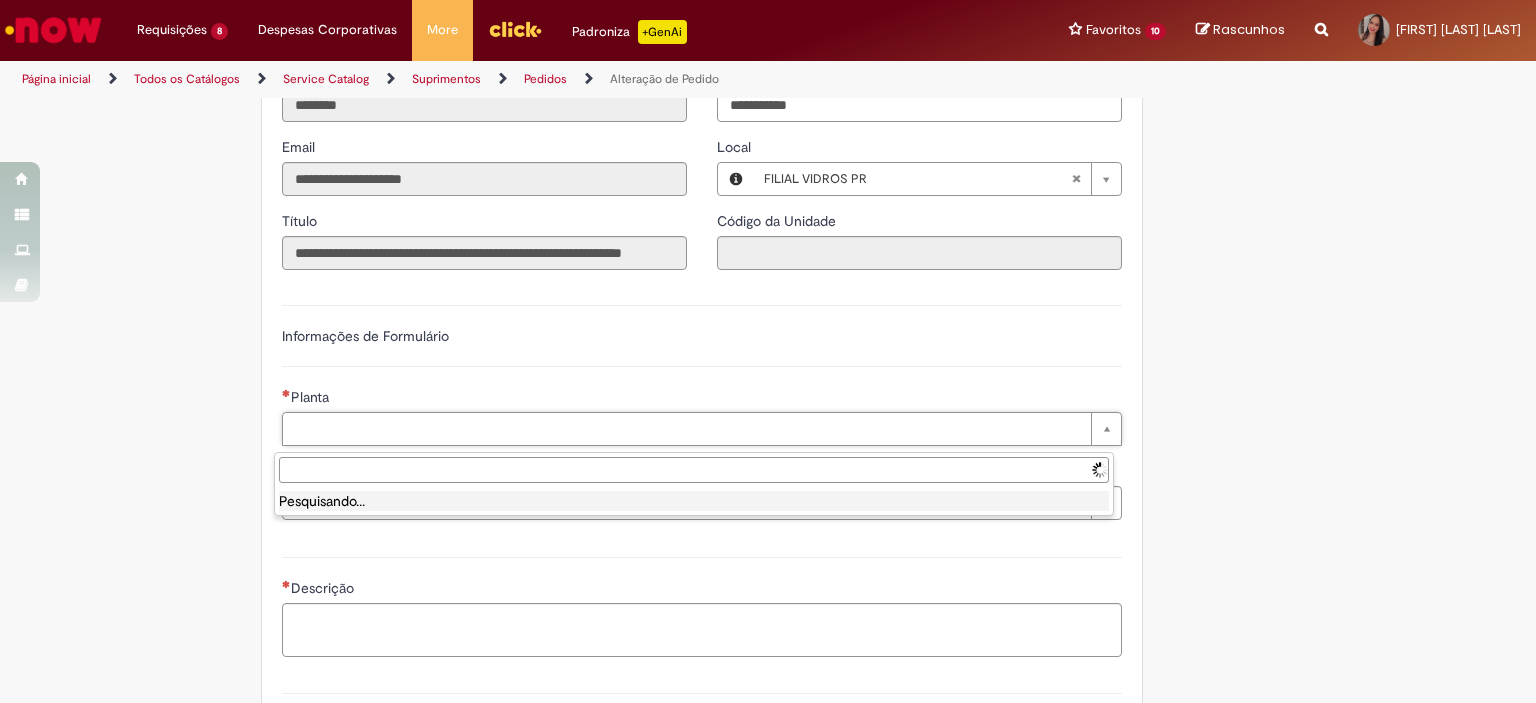 type on "**********" 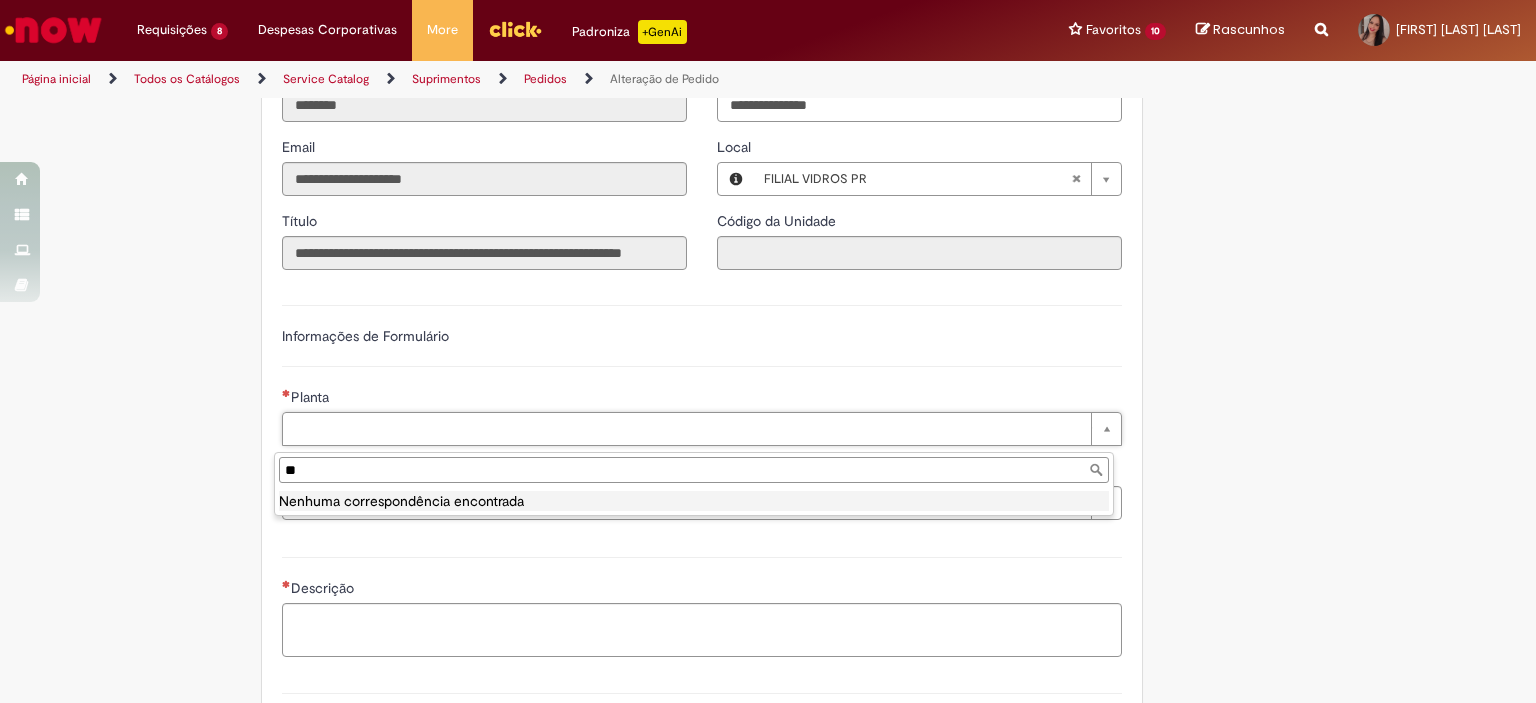 type on "*" 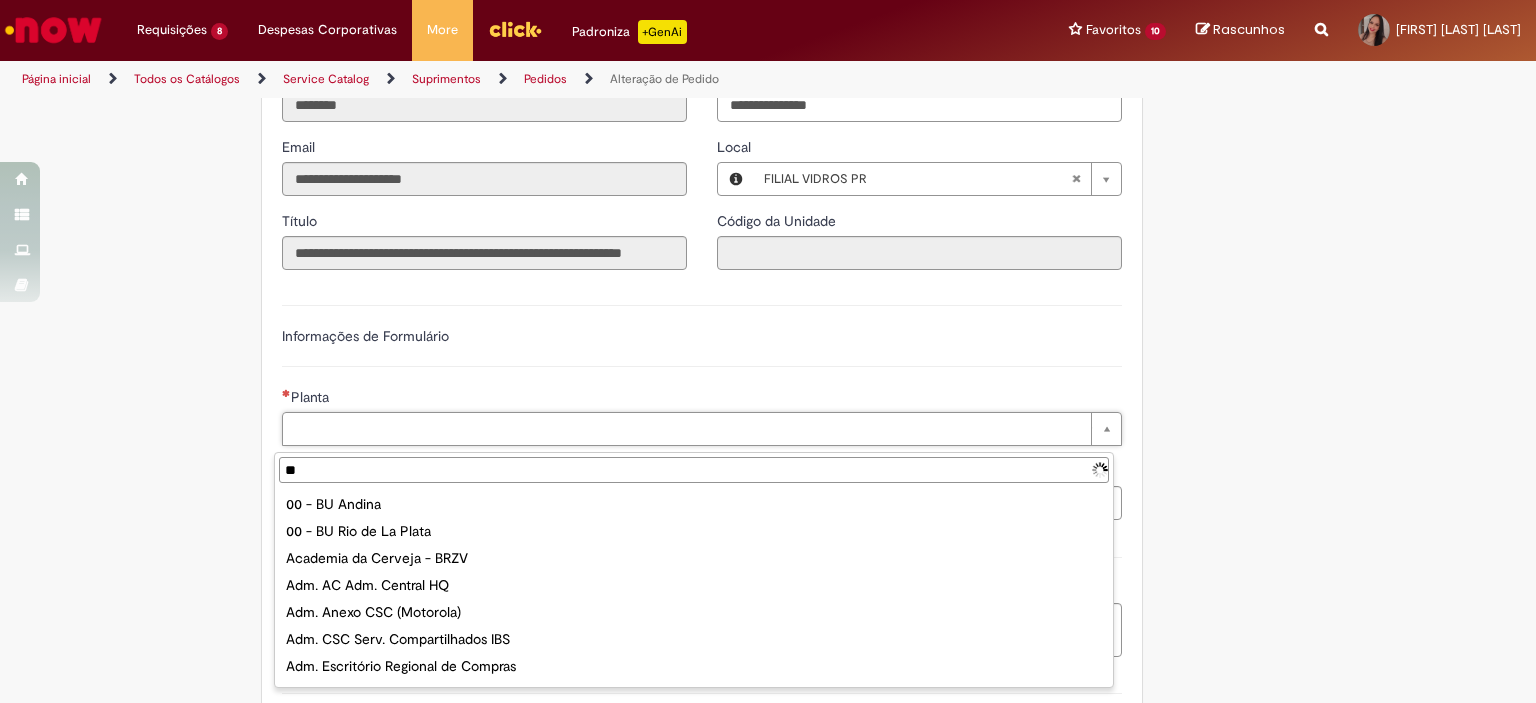 type on "***" 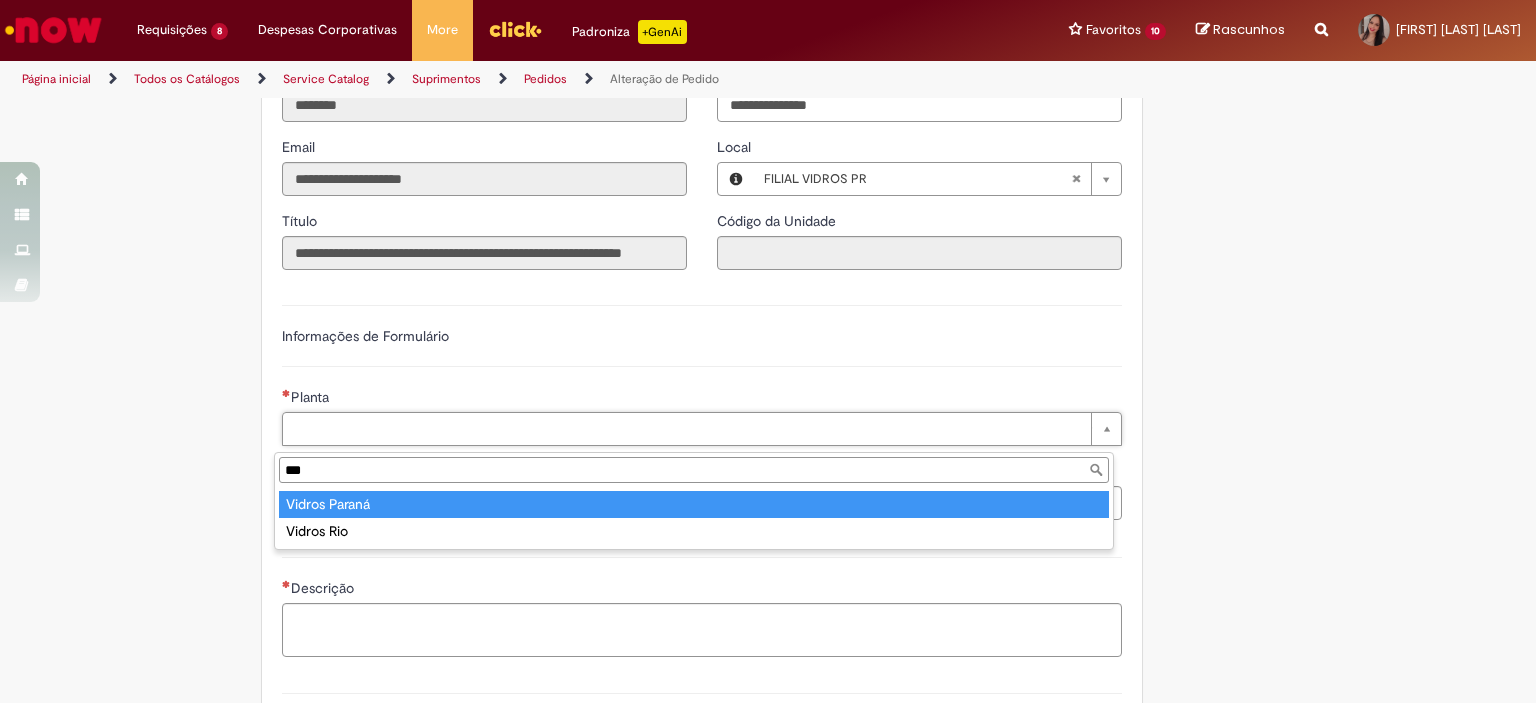 type on "**********" 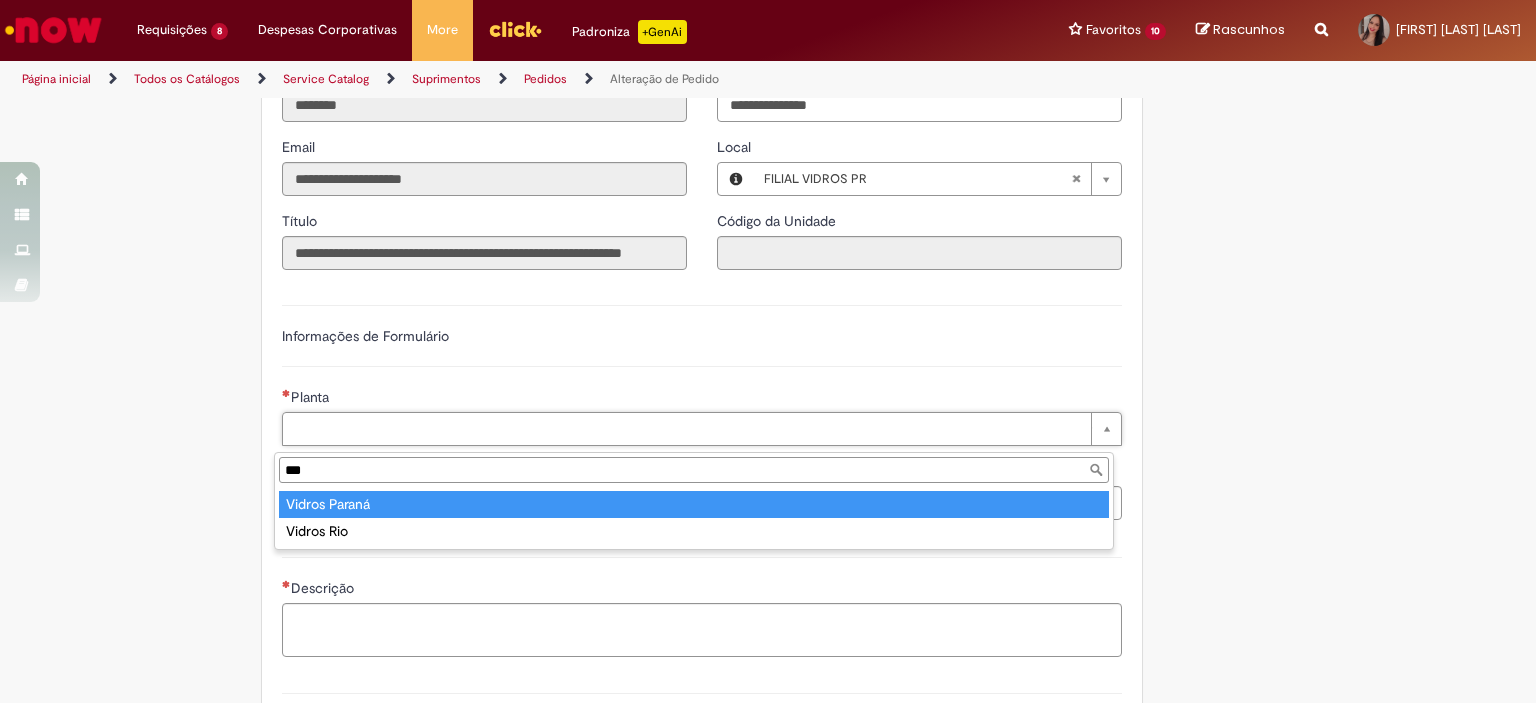 type on "**********" 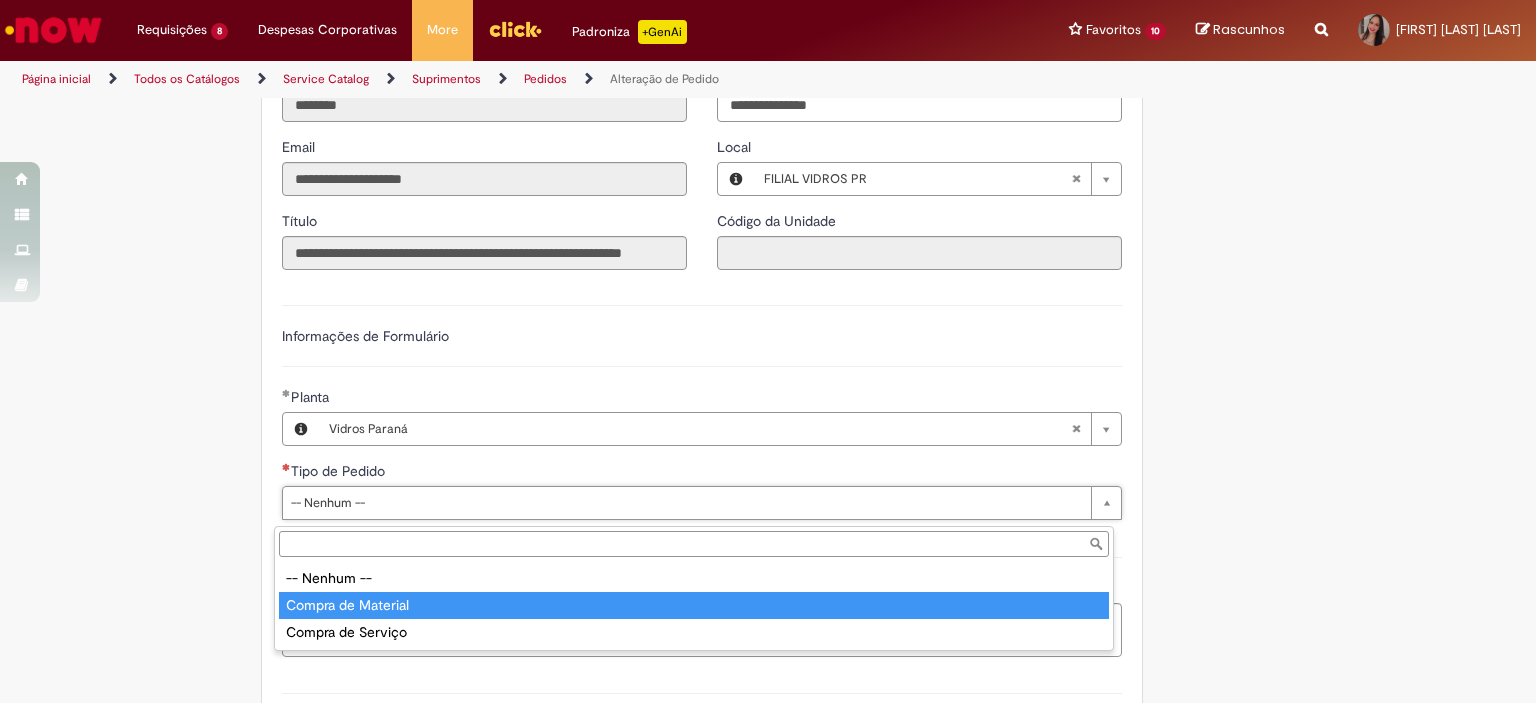type on "**********" 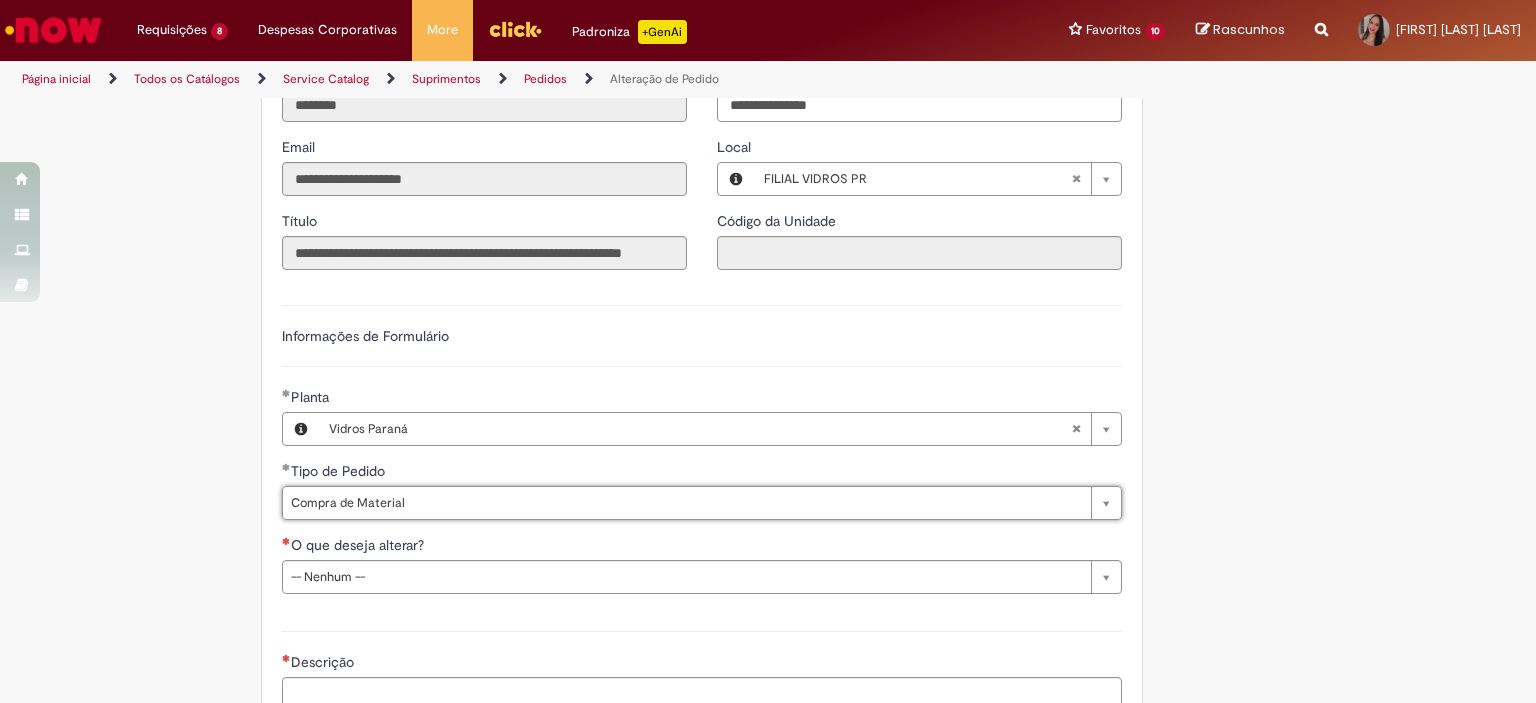 click on "Tire dúvidas com LupiAssist    +GenAI
Oi! Eu sou LupiAssist, uma Inteligência Artificial Generativa em constante aprendizado   Meu conteúdo é monitorado para trazer uma melhor experiência
Dúvidas comuns:
Só mais um instante, estou consultando nossas bases de conhecimento  e escrevendo a melhor resposta pra você!
Title
Lorem ipsum dolor sit amet    Fazer uma nova pergunta
Gerei esta resposta utilizando IA Generativa em conjunto com os nossos padrões. Em caso de divergência, os documentos oficiais prevalecerão.
Saiba mais em:
Ou ligue para:
E aí, te ajudei?
Sim, obrigado!" at bounding box center [768, 56] 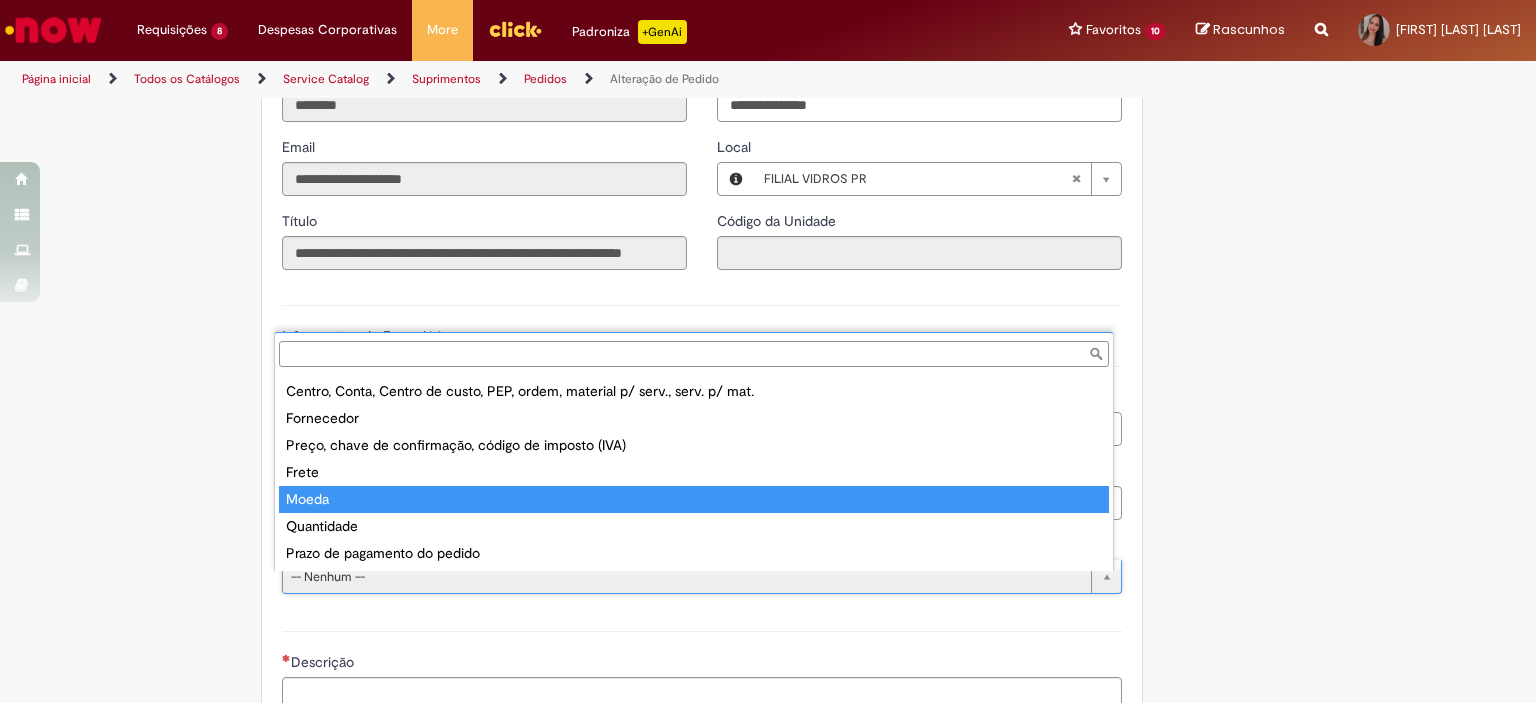 scroll, scrollTop: 0, scrollLeft: 0, axis: both 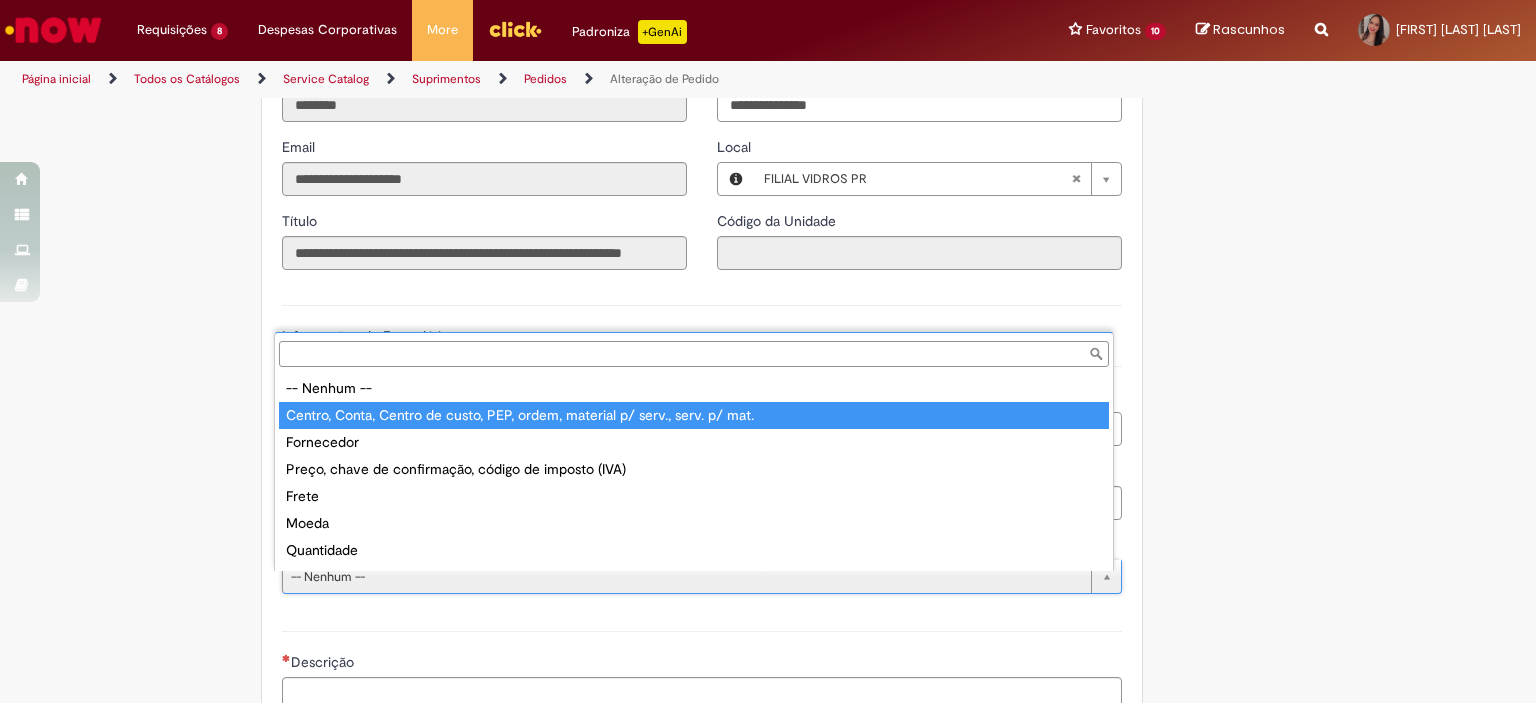 type on "**********" 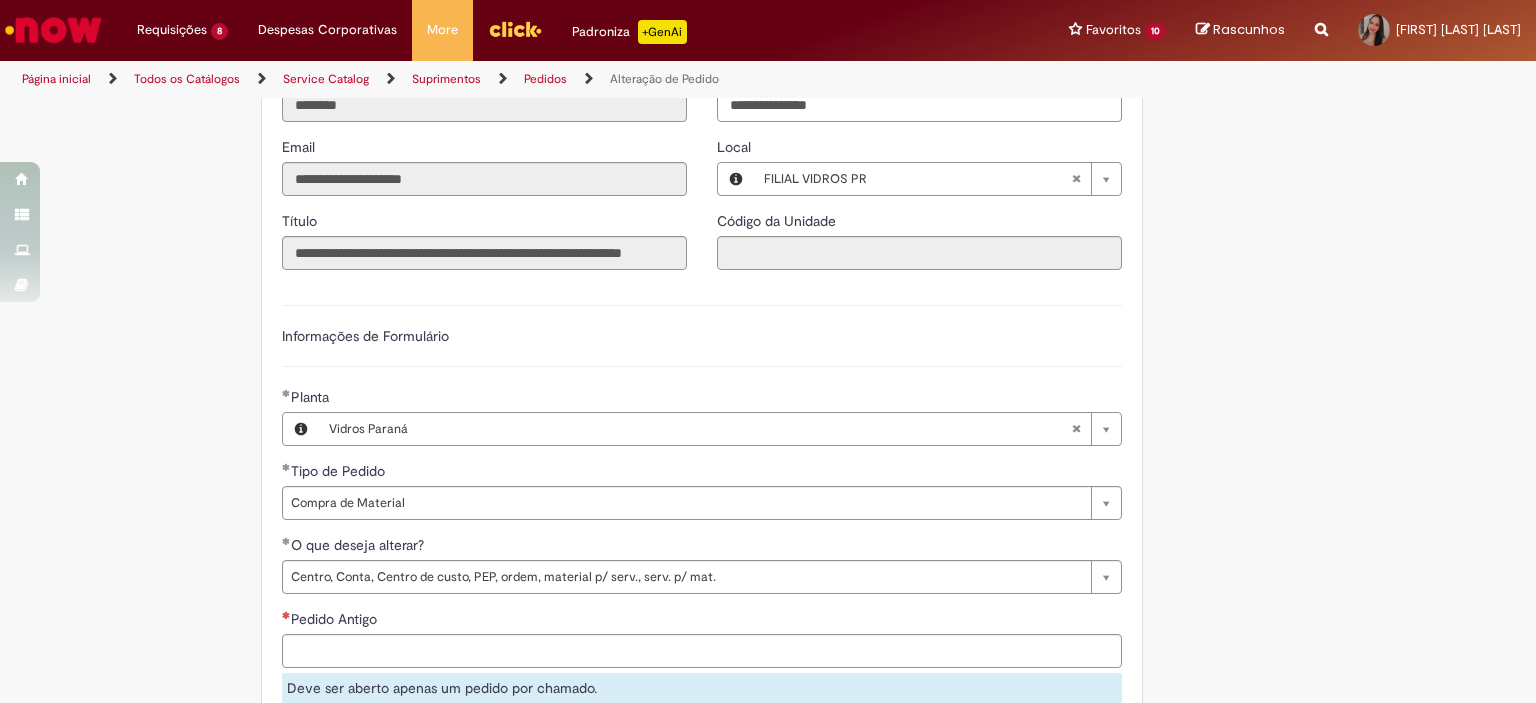 click on "Adicionar a Favoritos
Alteração de Pedido
Solicitar alteração de pedido de material ou serviço
Este chamado é destinado para  alterações no pedido  - preço, quantidade, tipo de frete (CIF/FOB), moeda, chave de confirmação, prazo de pagamento e código de imposto (IVA) – e para alterações de pedido por  DexPara  – conta contábil, centro, centro de custo, PEP, ordem, CNPJ de fornecedor, ou compra de material e serviço.
INFORMAÇÕES IMPORTANTES PARA ALTERAÇÃO DE PREÇO:
Pedidos de contrato:  A solicitação será confrontada com o valor acordado  em contrato  e só será modificado caso seja identificado algum  erro  na negociação ou no cálculo do preço.
É obrigatório anexar o e-mail com a solicitação do fornecedor!
O prazo para atendimento da NIMBI e NOW é o mesmo (3 dias úteis):  Favor orientar o fornecedor a marcar pendência na  Nimbi" at bounding box center (670, 216) 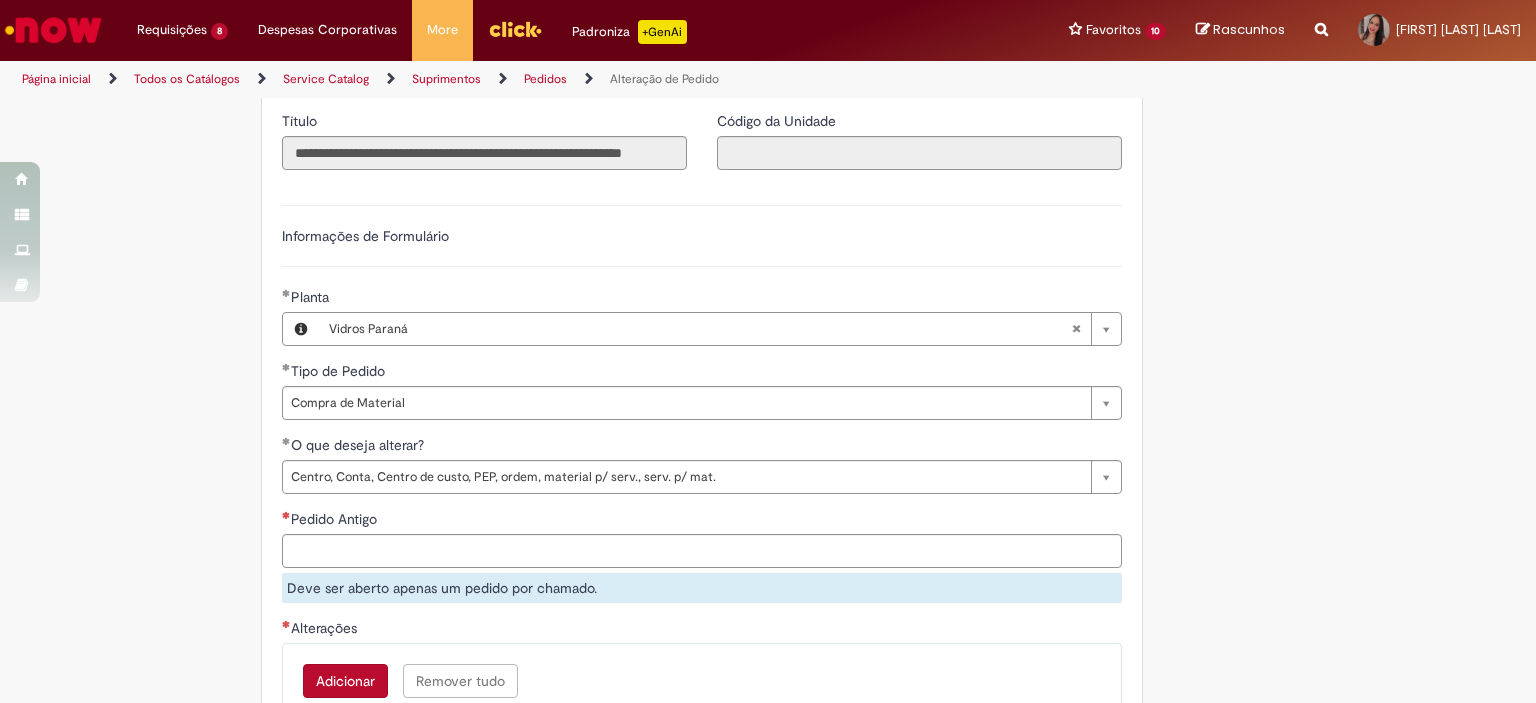 scroll, scrollTop: 1282, scrollLeft: 0, axis: vertical 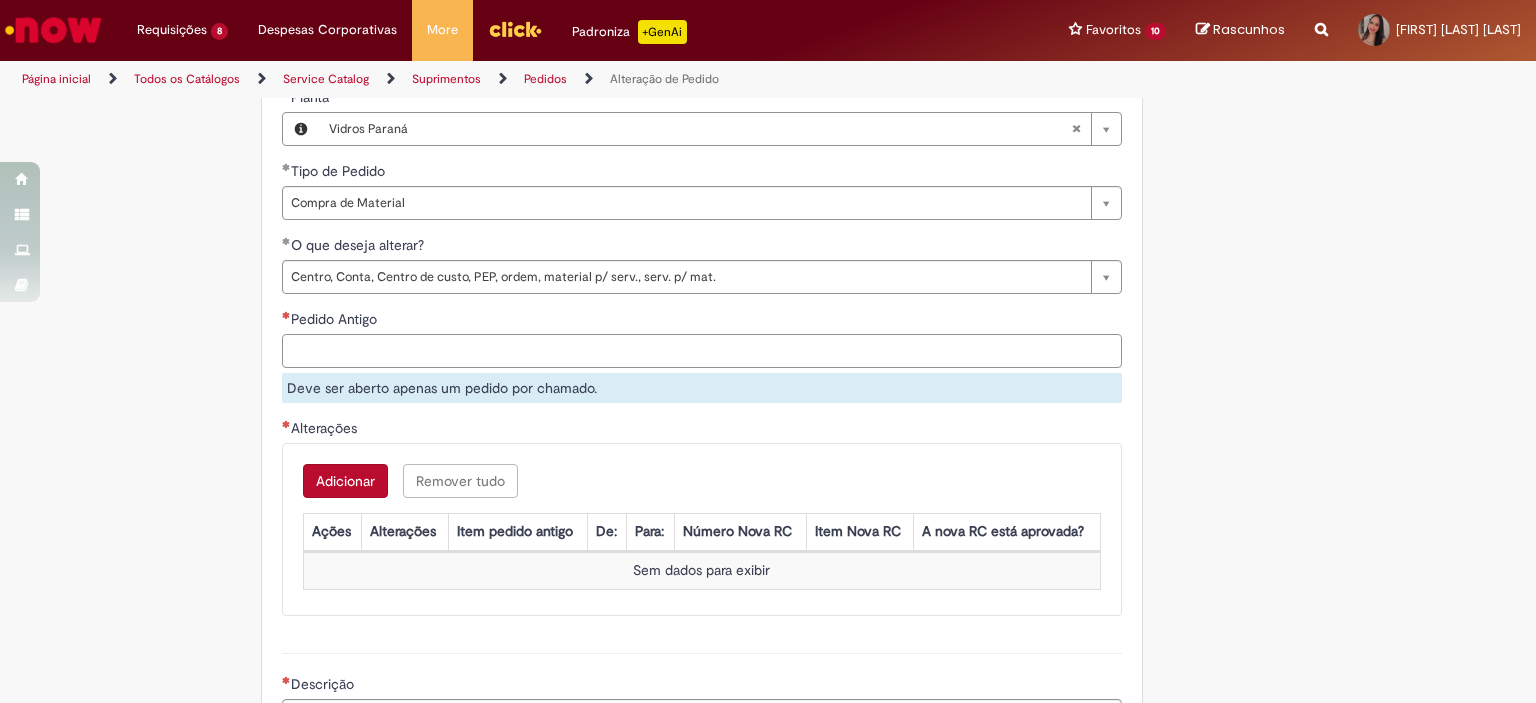 click on "Pedido Antigo" at bounding box center [702, 351] 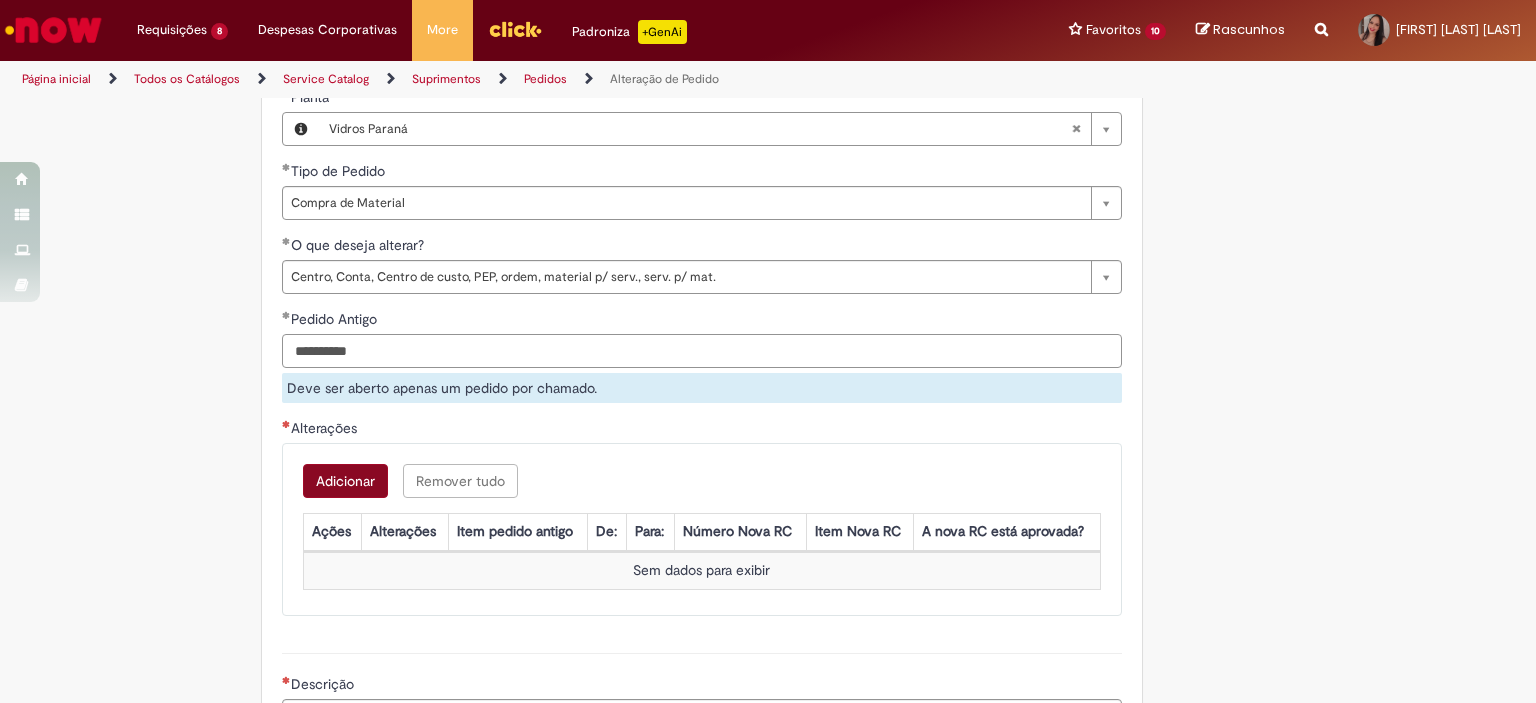 type on "**********" 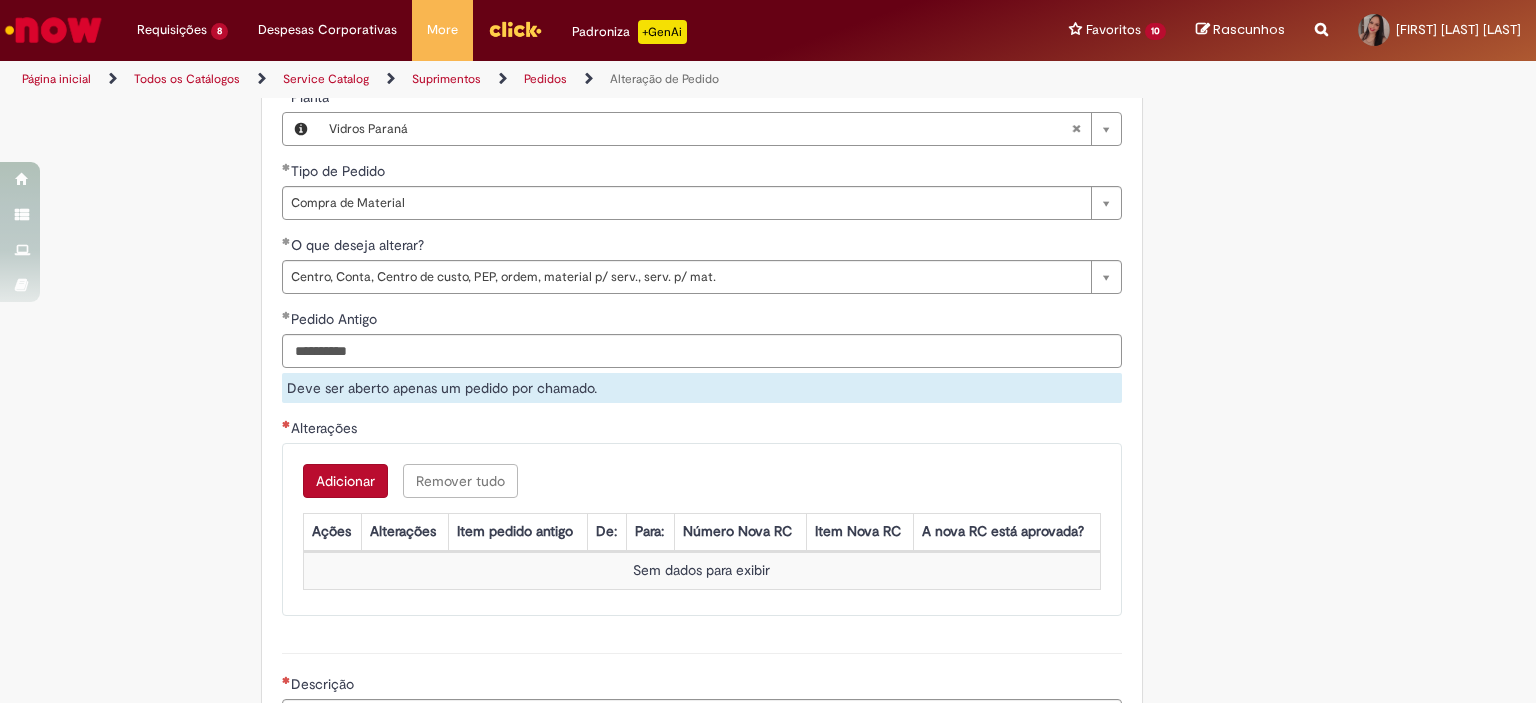 click on "Adicionar Remover tudo Alterações Ações Alterações Item pedido antigo De: Para: Número Nova RC Item Nova RC A nova RC está aprovada? Sem dados para exibir" at bounding box center (702, 529) 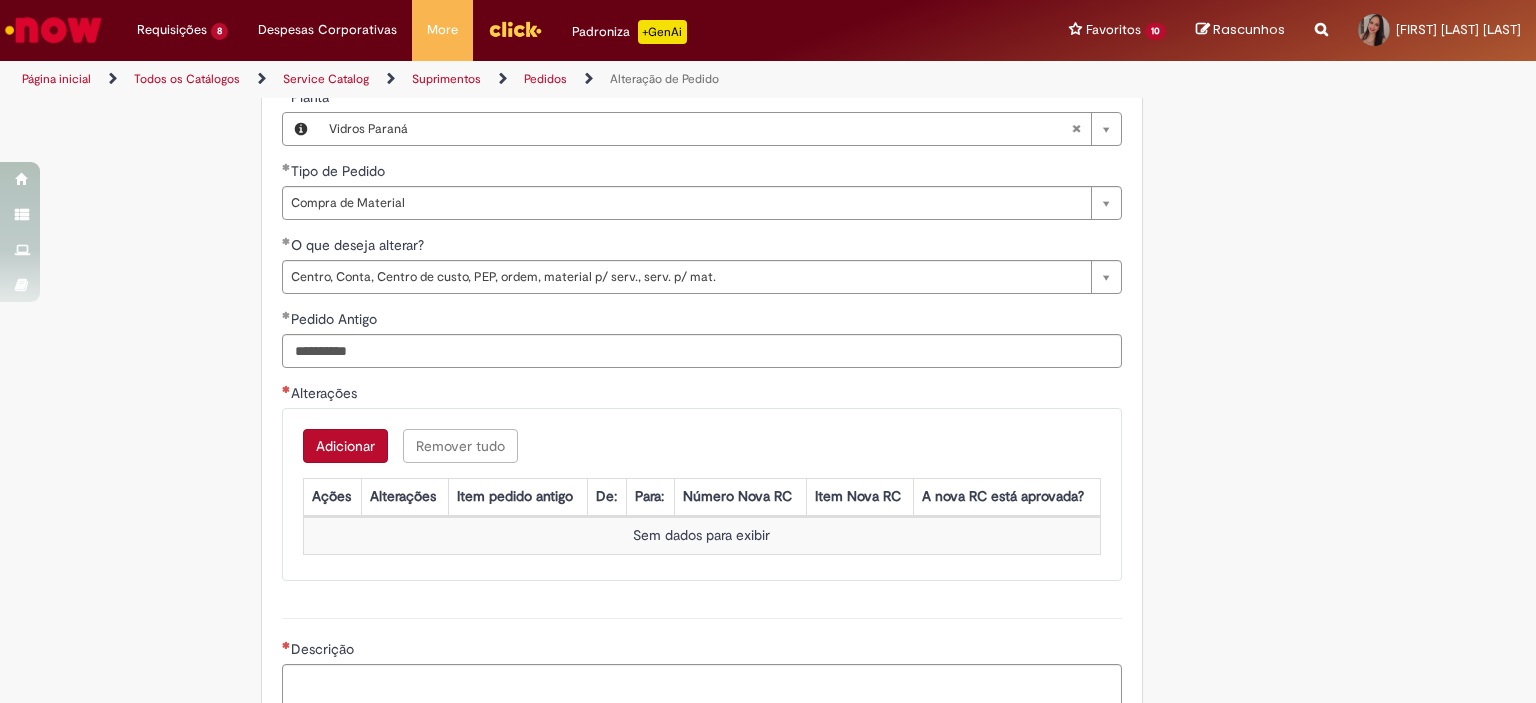 click on "Adicionar" at bounding box center [345, 446] 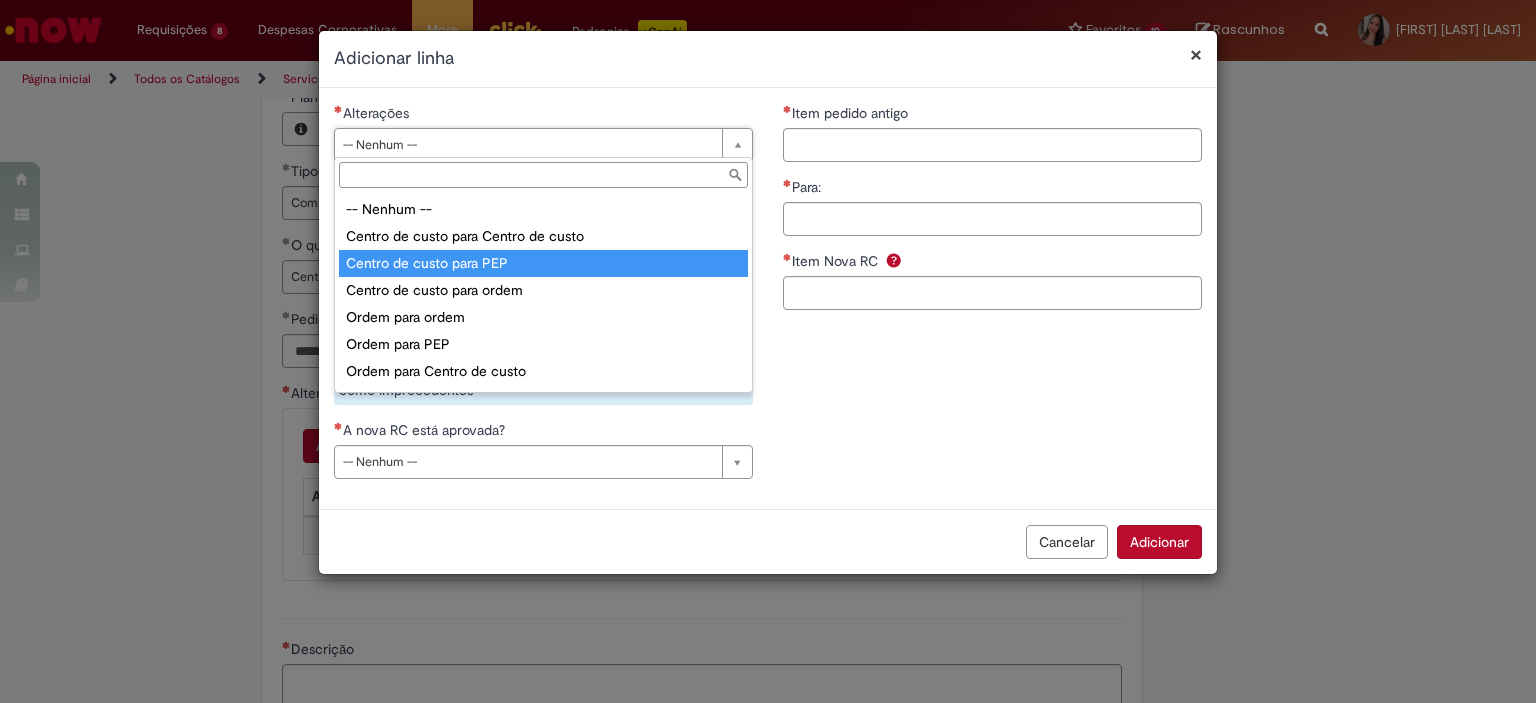 type on "**********" 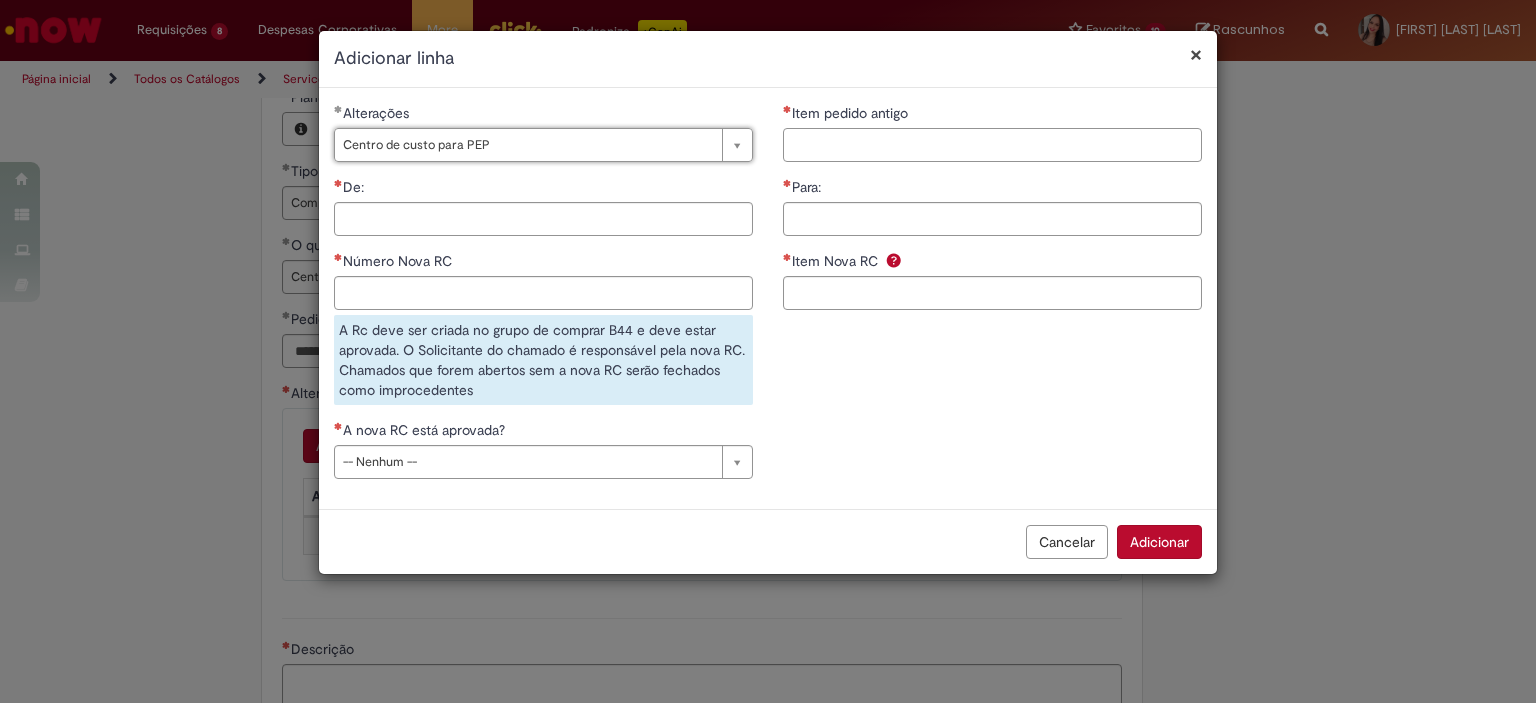 click on "Item pedido antigo" at bounding box center (992, 145) 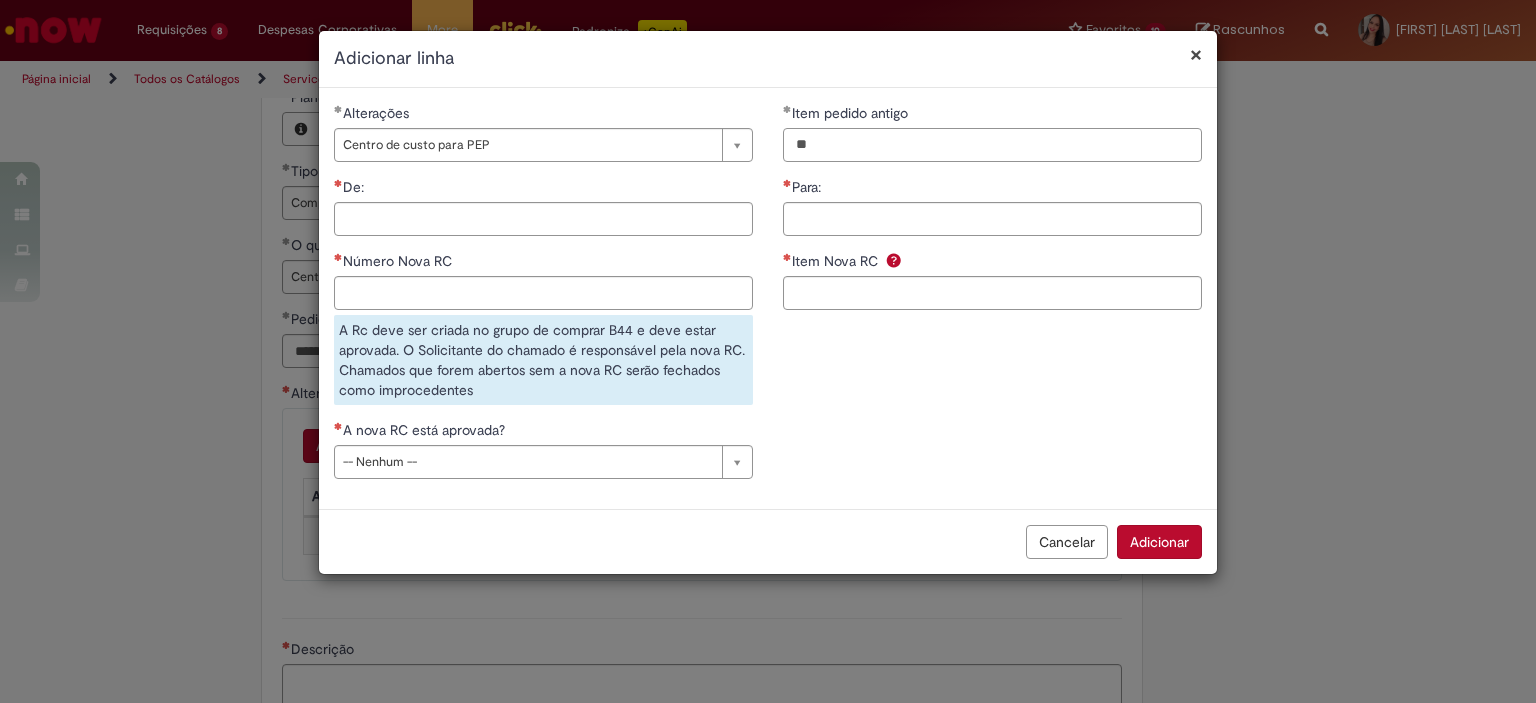 type on "**" 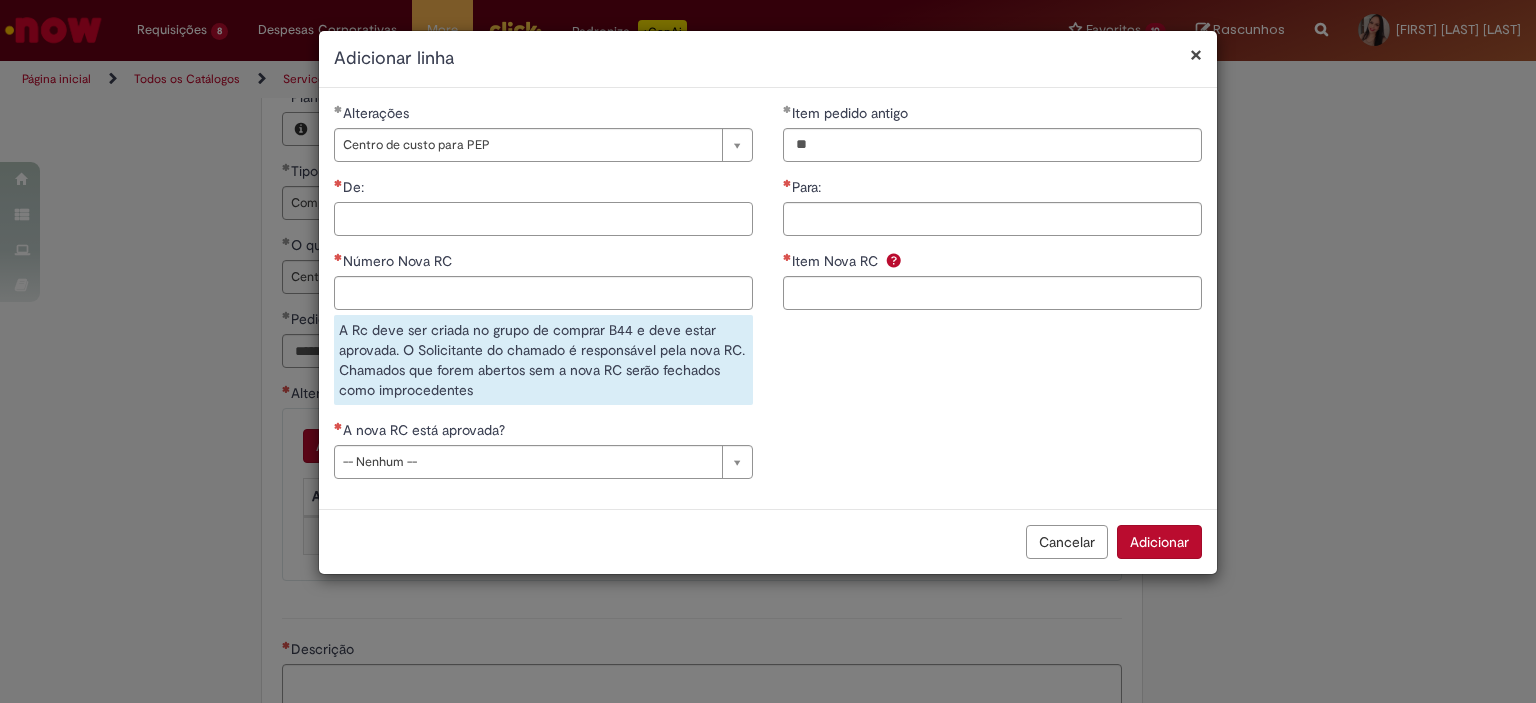 click on "De:" at bounding box center [543, 219] 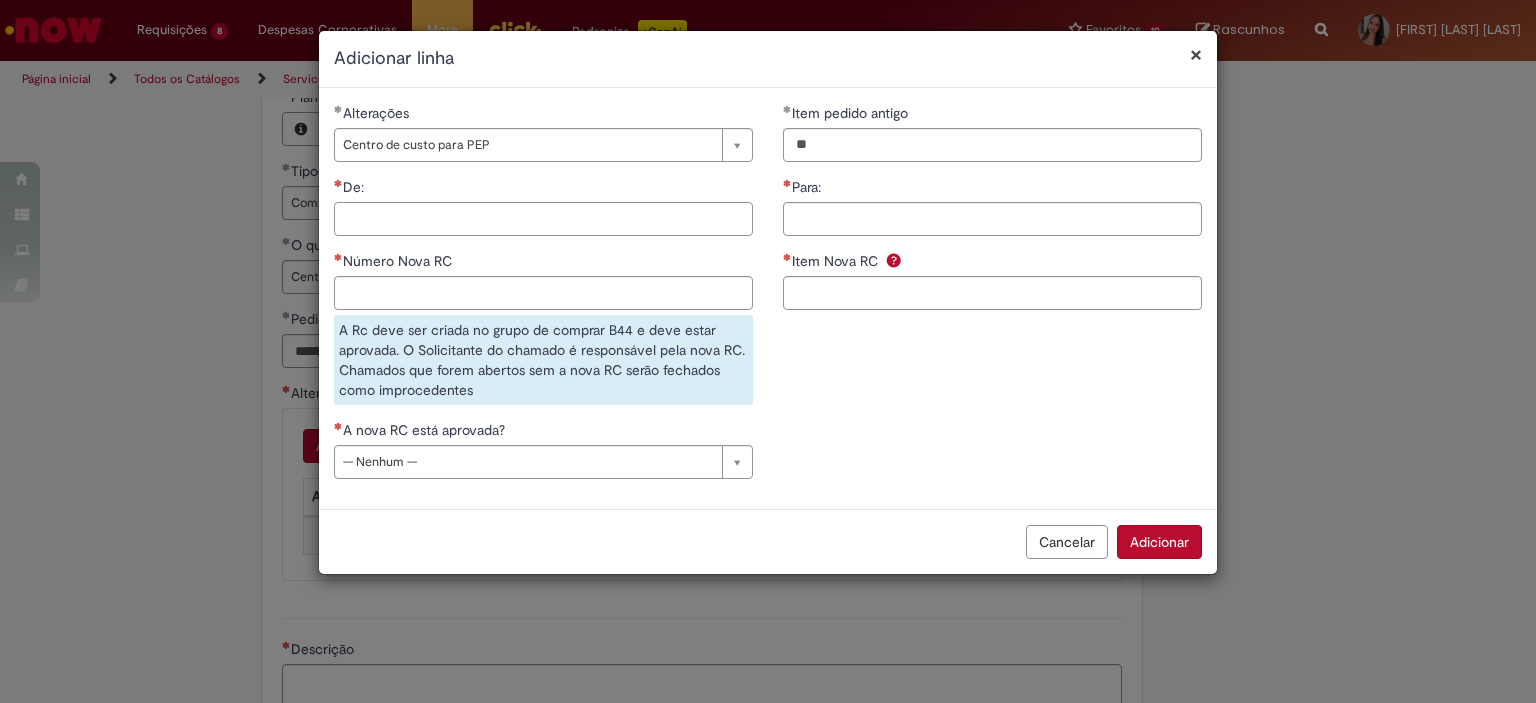 paste on "**********" 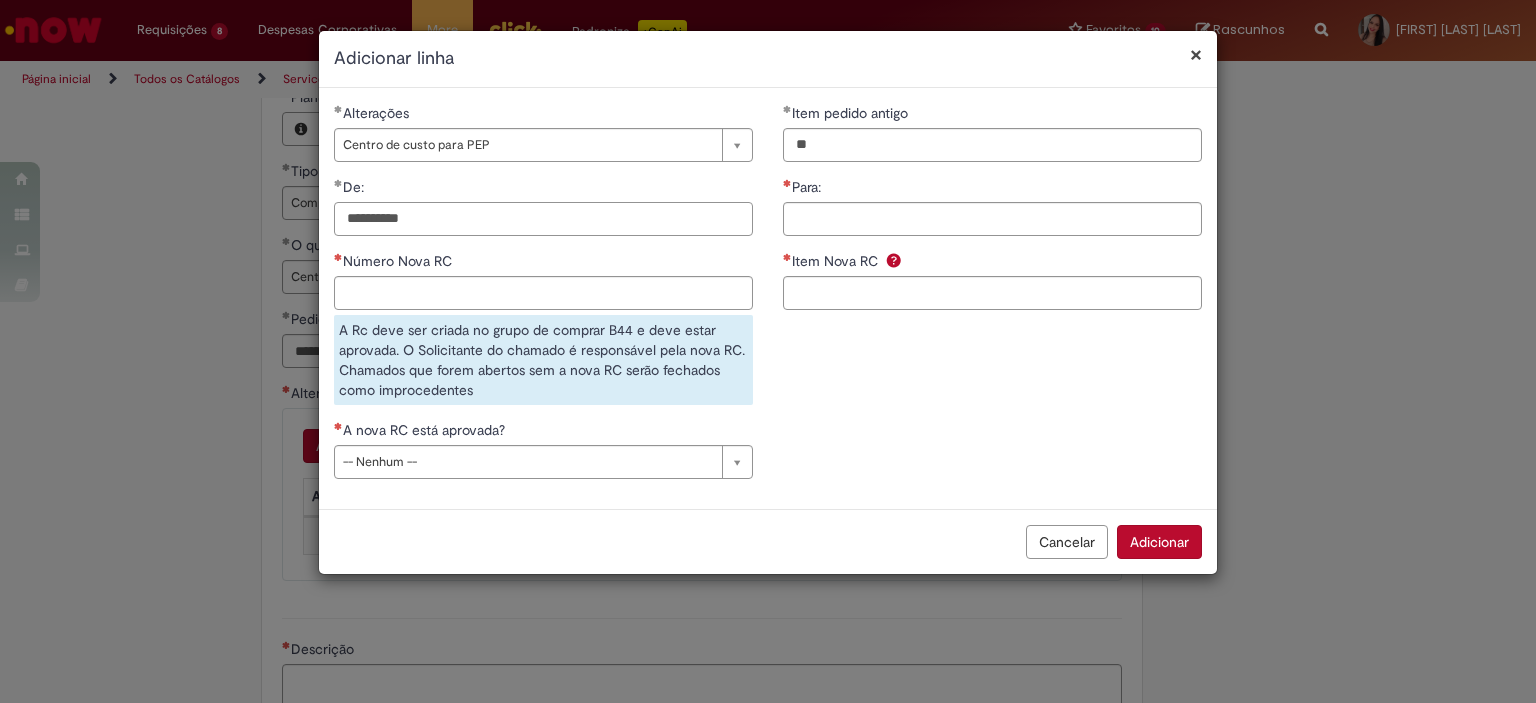 type on "**********" 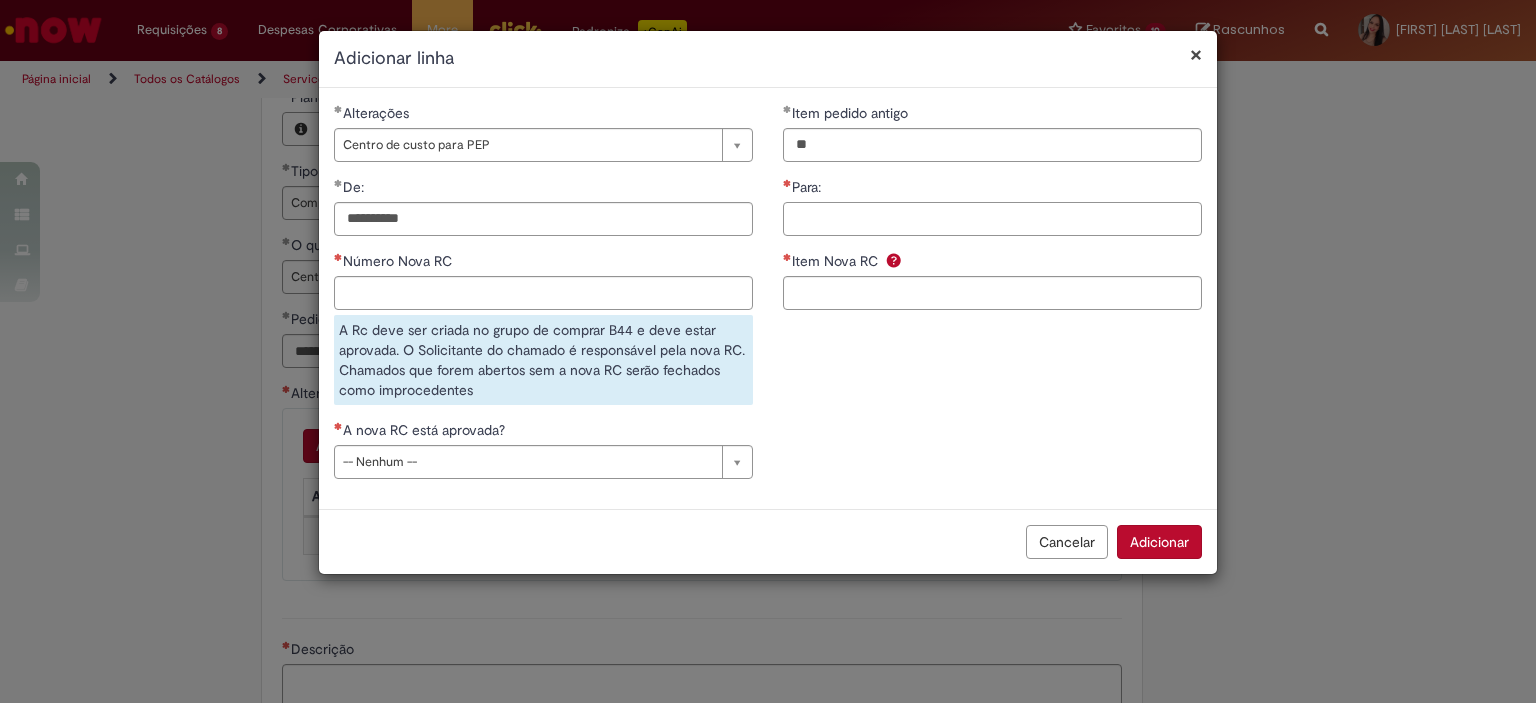 click on "Para:" at bounding box center (992, 219) 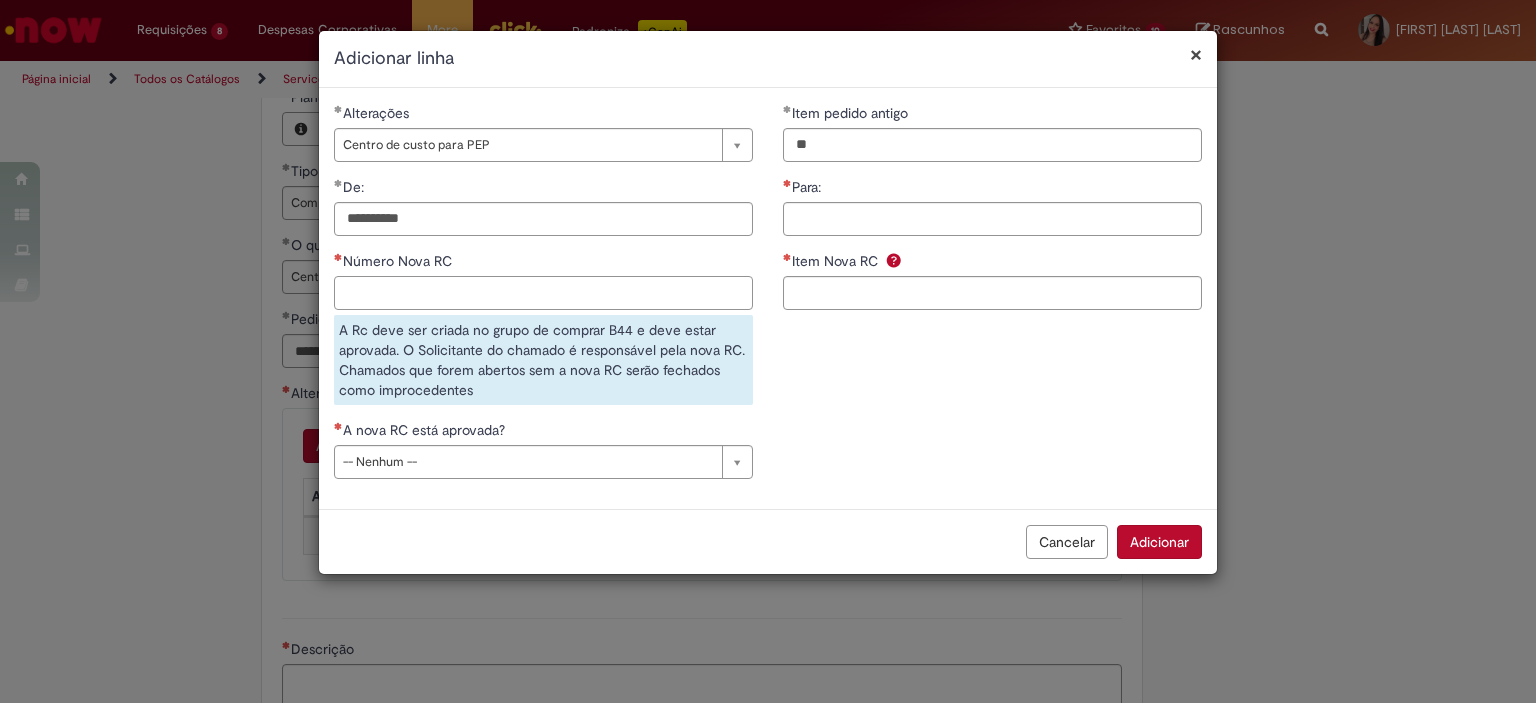 click on "Número Nova RC" at bounding box center (543, 293) 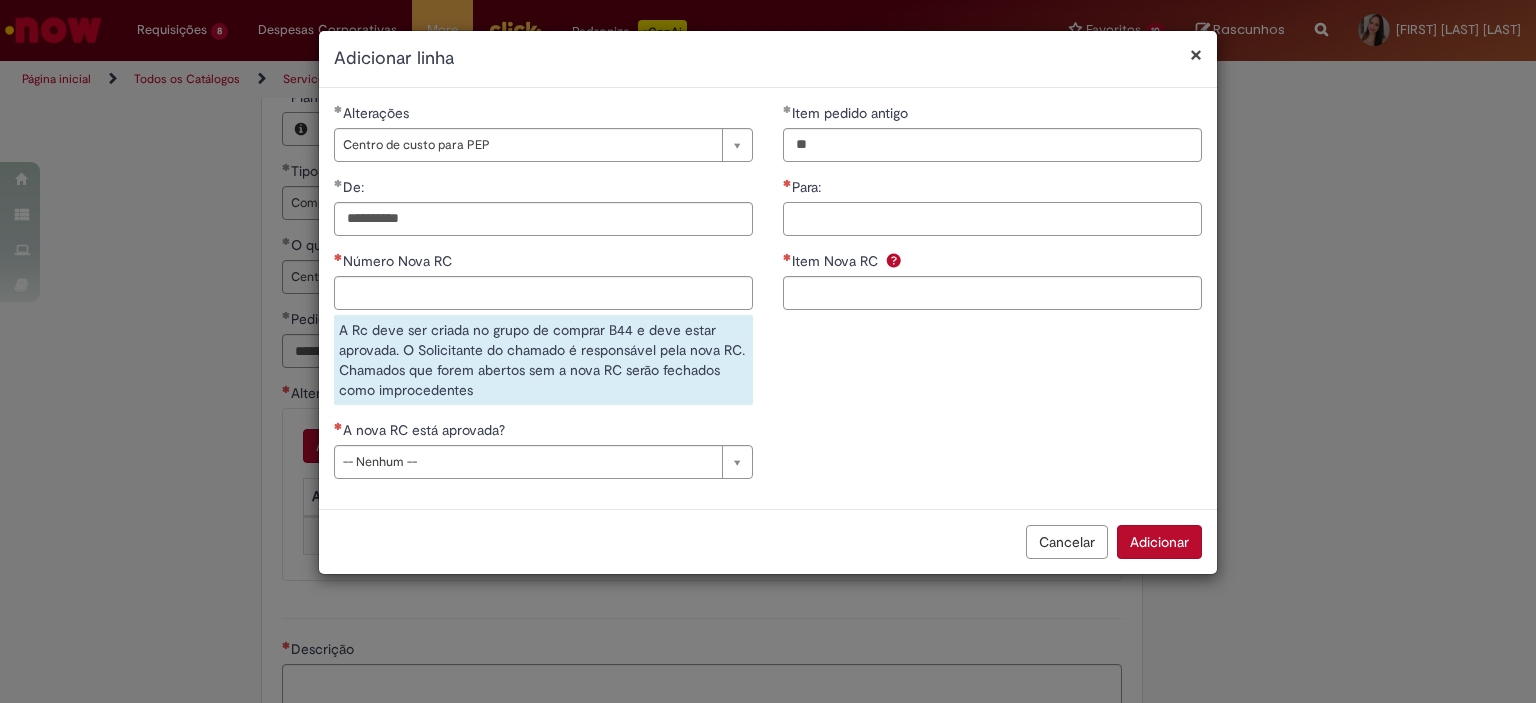 click on "Para:" at bounding box center (992, 219) 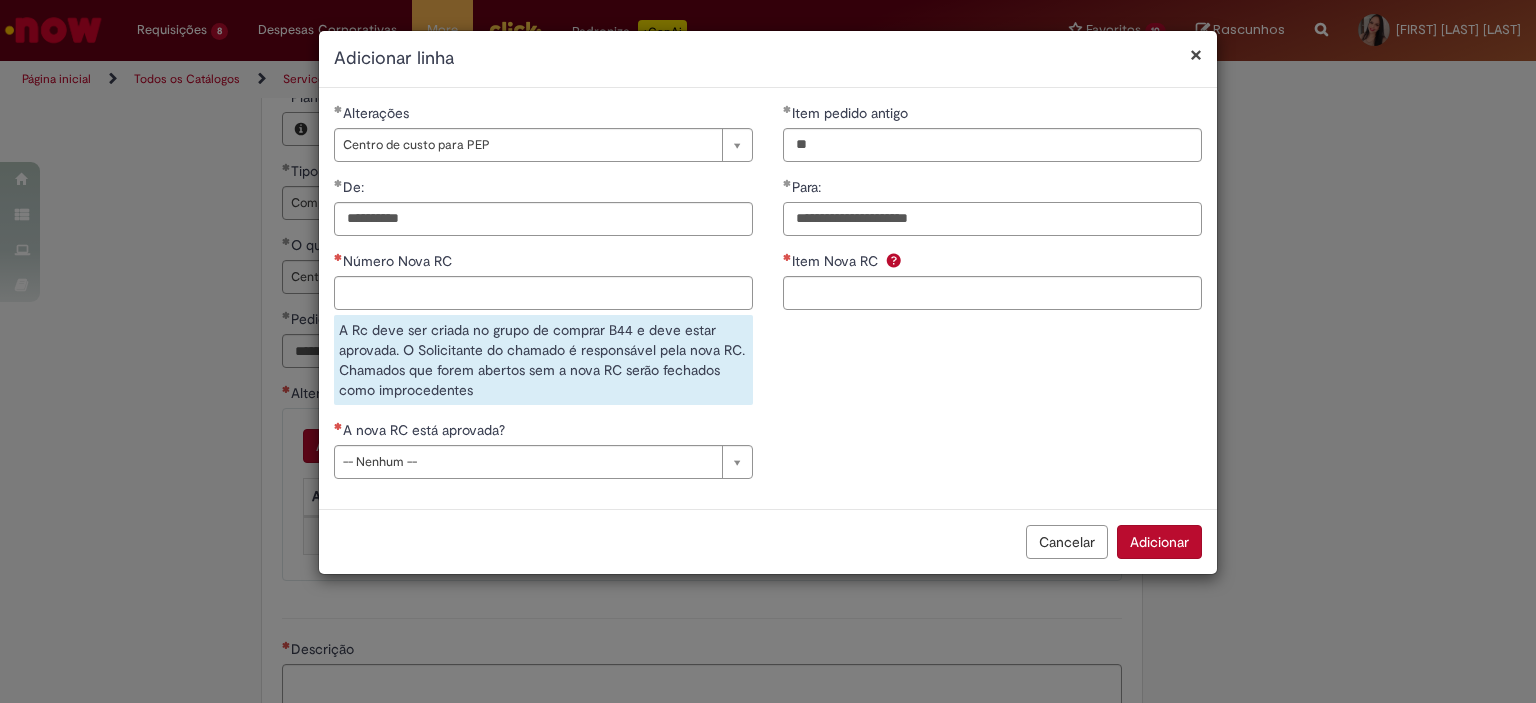 type on "**********" 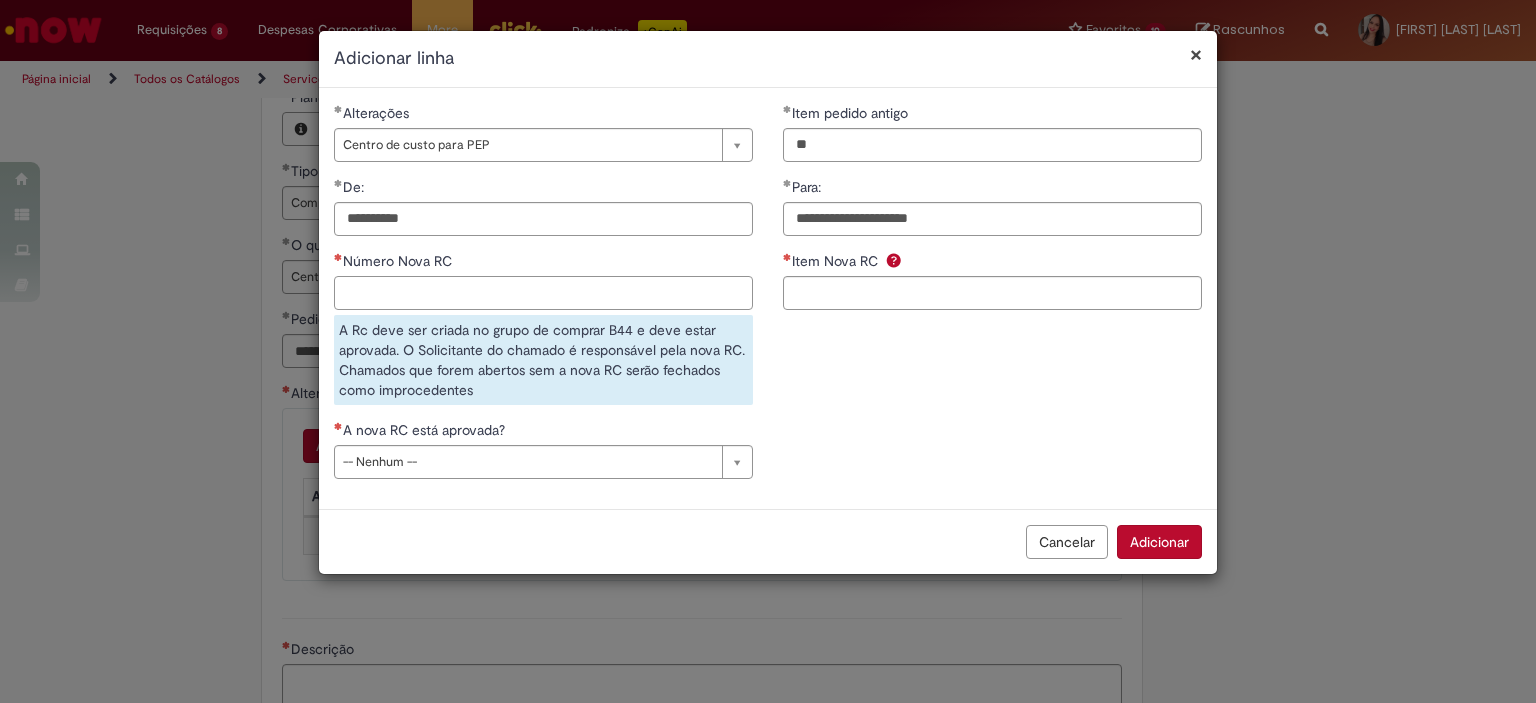 click on "Número Nova RC" at bounding box center [543, 293] 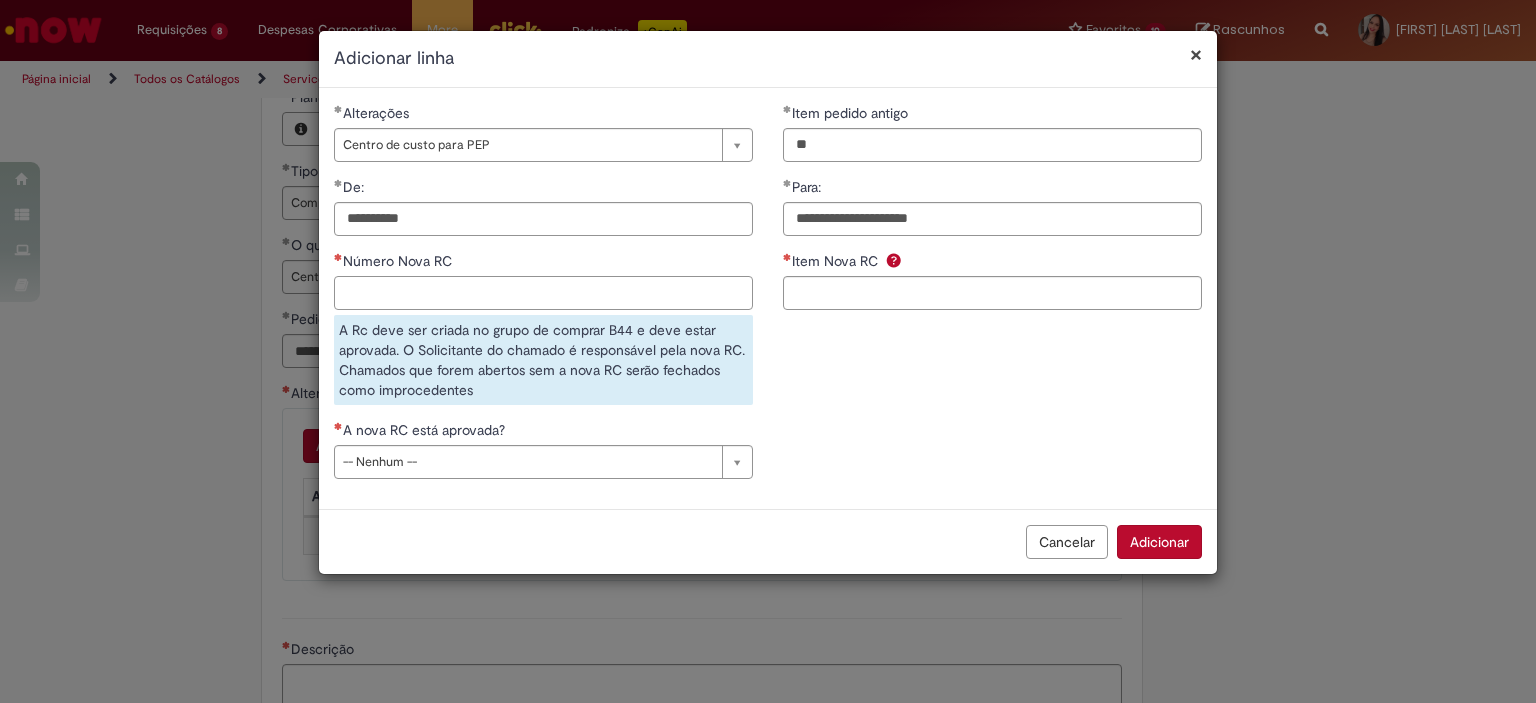 paste on "********" 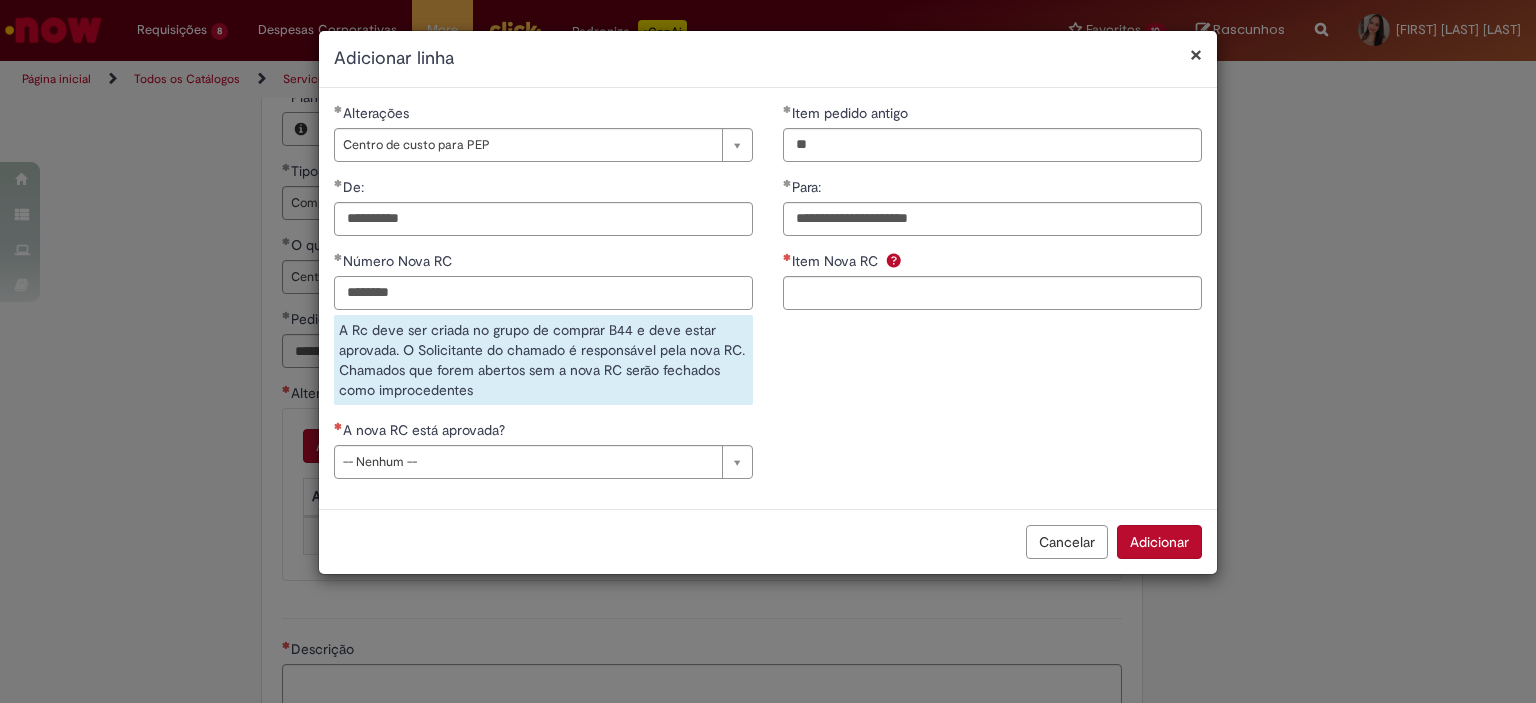 type on "********" 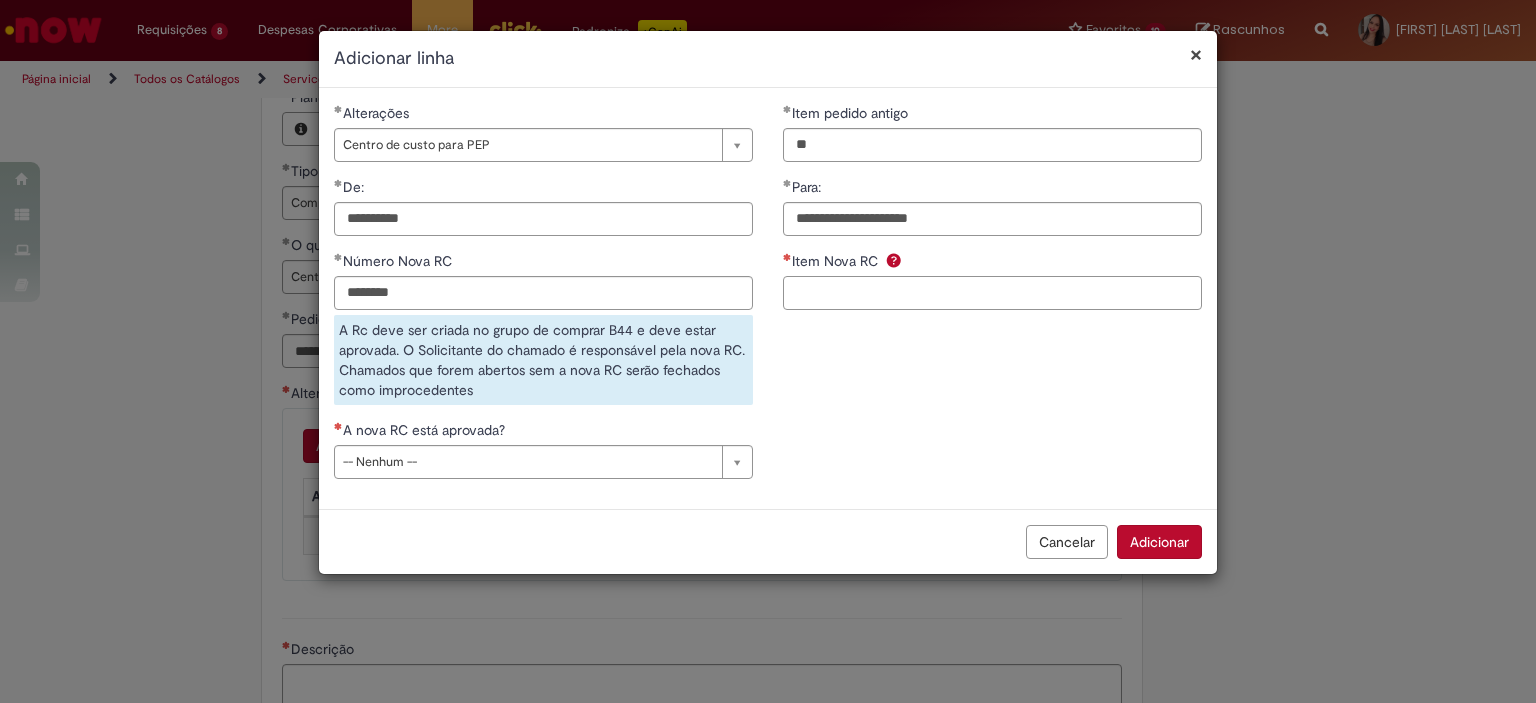 click on "Item Nova RC" at bounding box center [992, 293] 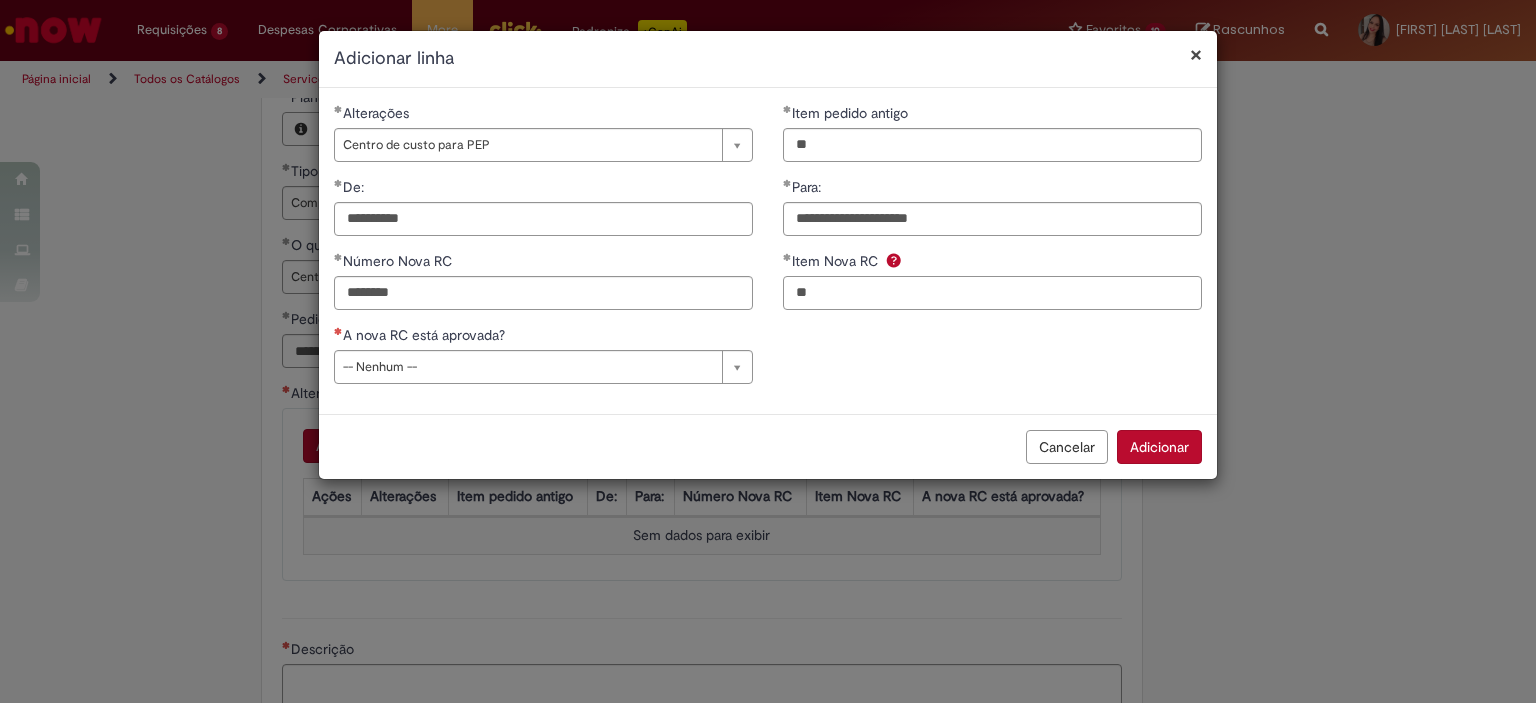 type on "**" 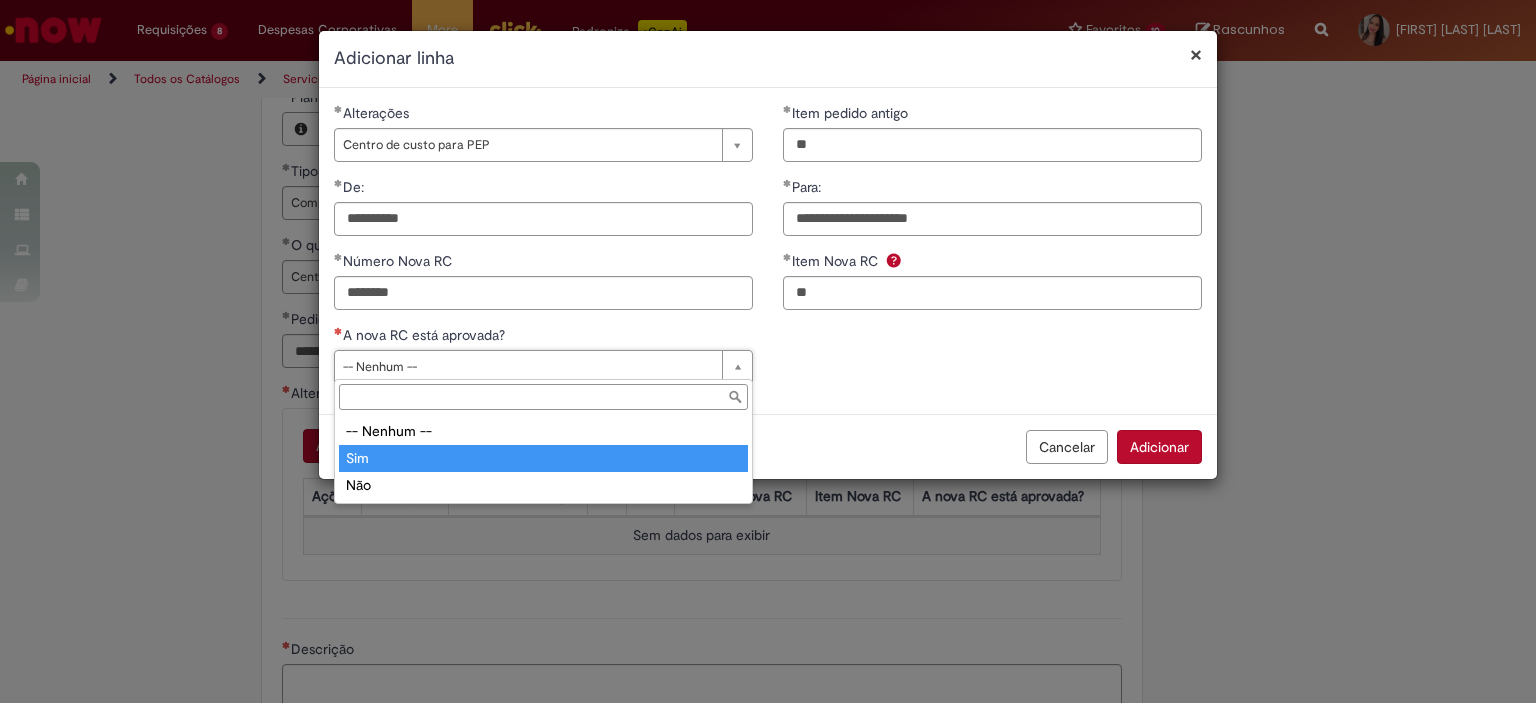 type on "***" 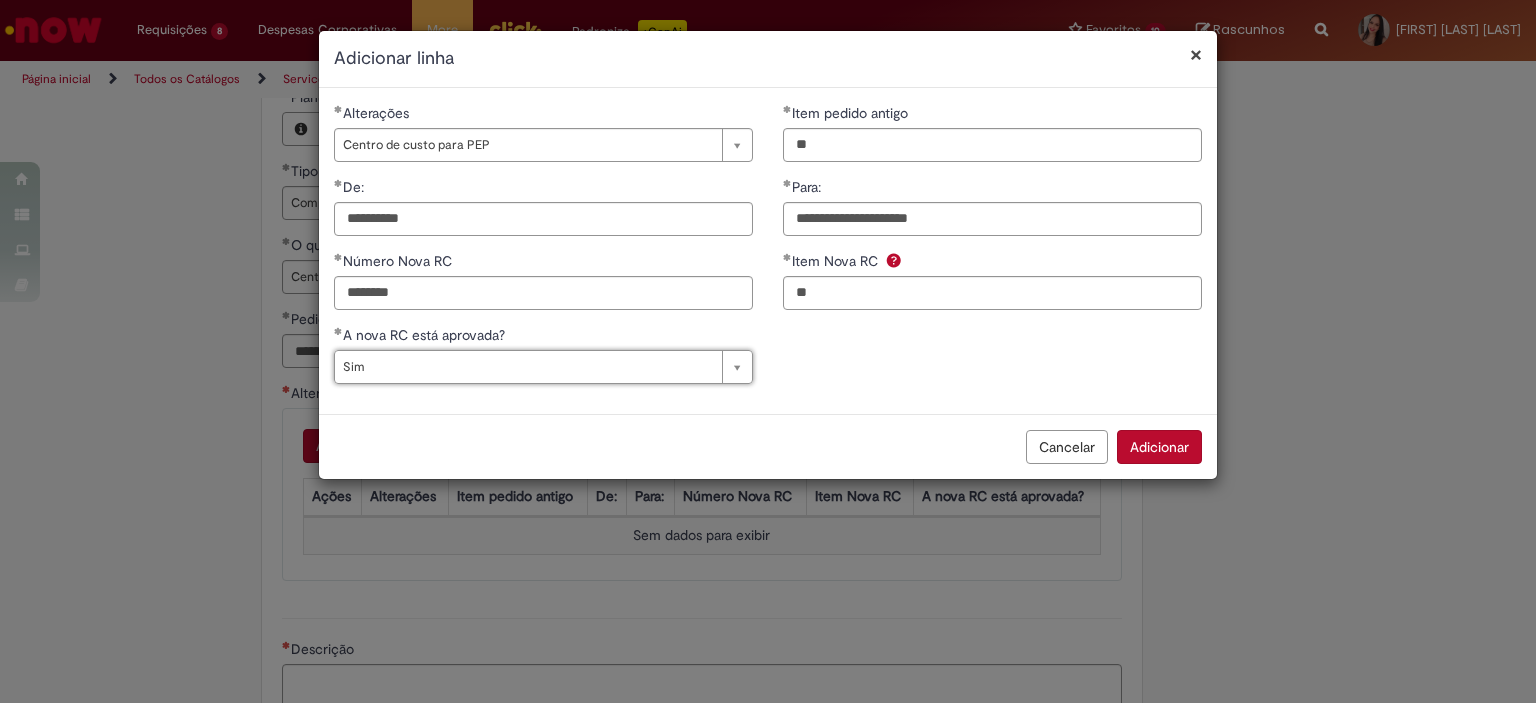 click on "Adicionar" at bounding box center (1159, 447) 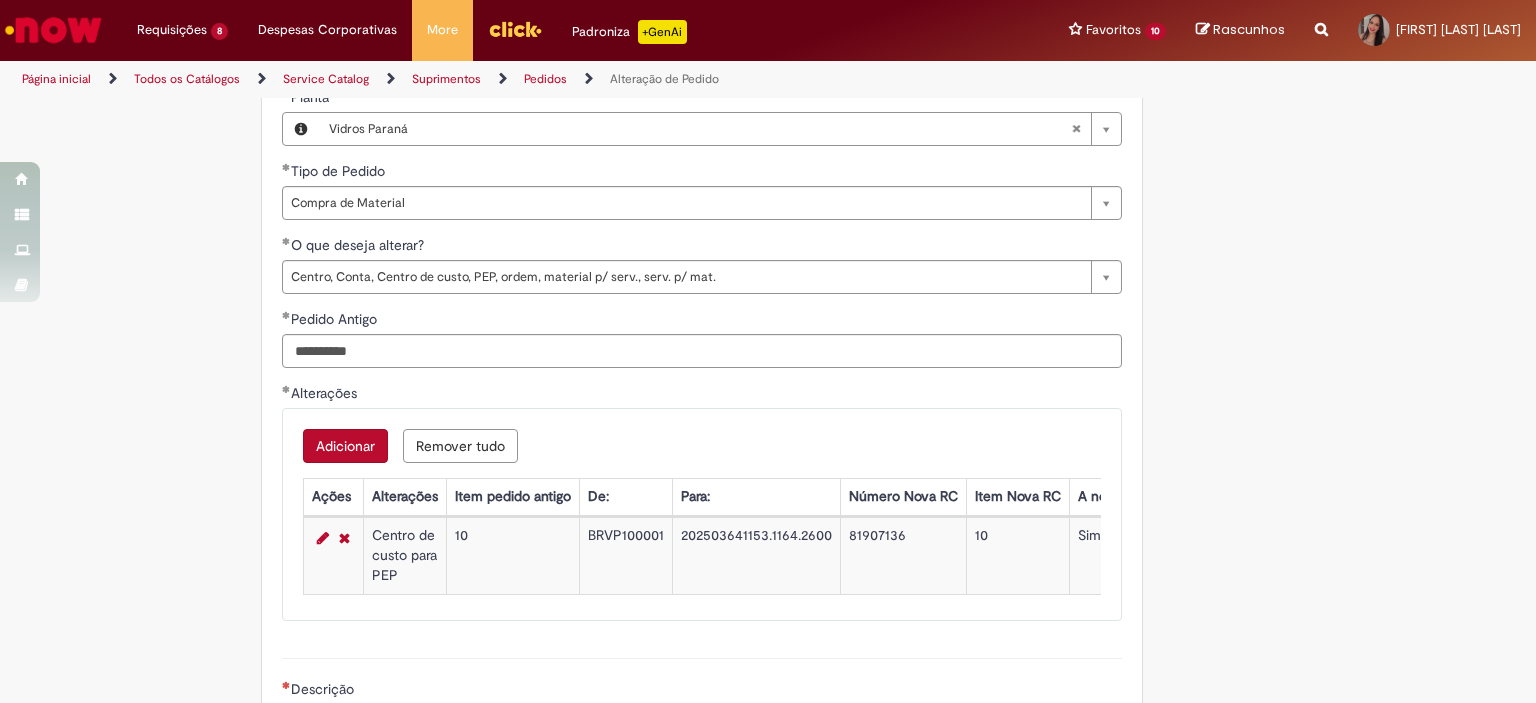 click on "Adicionar" at bounding box center [345, 446] 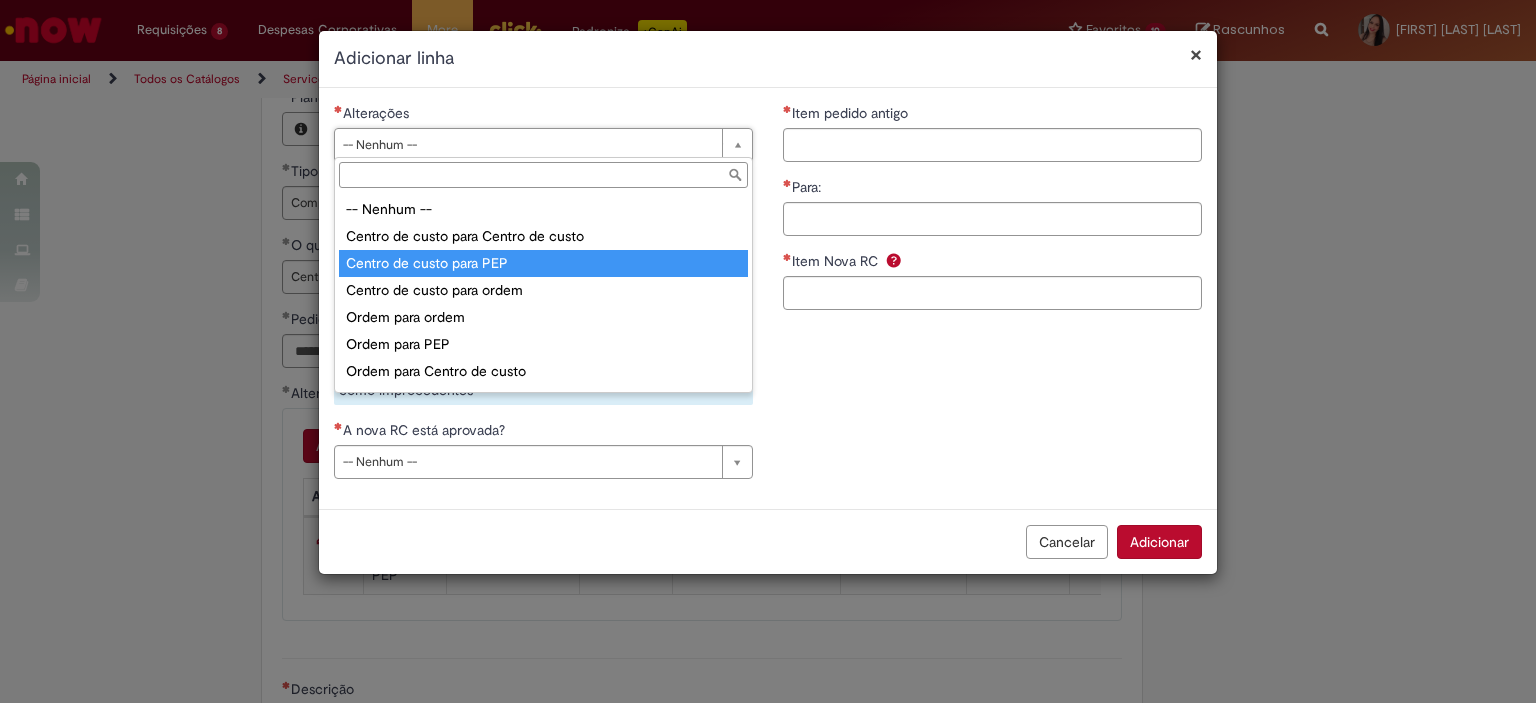 type on "**********" 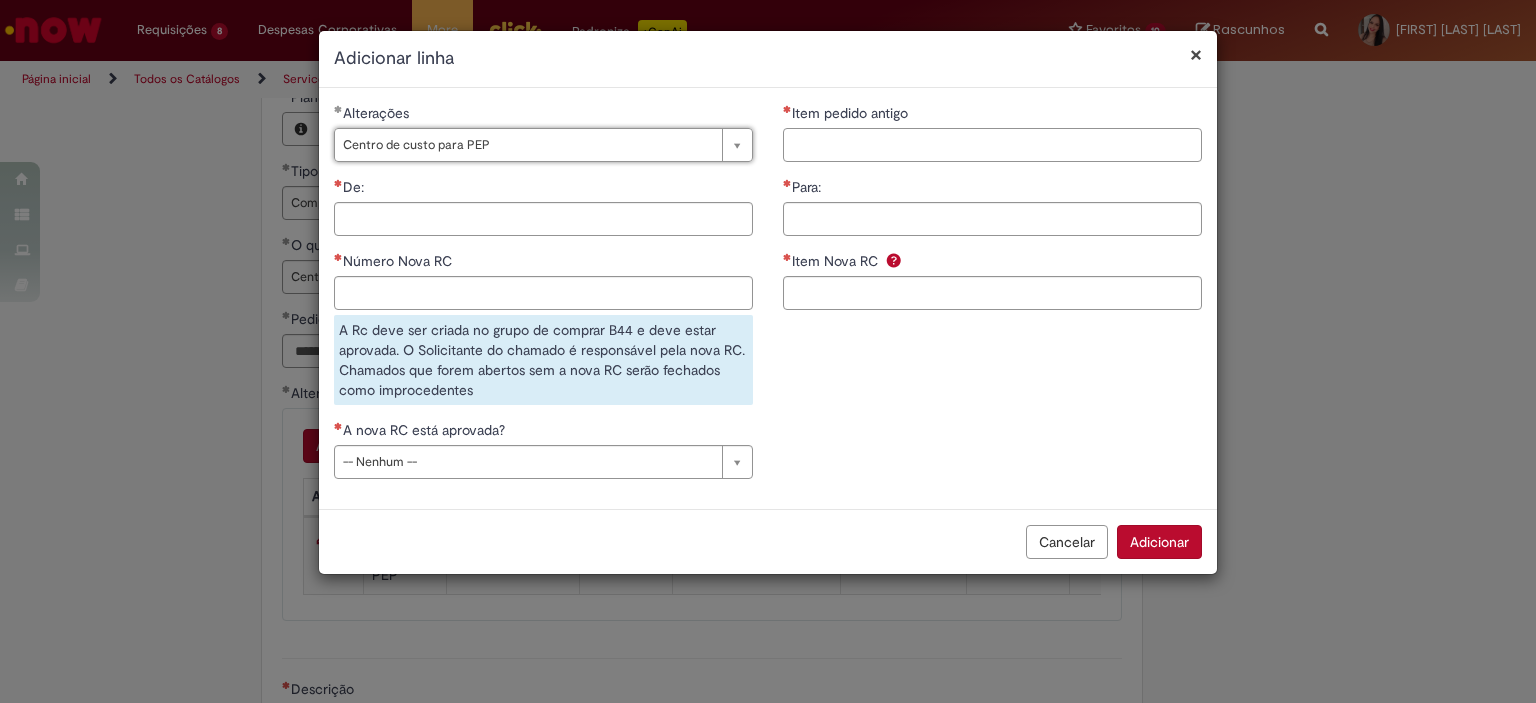 click on "Item pedido antigo" at bounding box center [992, 145] 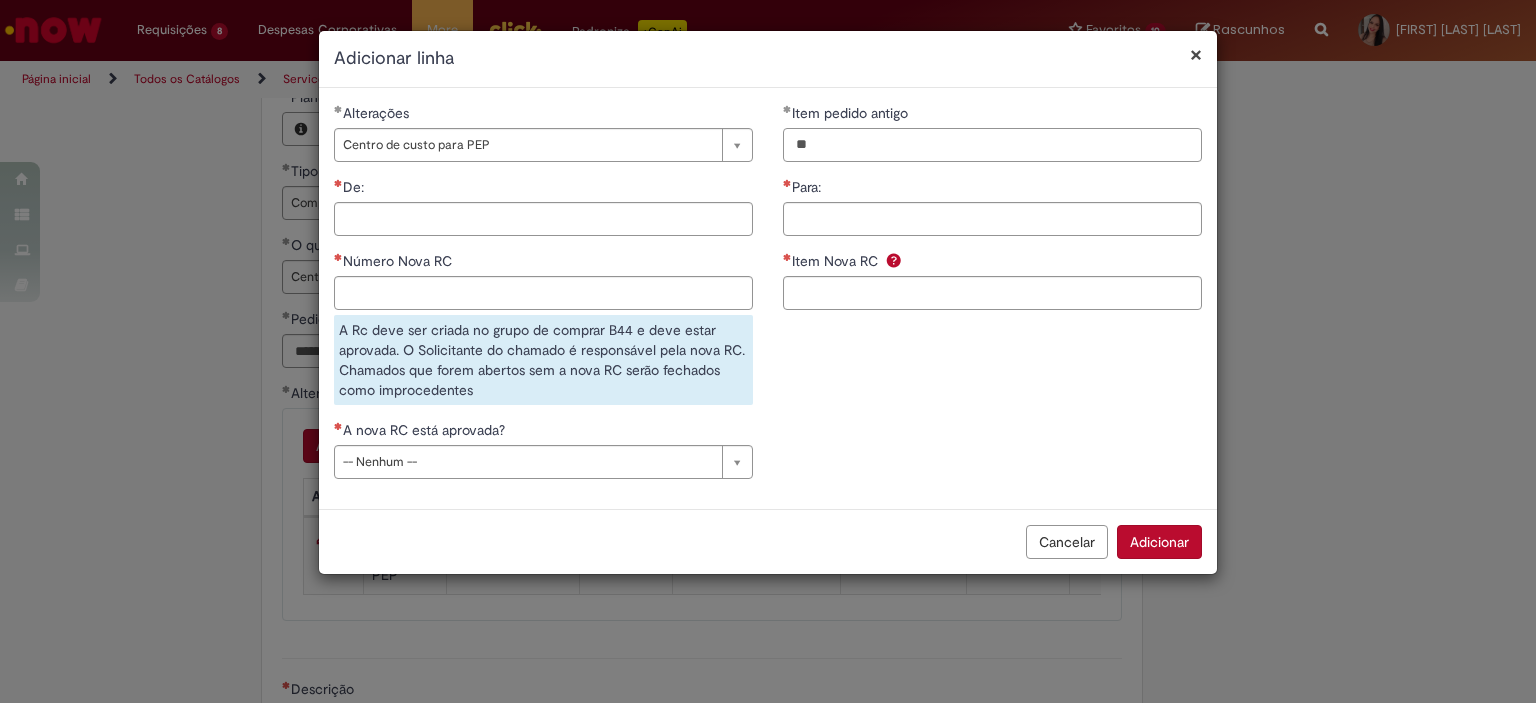 type on "**" 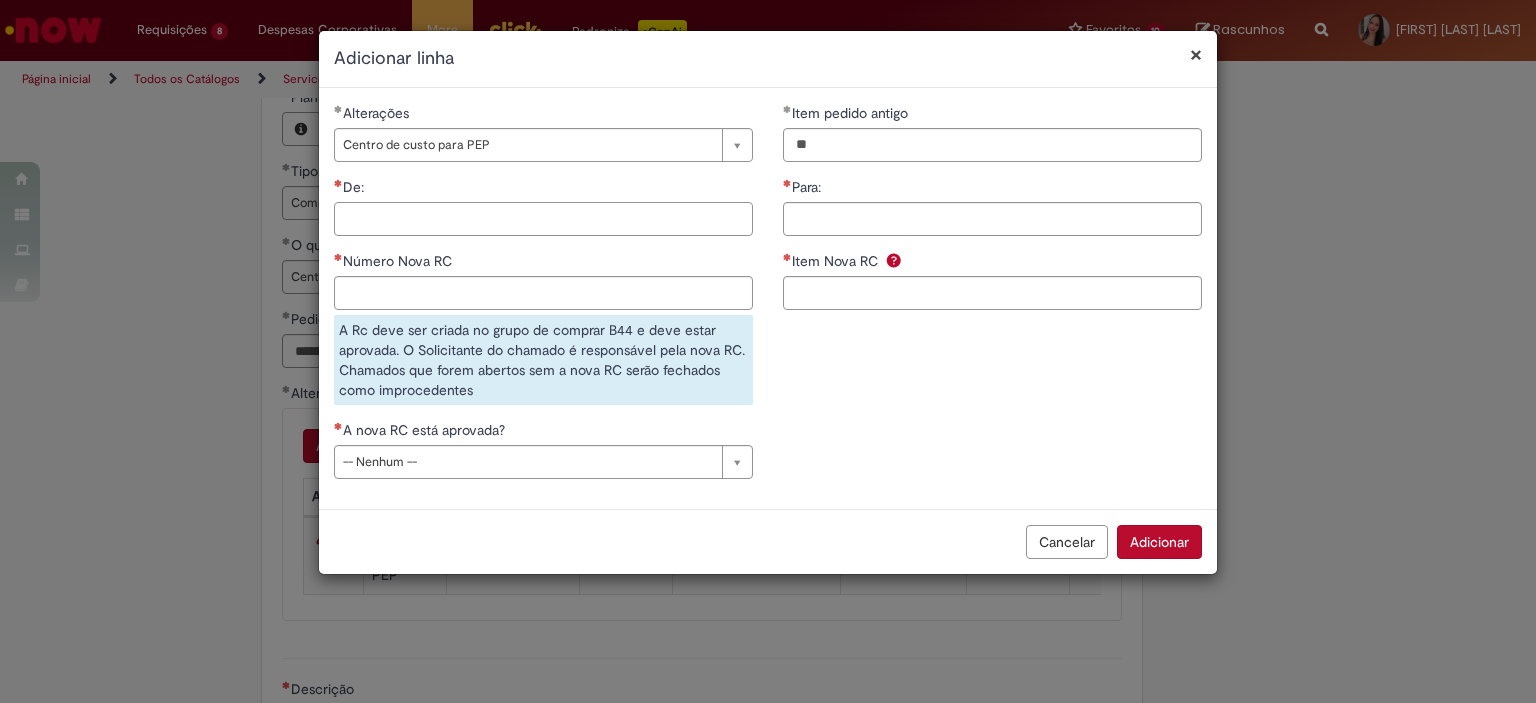 click on "De:" at bounding box center (543, 219) 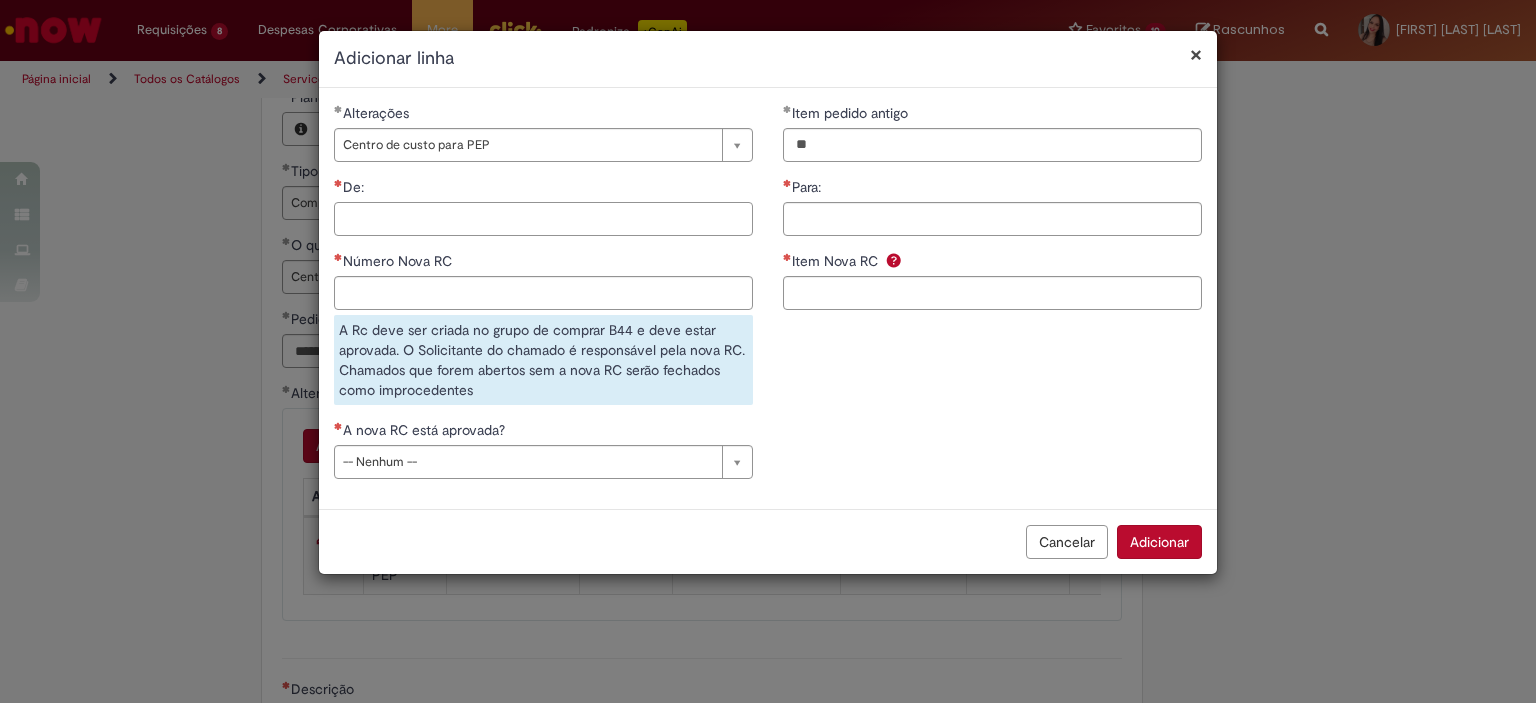 paste on "**********" 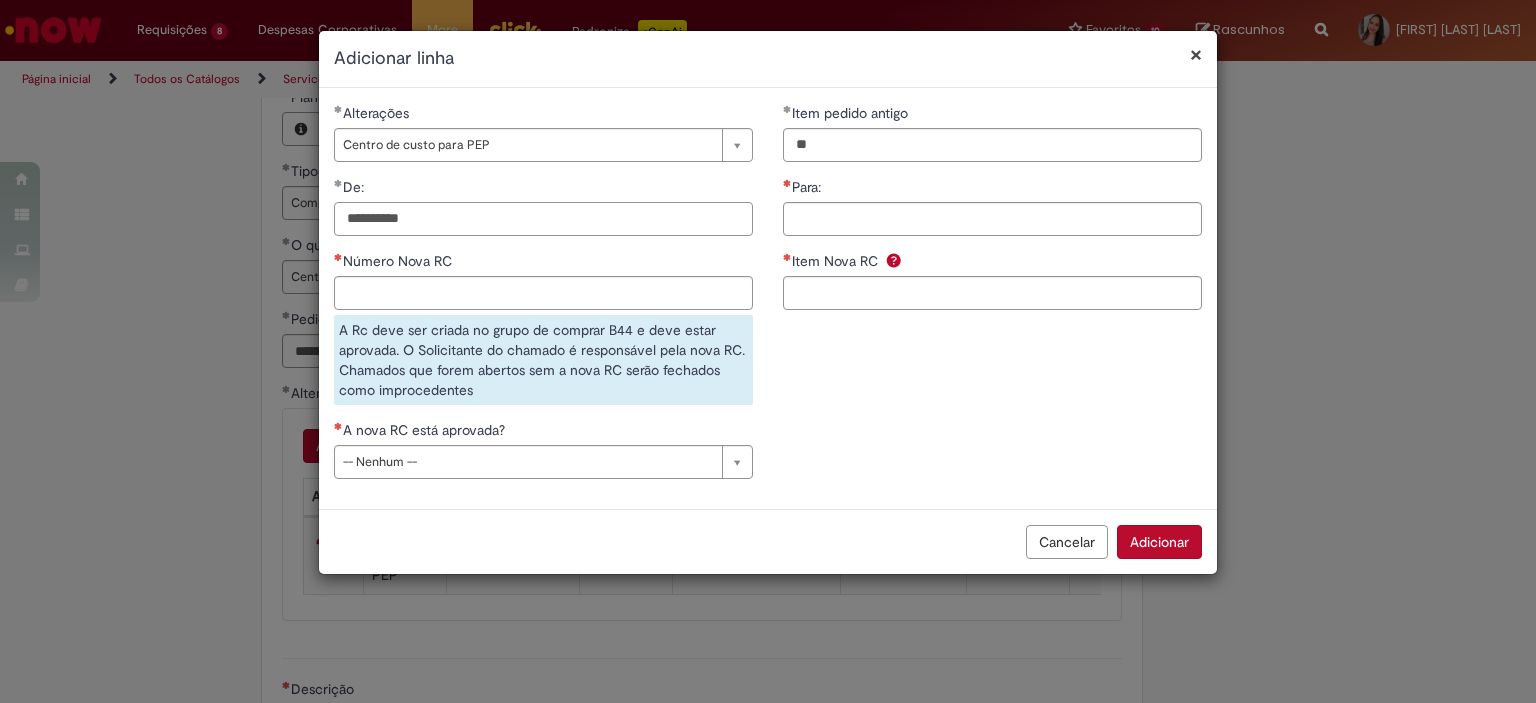 type on "**********" 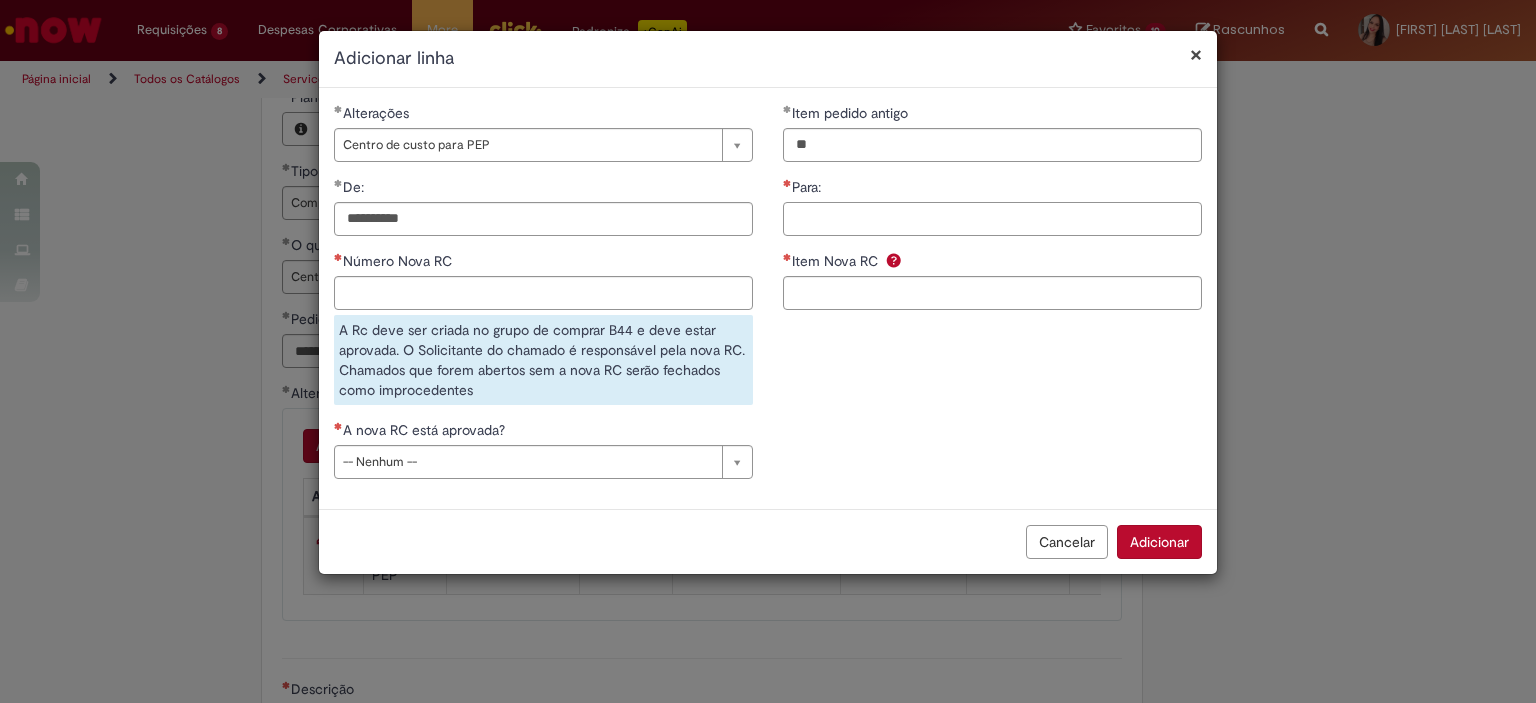 click on "Para:" at bounding box center [992, 219] 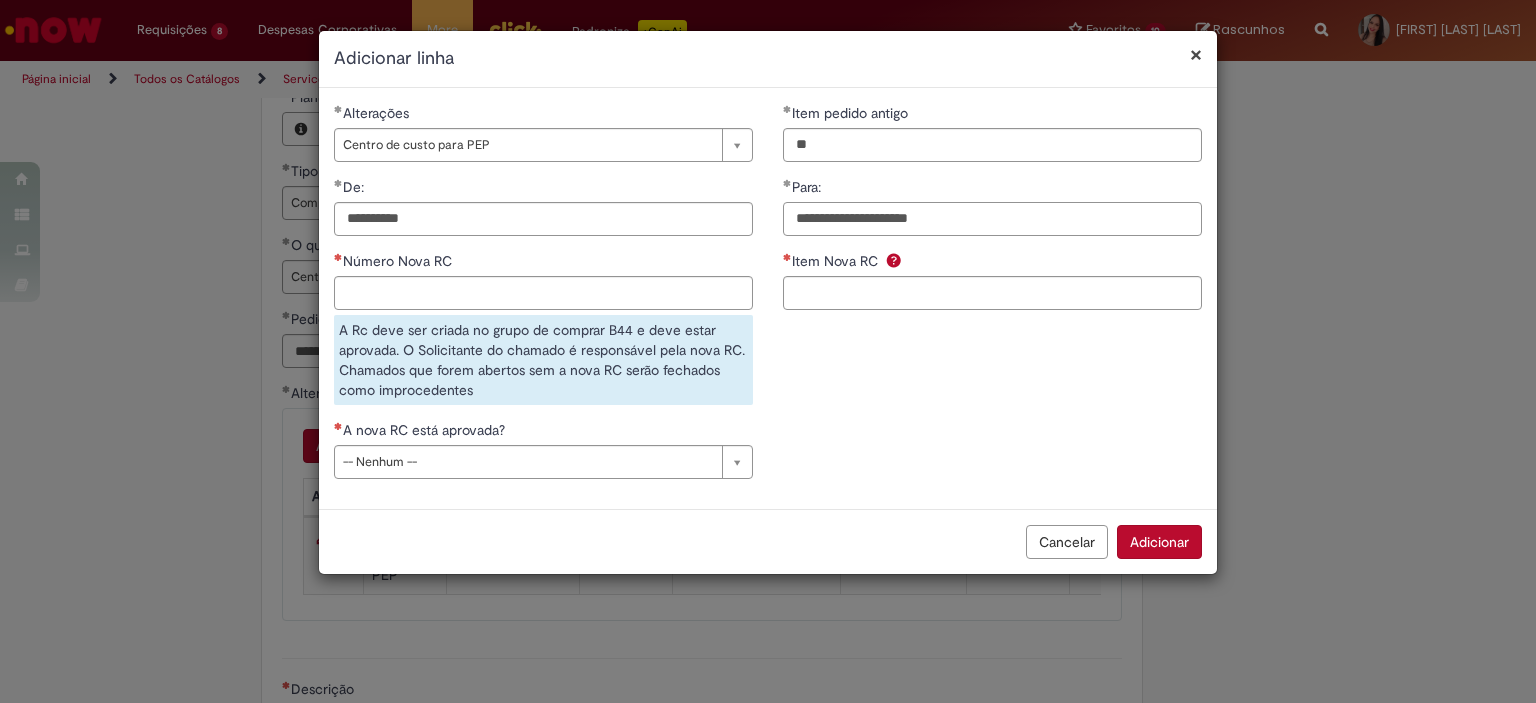 type on "**********" 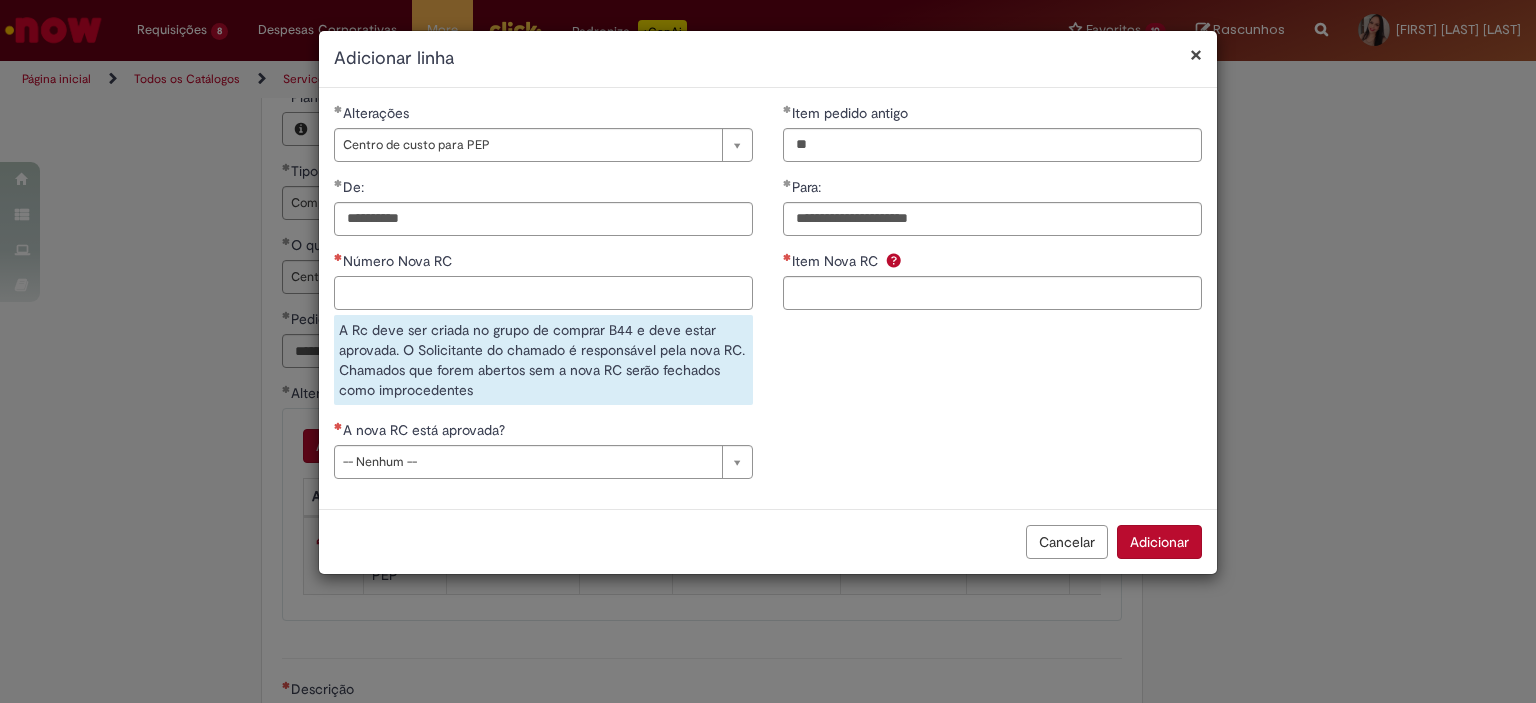 click on "Número Nova RC" at bounding box center (543, 293) 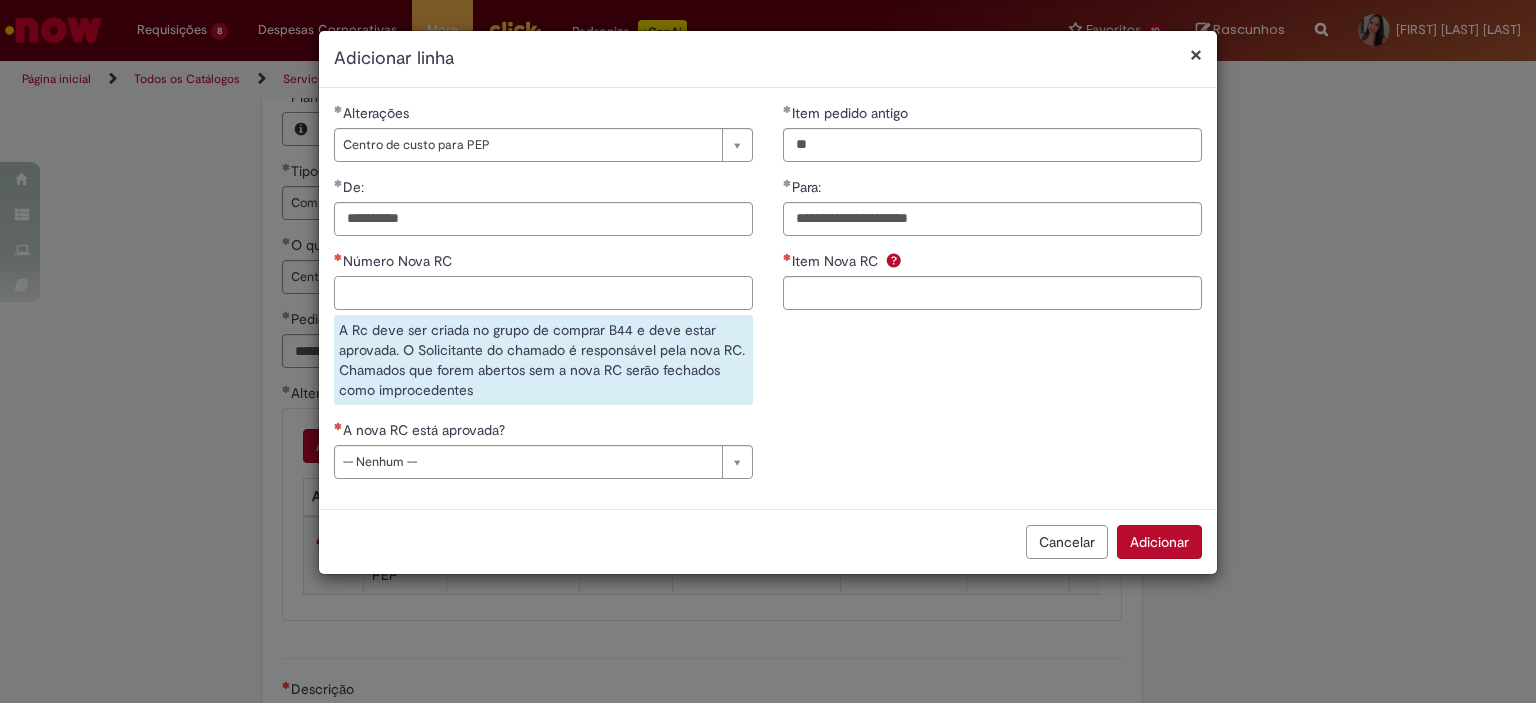 paste on "********" 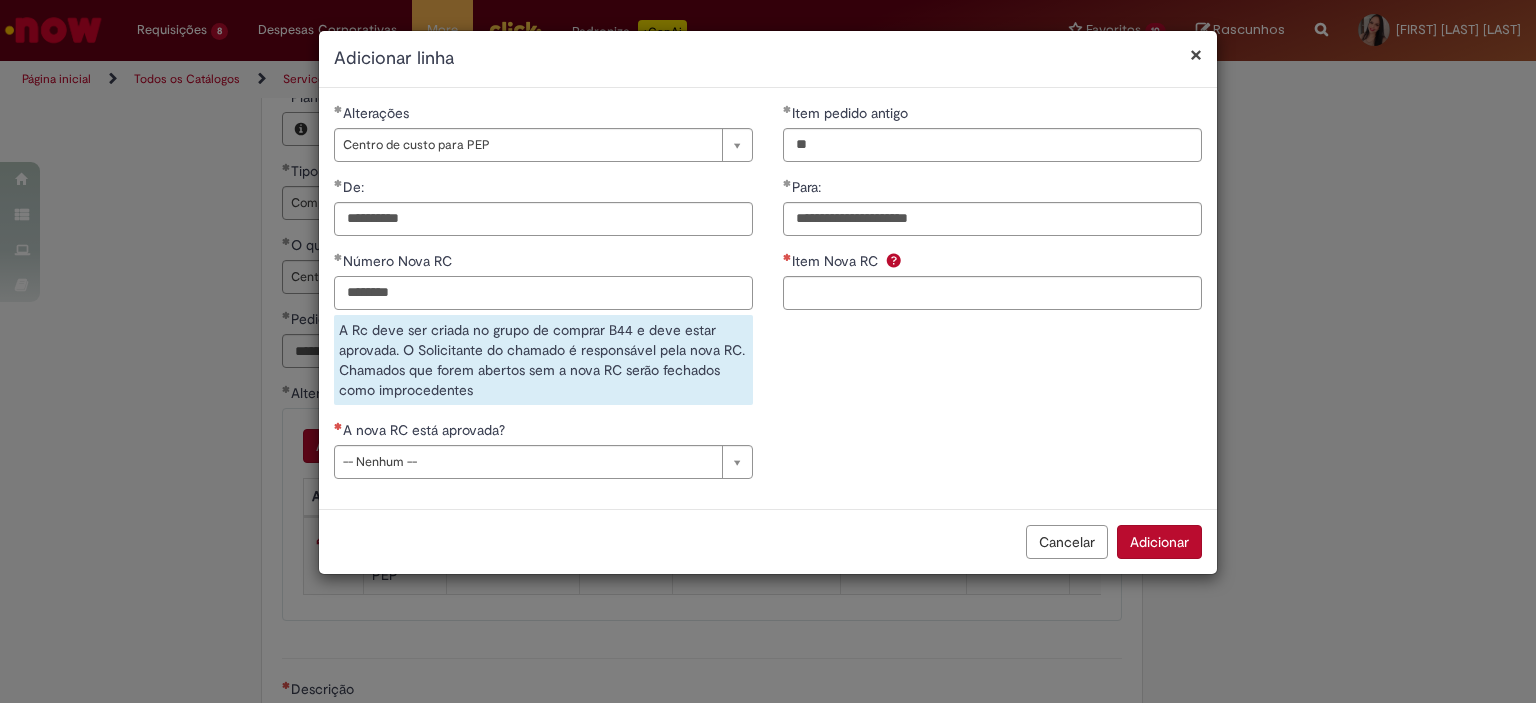 type on "********" 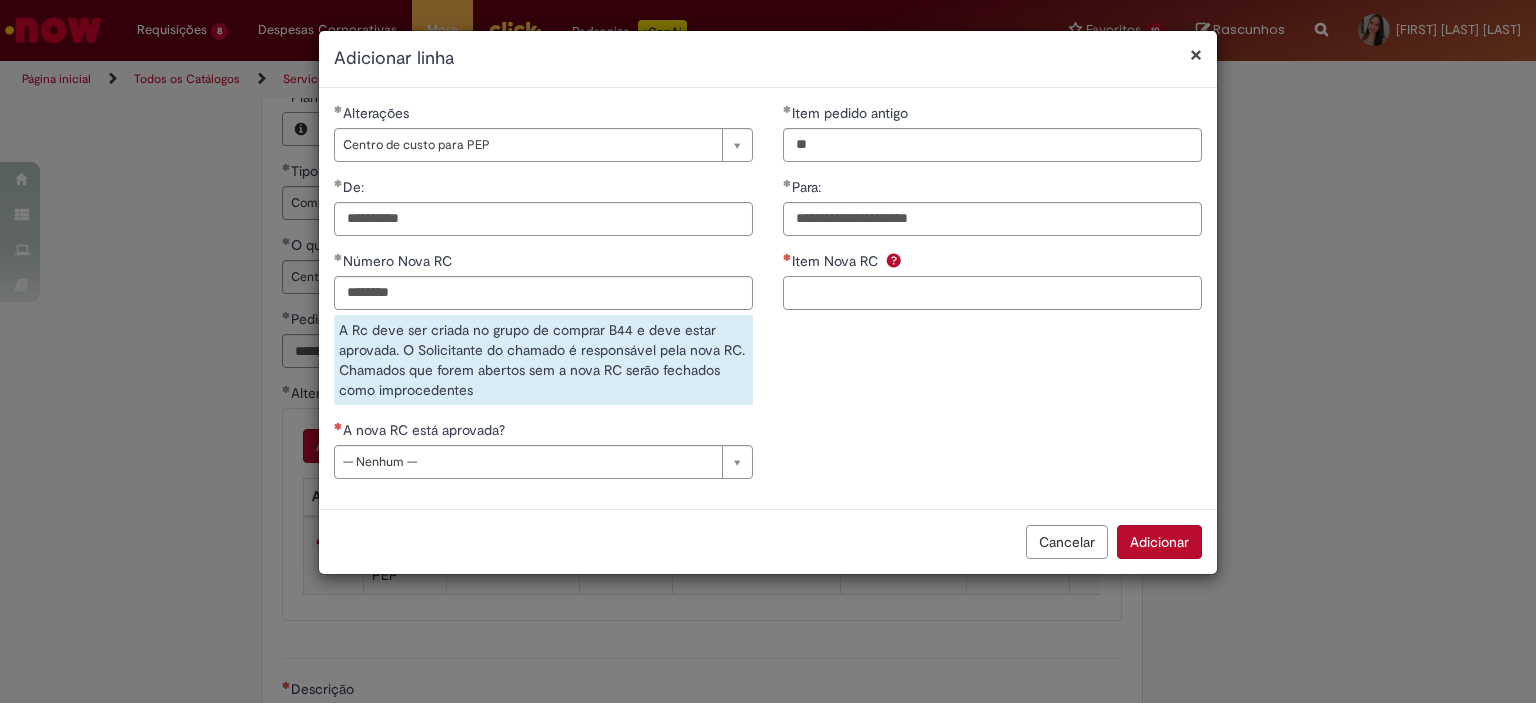 click on "Item Nova RC" at bounding box center (992, 293) 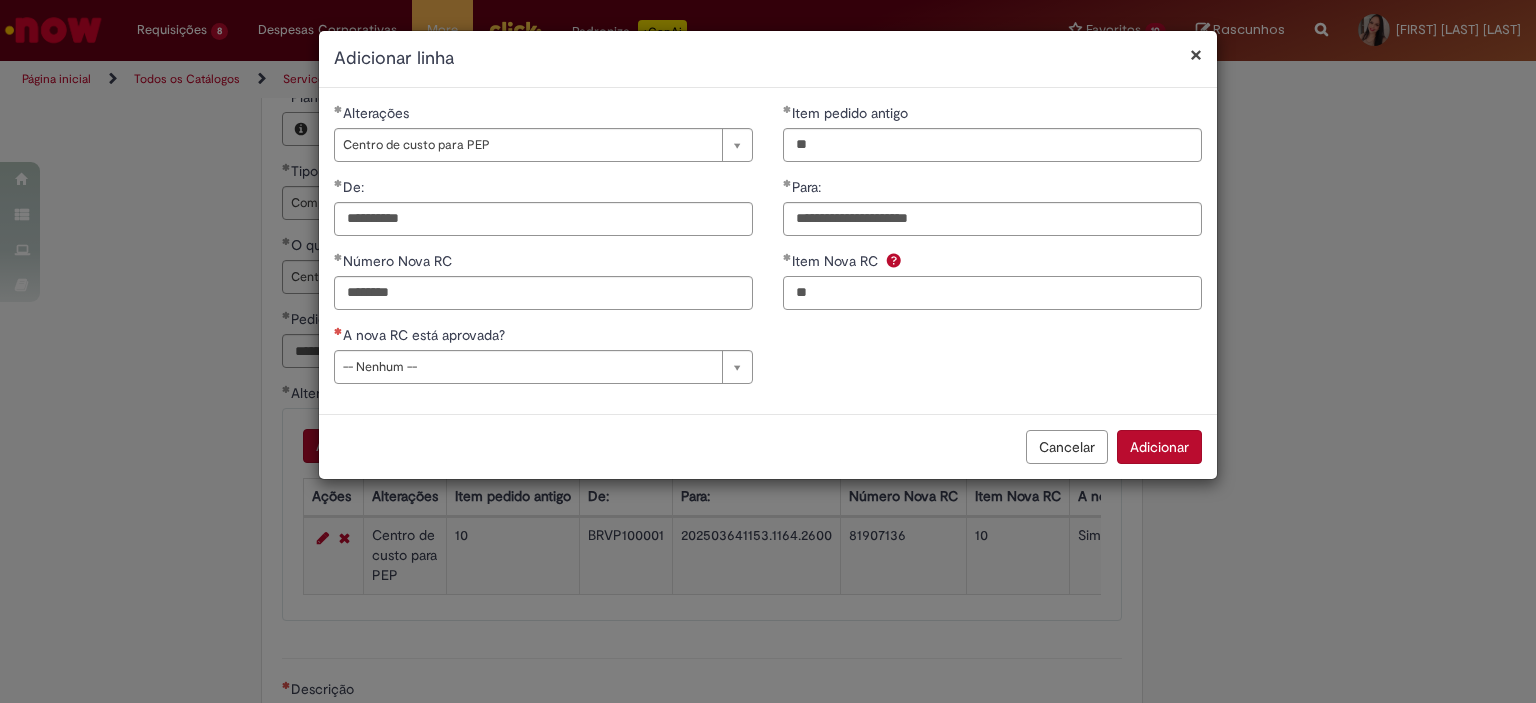 type on "**" 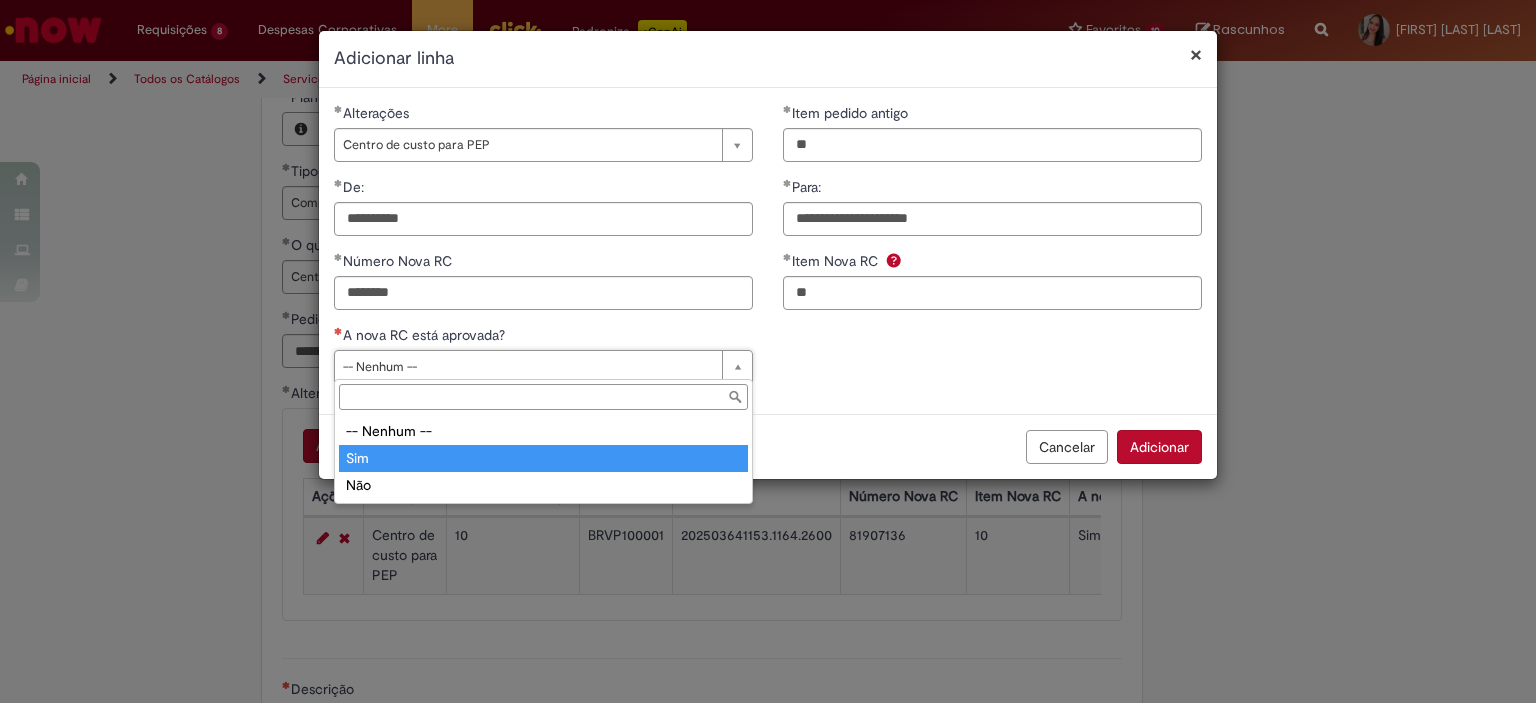 type on "***" 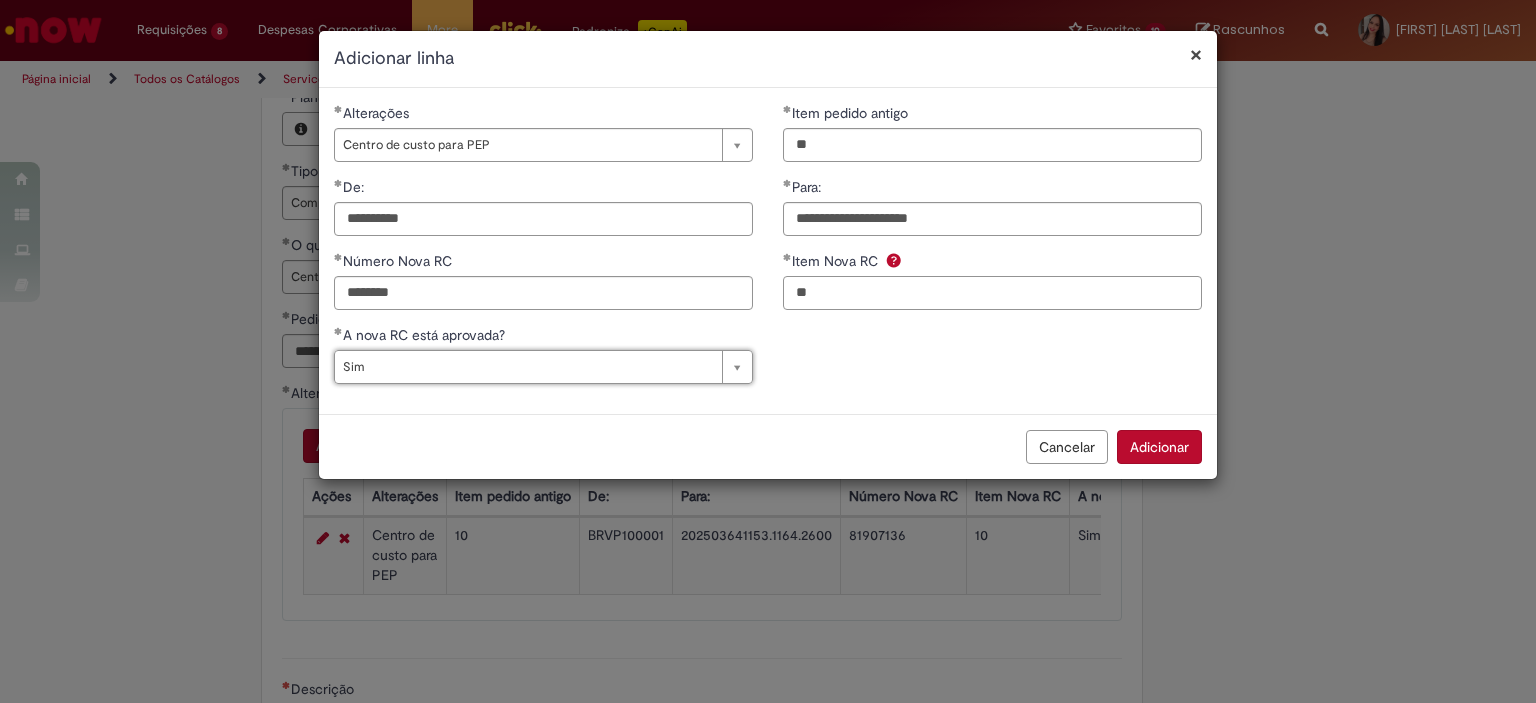 click on "**" at bounding box center (992, 293) 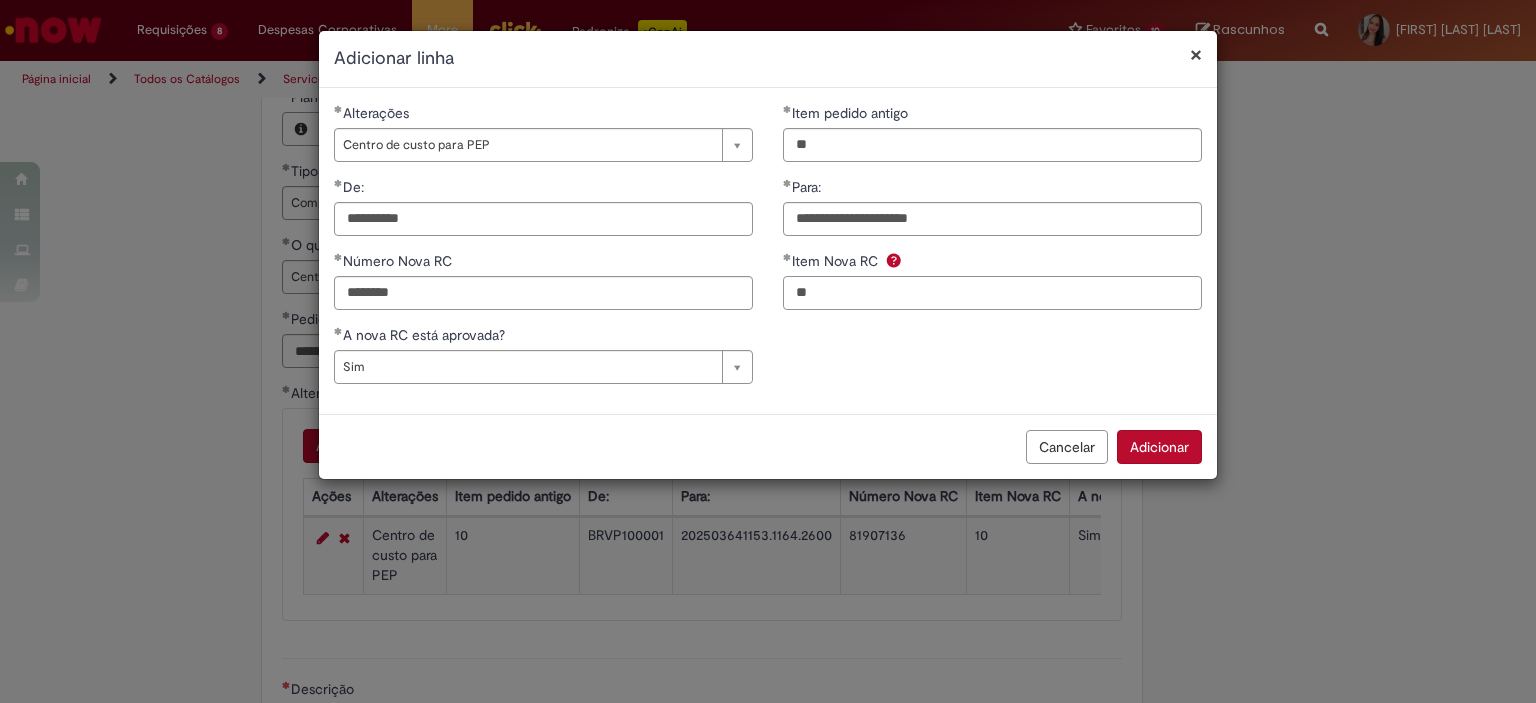 type on "*" 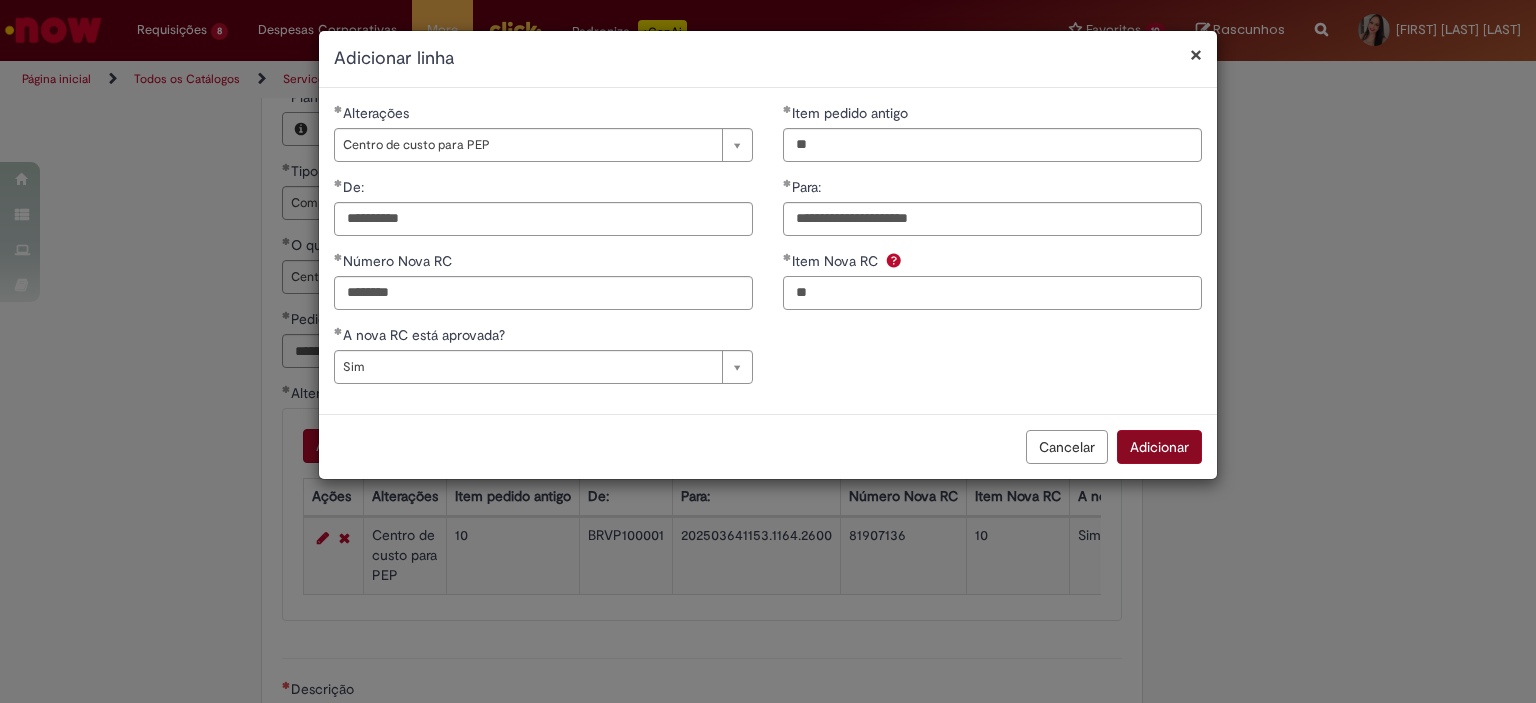 type on "**" 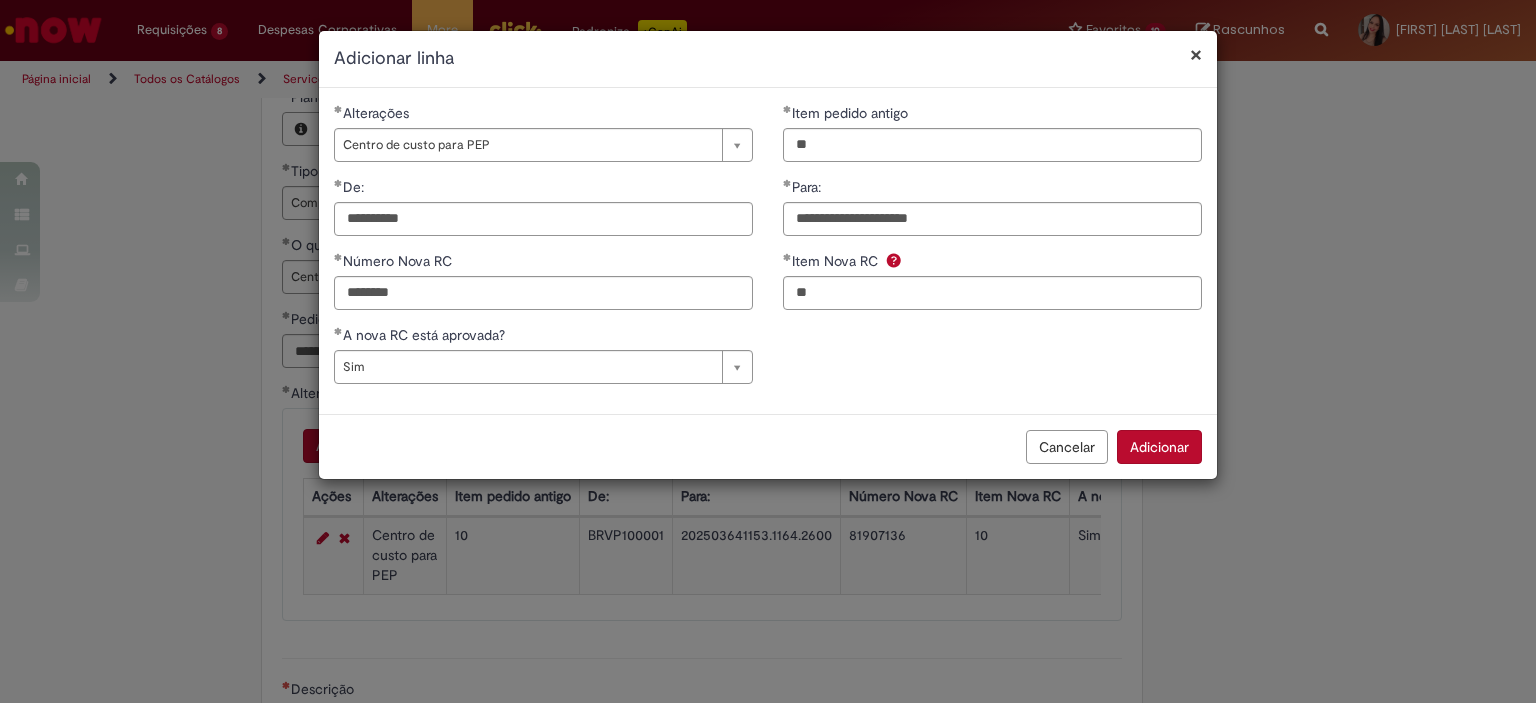 click on "Adicionar" at bounding box center [1159, 447] 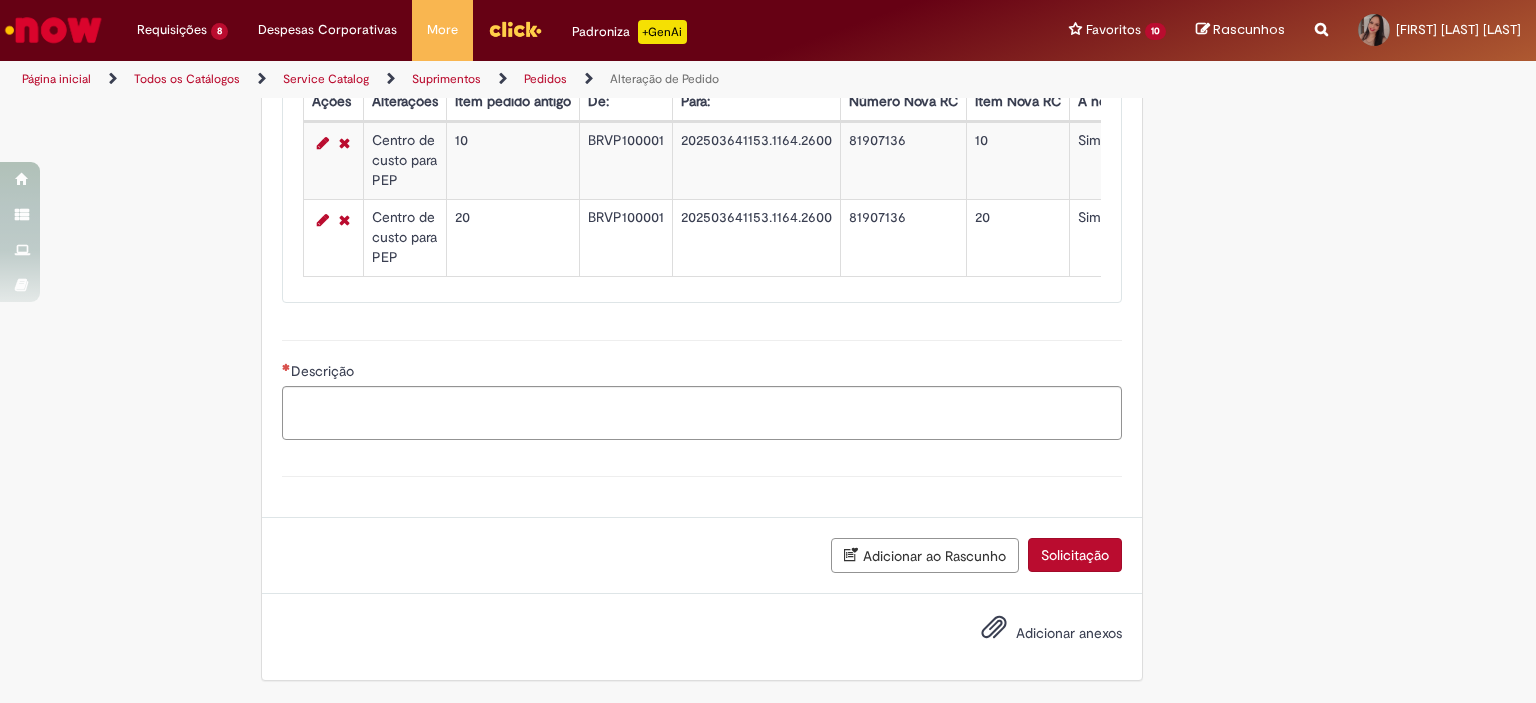 scroll, scrollTop: 1382, scrollLeft: 0, axis: vertical 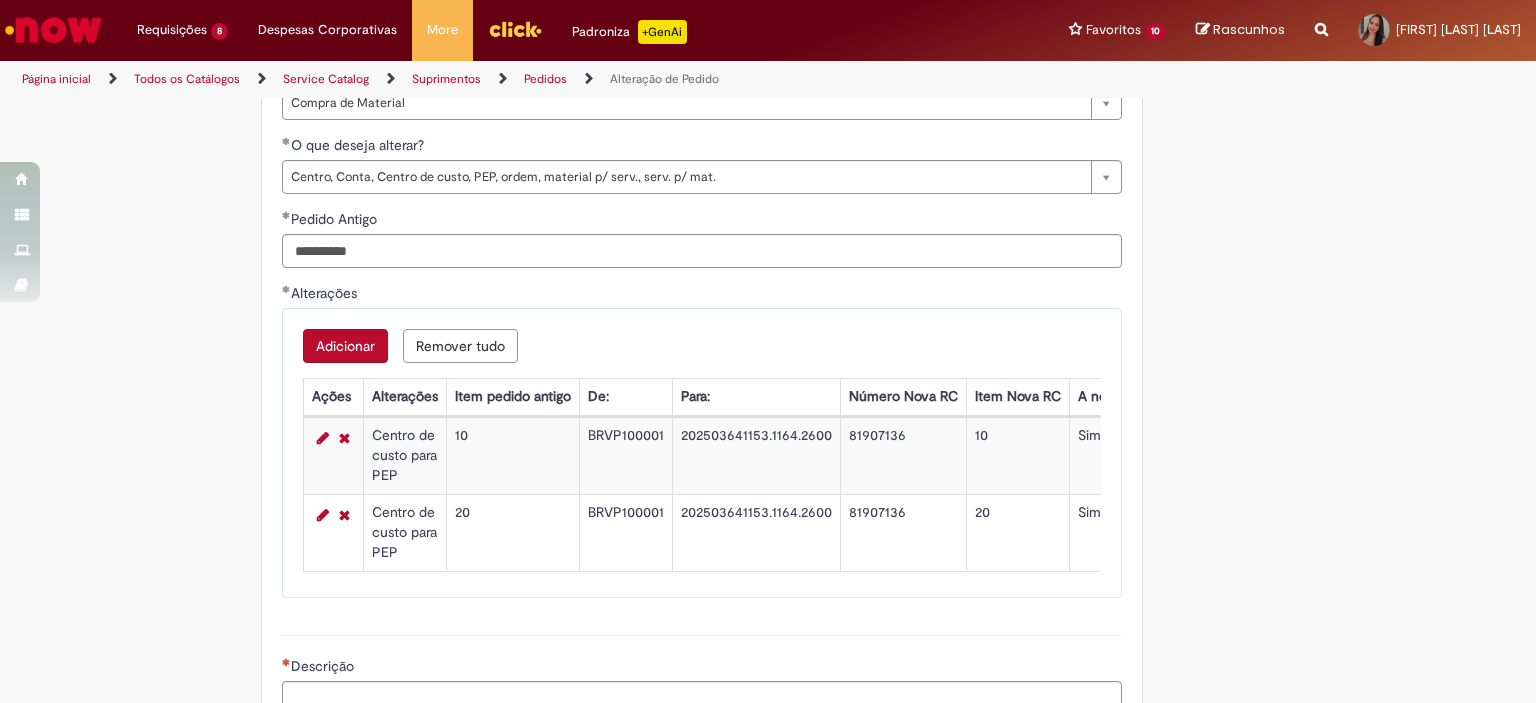click on "Adicionar" at bounding box center [345, 346] 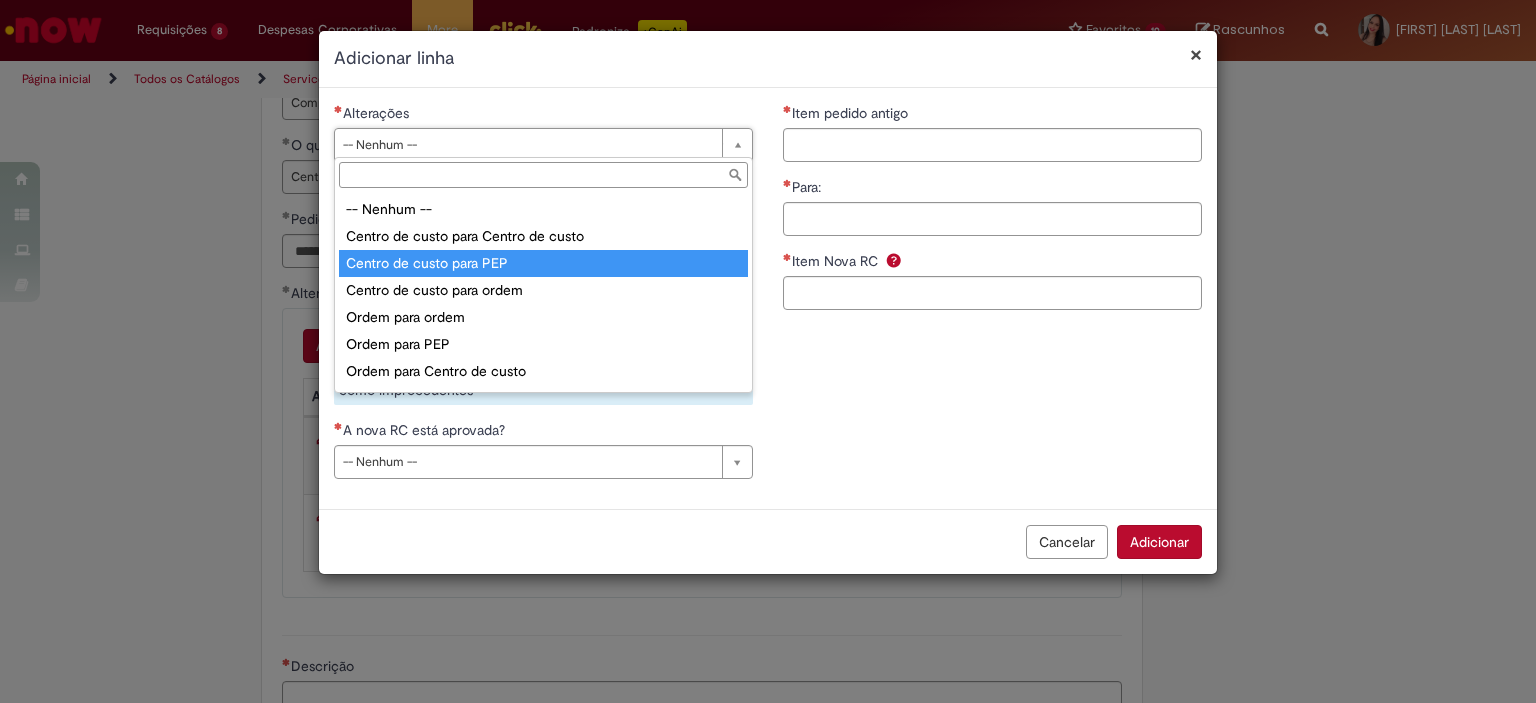 type on "**********" 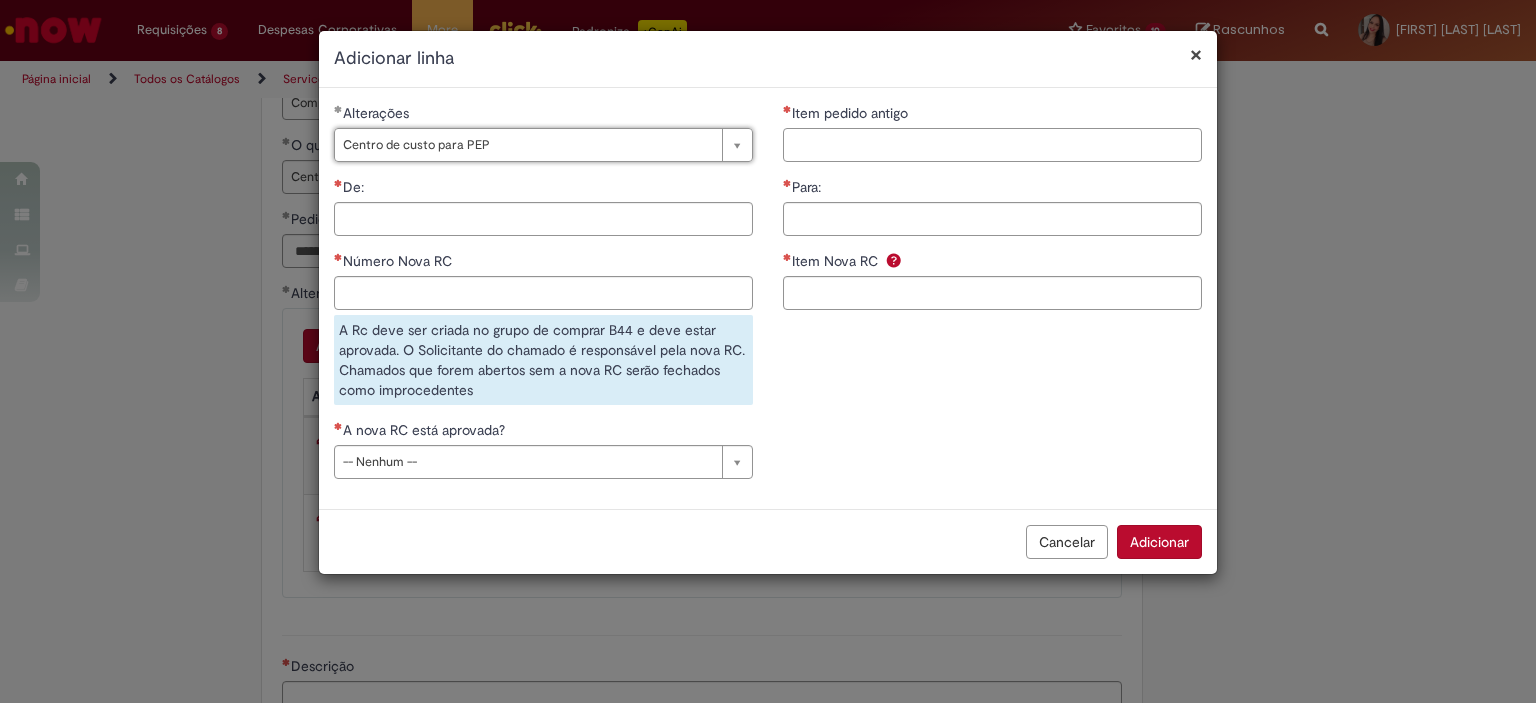 click on "Item pedido antigo" at bounding box center [992, 145] 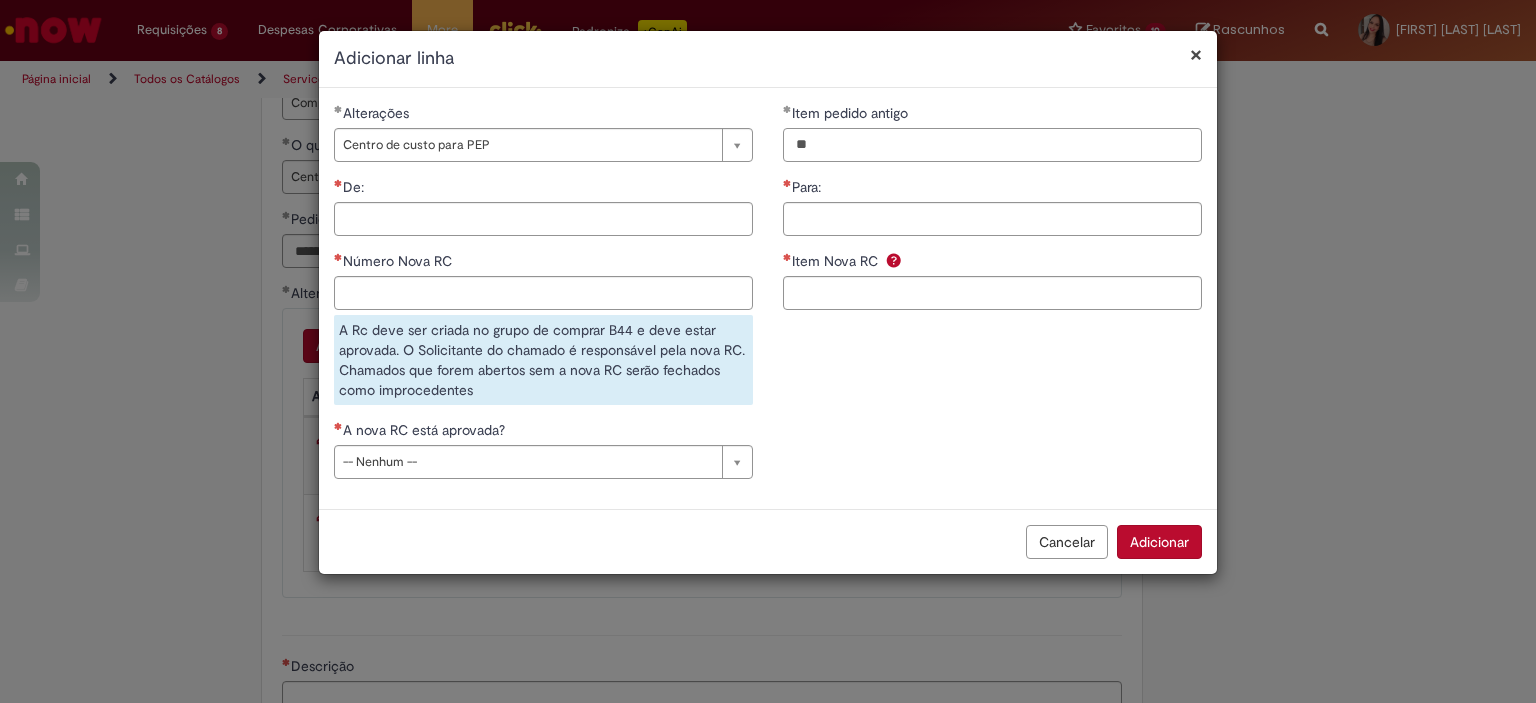type on "**" 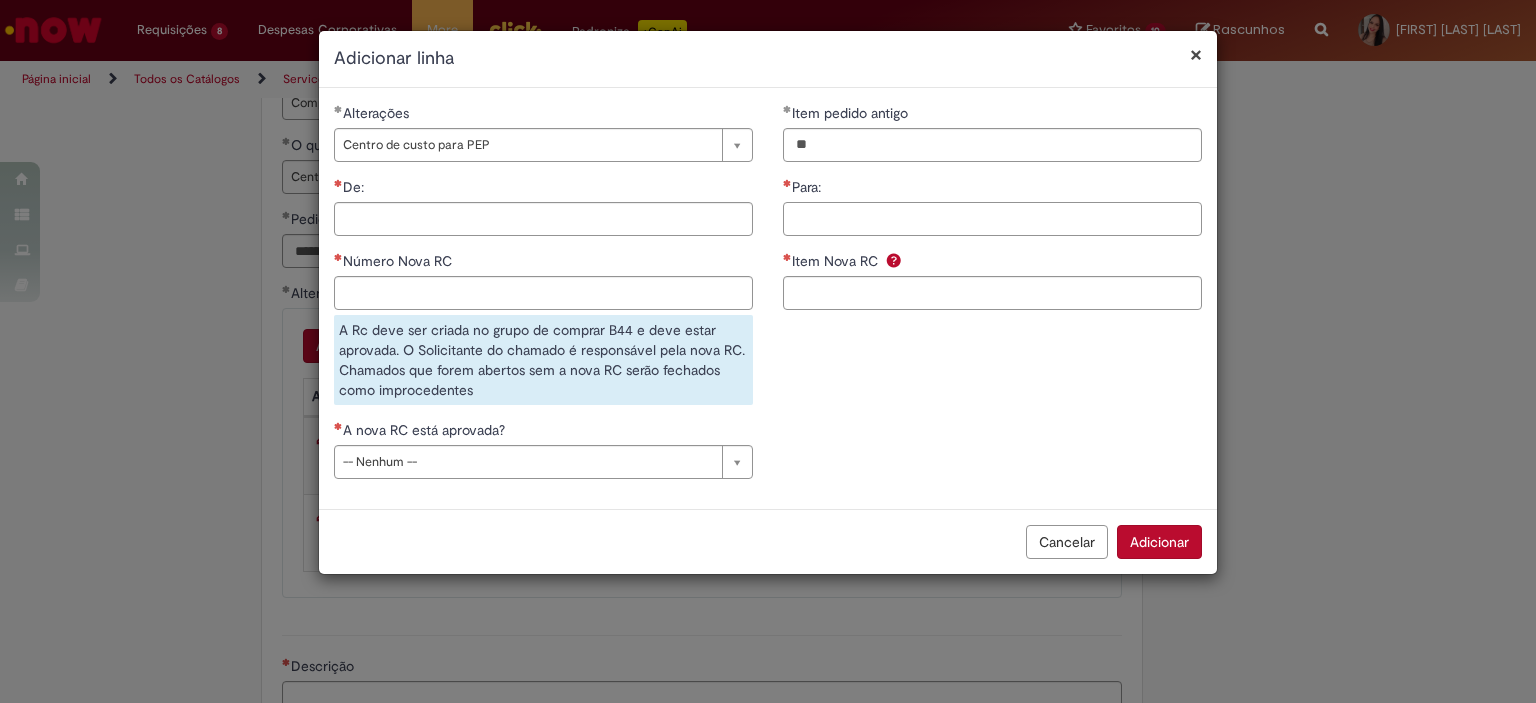 click on "Para:" at bounding box center (992, 219) 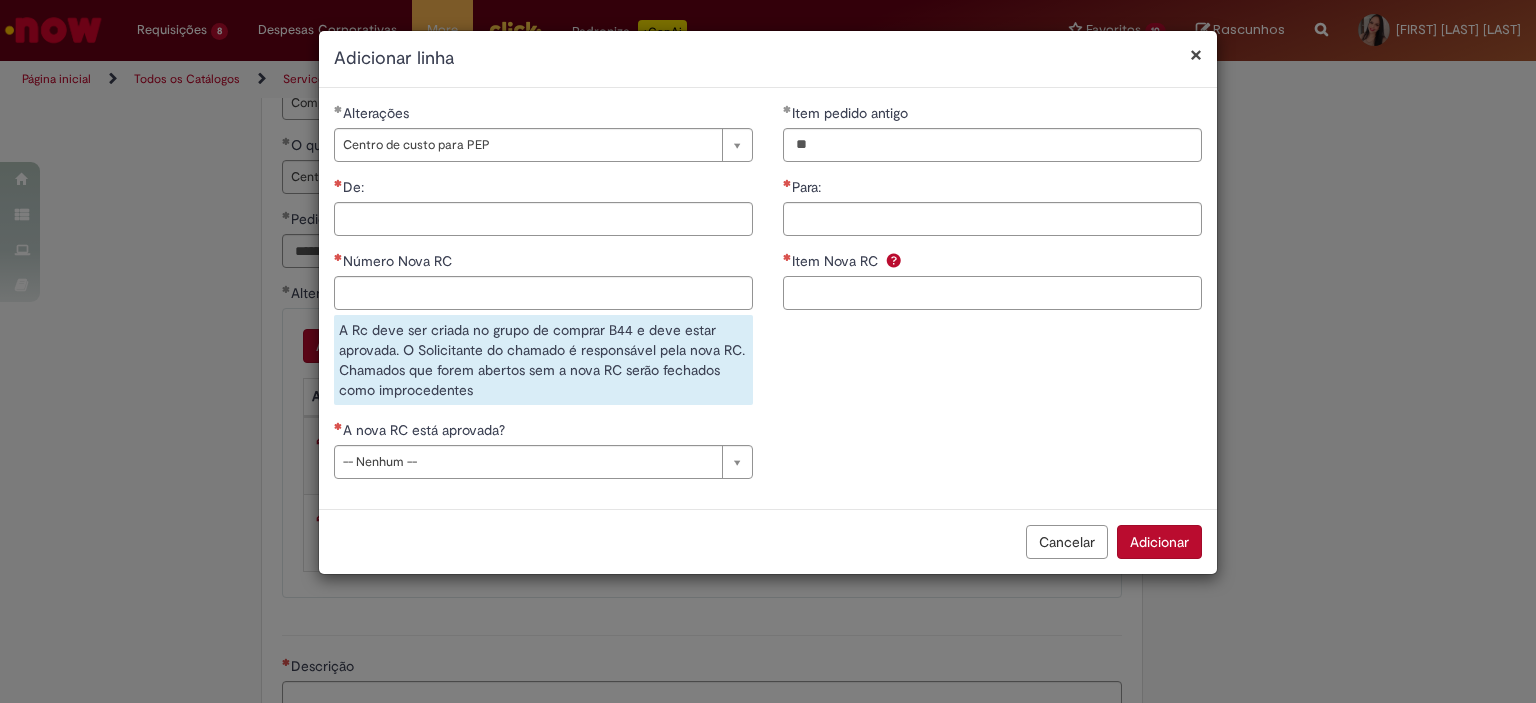 click on "Item Nova RC" at bounding box center (992, 293) 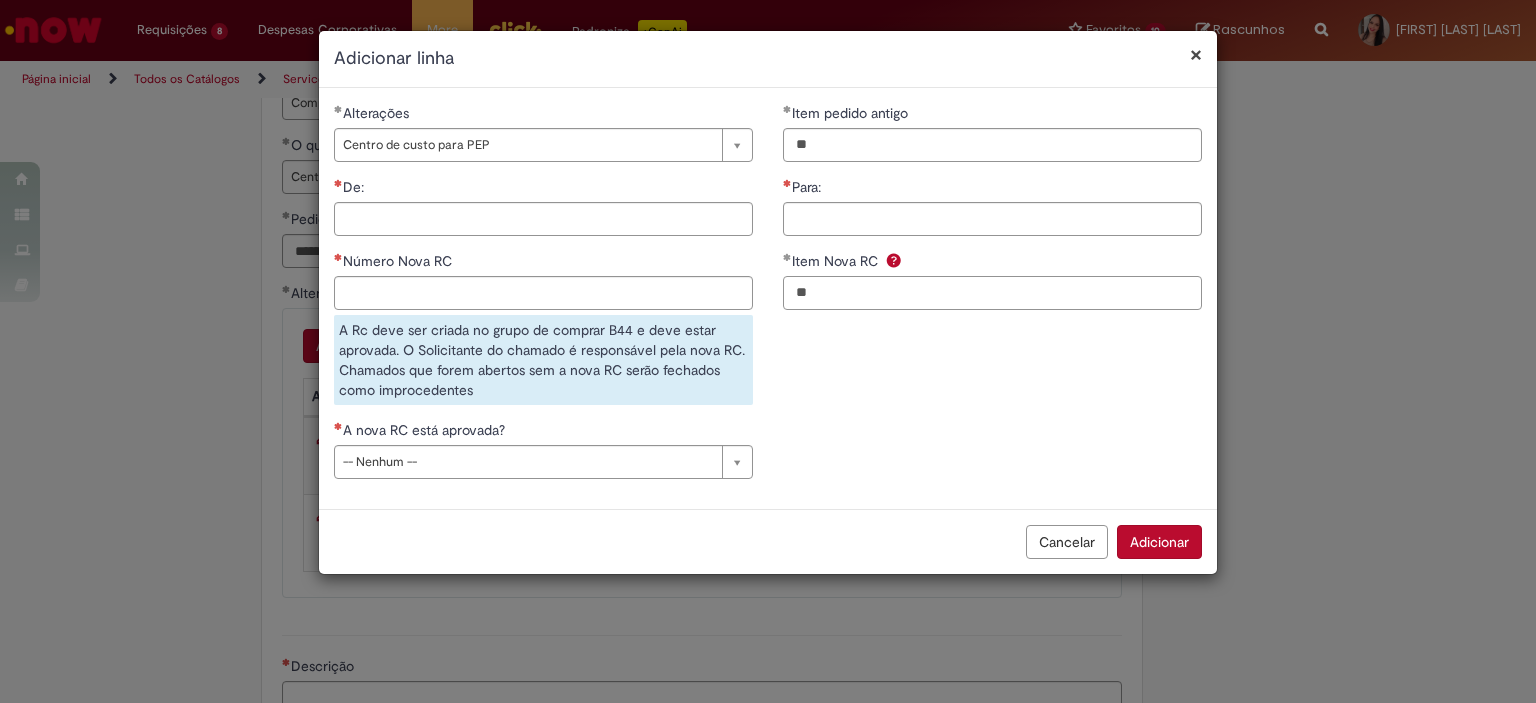 type on "**" 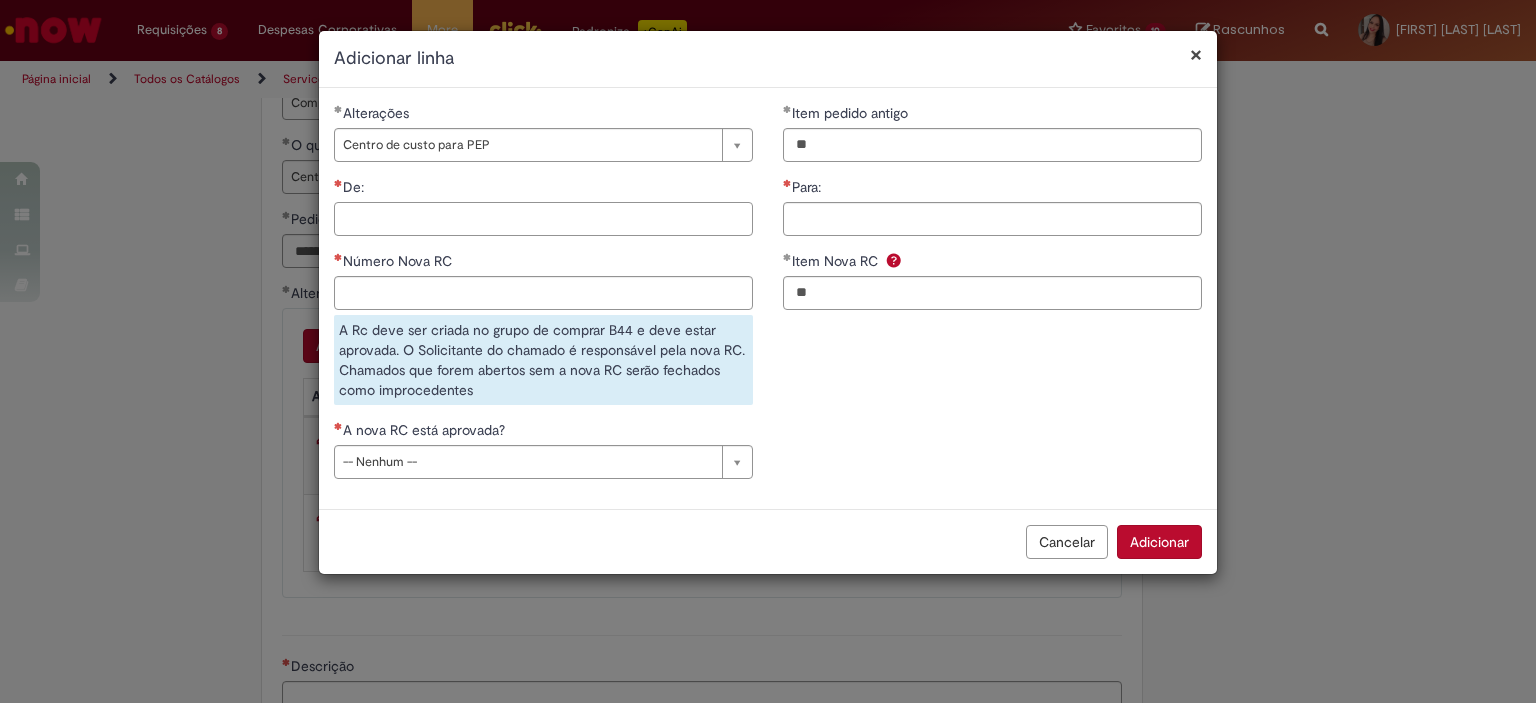 click on "De:" at bounding box center (543, 219) 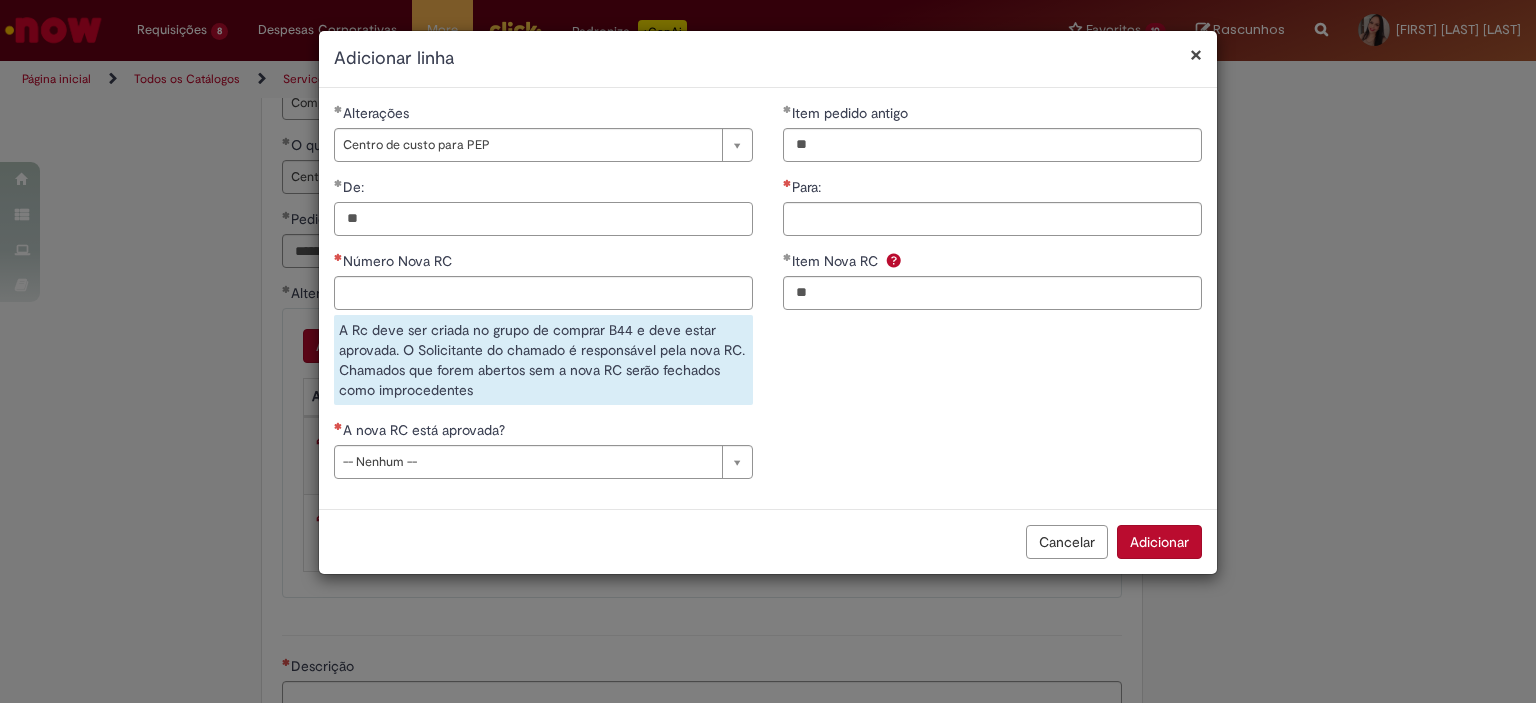 type on "*" 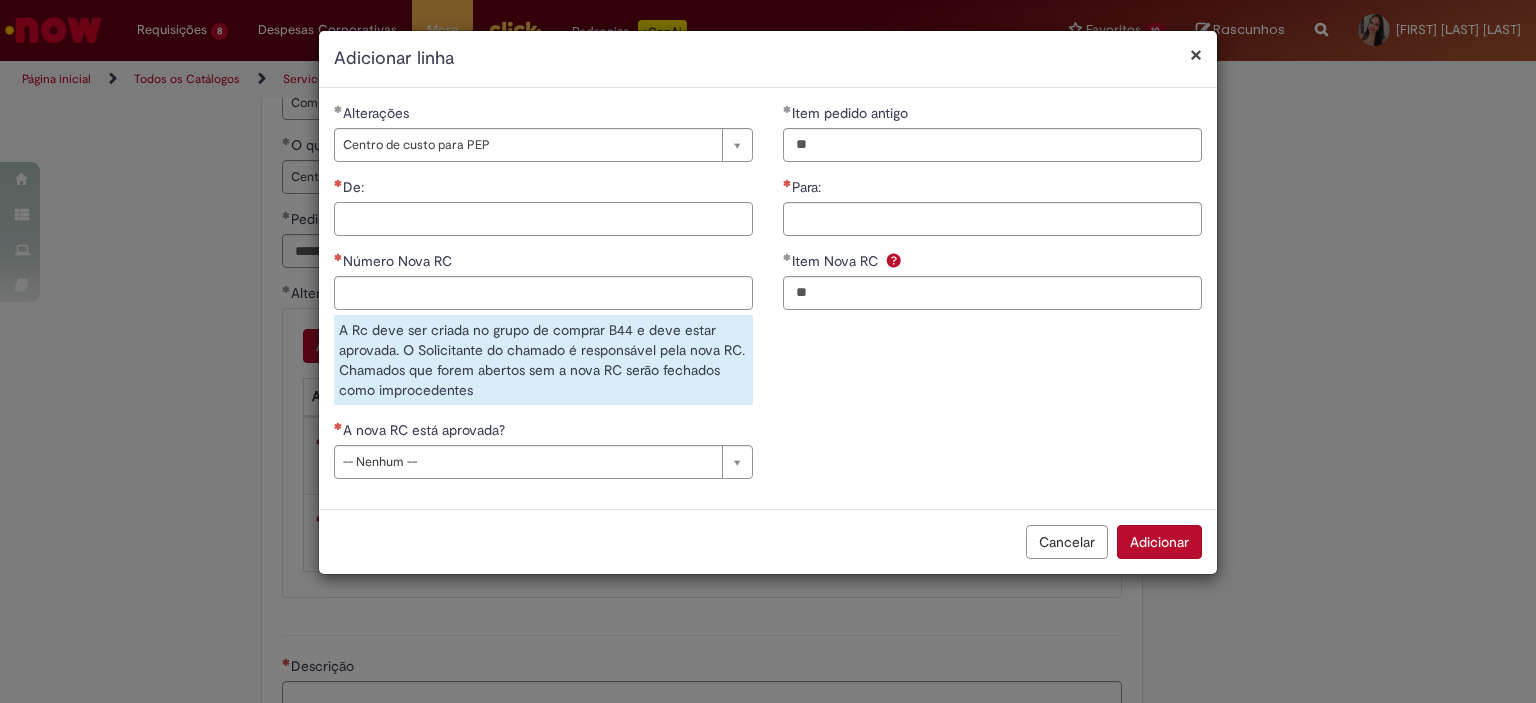 click on "De:" at bounding box center (543, 219) 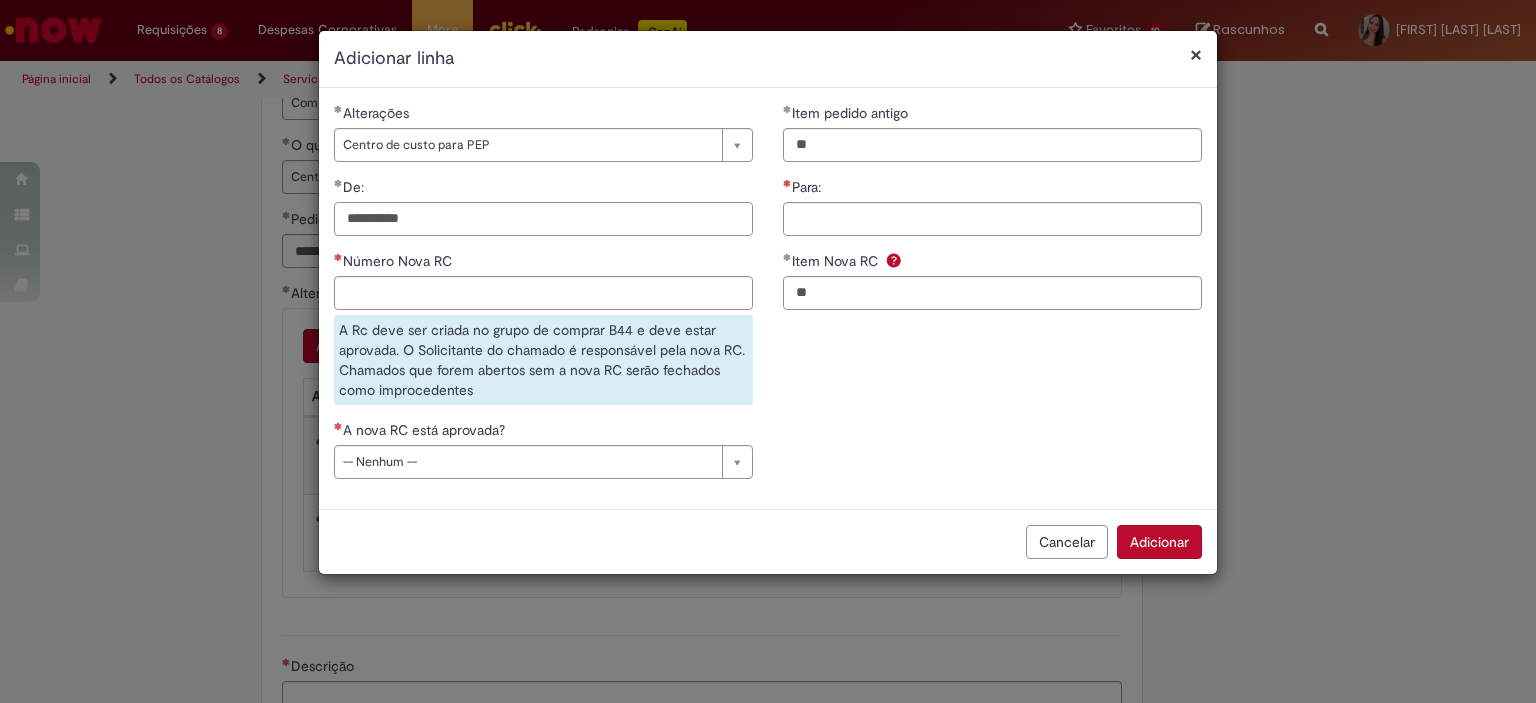 type on "**********" 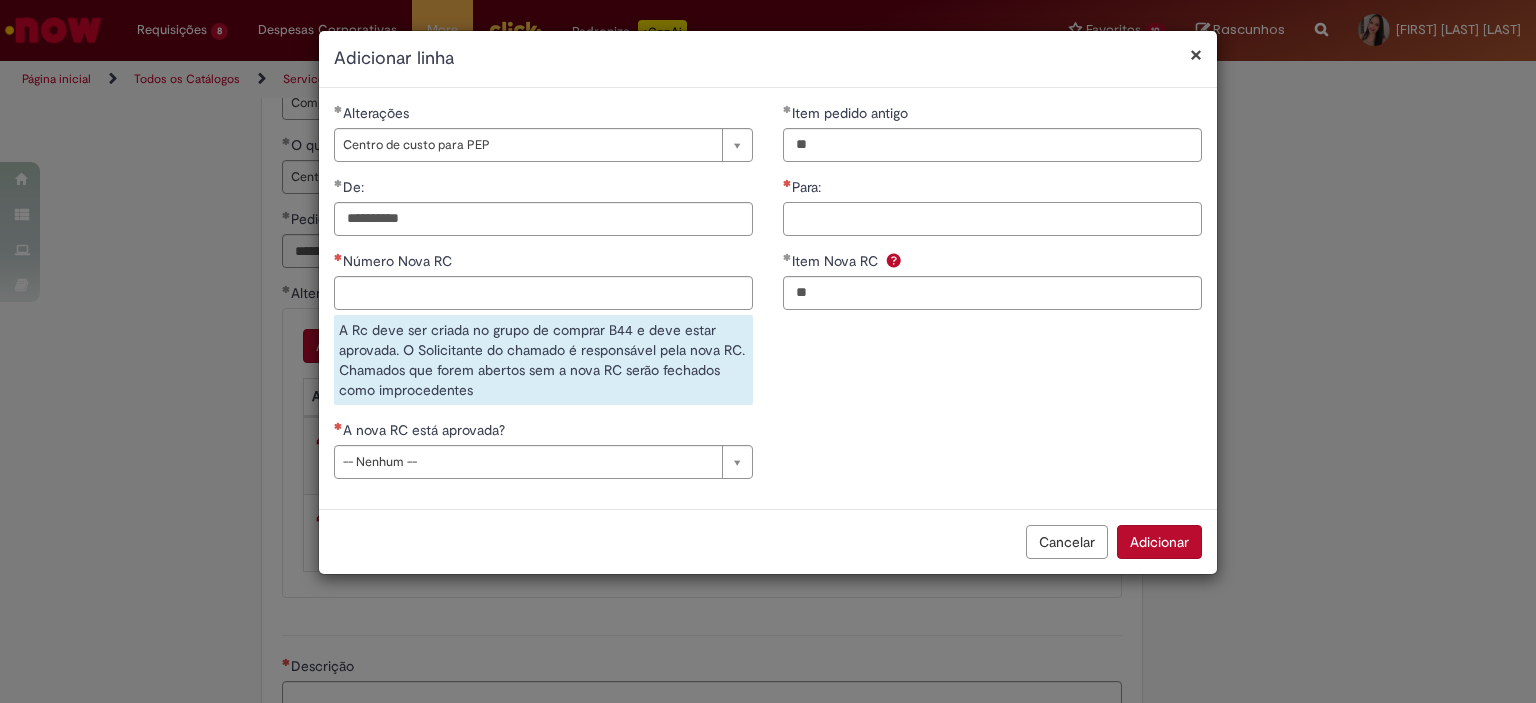 click on "Para:" at bounding box center [992, 219] 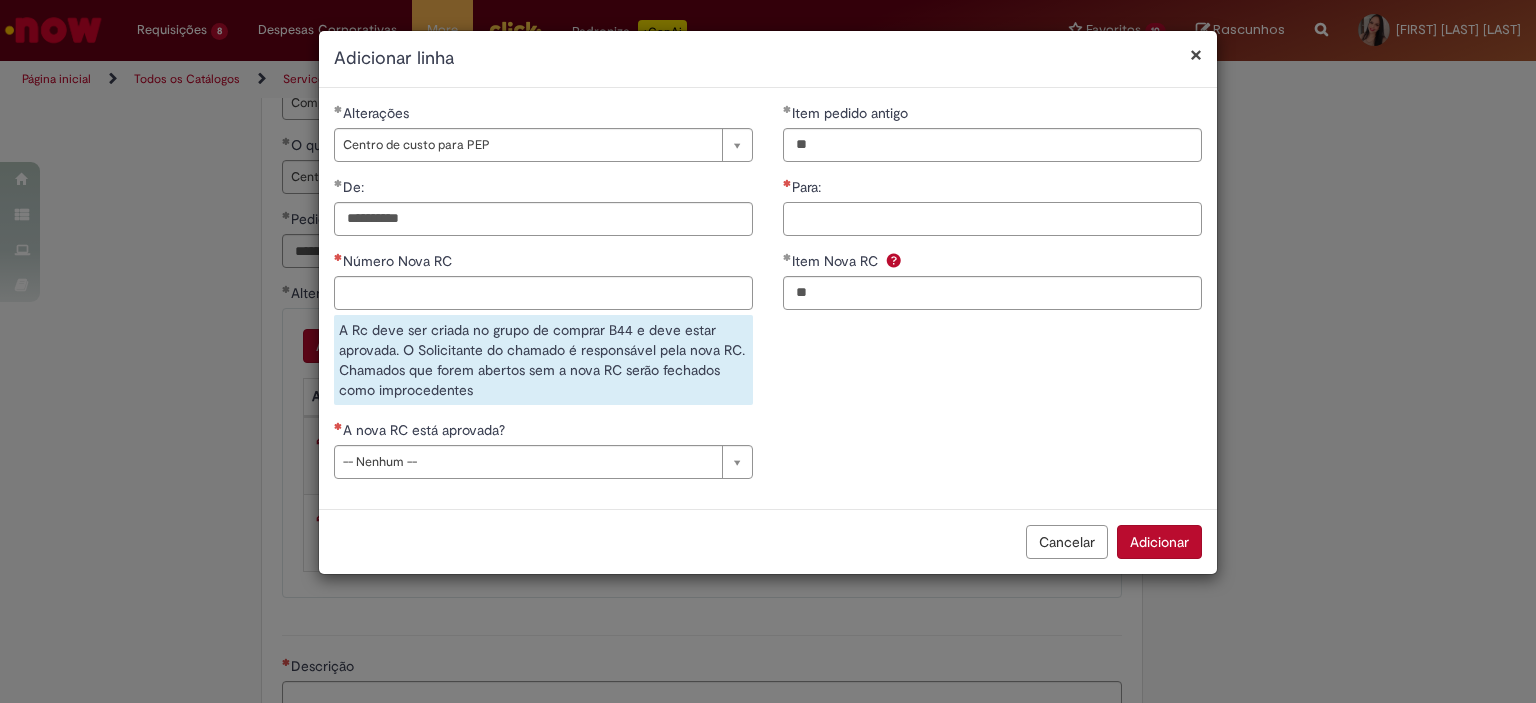 paste on "**********" 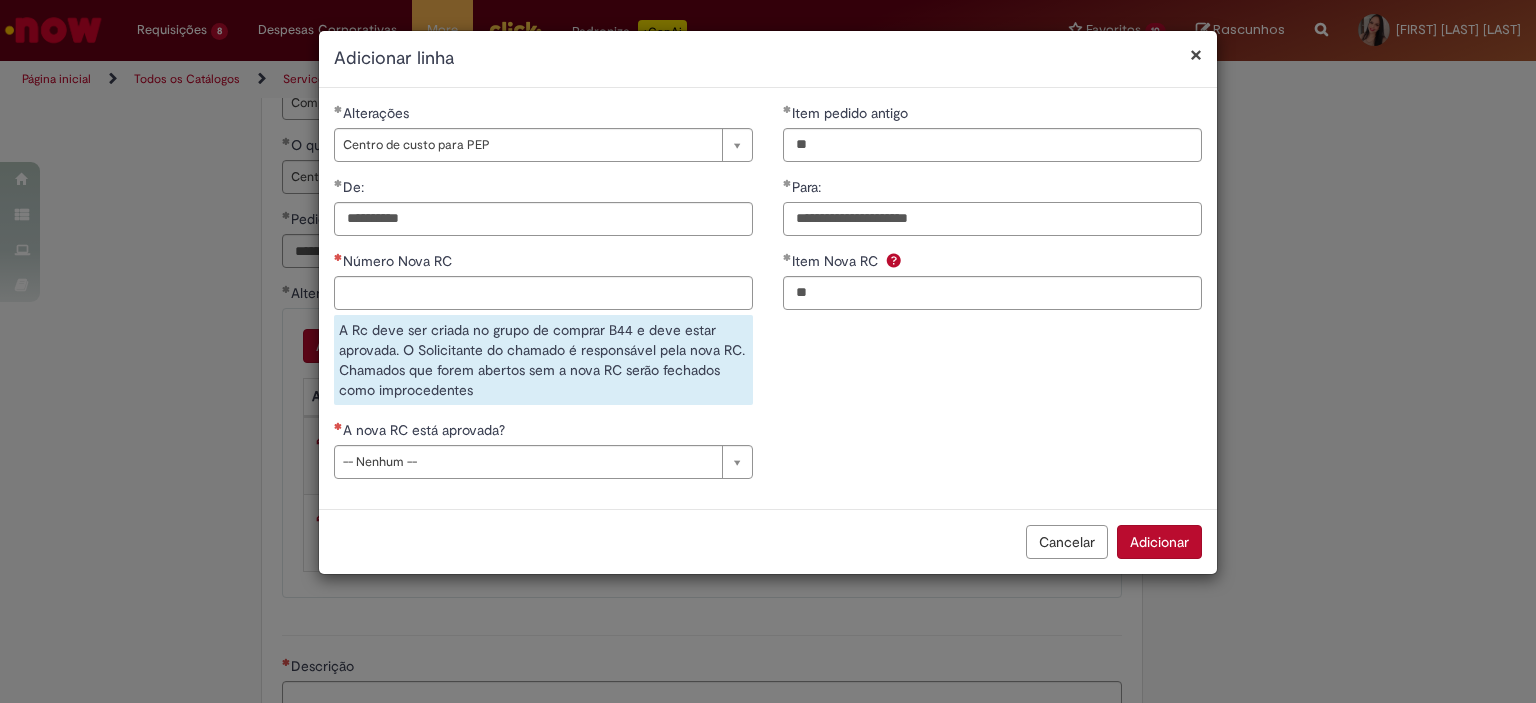 type on "**********" 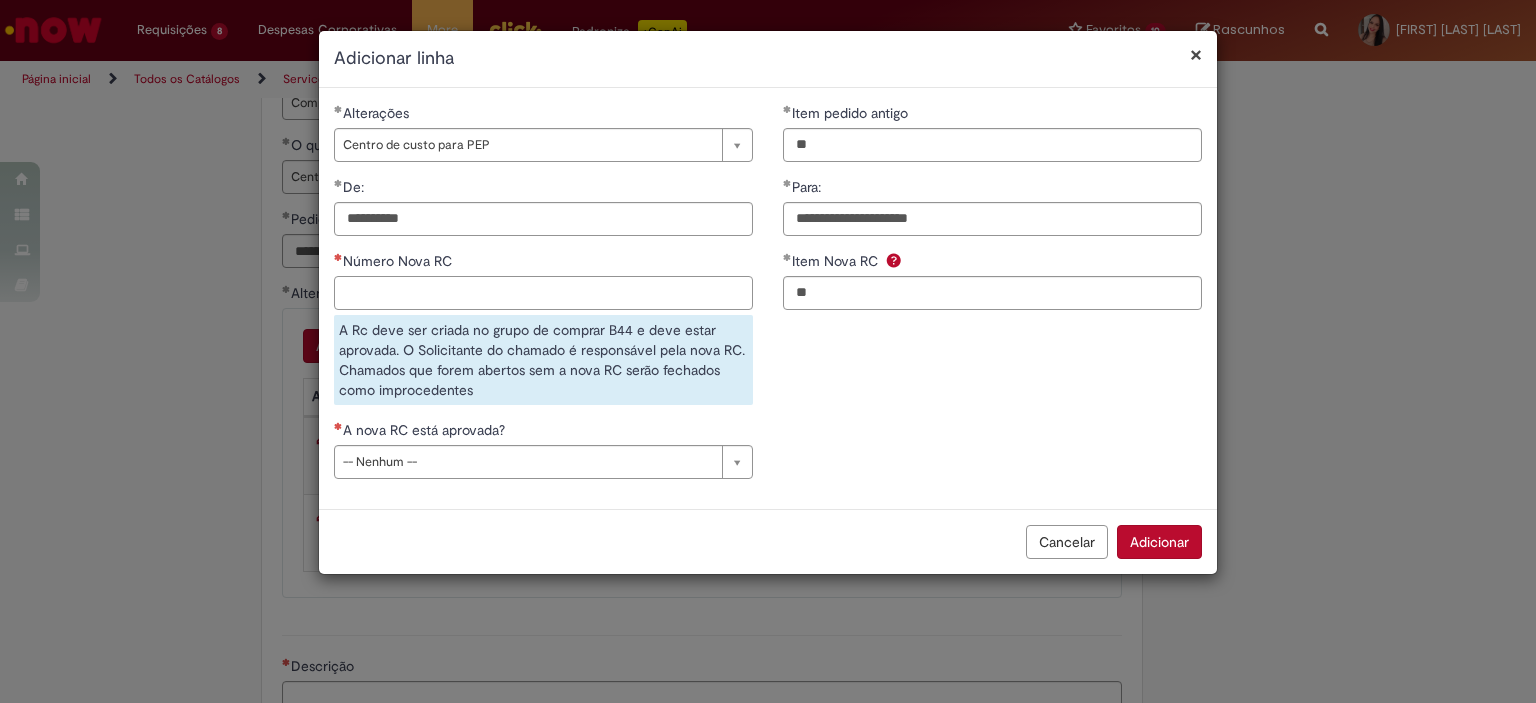 click on "Número Nova RC" at bounding box center [543, 293] 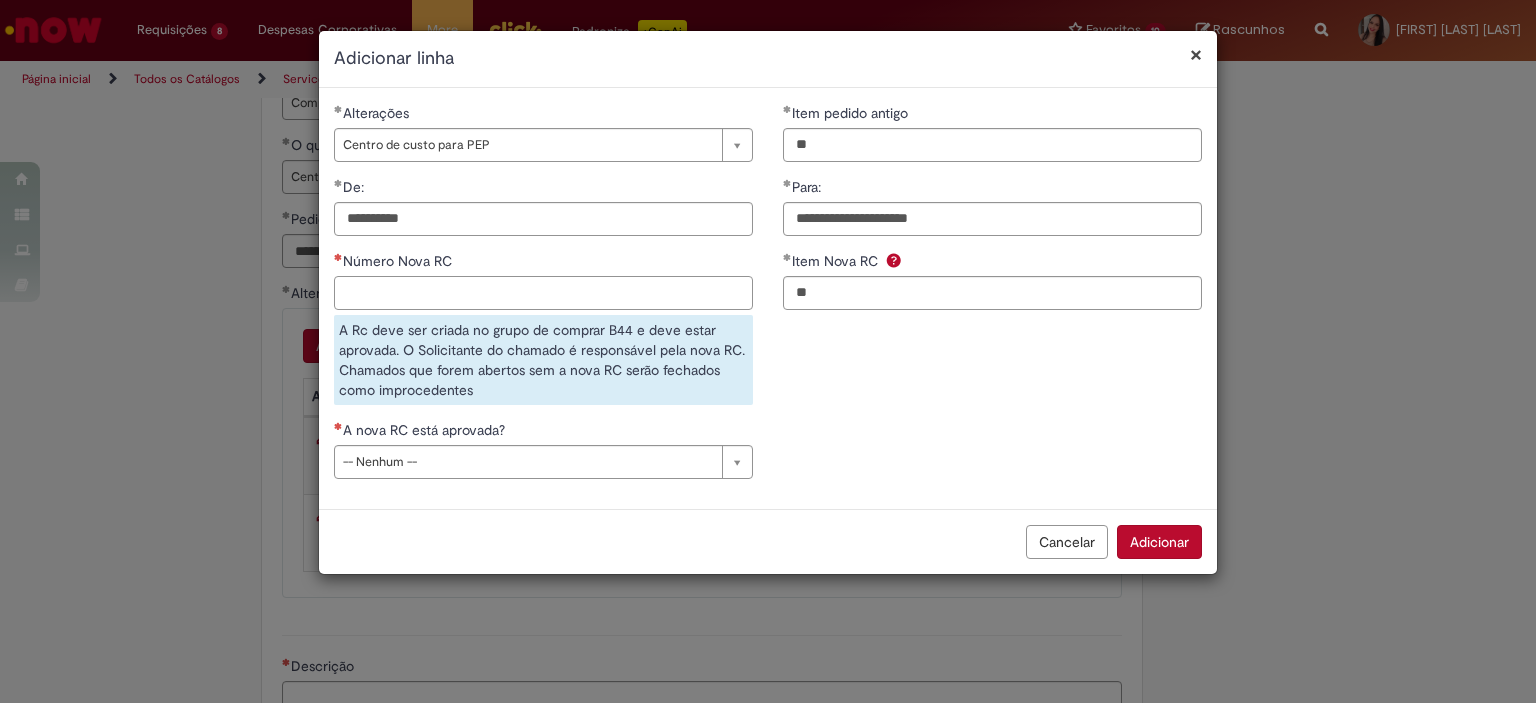 paste on "********" 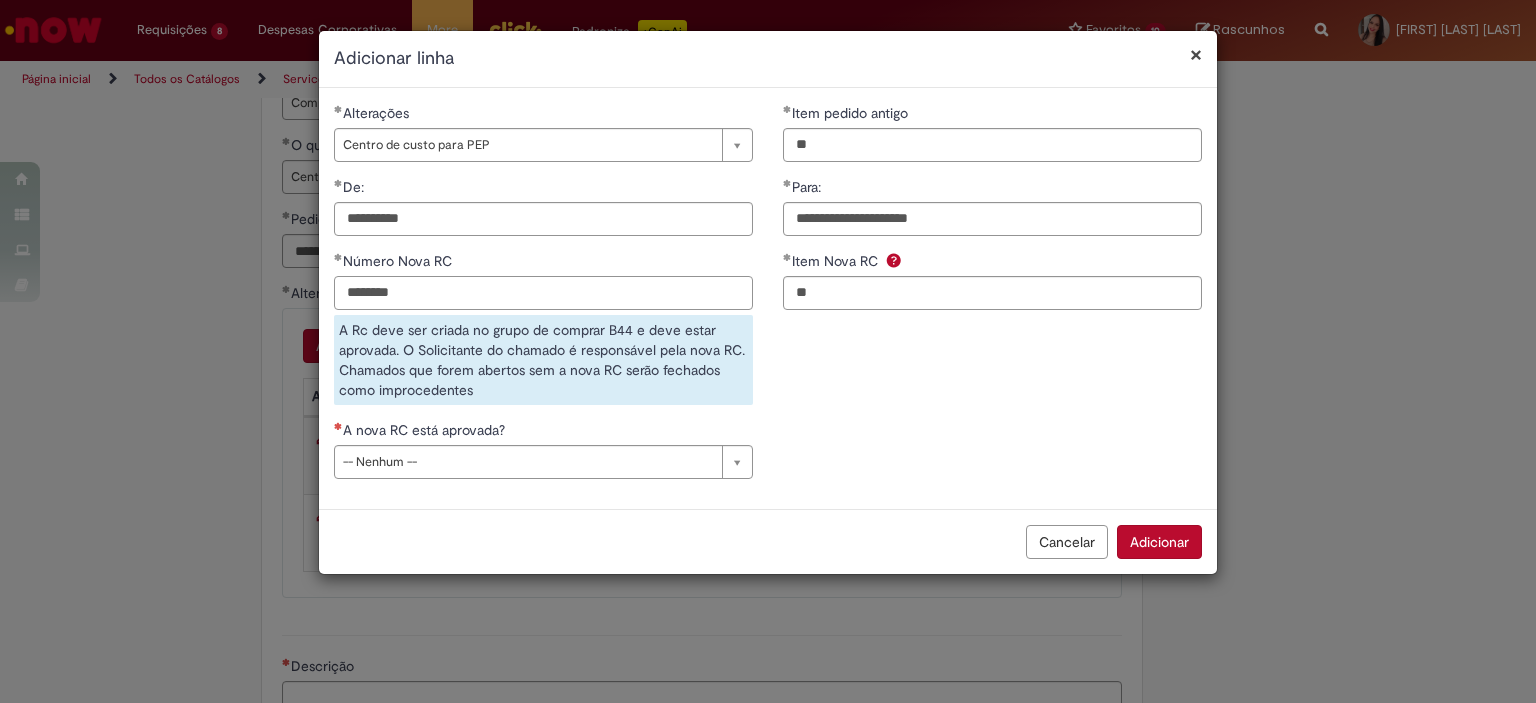 type on "********" 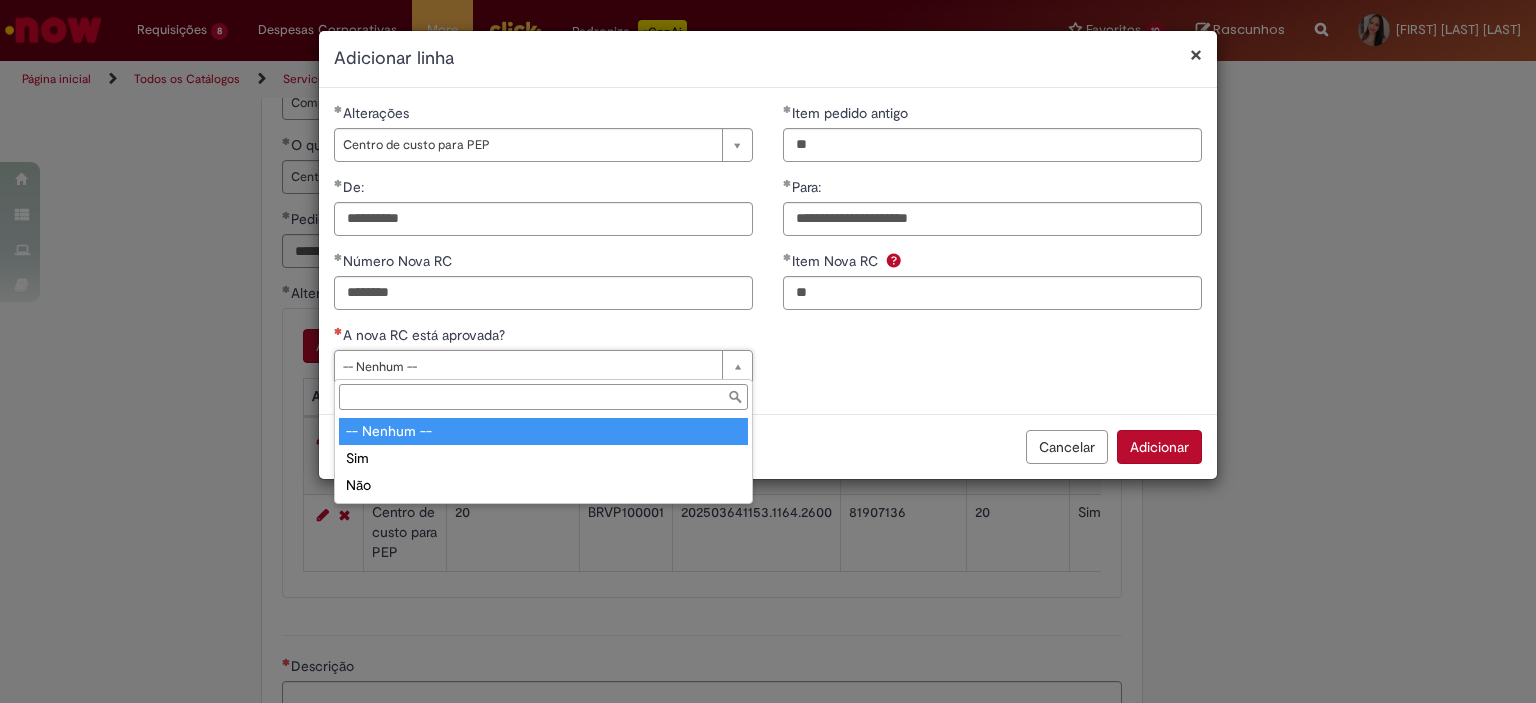 type on "***" 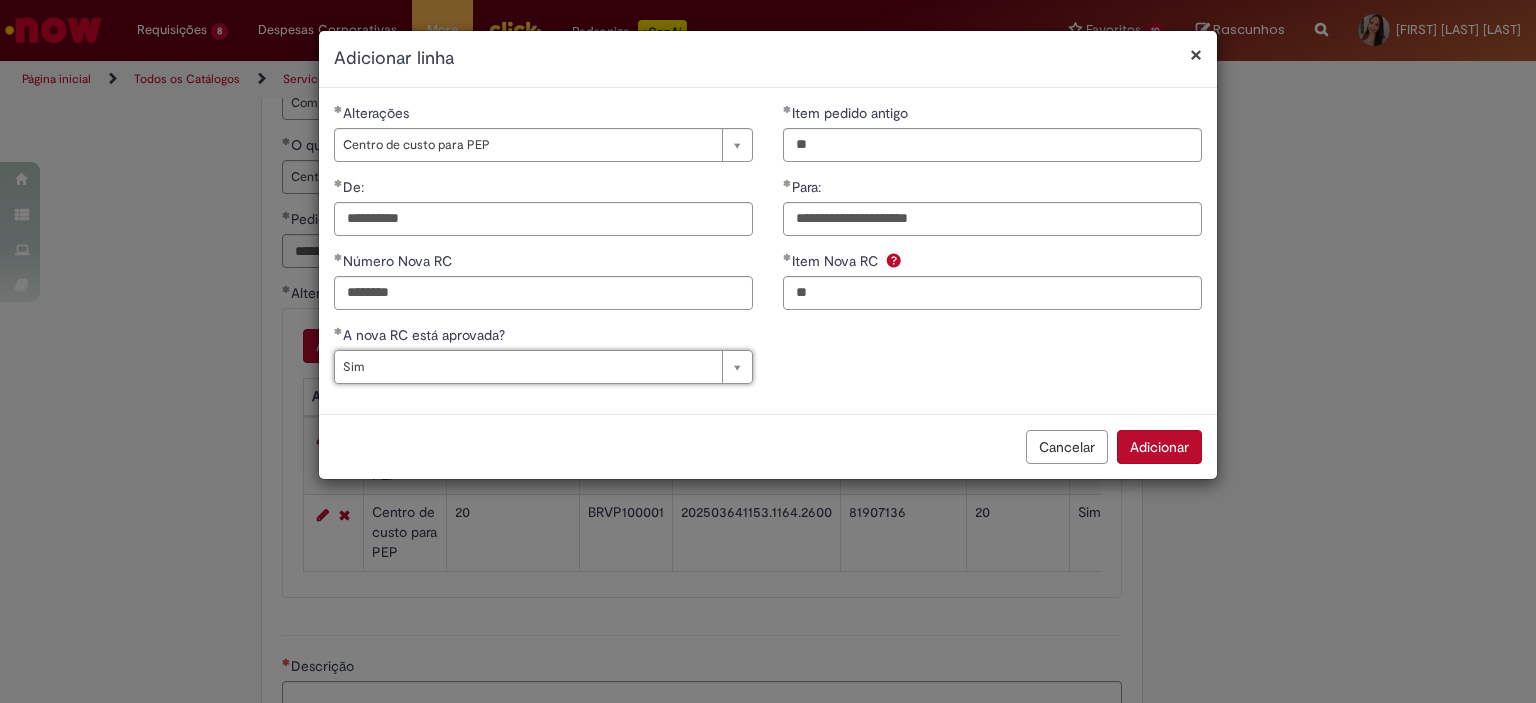 click on "Adicionar" at bounding box center [1159, 447] 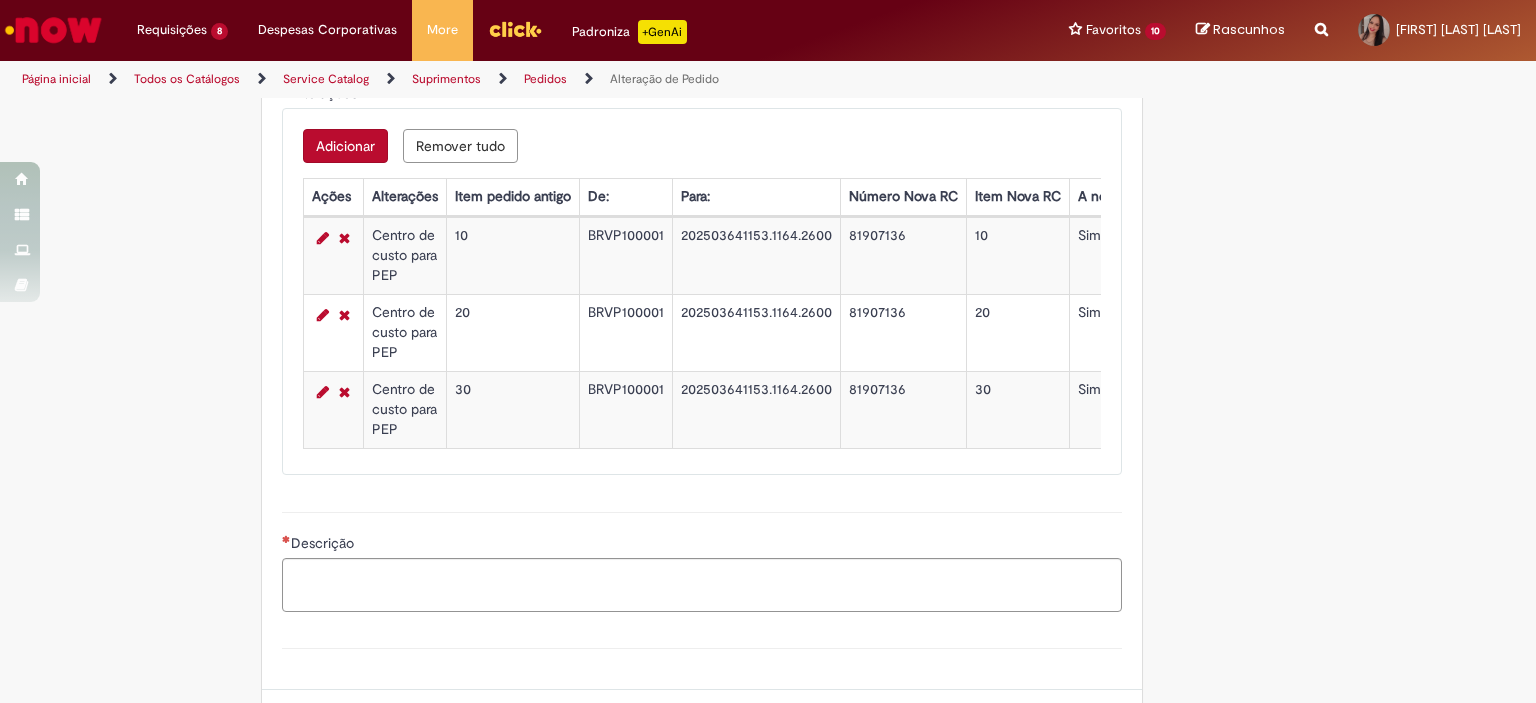 scroll, scrollTop: 1682, scrollLeft: 0, axis: vertical 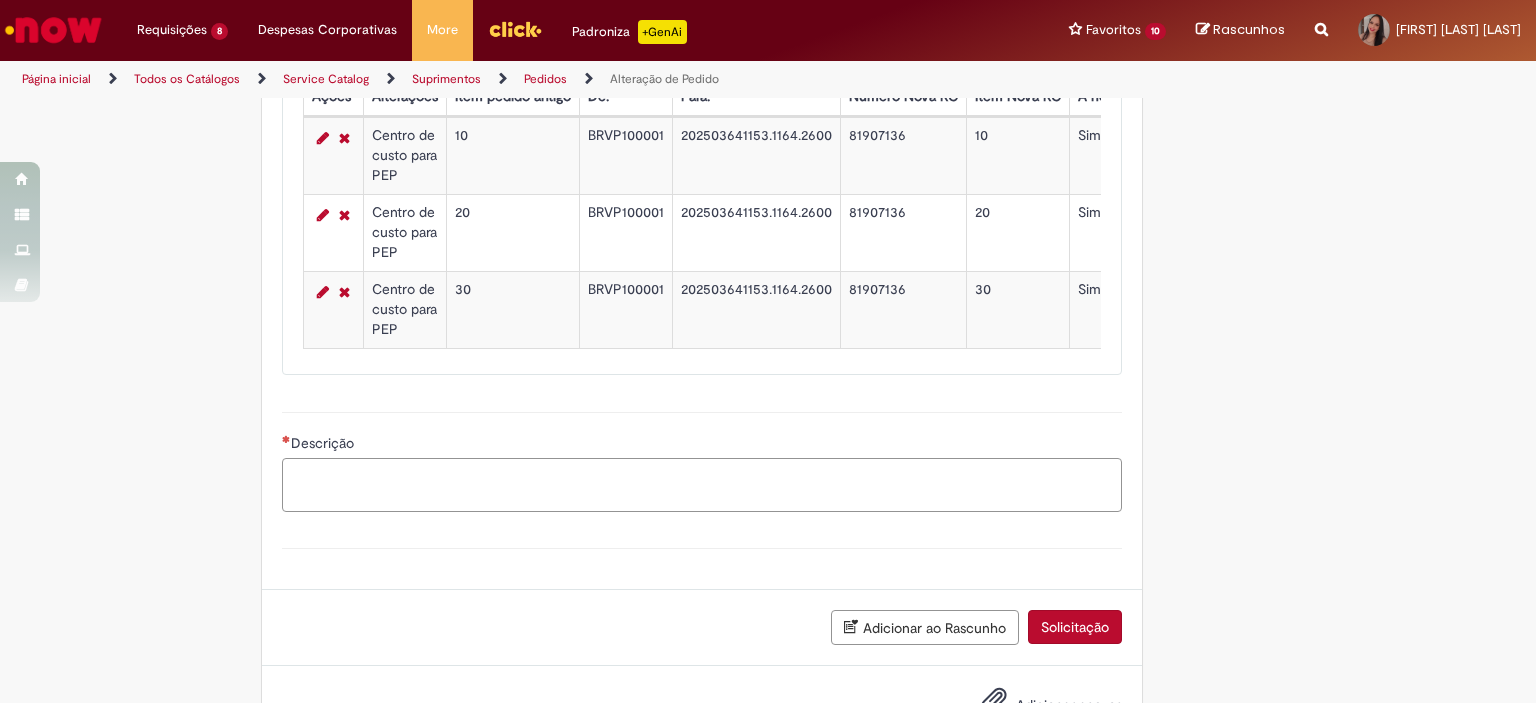 click on "Descrição" at bounding box center (702, 485) 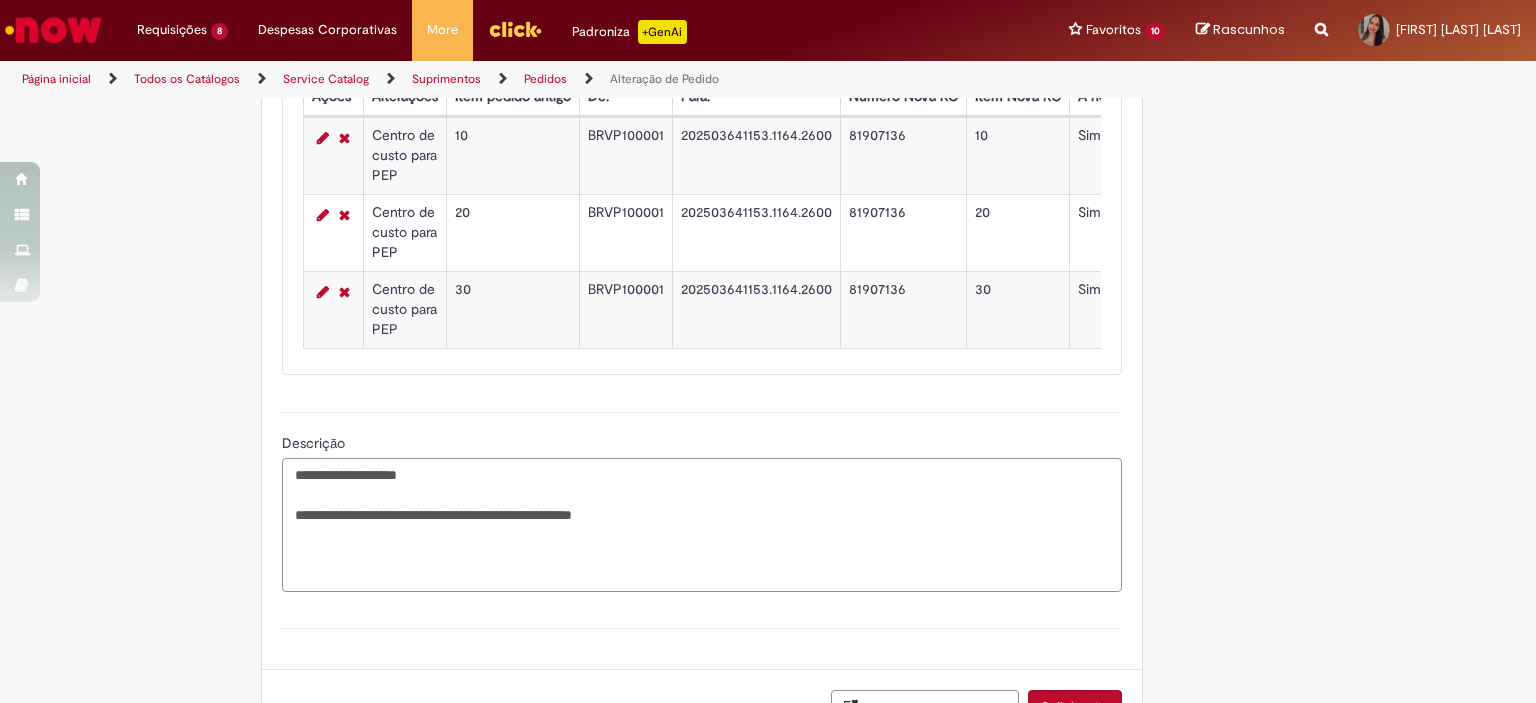 click on "**********" at bounding box center [702, 525] 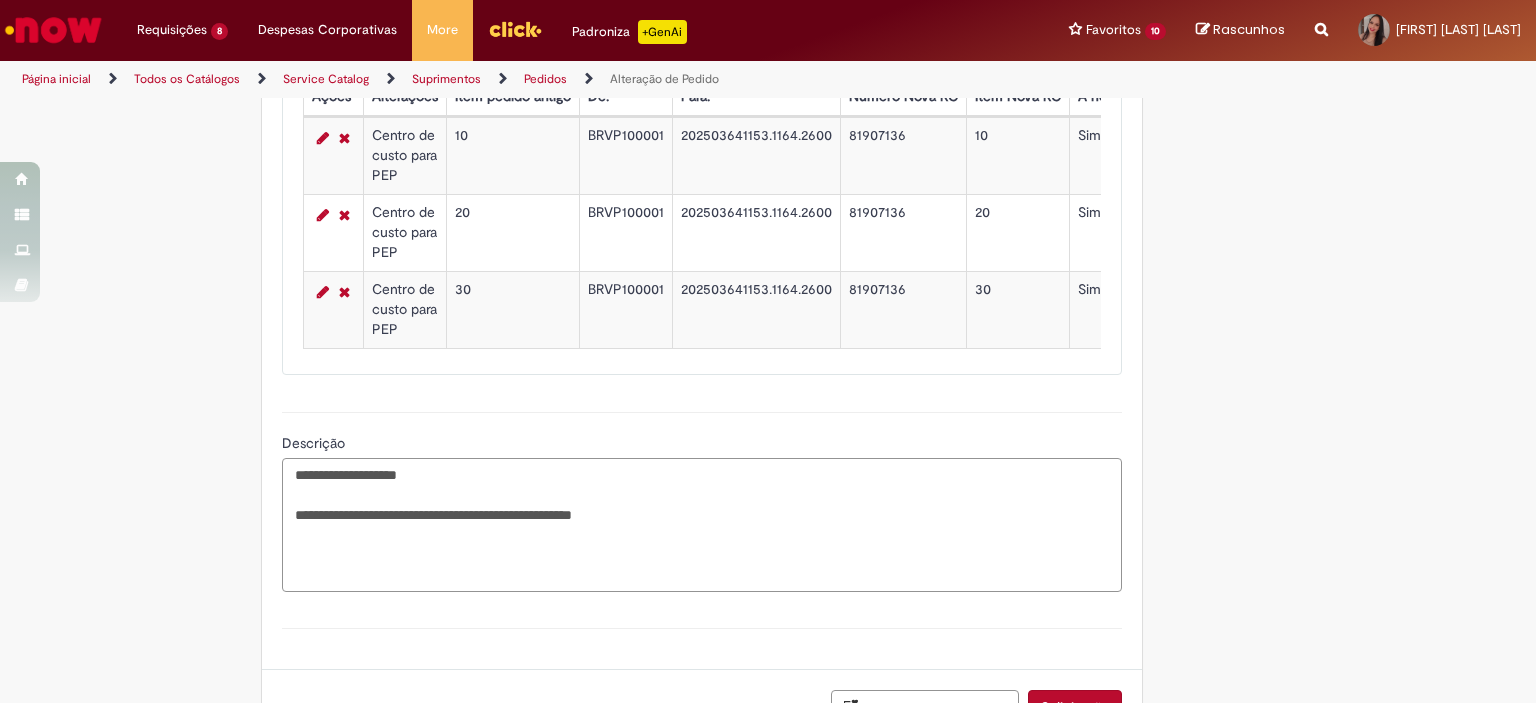 drag, startPoint x: 456, startPoint y: 537, endPoint x: 527, endPoint y: 537, distance: 71 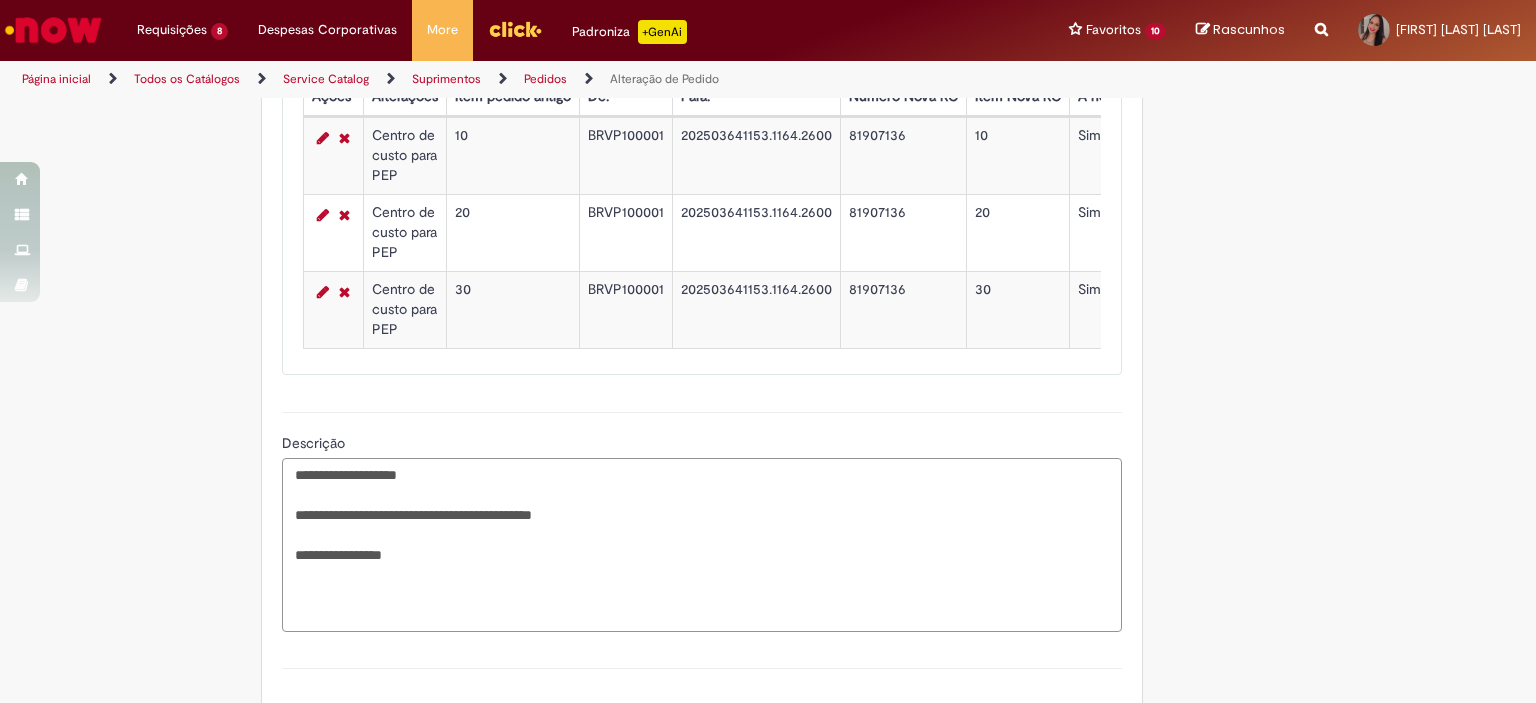 paste on "**********" 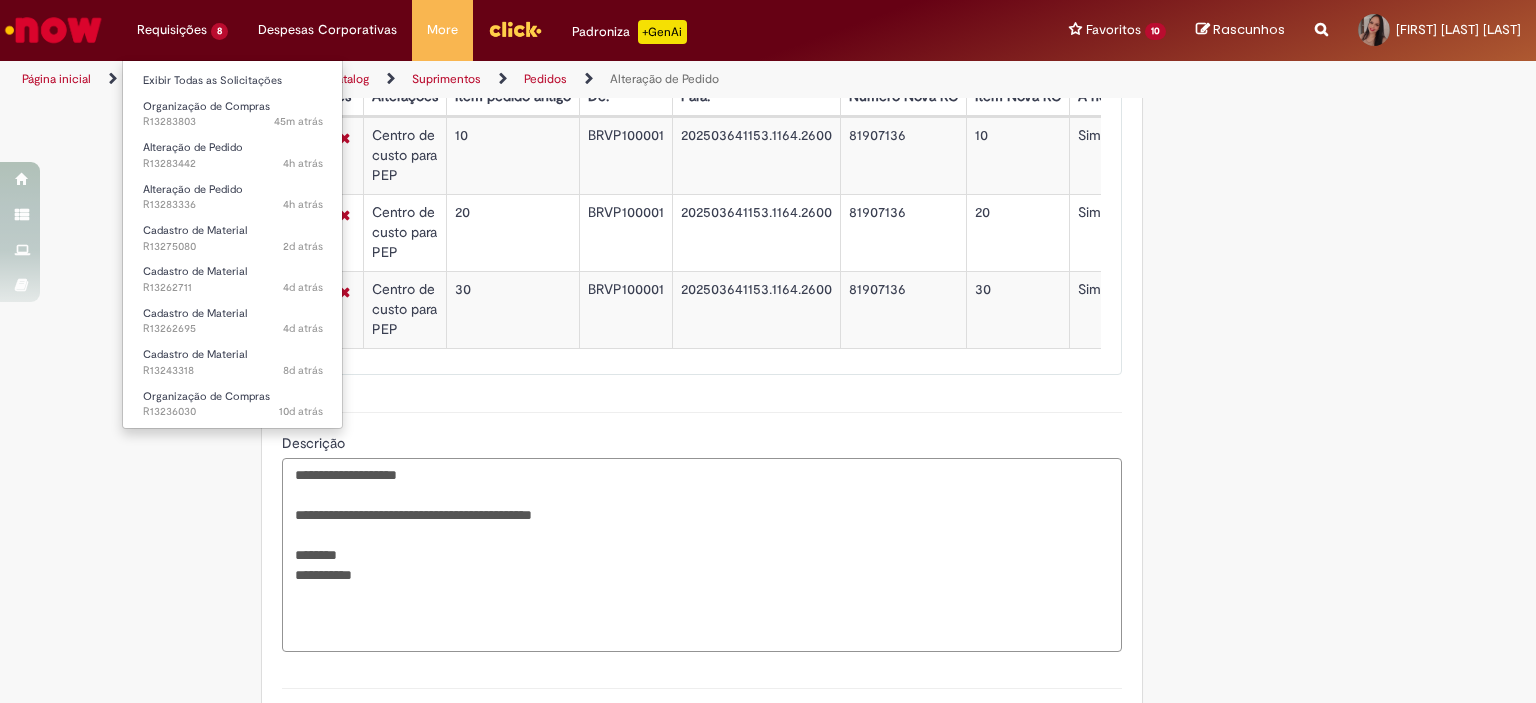 paste on "**********" 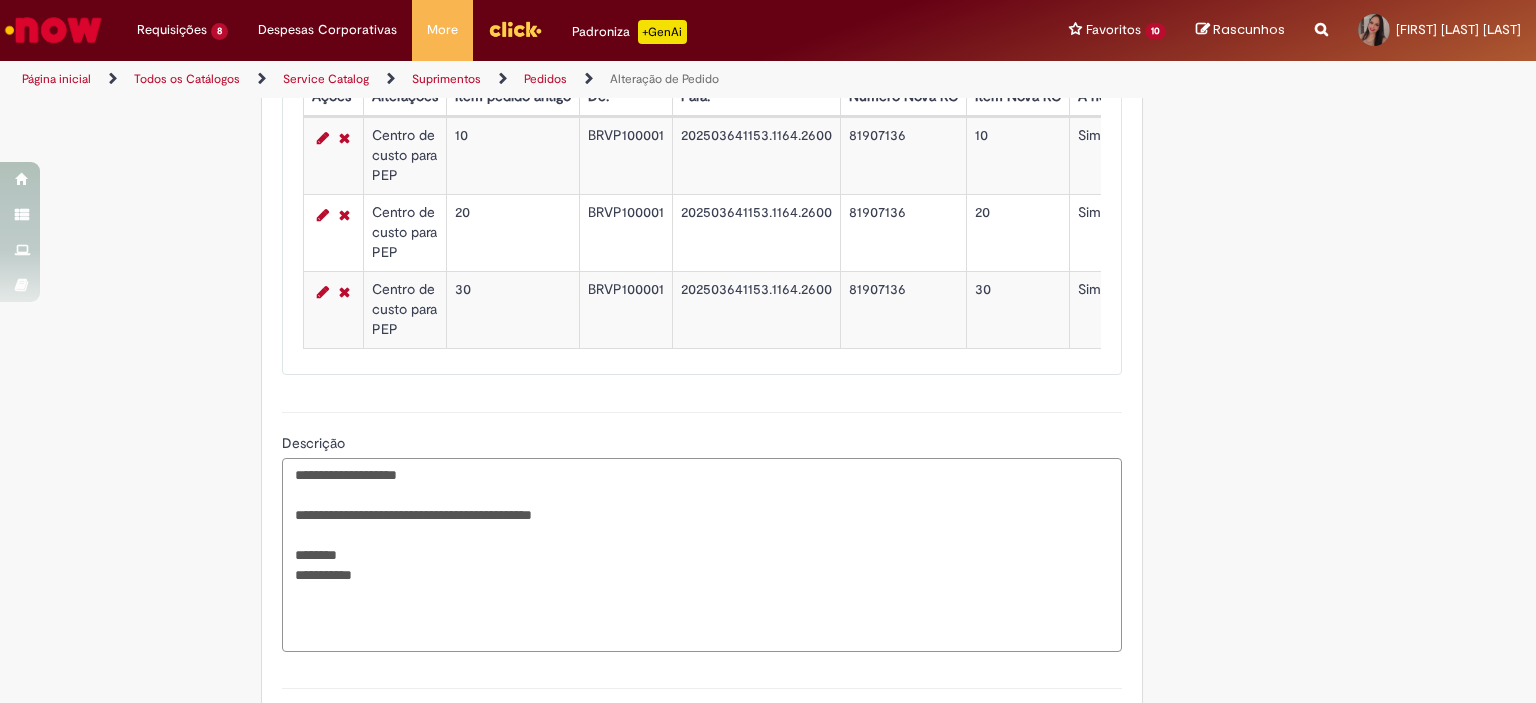 click on "**********" at bounding box center (702, 555) 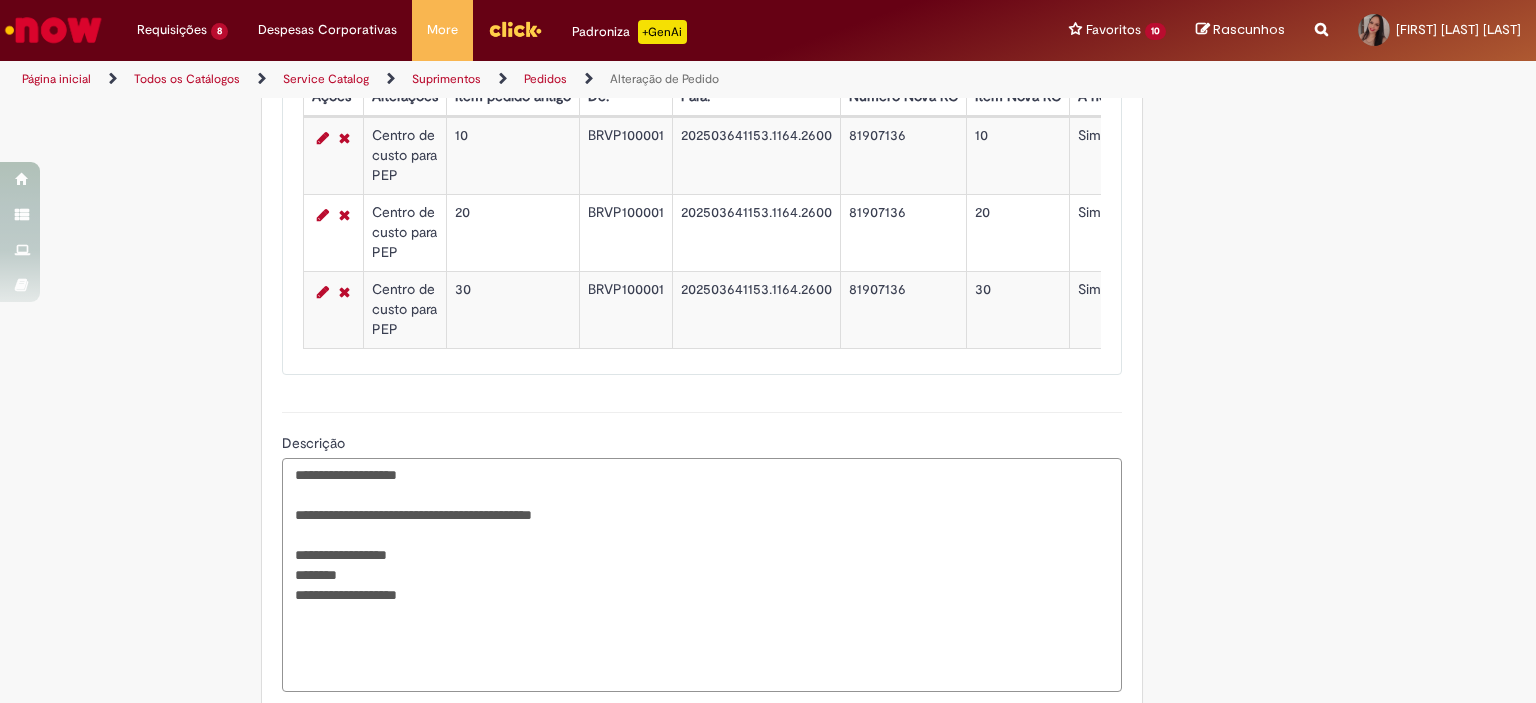 click on "**********" at bounding box center [702, 575] 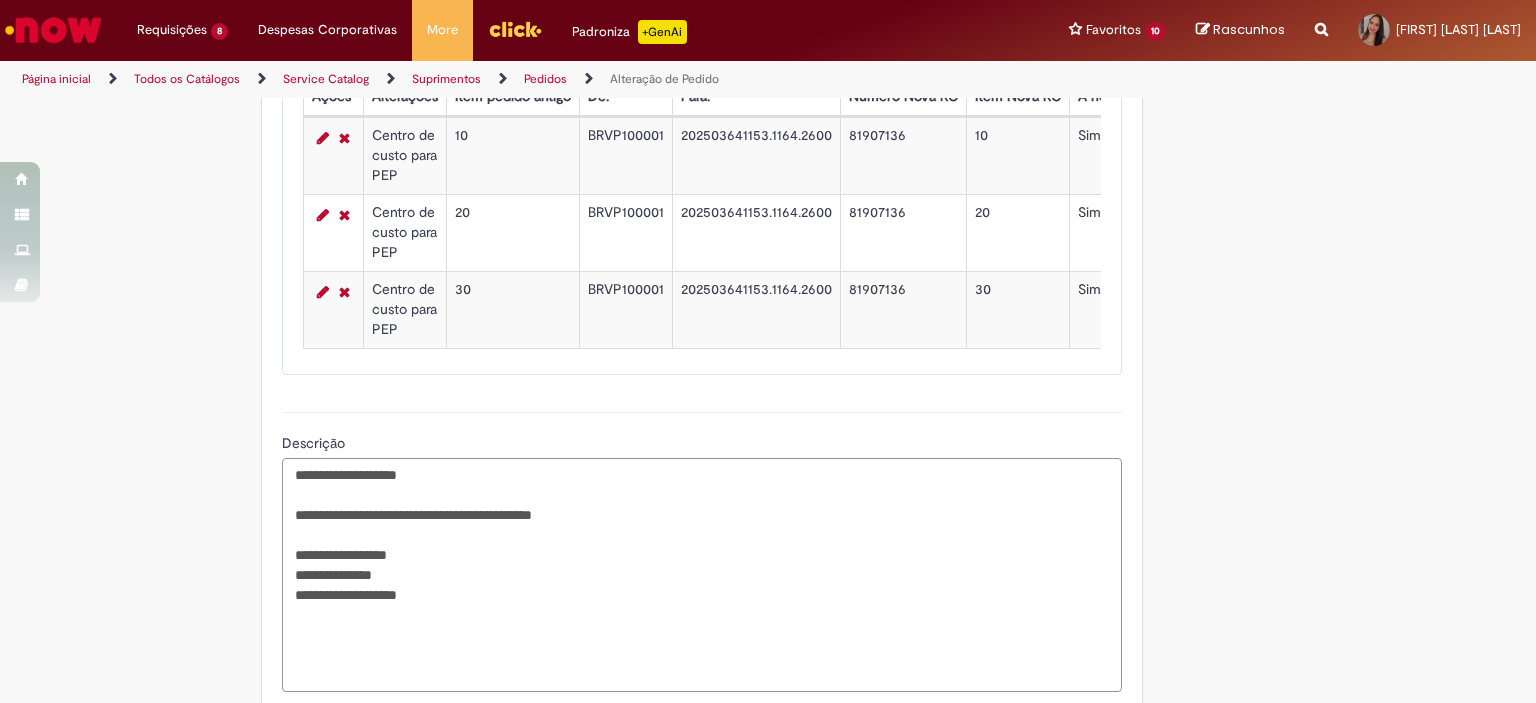 click on "**********" at bounding box center (702, 575) 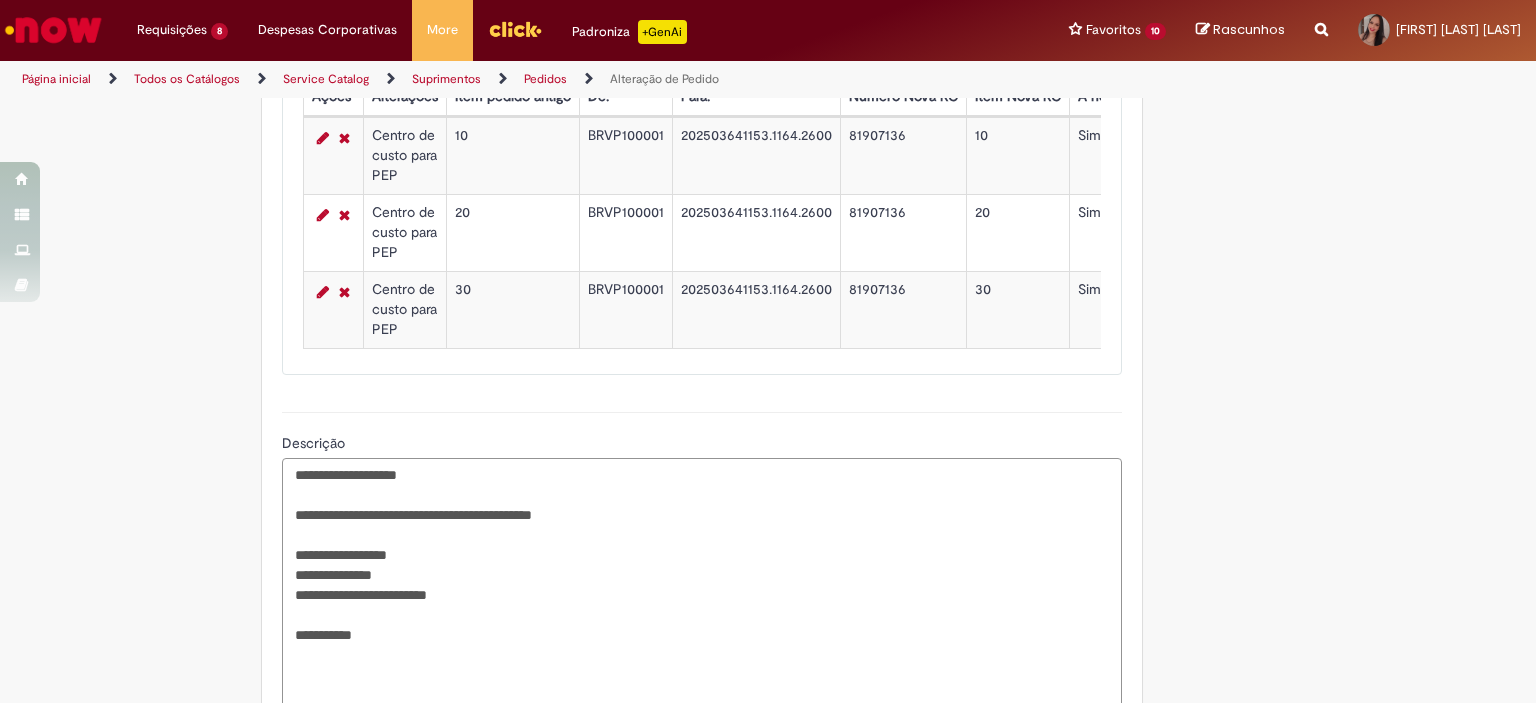paste on "*********" 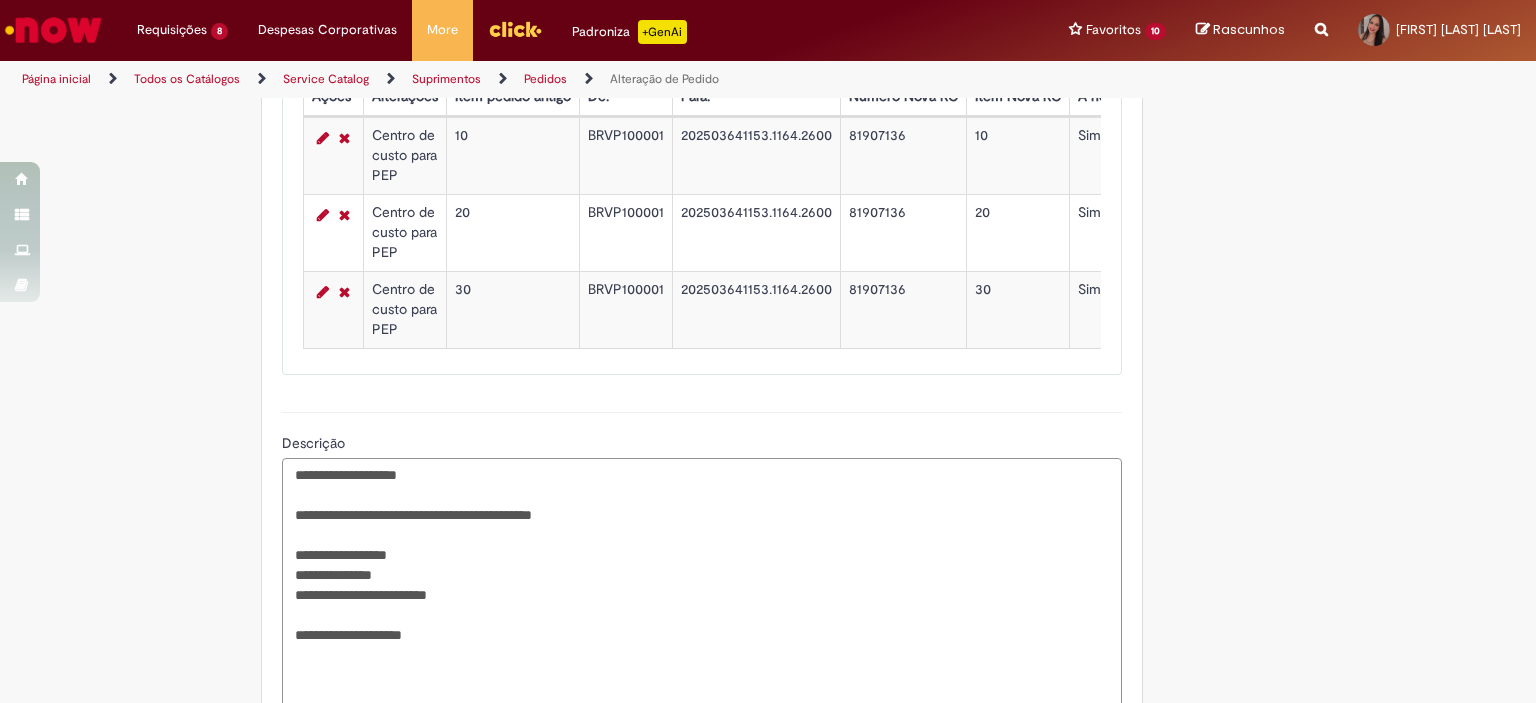 scroll, scrollTop: 1686, scrollLeft: 0, axis: vertical 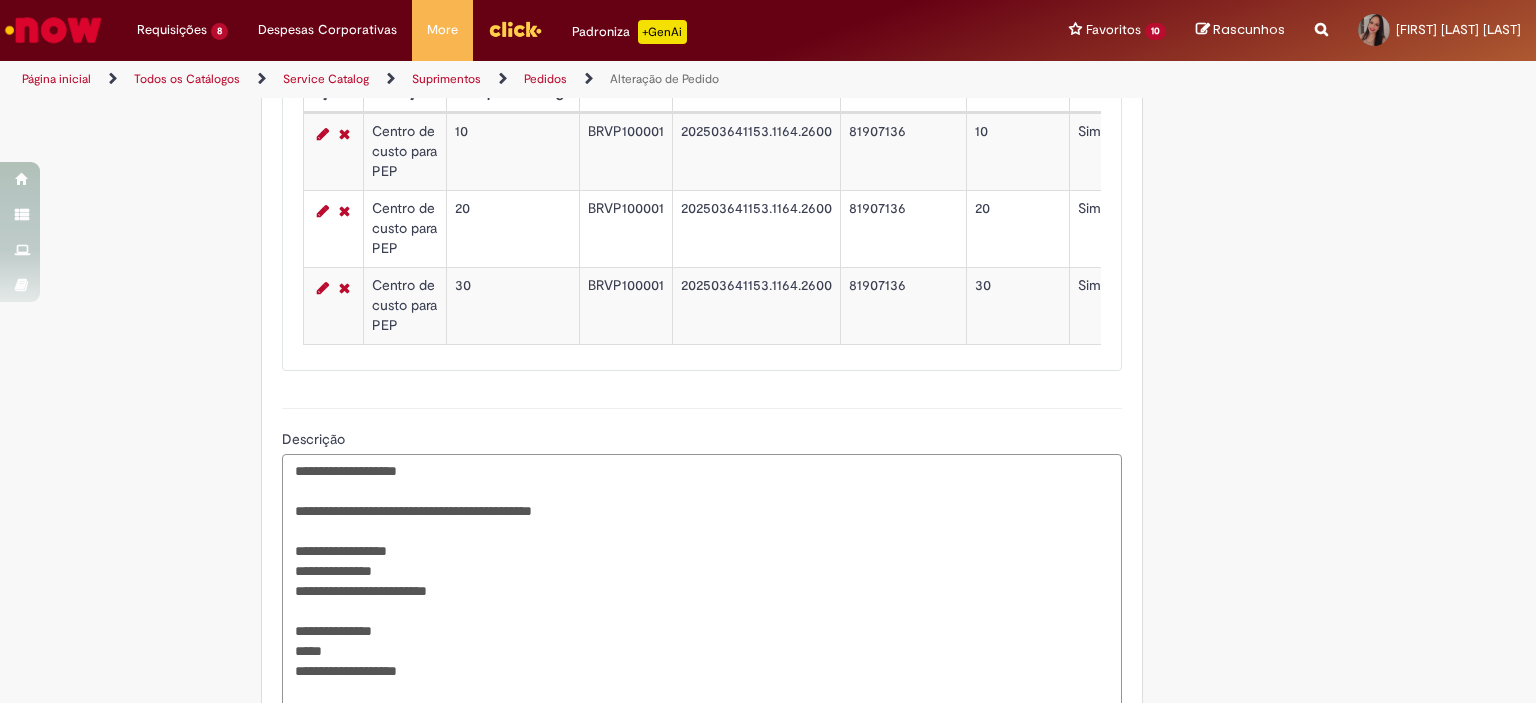 click on "**********" at bounding box center (702, 611) 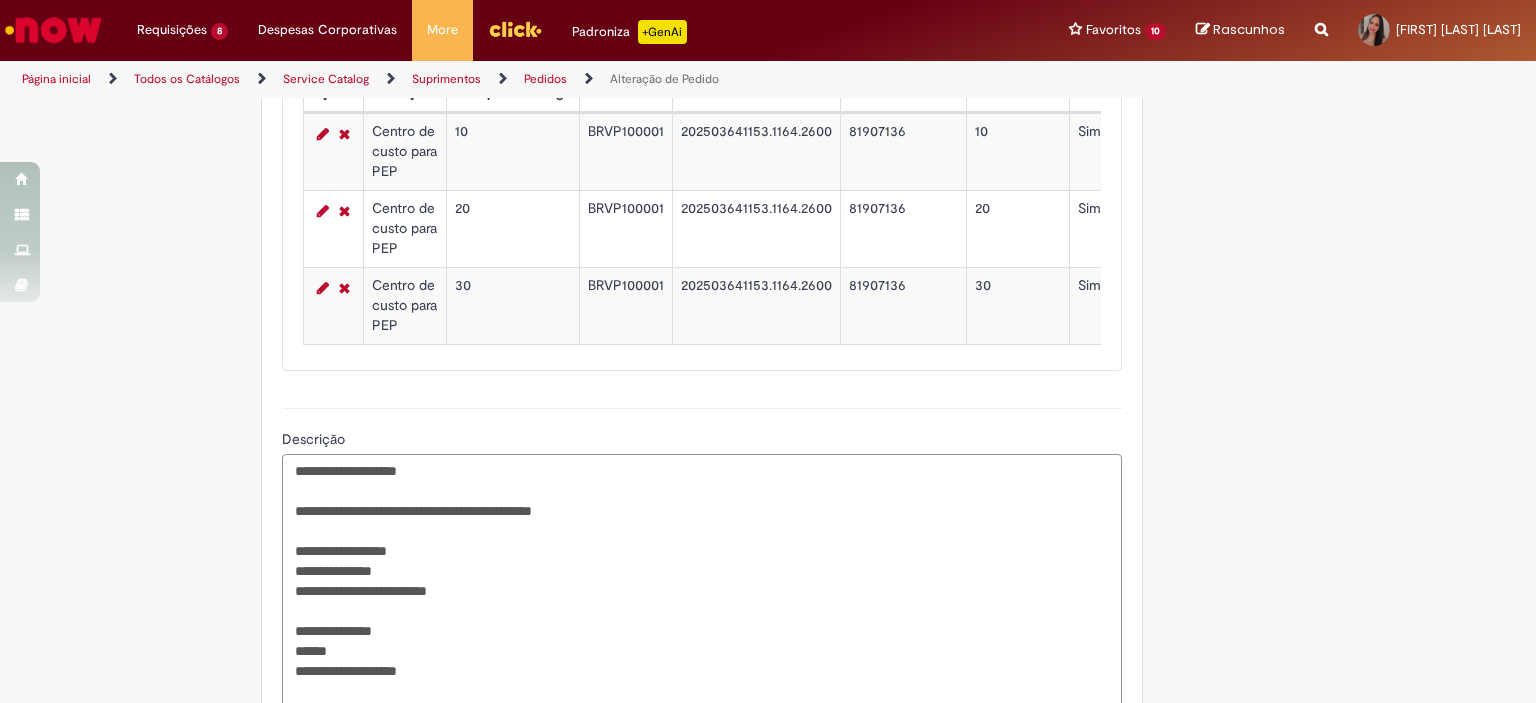 paste on "*******" 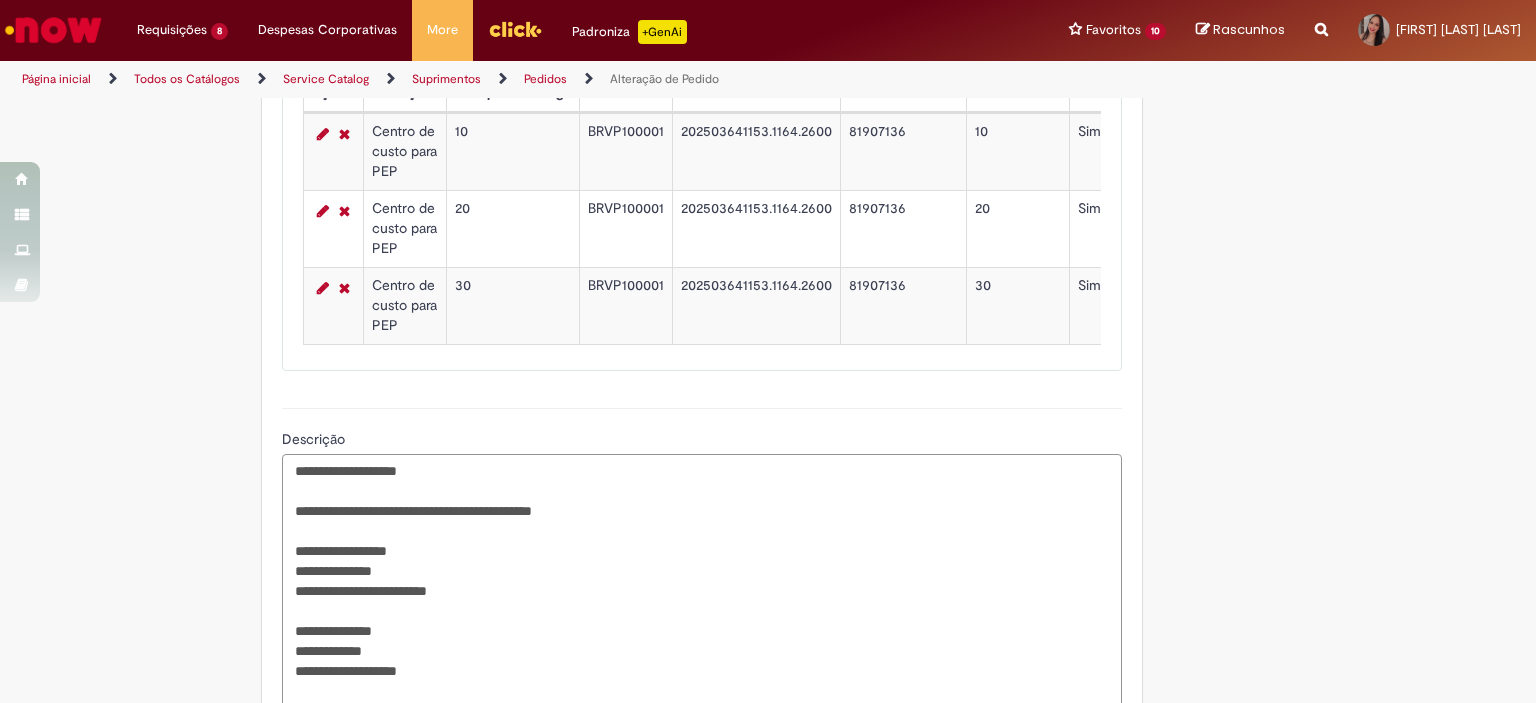 scroll, scrollTop: 1886, scrollLeft: 0, axis: vertical 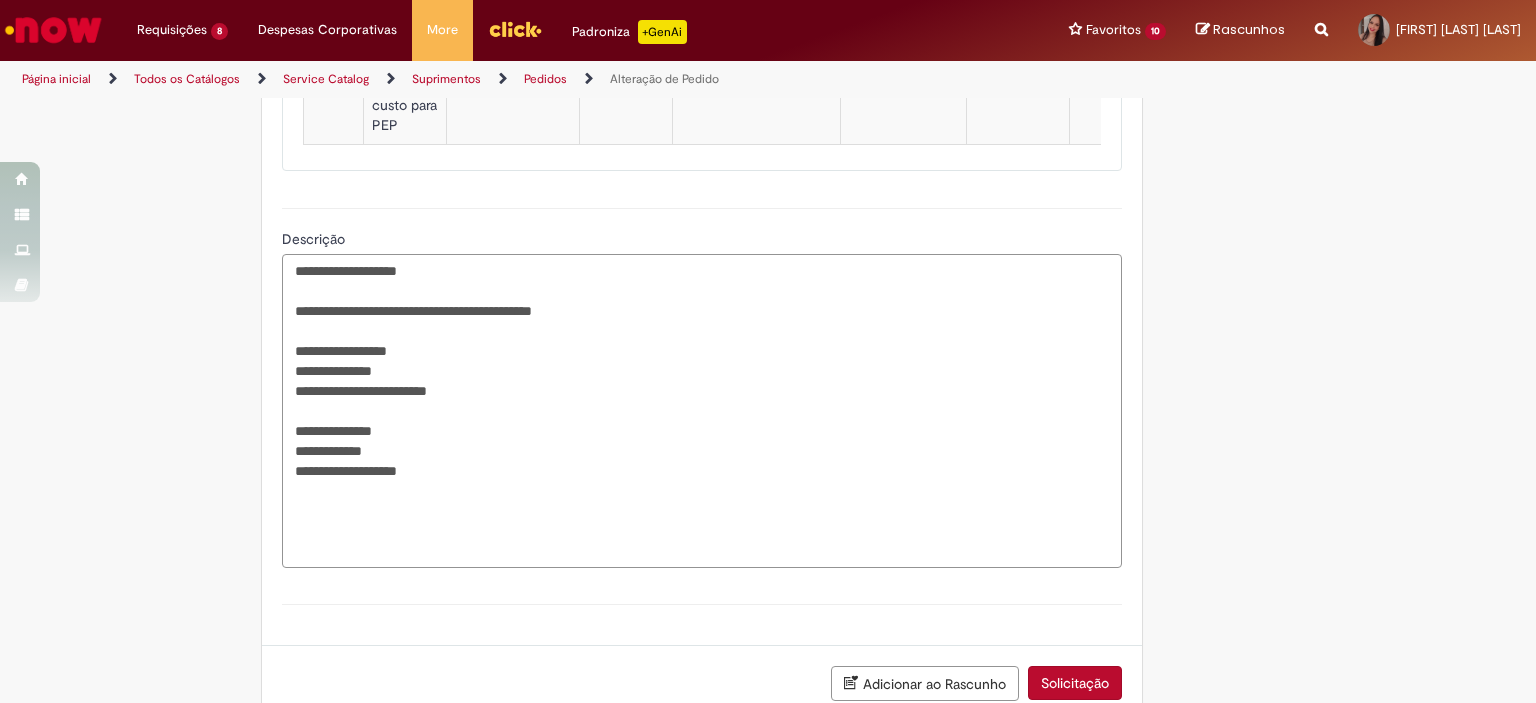 click on "**********" at bounding box center [702, 411] 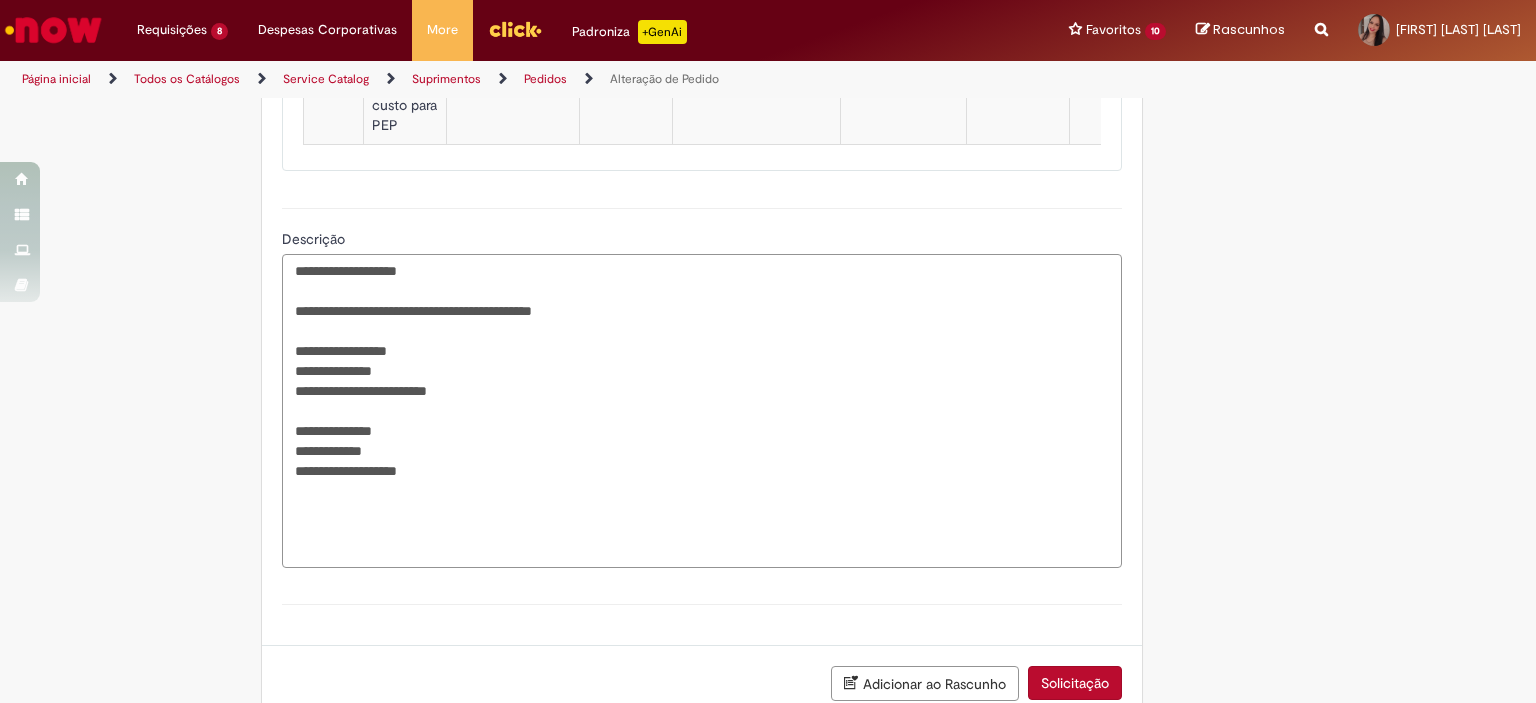 paste on "**********" 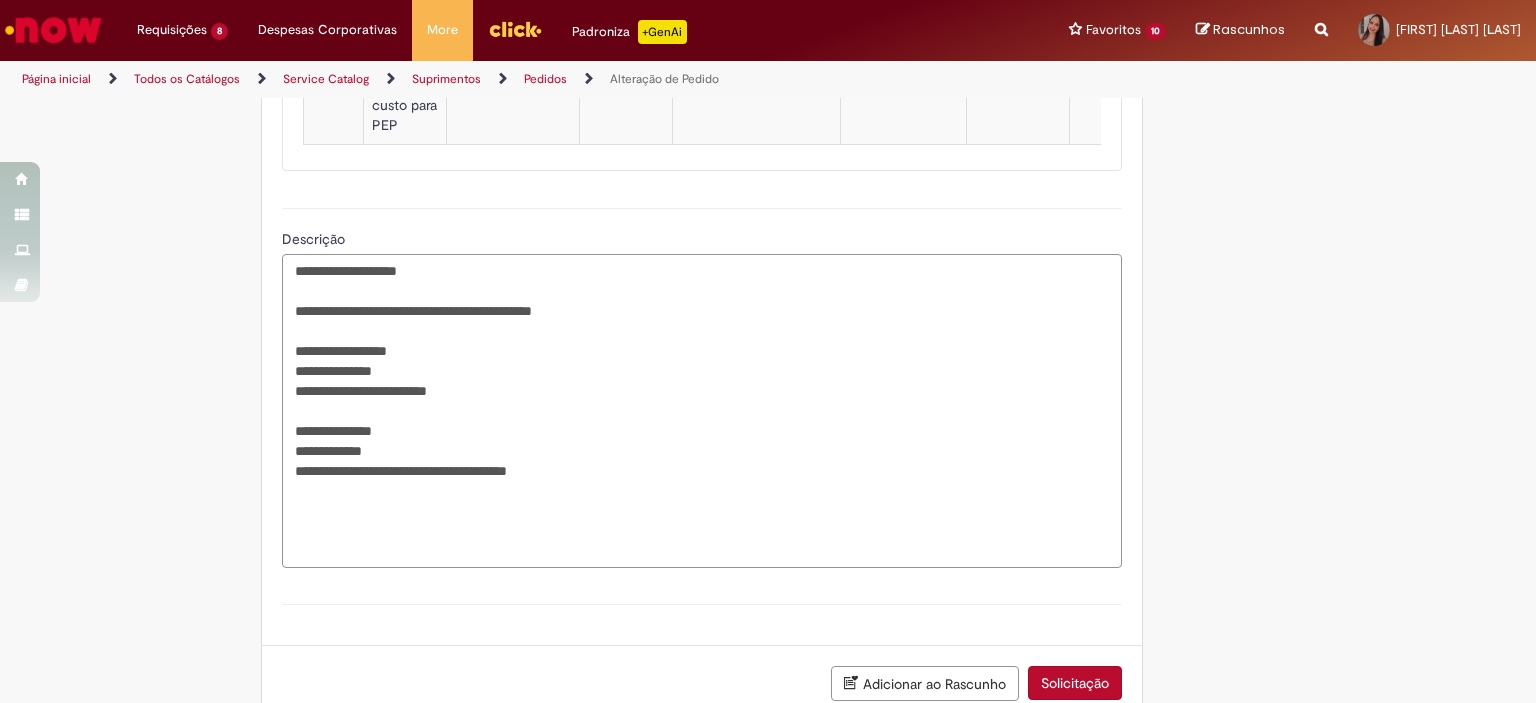 drag, startPoint x: 416, startPoint y: 491, endPoint x: 220, endPoint y: 491, distance: 196 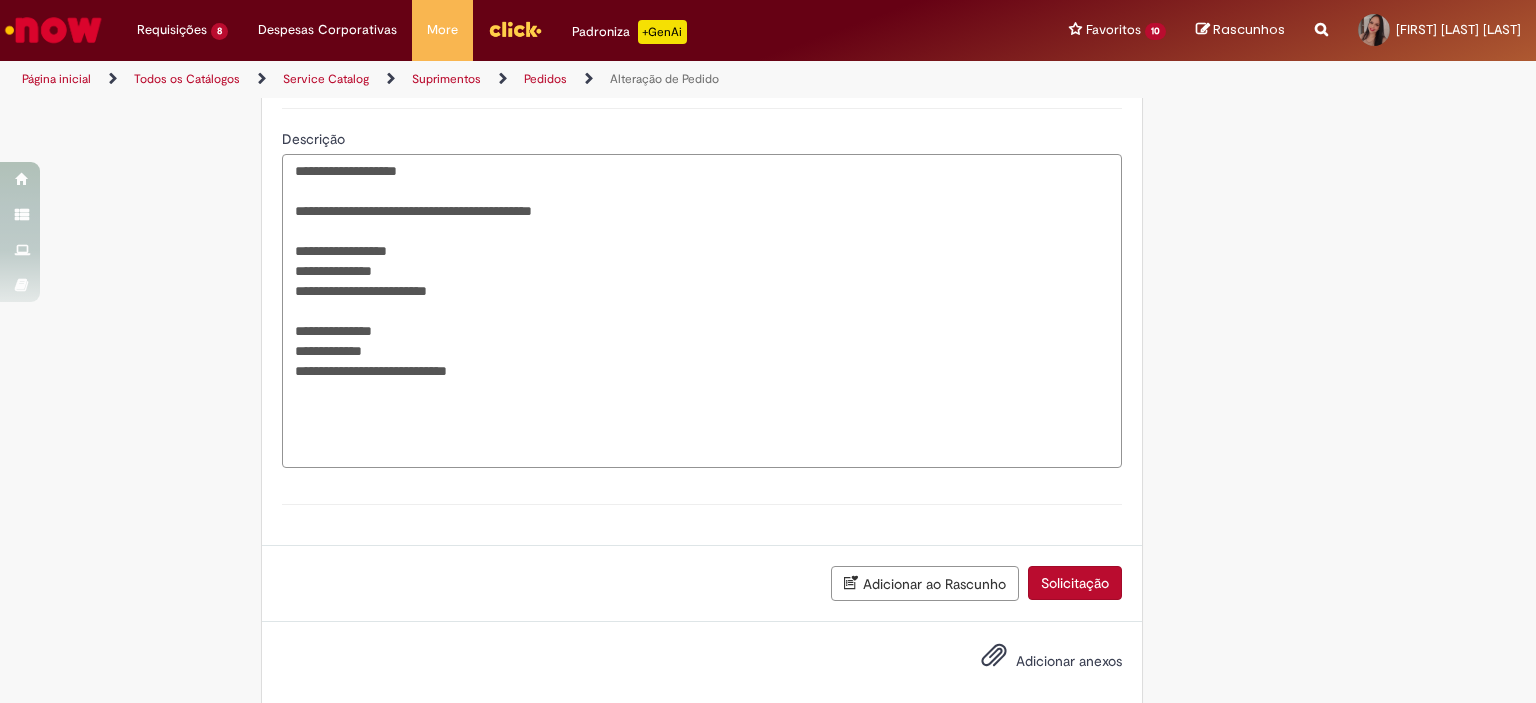 scroll, scrollTop: 2035, scrollLeft: 0, axis: vertical 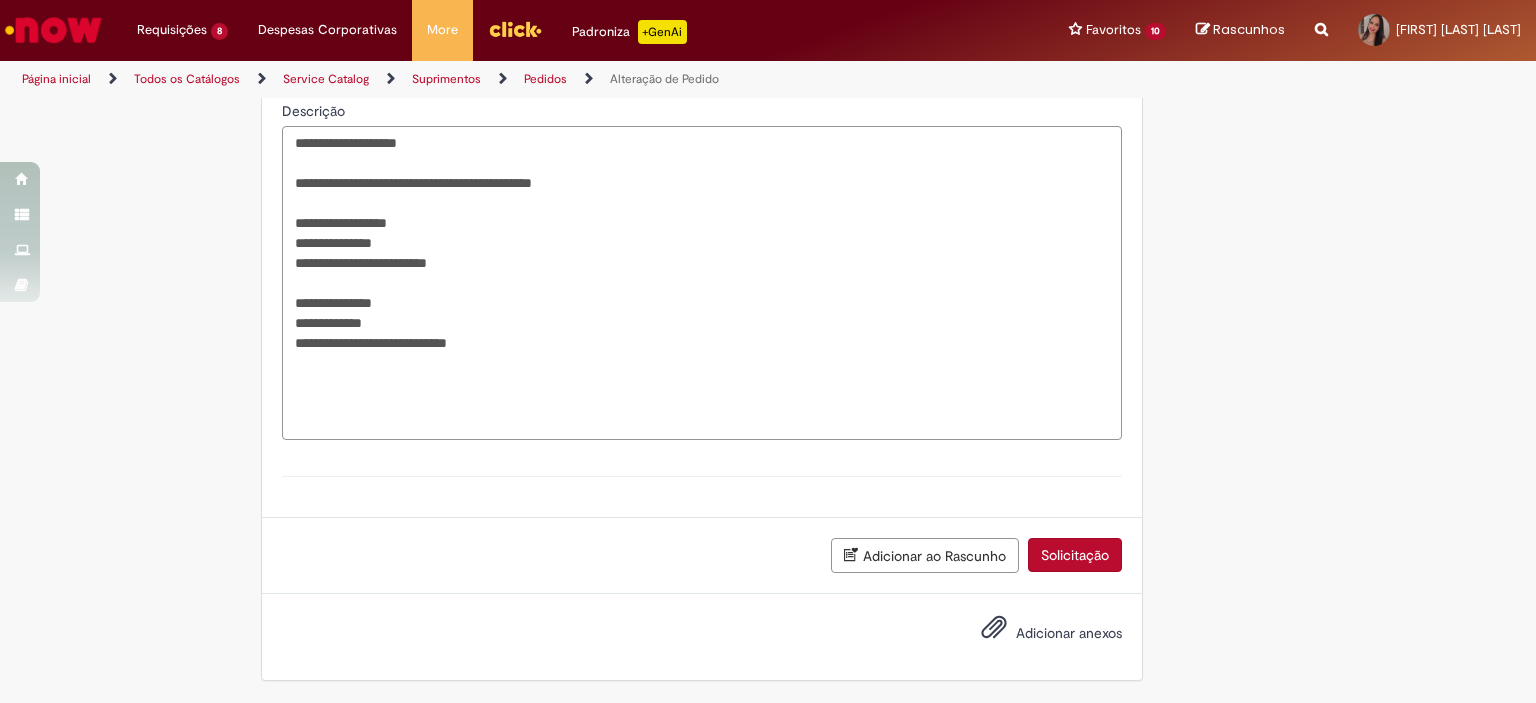 type on "**********" 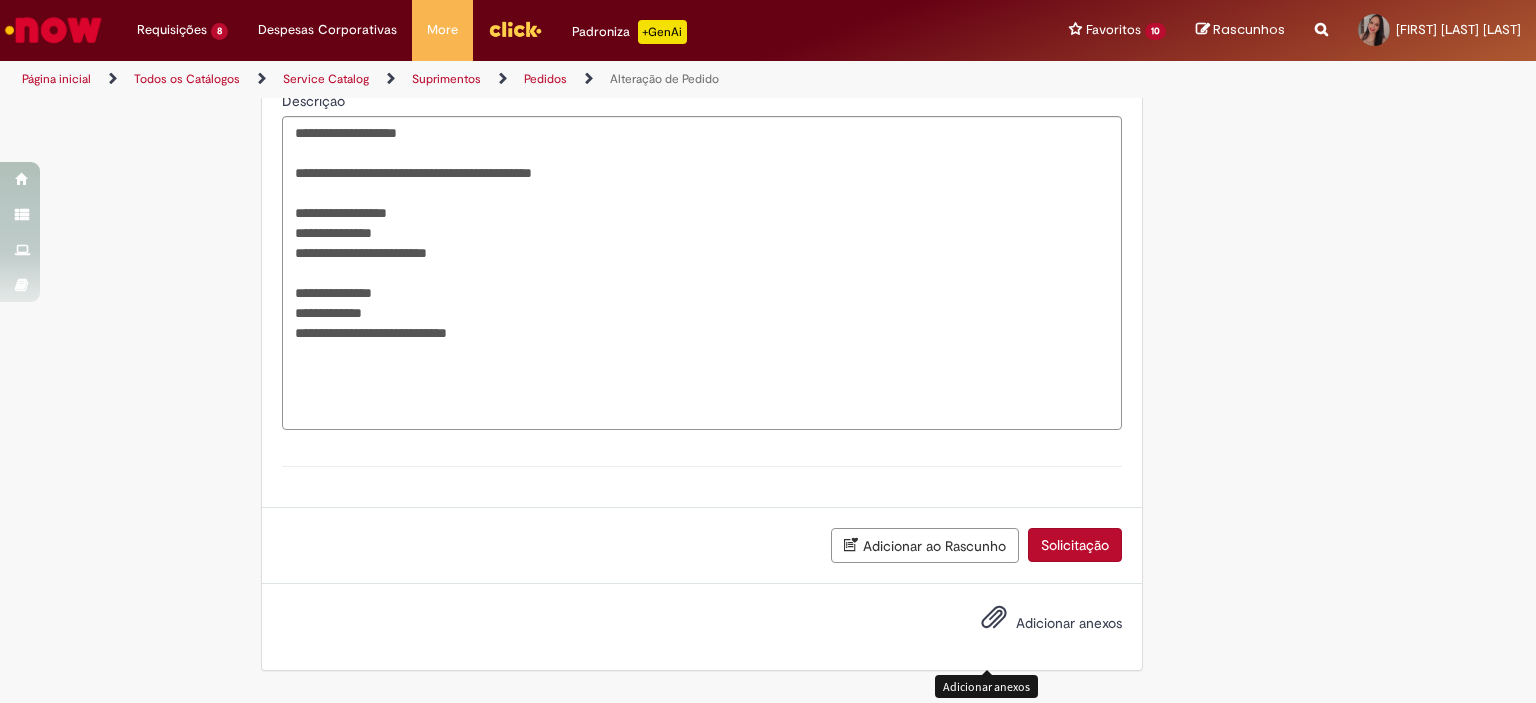 click at bounding box center [994, 618] 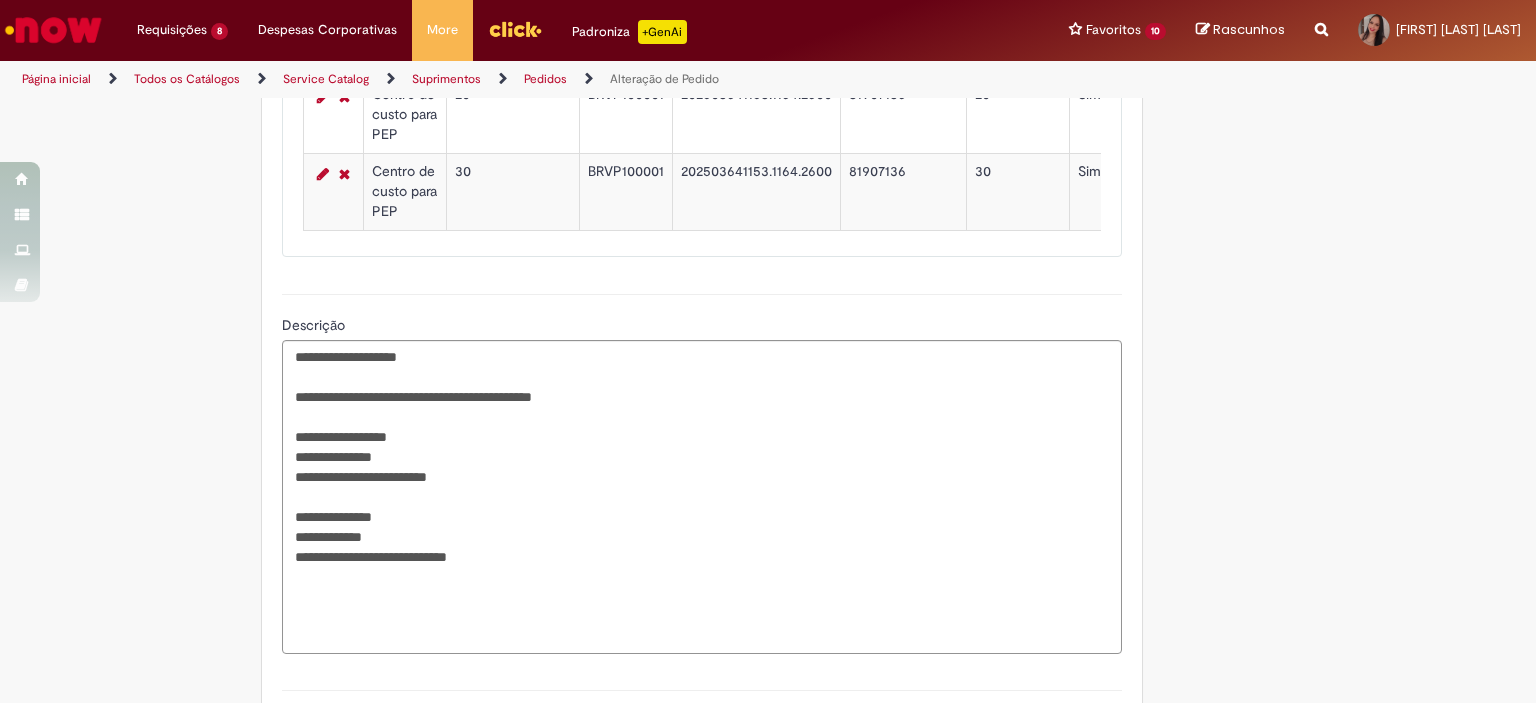 scroll, scrollTop: 2000, scrollLeft: 0, axis: vertical 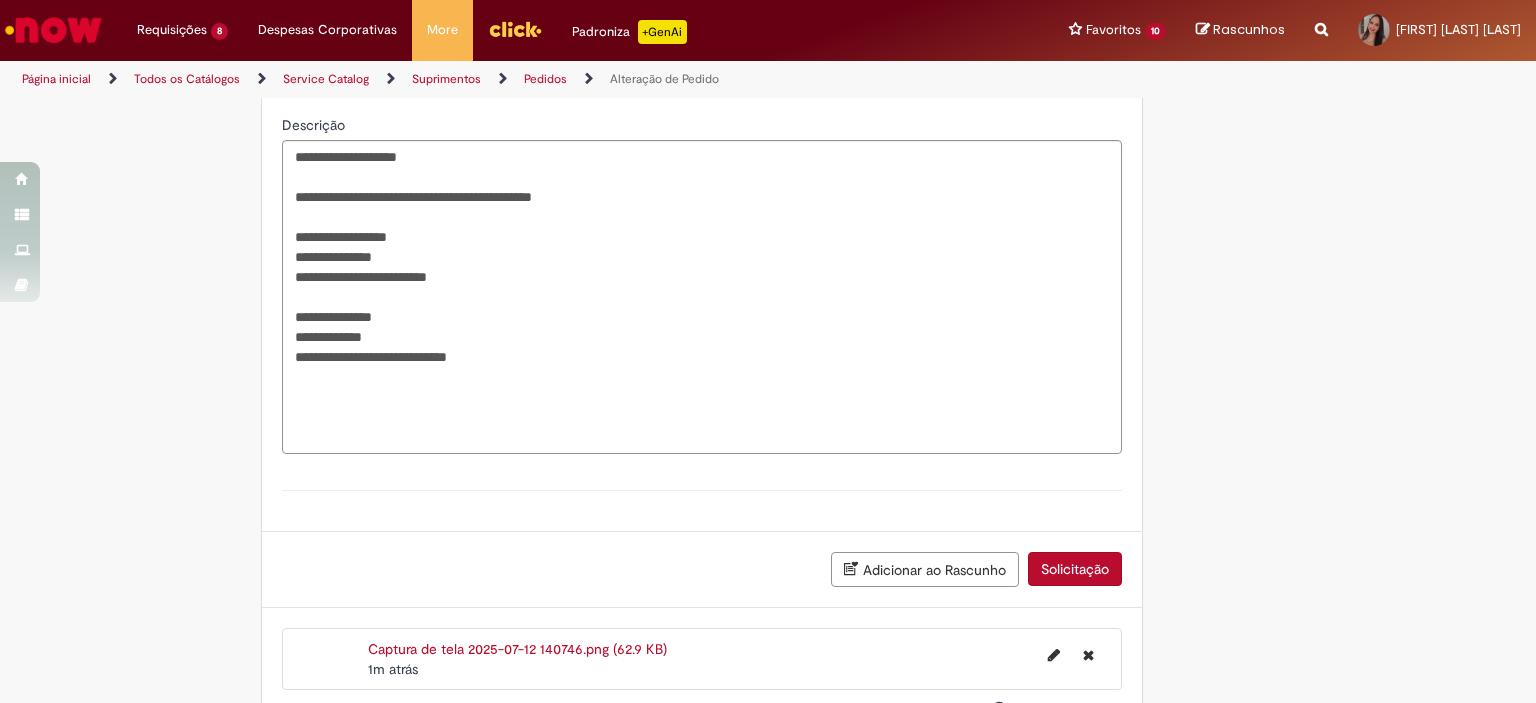 type 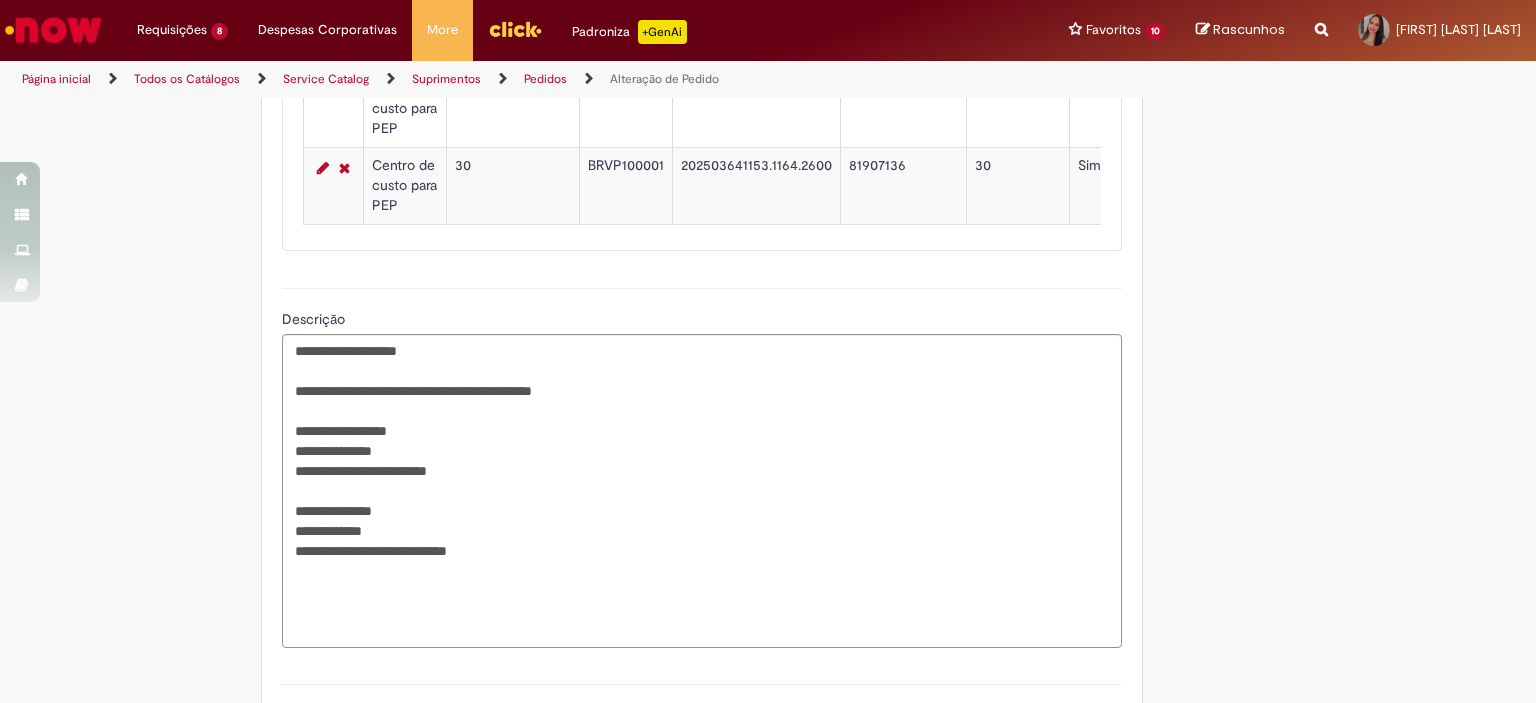 scroll, scrollTop: 1906, scrollLeft: 0, axis: vertical 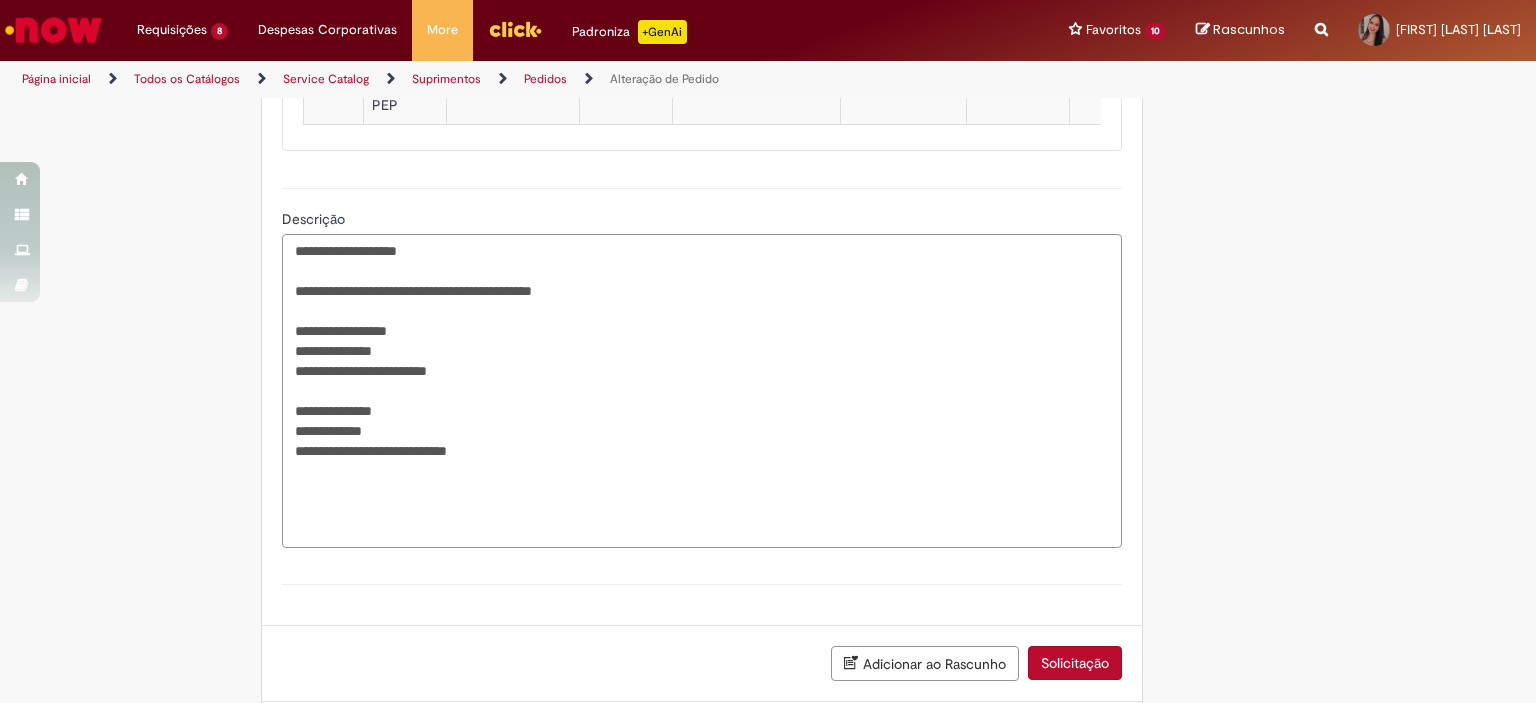 drag, startPoint x: 552, startPoint y: 487, endPoint x: 280, endPoint y: 271, distance: 347.3327 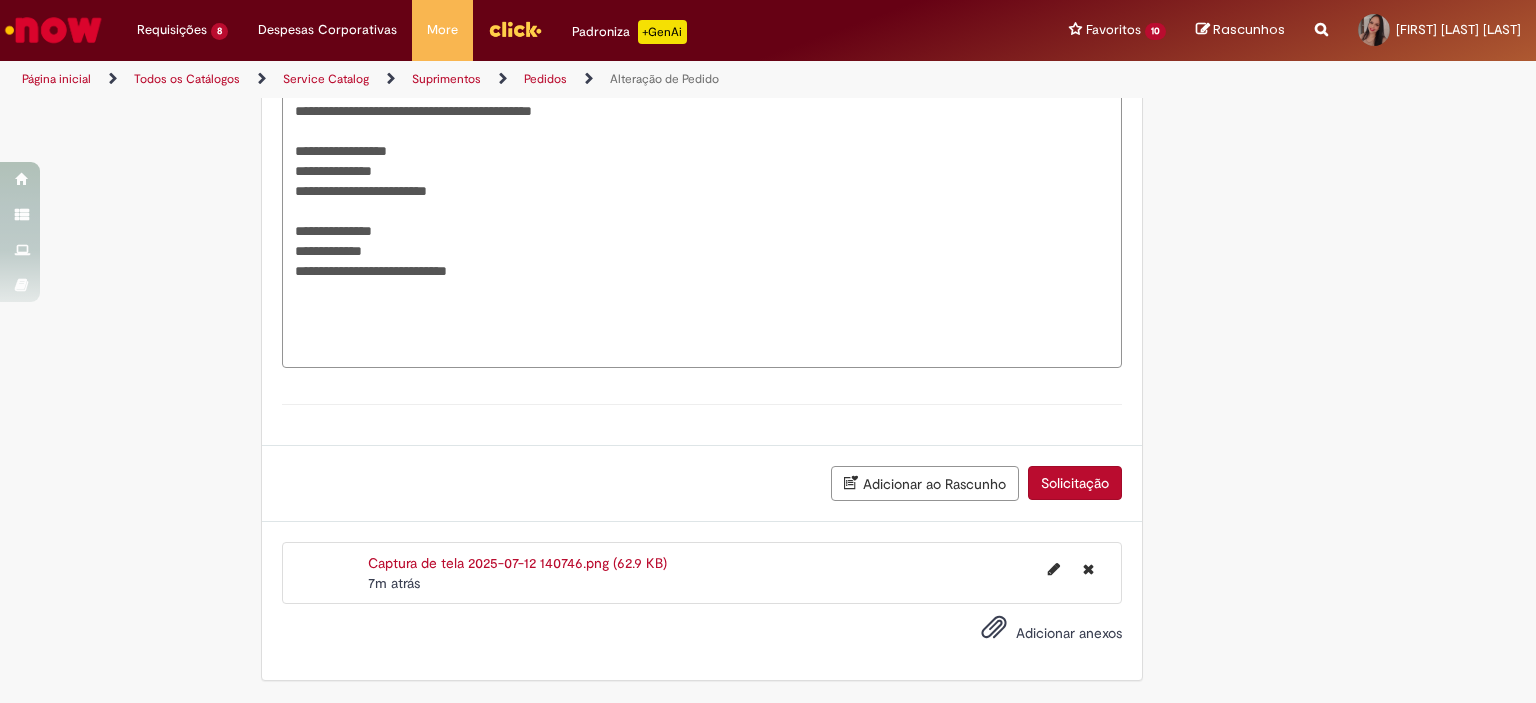click on "Solicitação" at bounding box center (1075, 483) 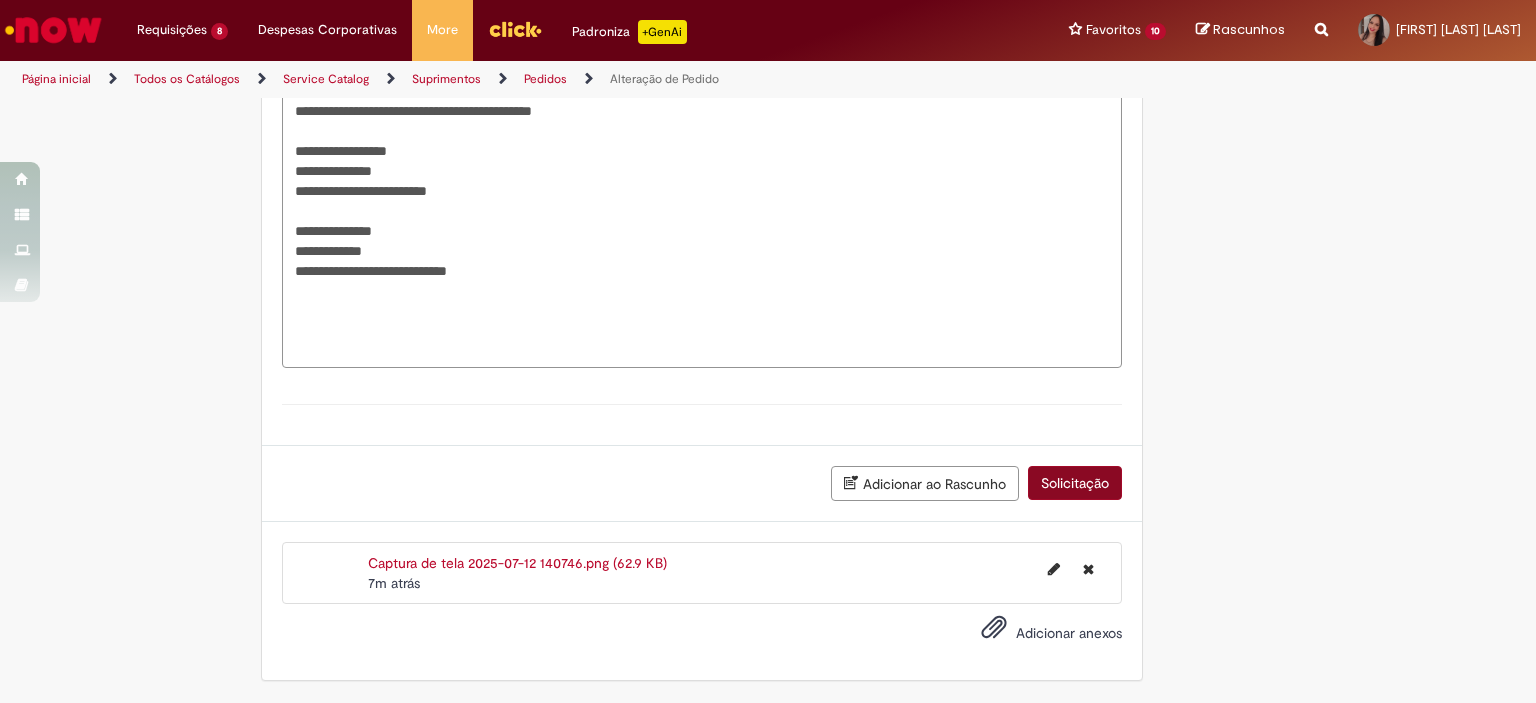 scroll, scrollTop: 2060, scrollLeft: 0, axis: vertical 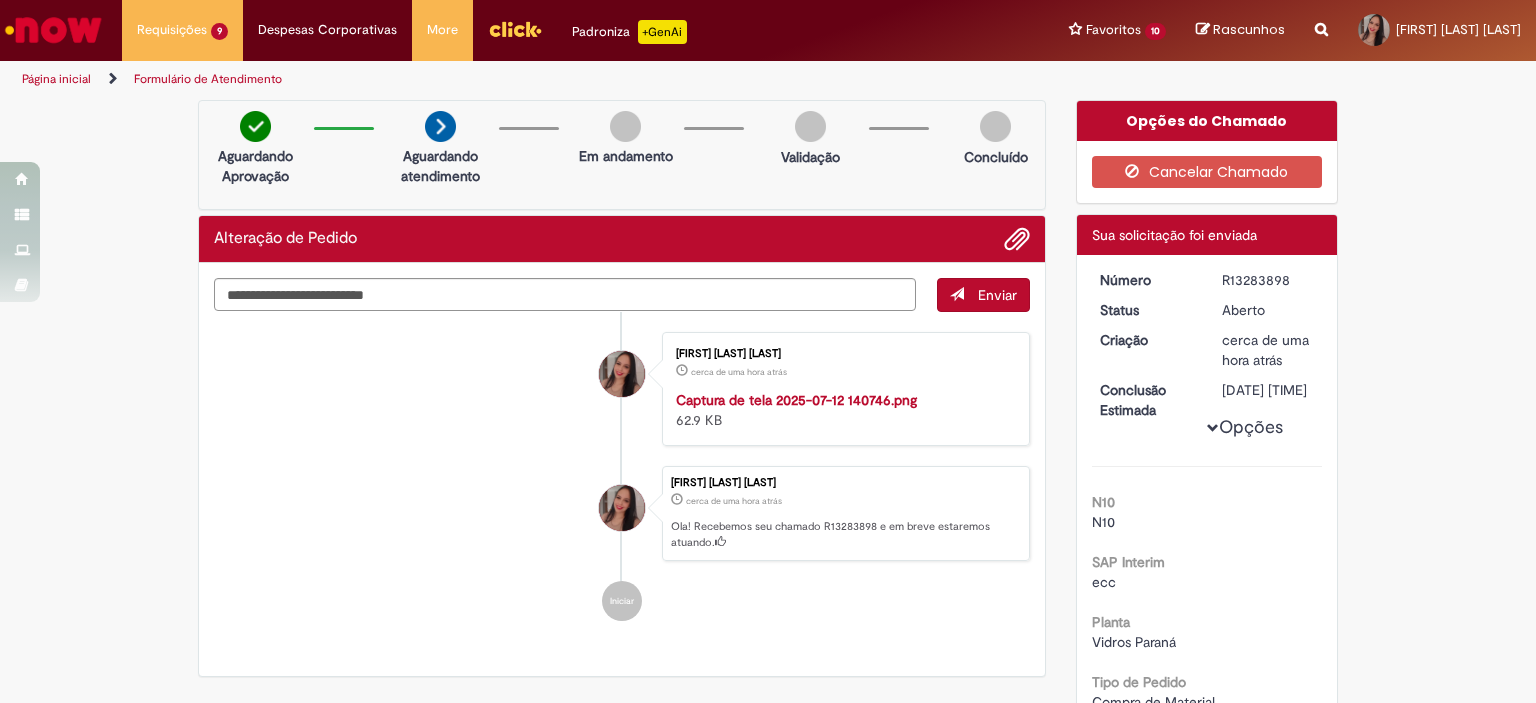click on "Rebeca Alves De Mello
cerca de uma hora atrás cerca de uma hora atrás
Captura de tela 2025-07-12 140746.png  62.9 KB" at bounding box center [622, 389] 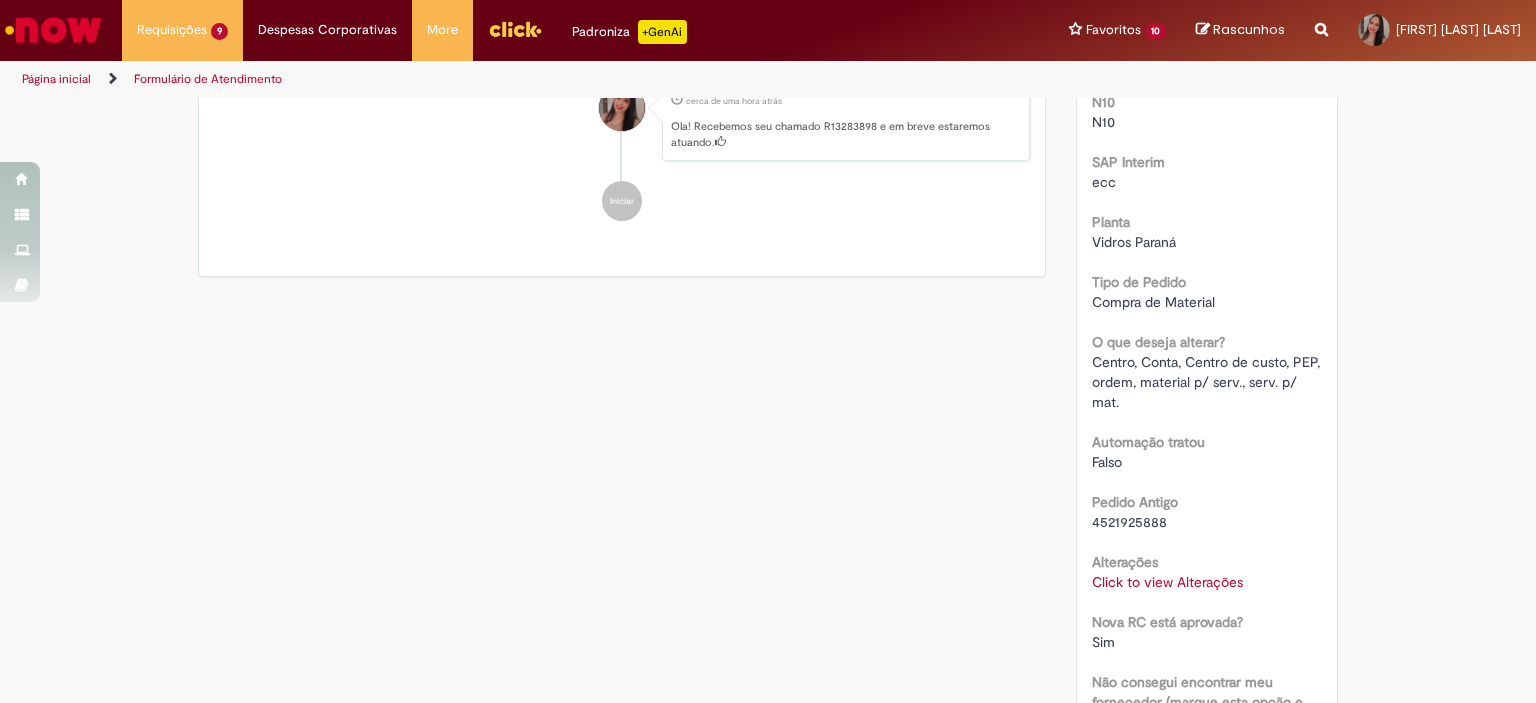 scroll, scrollTop: 600, scrollLeft: 0, axis: vertical 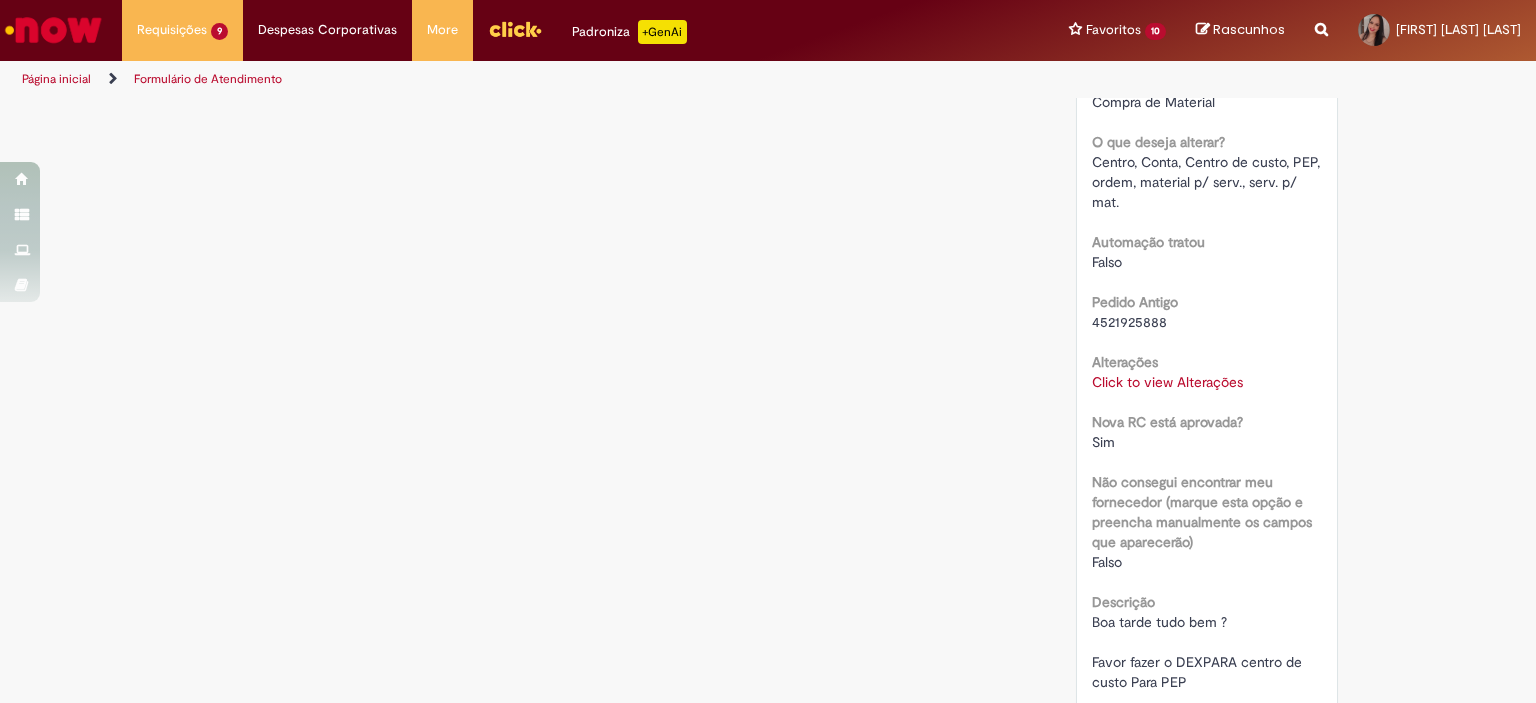 click on "Click to view Alterações" at bounding box center [1167, 382] 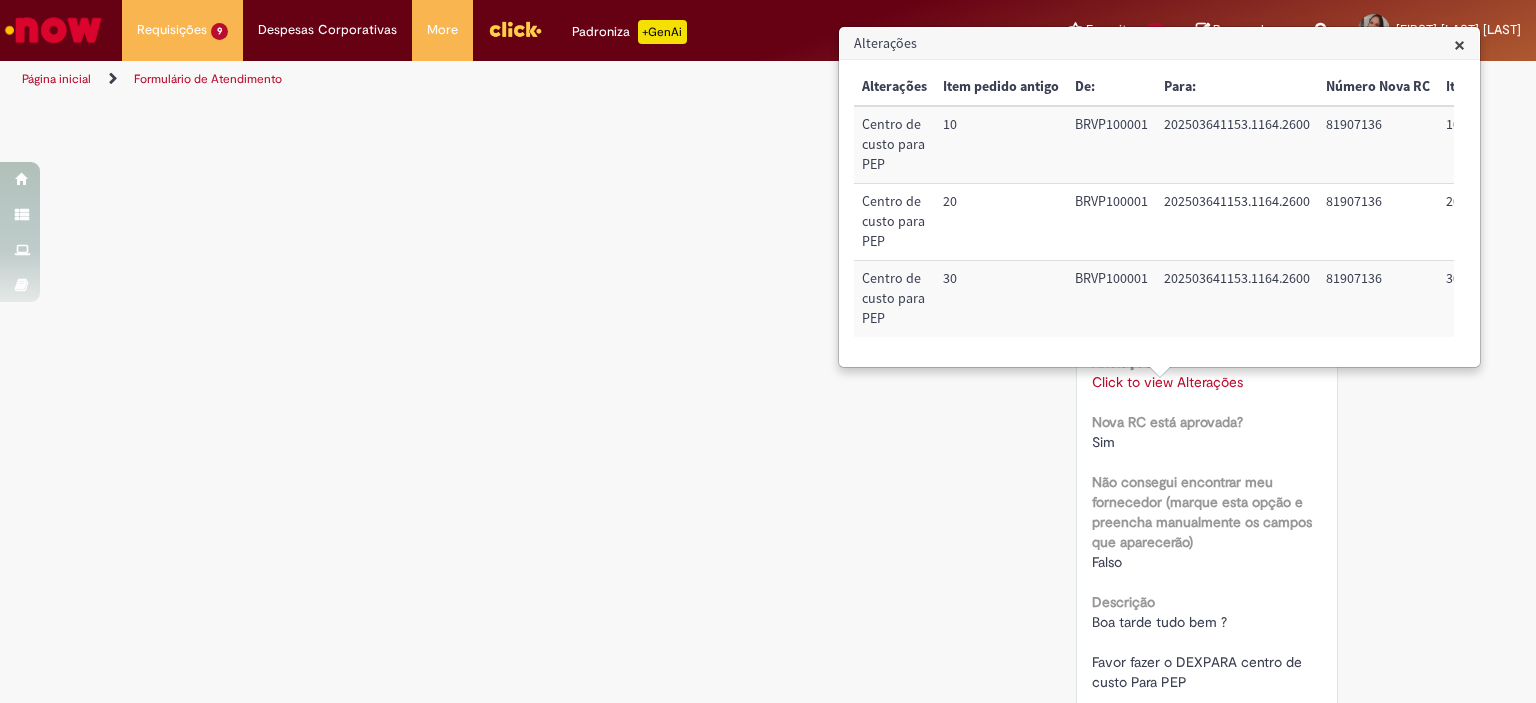 scroll, scrollTop: 0, scrollLeft: 254, axis: horizontal 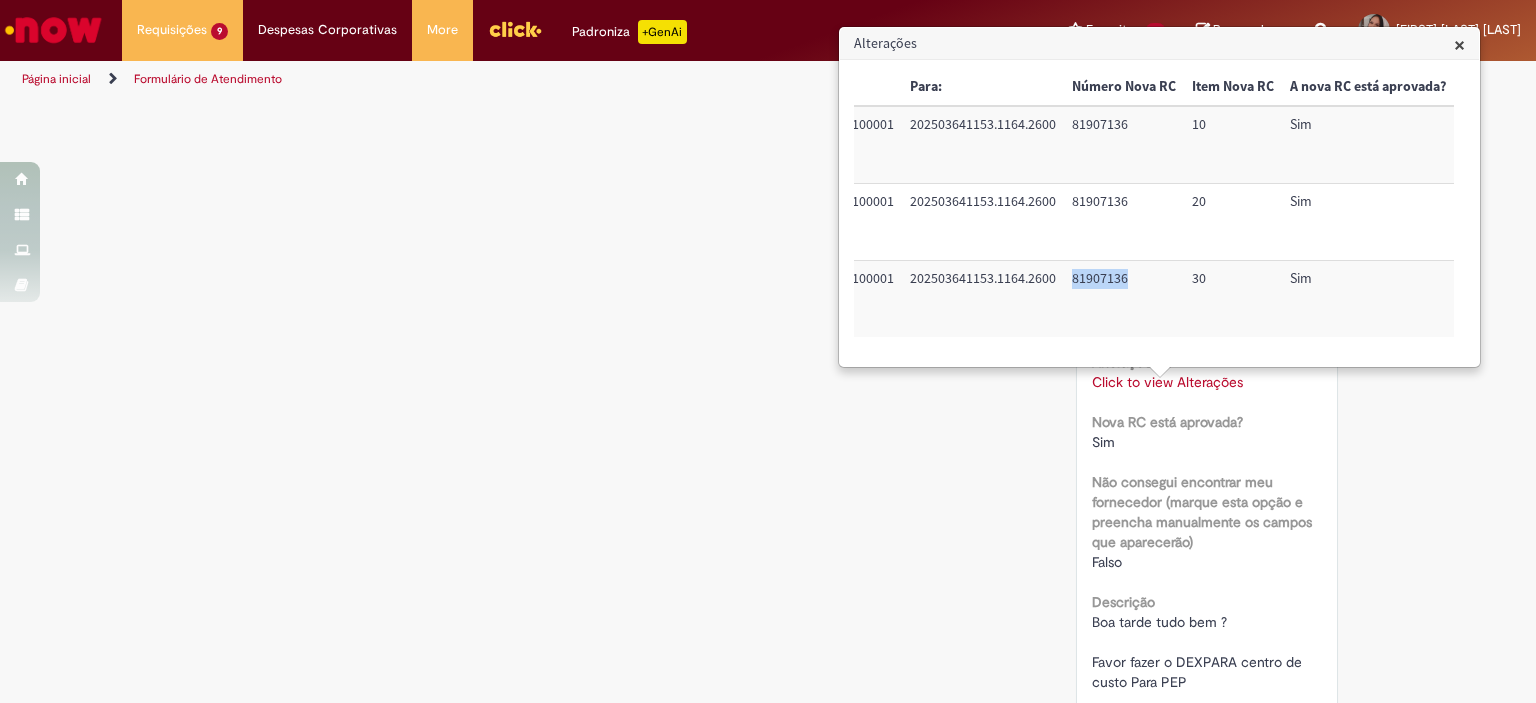 drag, startPoint x: 1124, startPoint y: 279, endPoint x: 1072, endPoint y: 289, distance: 52.95281 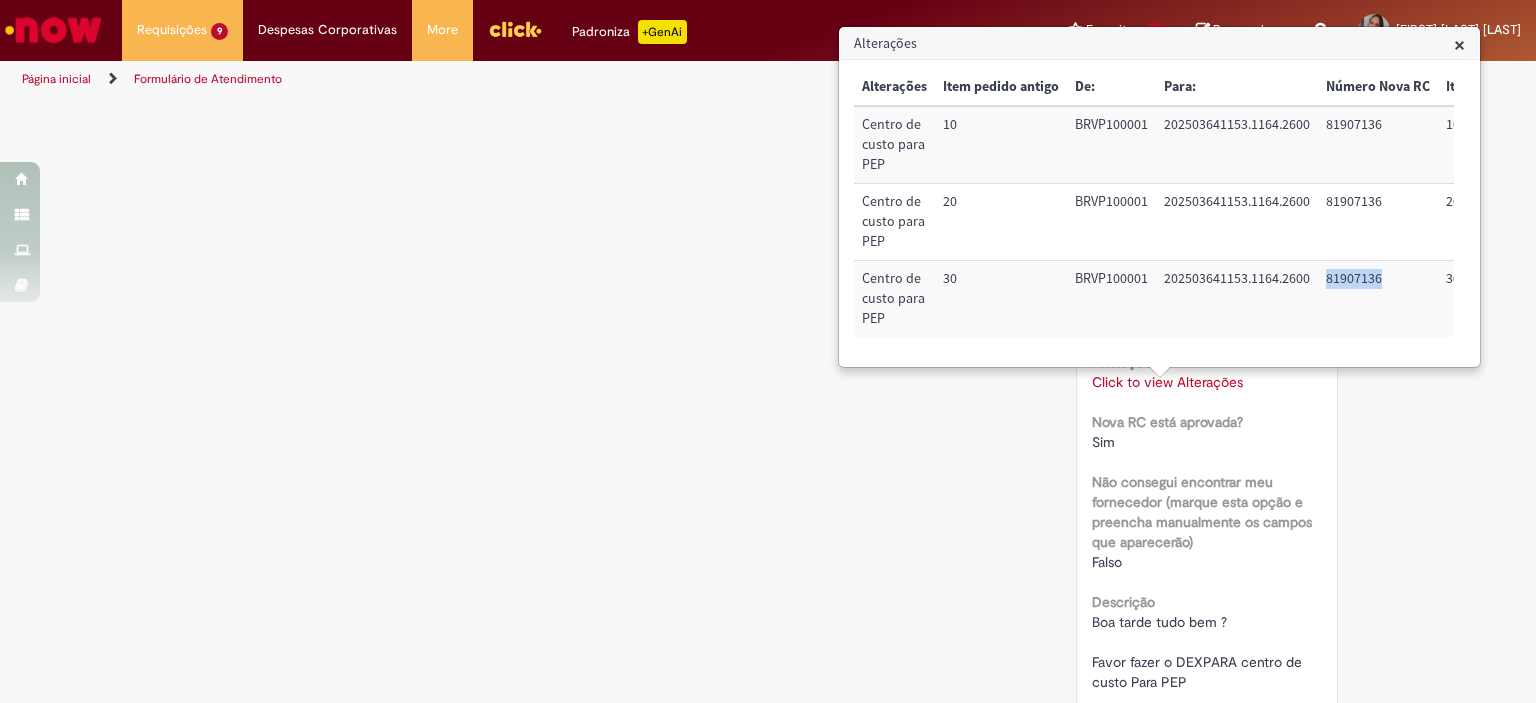 scroll, scrollTop: 0, scrollLeft: 108, axis: horizontal 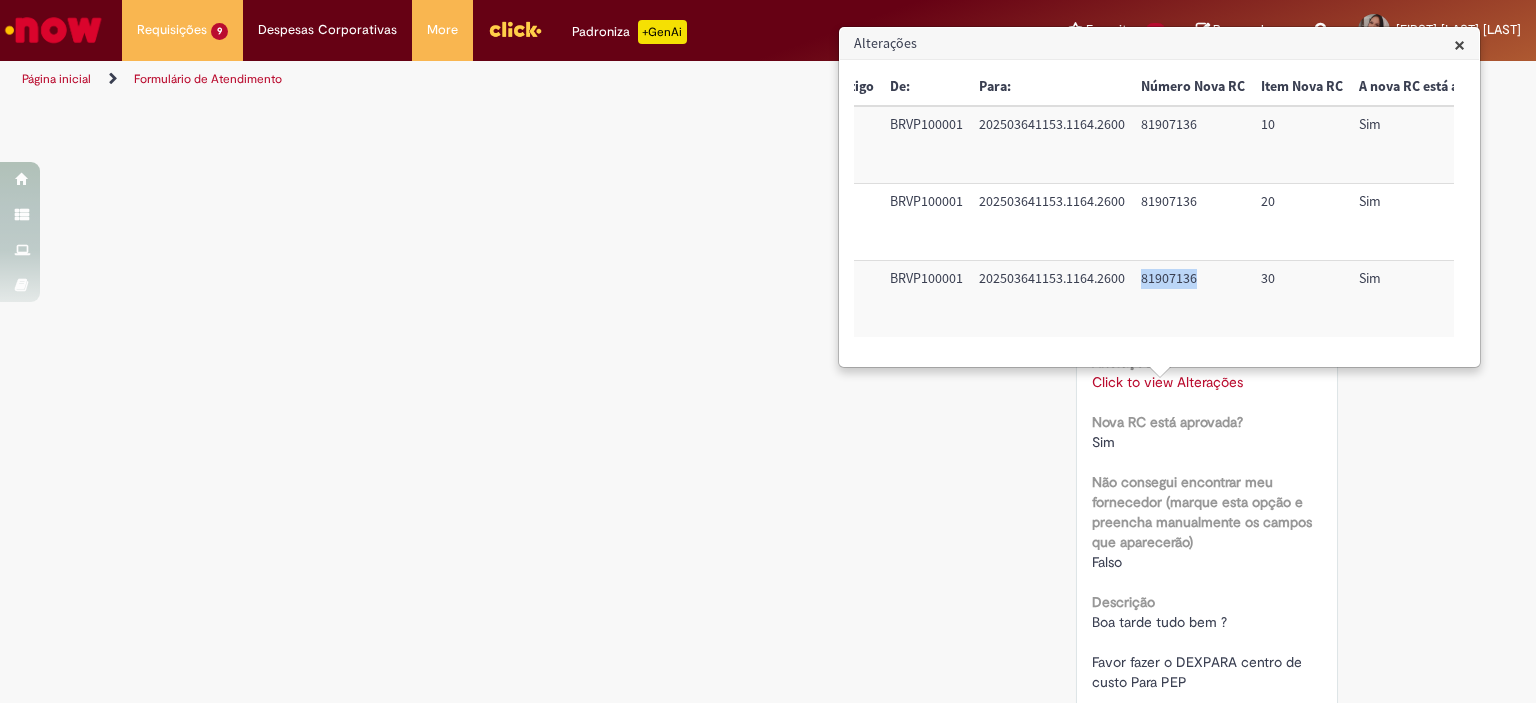 copy on "81907136" 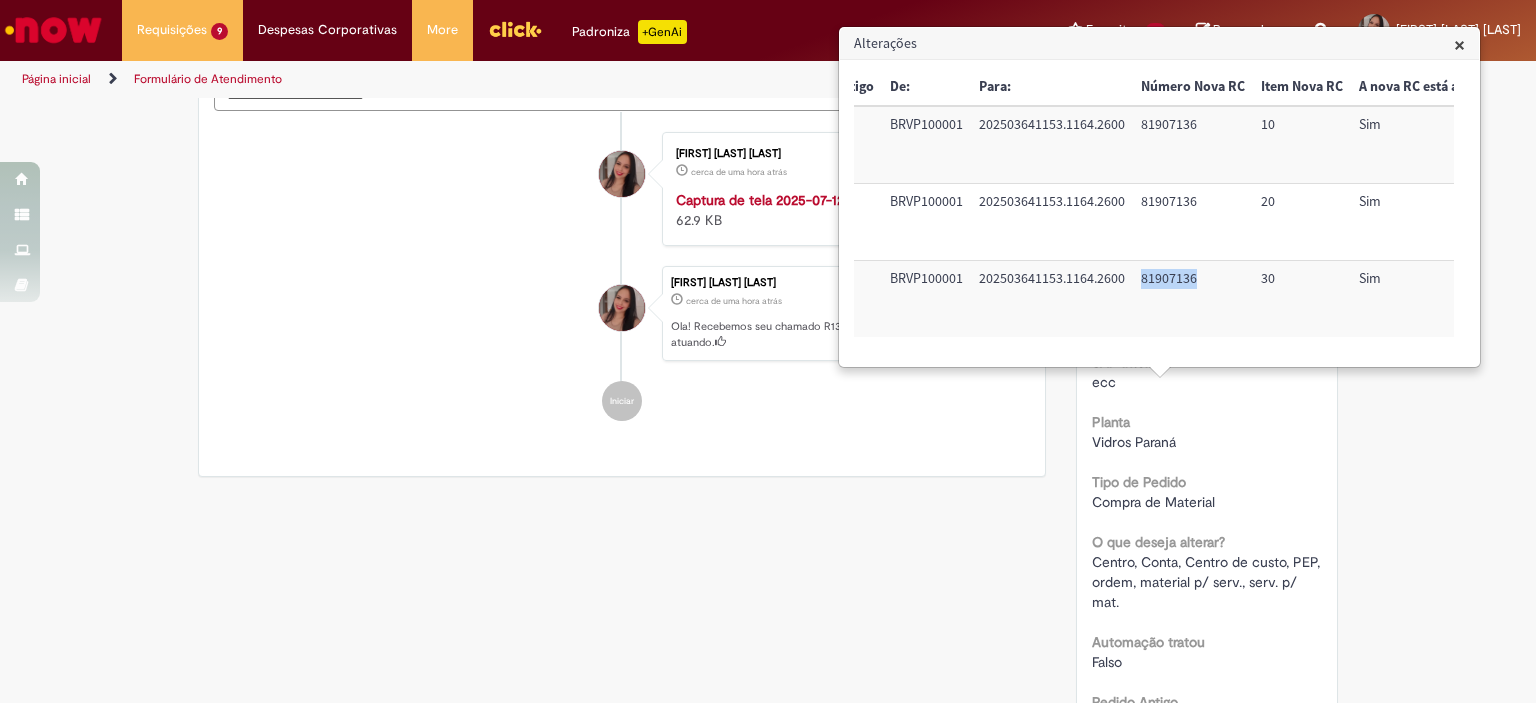 scroll, scrollTop: 0, scrollLeft: 0, axis: both 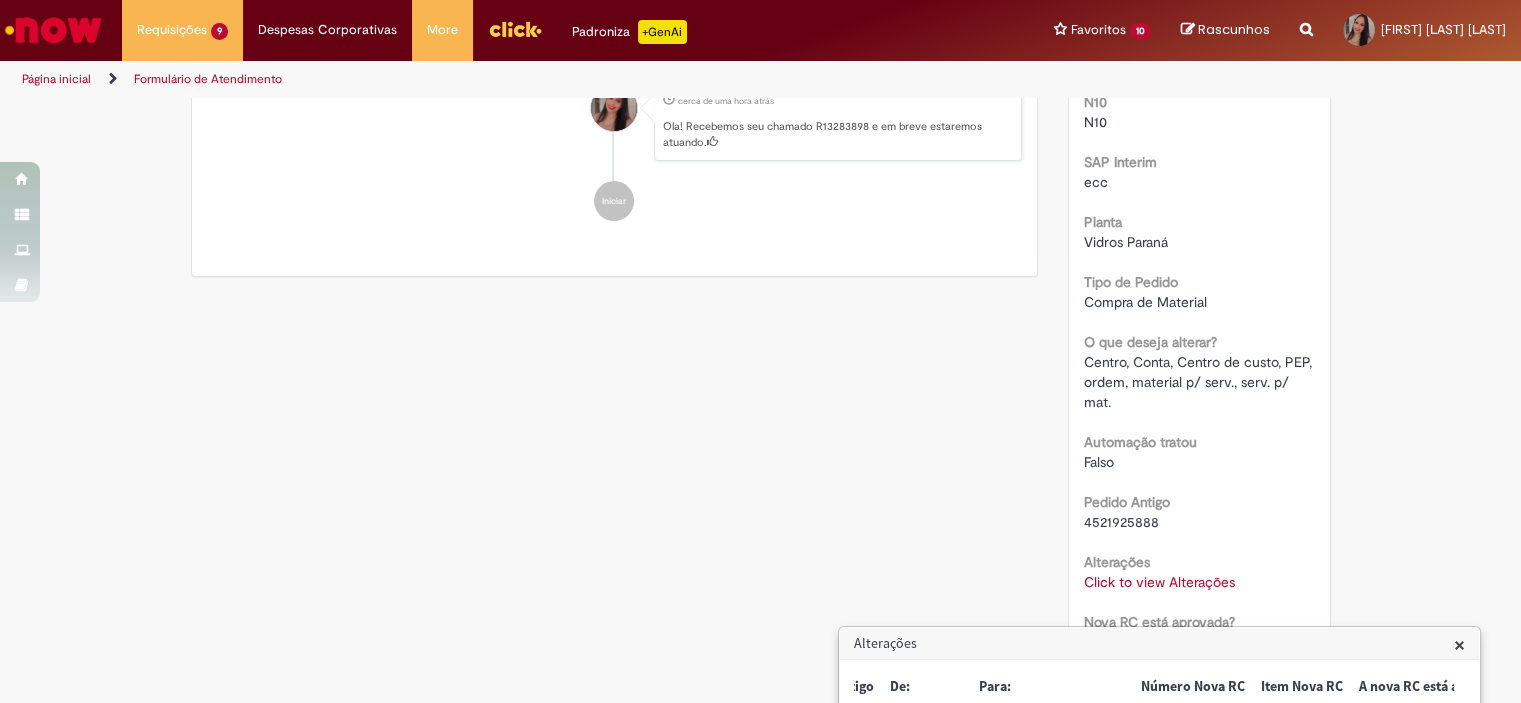 click on "×" at bounding box center [1459, 644] 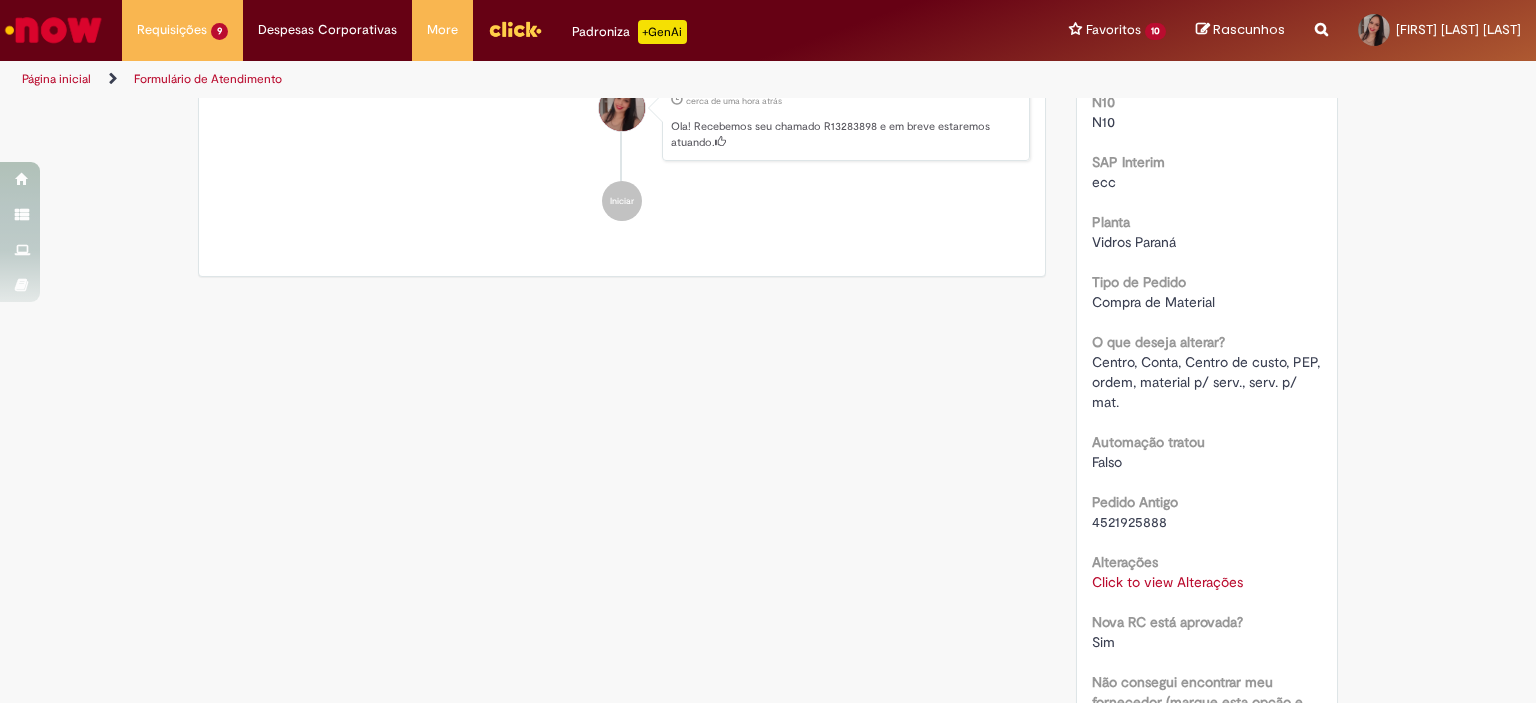 scroll, scrollTop: 0, scrollLeft: 0, axis: both 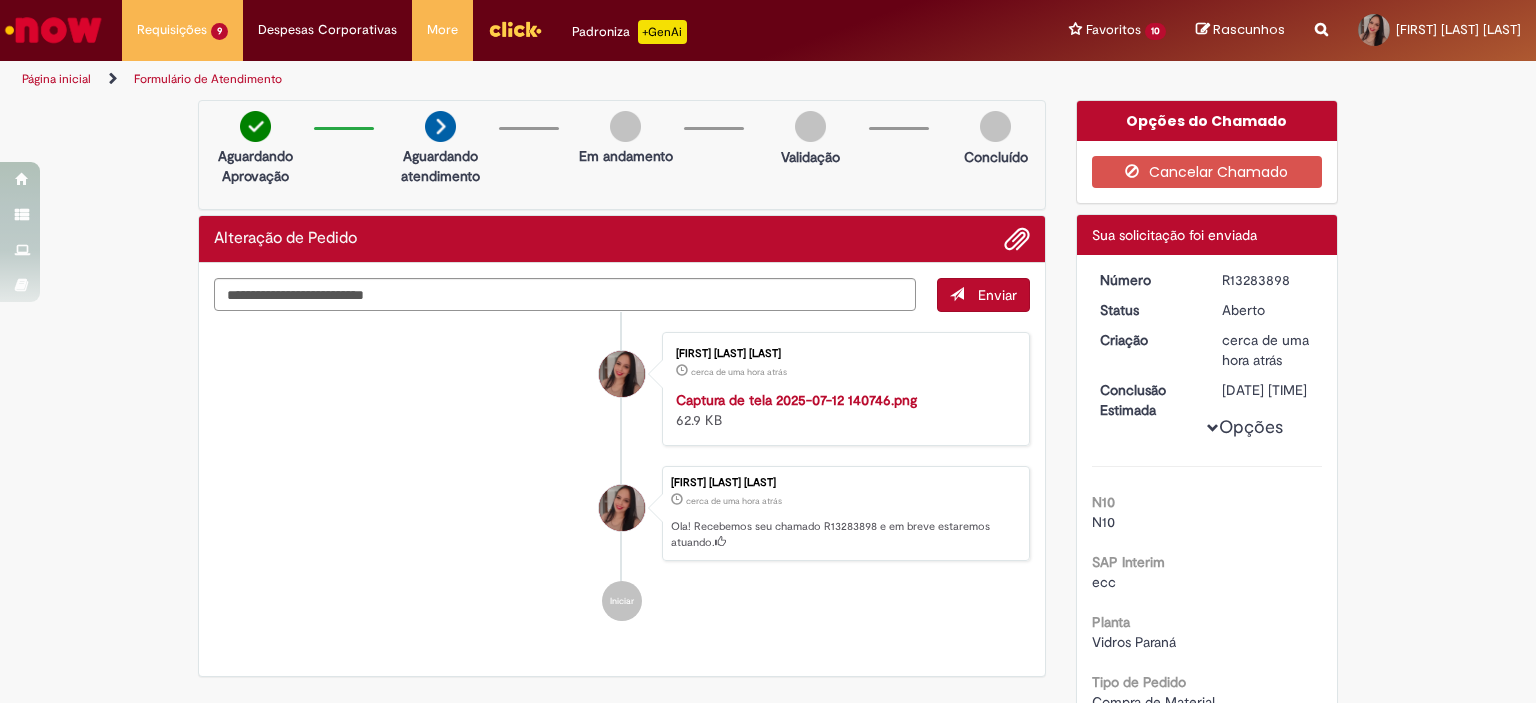 click on "Rebeca Alves De Mello
cerca de uma hora atrás cerca de uma hora atrás
Captura de tela 2025-07-12 140746.png  62.9 KB" at bounding box center [622, 389] 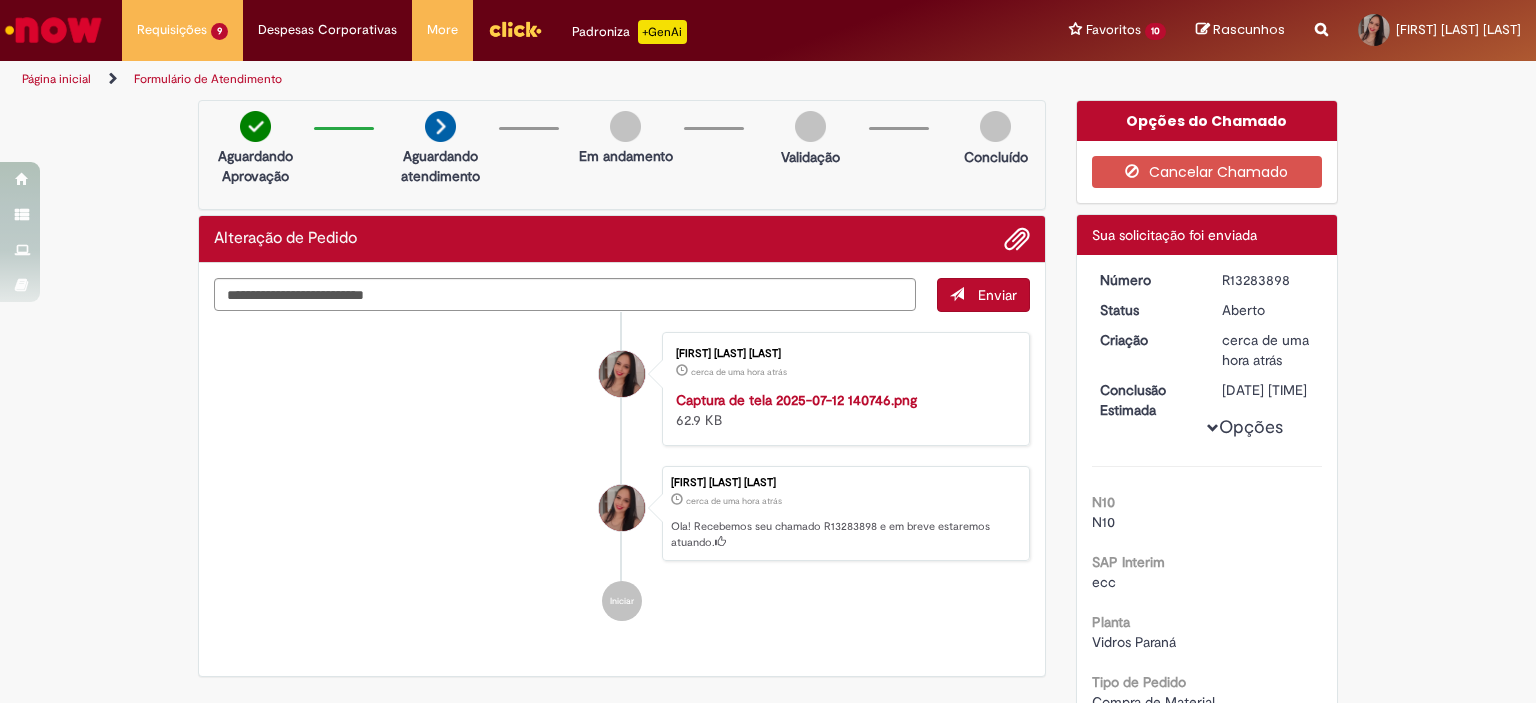 click on "Rebeca Alves De Mello
cerca de uma hora atrás cerca de uma hora atrás
Captura de tela 2025-07-12 140746.png  62.9 KB" at bounding box center [622, 389] 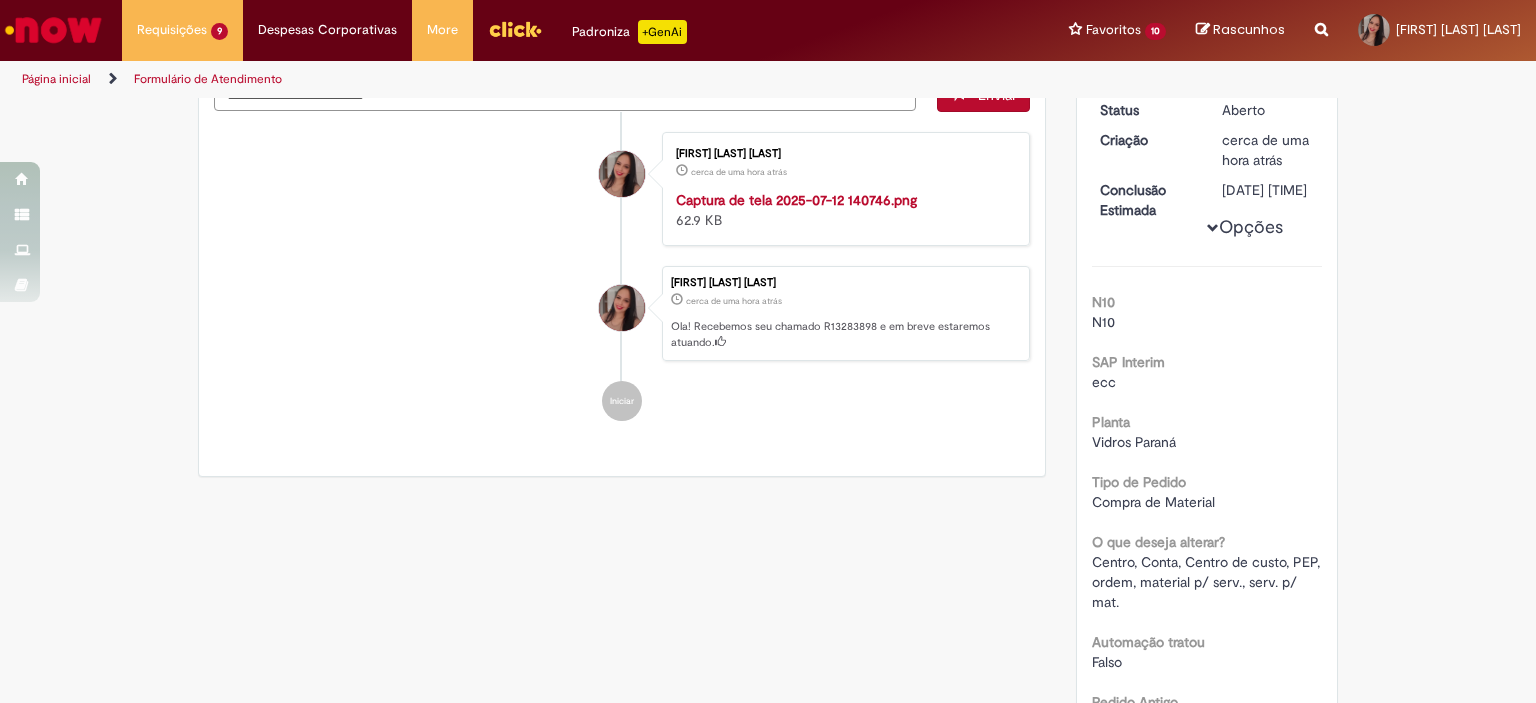 scroll, scrollTop: 0, scrollLeft: 0, axis: both 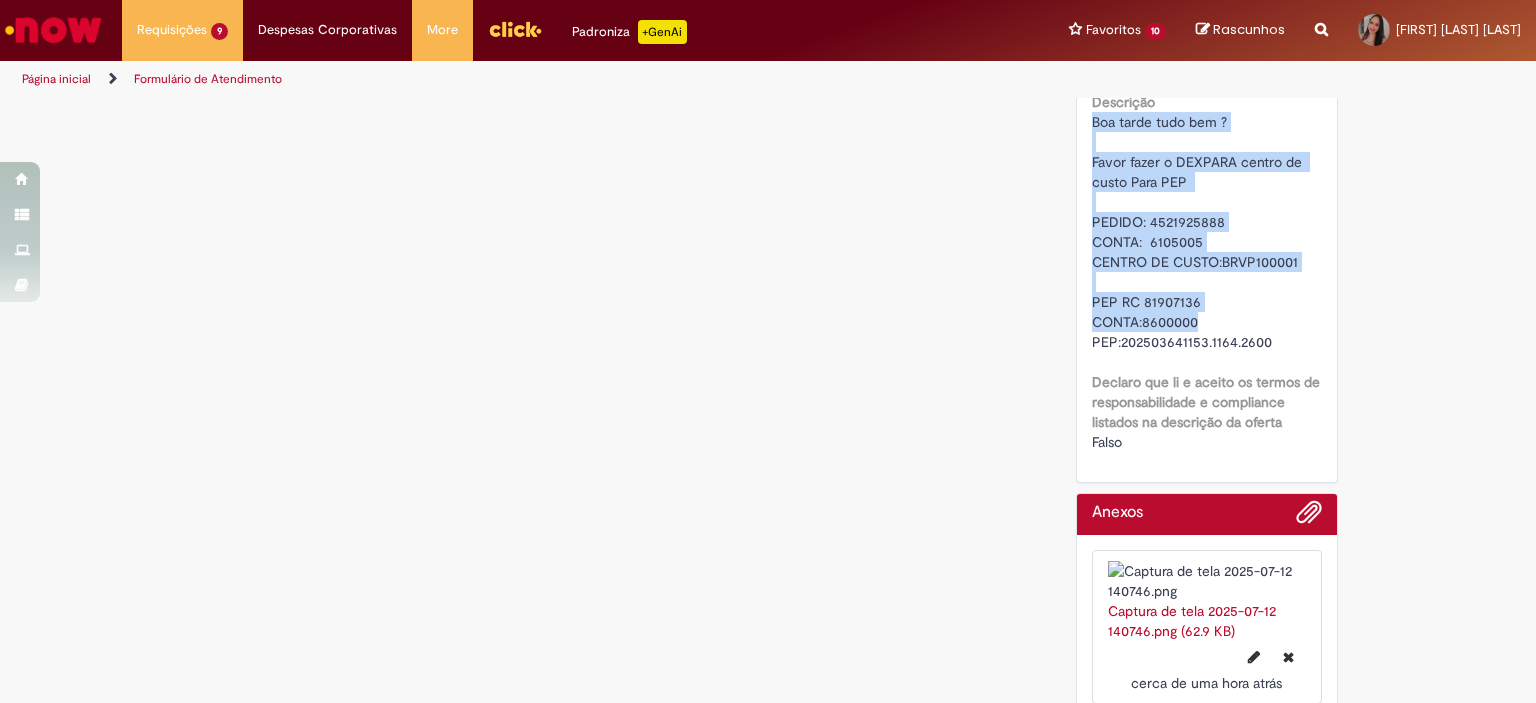 drag, startPoint x: 1281, startPoint y: 346, endPoint x: 1065, endPoint y: 138, distance: 299.86664 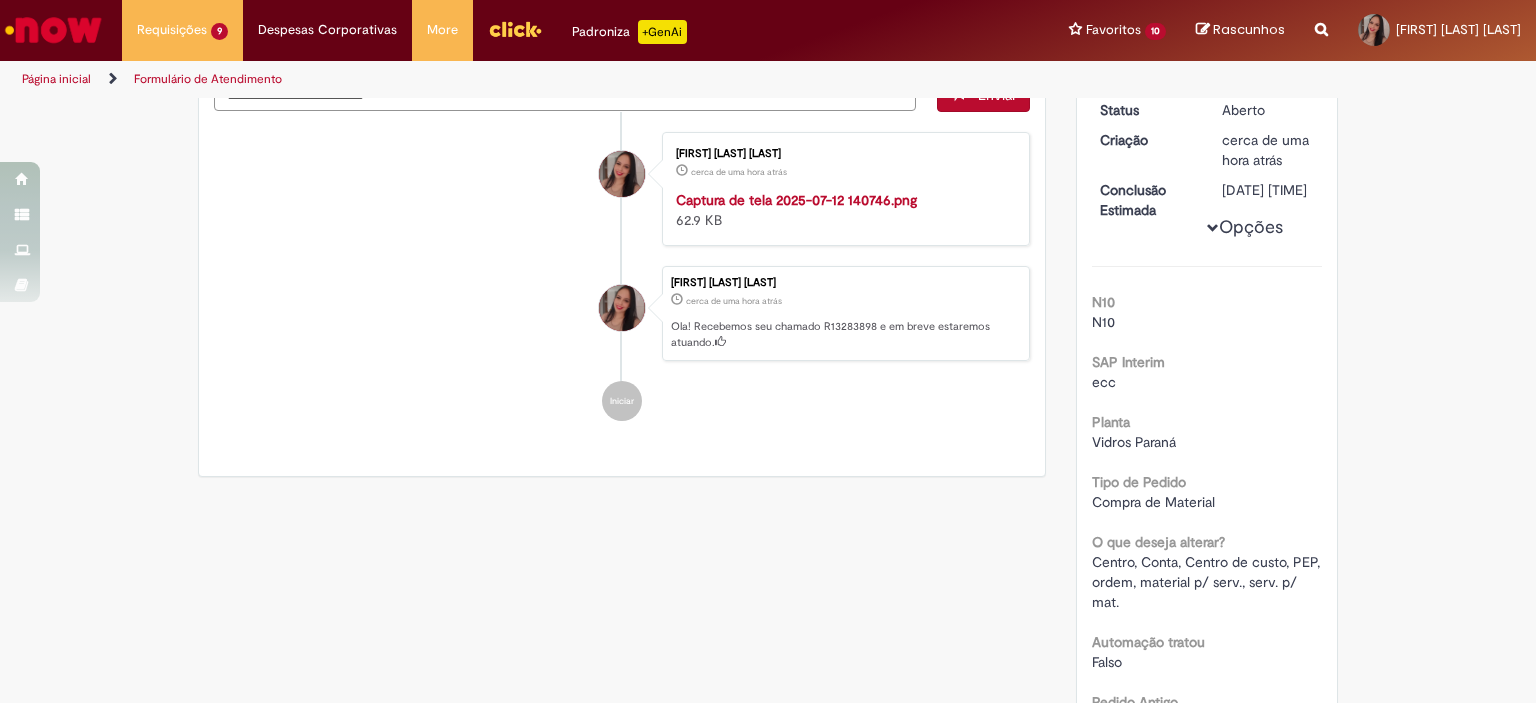 scroll, scrollTop: 0, scrollLeft: 0, axis: both 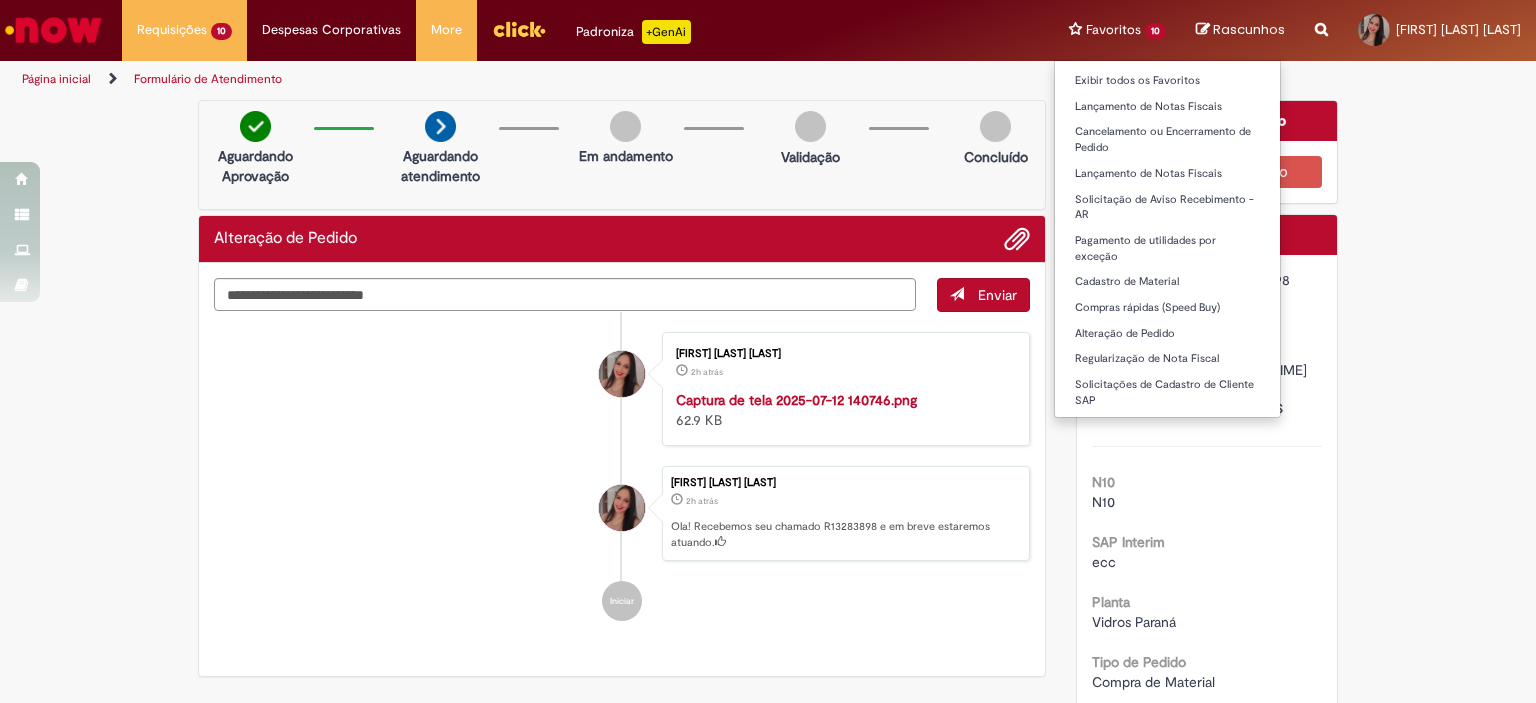 click on "Favoritos   10
Exibir todos os Favoritos
Lançamento de Notas Fiscais
Cancelamento ou Encerramento de Pedido
Lançamento de Notas Fiscais
Solicitação de Aviso Recebimento - AR
Pagamento de utilidades por exceção
Cadastro de Material
Compras rápidas (Speed Buy)
Alteração de Pedido
Regularização de Nota Fiscal
Solicitações de Cadastro de Cliente SAP" at bounding box center [1117, 30] 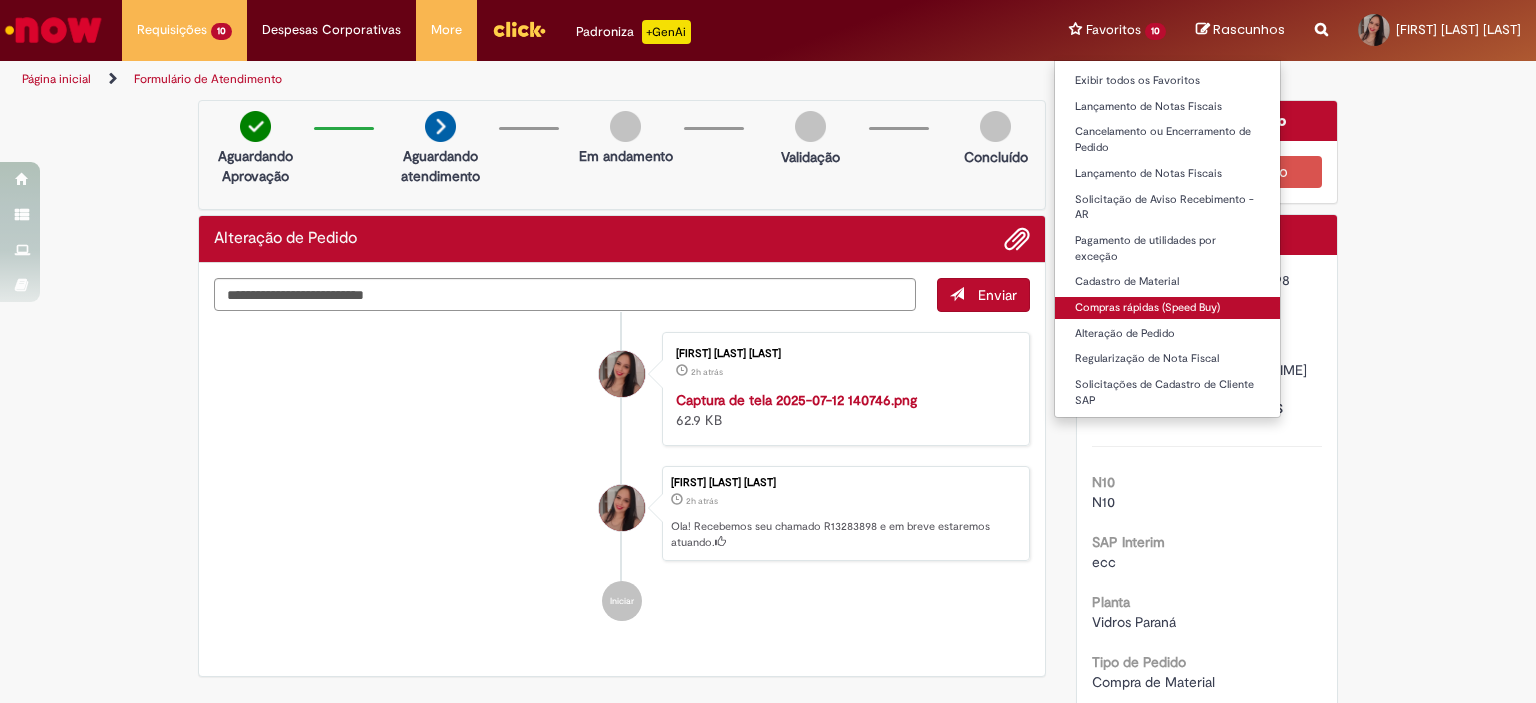 click on "Compras rápidas (Speed Buy)" at bounding box center [1167, 308] 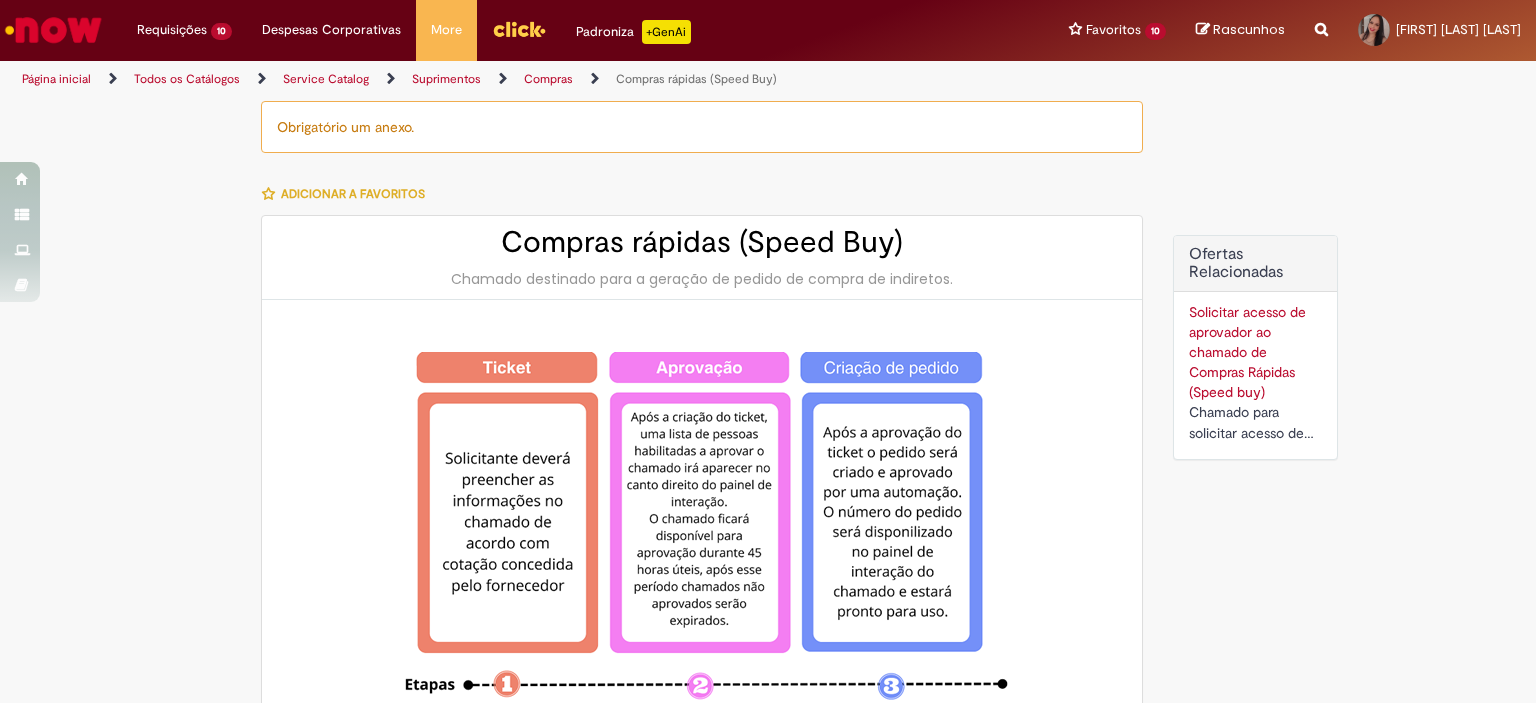 type on "********" 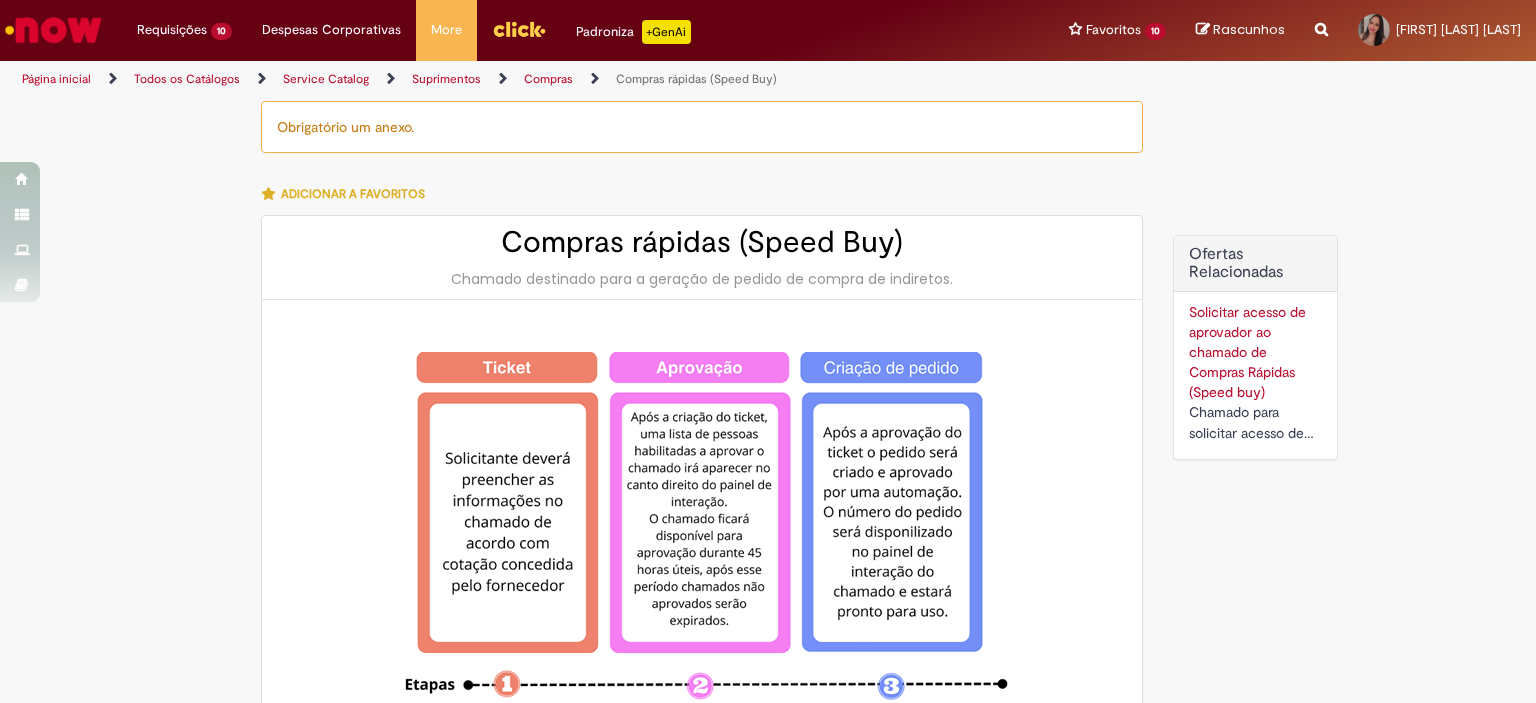 type on "**********" 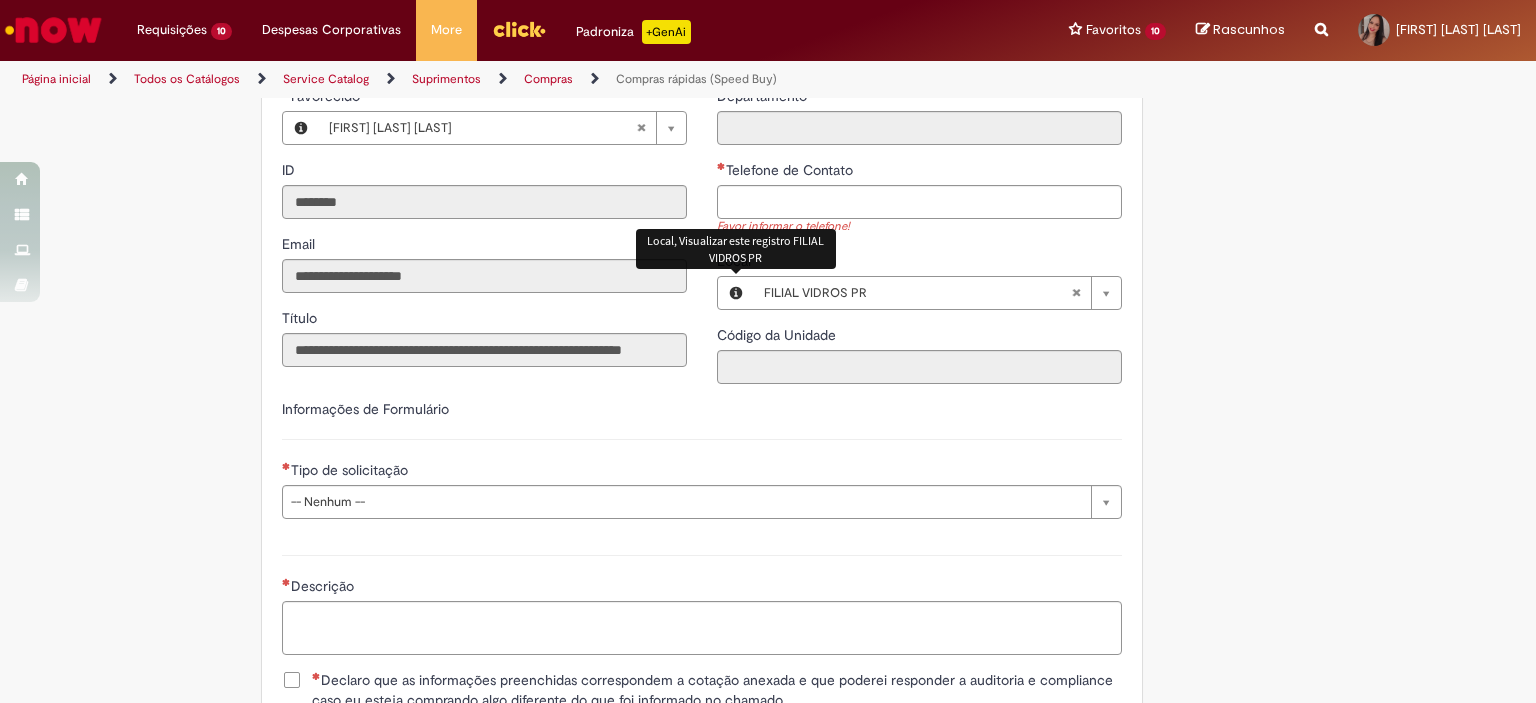 scroll, scrollTop: 2500, scrollLeft: 0, axis: vertical 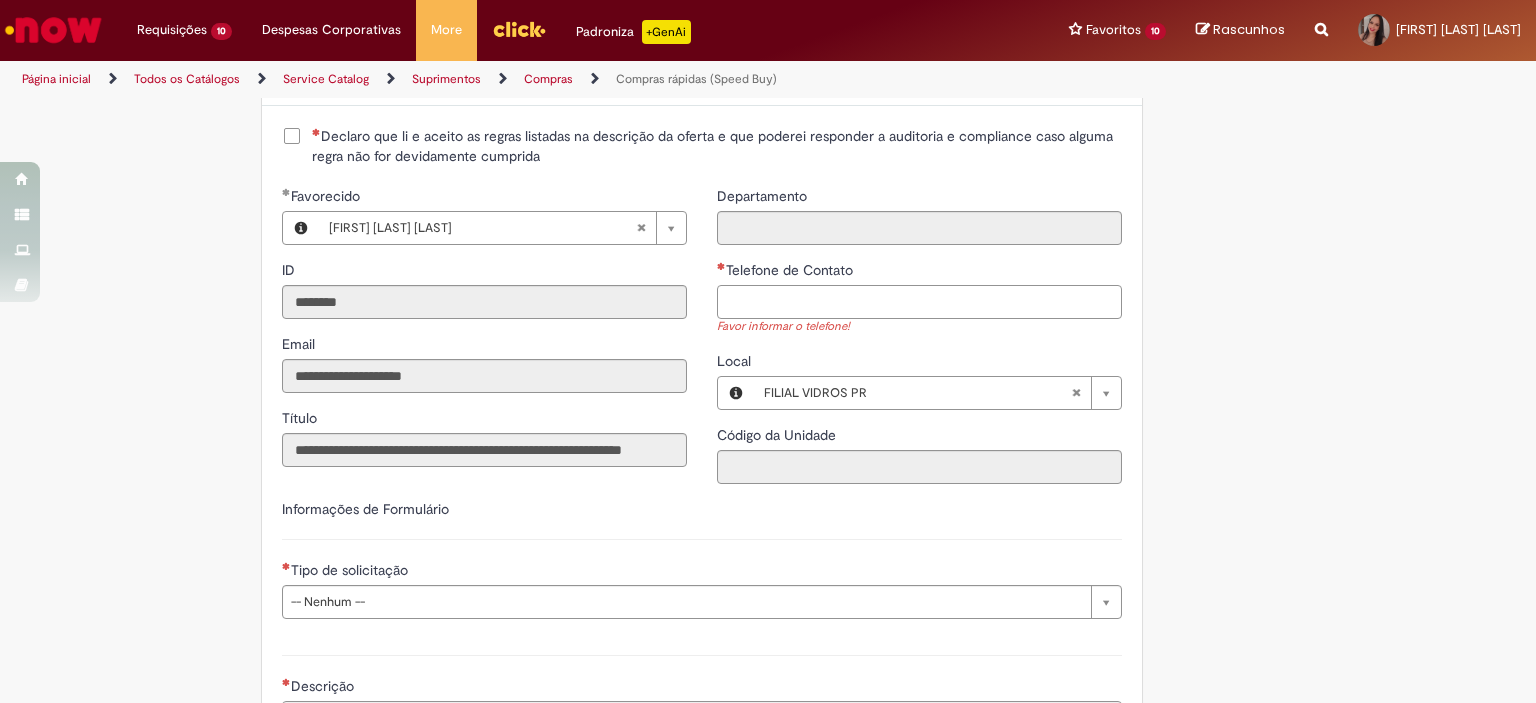 click on "Telefone de Contato" at bounding box center (919, 302) 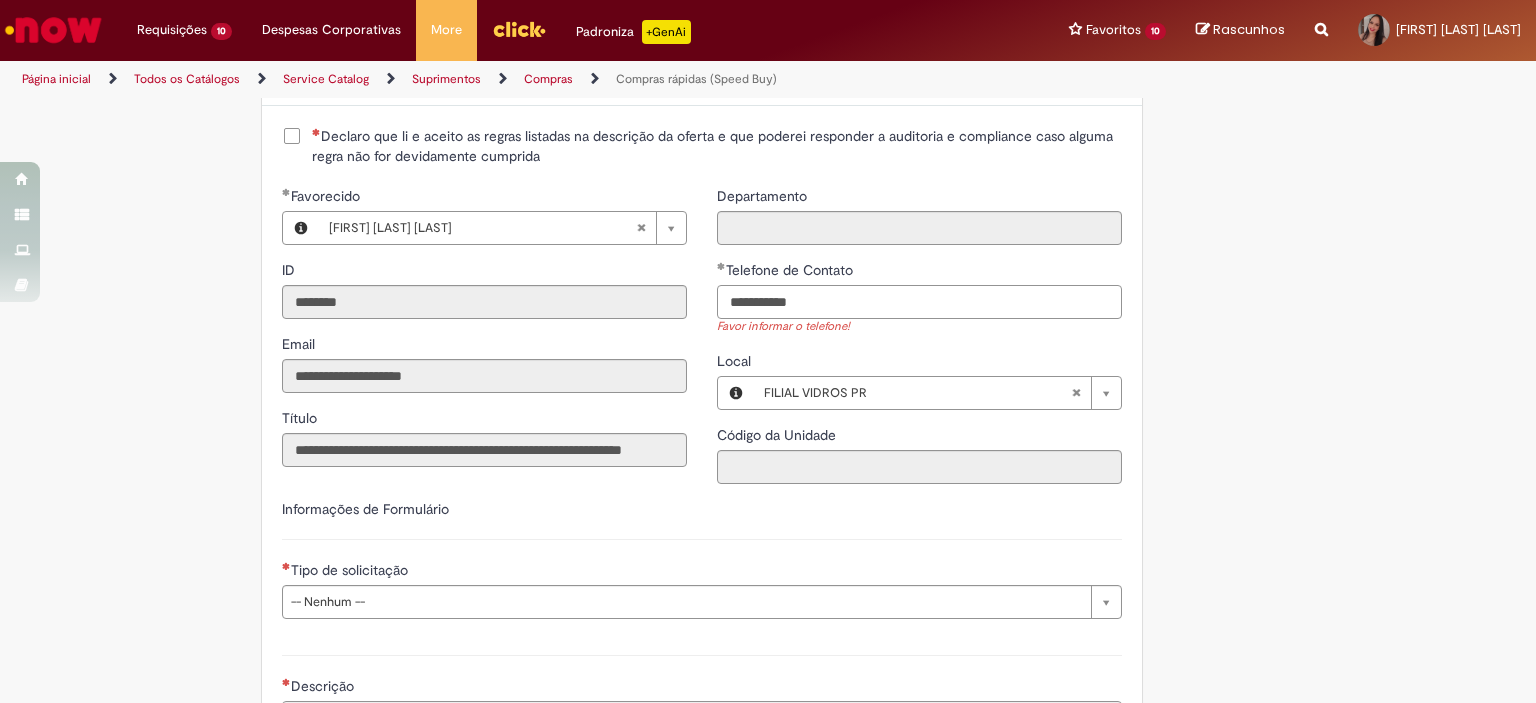 scroll, scrollTop: 2800, scrollLeft: 0, axis: vertical 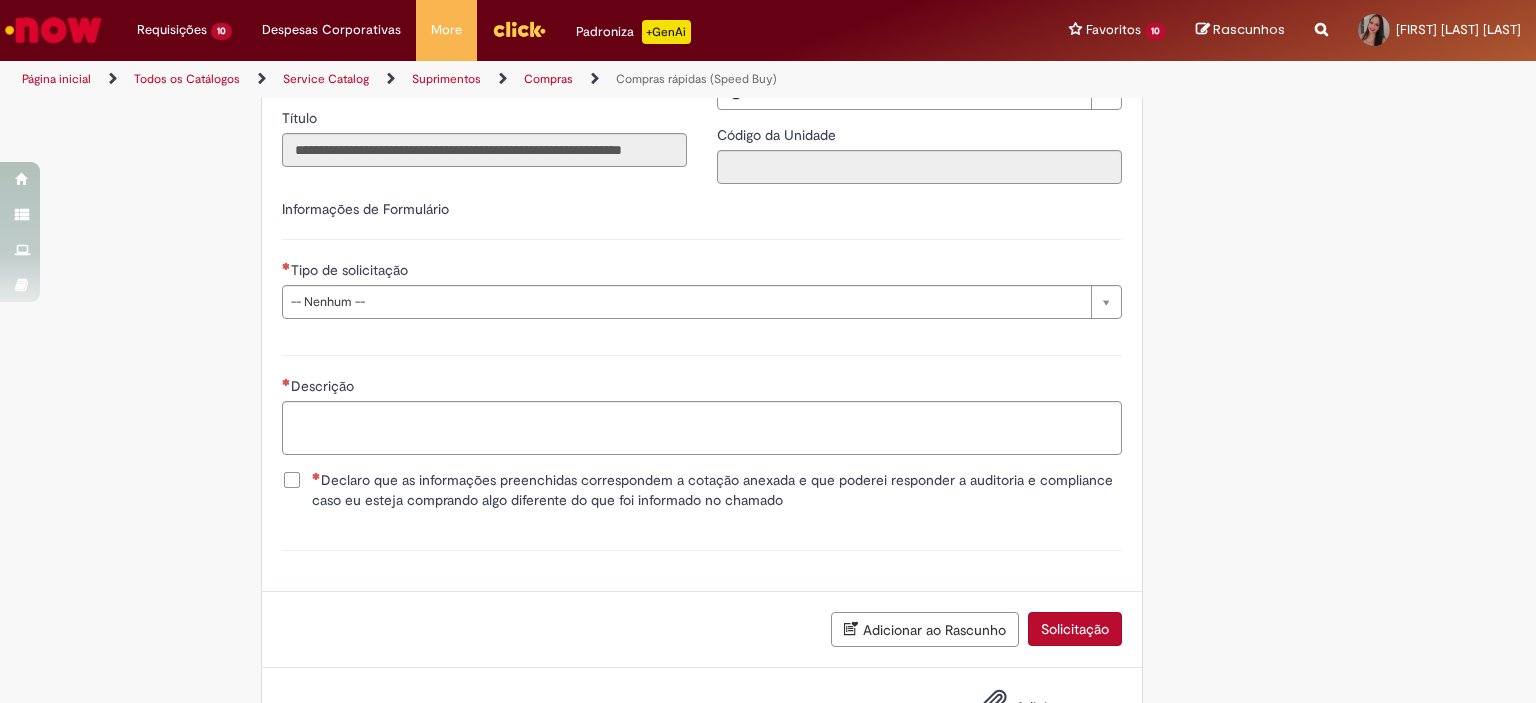 type on "**********" 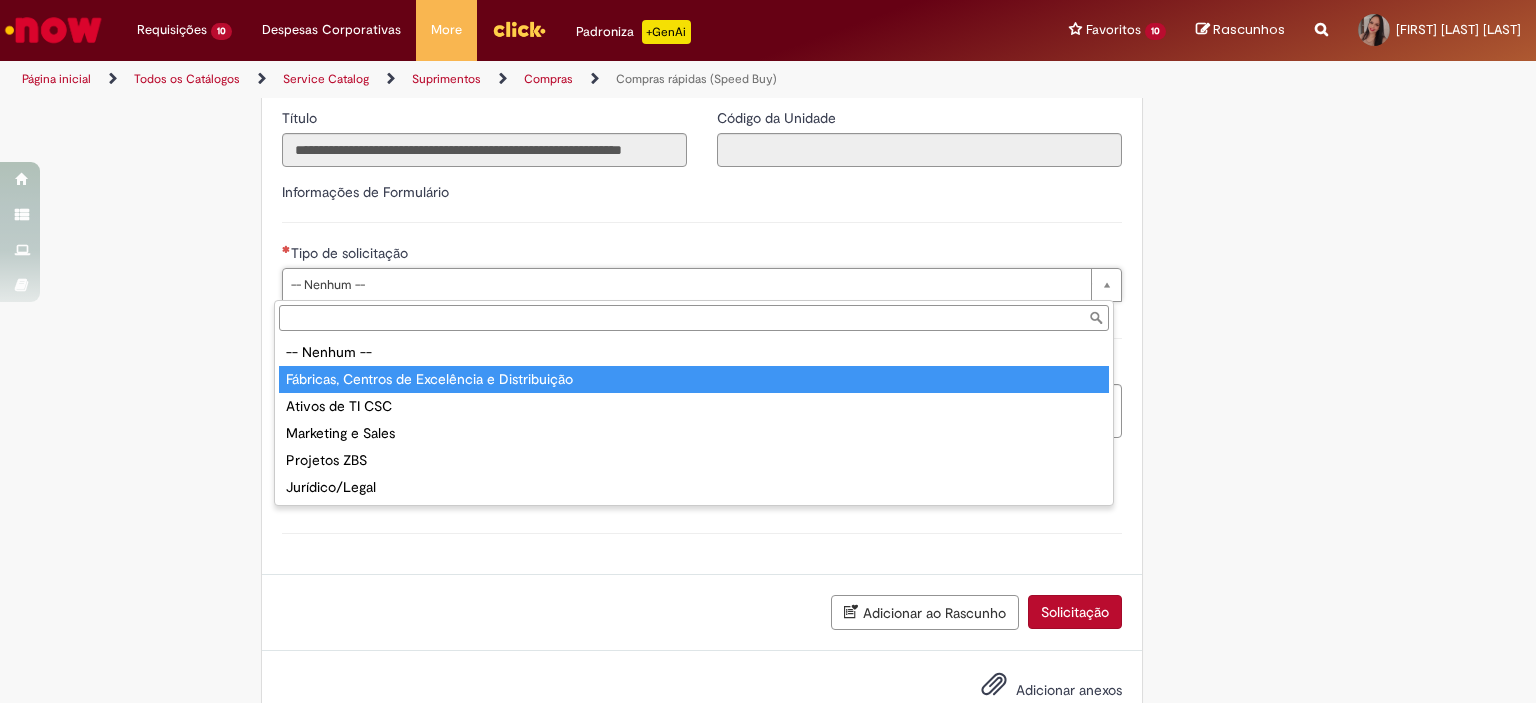 type on "**********" 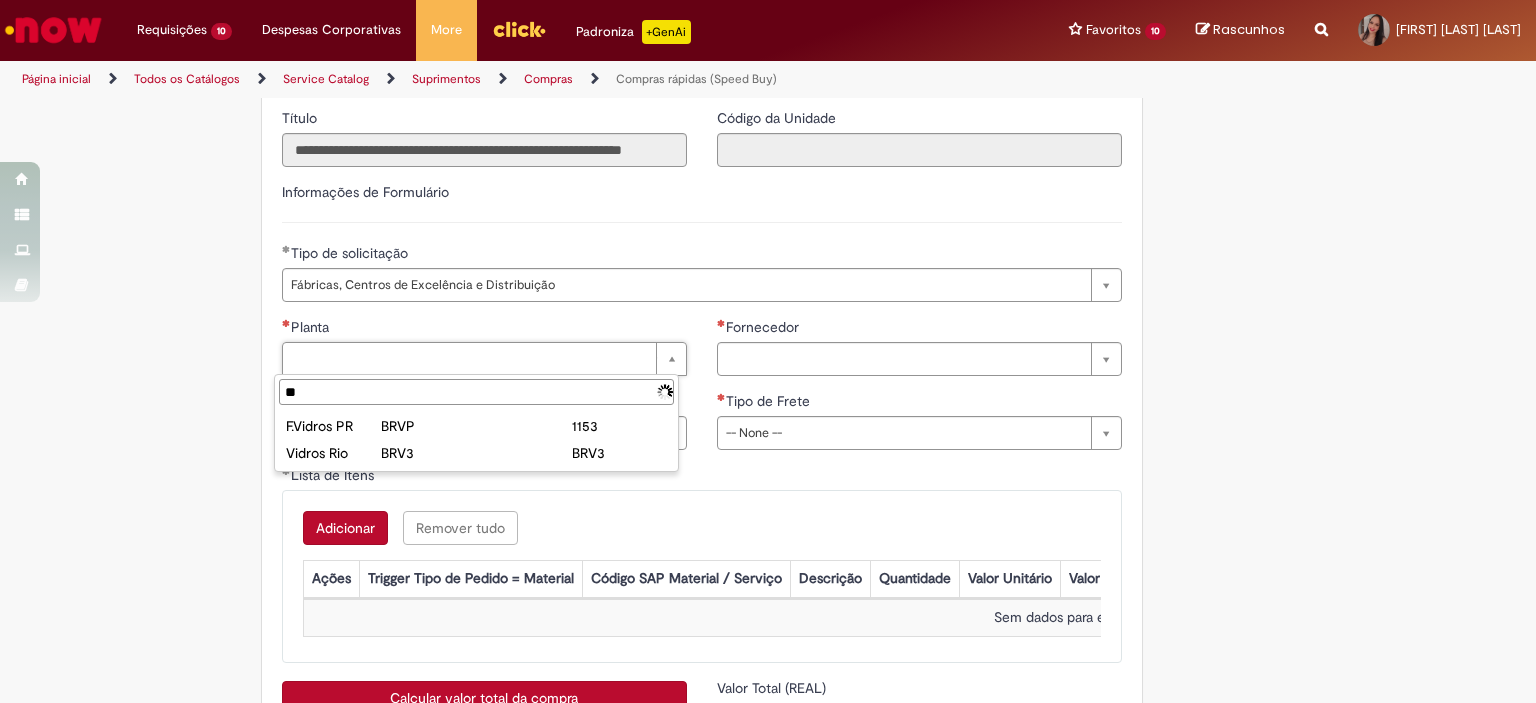 type on "*" 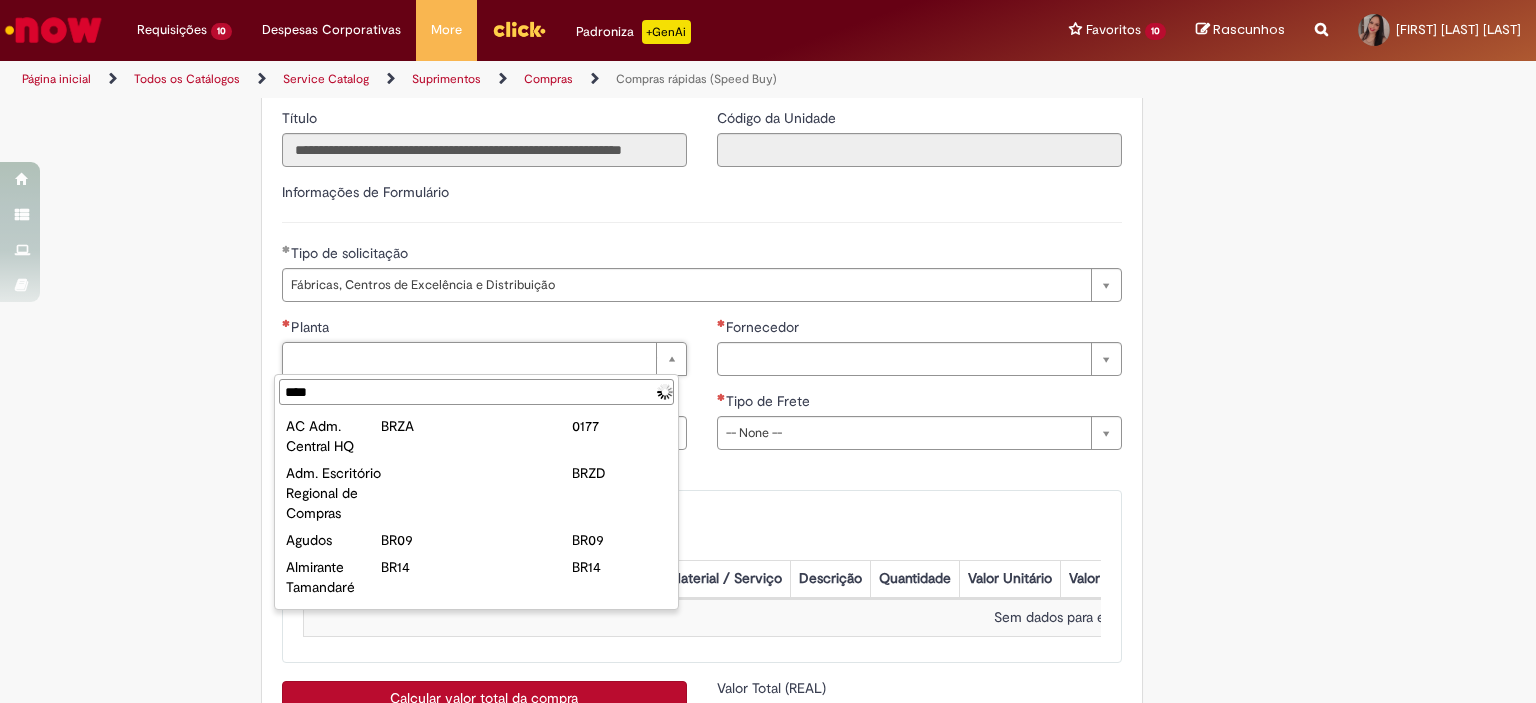type on "*****" 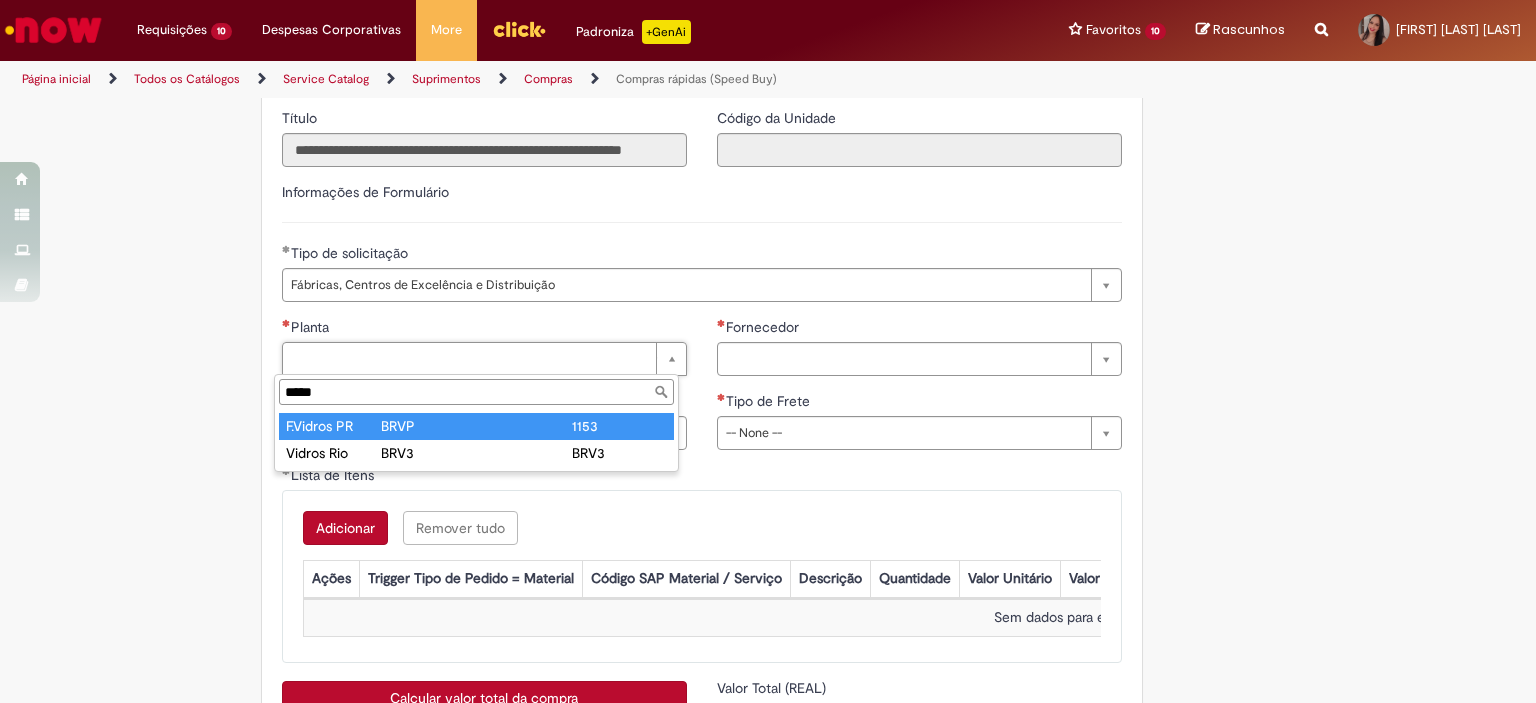 type on "**********" 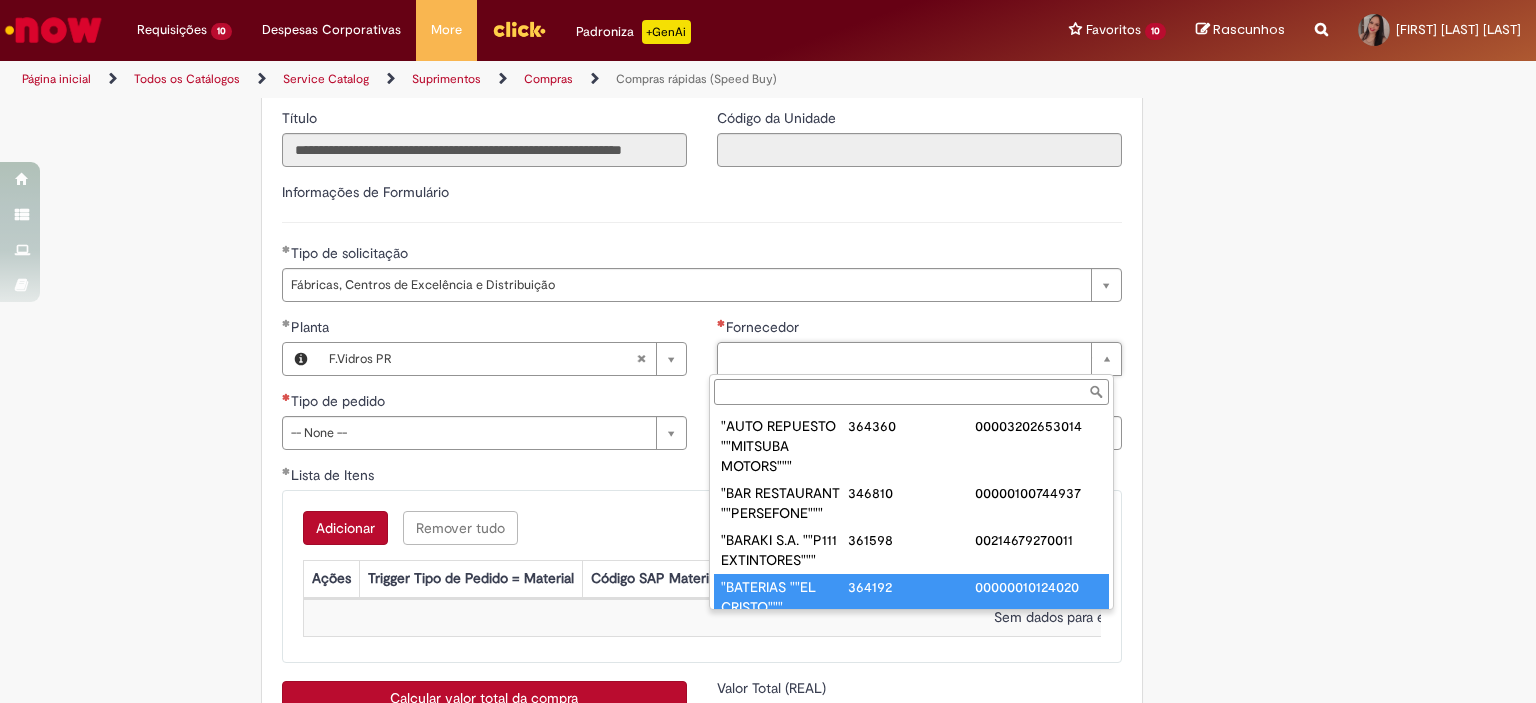 scroll, scrollTop: 8, scrollLeft: 0, axis: vertical 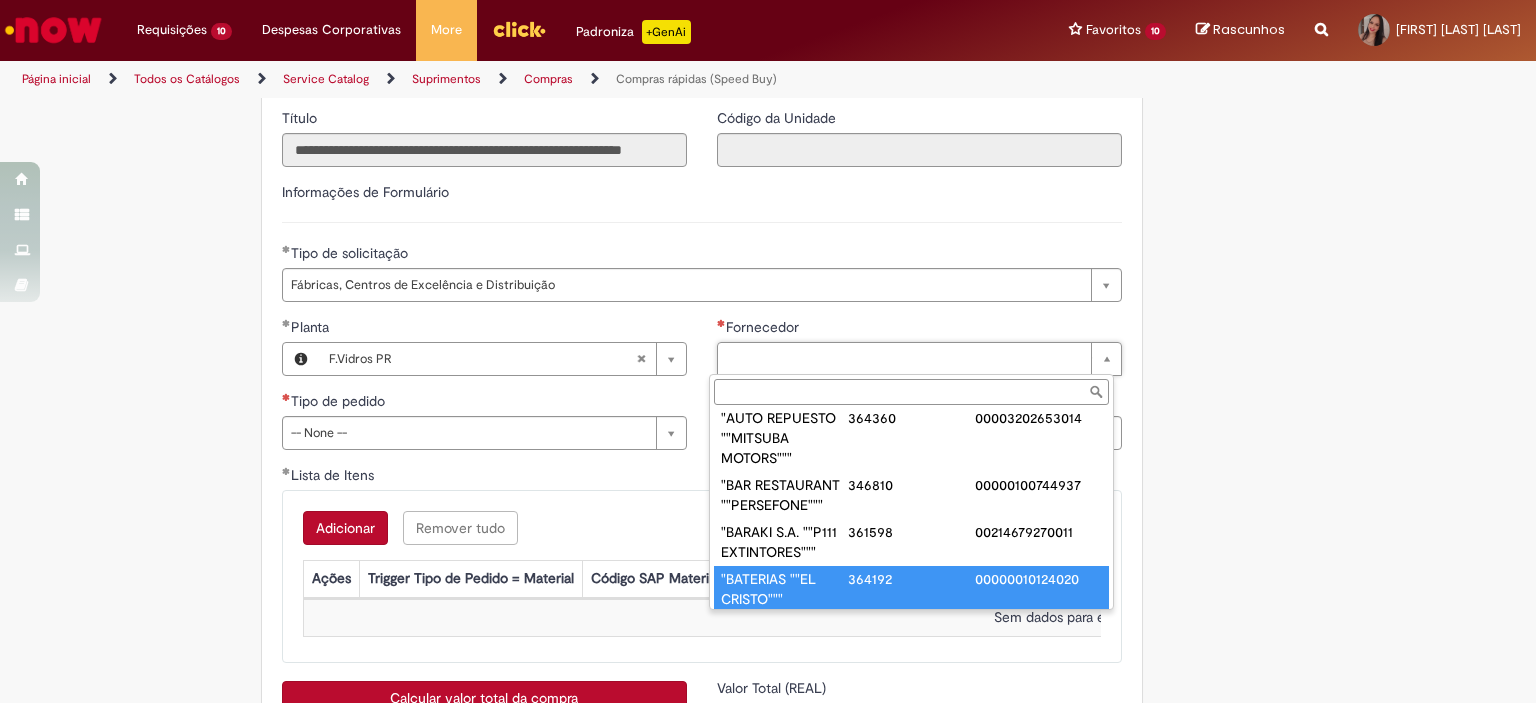 paste on "******" 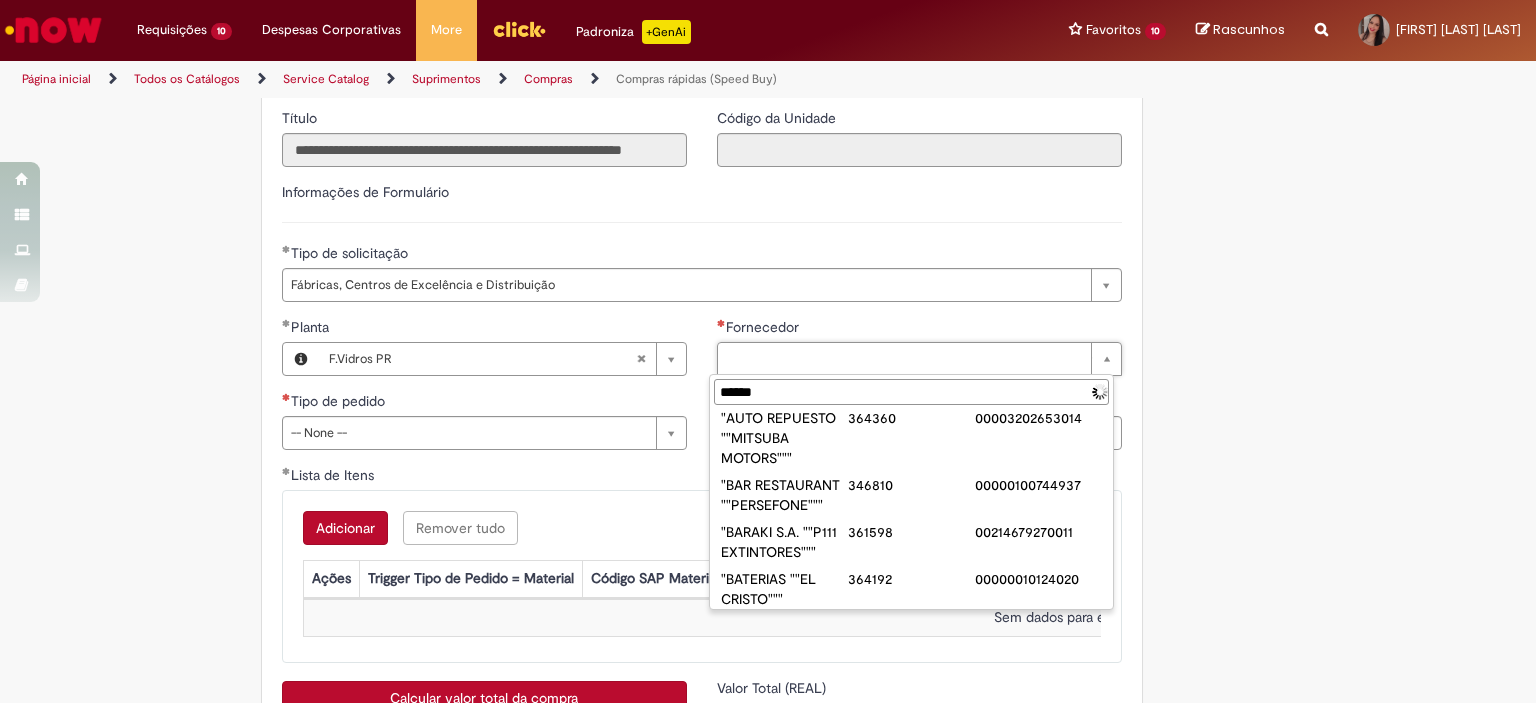 scroll, scrollTop: 0, scrollLeft: 0, axis: both 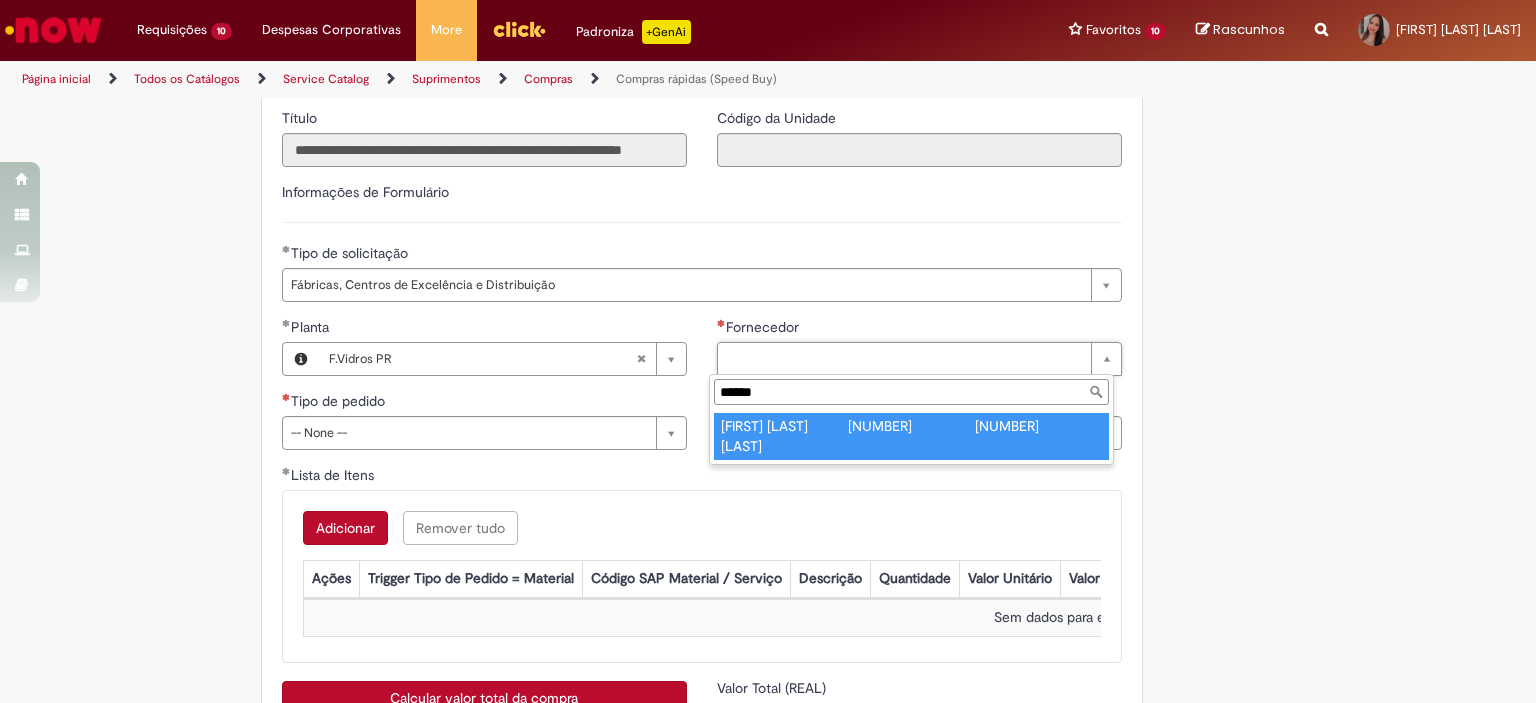 type on "******" 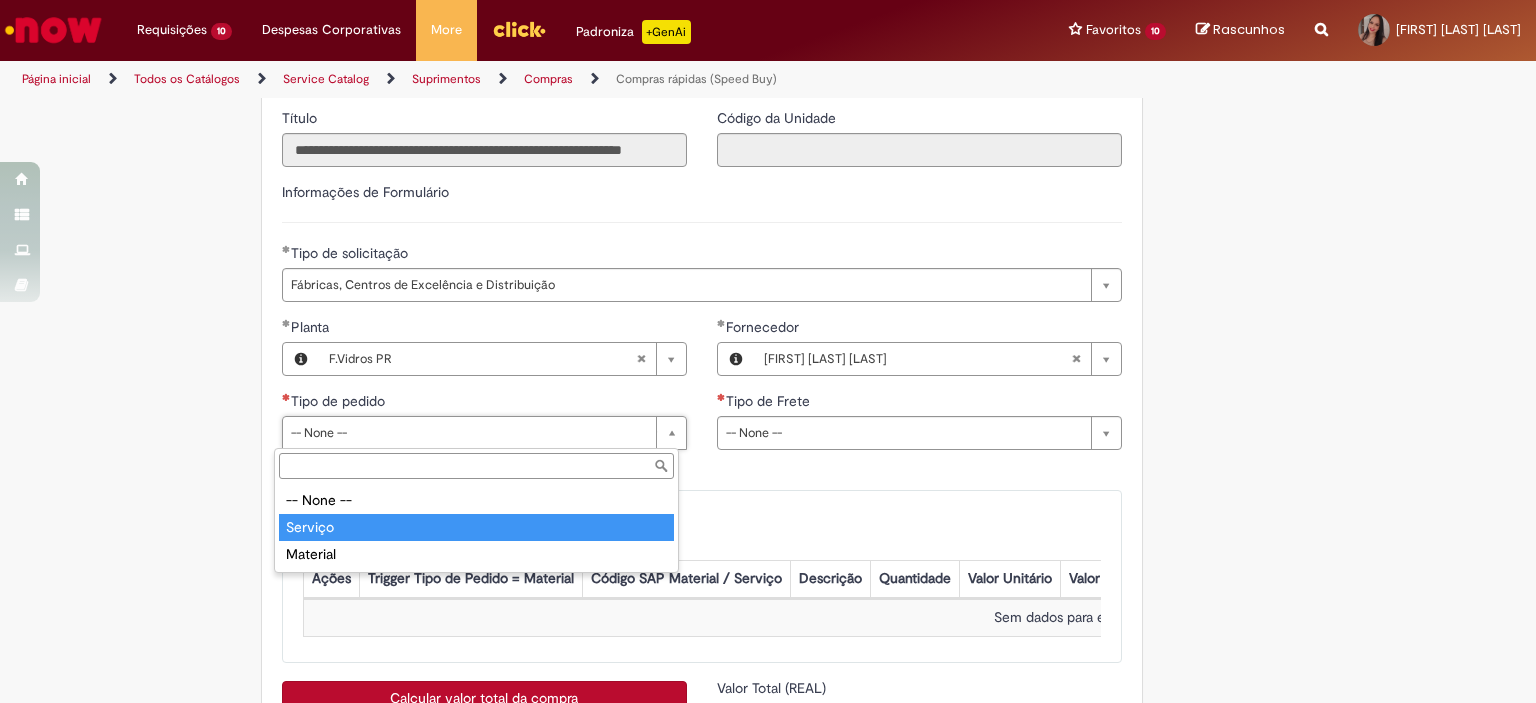 type on "*******" 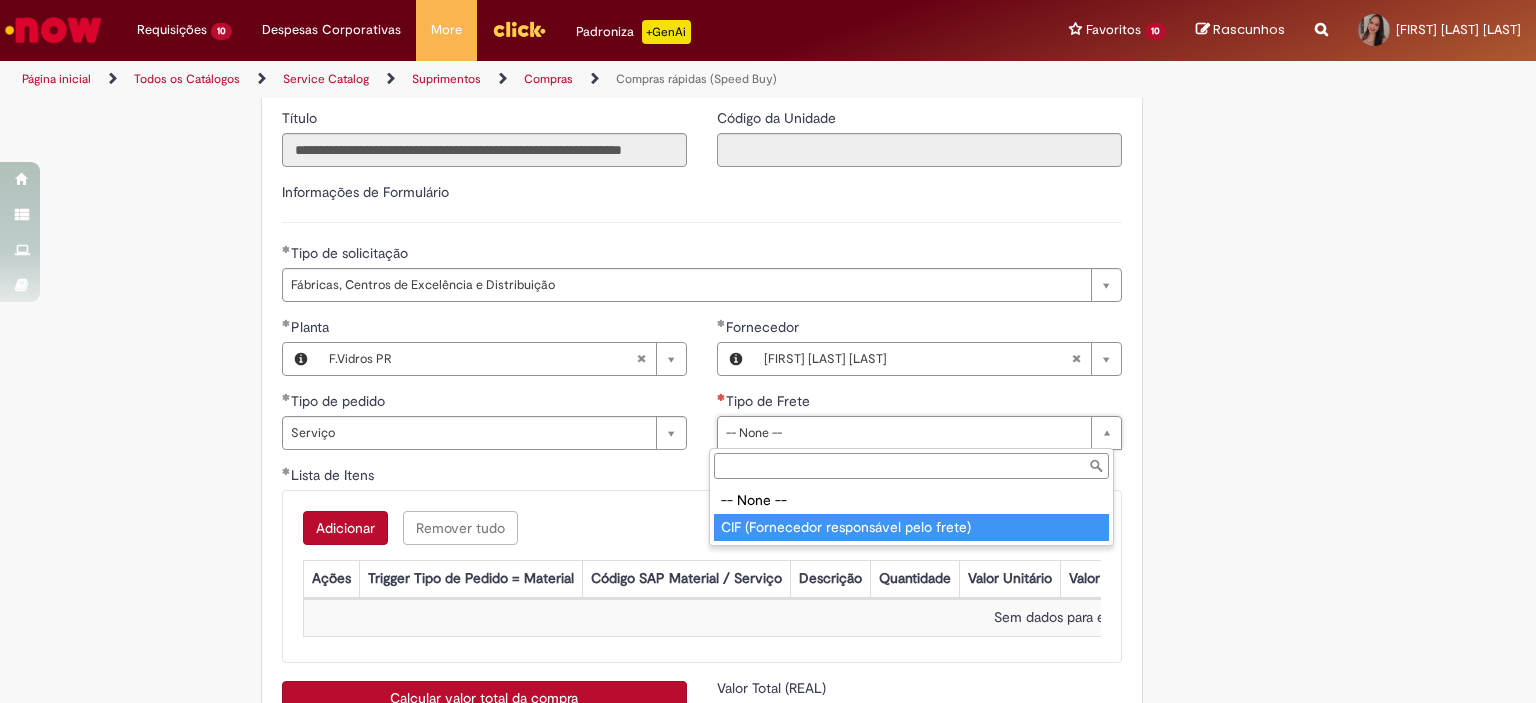 type on "**********" 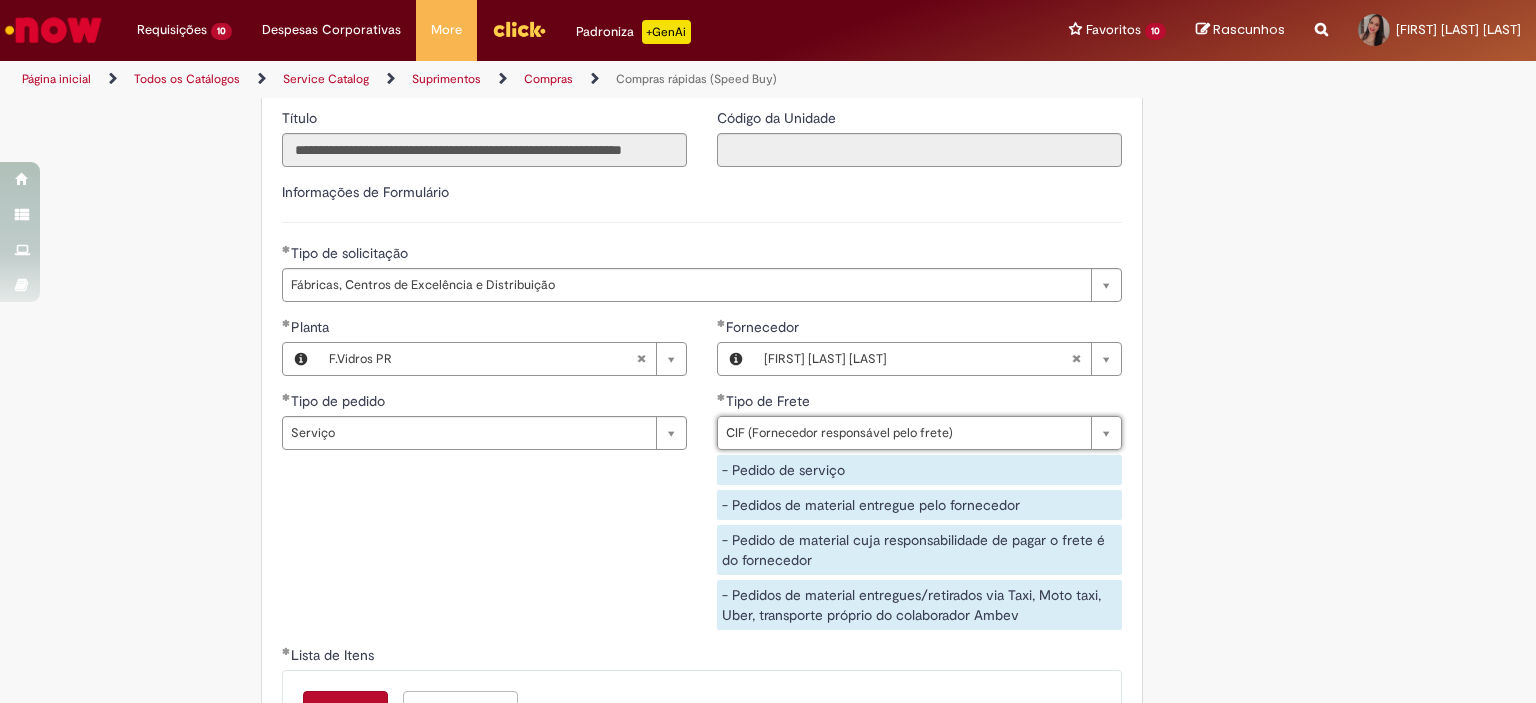 scroll, scrollTop: 3000, scrollLeft: 0, axis: vertical 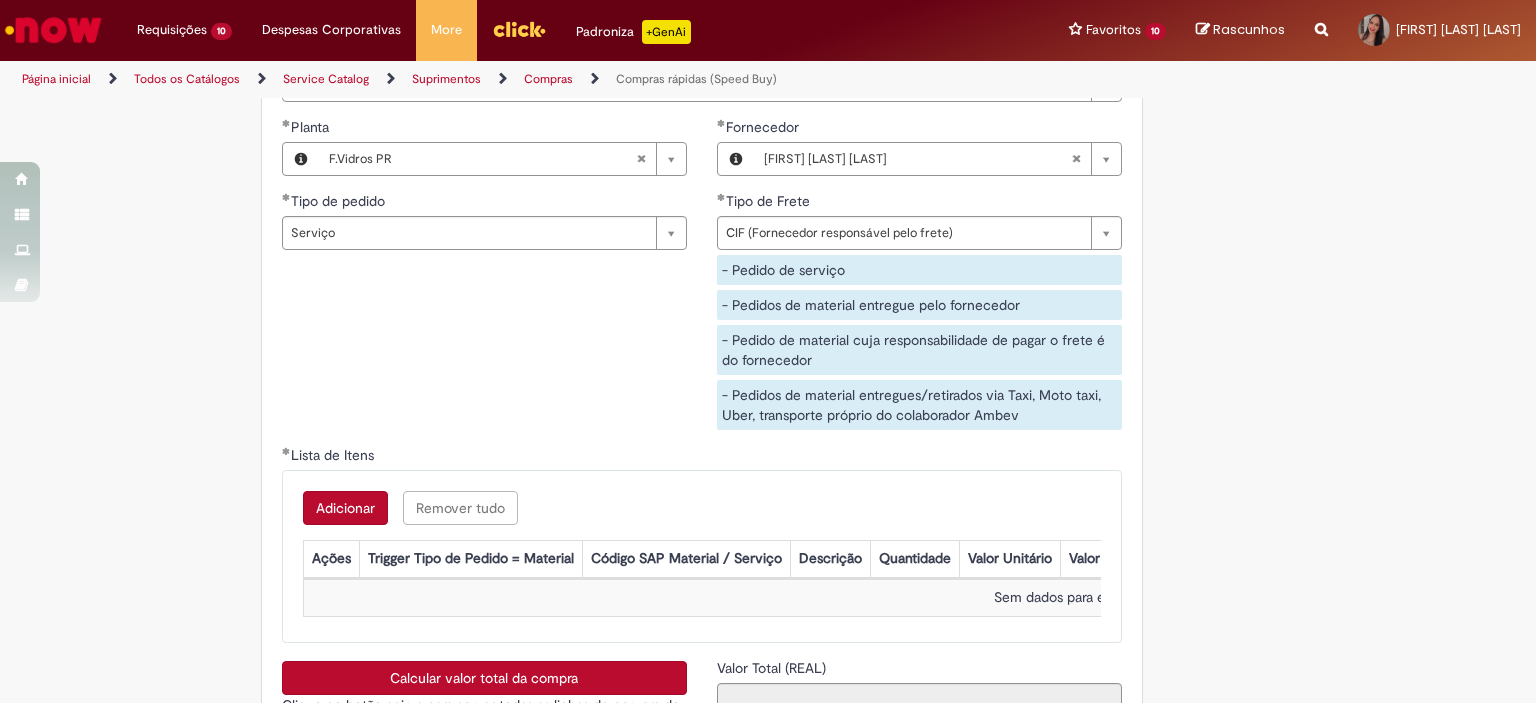click on "Adicionar" at bounding box center (345, 508) 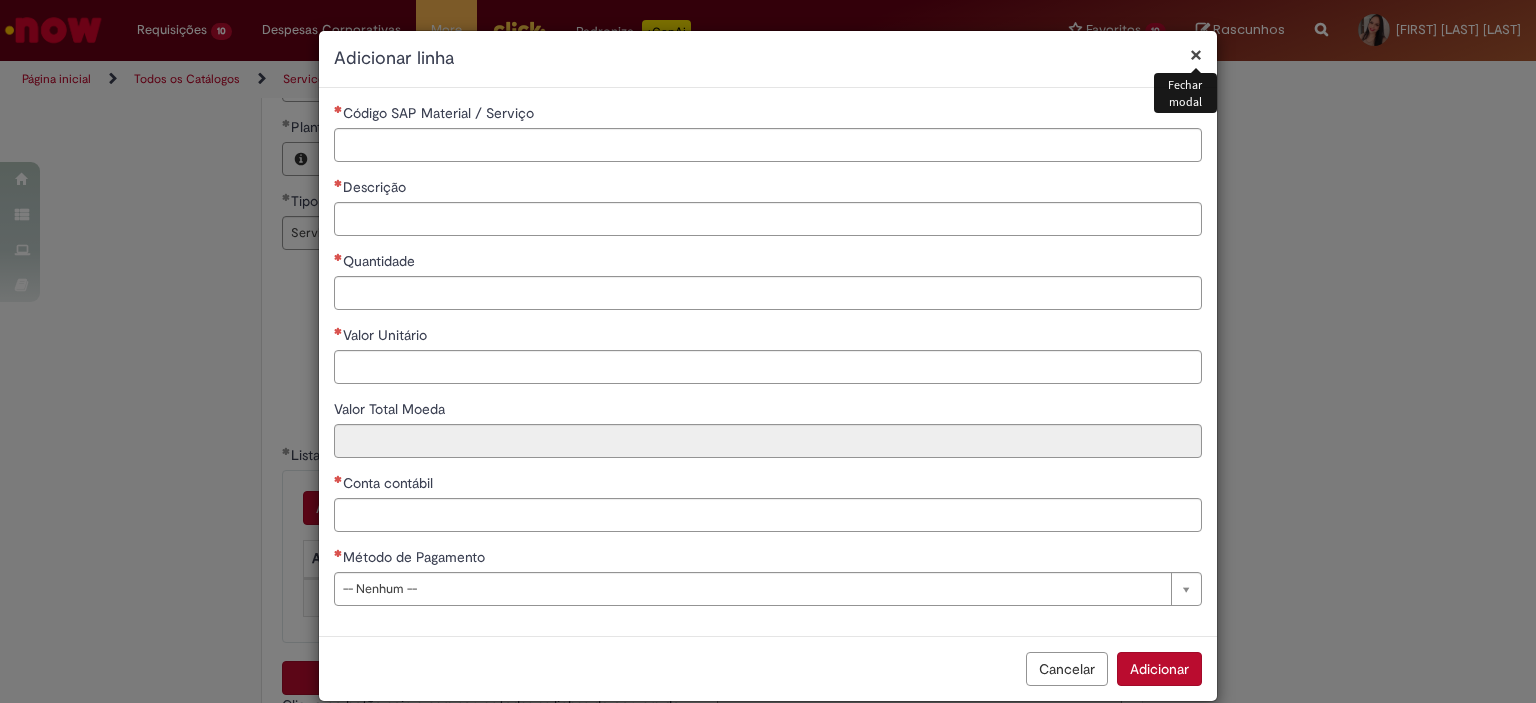 type 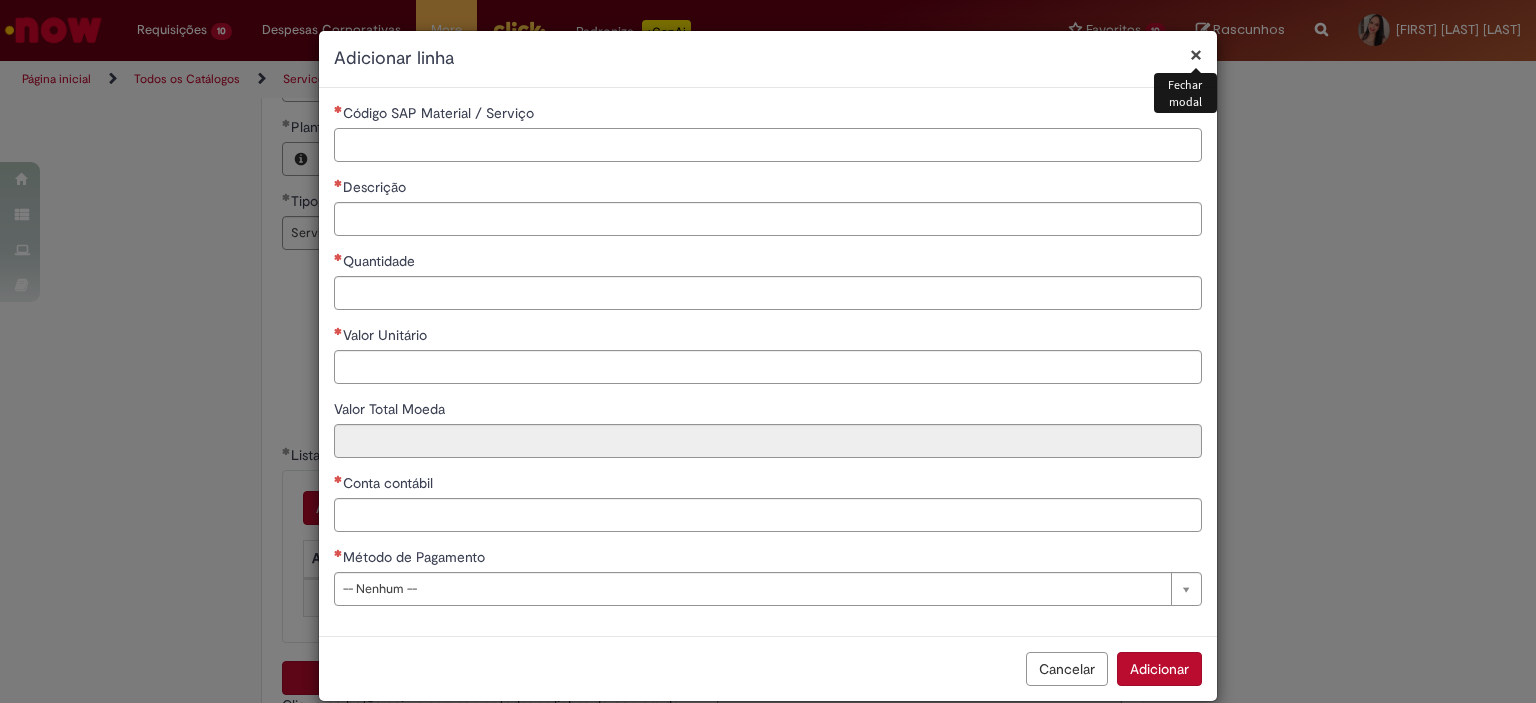 click on "Código SAP Material / Serviço" at bounding box center [768, 145] 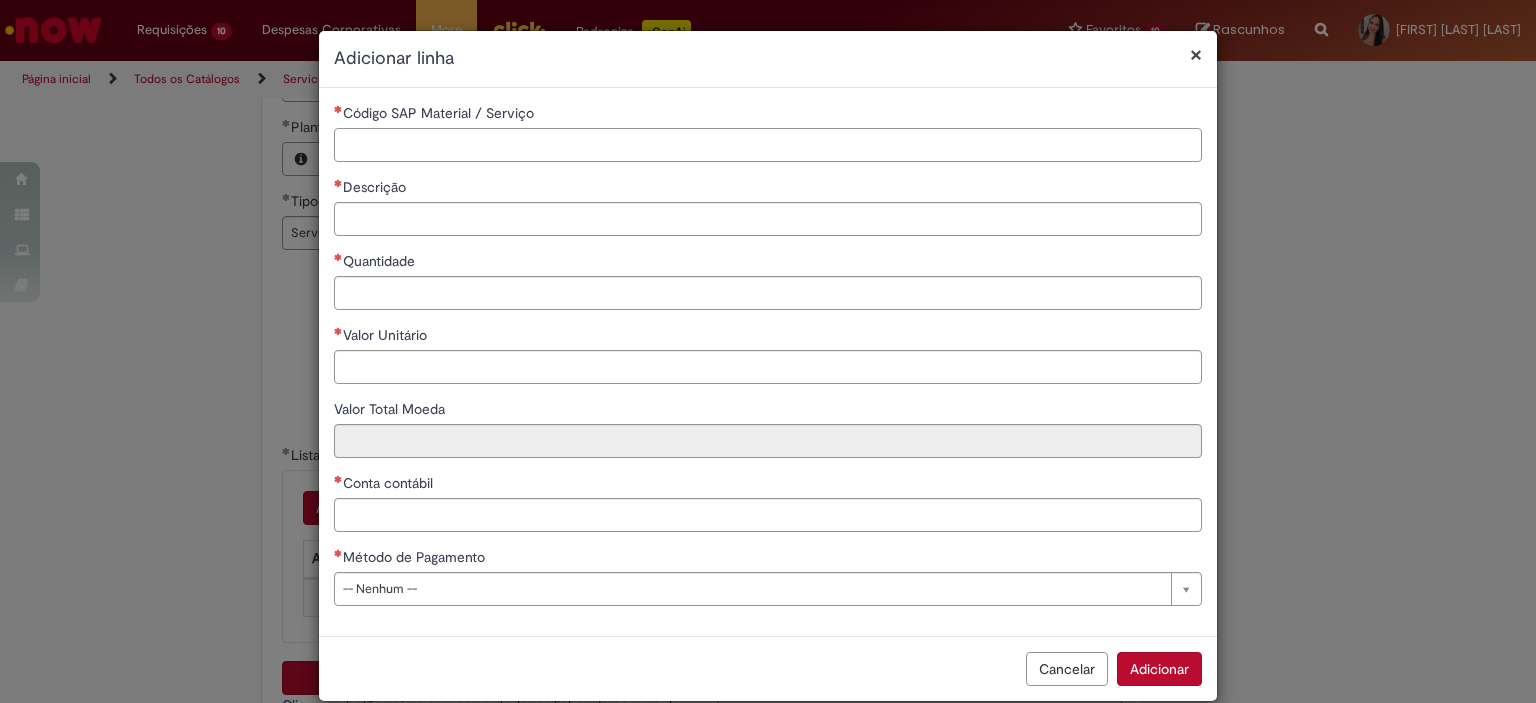 paste on "*******" 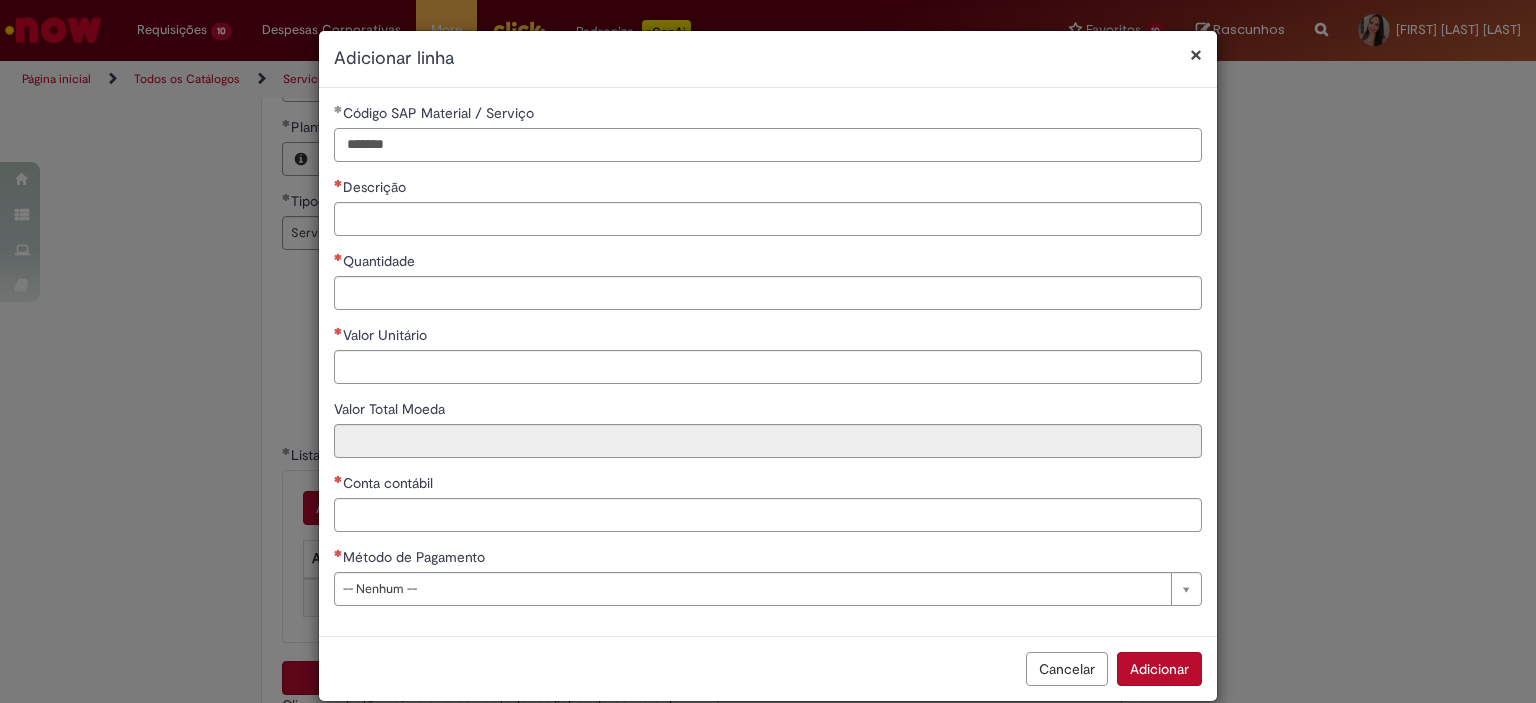 type on "*******" 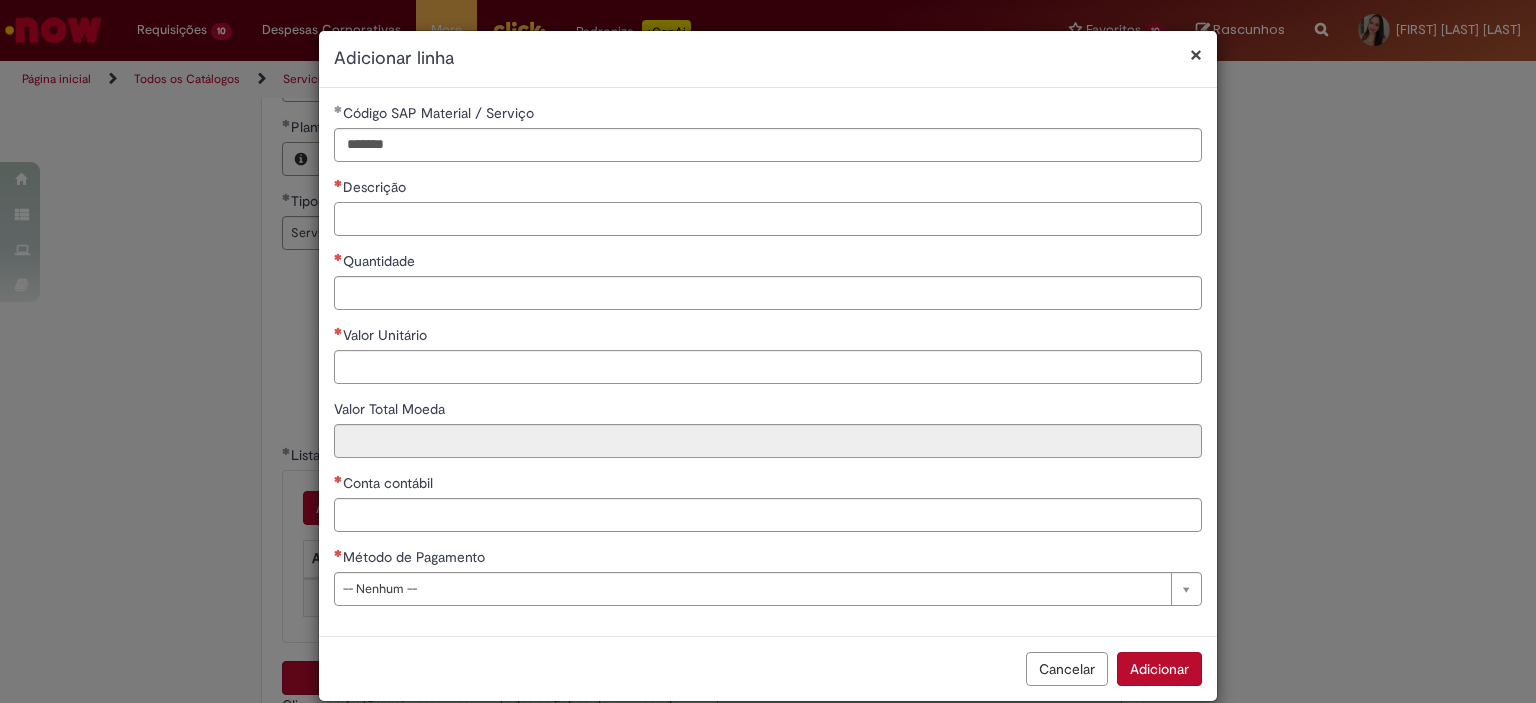 click on "Descrição" at bounding box center [768, 219] 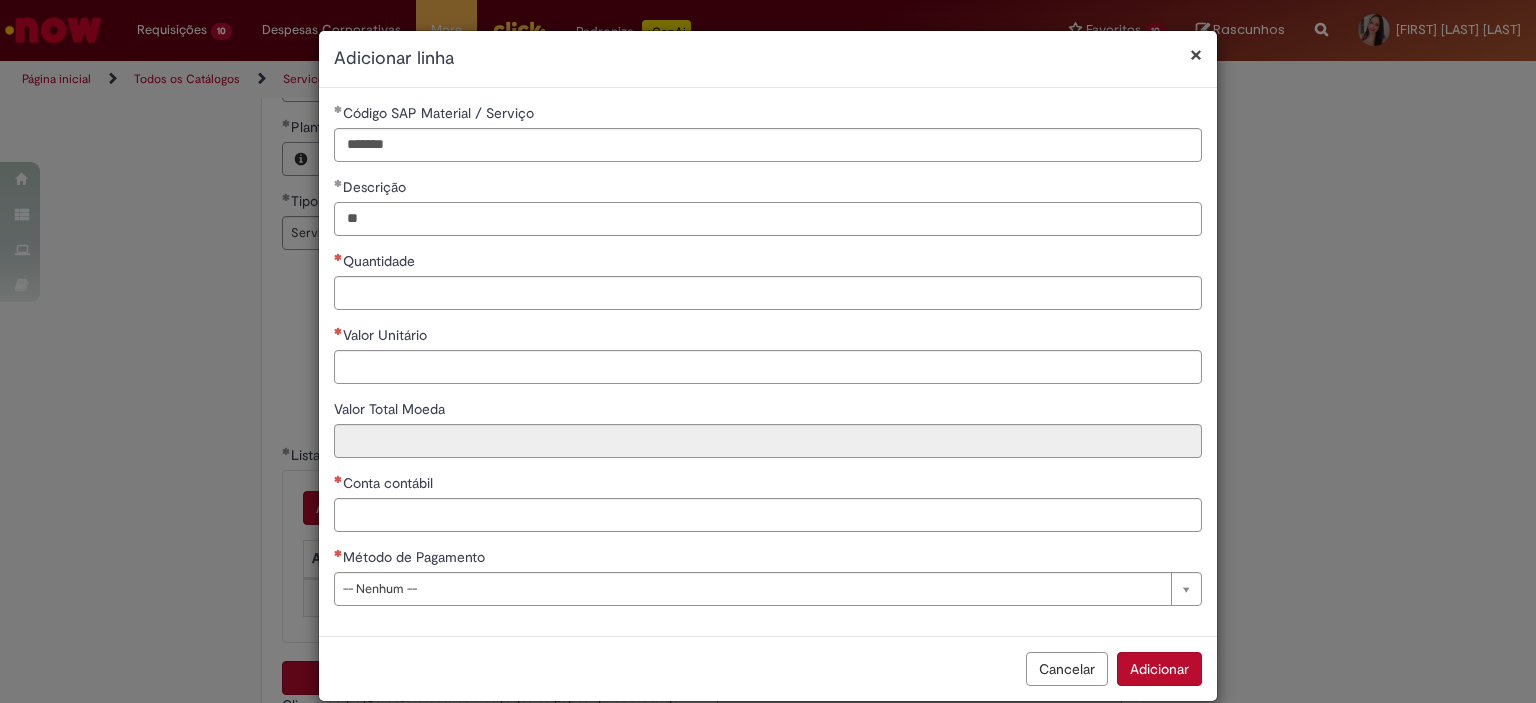 type on "*" 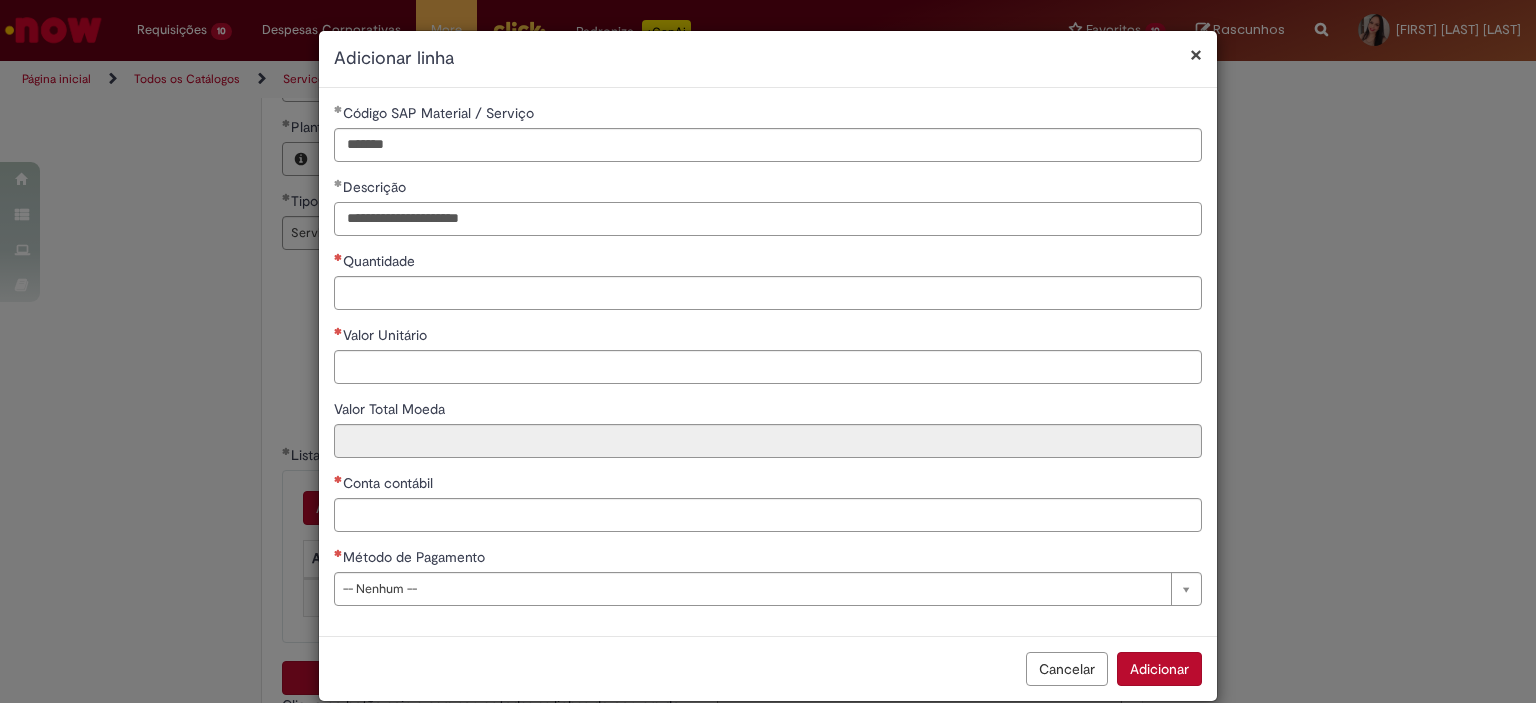 type on "**********" 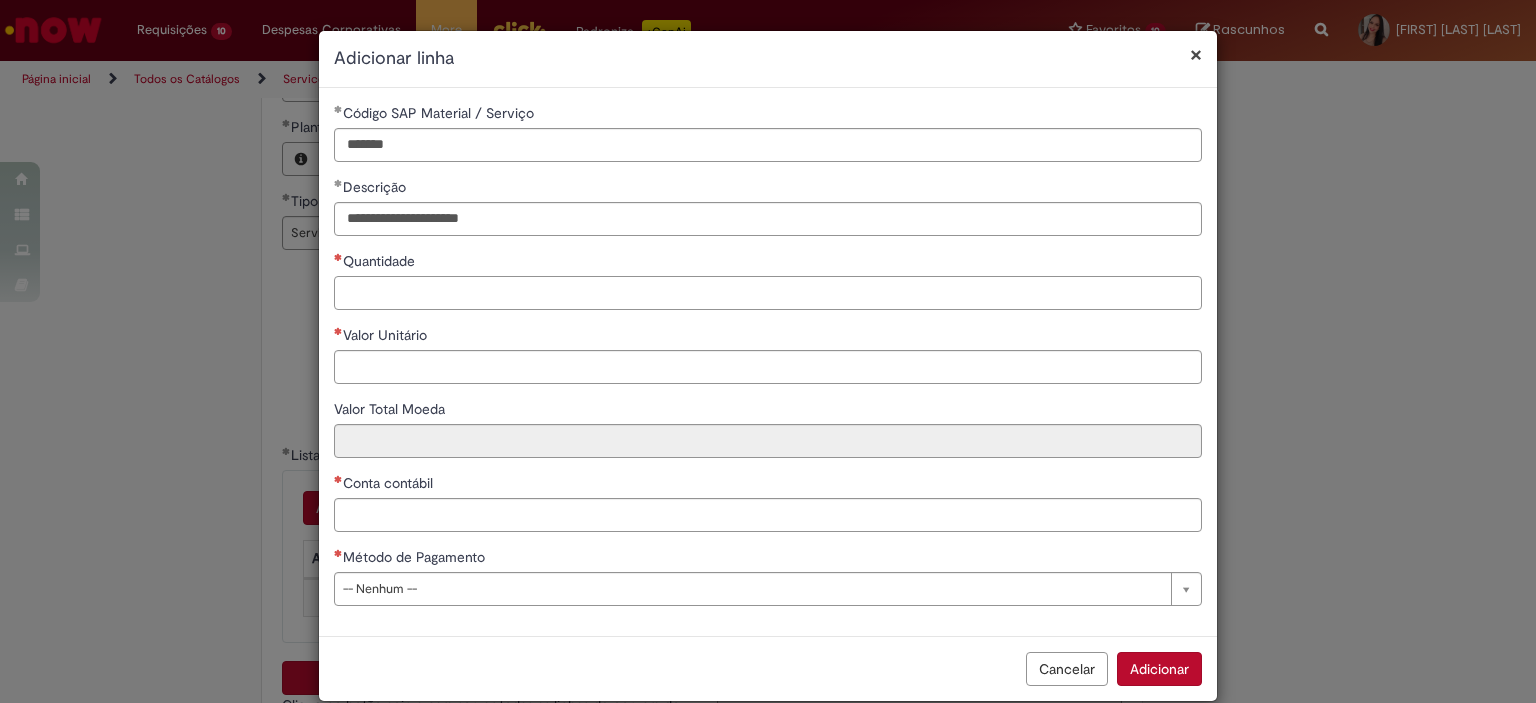 click on "Quantidade" at bounding box center [768, 293] 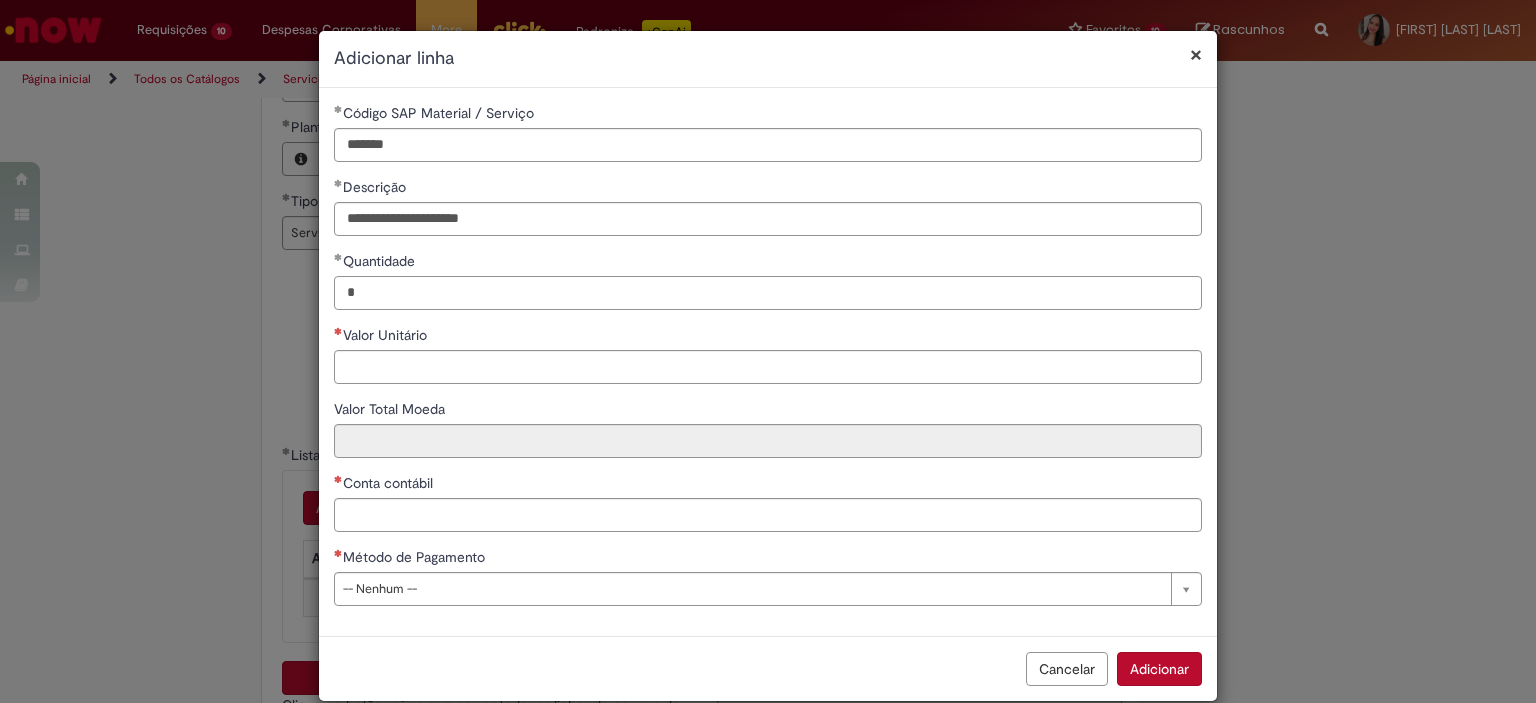 type on "*" 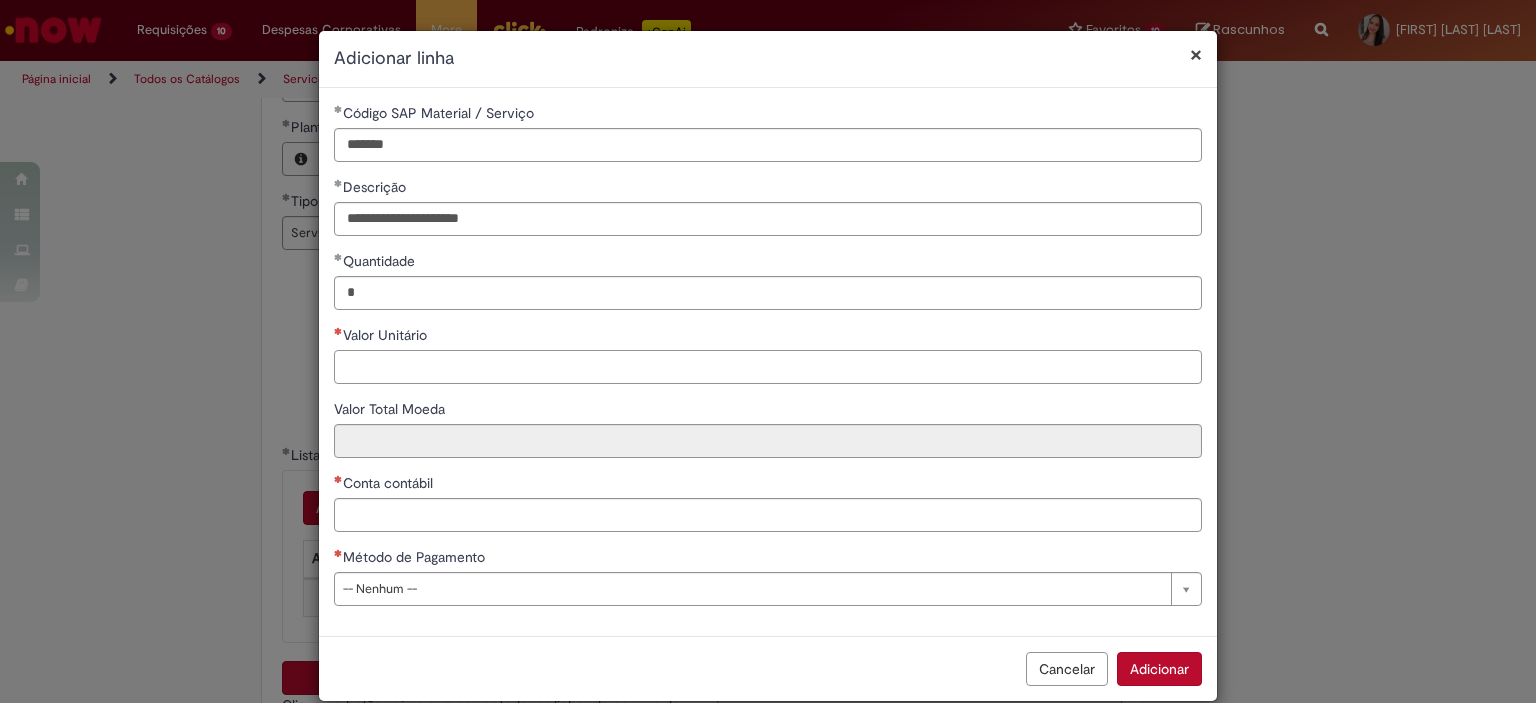 drag, startPoint x: 381, startPoint y: 371, endPoint x: 446, endPoint y: 670, distance: 305.98367 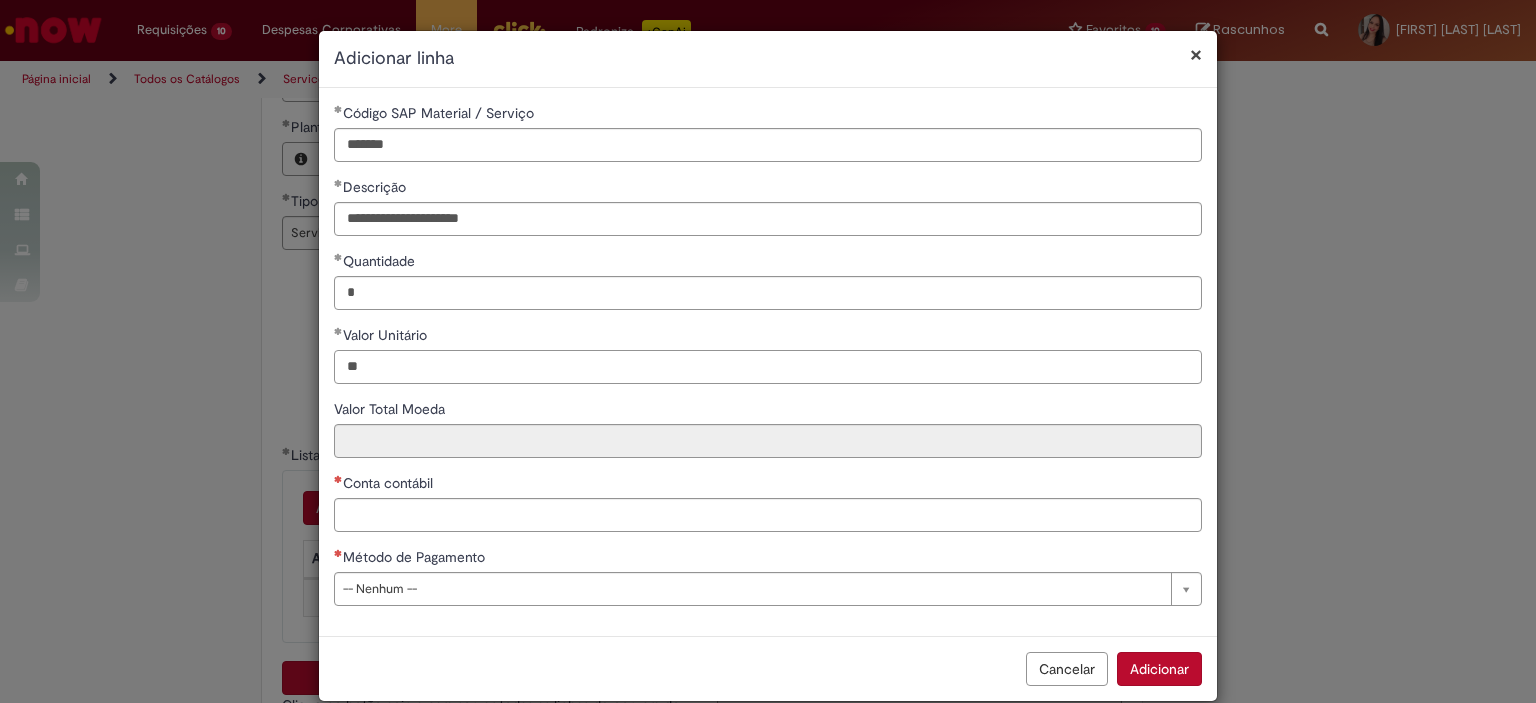 type on "*" 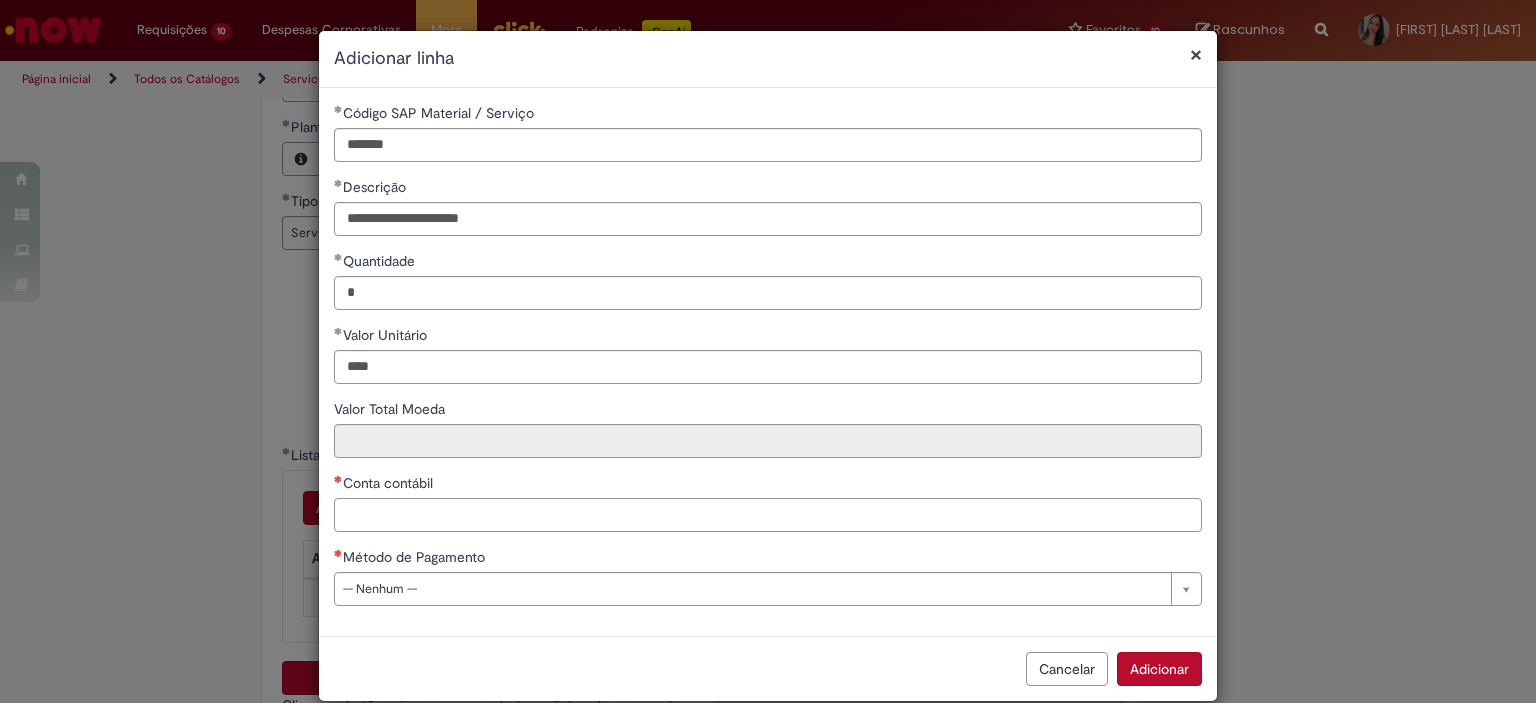 type on "********" 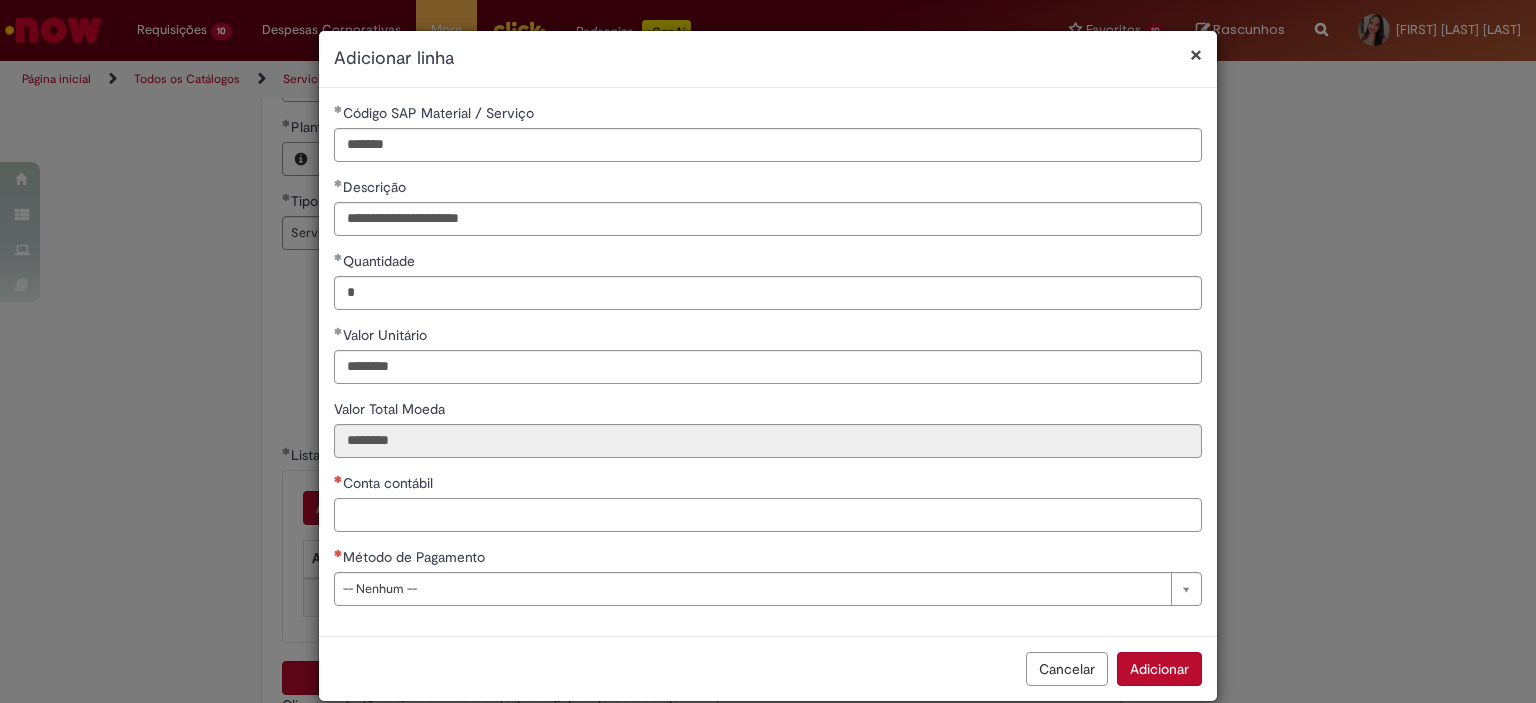 click on "Conta contábil" at bounding box center [768, 515] 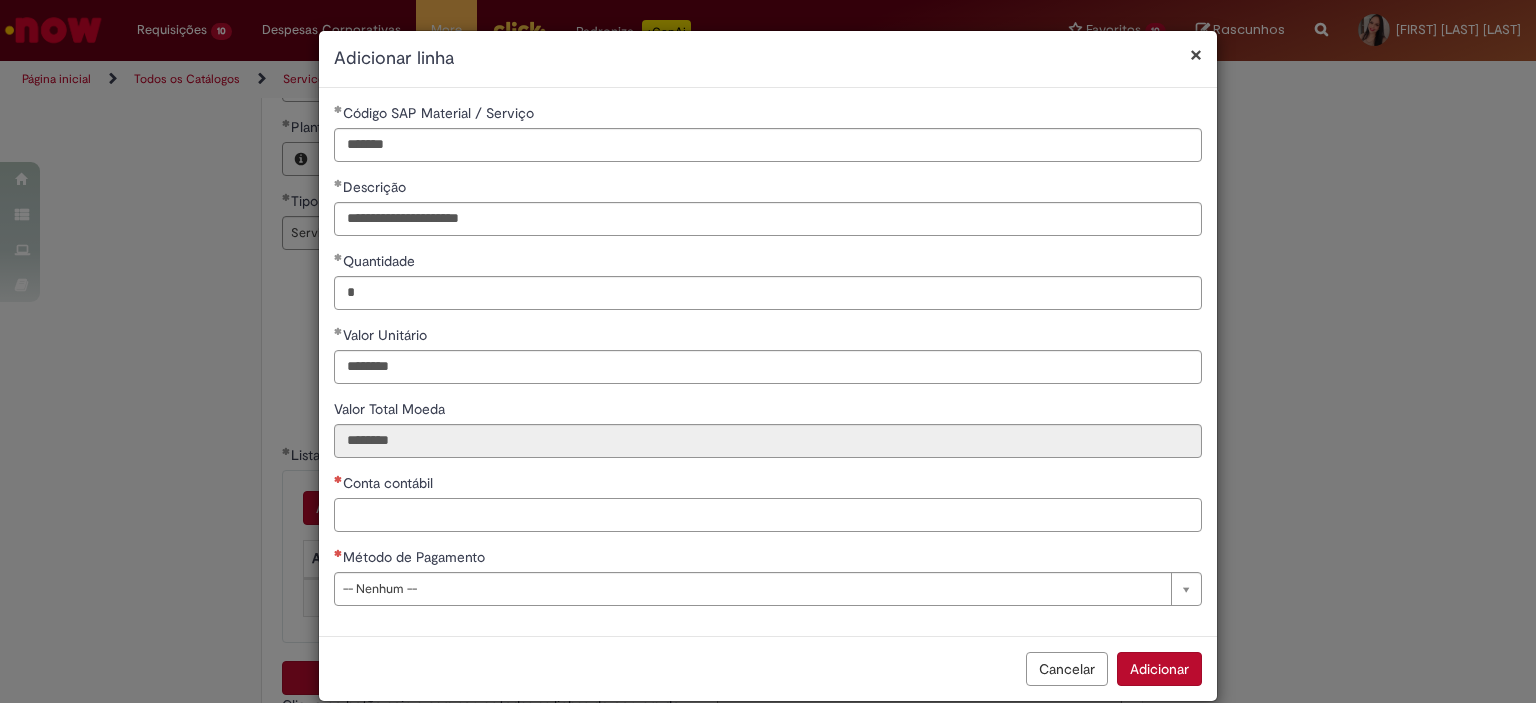 paste on "*******" 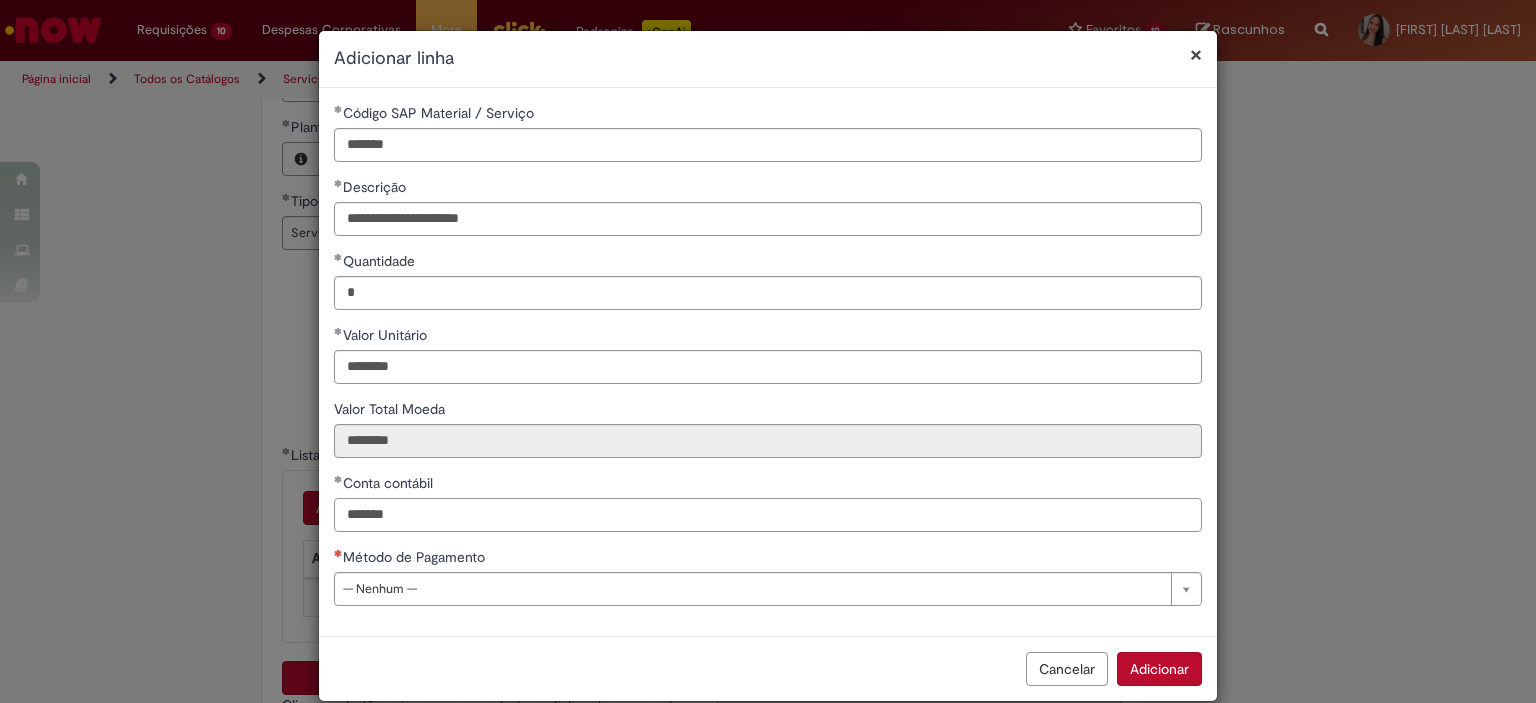type on "*******" 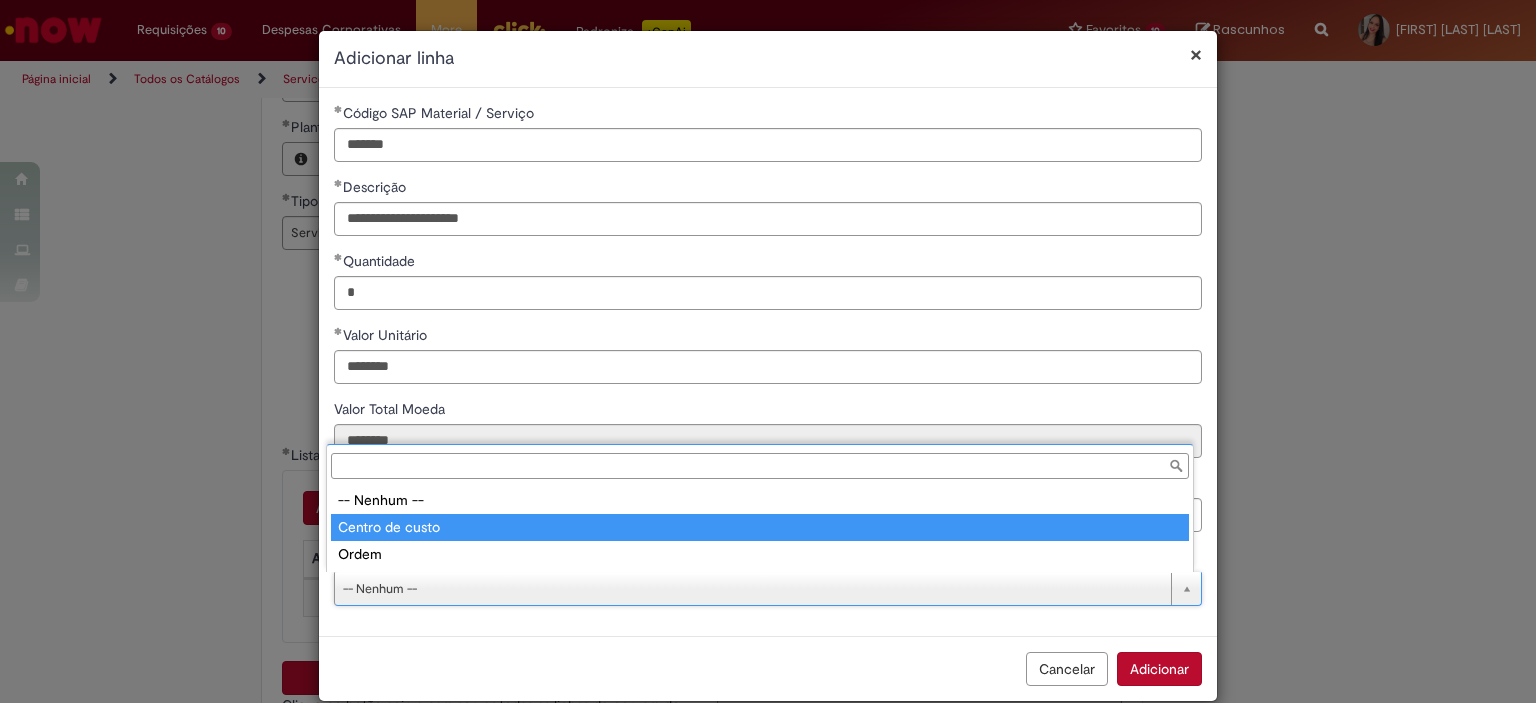 type on "**********" 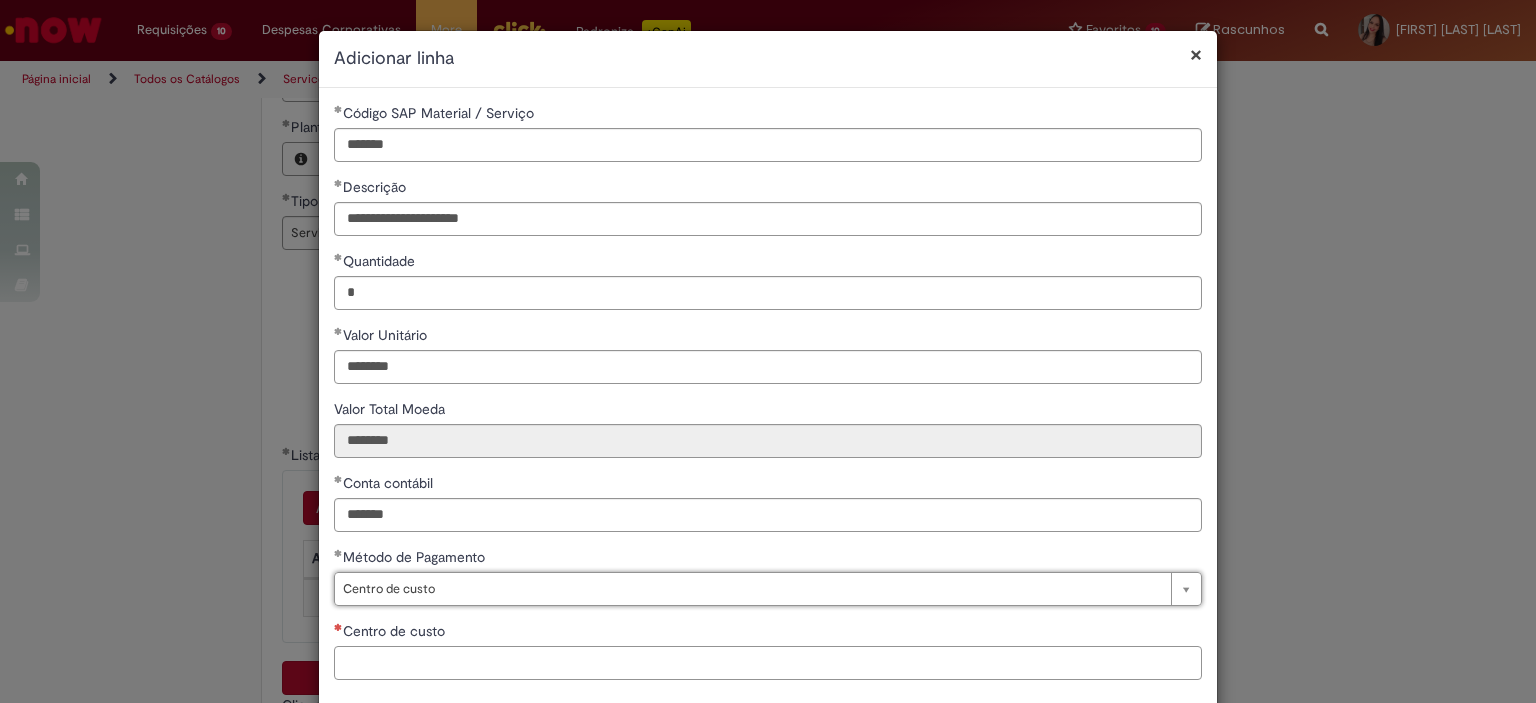 click on "Centro de custo" at bounding box center (768, 663) 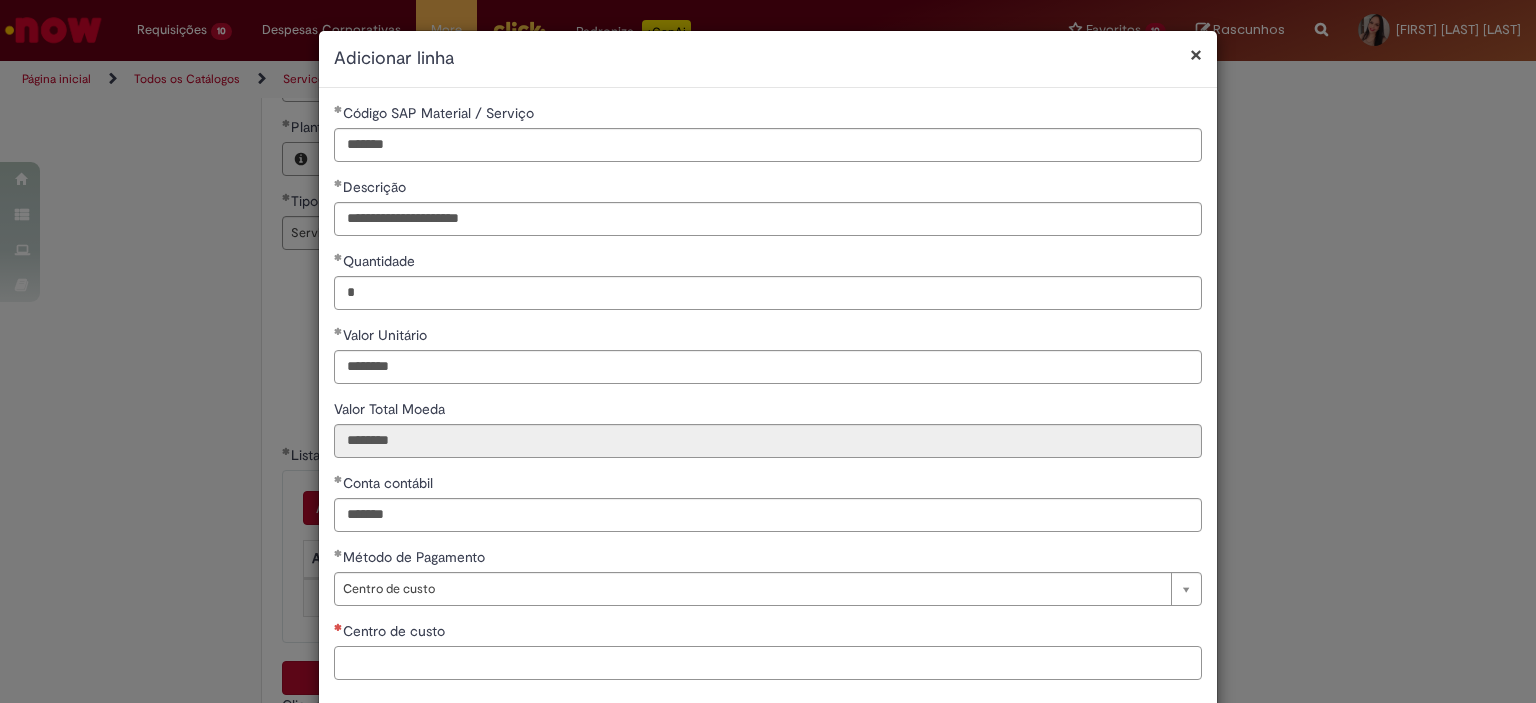 scroll, scrollTop: 101, scrollLeft: 0, axis: vertical 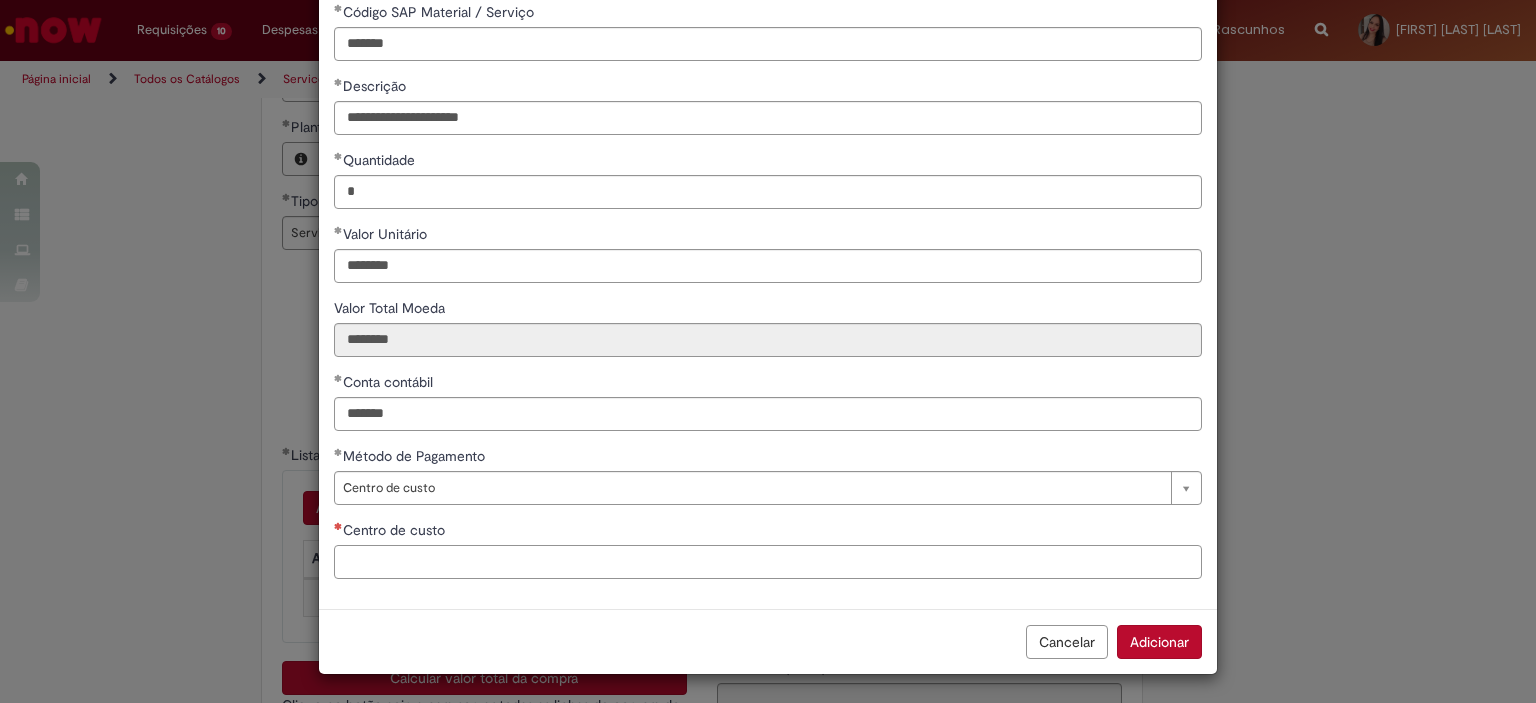 paste on "**********" 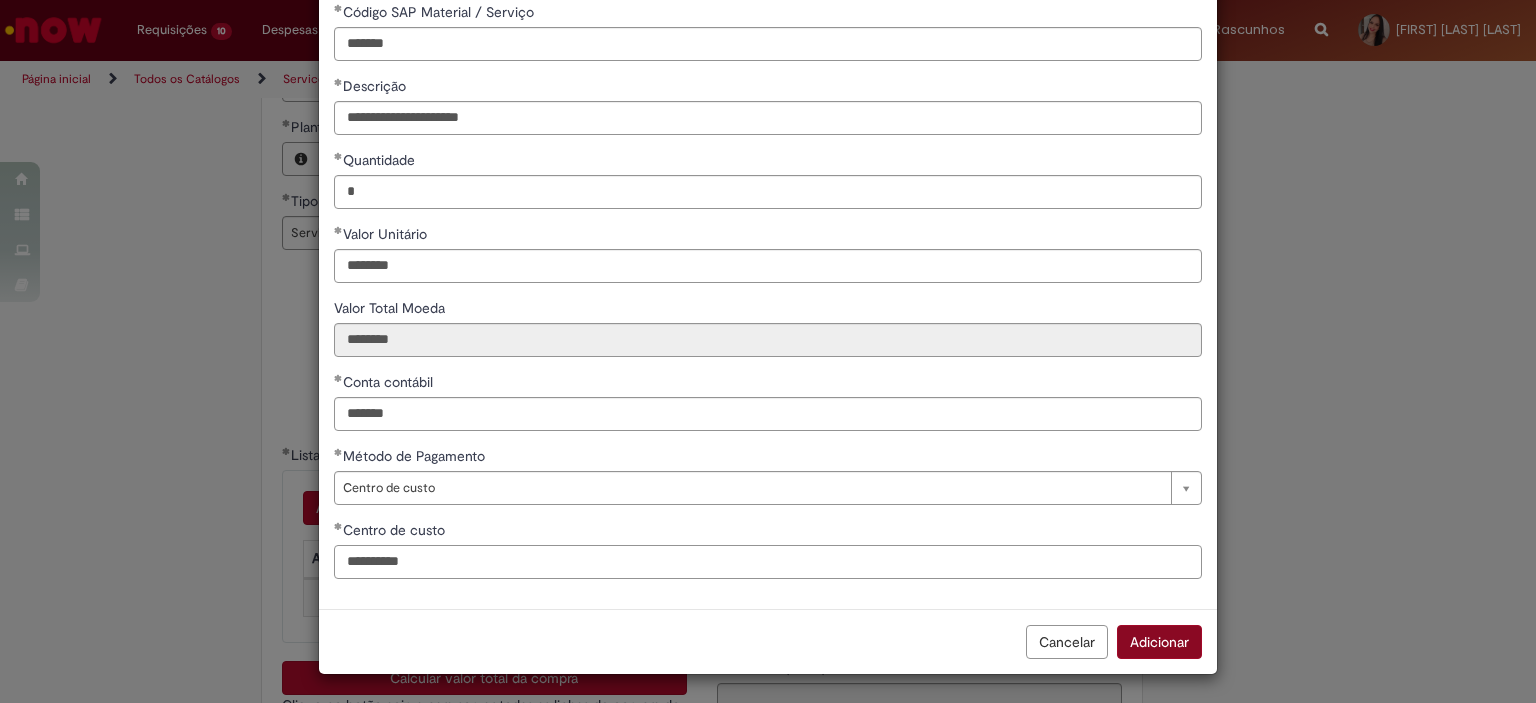 type on "**********" 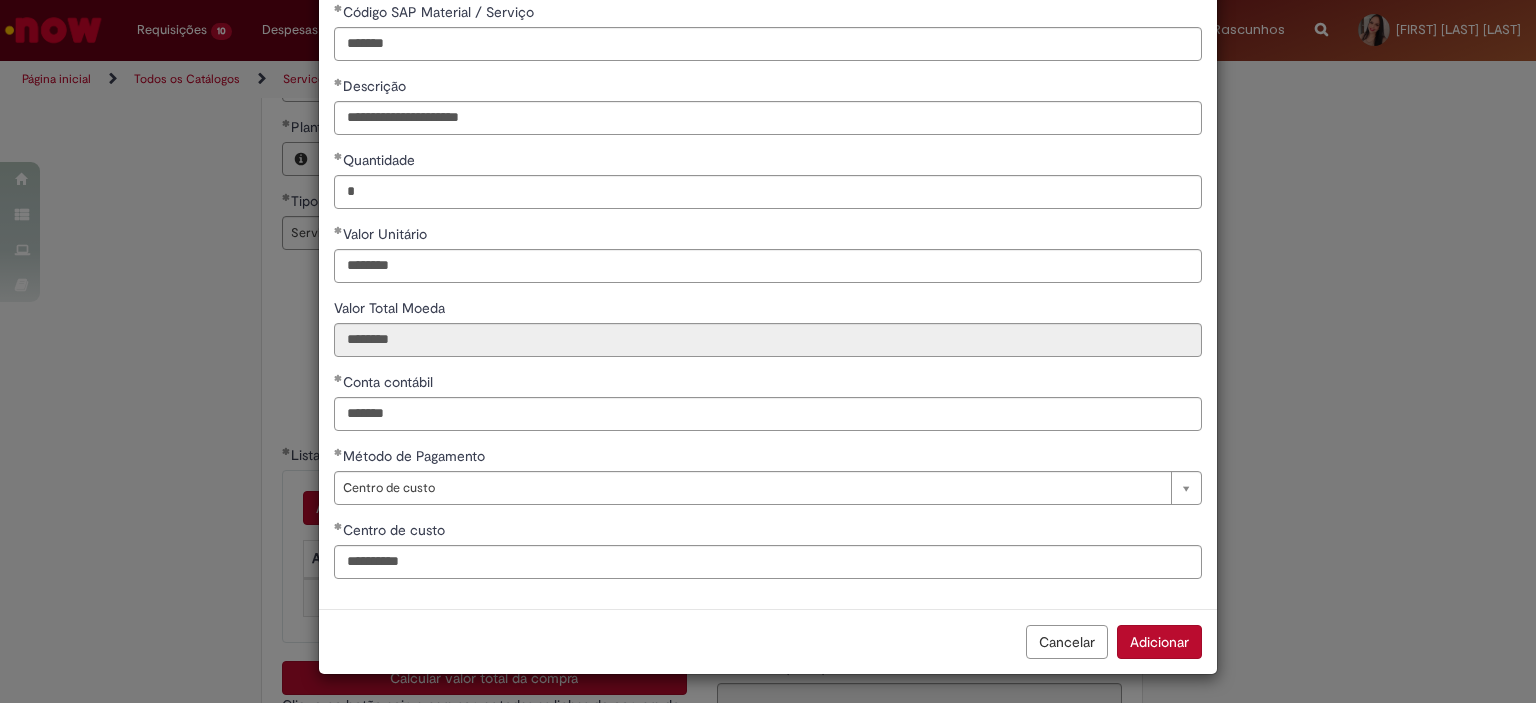 click on "Adicionar" at bounding box center [1159, 642] 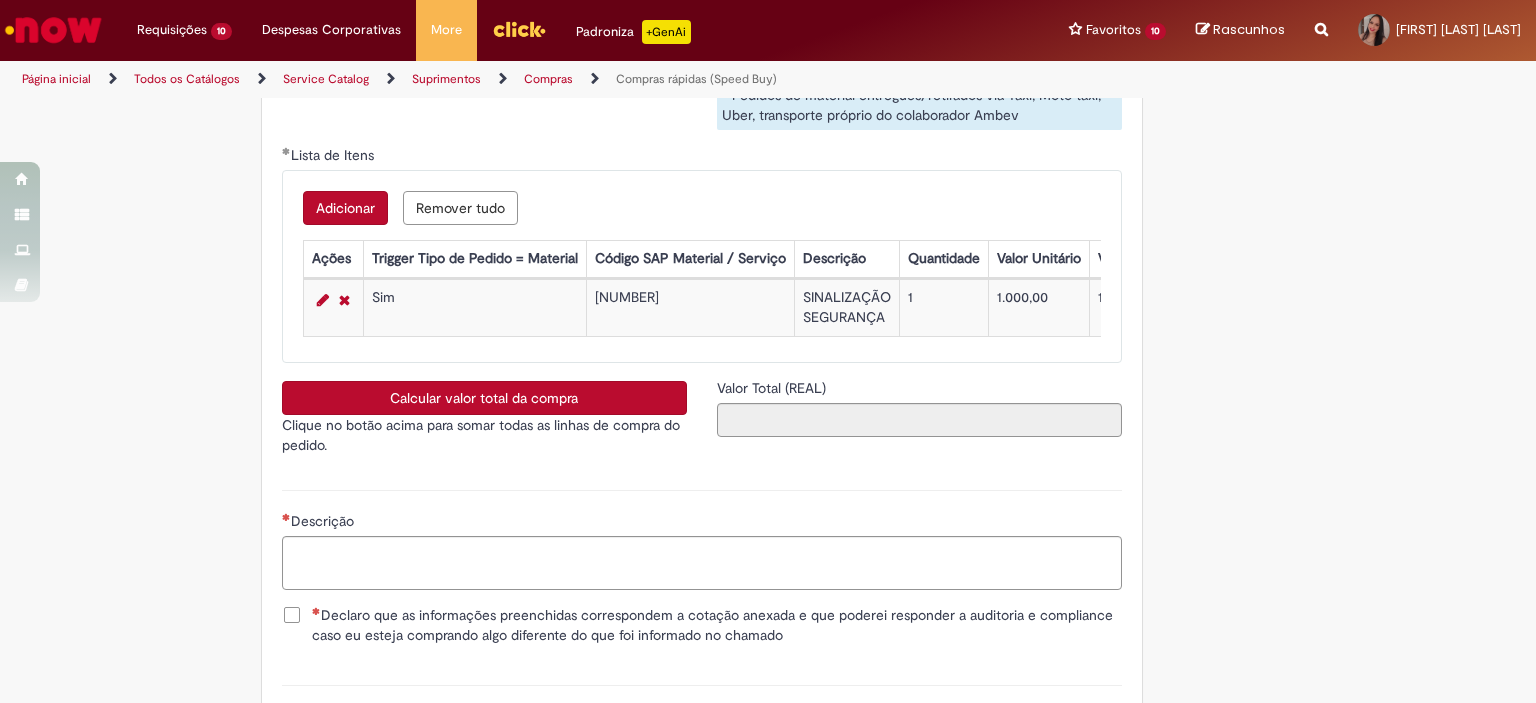 scroll, scrollTop: 3400, scrollLeft: 0, axis: vertical 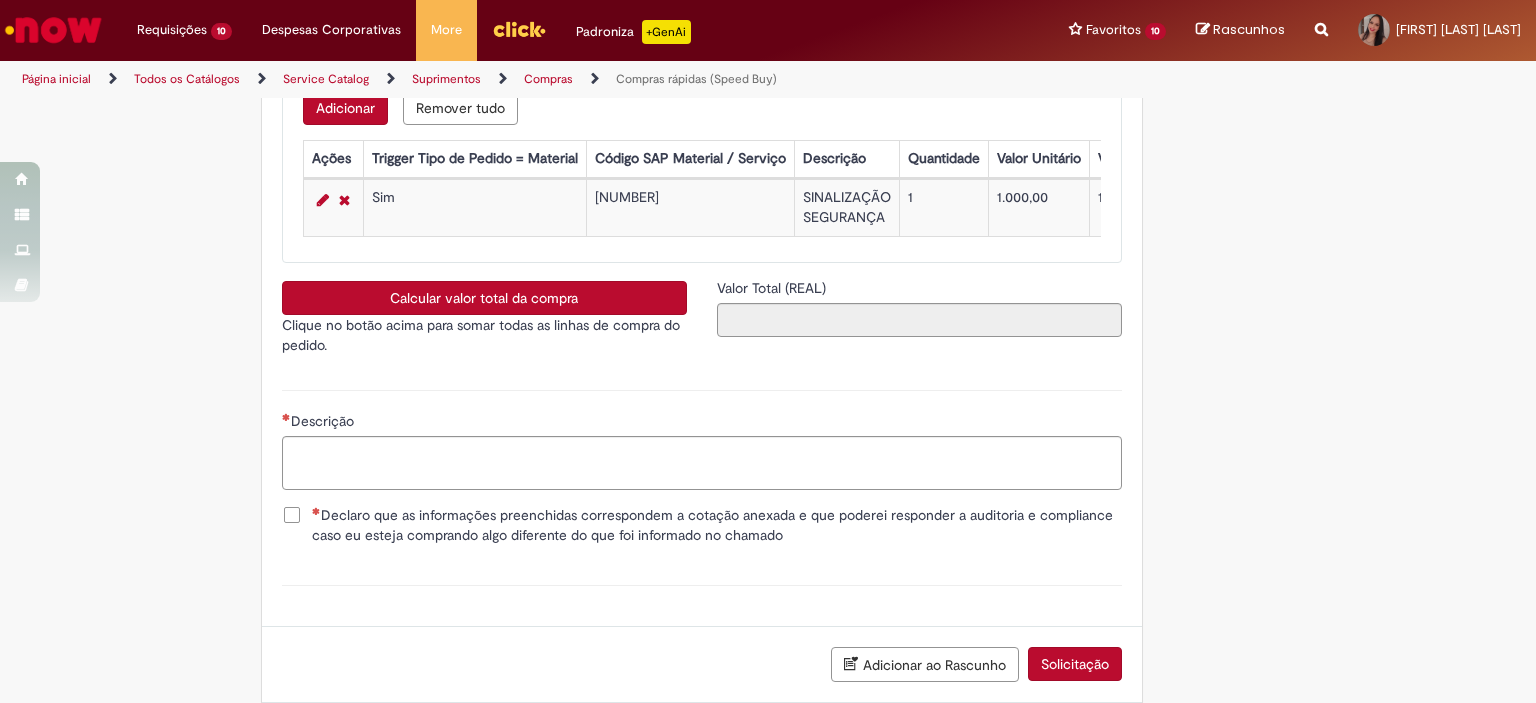 click on "Calcular valor total da compra" at bounding box center (484, 298) 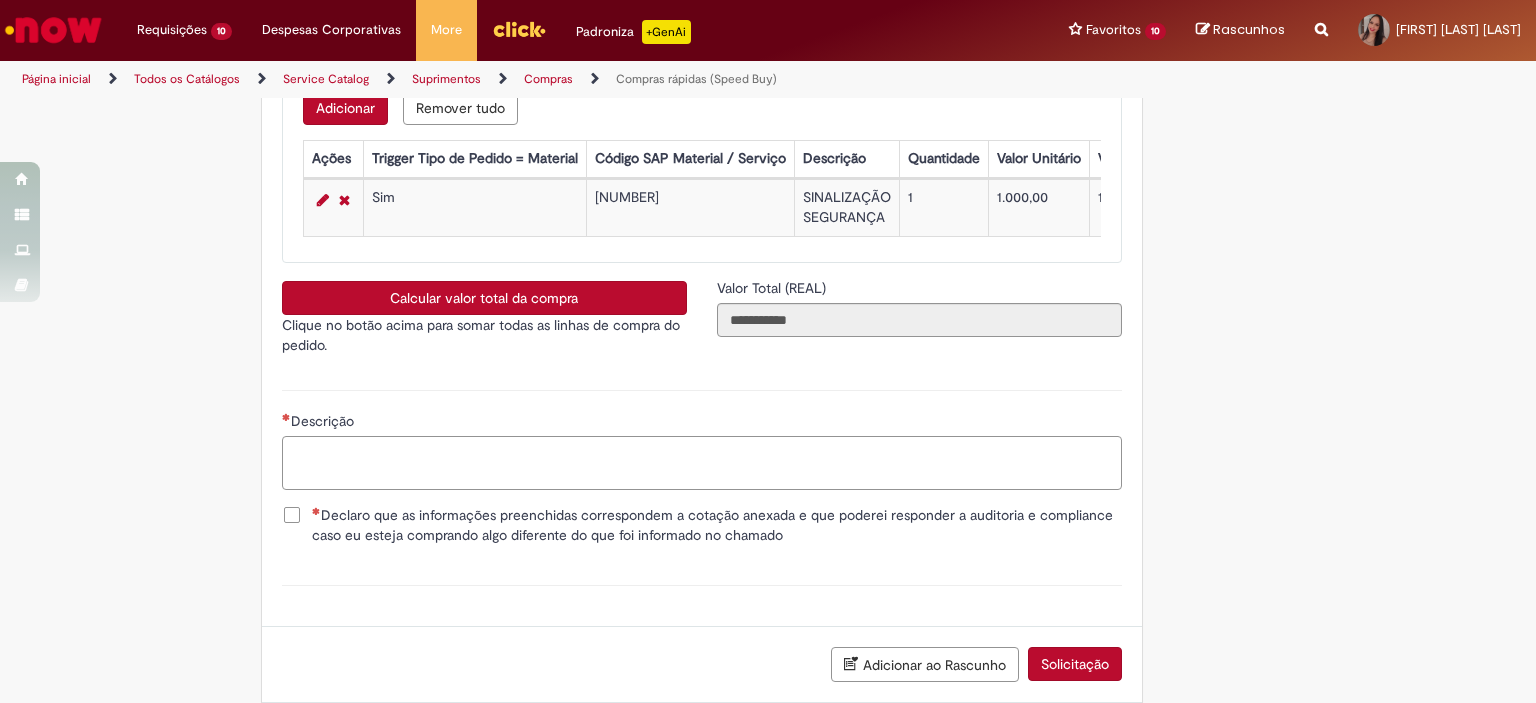 click on "Descrição" at bounding box center [702, 463] 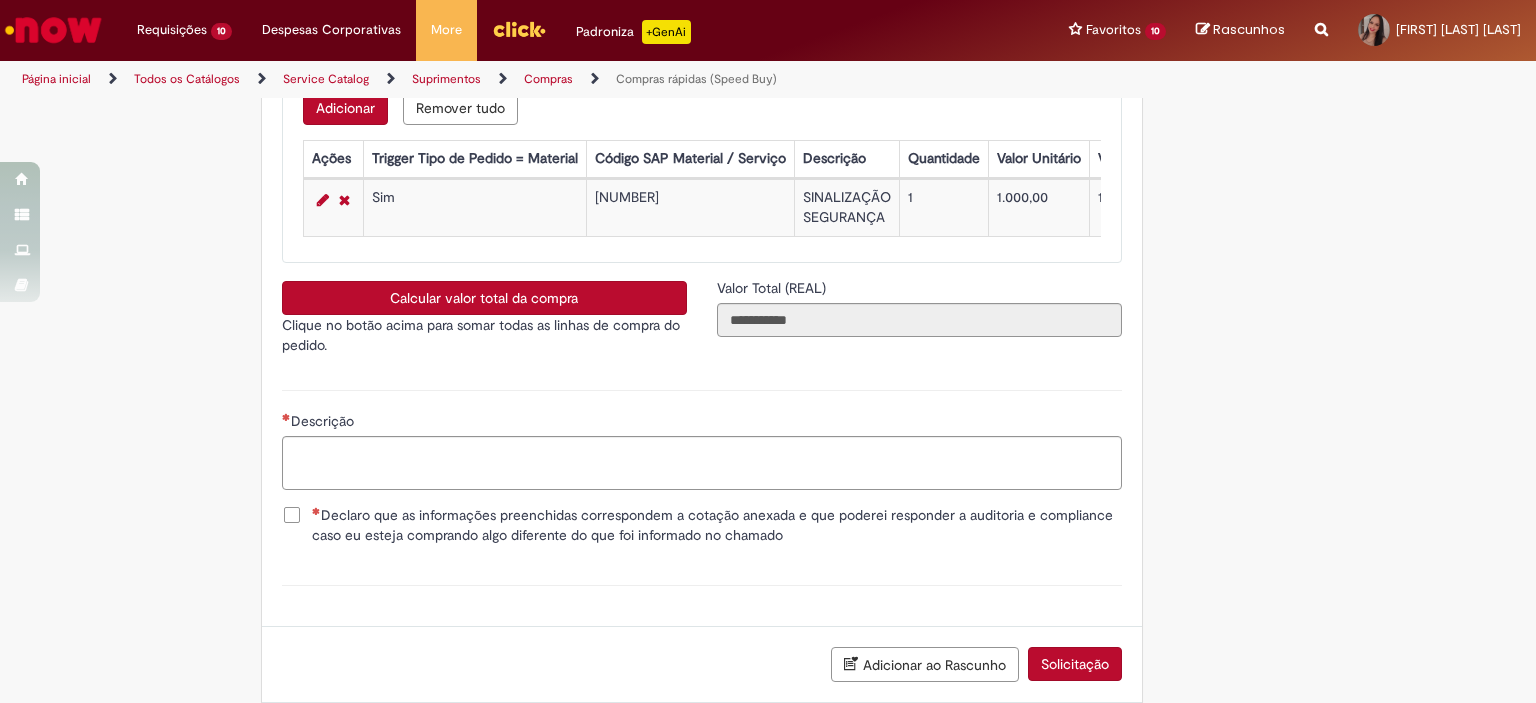 click on "Declaro que as informações preenchidas correspondem a cotação anexada e que poderei responder a auditoria e compliance caso eu esteja comprando algo diferente do que foi informado no chamado" at bounding box center [717, 525] 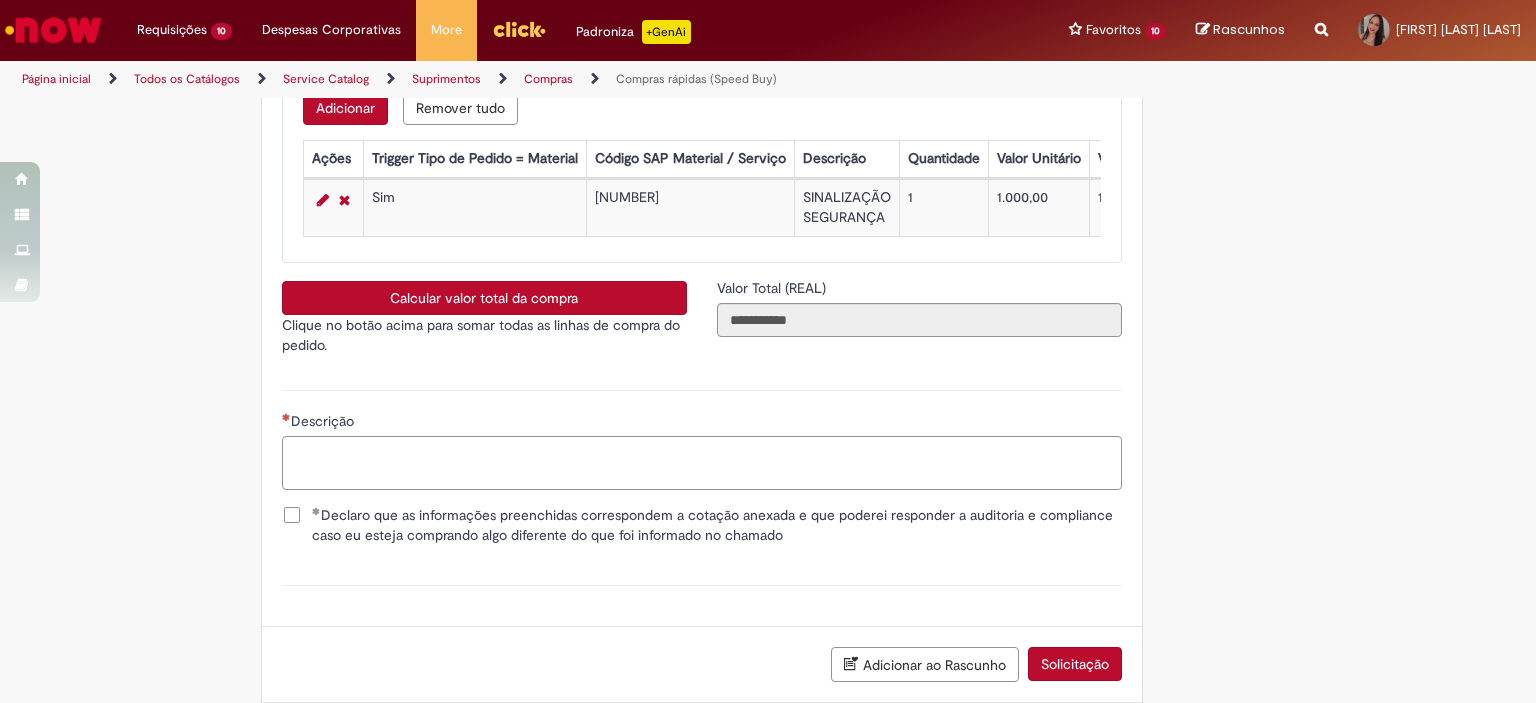 click on "Descrição" at bounding box center (702, 463) 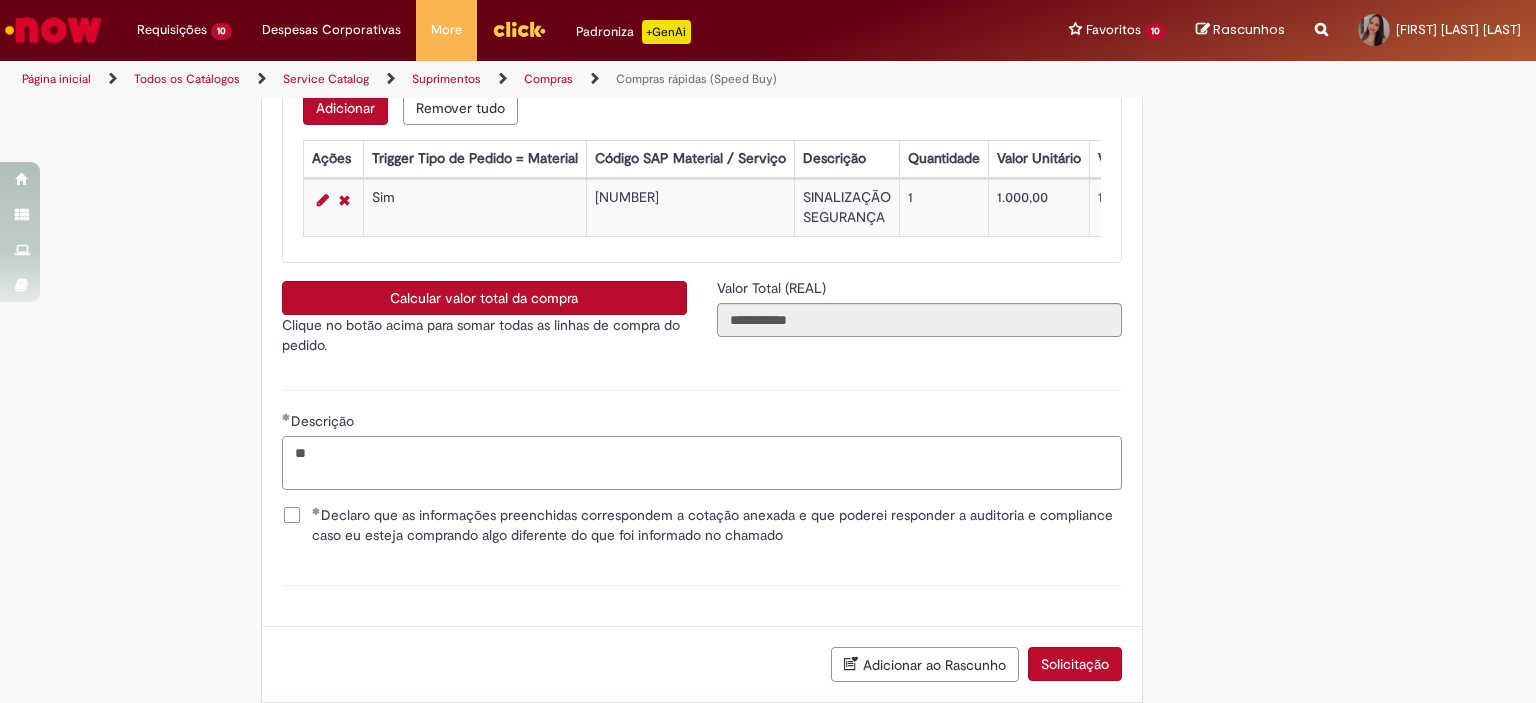 type on "*" 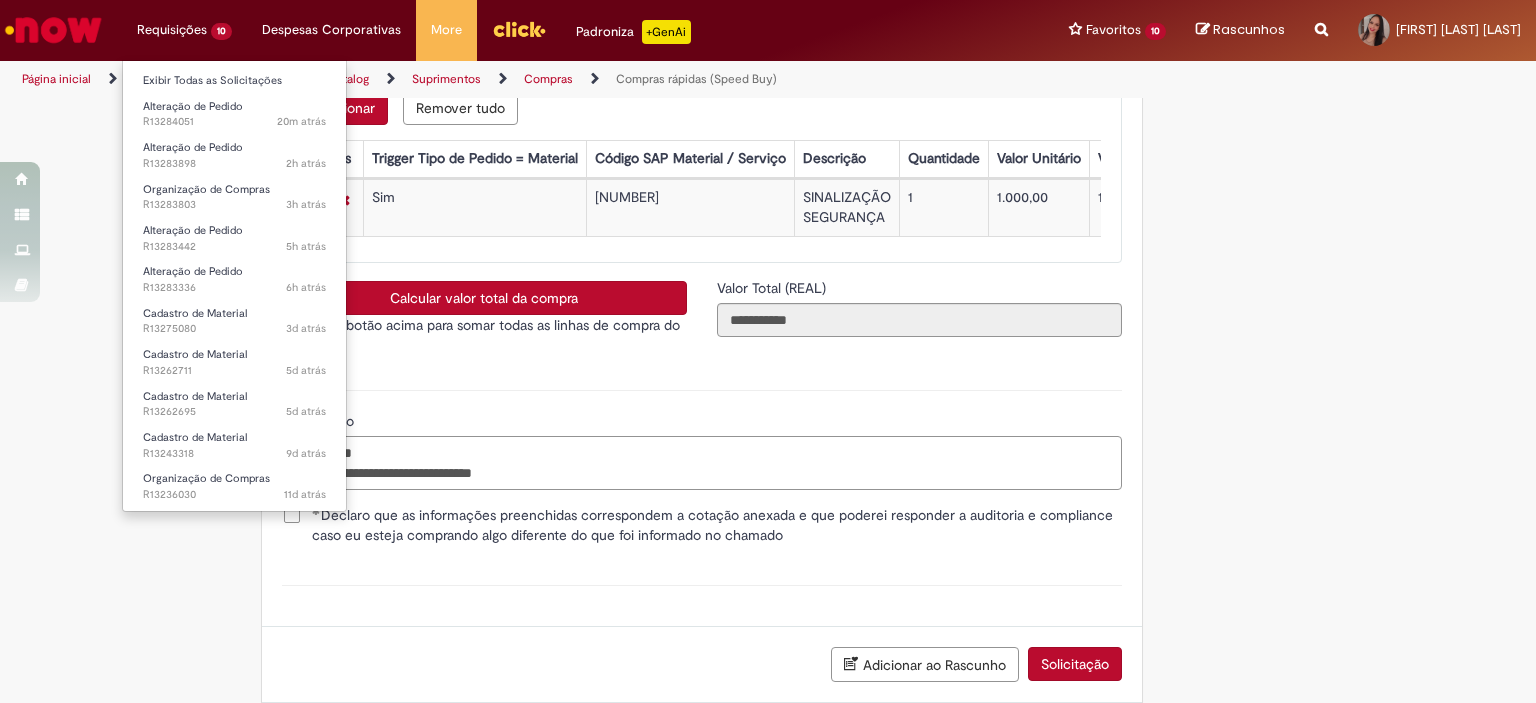type on "**********" 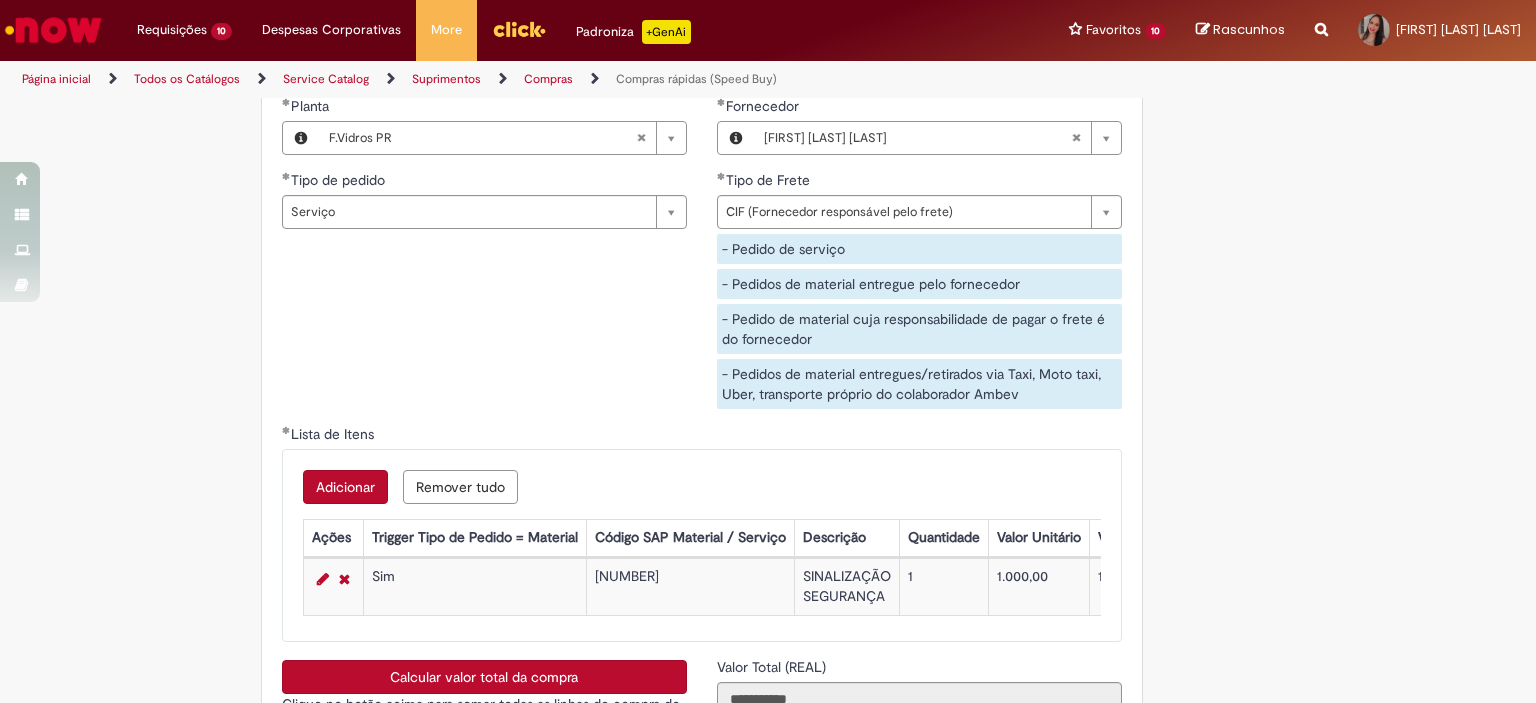 scroll, scrollTop: 2921, scrollLeft: 0, axis: vertical 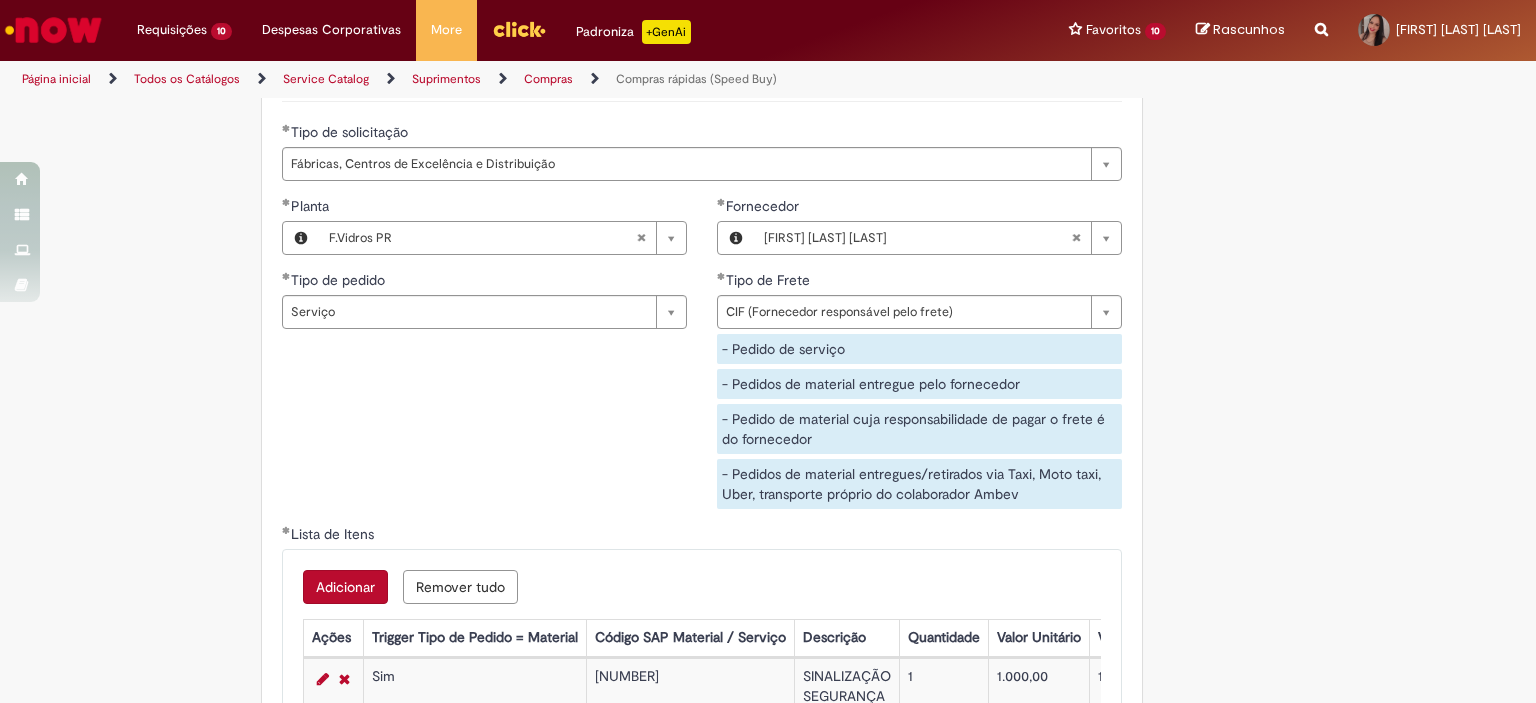 type 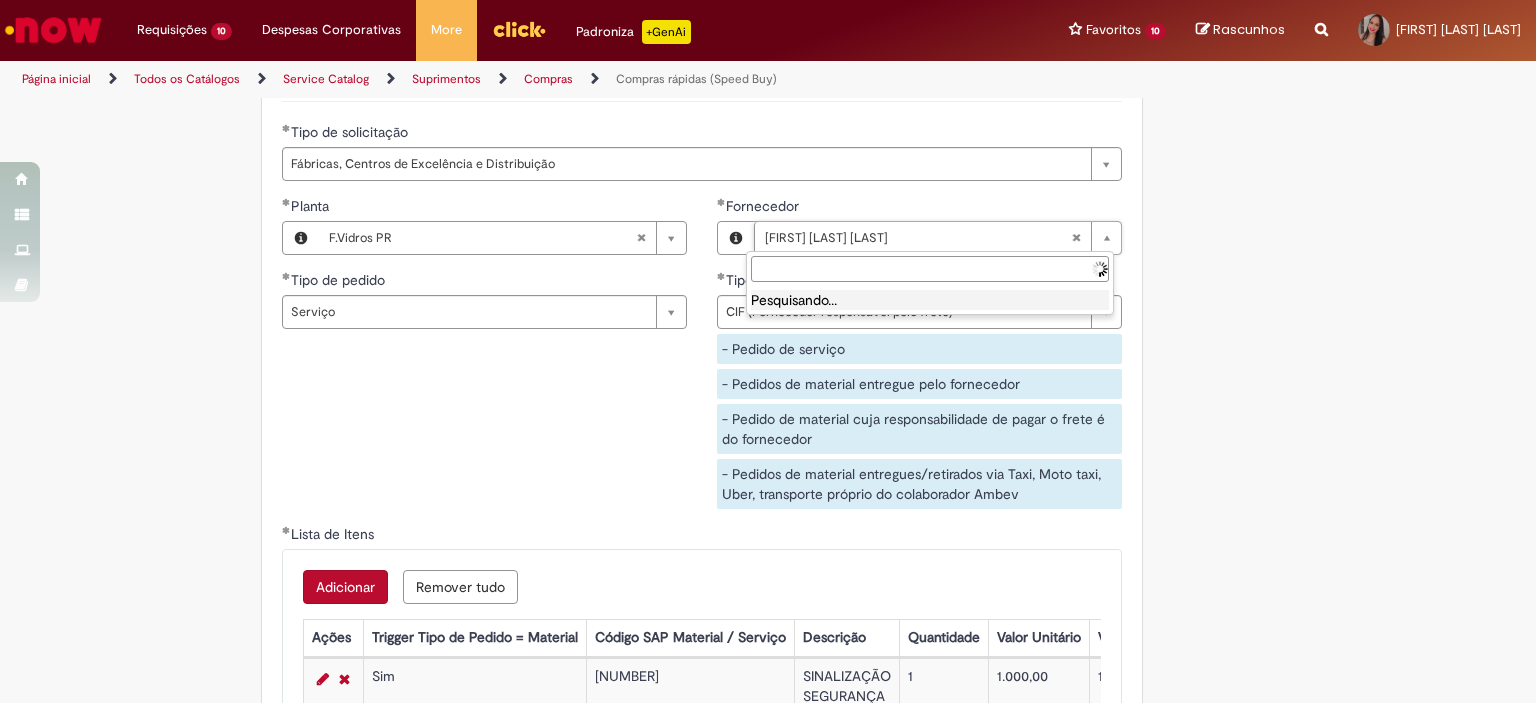 drag, startPoint x: 760, startPoint y: 238, endPoint x: 876, endPoint y: 234, distance: 116.06895 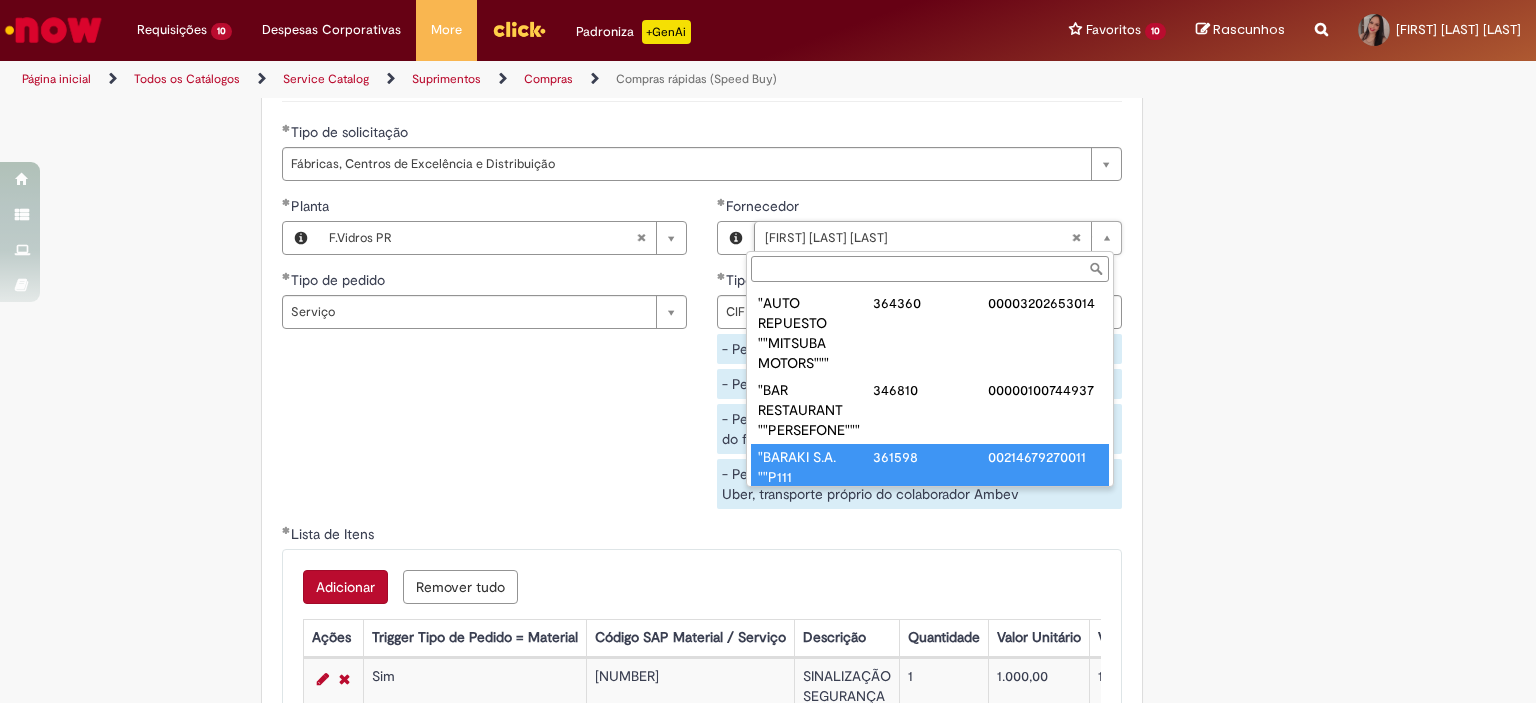 scroll, scrollTop: 20, scrollLeft: 0, axis: vertical 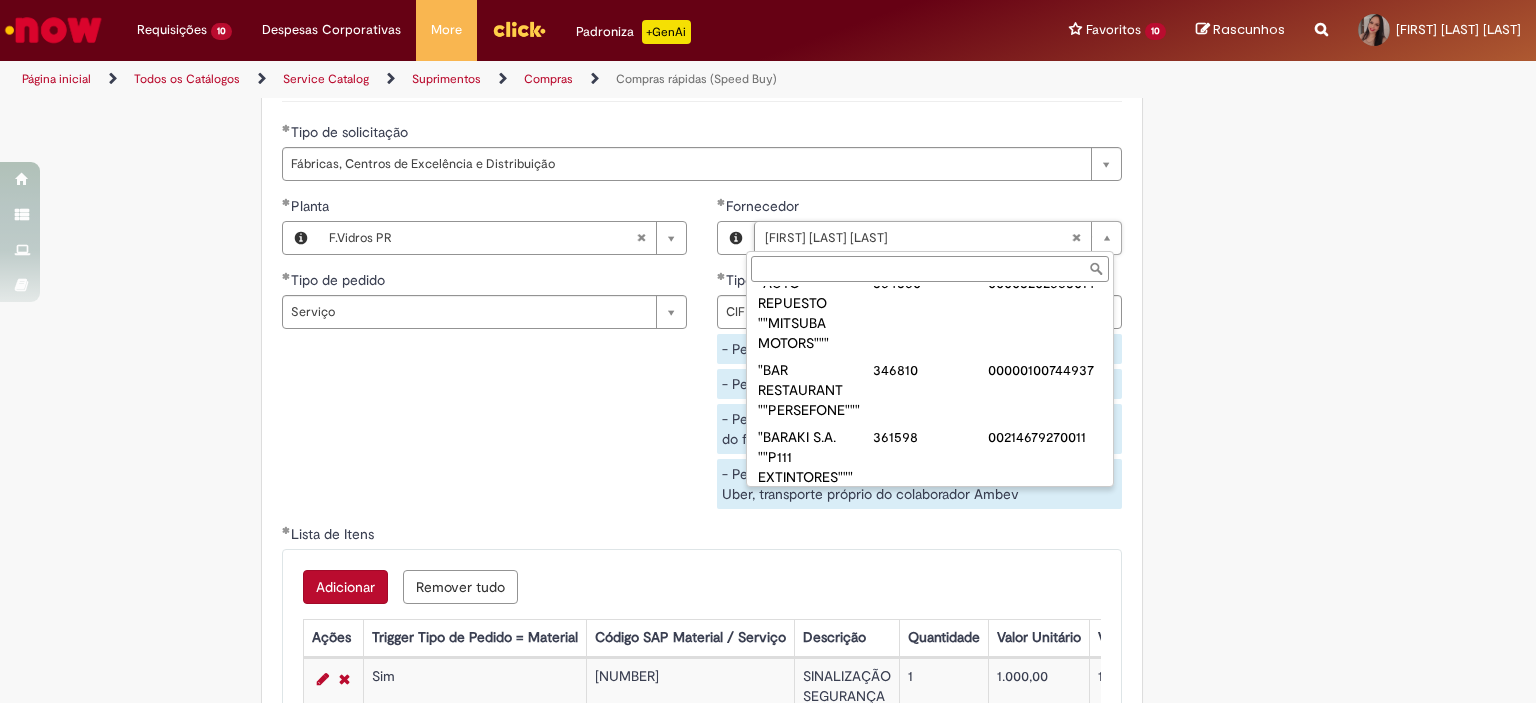 type on "**********" 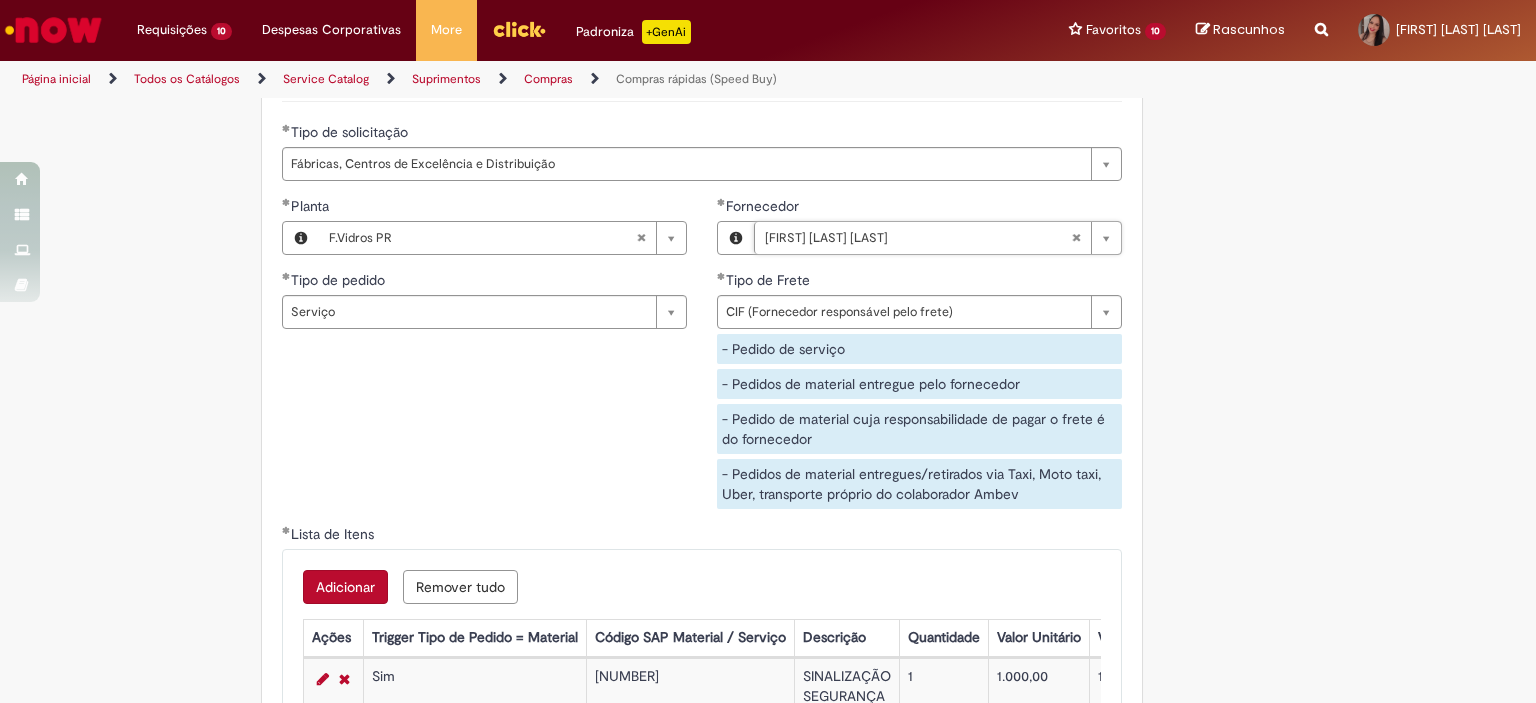 scroll, scrollTop: 0, scrollLeft: 224, axis: horizontal 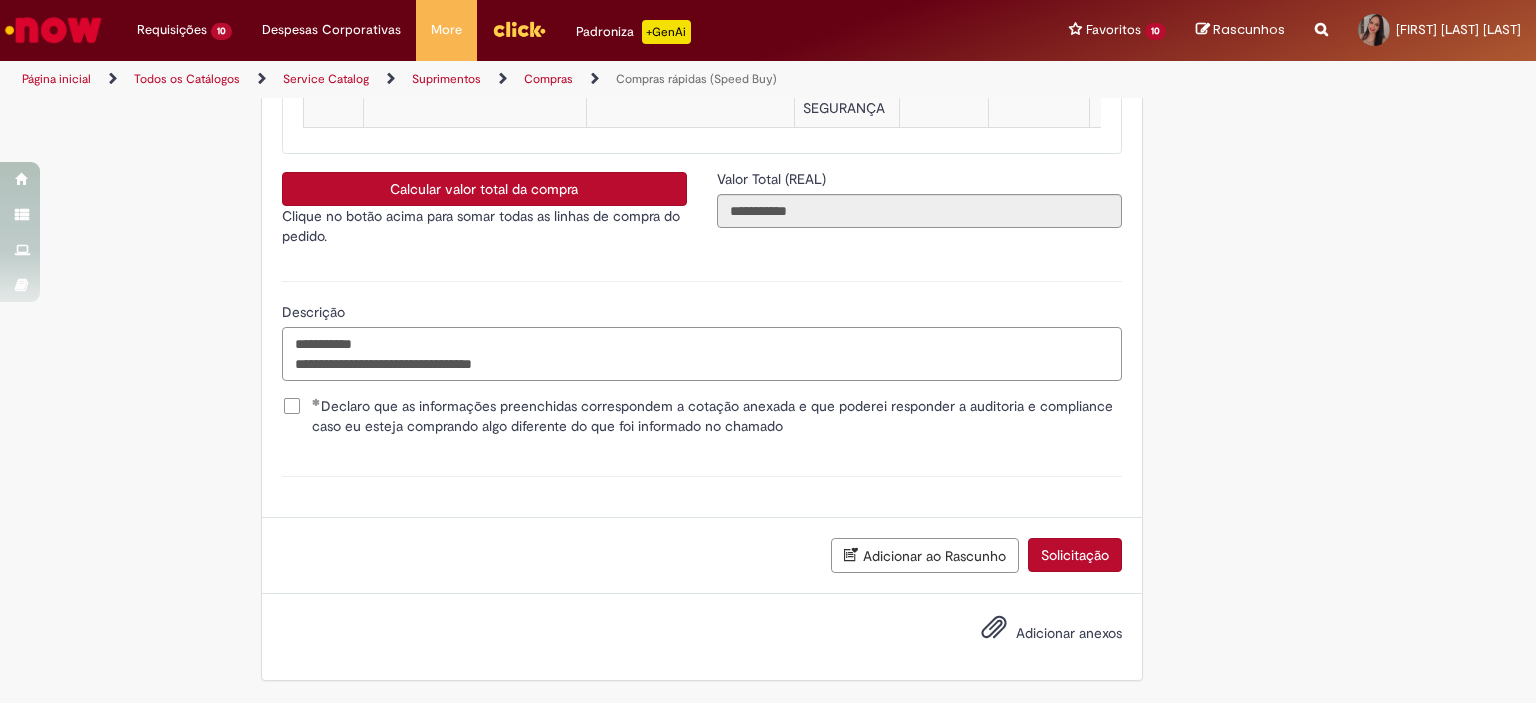 click on "**********" at bounding box center [702, 354] 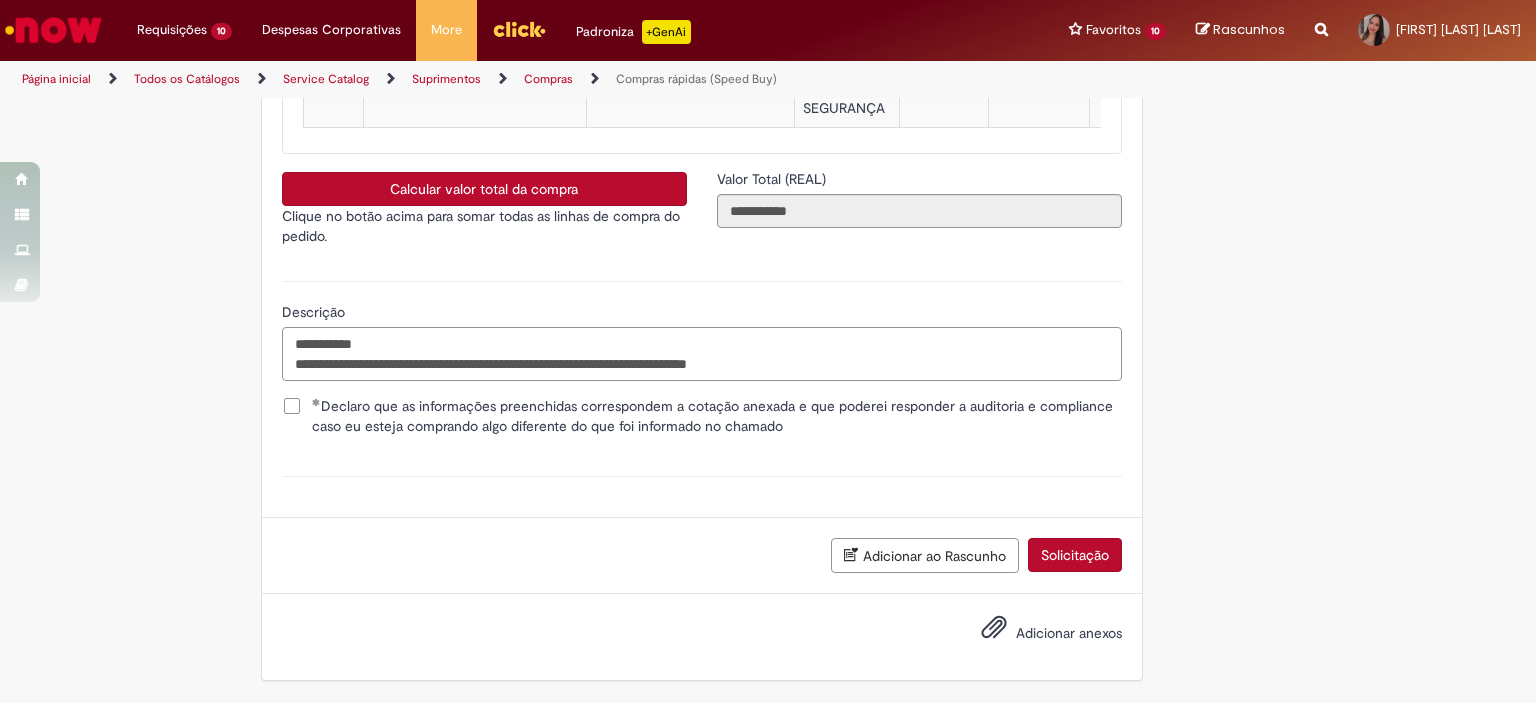 type on "**********" 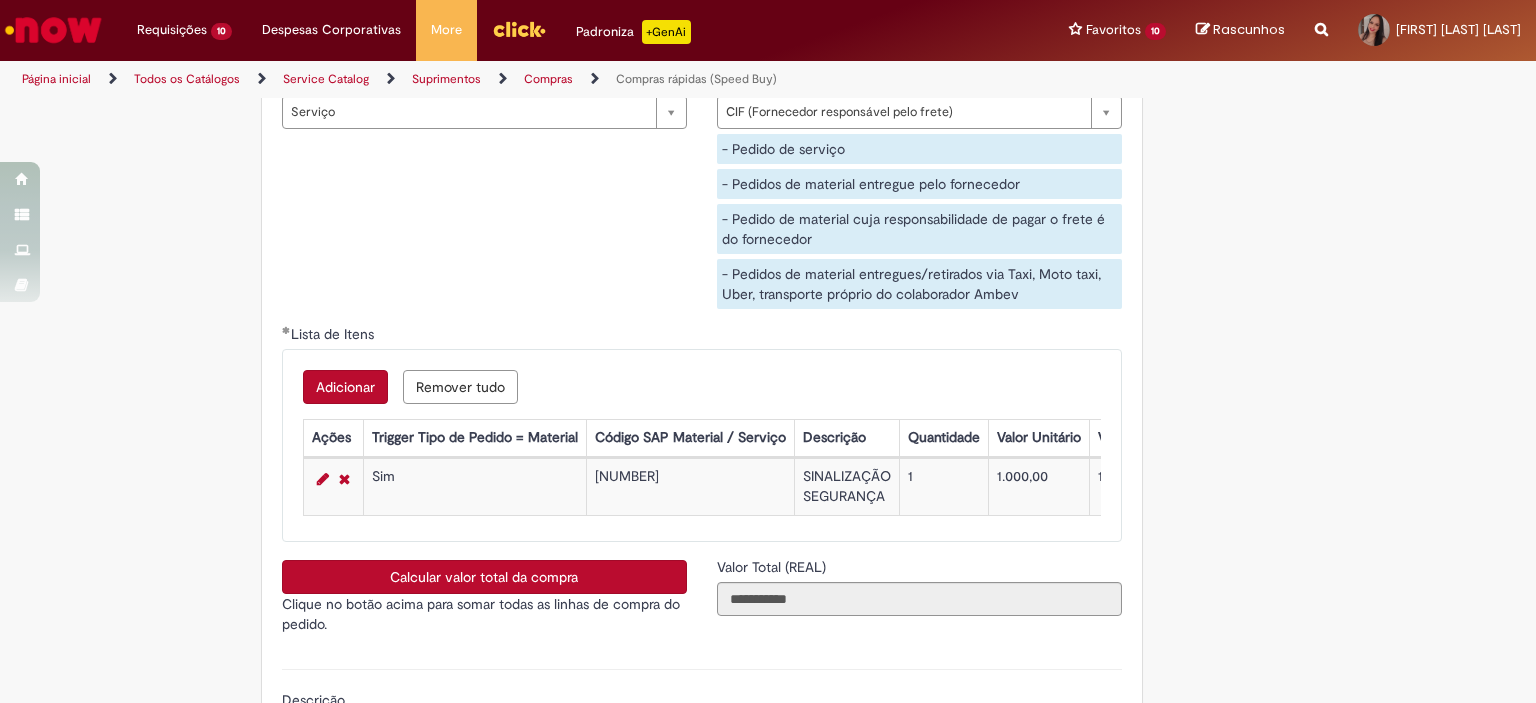 scroll, scrollTop: 3221, scrollLeft: 0, axis: vertical 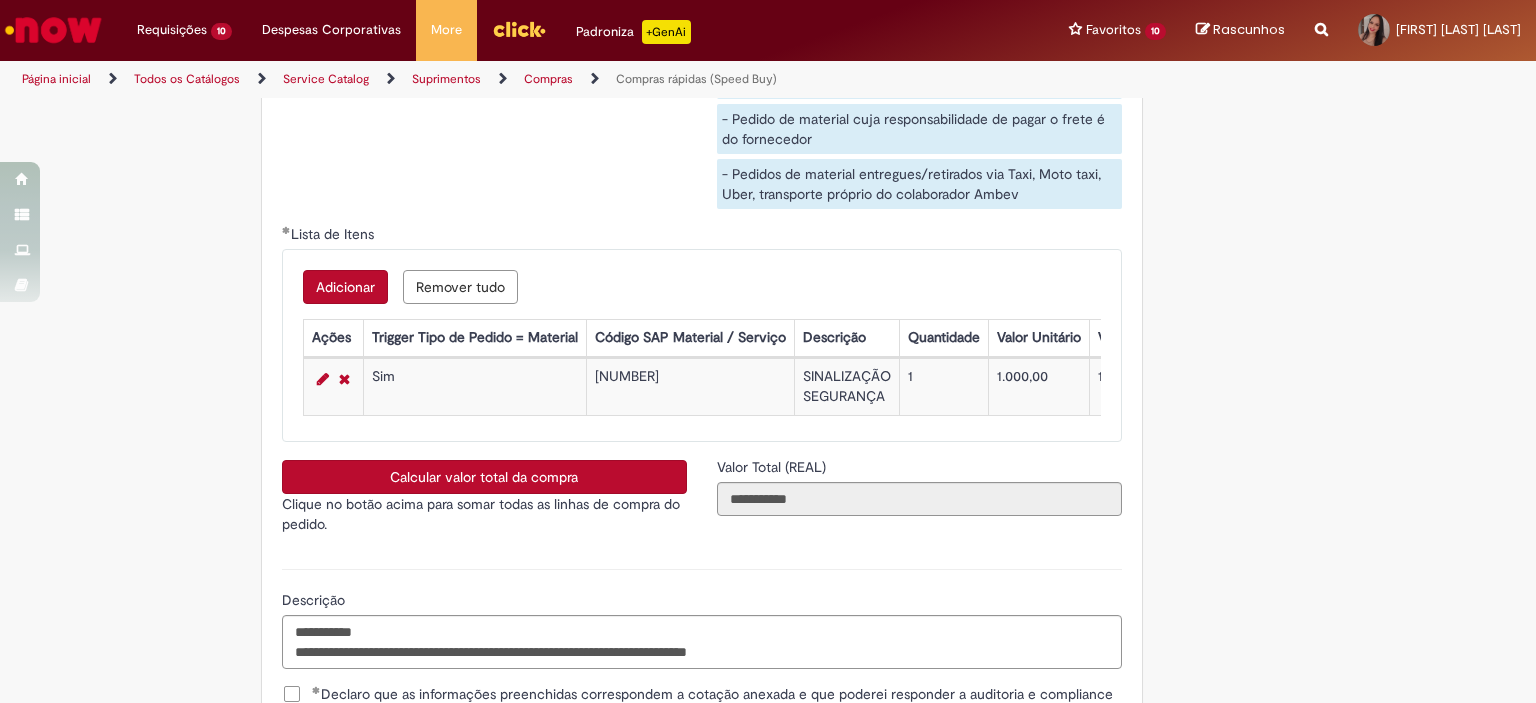 click on "Adicionar" at bounding box center [345, 287] 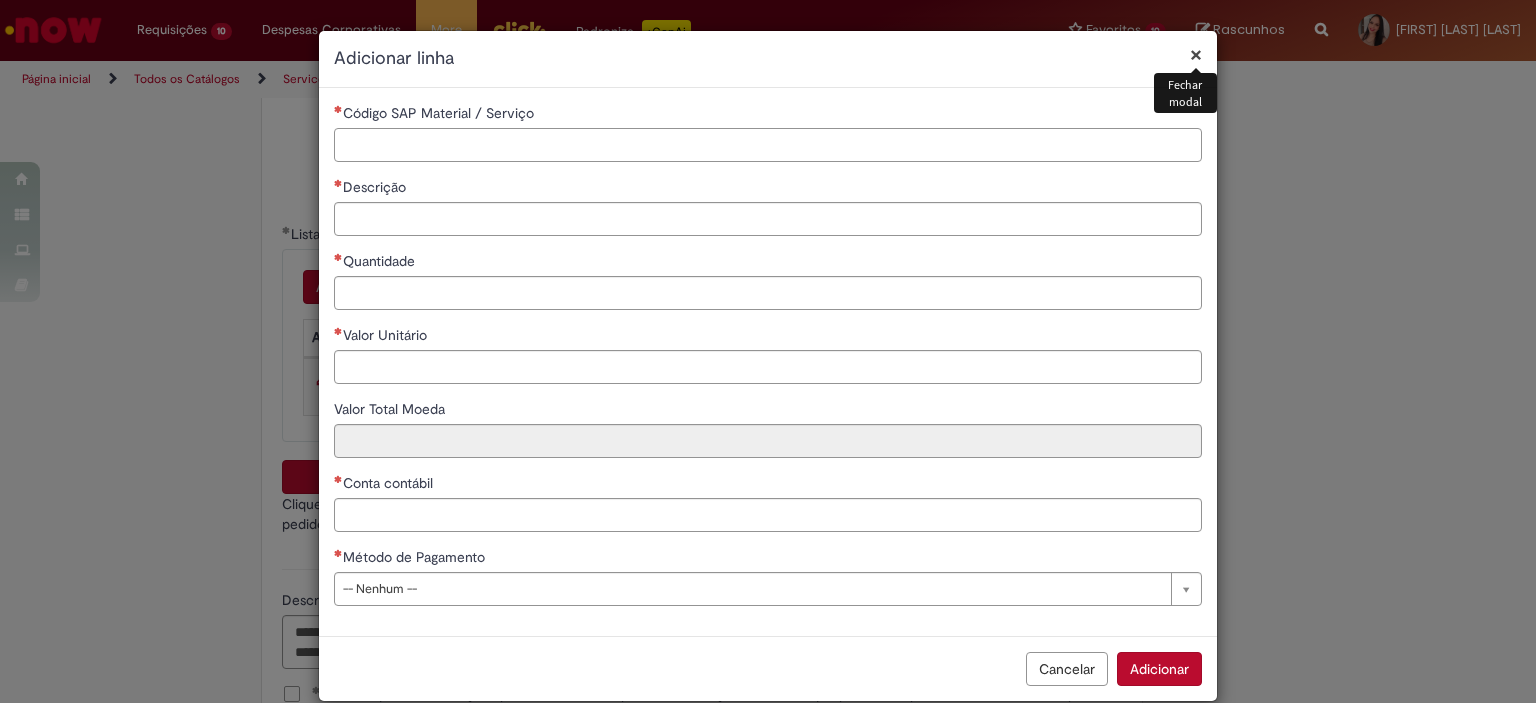 click on "Código SAP Material / Serviço" at bounding box center (768, 145) 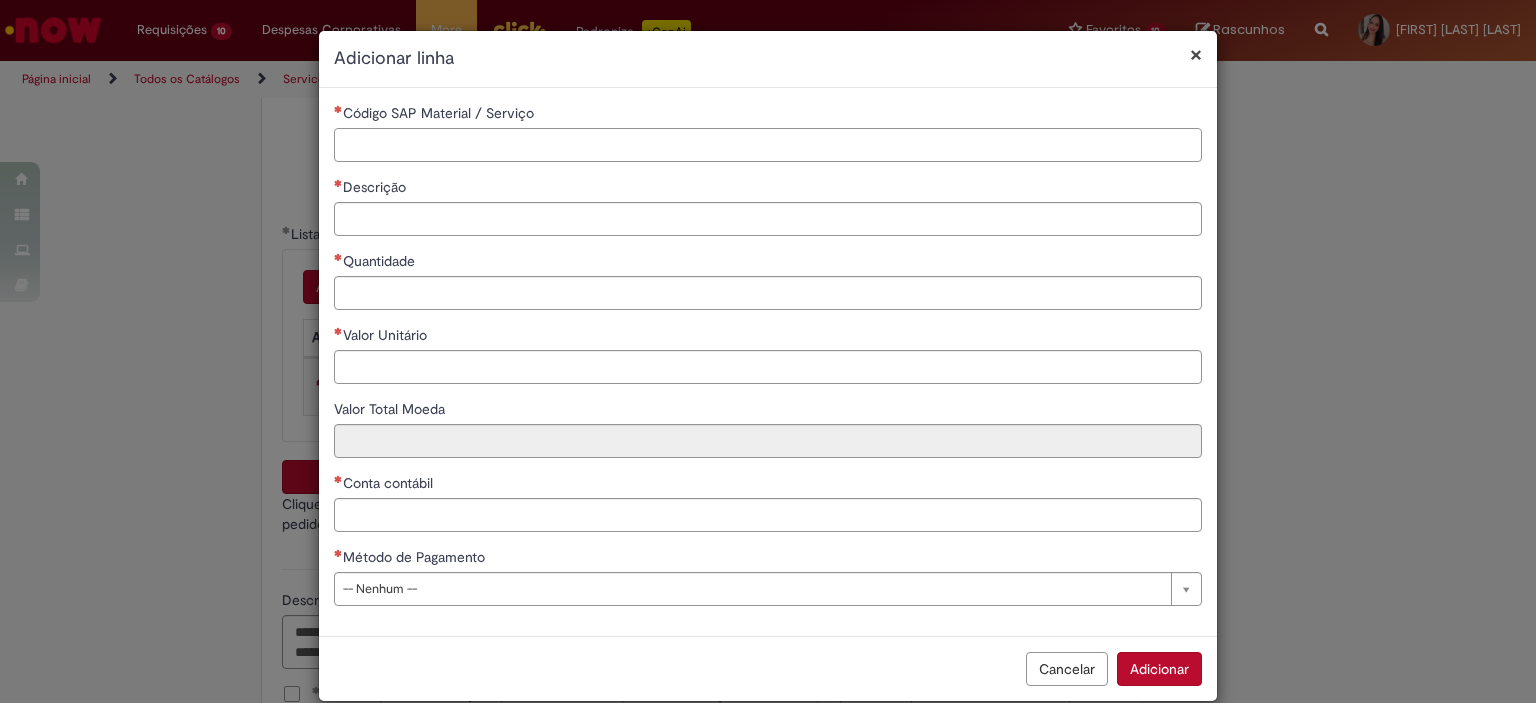 paste on "*******" 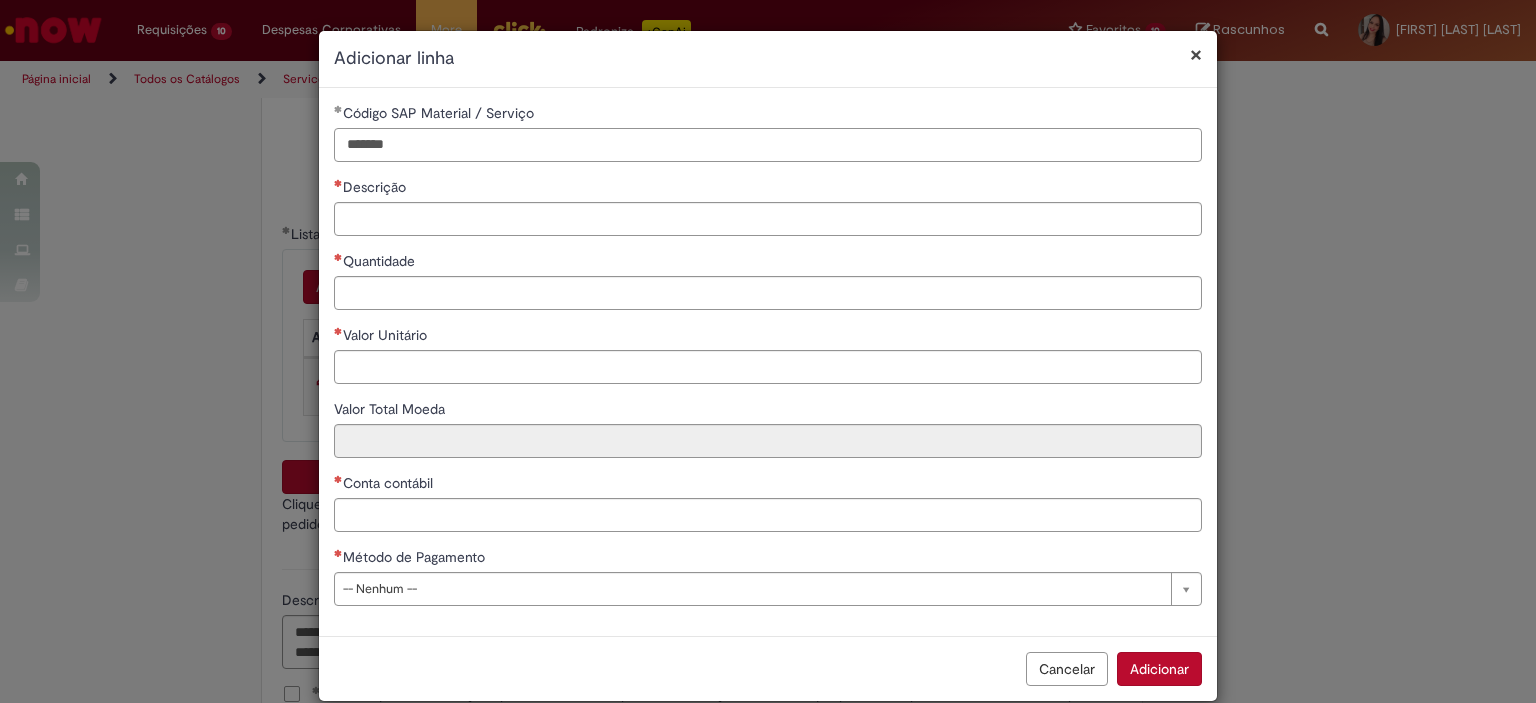 type on "*******" 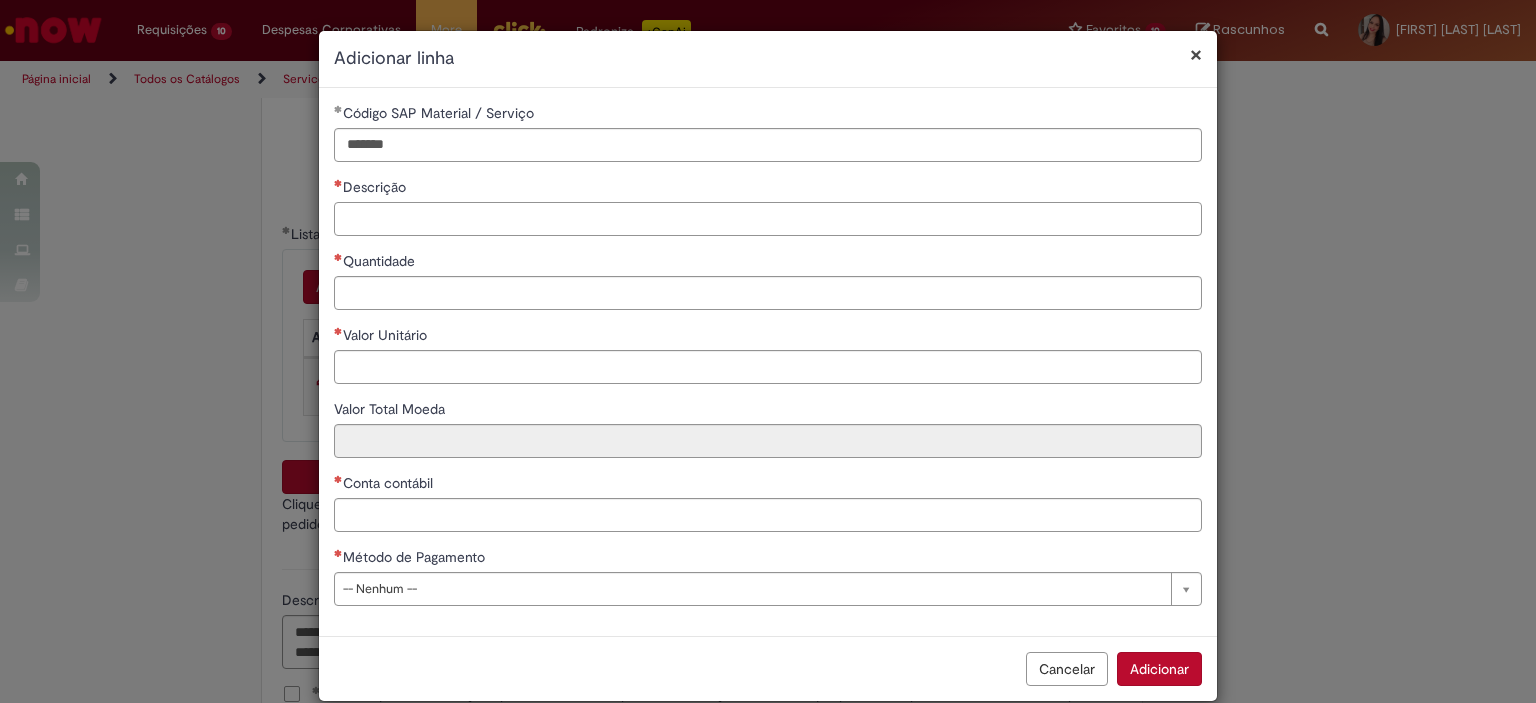 click on "Descrição" at bounding box center [768, 219] 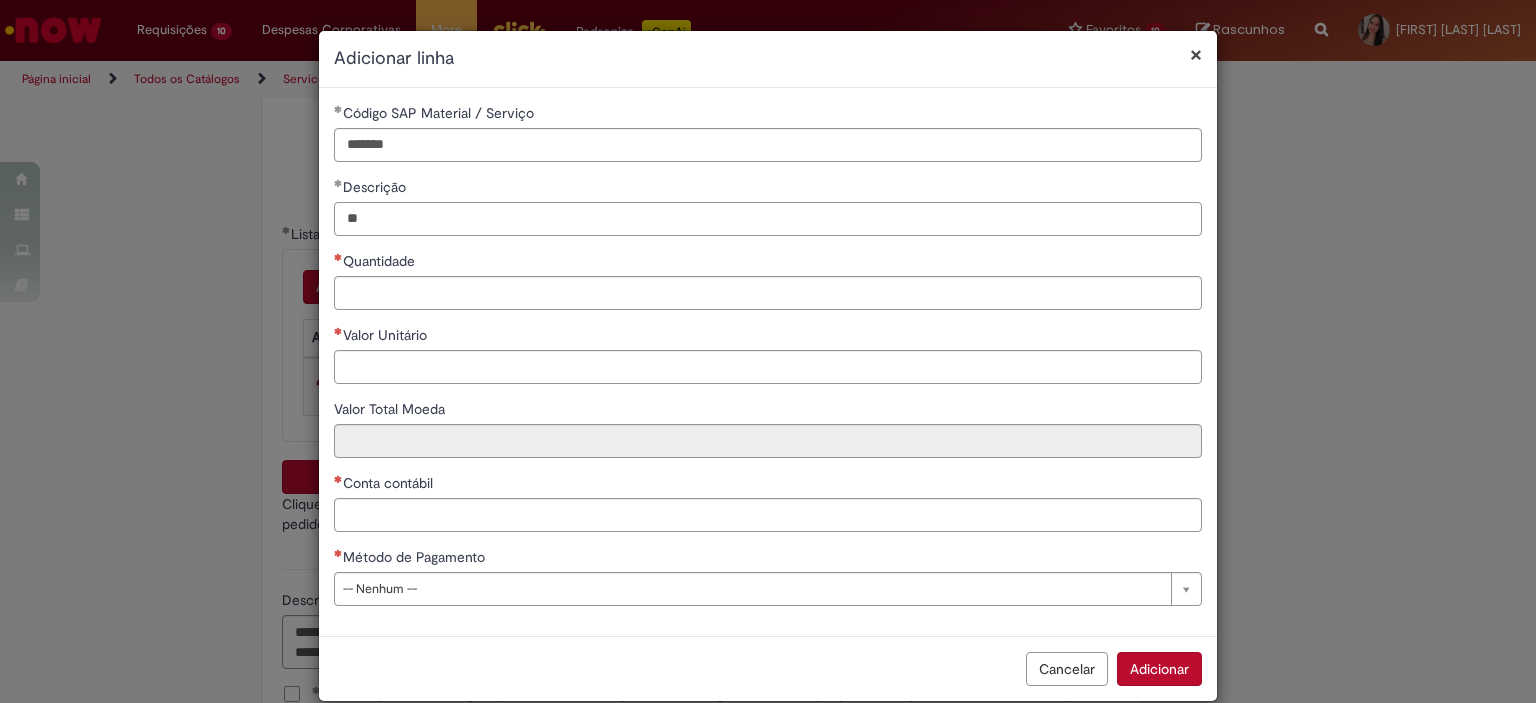 type on "*" 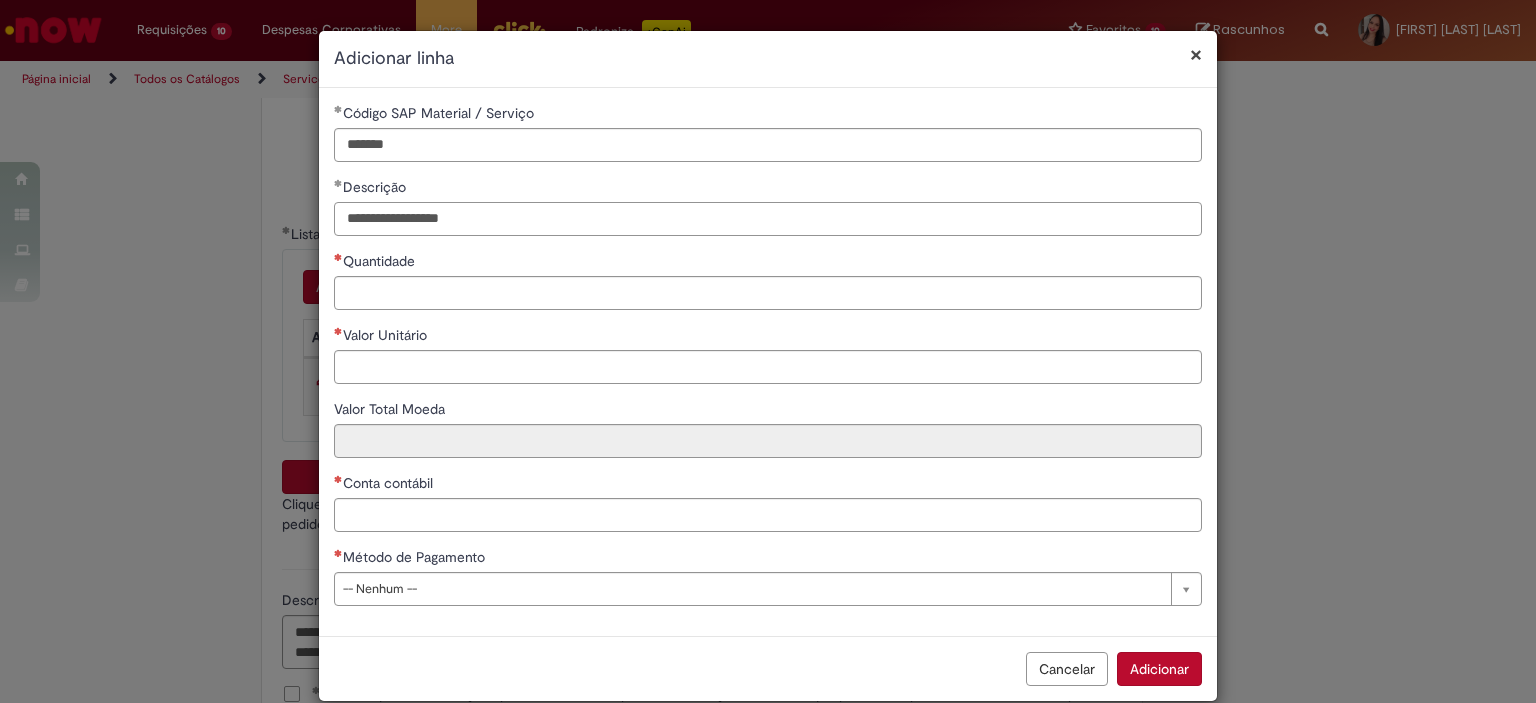 type on "**********" 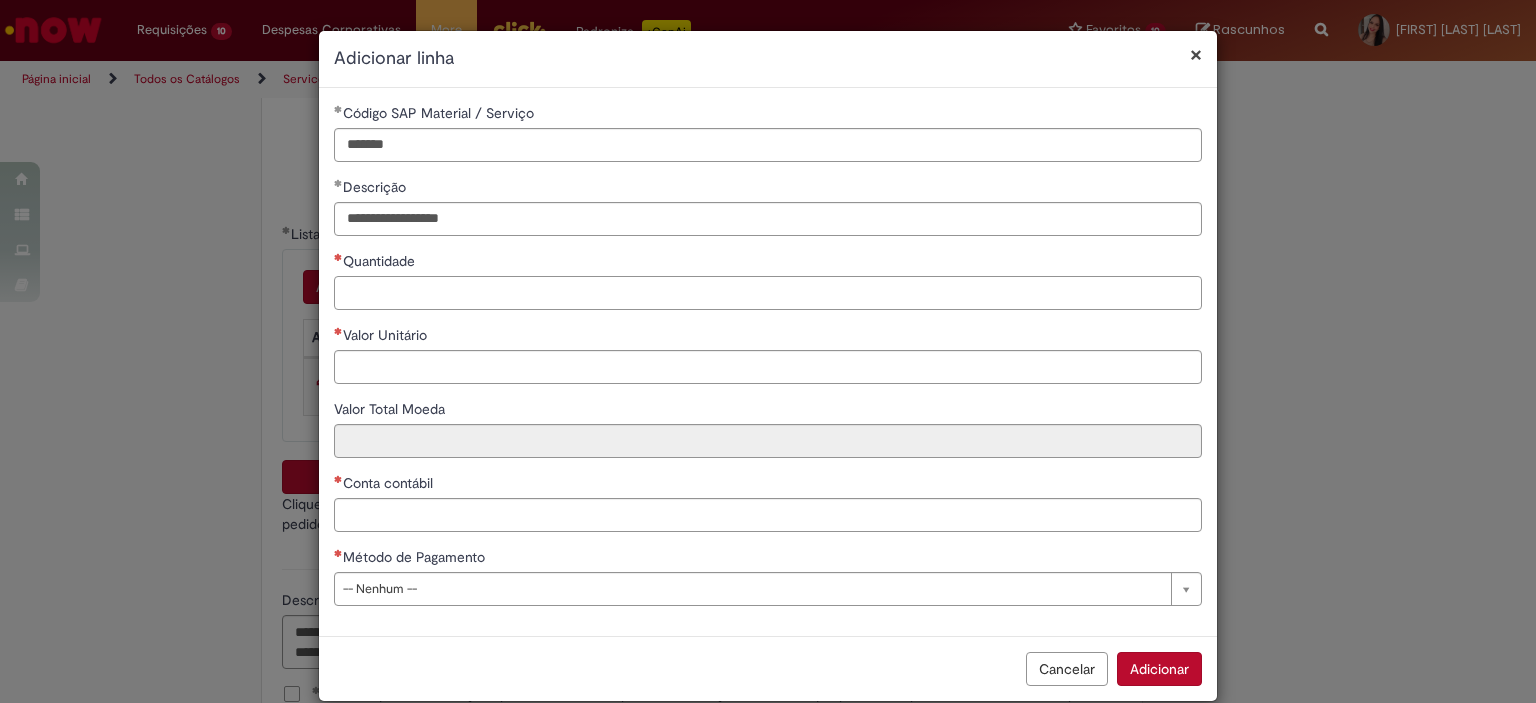 click on "Quantidade" at bounding box center [768, 293] 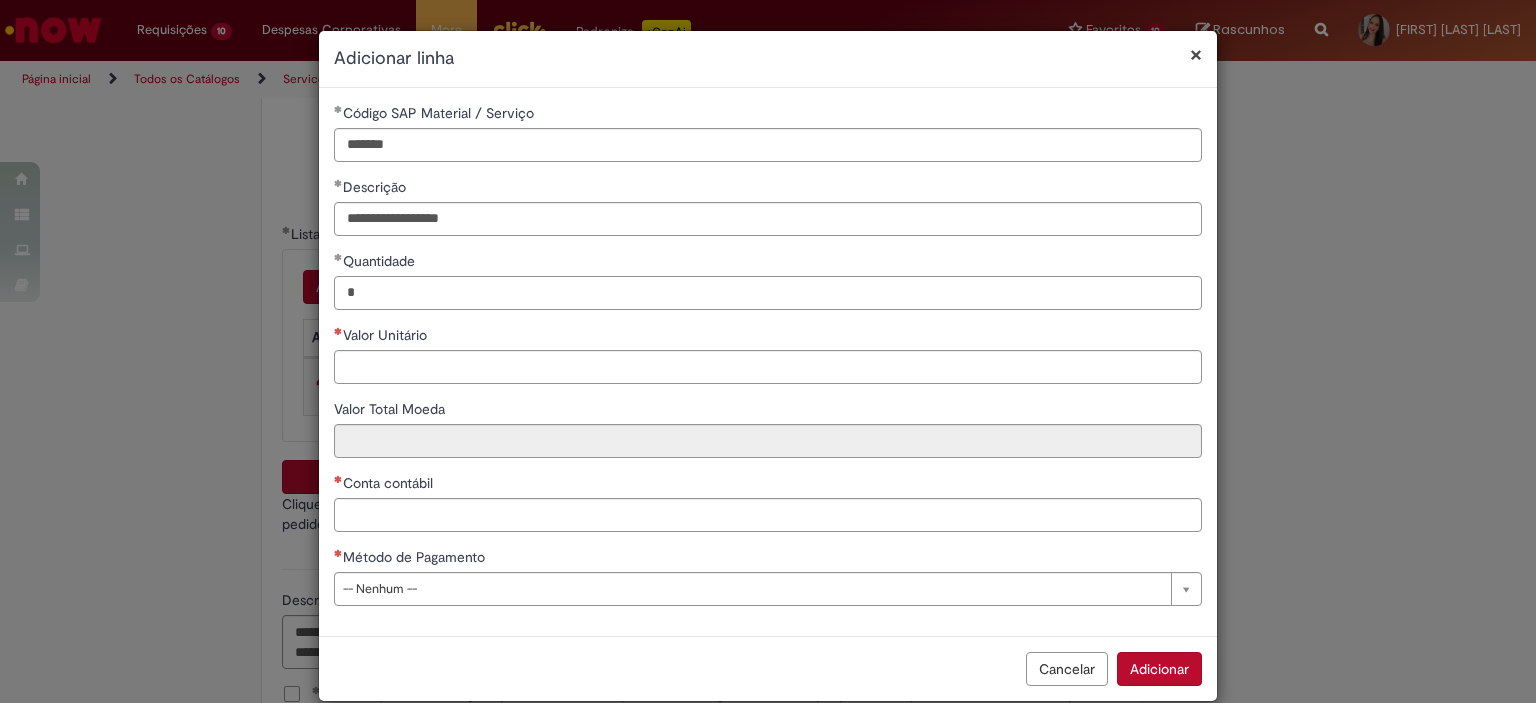 type on "*" 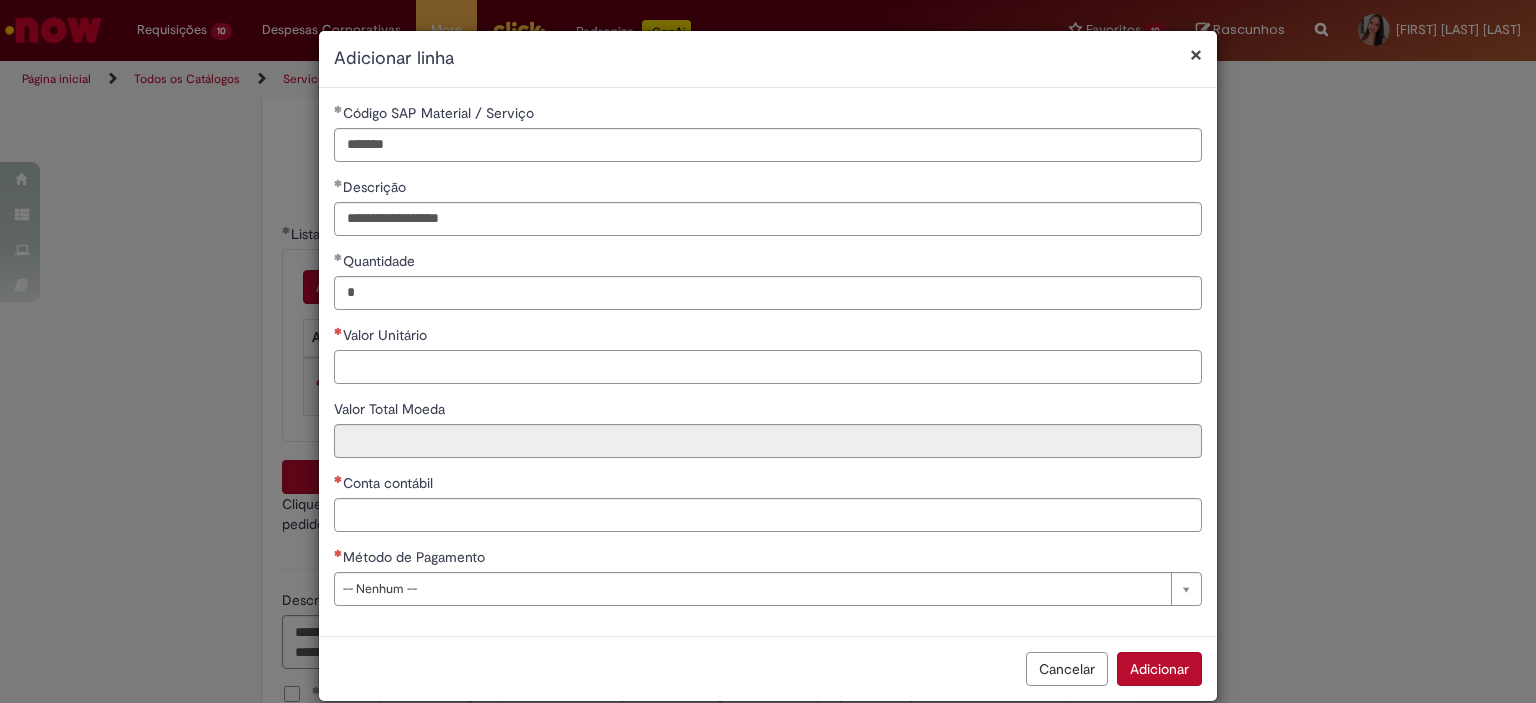 click on "Valor Unitário" at bounding box center [768, 367] 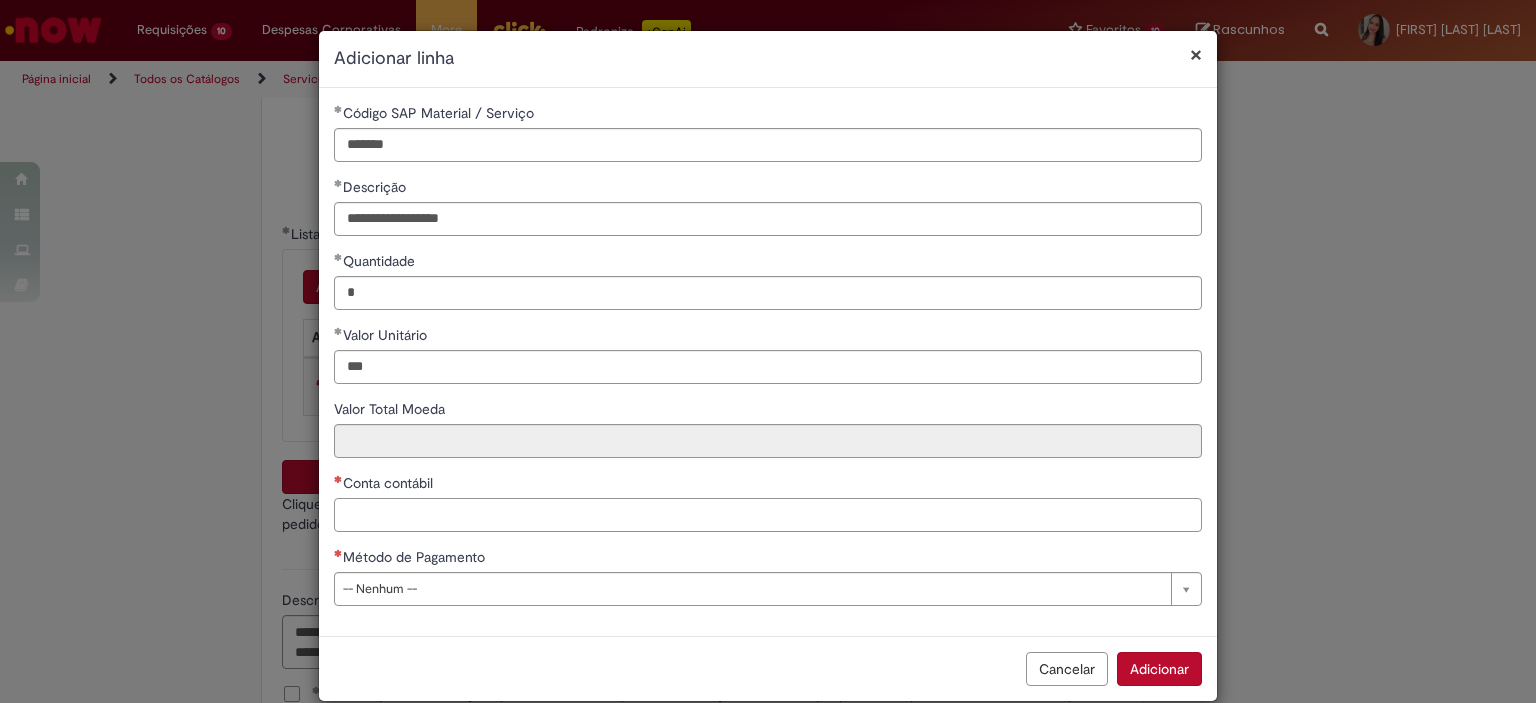 type on "******" 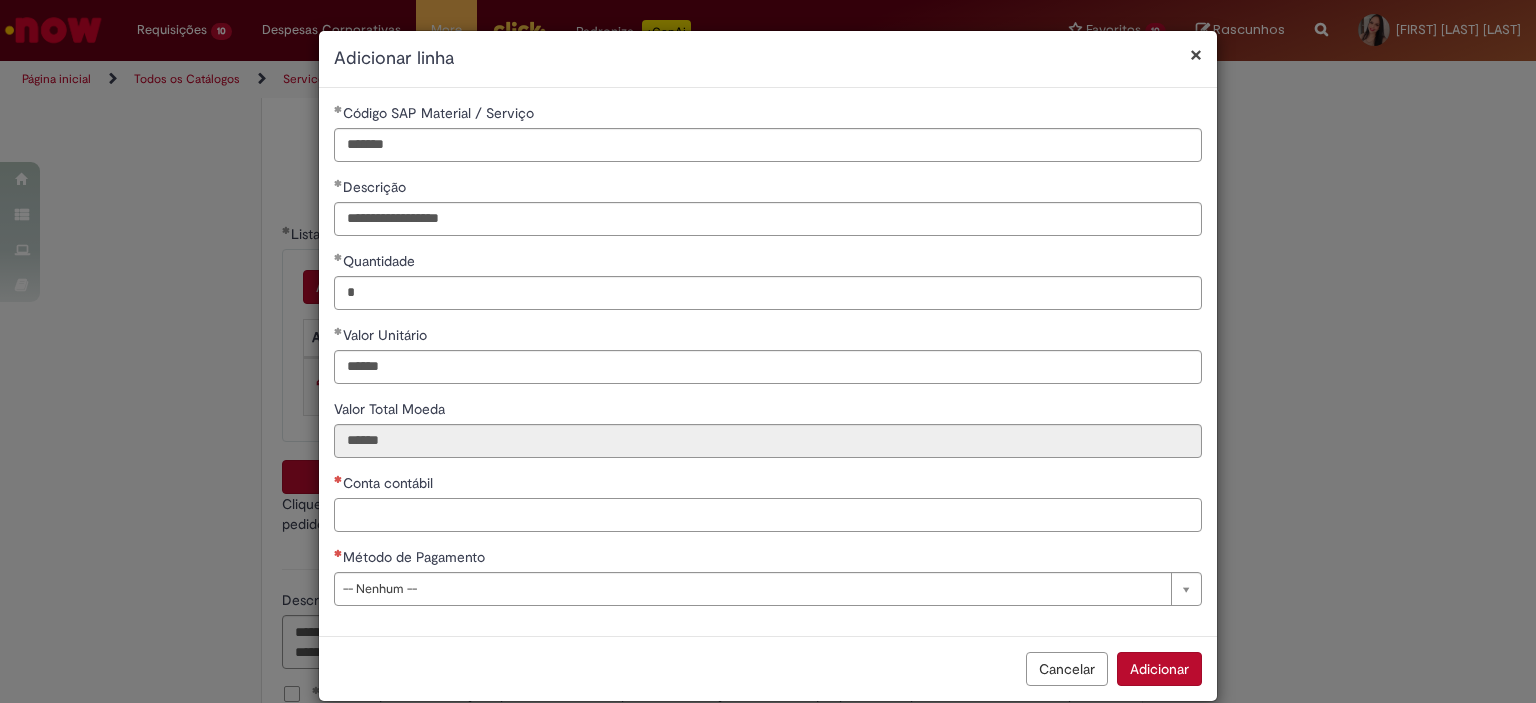 click on "Conta contábil" at bounding box center [768, 515] 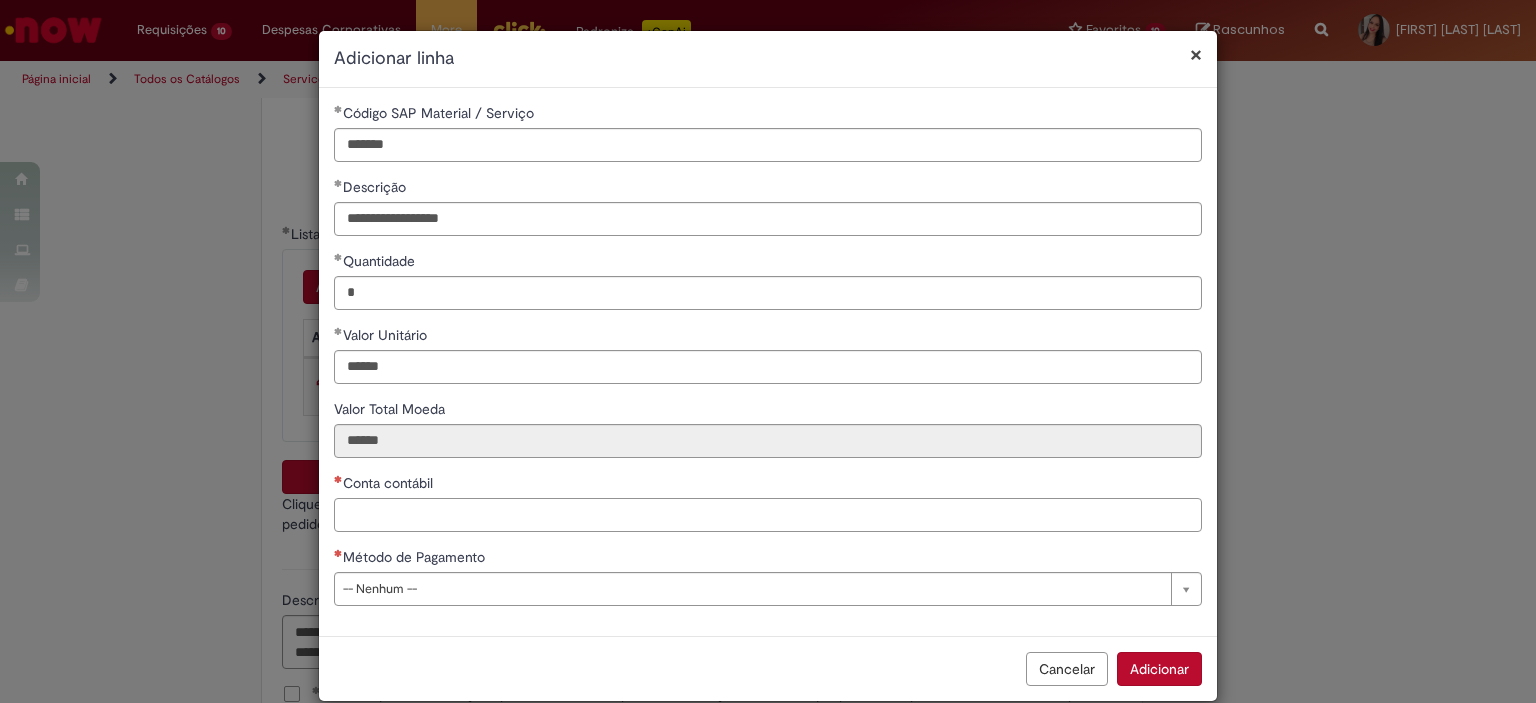 paste on "*******" 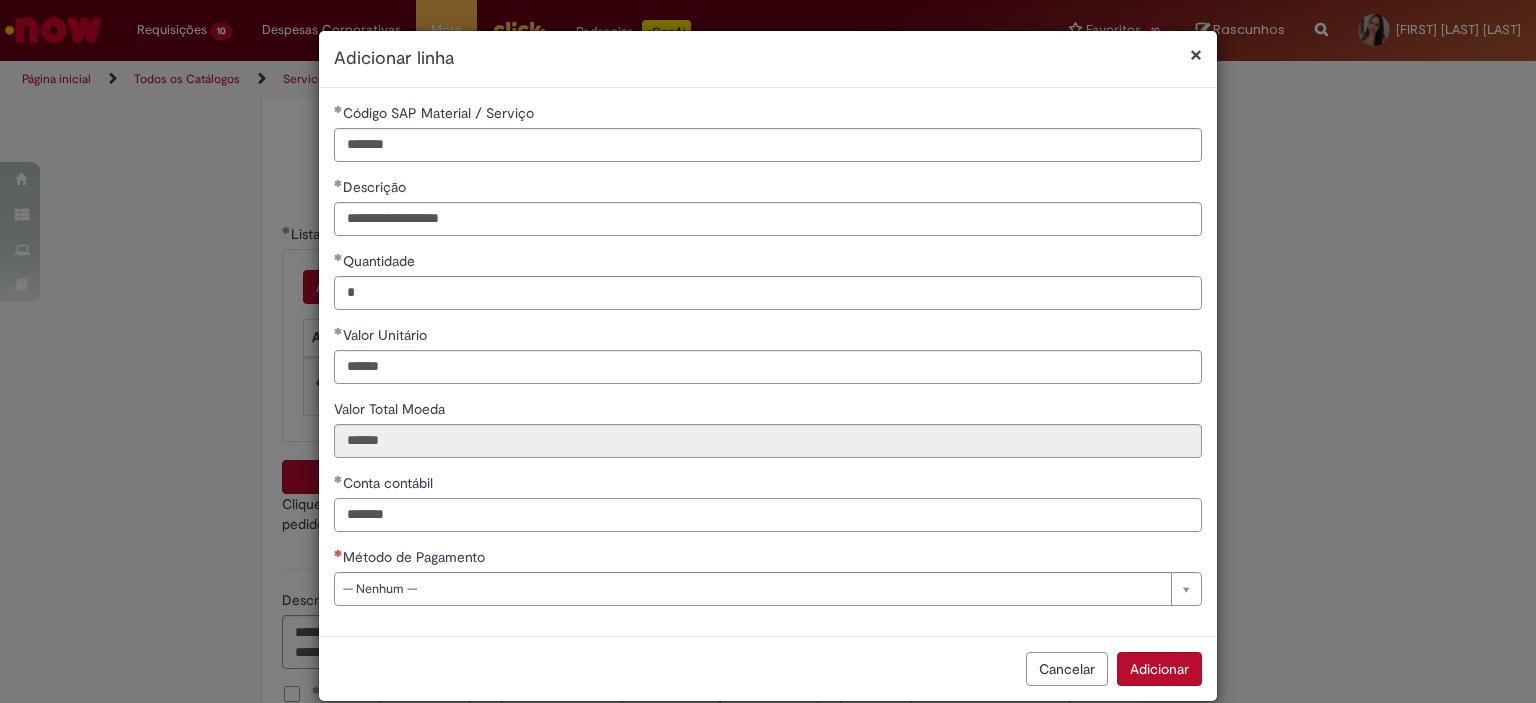 type on "*******" 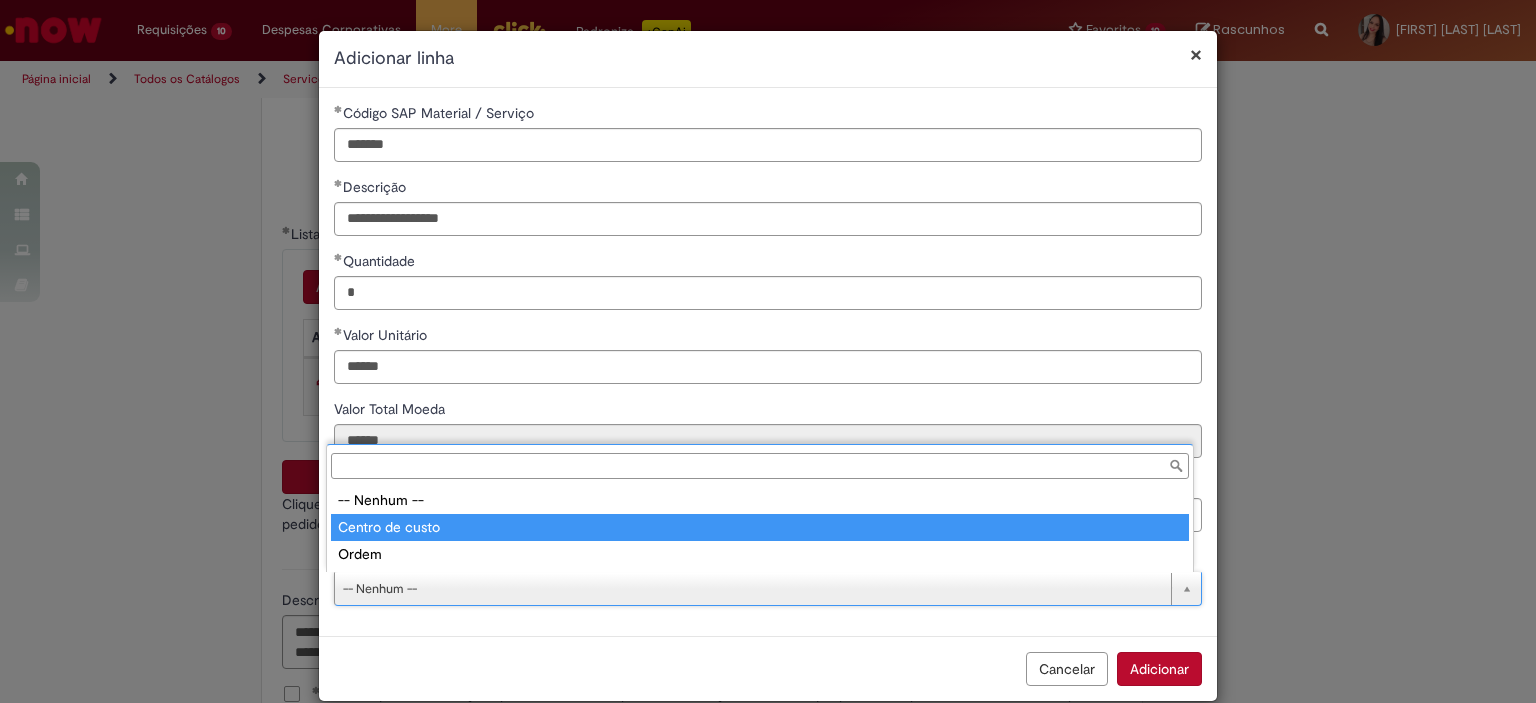 type on "**********" 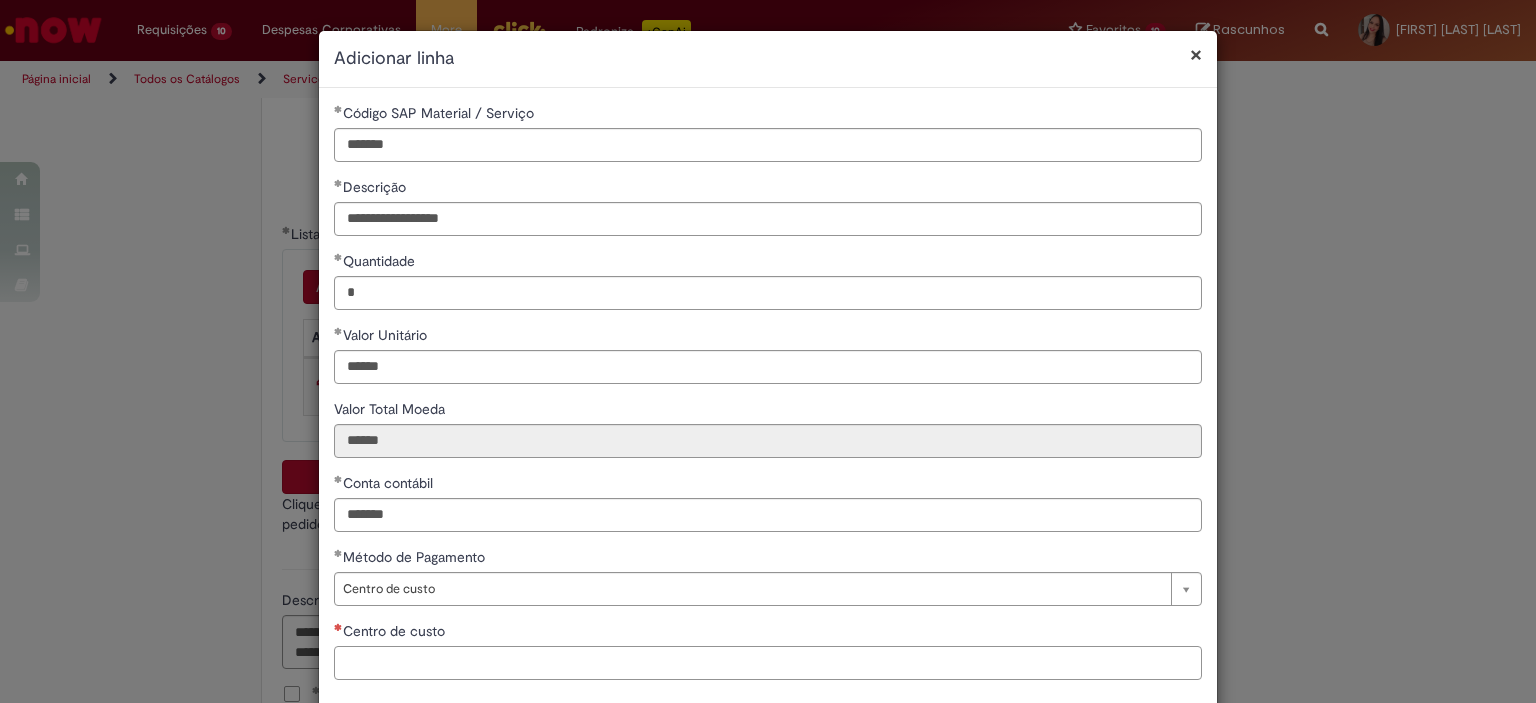 click on "Centro de custo" at bounding box center (768, 663) 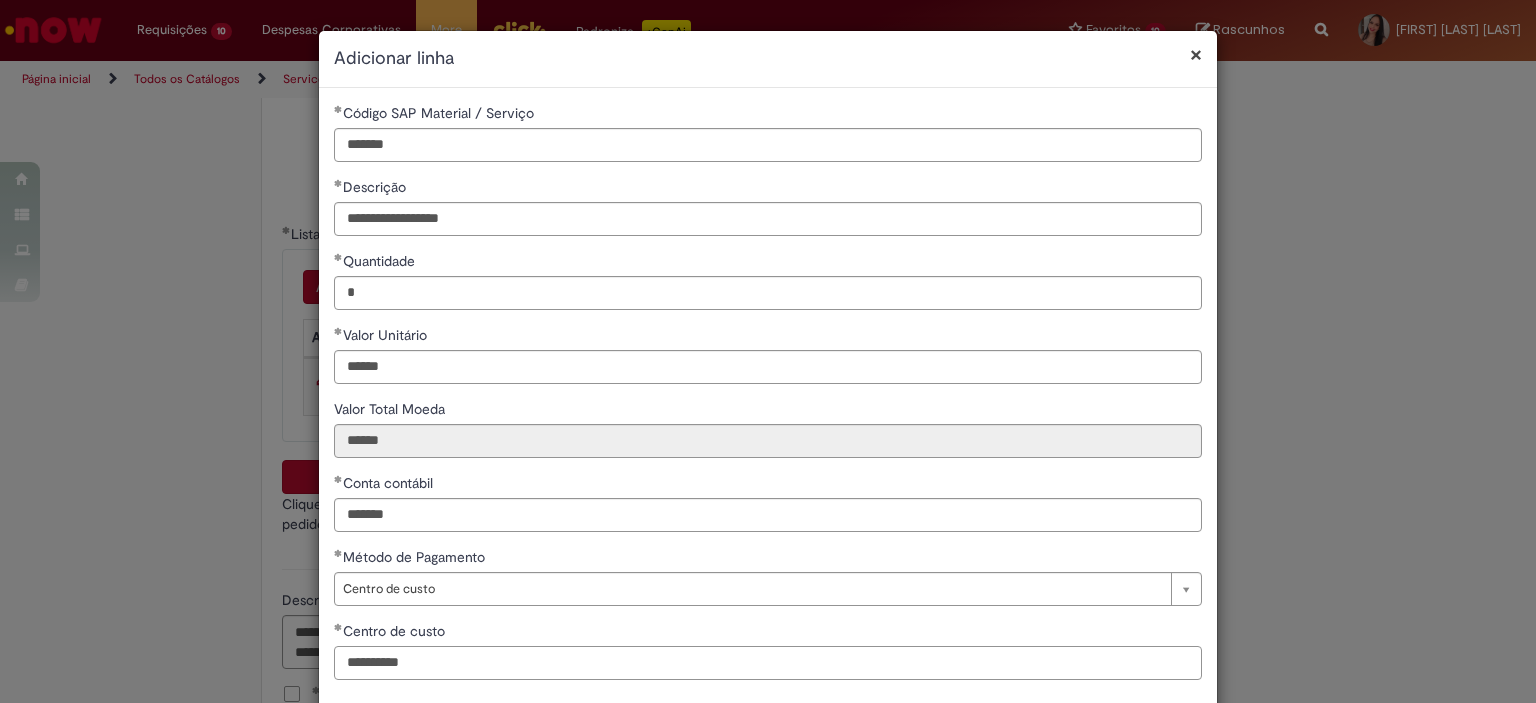 scroll, scrollTop: 101, scrollLeft: 0, axis: vertical 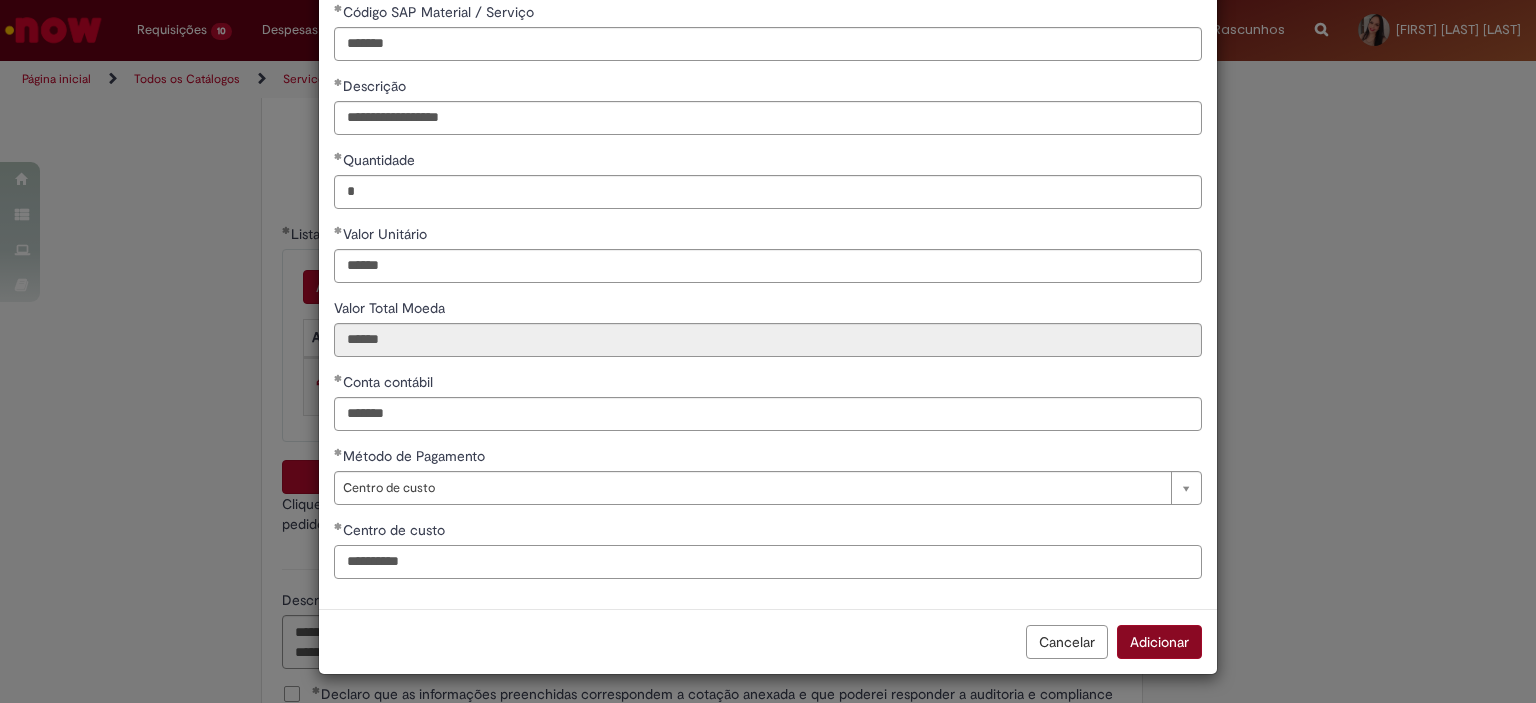type on "**********" 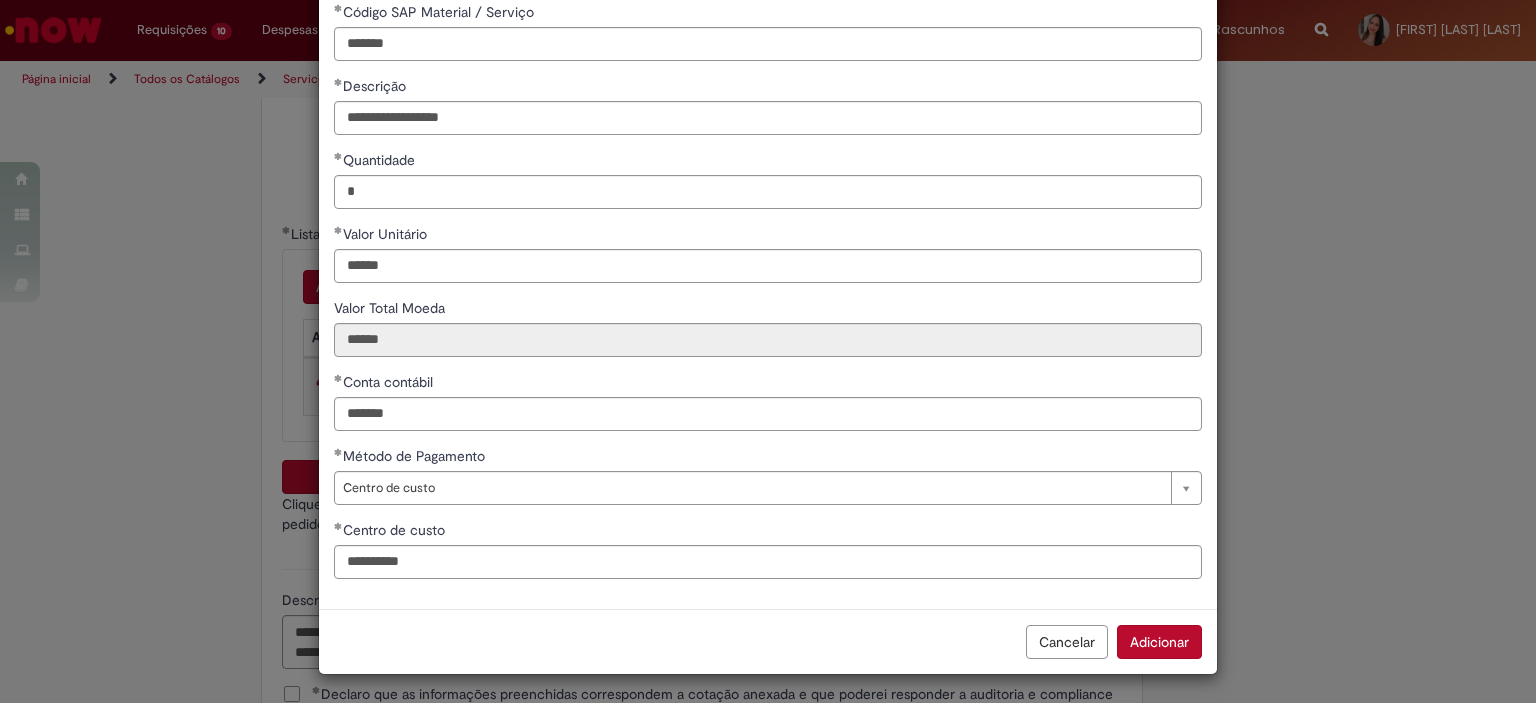 click on "Adicionar" at bounding box center [1159, 642] 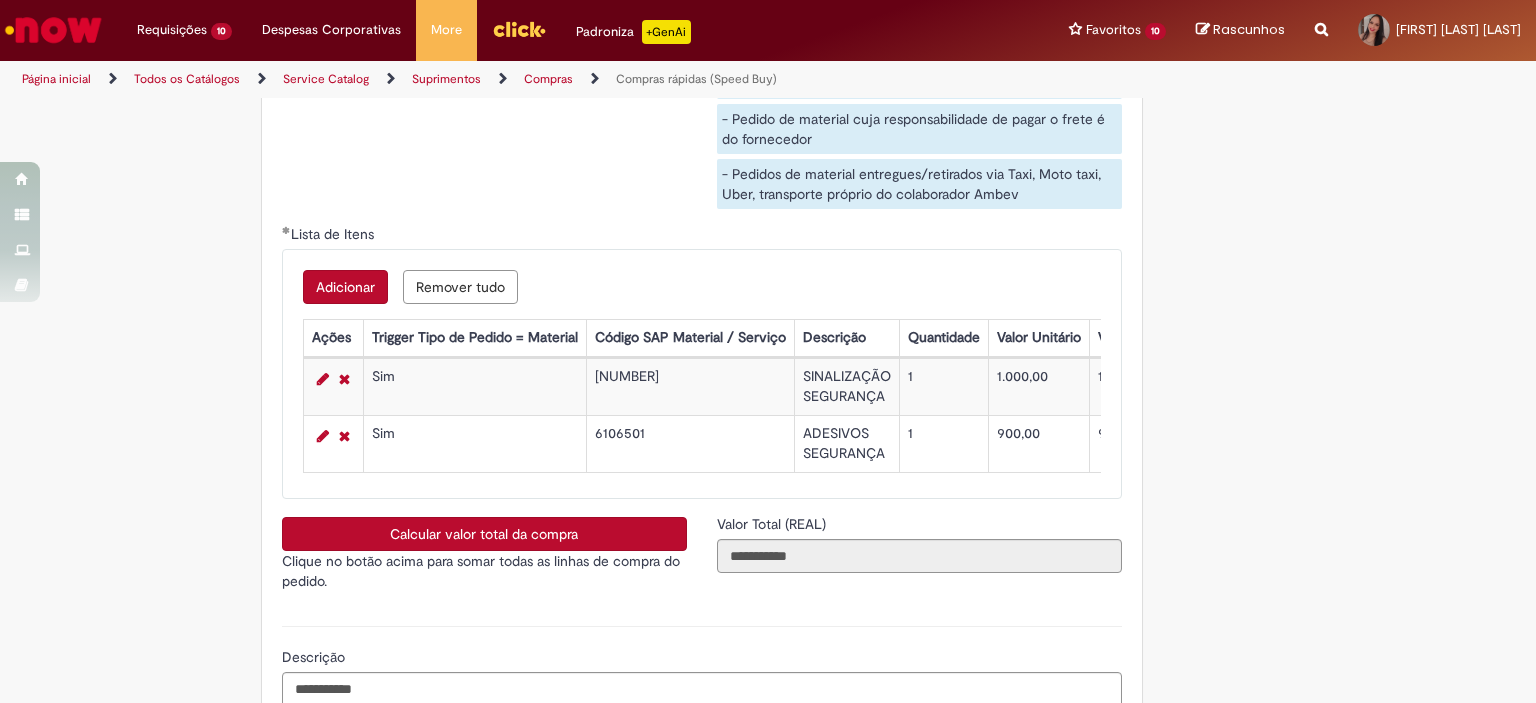 scroll, scrollTop: 3578, scrollLeft: 0, axis: vertical 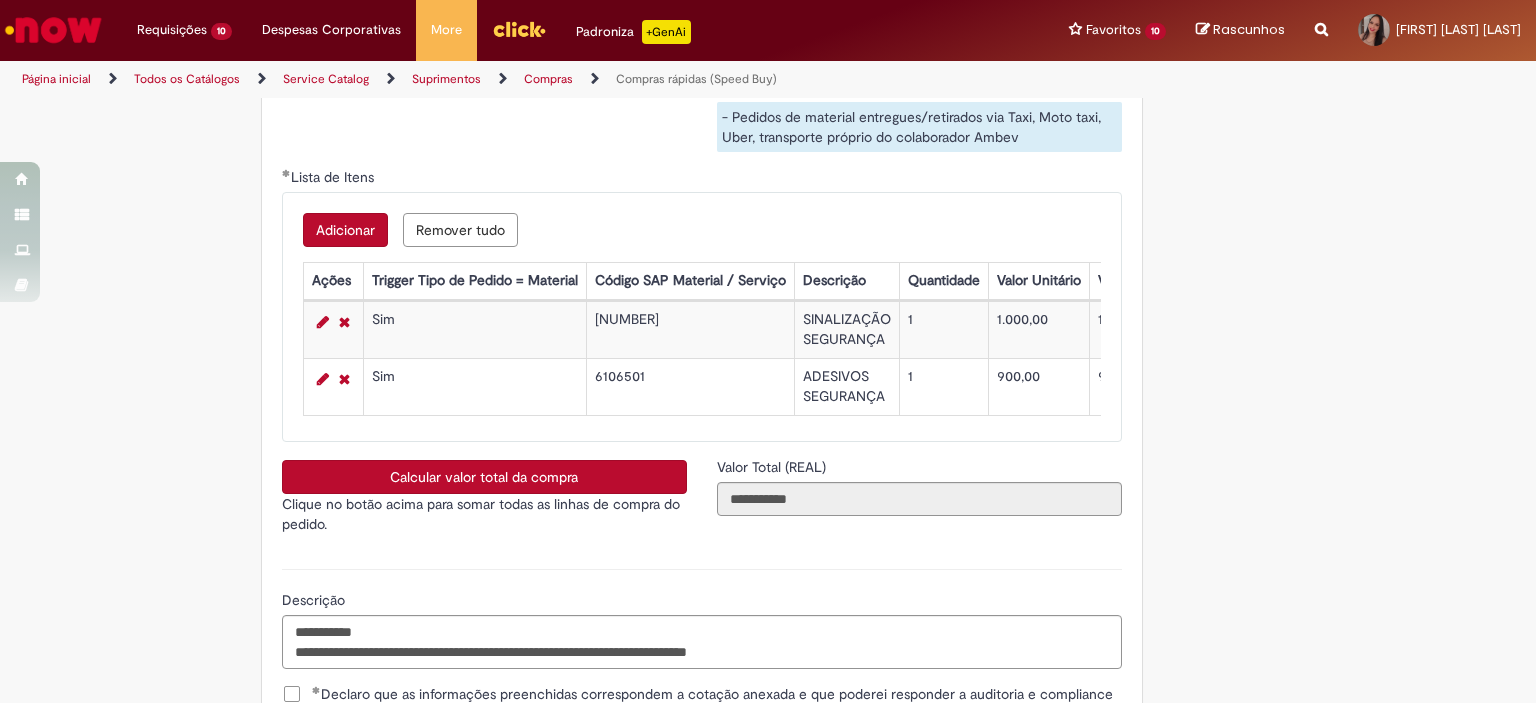 click on "Calcular valor total da compra" at bounding box center [484, 477] 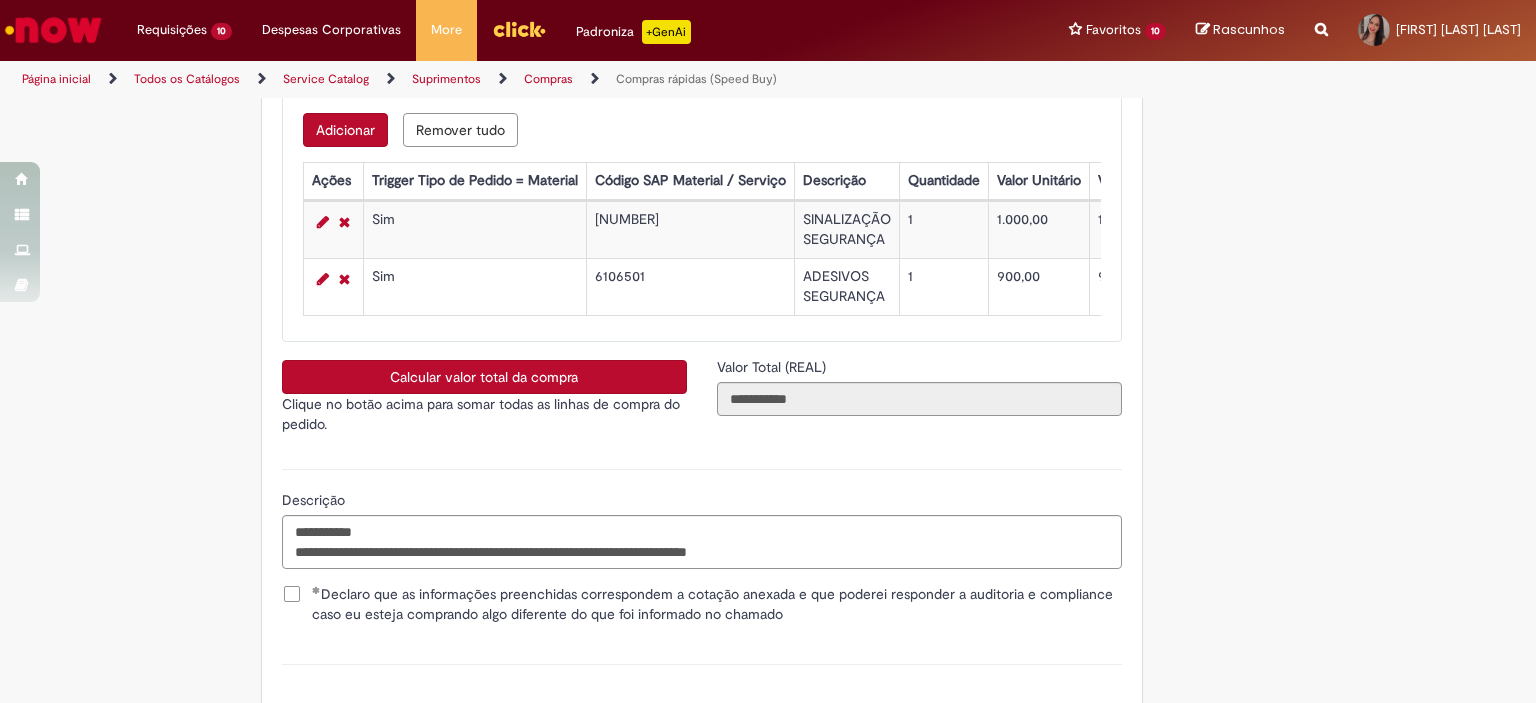 scroll, scrollTop: 3478, scrollLeft: 0, axis: vertical 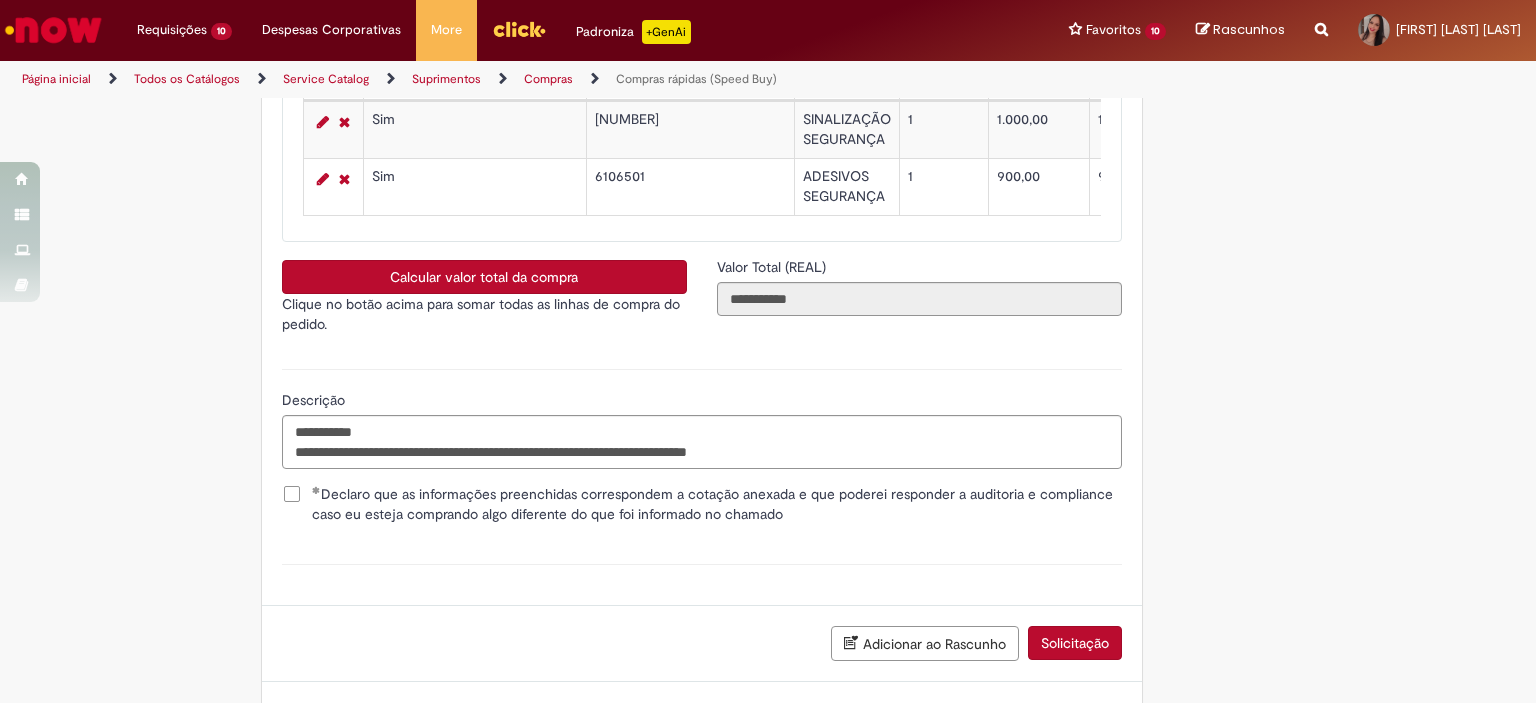 type 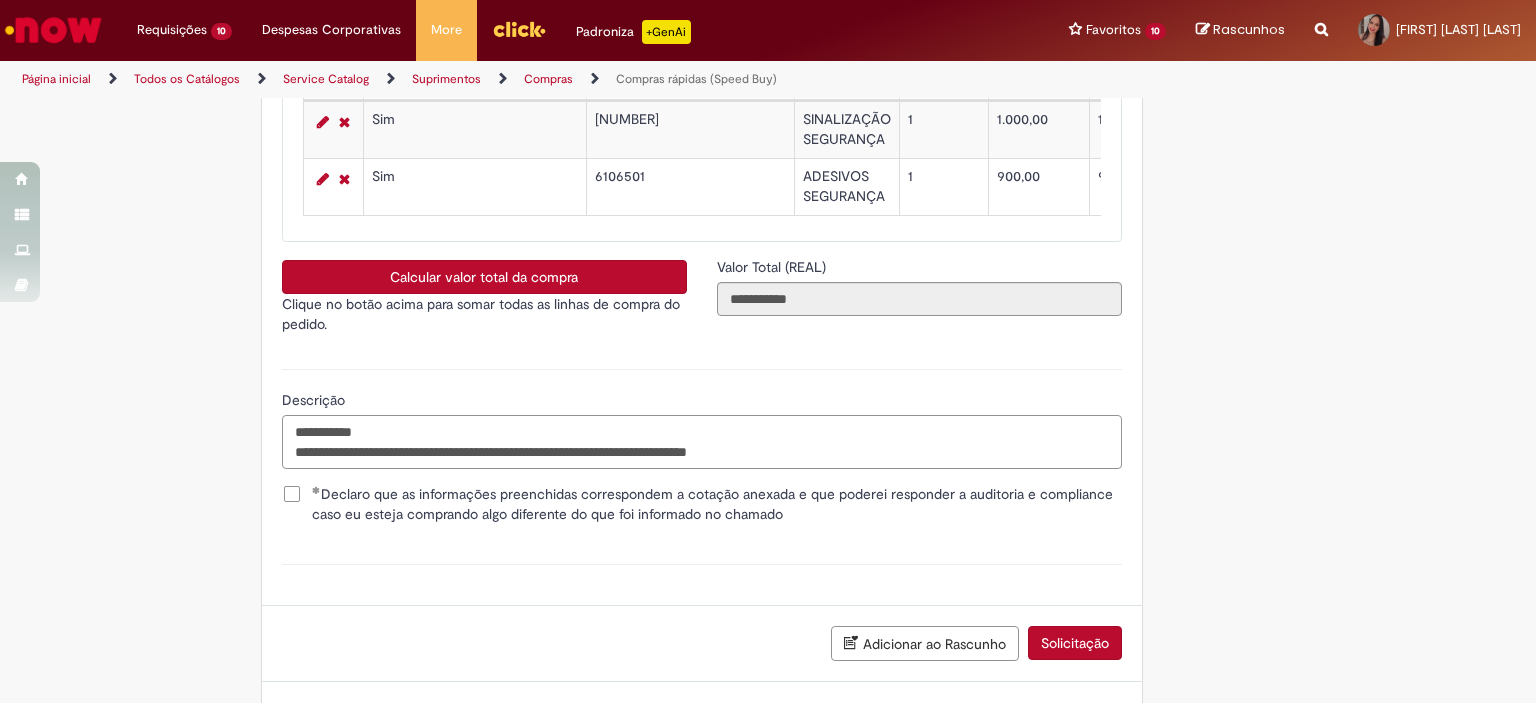 click on "**********" at bounding box center [702, 442] 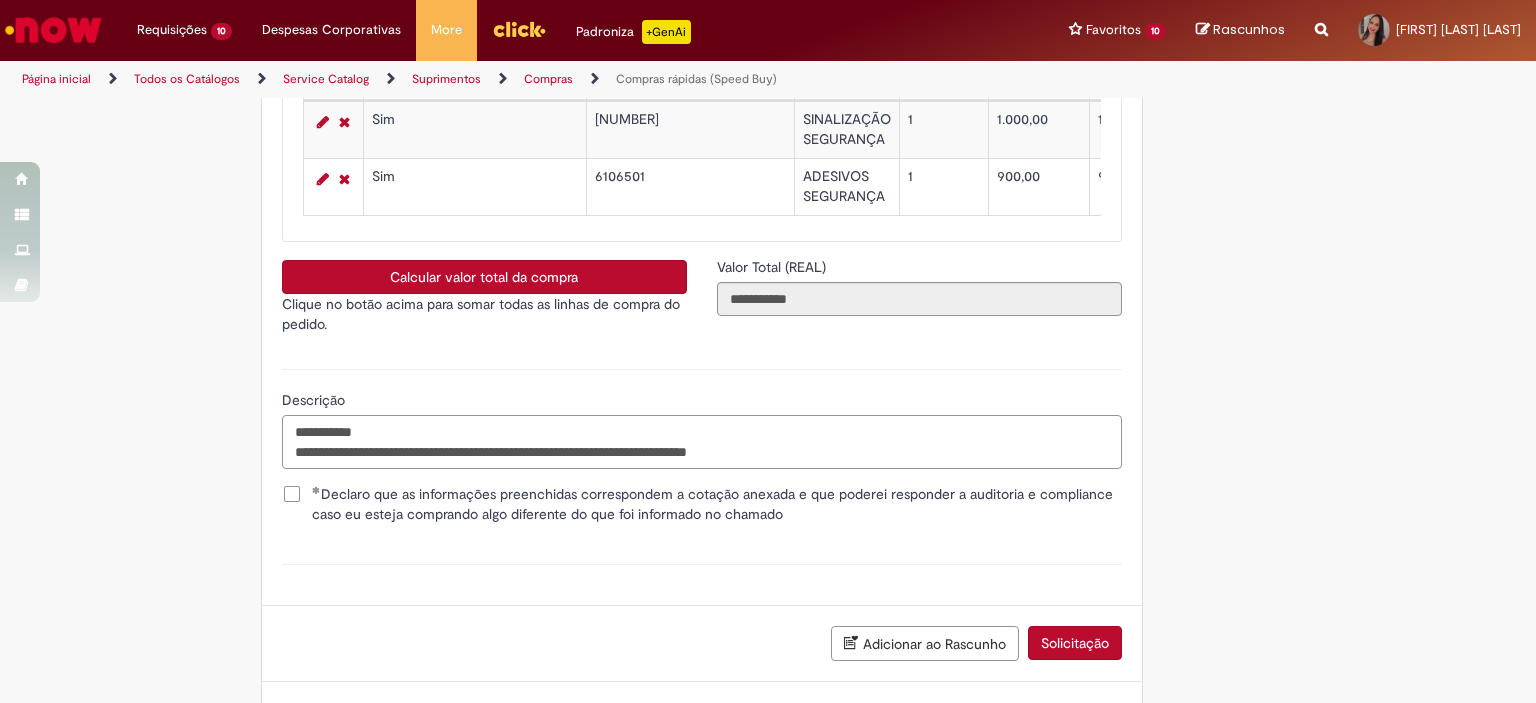 type on "**********" 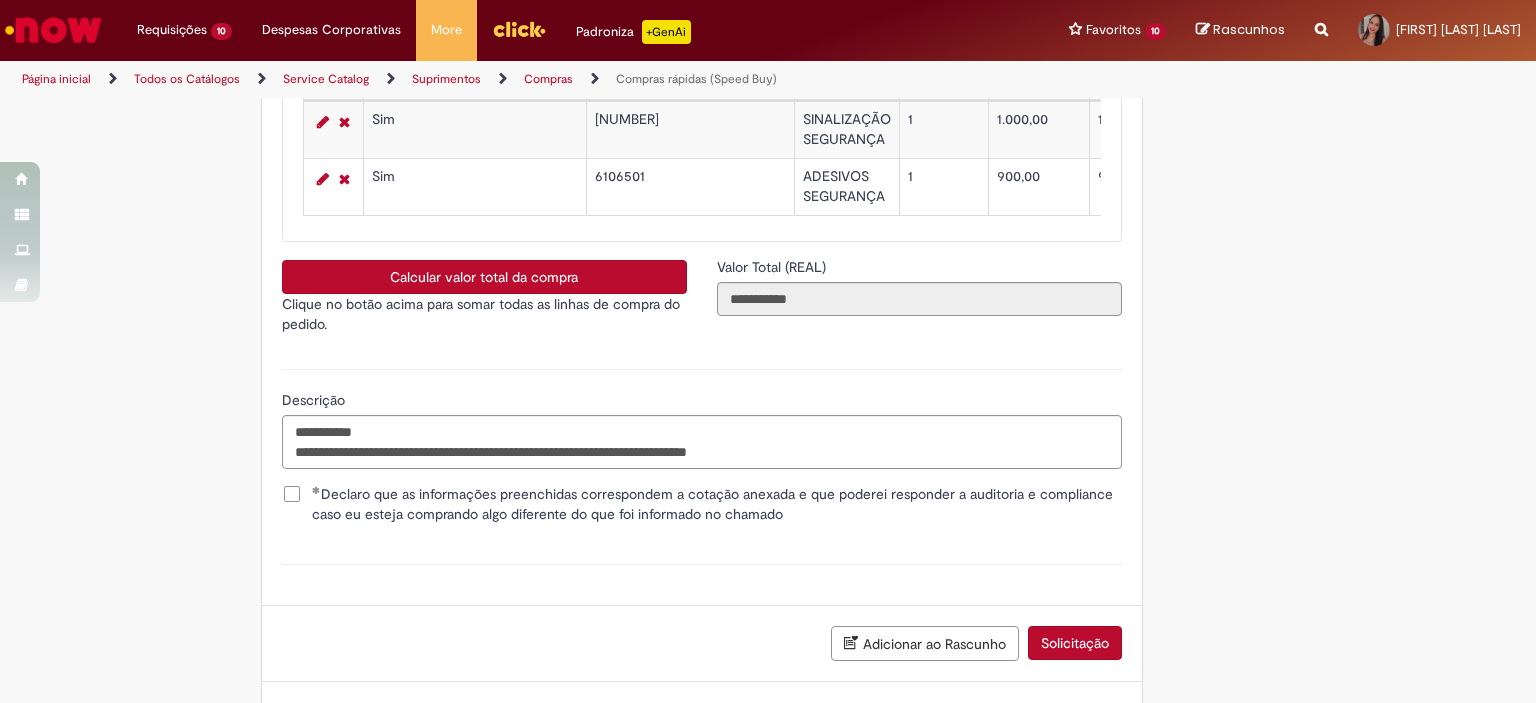 click on "Anexo(s)" at bounding box center [702, 564] 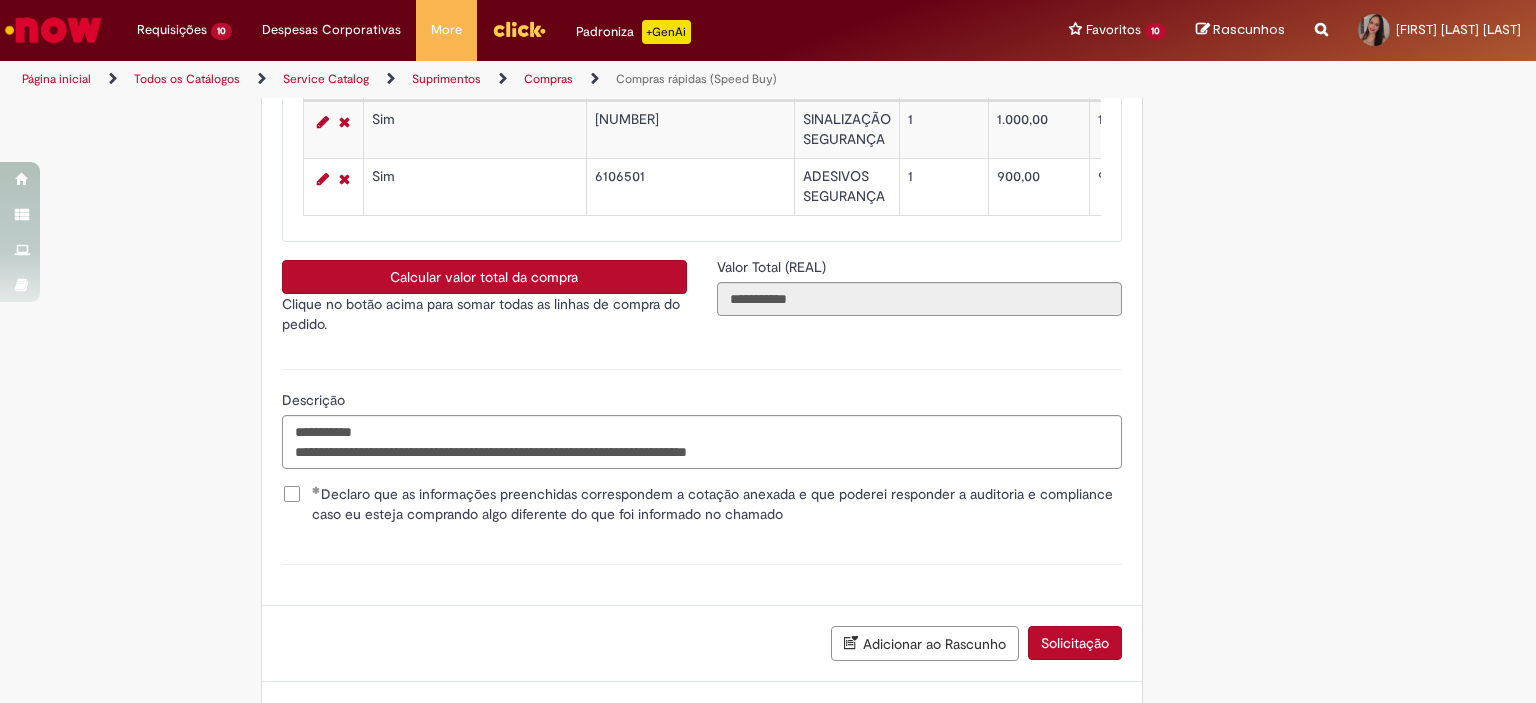 scroll, scrollTop: 3578, scrollLeft: 0, axis: vertical 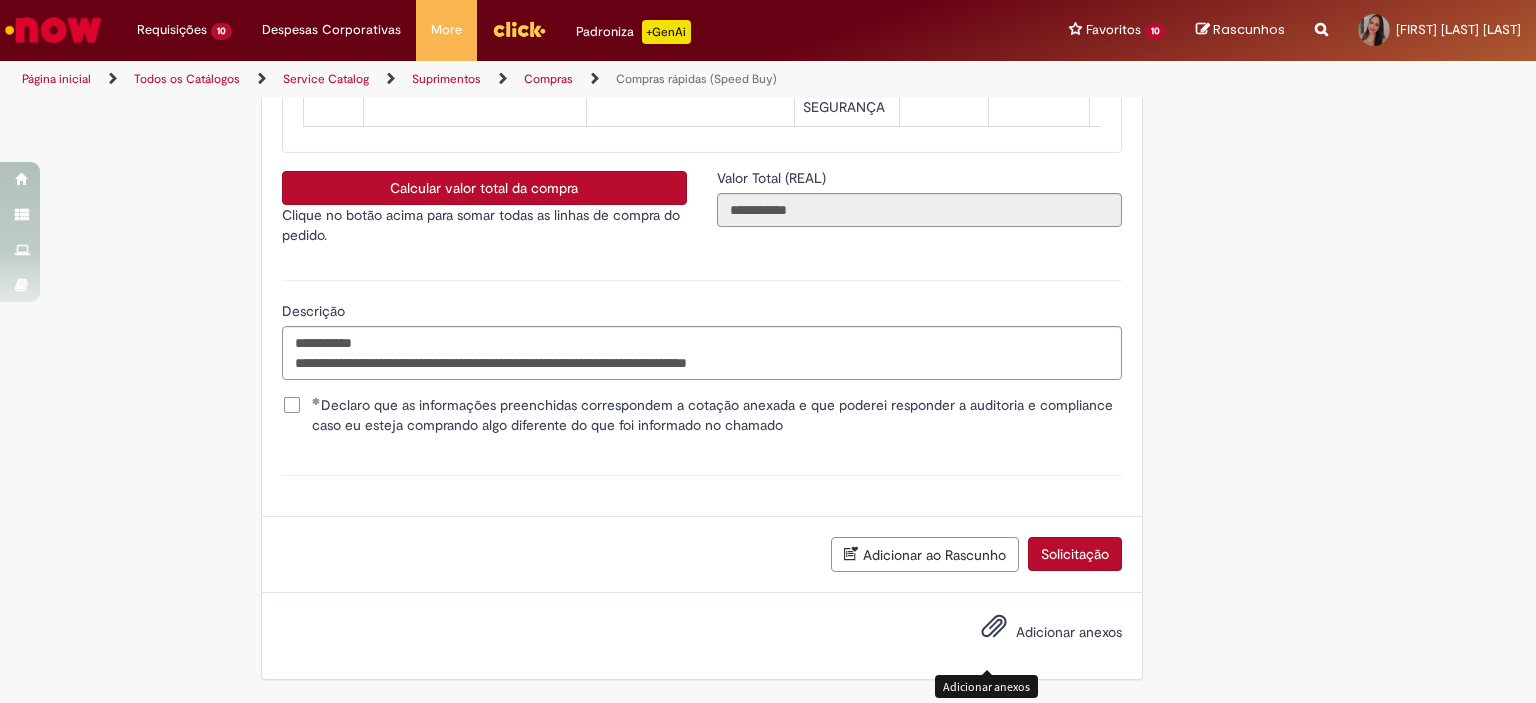 click at bounding box center (994, 627) 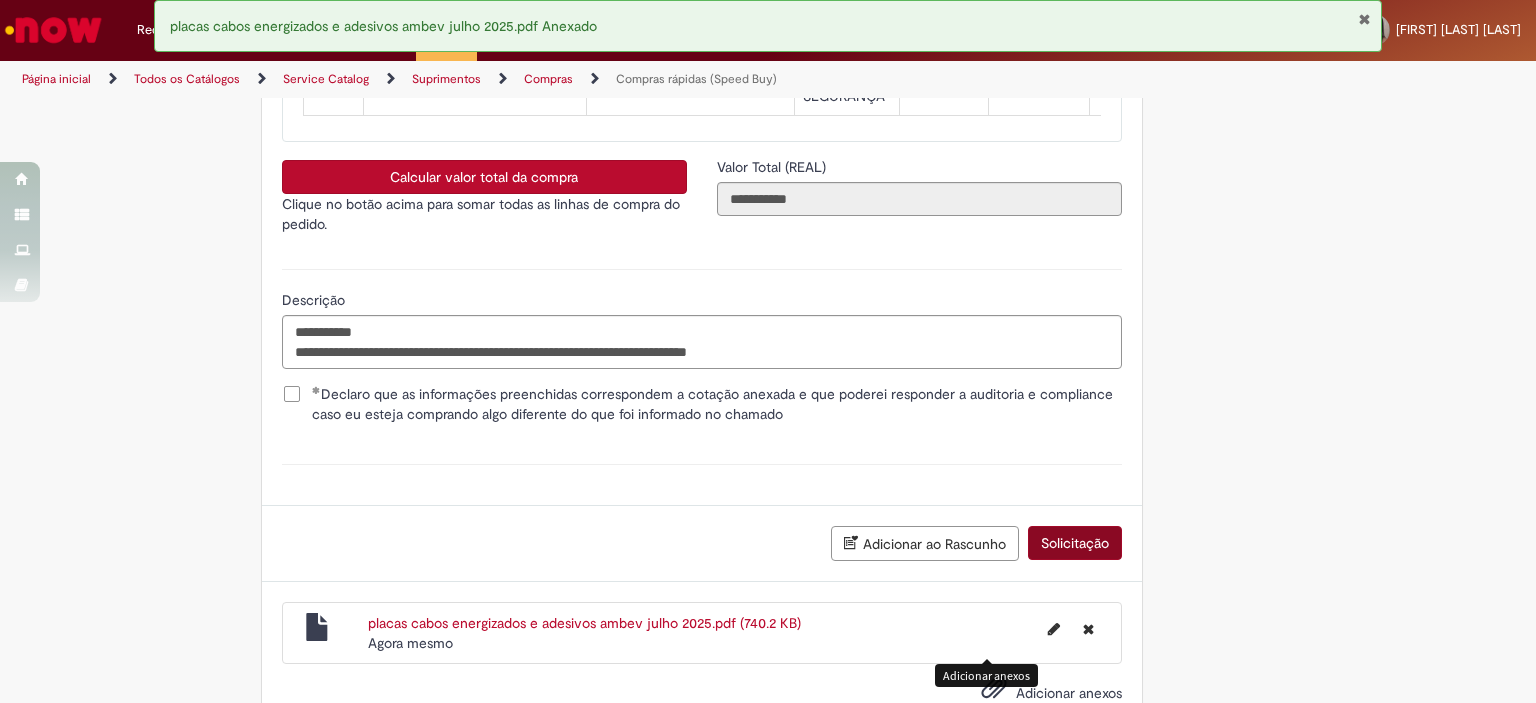 scroll, scrollTop: 3649, scrollLeft: 0, axis: vertical 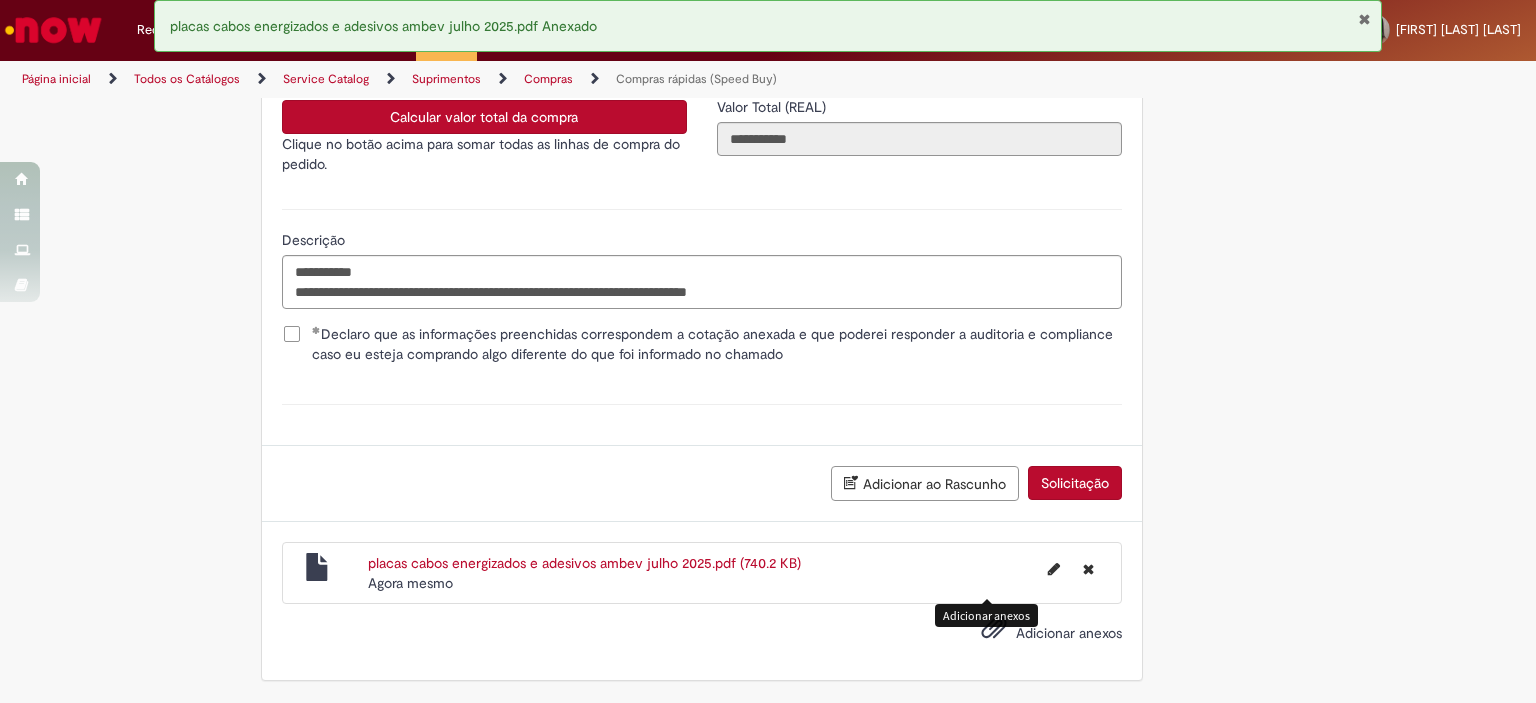 click on "Solicitação" at bounding box center [1075, 483] 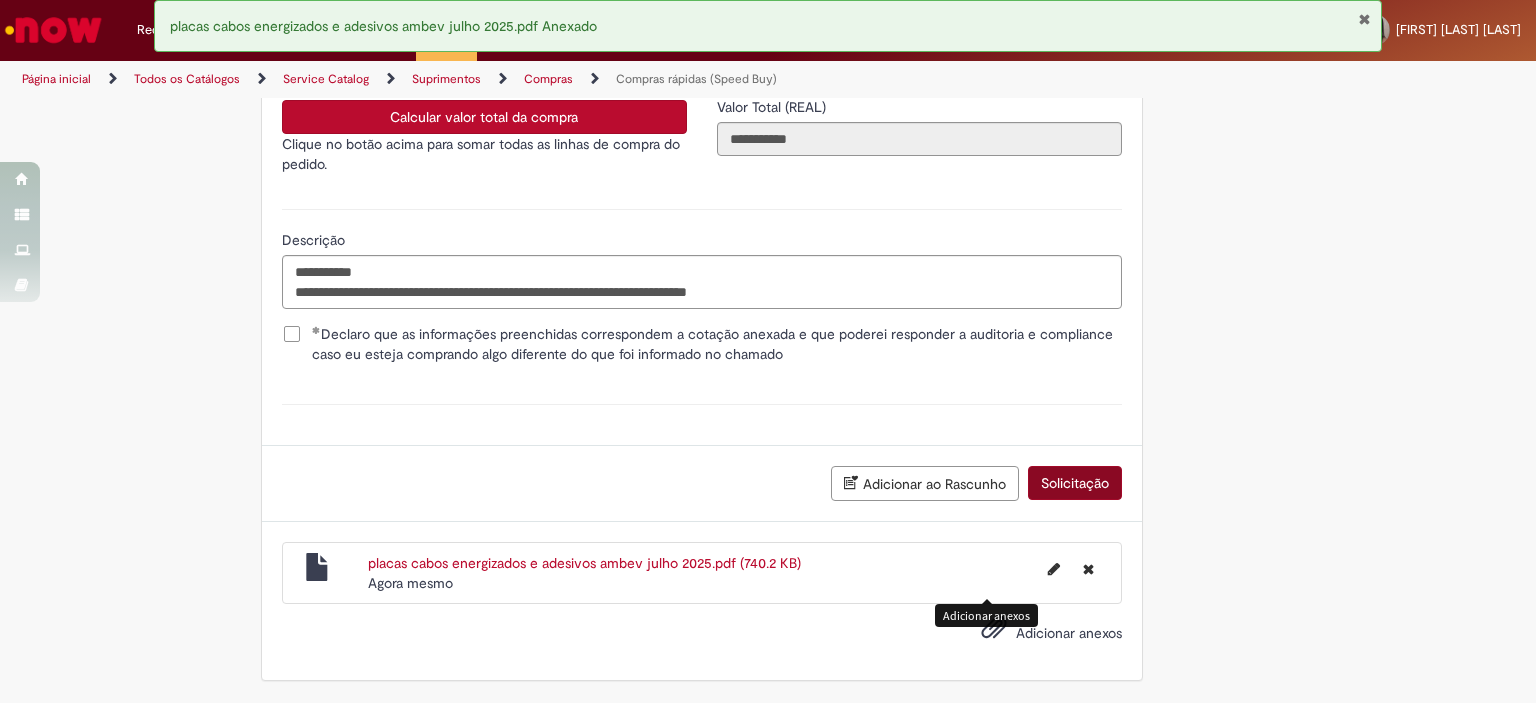 scroll, scrollTop: 2238, scrollLeft: 0, axis: vertical 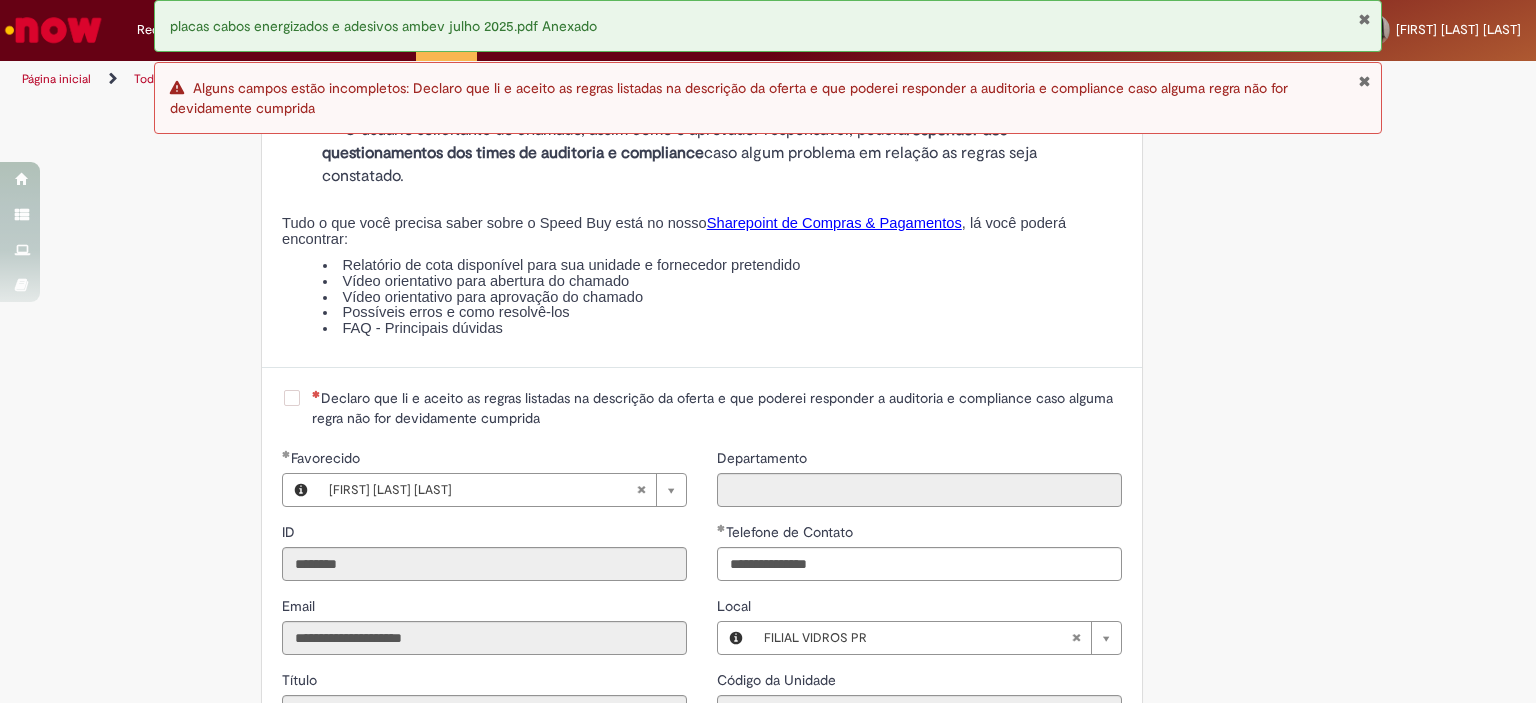 click on "Declaro que li e aceito as regras listadas na descrição da oferta e que poderei responder a auditoria e compliance caso alguma regra não for devidamente cumprida" at bounding box center [717, 408] 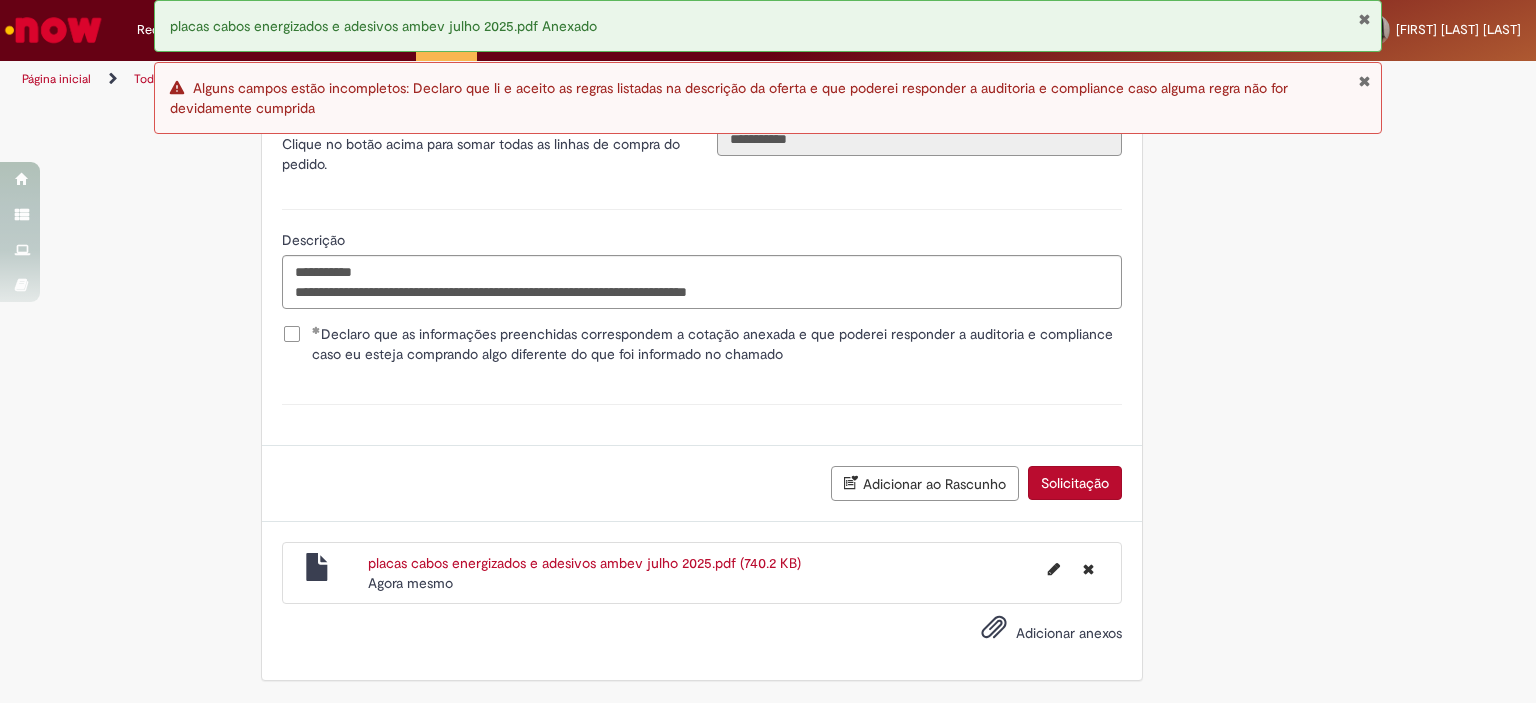 click on "Solicitação" at bounding box center (1075, 483) 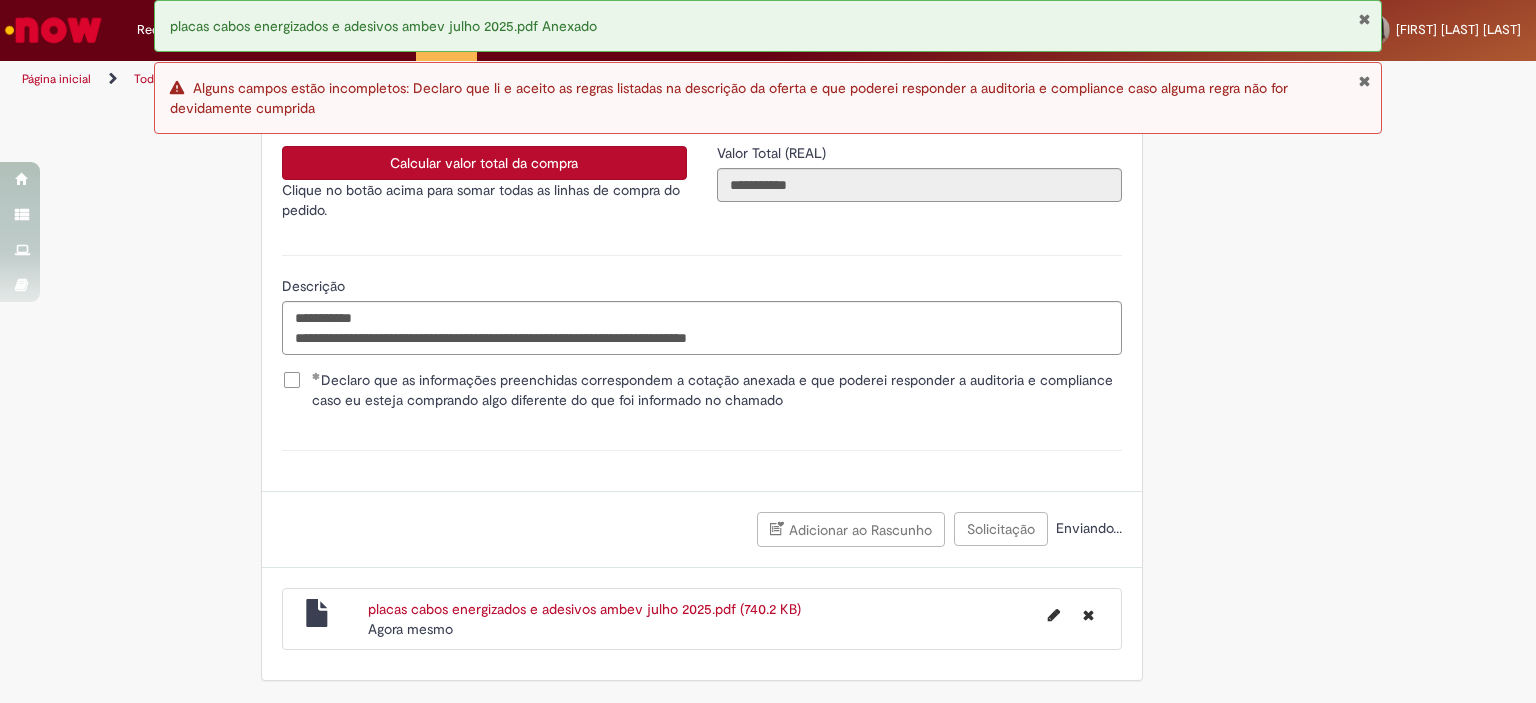scroll, scrollTop: 3604, scrollLeft: 0, axis: vertical 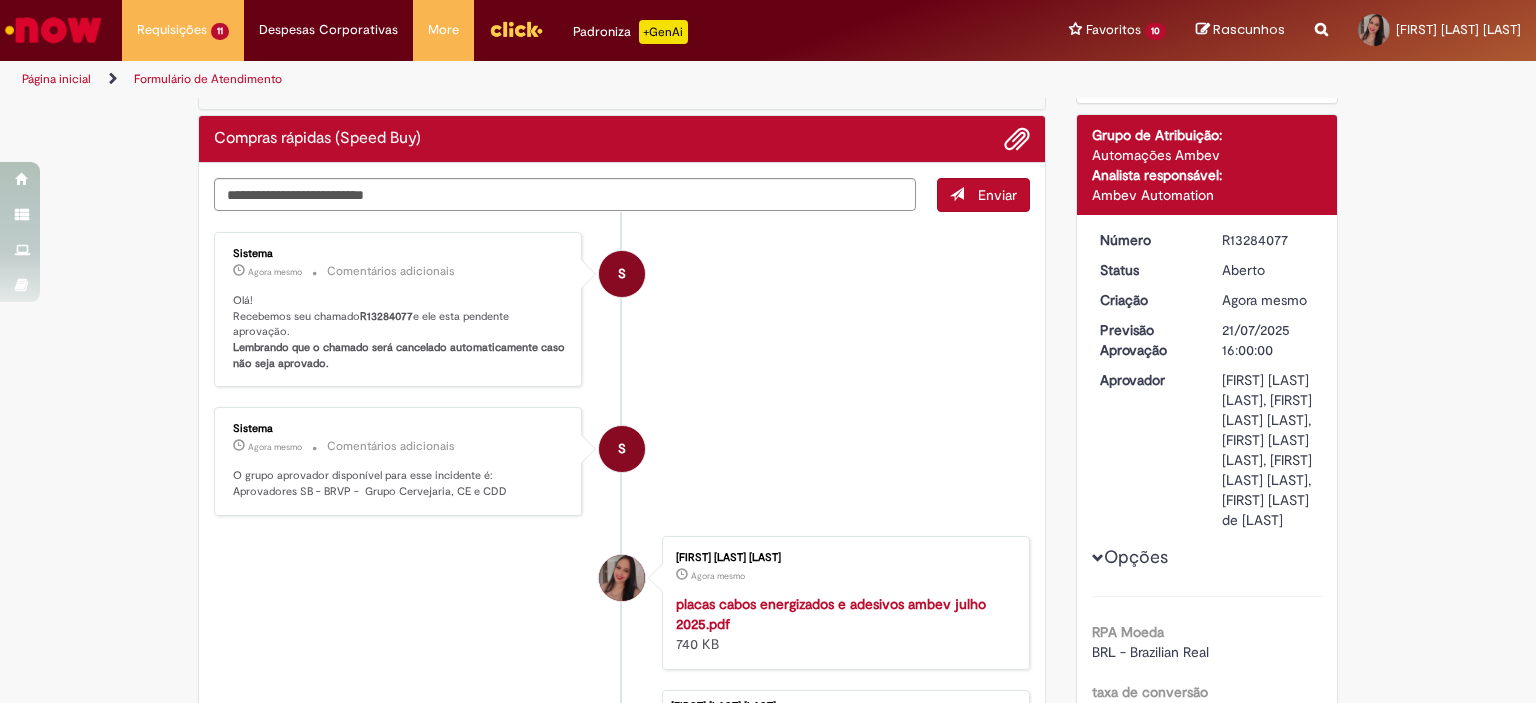 drag, startPoint x: 1212, startPoint y: 240, endPoint x: 1283, endPoint y: 238, distance: 71.02816 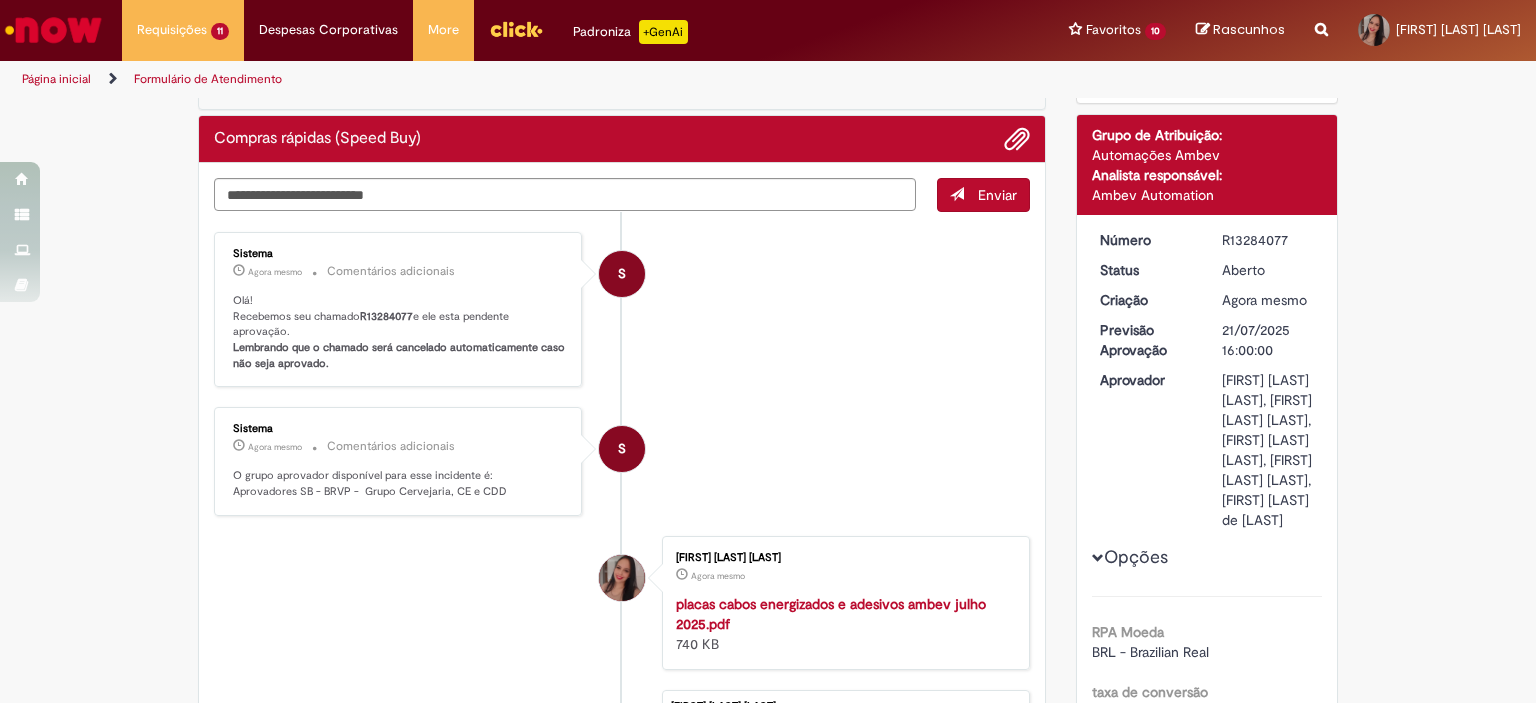 scroll, scrollTop: 0, scrollLeft: 0, axis: both 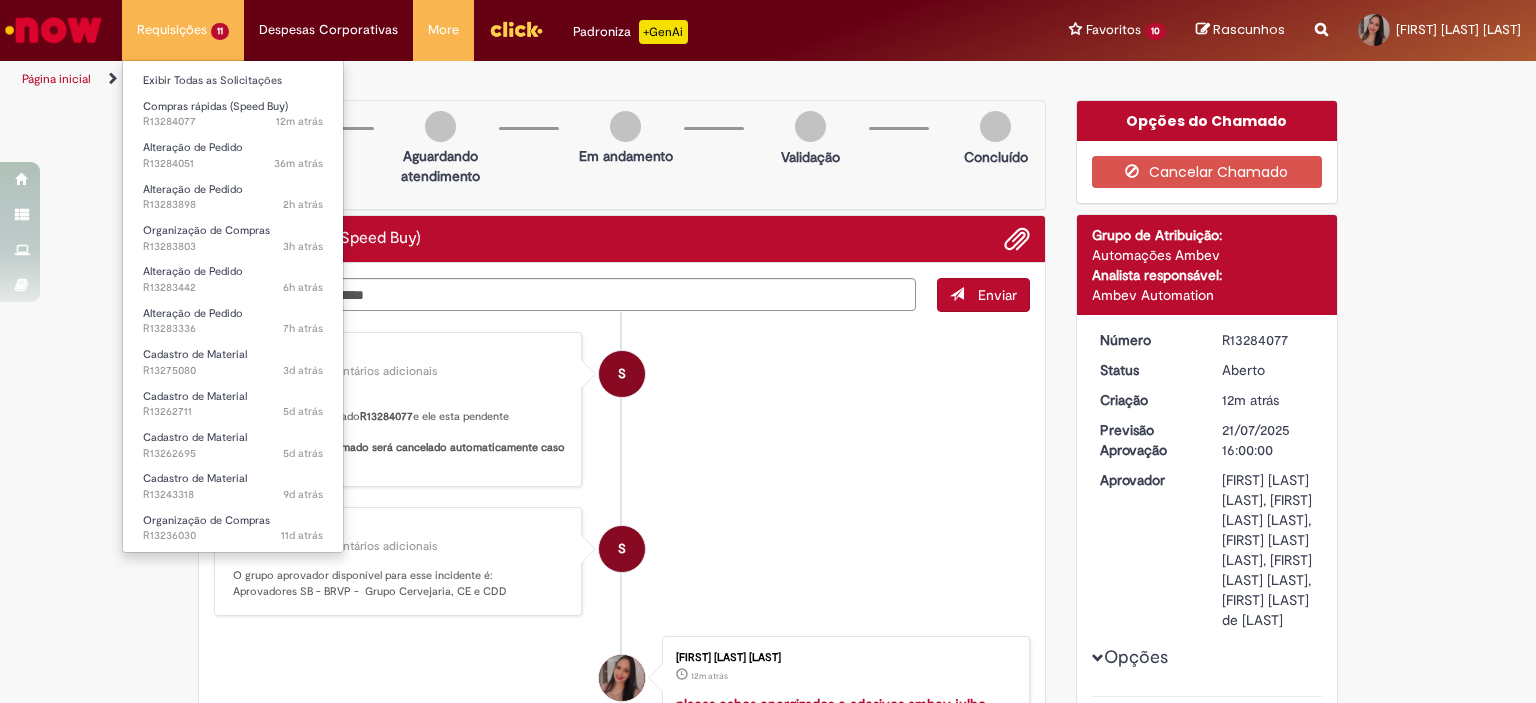 click on "Requisições   11
Exibir Todas as Solicitações
Compras rápidas (Speed Buy)
12m atrás 12 minutos atrás  R13284077
Alteração de Pedido
36m atrás 36 minutos atrás  R13284051
Alteração de Pedido
2h atrás 2 horas atrás  R13283898
Organização de Compras
3h atrás 3 horas atrás  R13283803
Alteração de Pedido
6h atrás 6 horas atrás  R13283442
Alteração de Pedido
7h atrás 7 horas atrás  R13283336
Cadastro de Material
3d atrás 3 dias atrás  R13275080
Cadastro de Material
5d atrás 5 dias atrás  R13262711
Cadastro de Material
5d atrás 5 dias atrás  R13262695
Cadastro de Material
9d atrás 9 dias atrás  R13243318
Organização de Compras
11d atrás 11 dias atrás  R13236030" at bounding box center (183, 30) 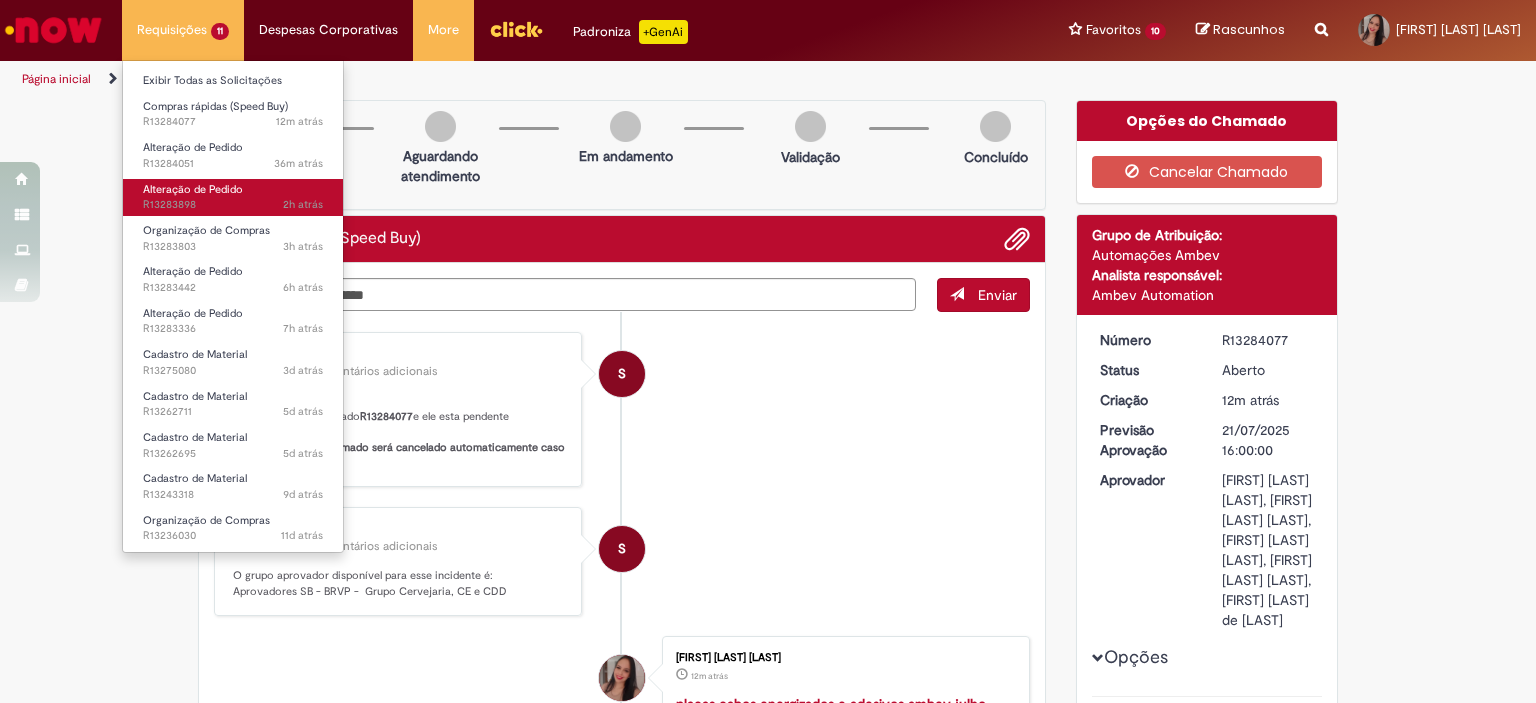 click on "Alteração de Pedido
2h atrás 2 horas atrás  R13283898" at bounding box center [233, 197] 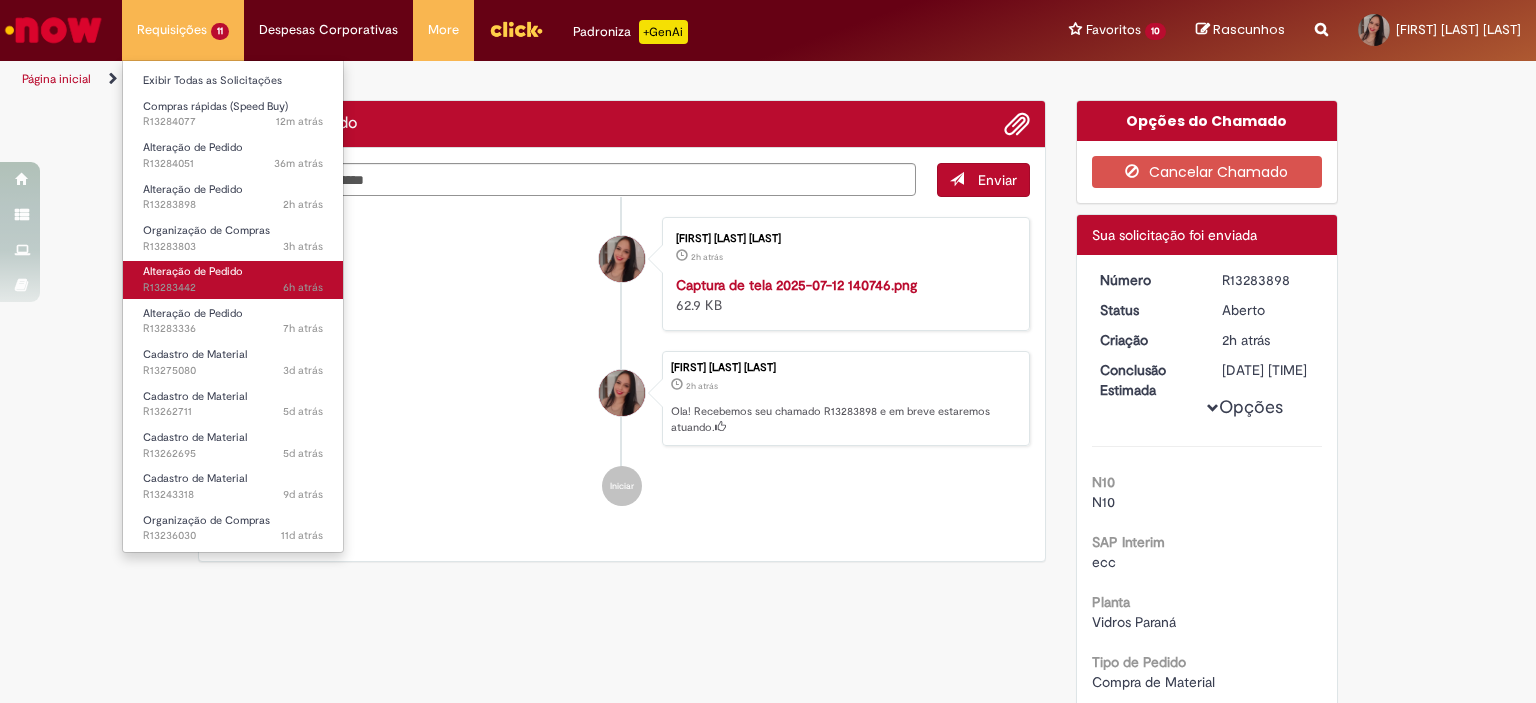 click on "Alteração de Pedido" at bounding box center [193, 271] 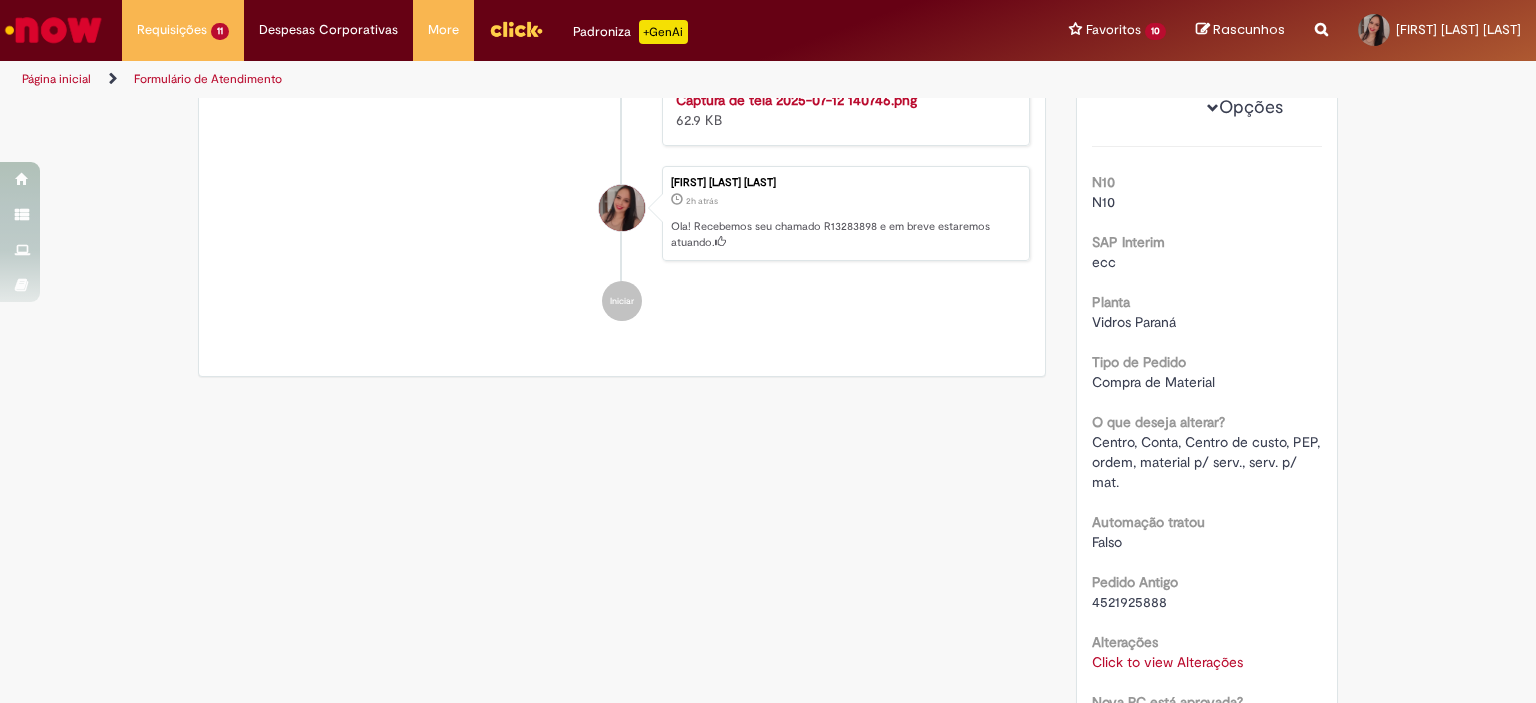 scroll, scrollTop: 400, scrollLeft: 0, axis: vertical 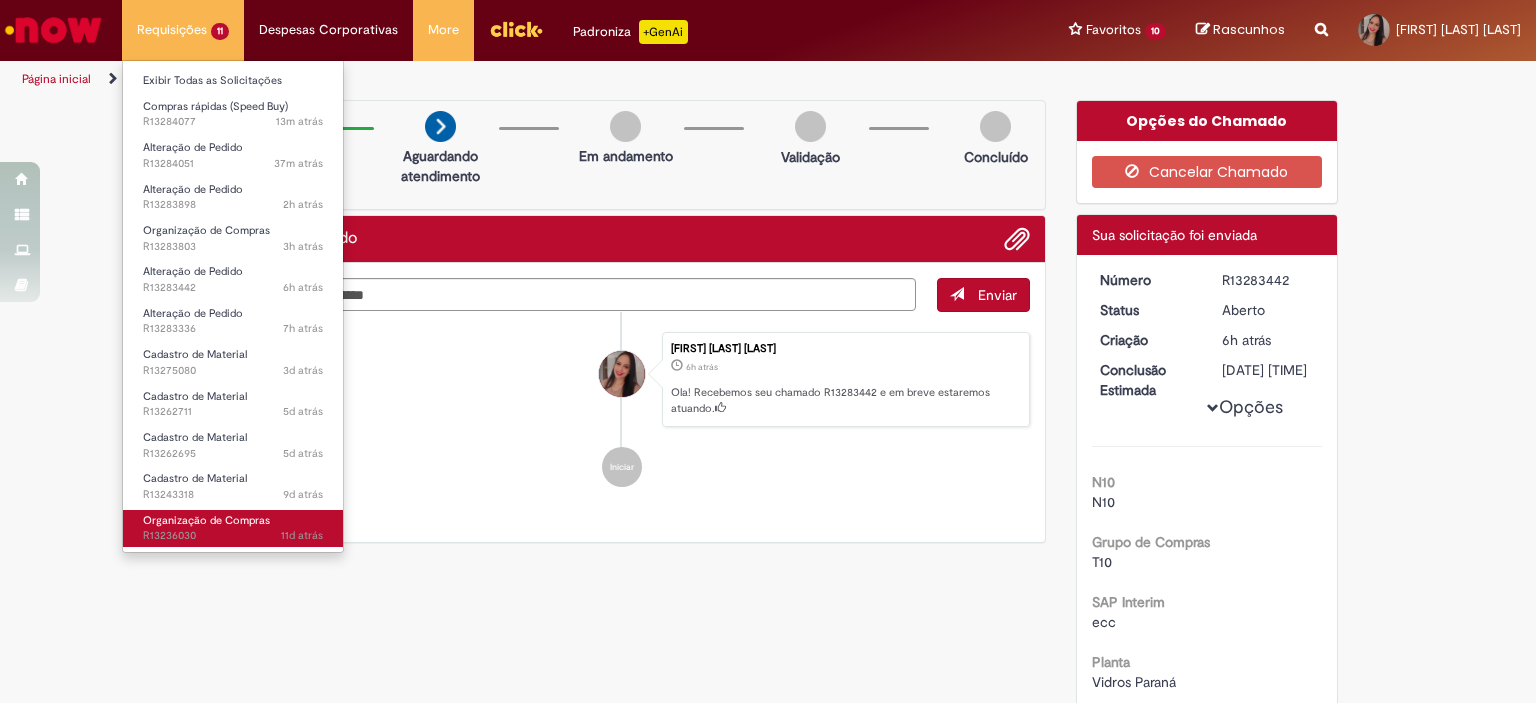 click on "Organização de Compras" at bounding box center (206, 520) 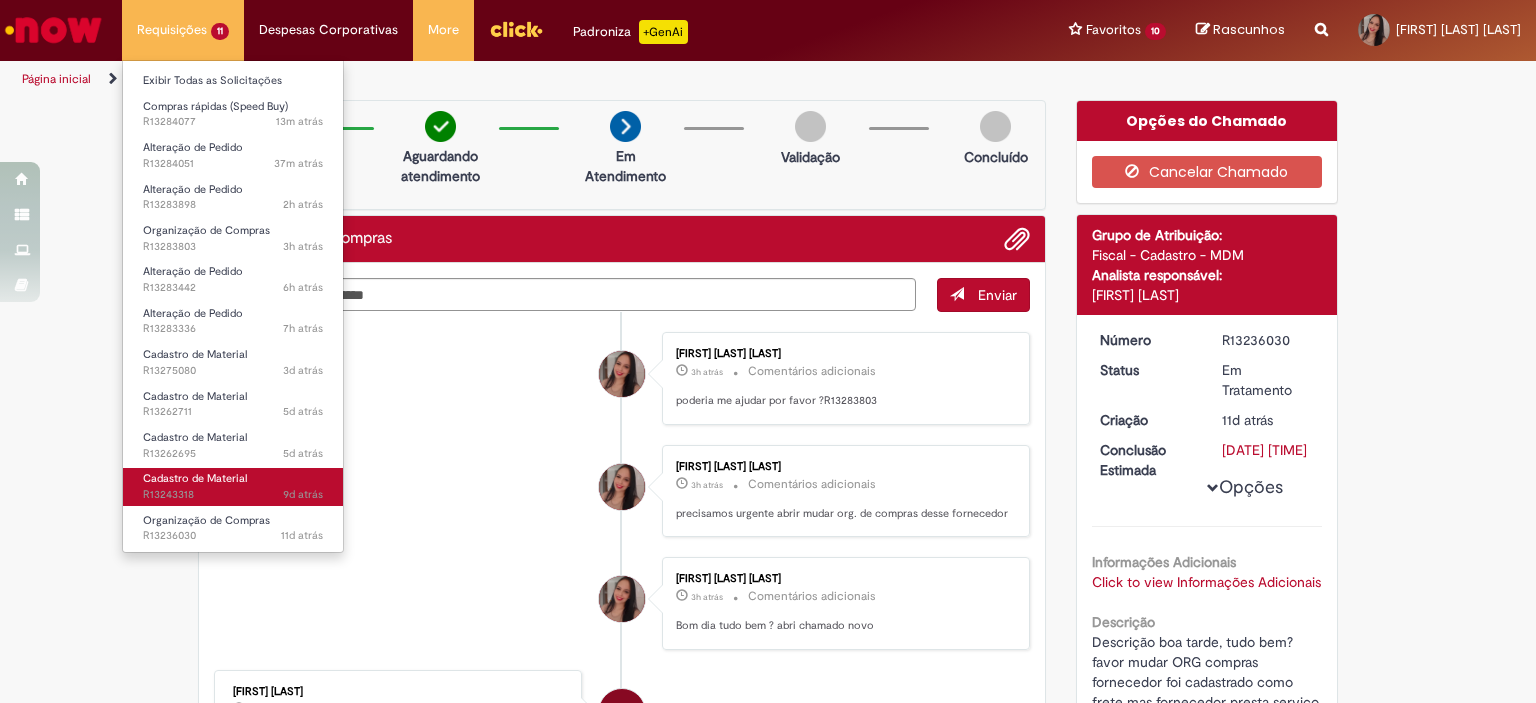 click on "Cadastro de Material" at bounding box center (195, 478) 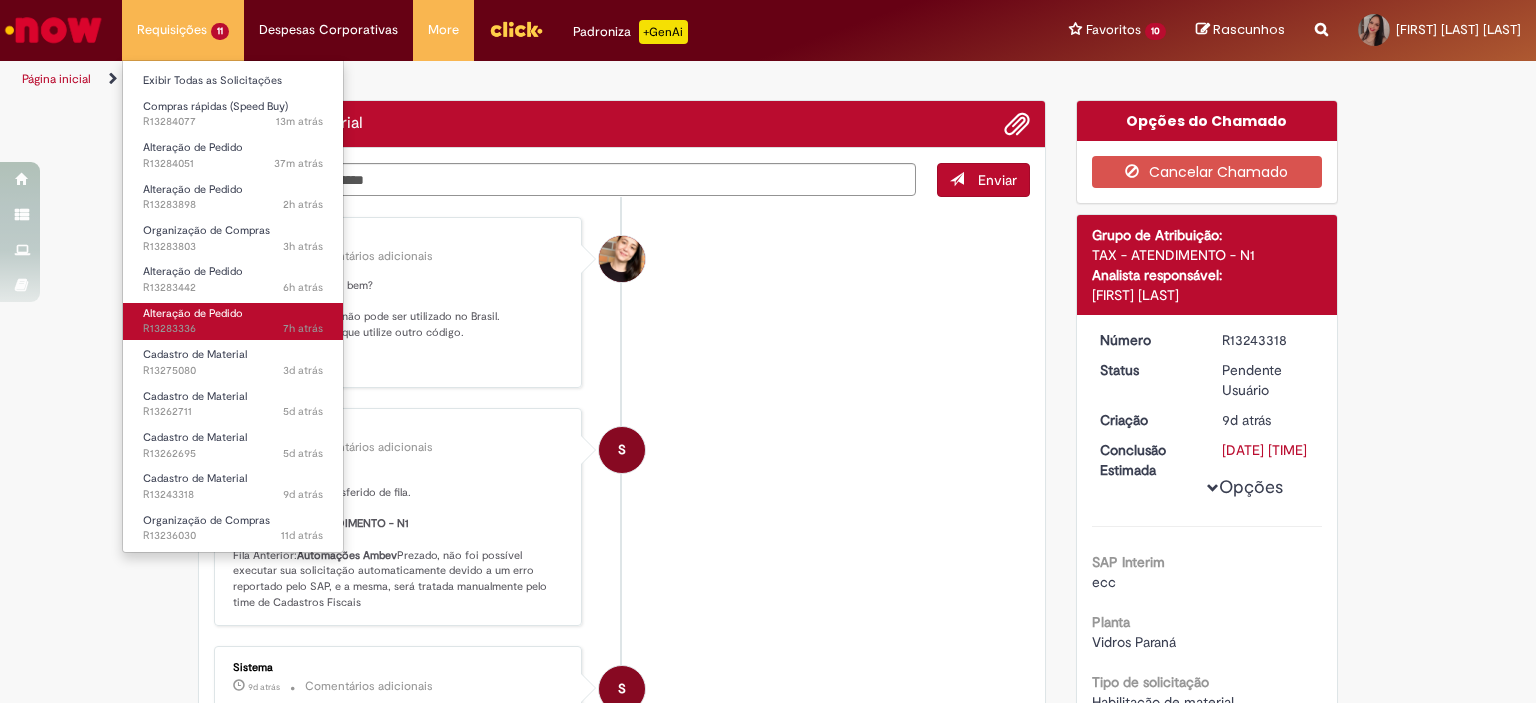 click on "7h atrás 7 horas atrás  R13283336" at bounding box center (233, 329) 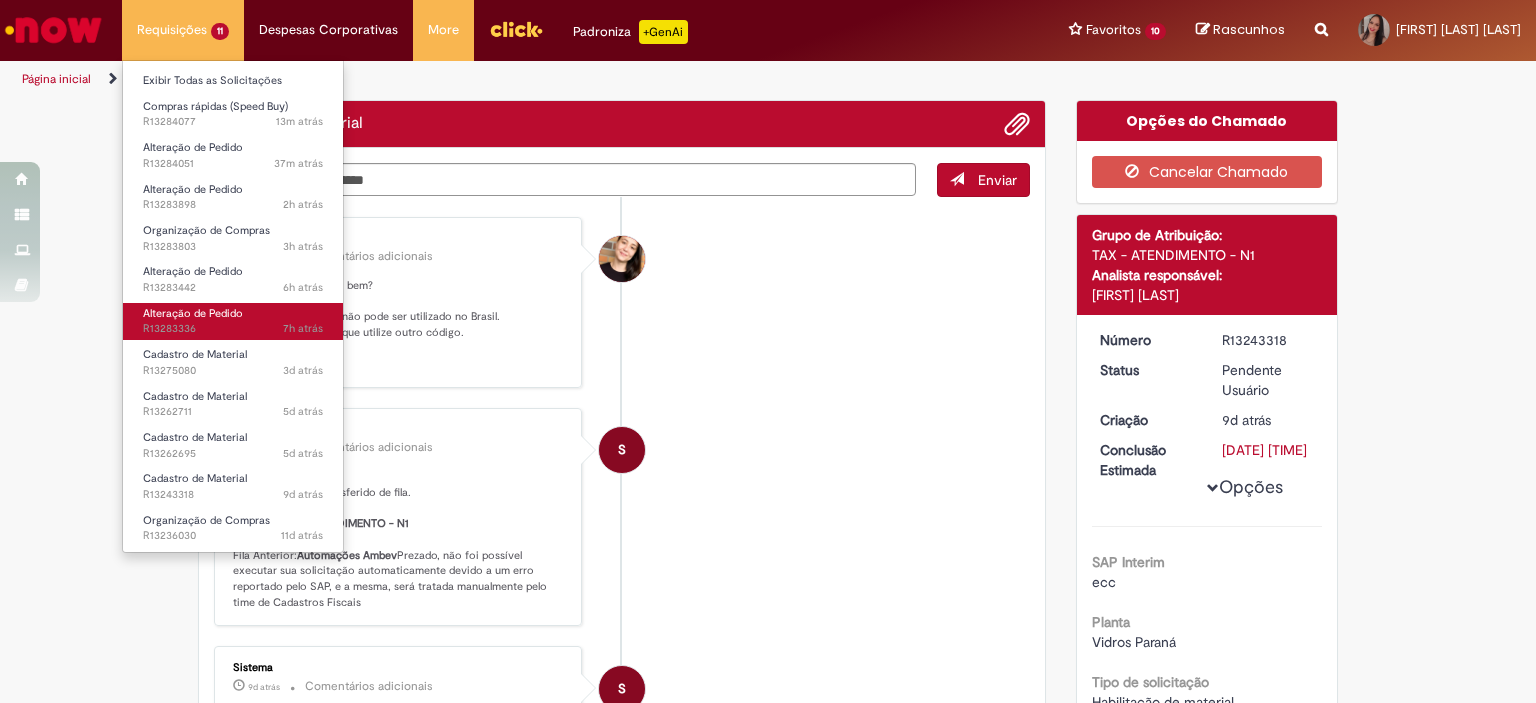 click on "7h atrás 7 horas atrás  R13283336" at bounding box center (233, 329) 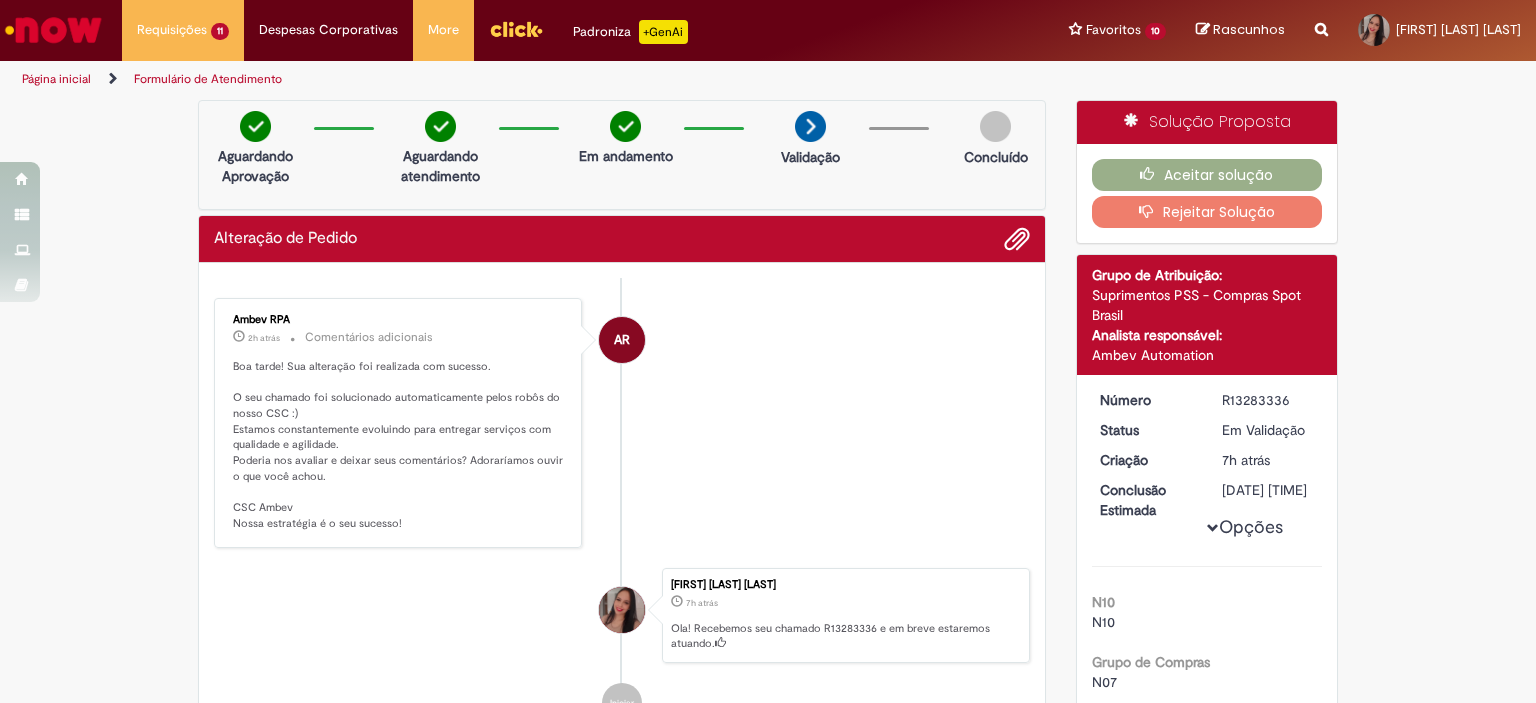 click on "AR
Ambev RPA
2h atrás 2 horas atrás     Comentários adicionais
Boa tarde! Sua alteração foi realizada com sucesso.
O seu chamado foi solucionado automaticamente pelos robôs do nosso CSC :)
Estamos constantemente evoluindo para entregar serviços com qualidade e agilidade.
Poderia nos avaliar e deixar seus comentários? Adoraríamos ouvir o que você achou.
CSC Ambev
Nossa estratégia é o seu sucesso!" at bounding box center [622, 423] 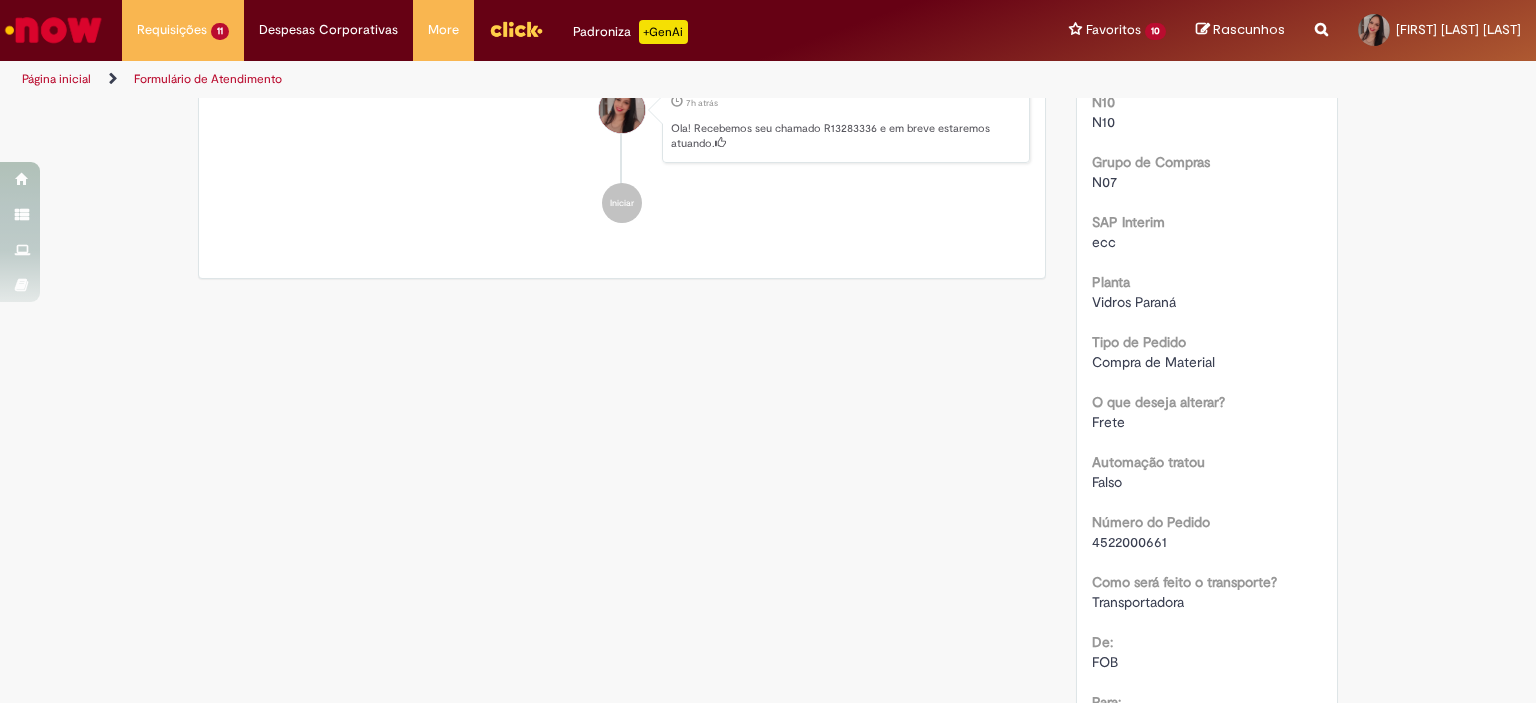 scroll, scrollTop: 600, scrollLeft: 0, axis: vertical 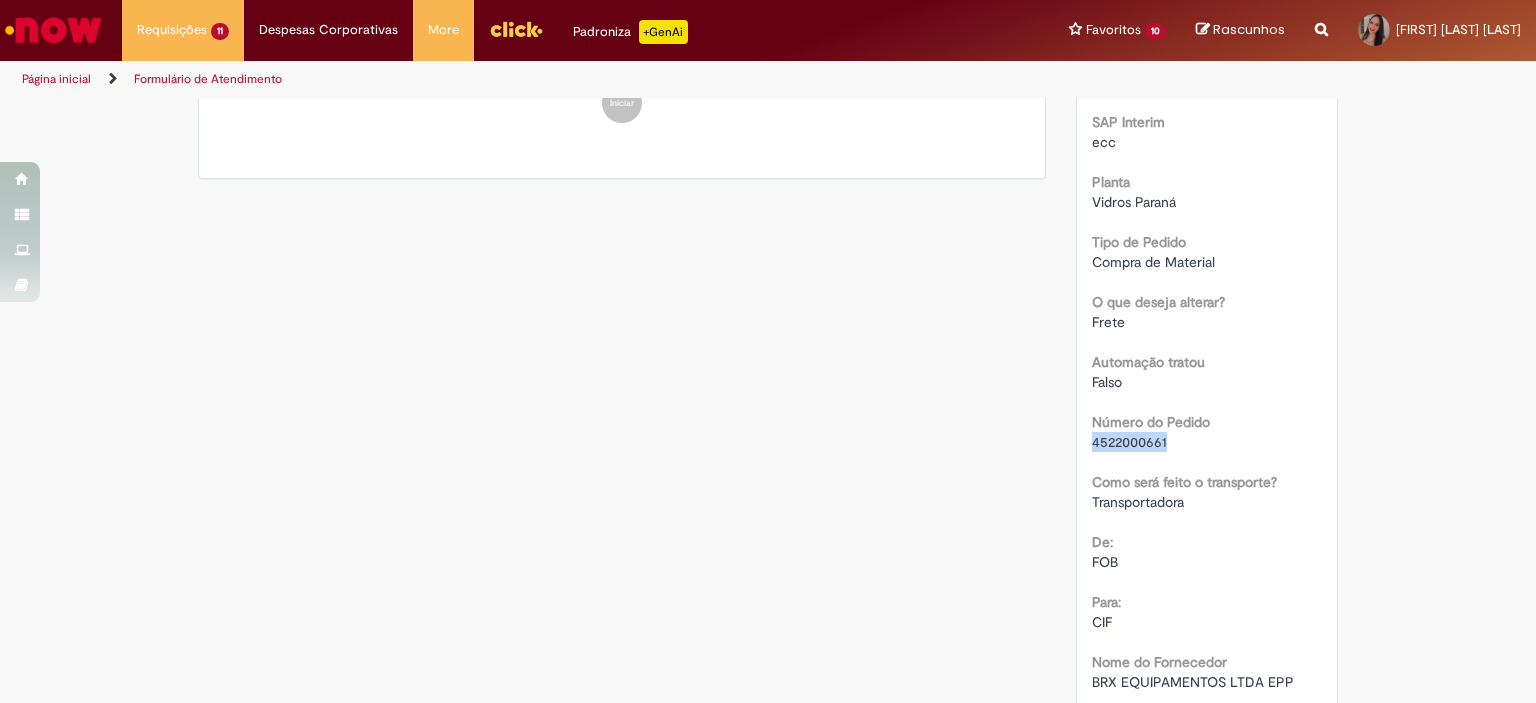 drag, startPoint x: 1160, startPoint y: 469, endPoint x: 1055, endPoint y: 468, distance: 105.00476 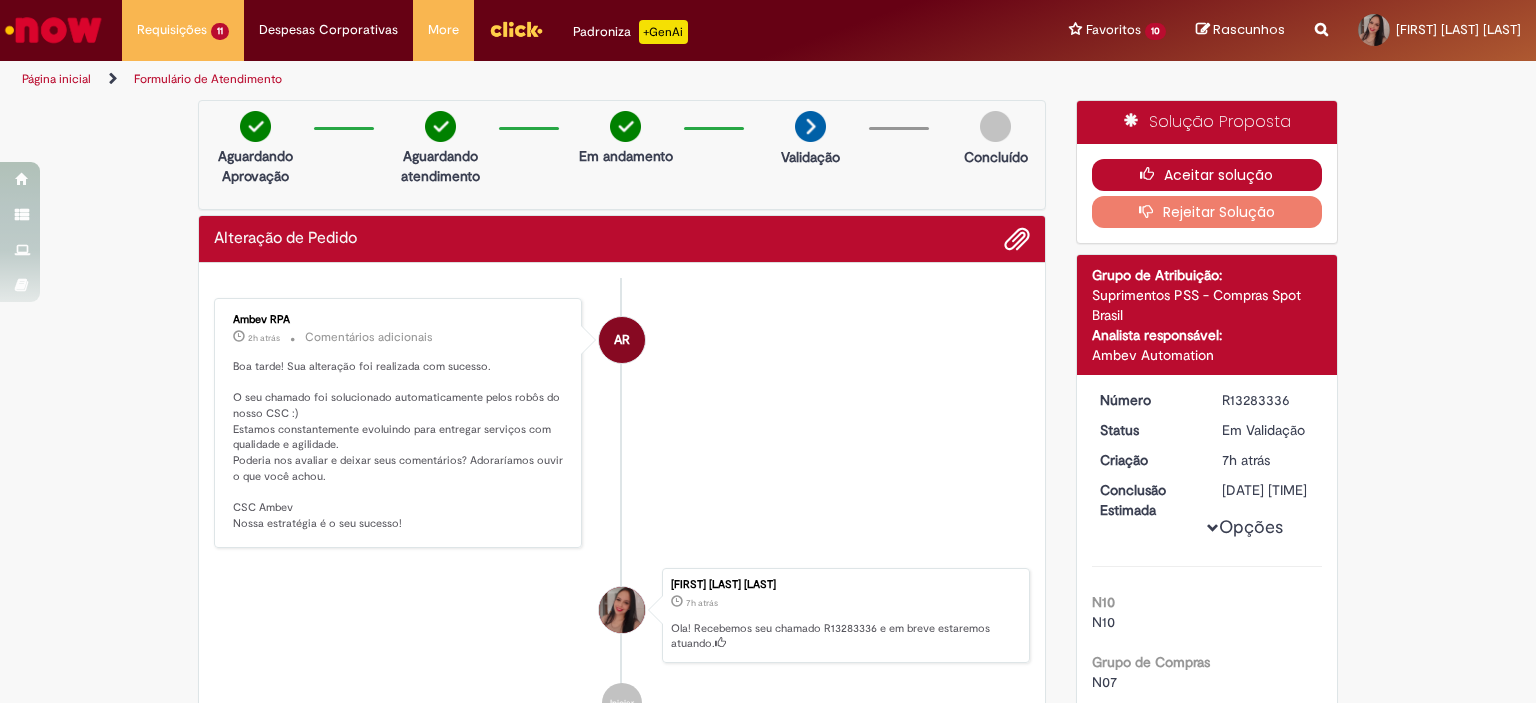 click at bounding box center (1152, 174) 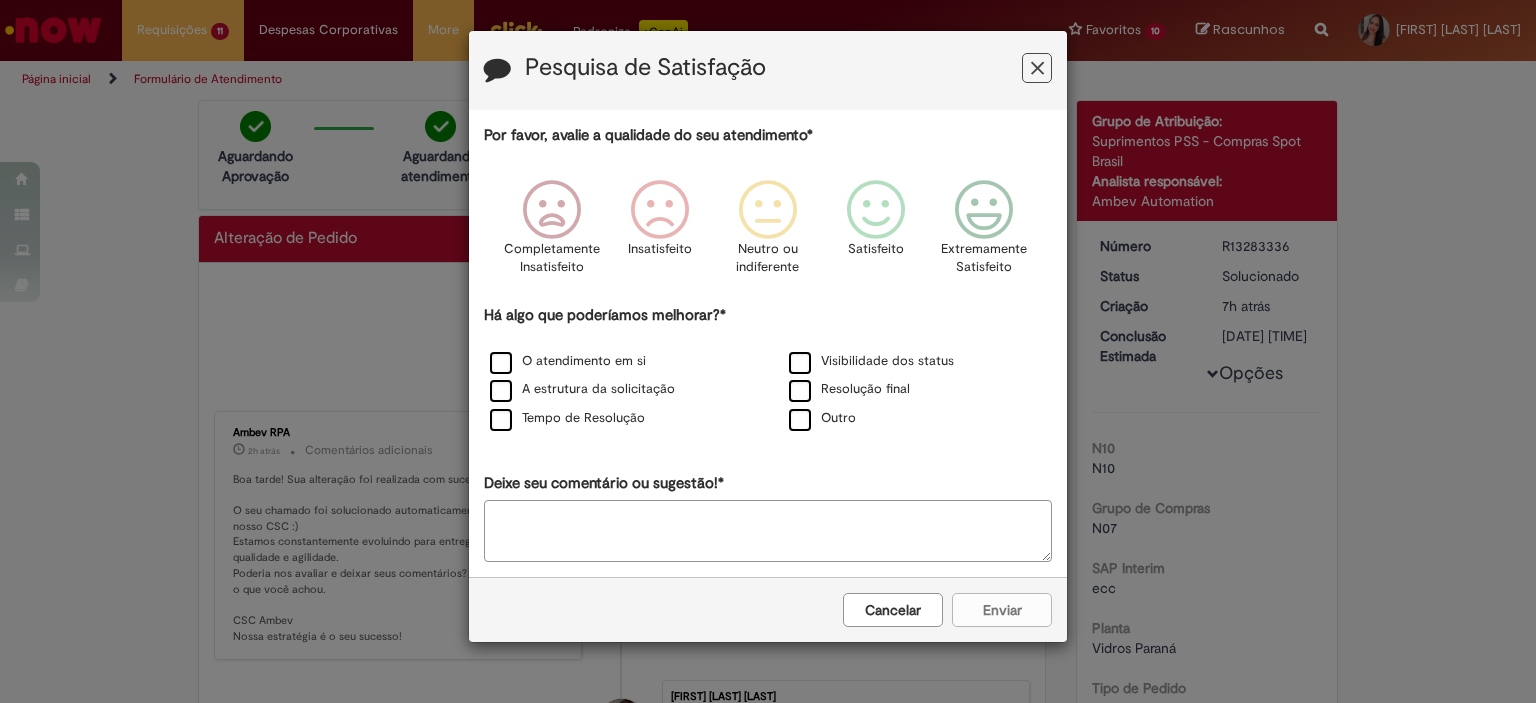 click at bounding box center (1037, 68) 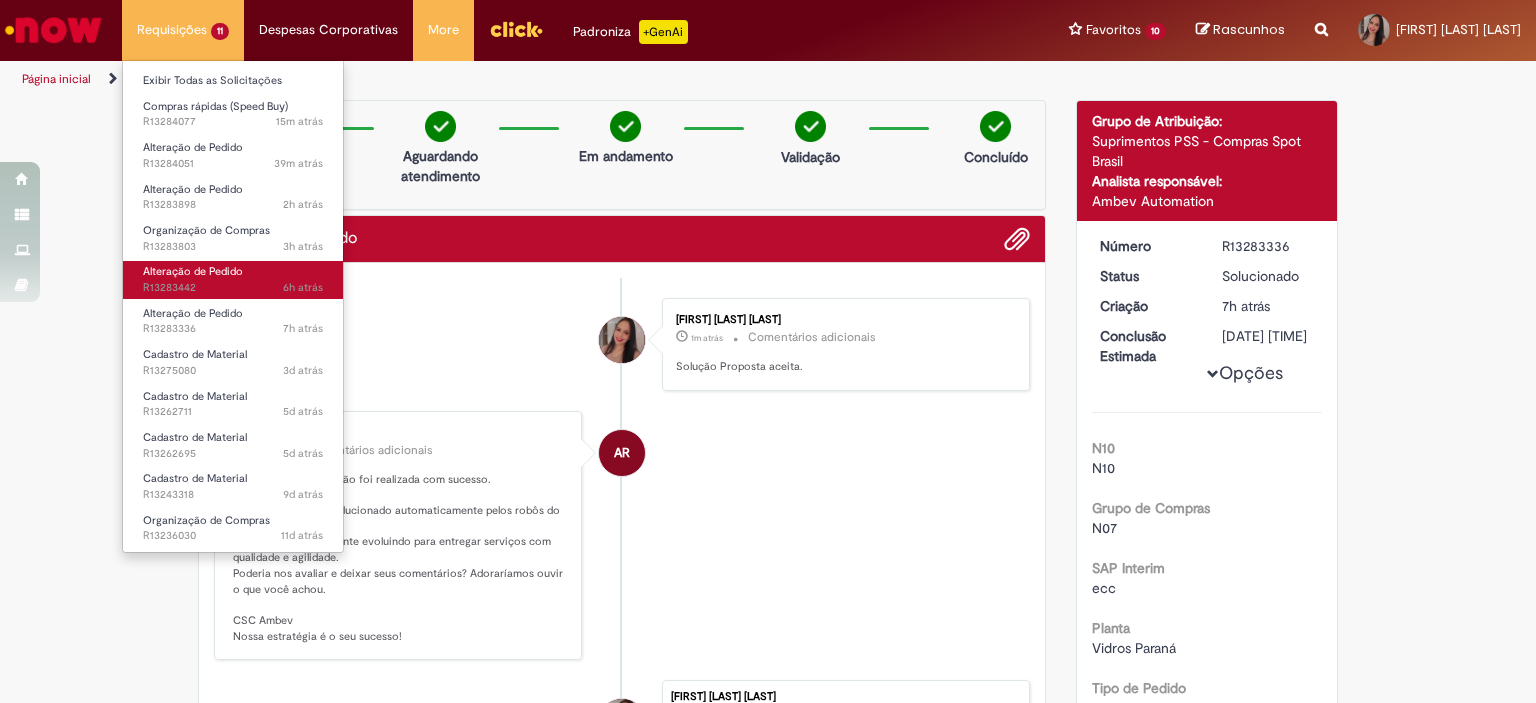 click on "Alteração de Pedido" at bounding box center (193, 271) 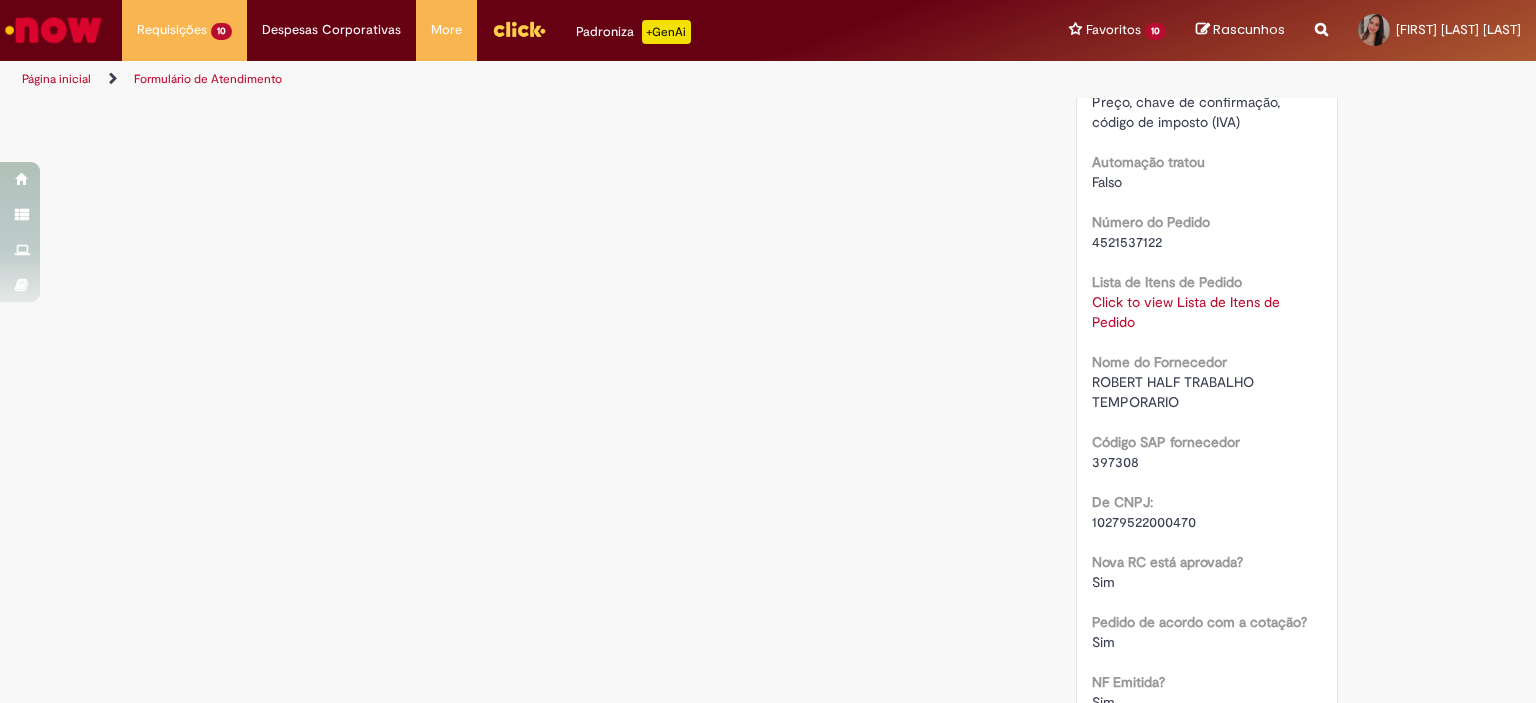 scroll, scrollTop: 0, scrollLeft: 0, axis: both 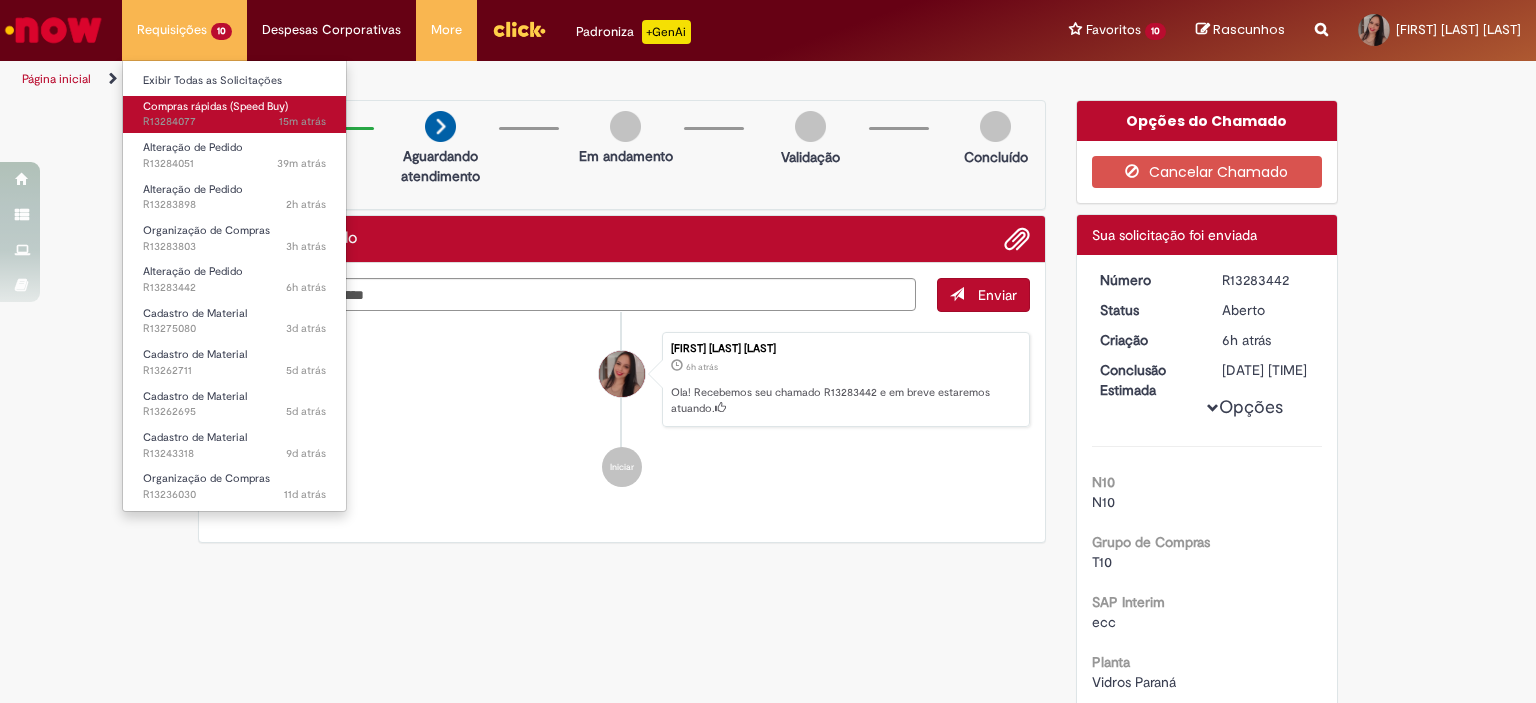 click on "Compras rápidas (Speed Buy)" at bounding box center [215, 106] 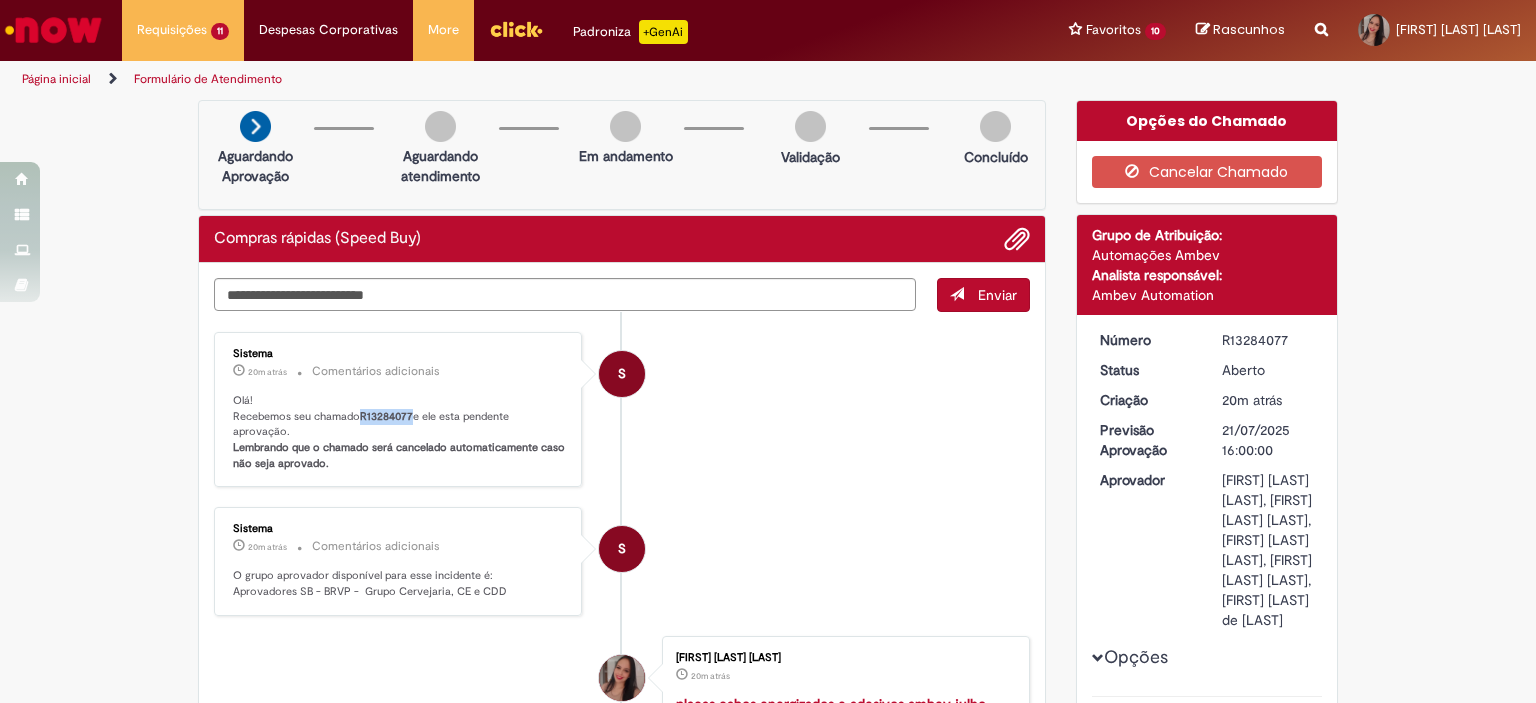 drag, startPoint x: 352, startPoint y: 416, endPoint x: 407, endPoint y: 411, distance: 55.226807 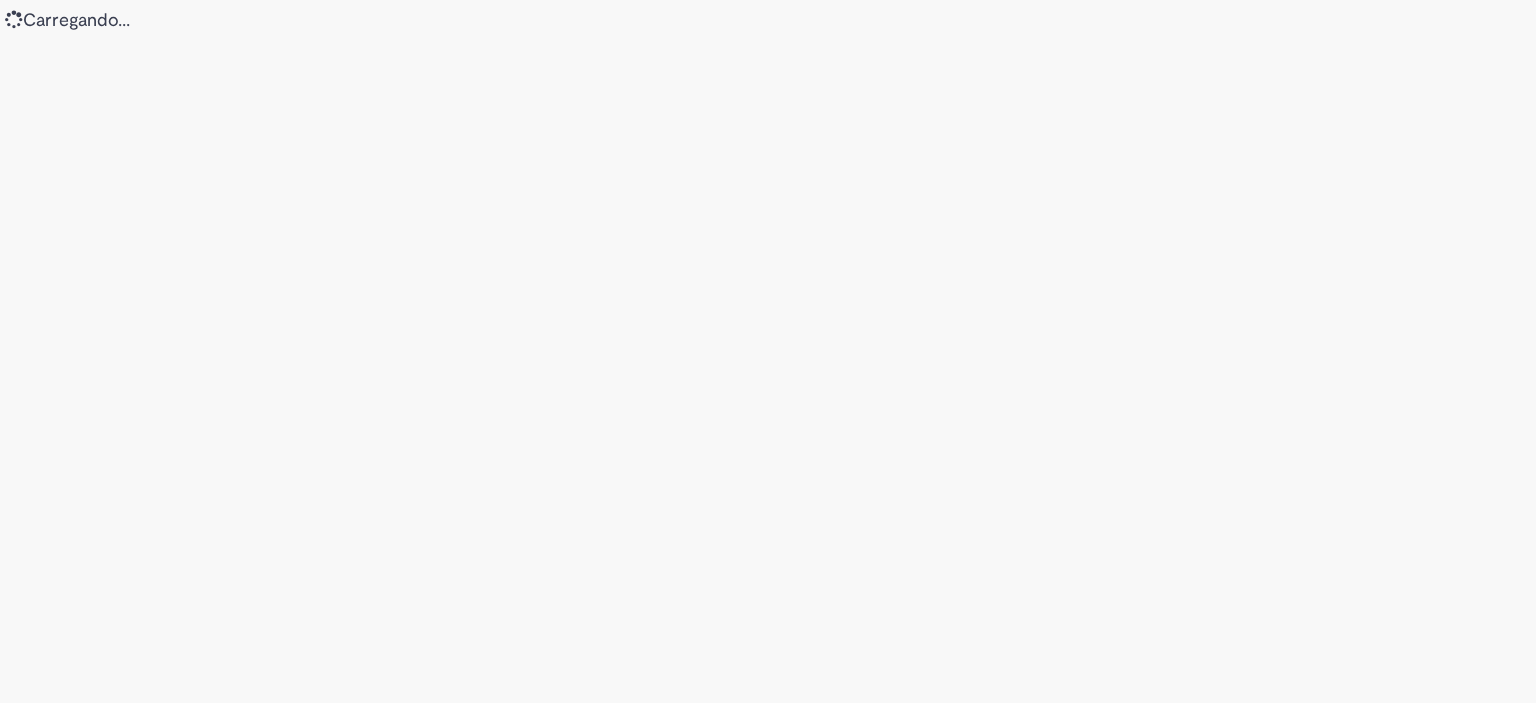 scroll, scrollTop: 0, scrollLeft: 0, axis: both 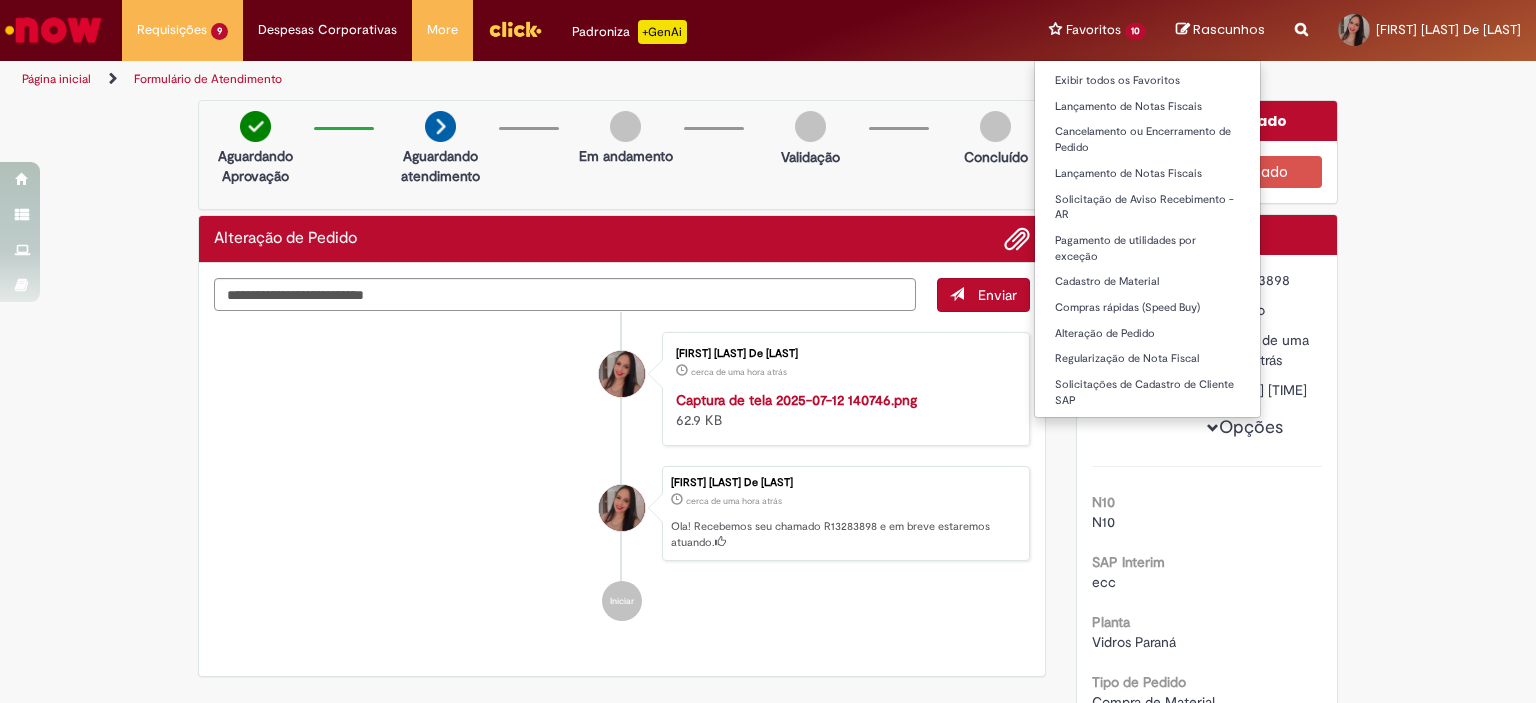 click on "Favoritos   10
Exibir todos os Favoritos
Lançamento de Notas Fiscais
Cancelamento ou Encerramento de Pedido
Lançamento de Notas Fiscais
Solicitação de Aviso Recebimento - AR
Pagamento de utilidades por exceção
Cadastro de Material
Compras rápidas (Speed Buy)
Alteração de Pedido
Regularização de Nota Fiscal
Solicitações de Cadastro de Cliente SAP" at bounding box center (1097, 30) 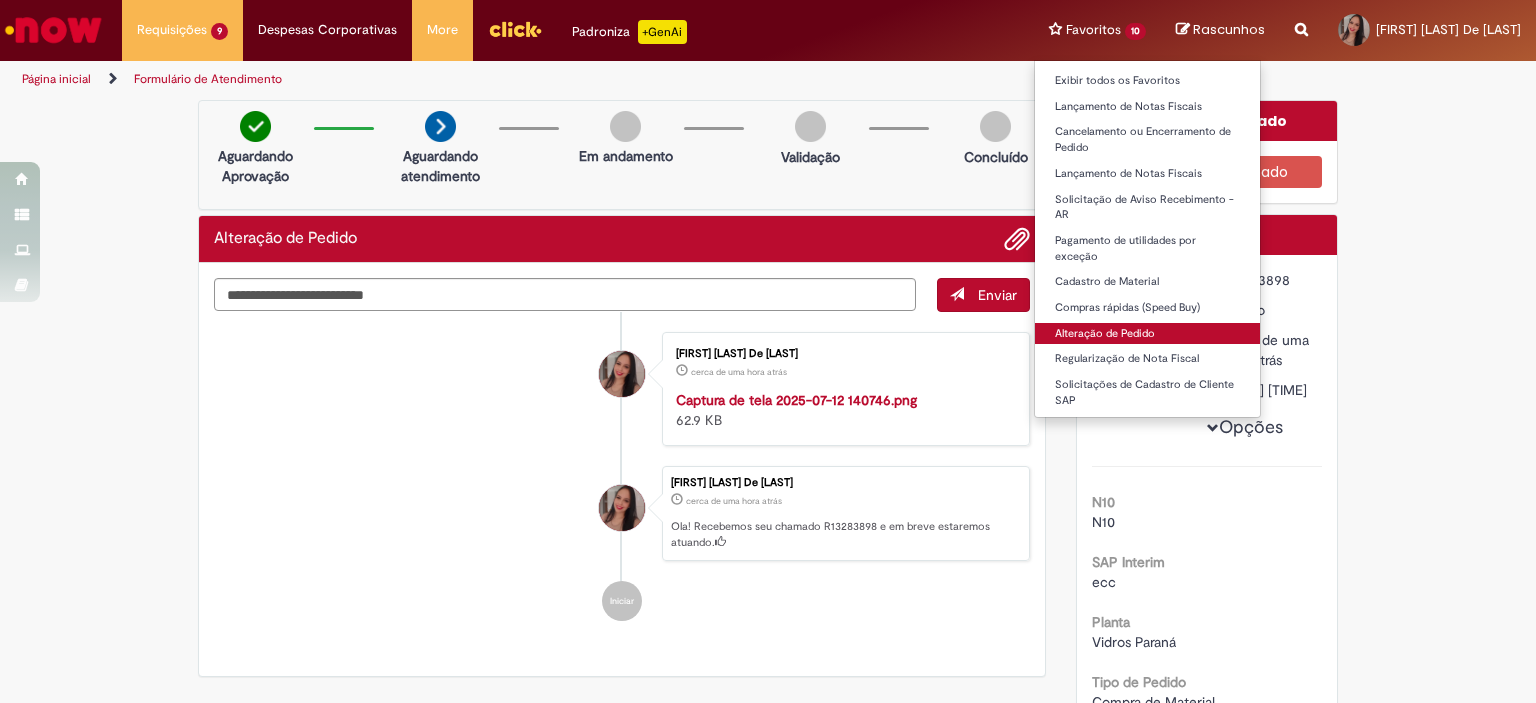click on "Alteração de Pedido" at bounding box center (1147, 334) 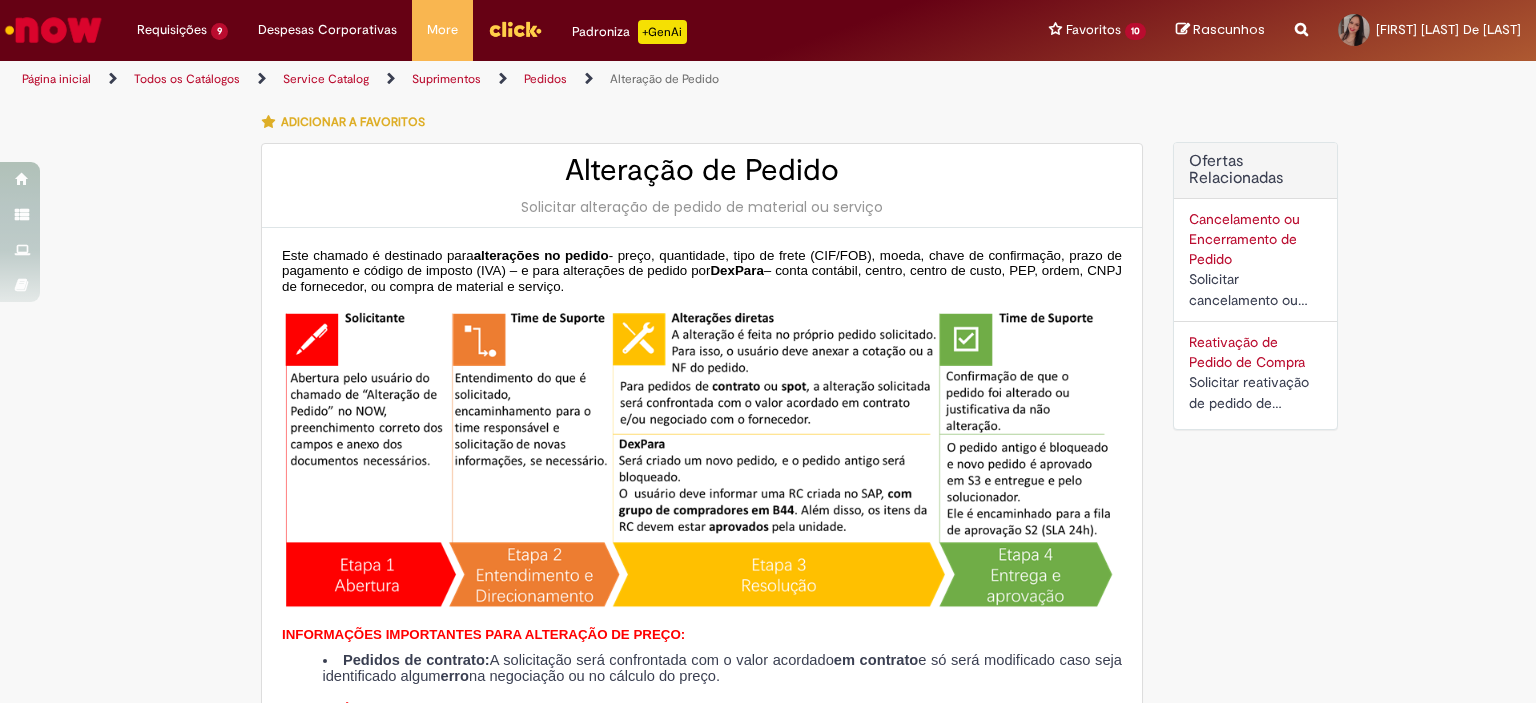 type on "********" 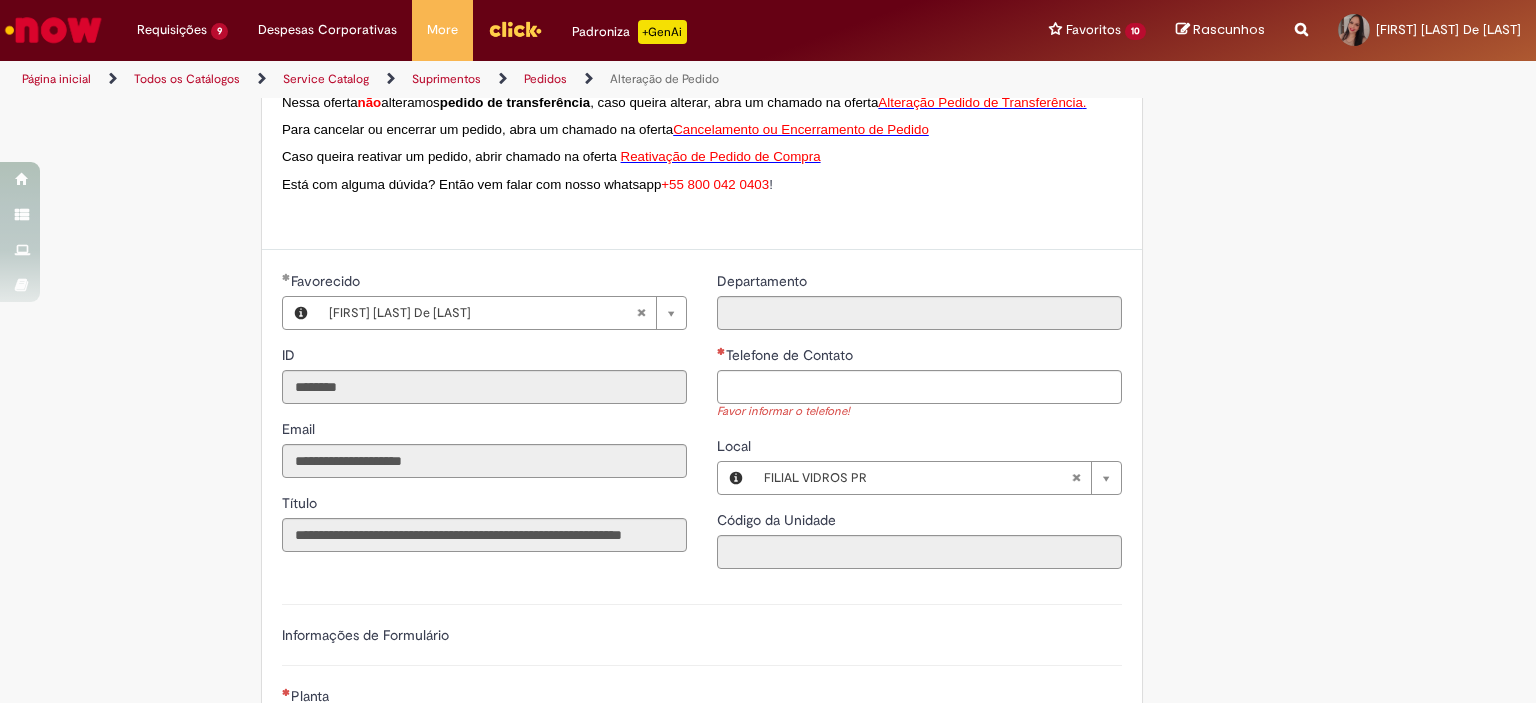 scroll, scrollTop: 800, scrollLeft: 0, axis: vertical 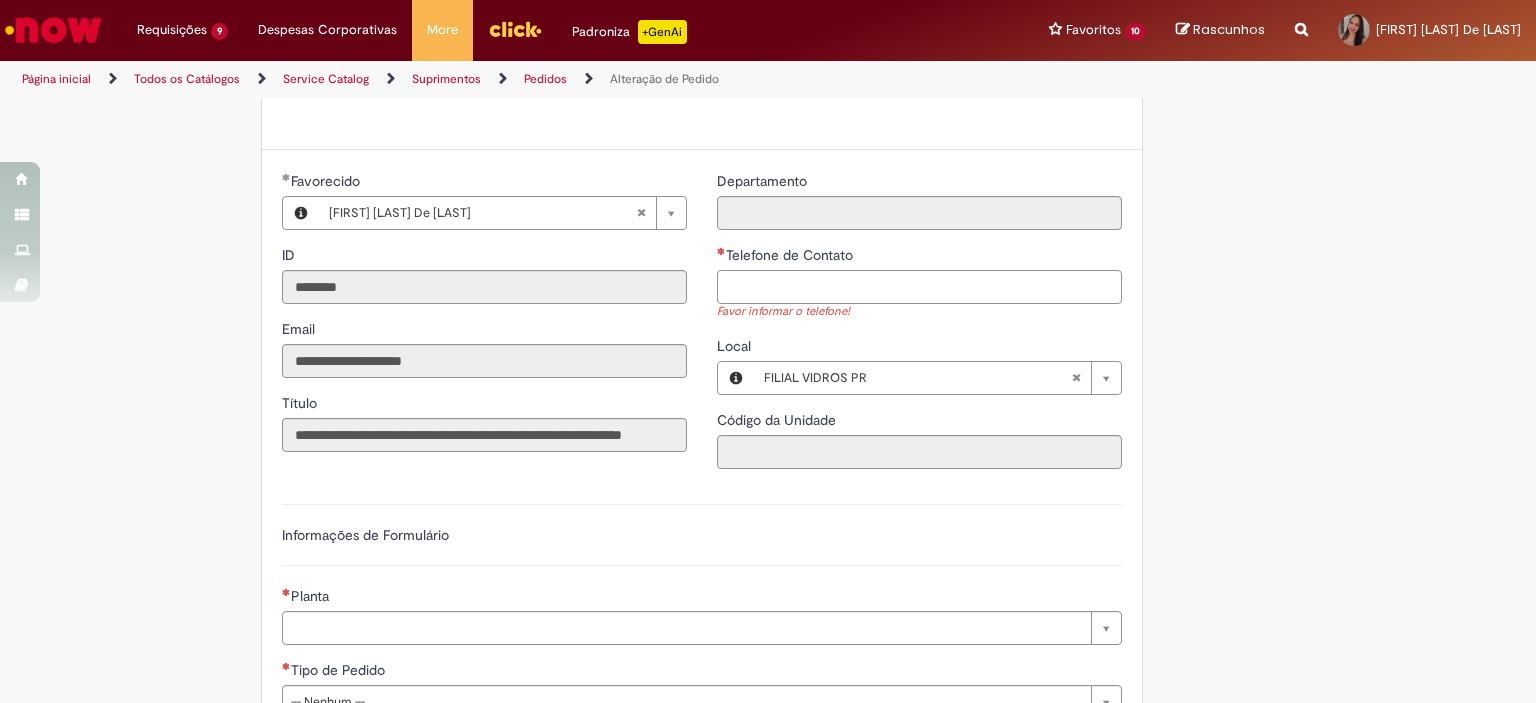 click on "Telefone de Contato" at bounding box center [919, 287] 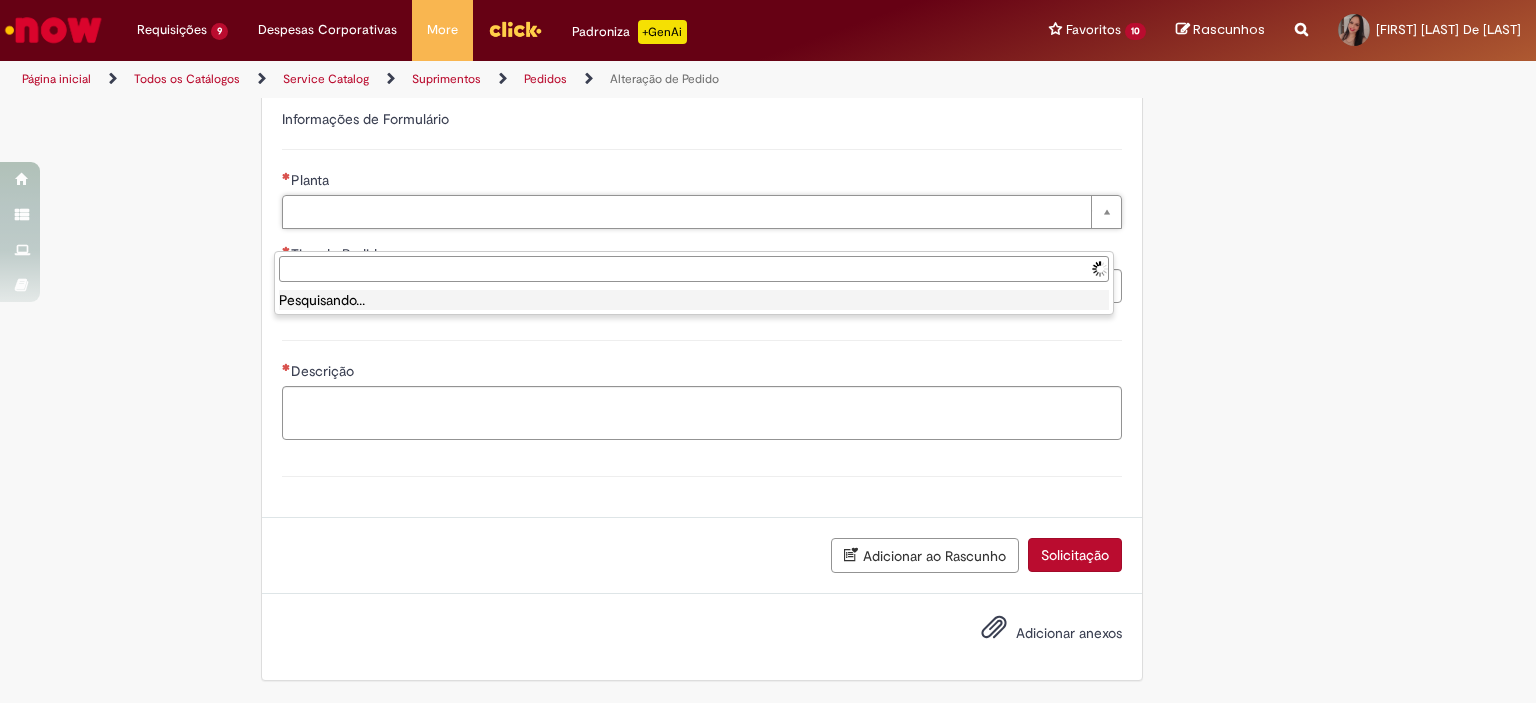 type on "**********" 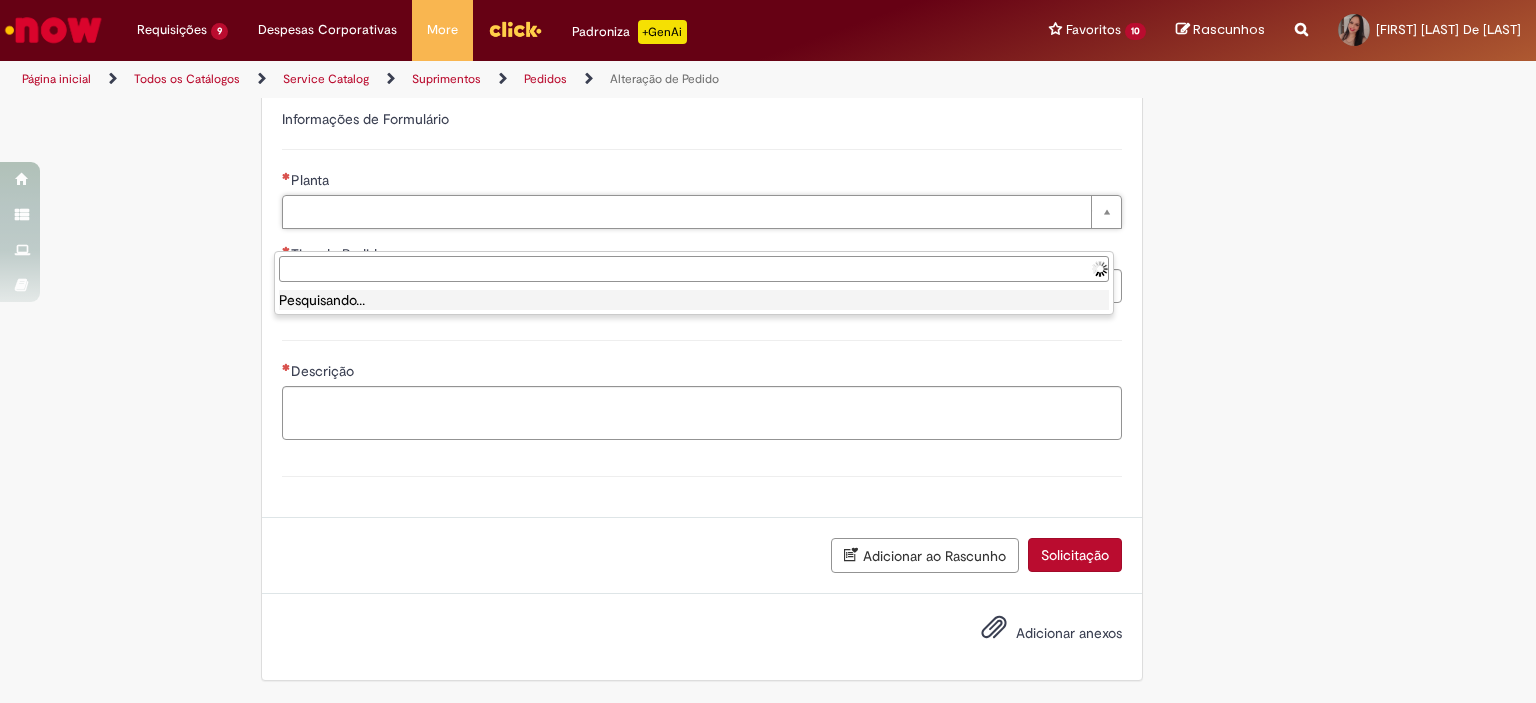 scroll, scrollTop: 1183, scrollLeft: 0, axis: vertical 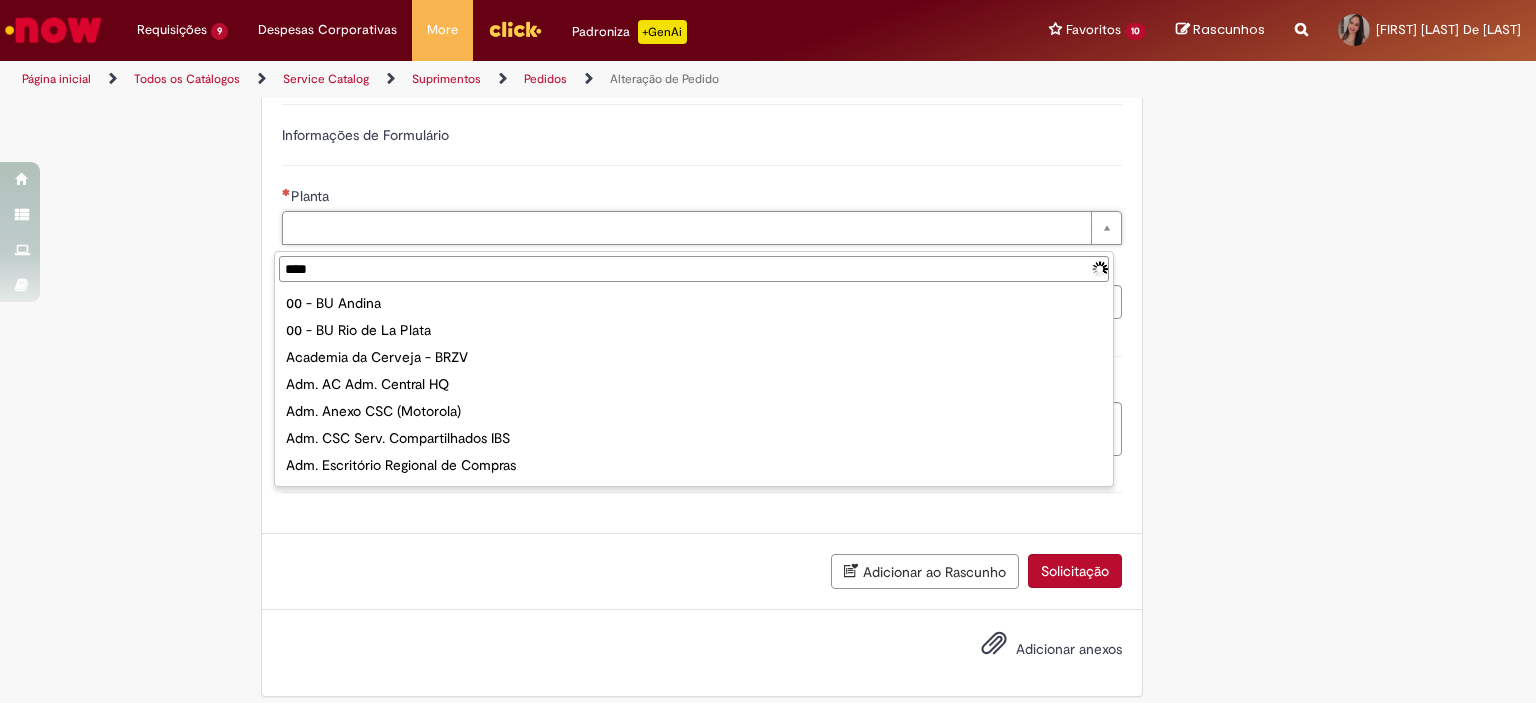 type on "*****" 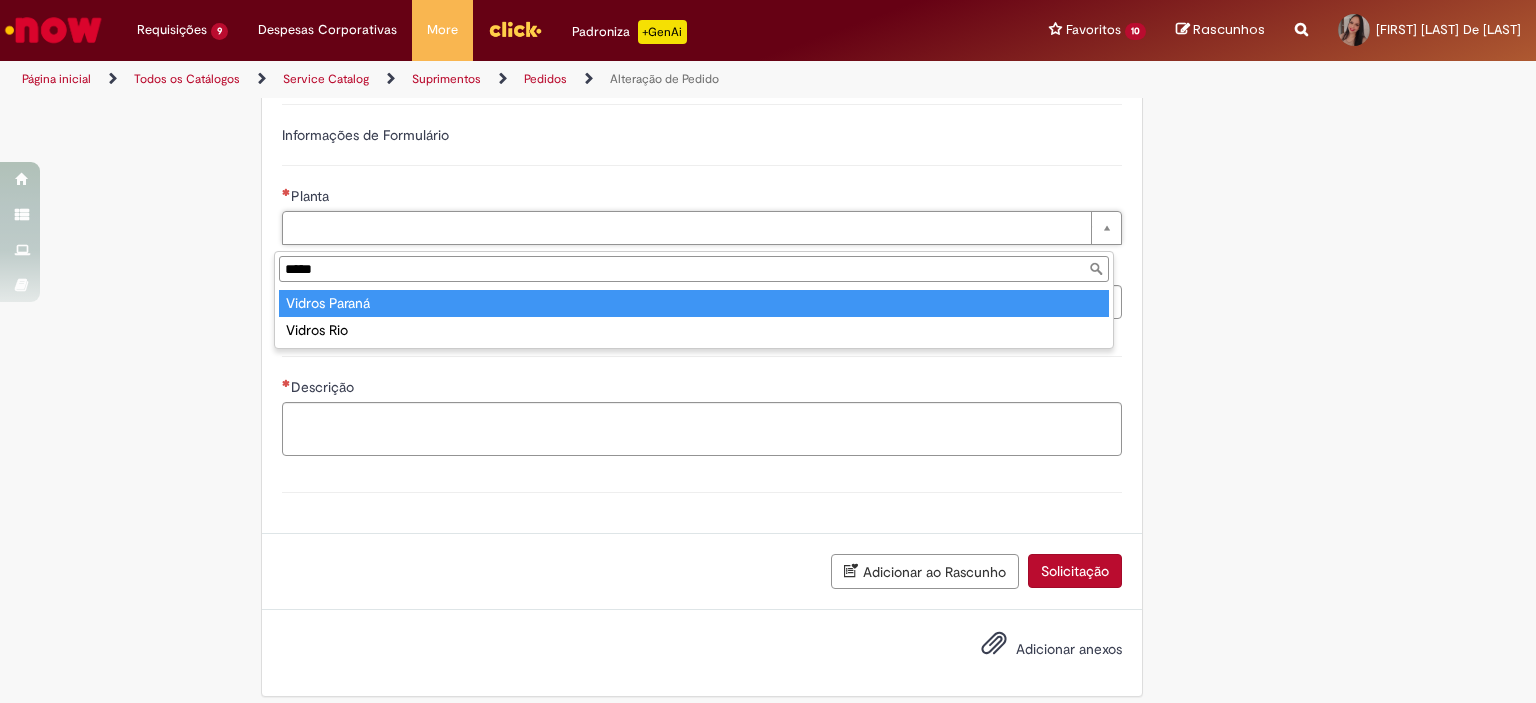 type on "**********" 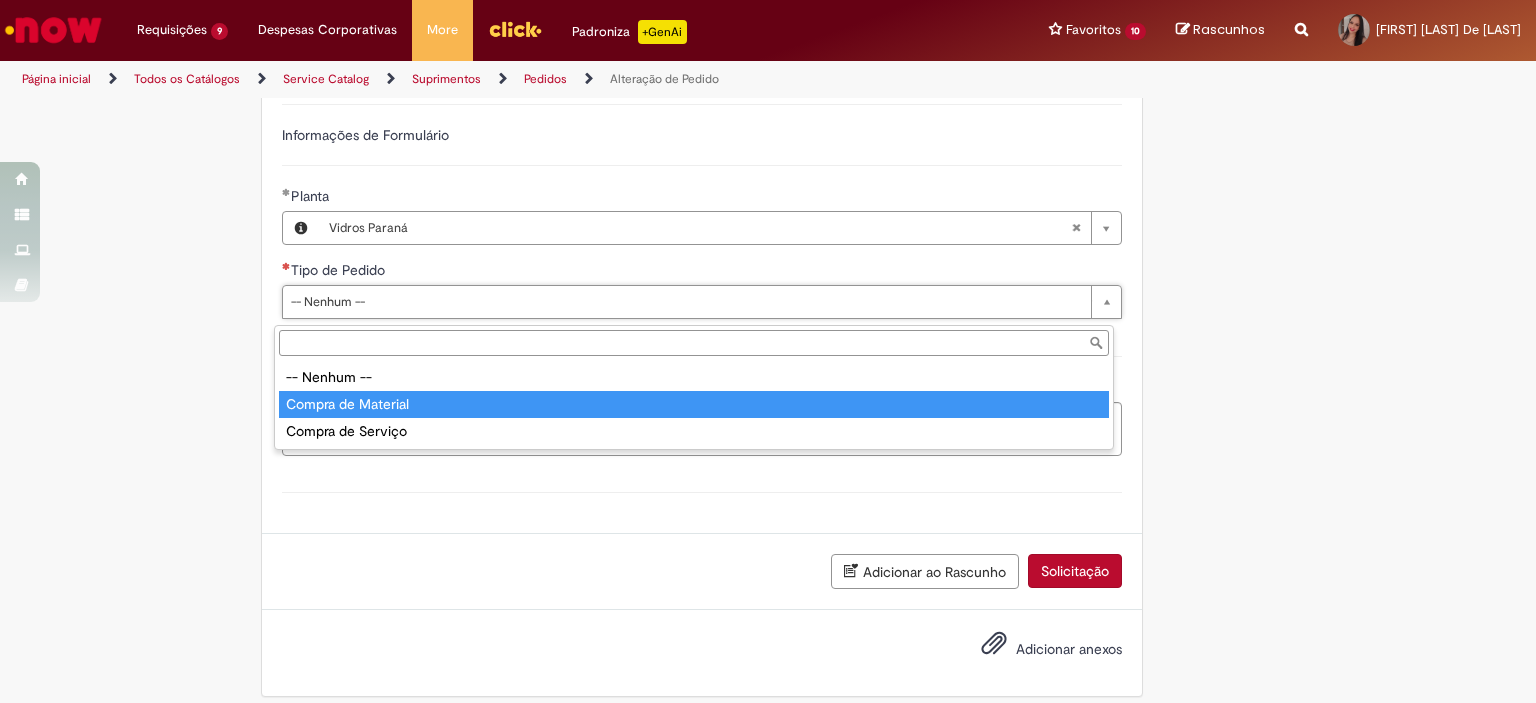 type on "**********" 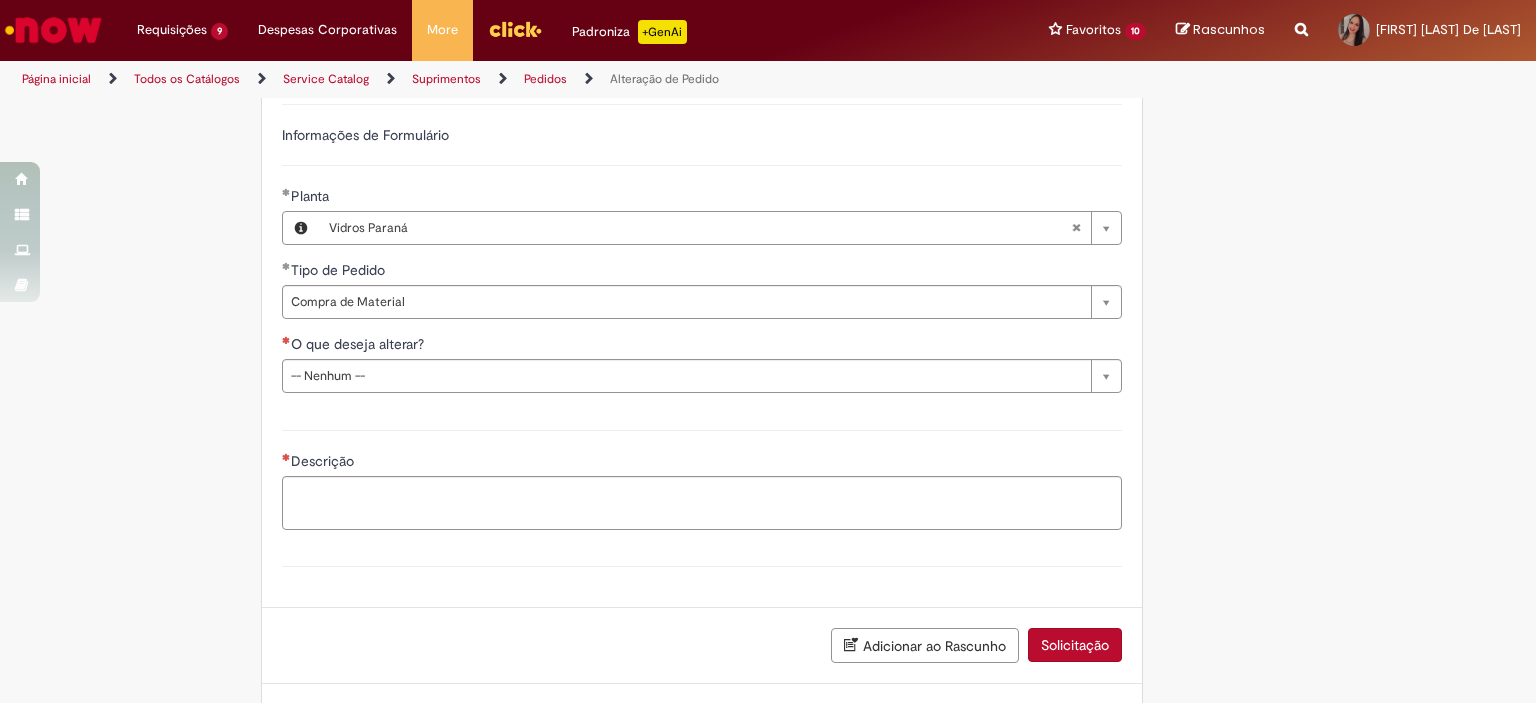 click on "Tire dúvidas com LupiAssist    +GenAI
Oi! Eu sou LupiAssist, uma Inteligência Artificial Generativa em constante aprendizado   Meu conteúdo é monitorado para trazer uma melhor experiência
Dúvidas comuns:
Só mais um instante, estou consultando nossas bases de conhecimento  e escrevendo a melhor resposta pra você!
Title
Lorem ipsum dolor sit amet    Fazer uma nova pergunta
Gerei esta resposta utilizando IA Generativa em conjunto com os nossos padrões. Em caso de divergência, os documentos oficiais prevalecerão.
Saiba mais em:
Ou ligue para:
E aí, te ajudei?
Sim, obrigado!" at bounding box center (768, -145) 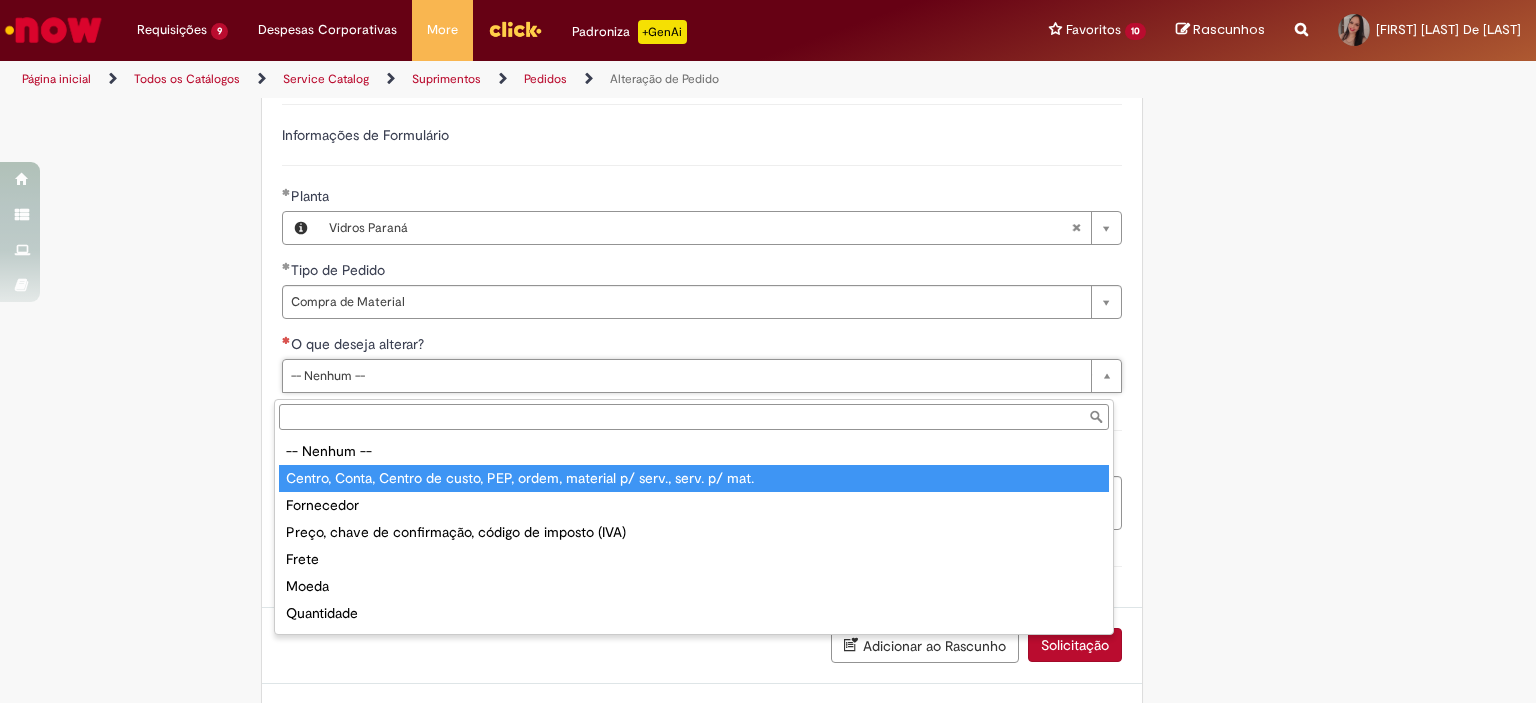 type on "**********" 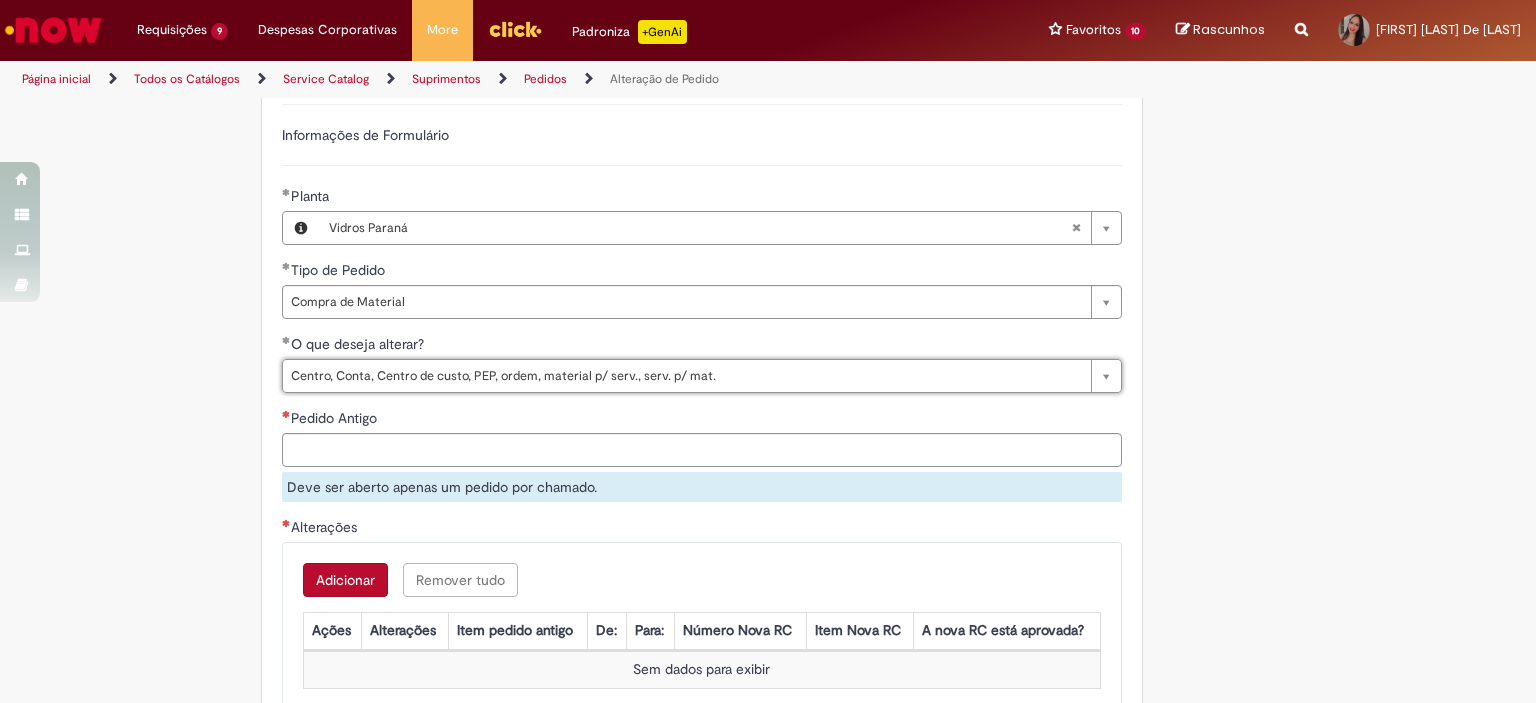 click on "Tire dúvidas com LupiAssist    +GenAI
Oi! Eu sou LupiAssist, uma Inteligência Artificial Generativa em constante aprendizado   Meu conteúdo é monitorado para trazer uma melhor experiência
Dúvidas comuns:
Só mais um instante, estou consultando nossas bases de conhecimento  e escrevendo a melhor resposta pra você!
Title
Lorem ipsum dolor sit amet    Fazer uma nova pergunta
Gerei esta resposta utilizando IA Generativa em conjunto com os nossos padrões. Em caso de divergência, os documentos oficiais prevalecerão.
Saiba mais em:
Ou ligue para:
E aí, te ajudei?
Sim, obrigado!" at bounding box center (768, 16) 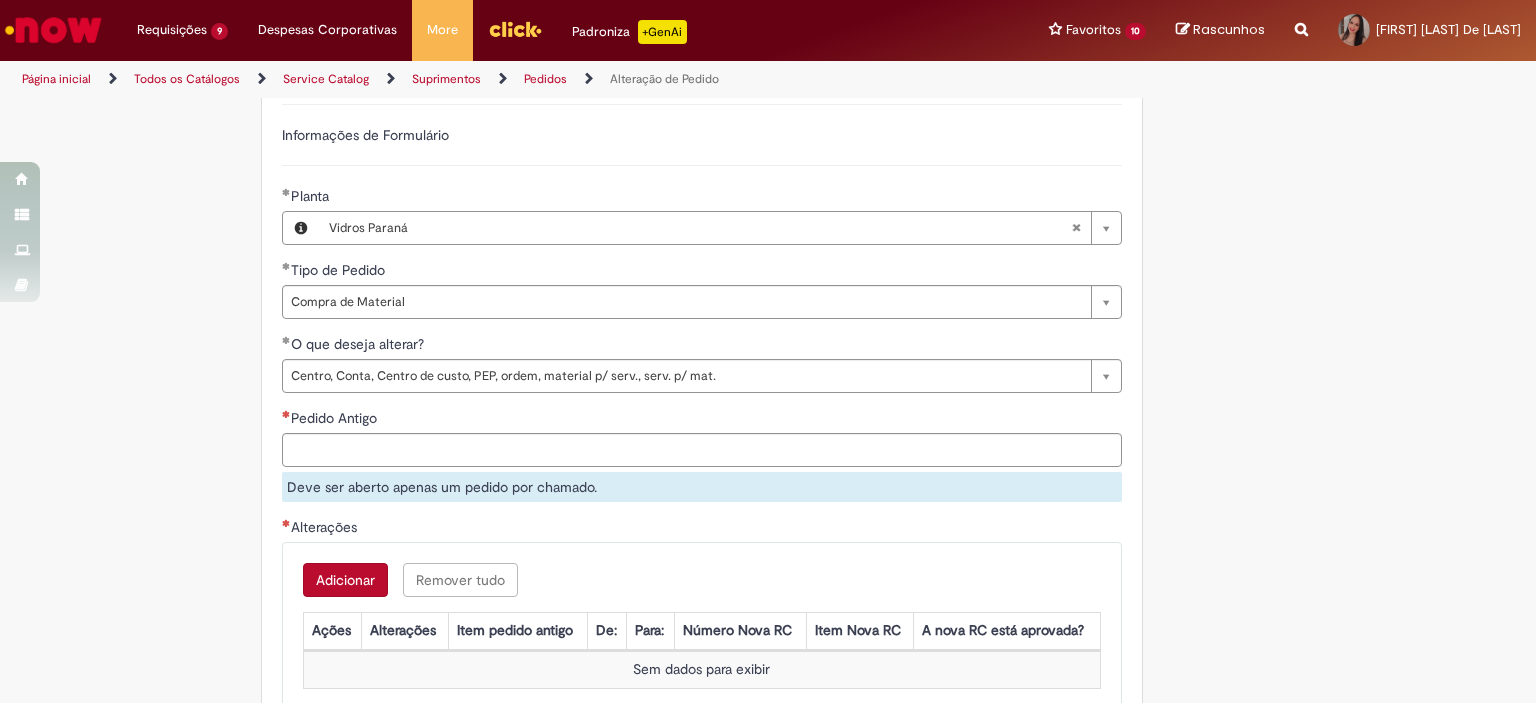 scroll, scrollTop: 1383, scrollLeft: 0, axis: vertical 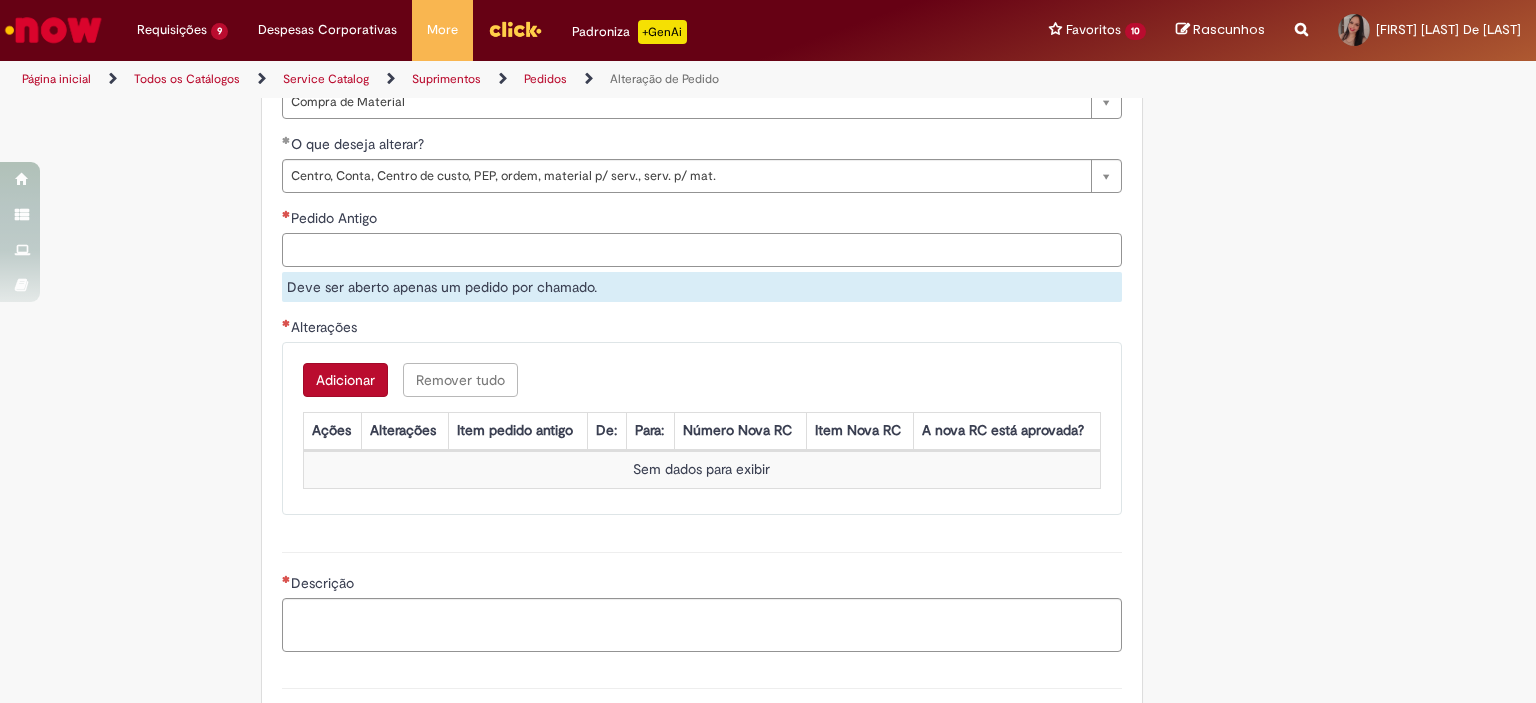 click on "Pedido Antigo" at bounding box center [702, 250] 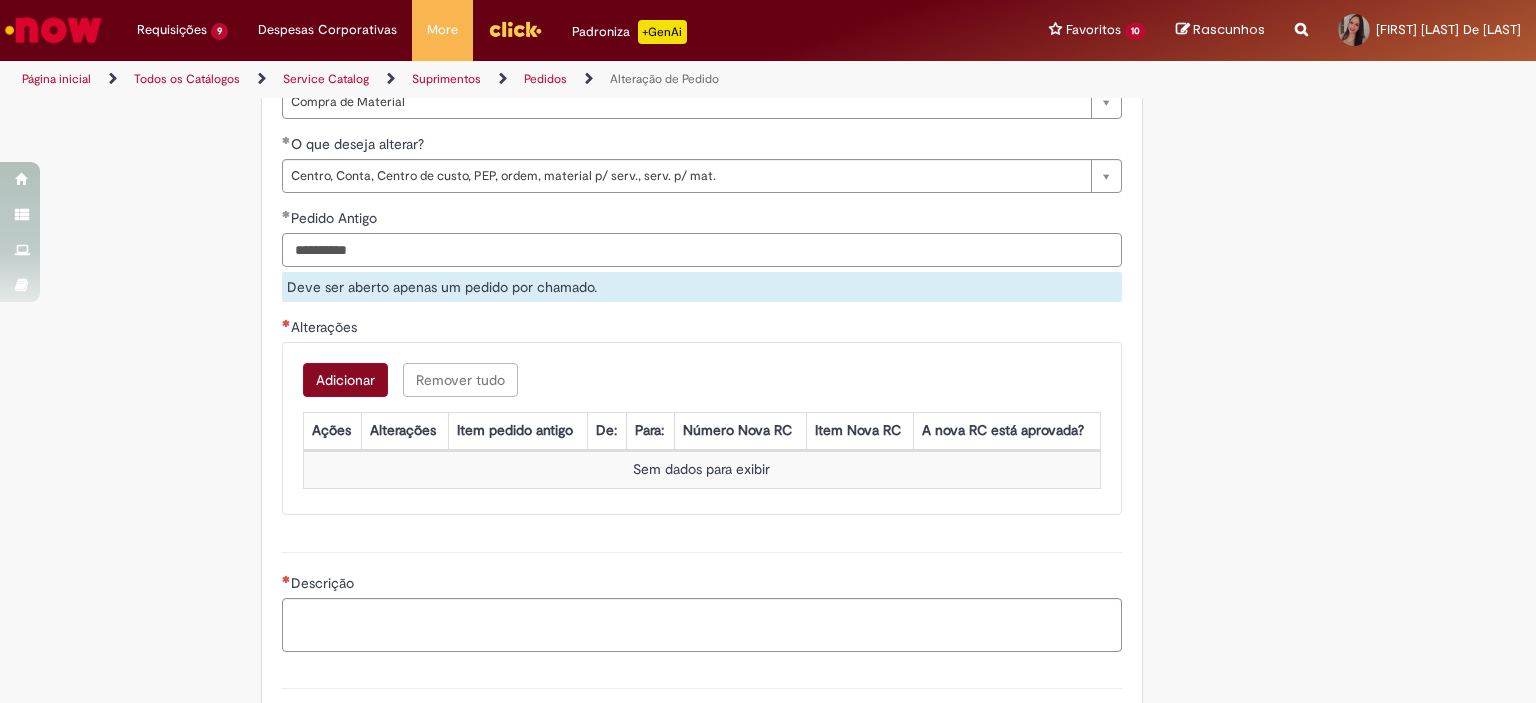 type on "**********" 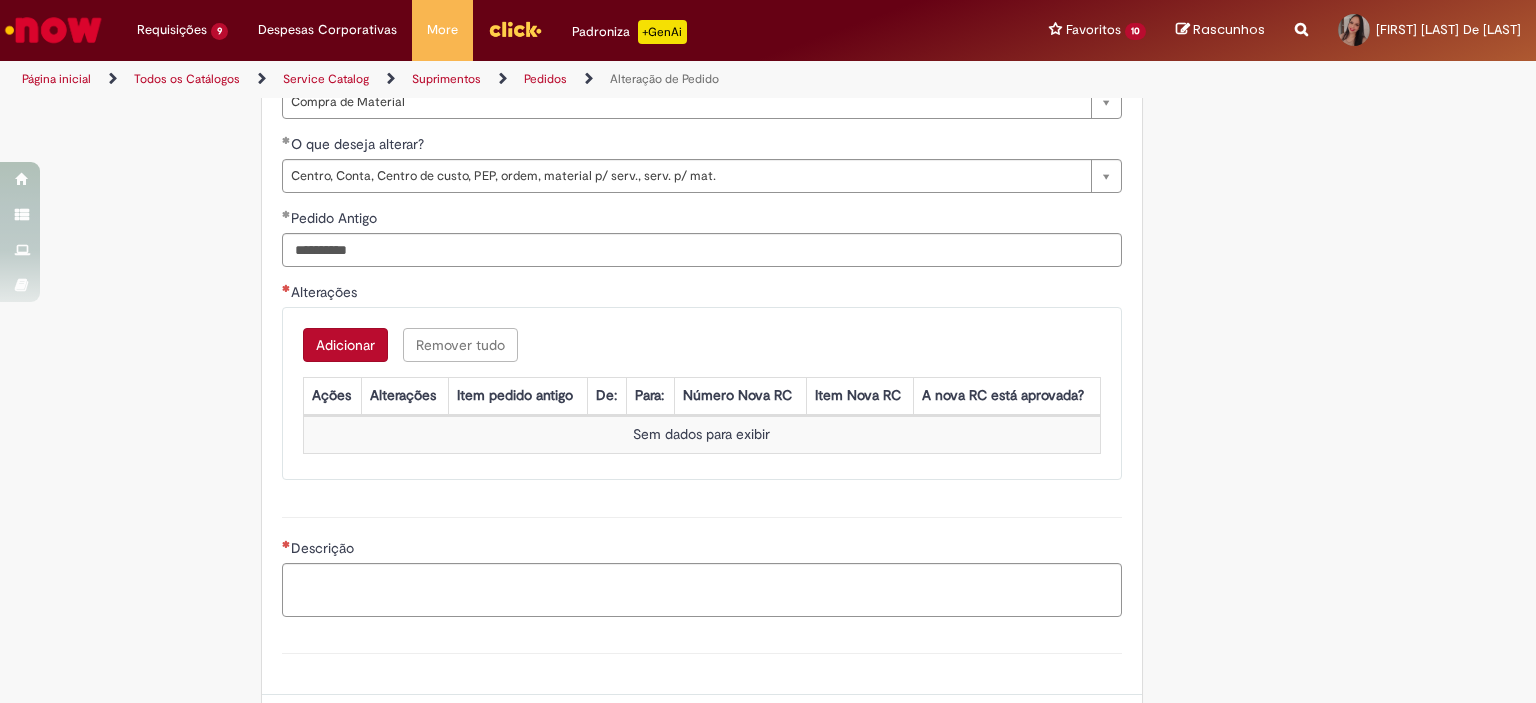 click on "Adicionar Remover tudo Alterações Ações Alterações Item pedido antigo De: Para: Número Nova RC Item Nova RC A nova RC está aprovada? Sem dados para exibir" at bounding box center [702, 393] 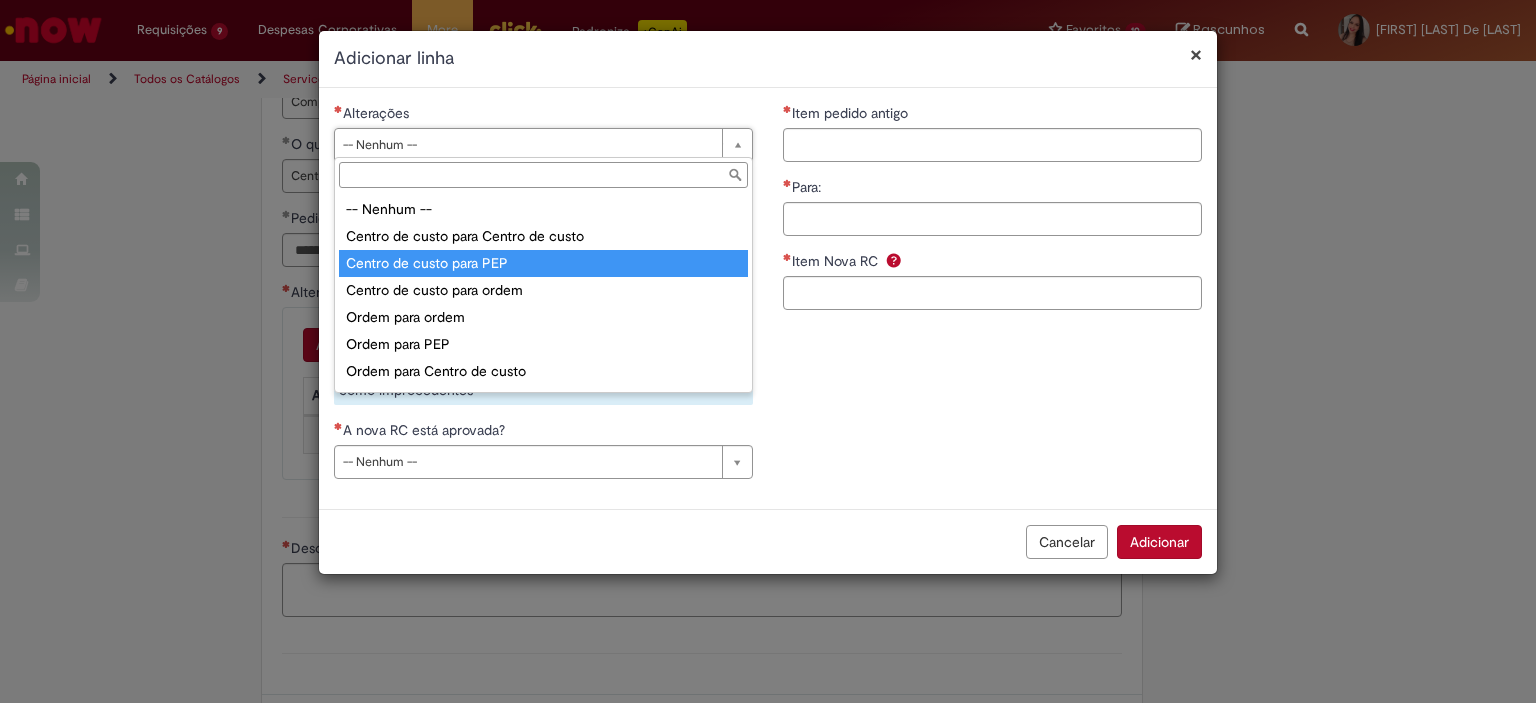 type on "**********" 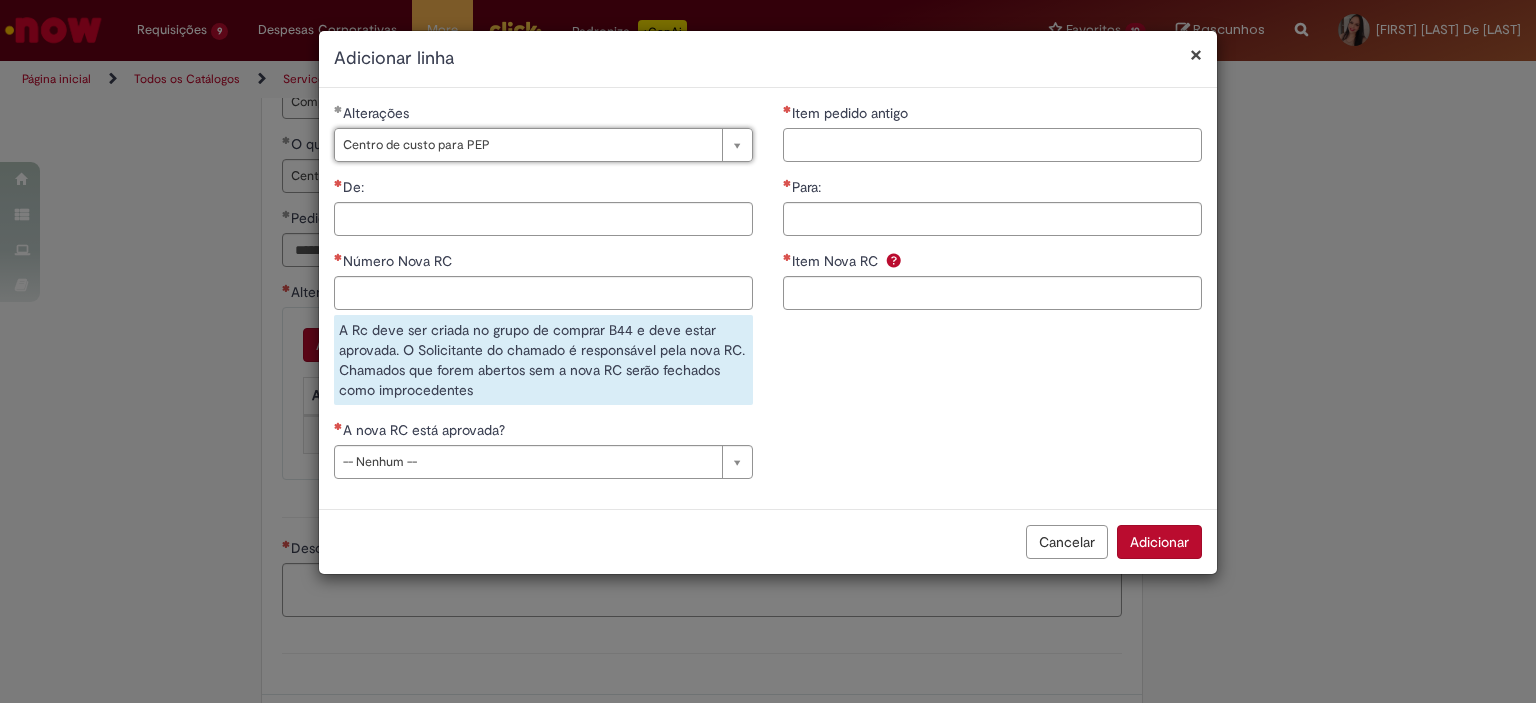 click on "Item pedido antigo" at bounding box center [992, 145] 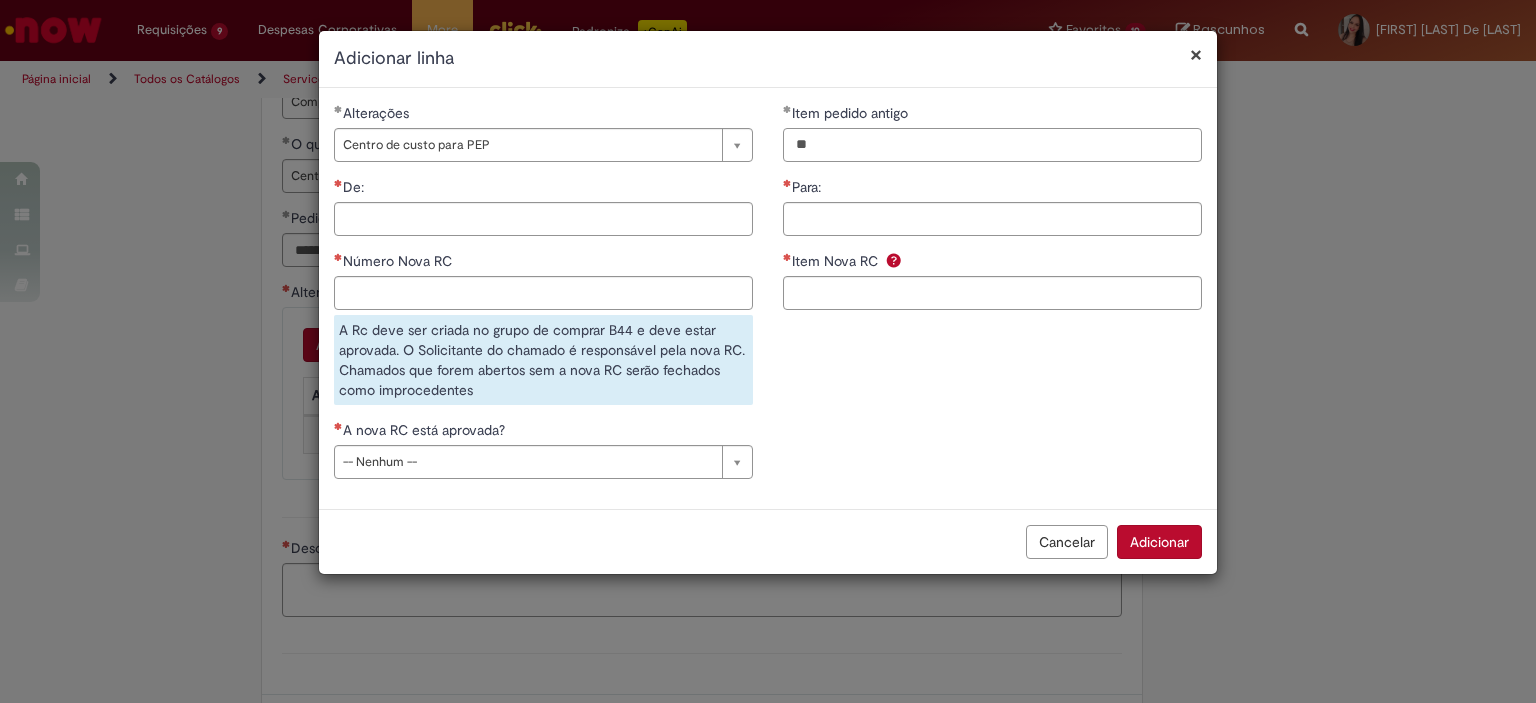 type on "**" 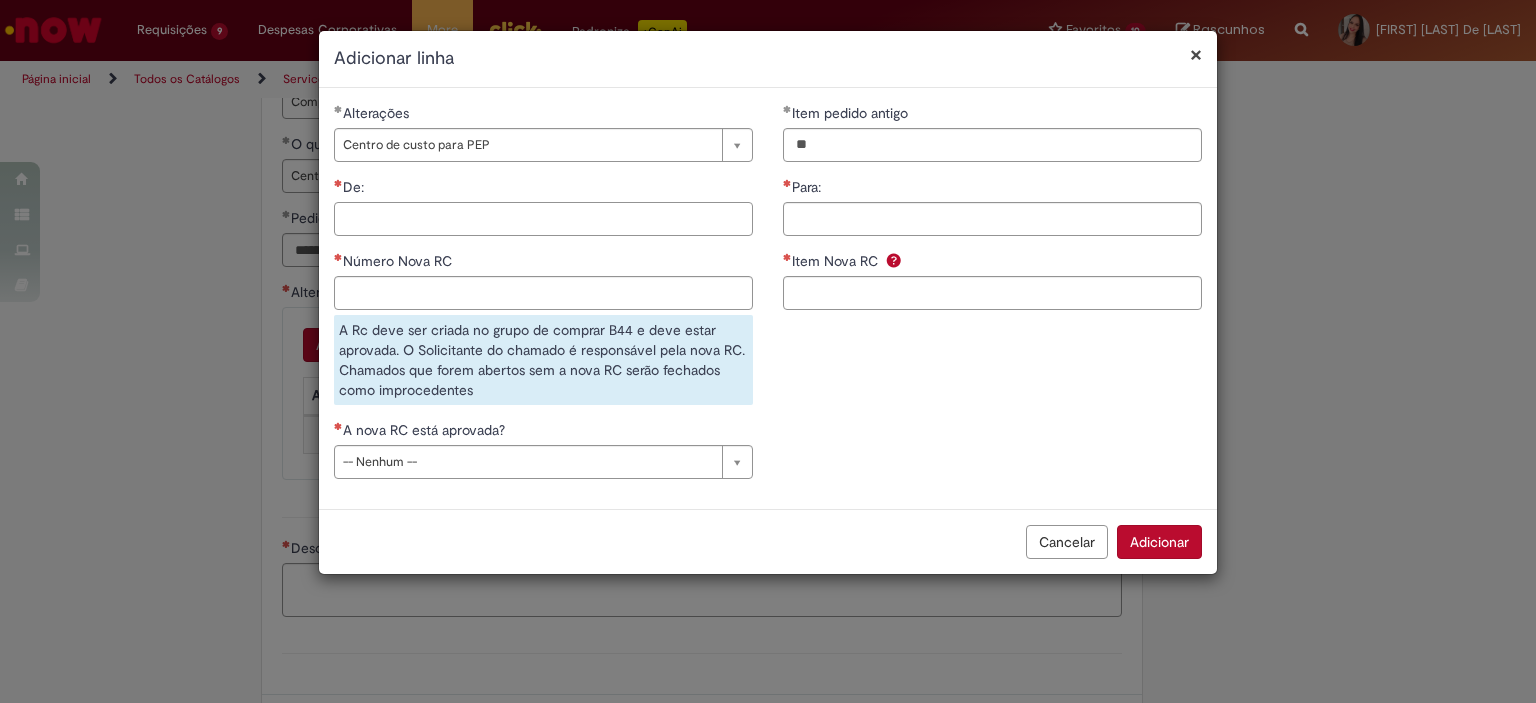 drag, startPoint x: 423, startPoint y: 204, endPoint x: 424, endPoint y: 227, distance: 23.021729 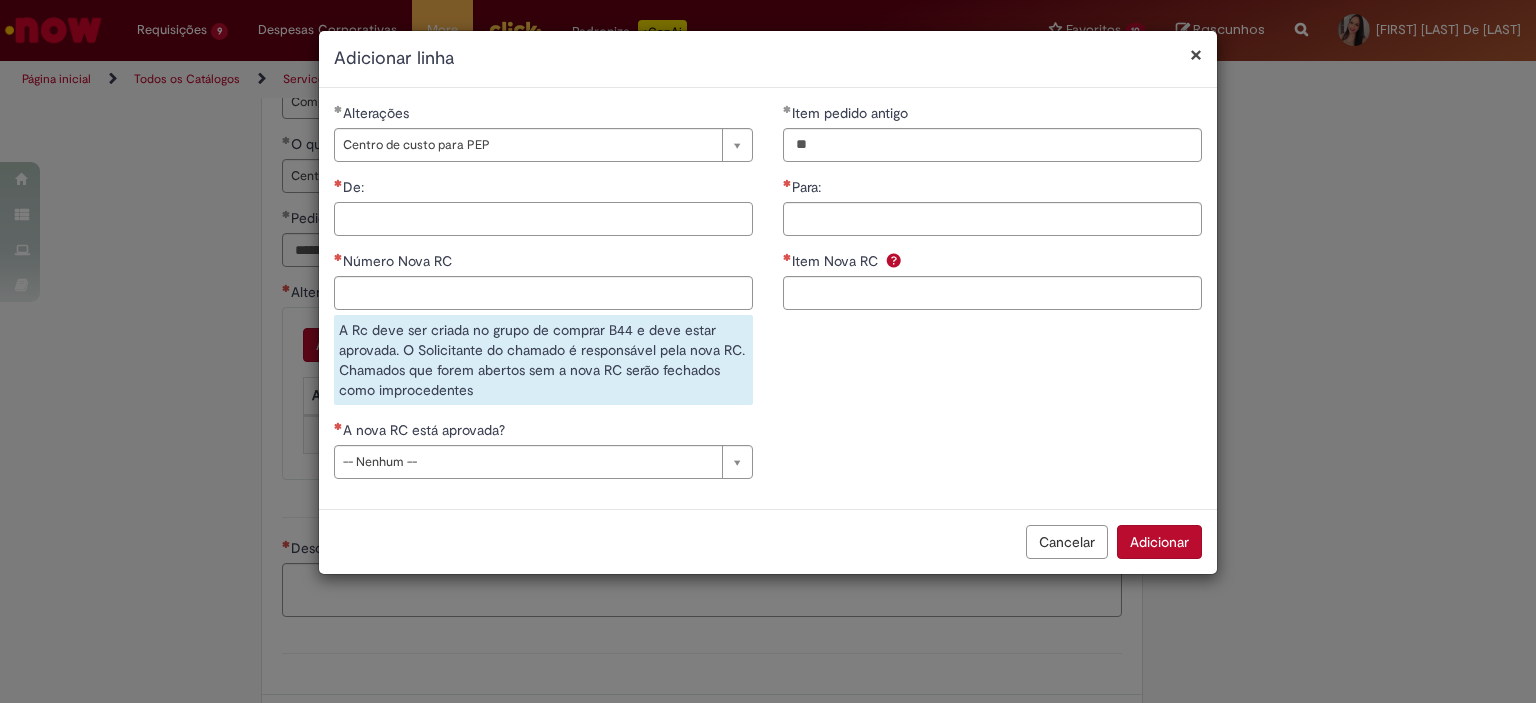 paste on "**********" 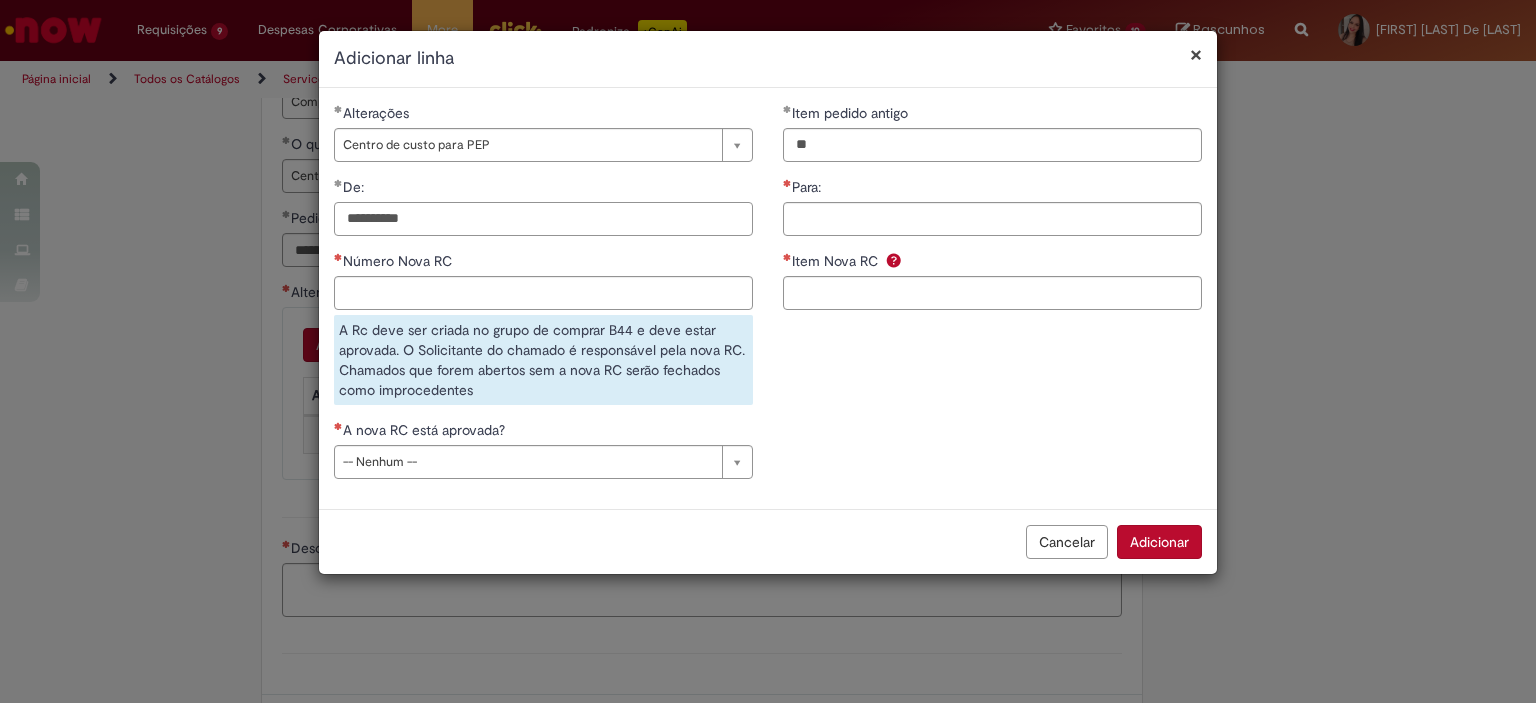 type on "**********" 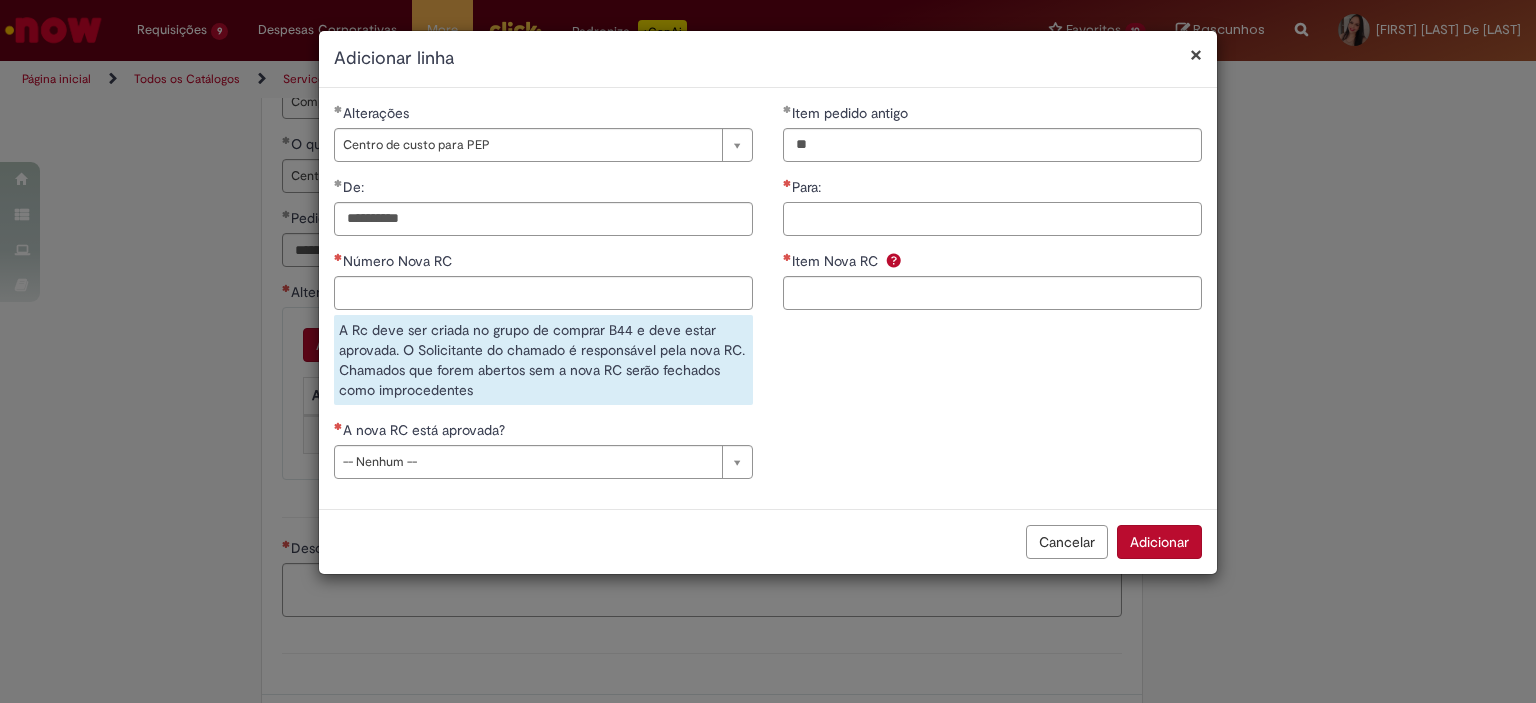 click on "Para:" at bounding box center [992, 219] 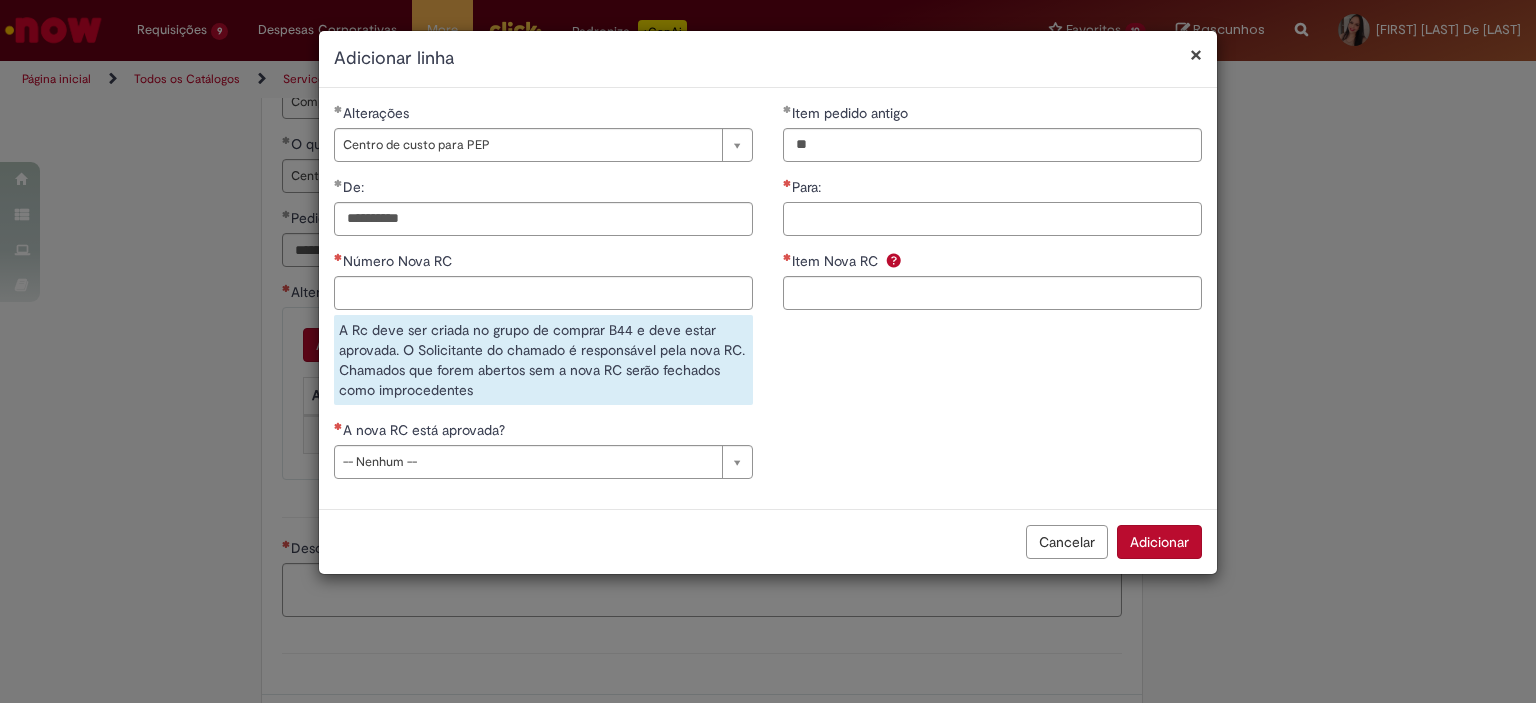 paste on "**********" 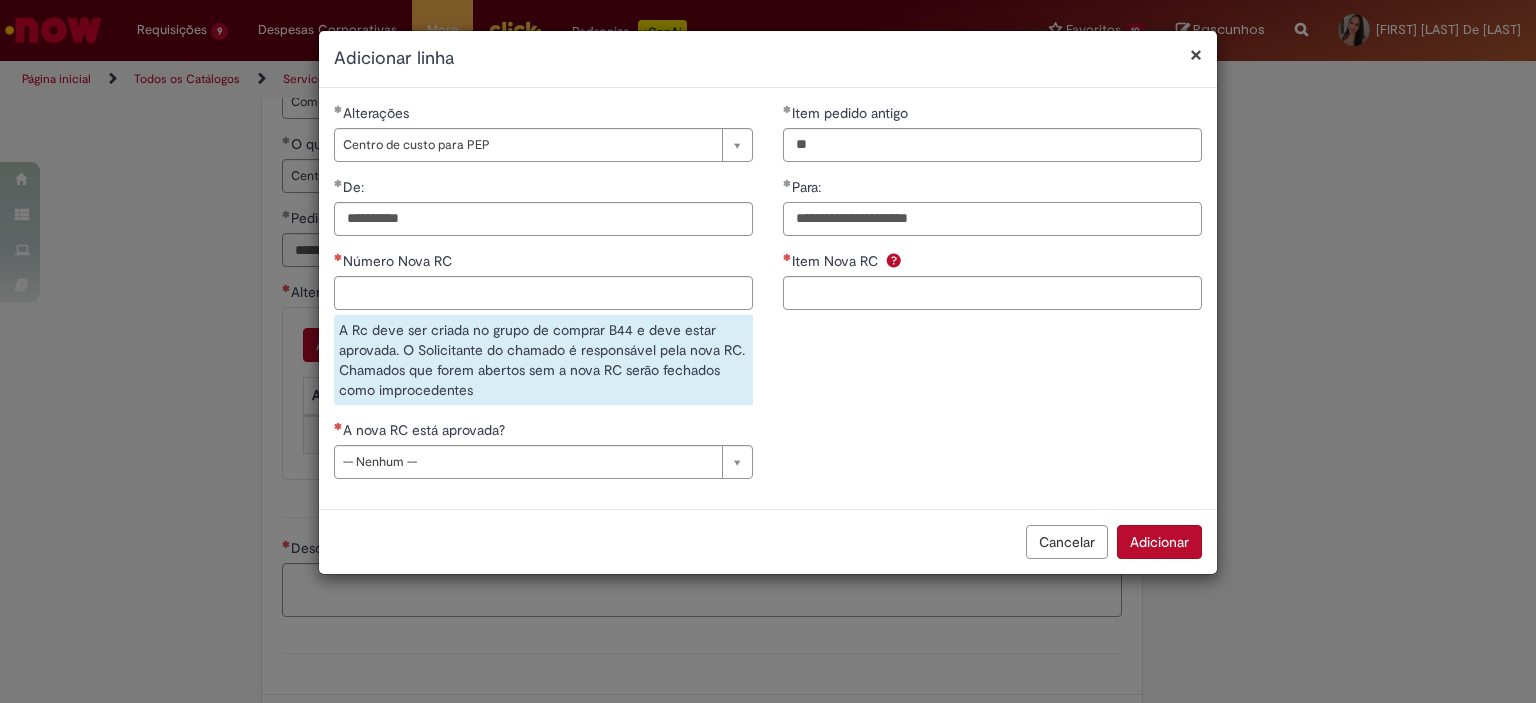 type on "**********" 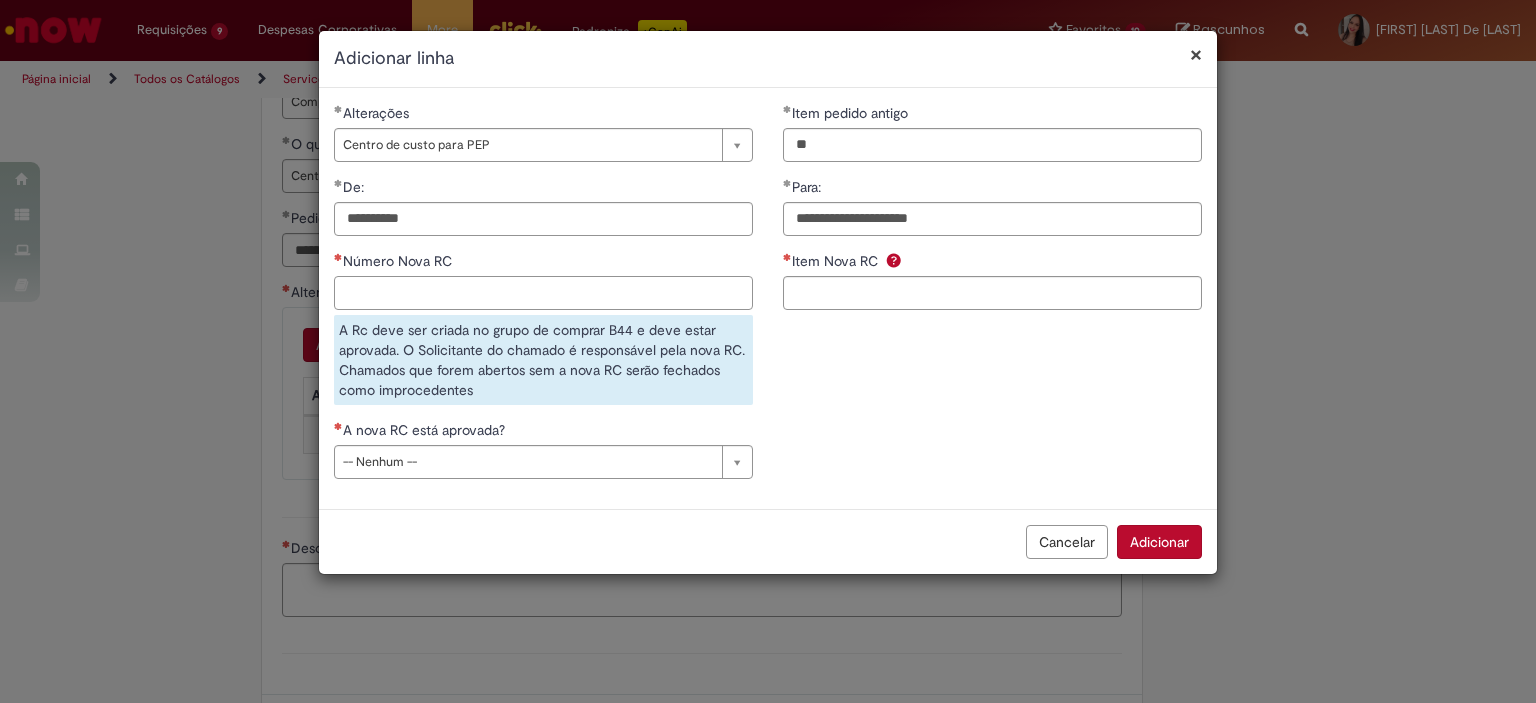 click on "Número Nova RC" at bounding box center (543, 293) 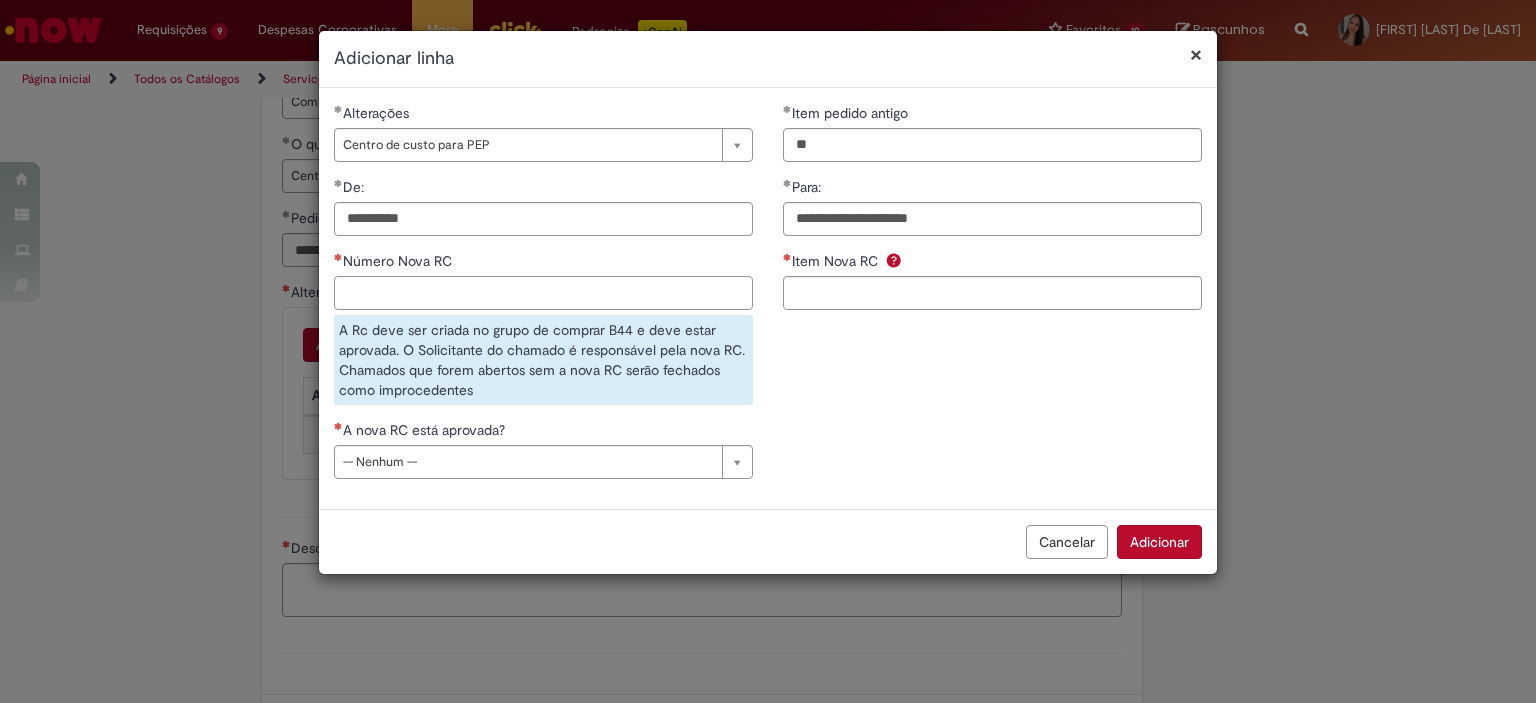 paste on "********" 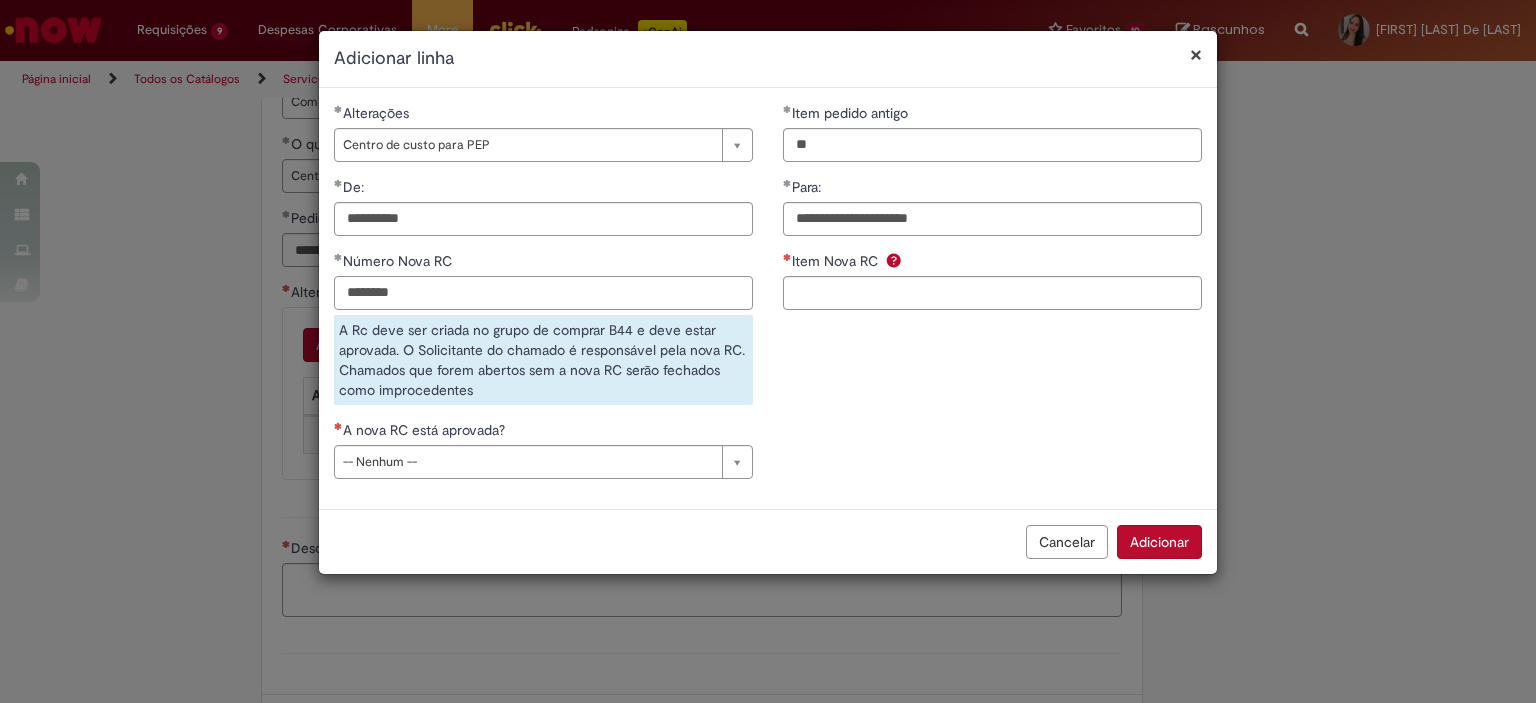 type on "********" 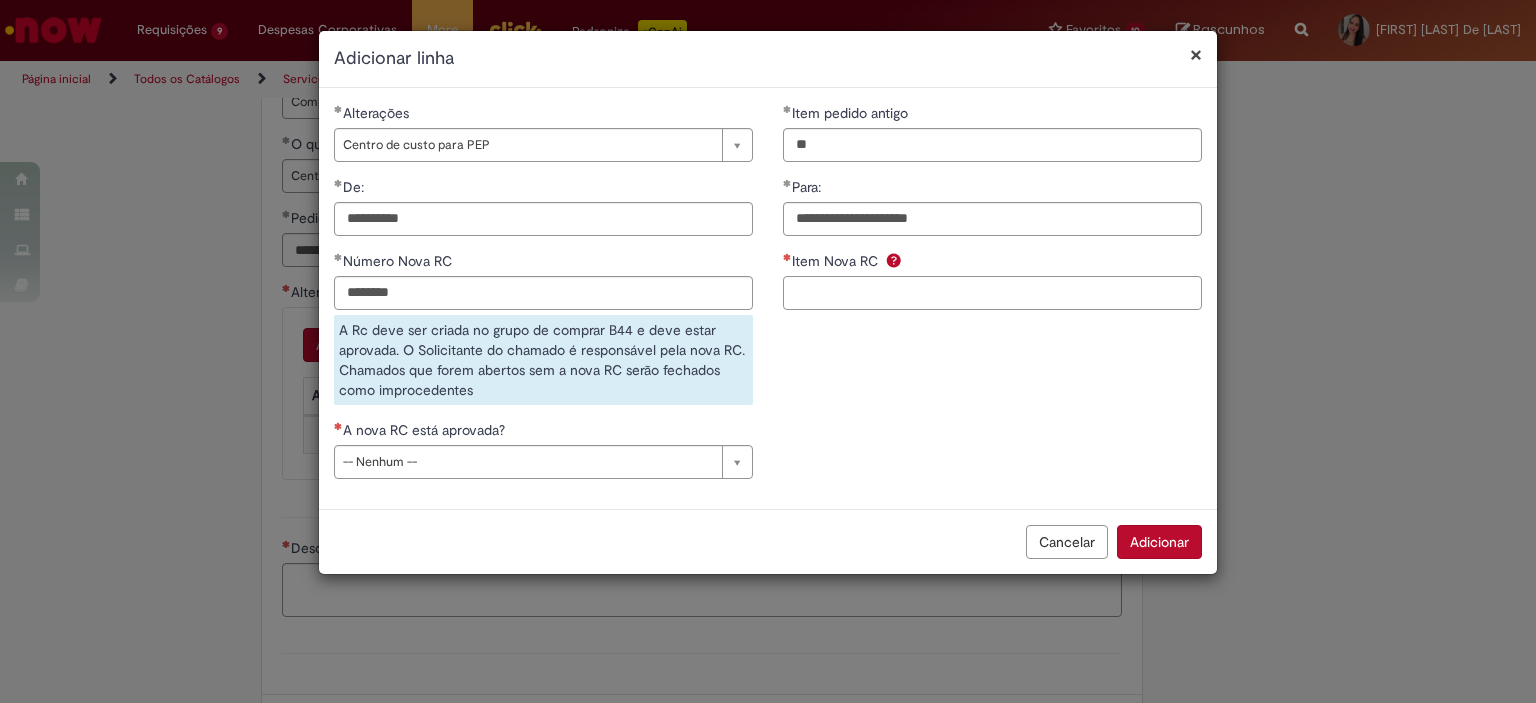 click on "Item Nova RC" at bounding box center [992, 293] 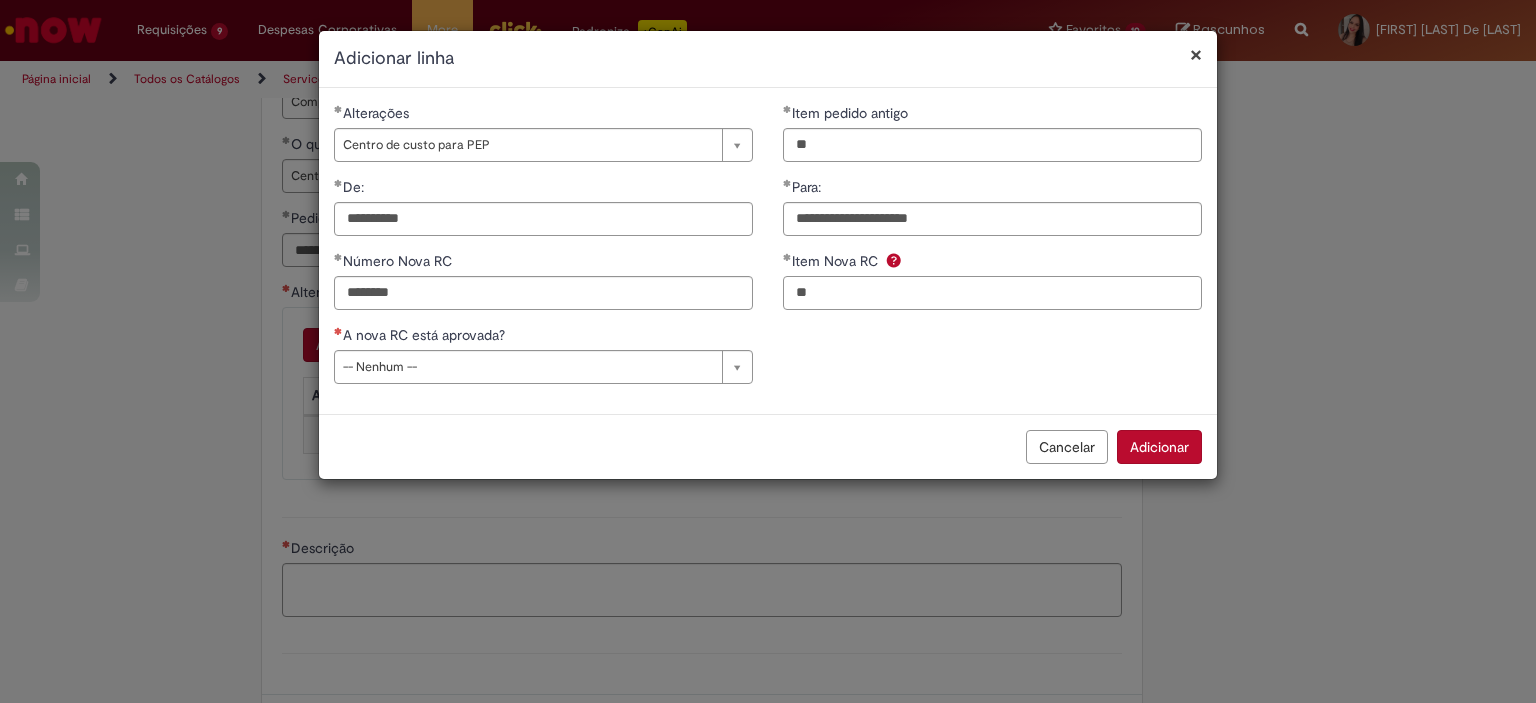 type on "**" 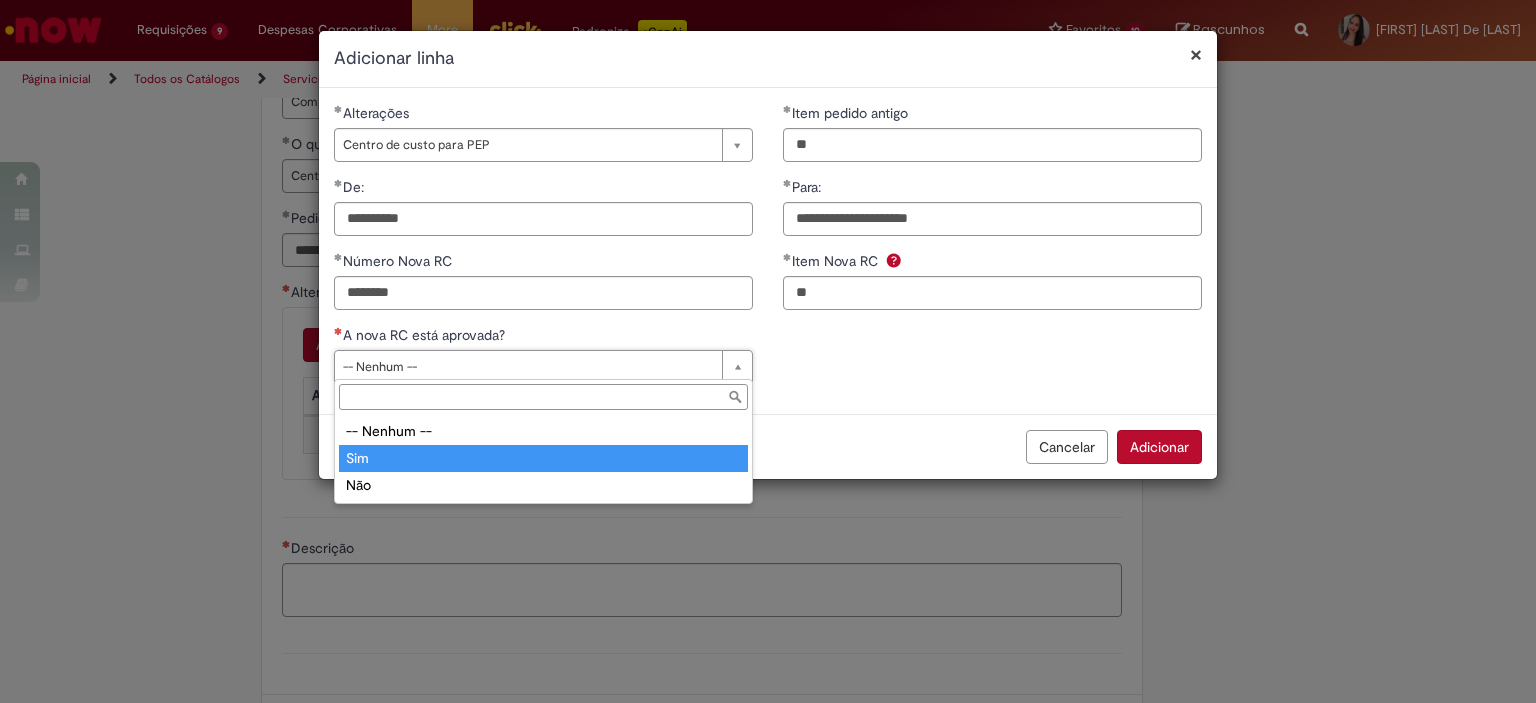 type on "***" 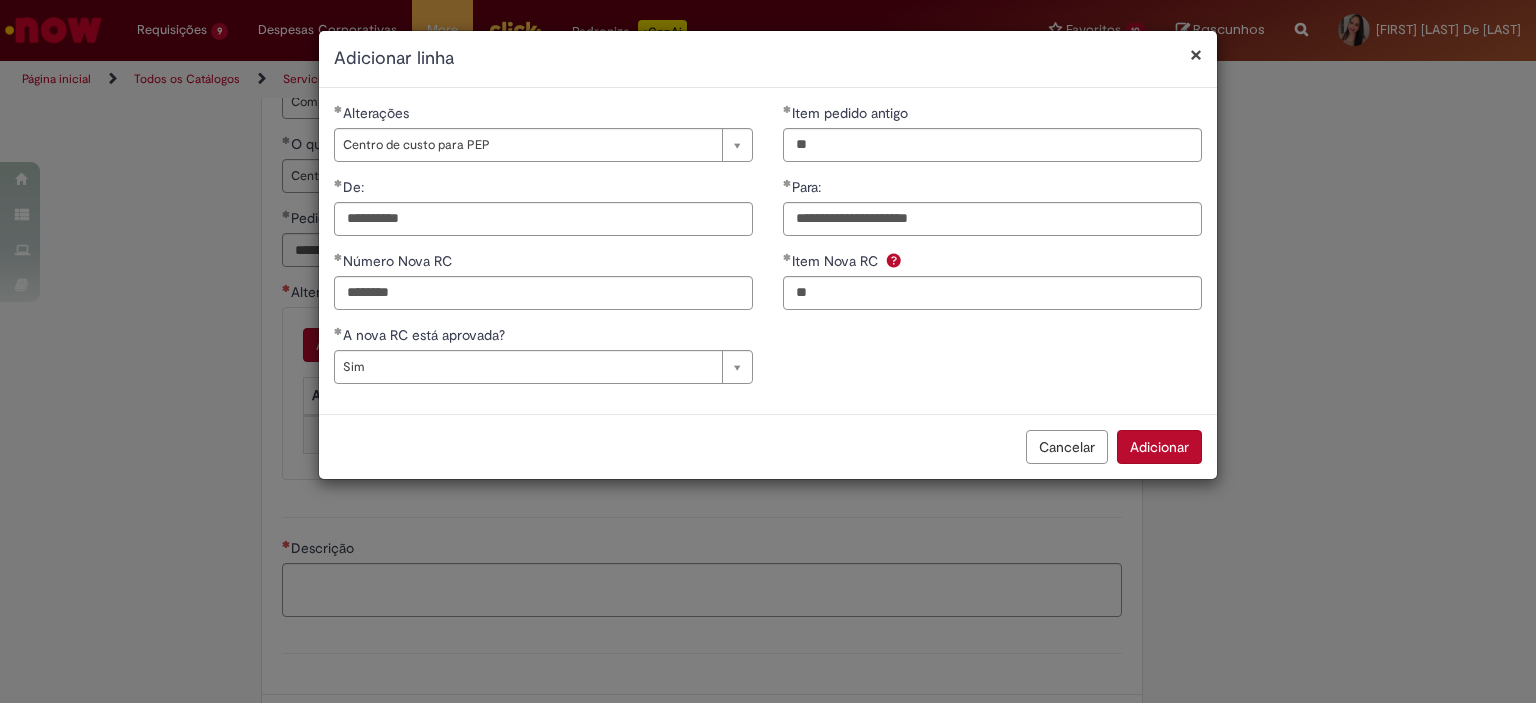 click on "Adicionar" at bounding box center (1159, 447) 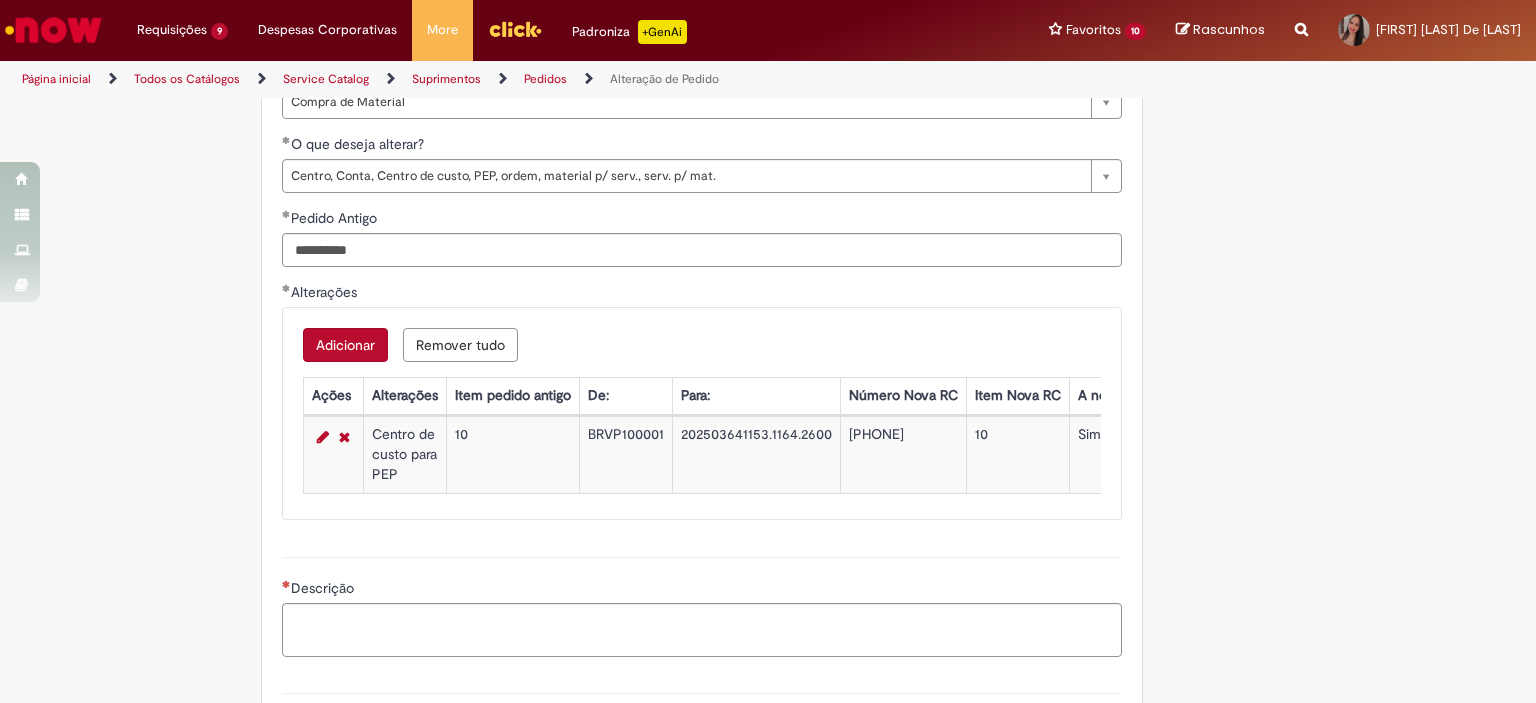 scroll, scrollTop: 1483, scrollLeft: 0, axis: vertical 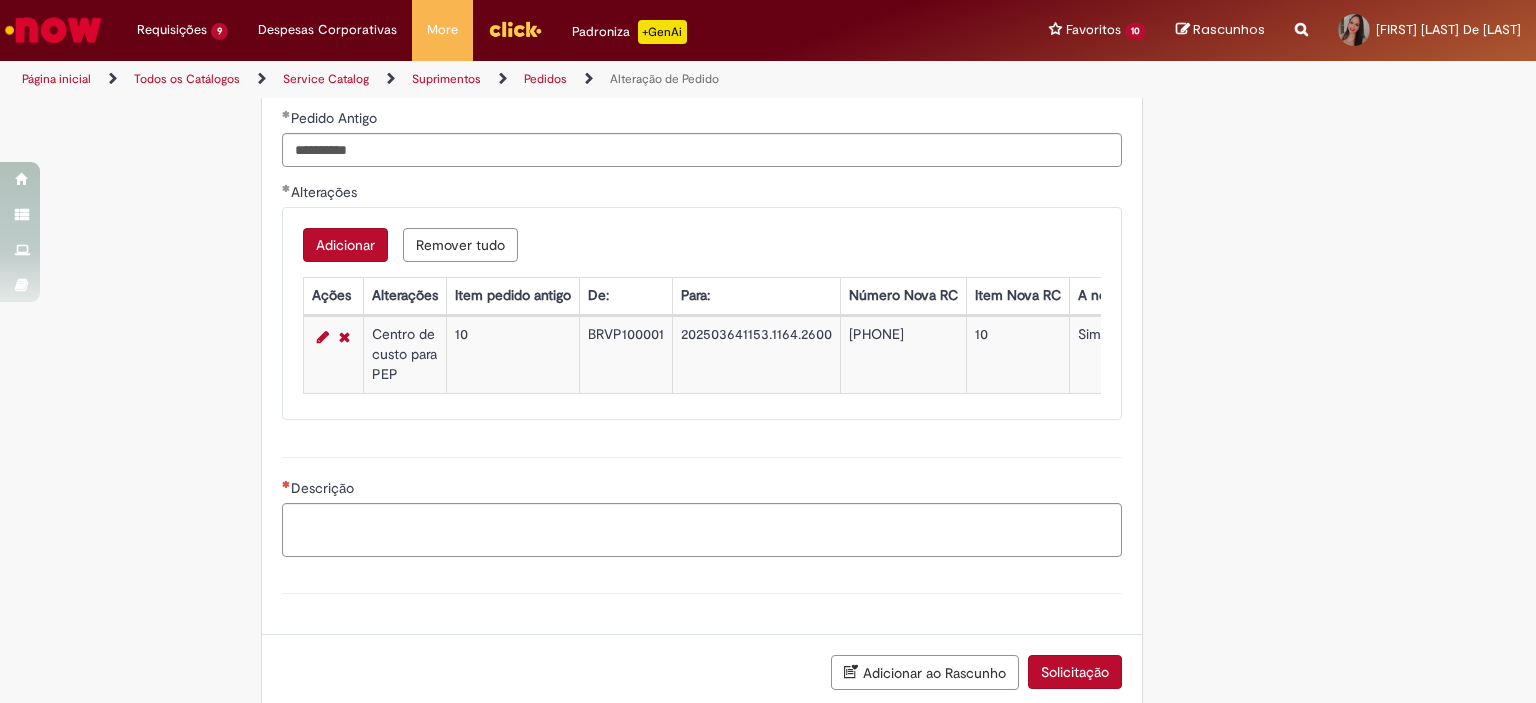 click on "Adicionar" at bounding box center (345, 245) 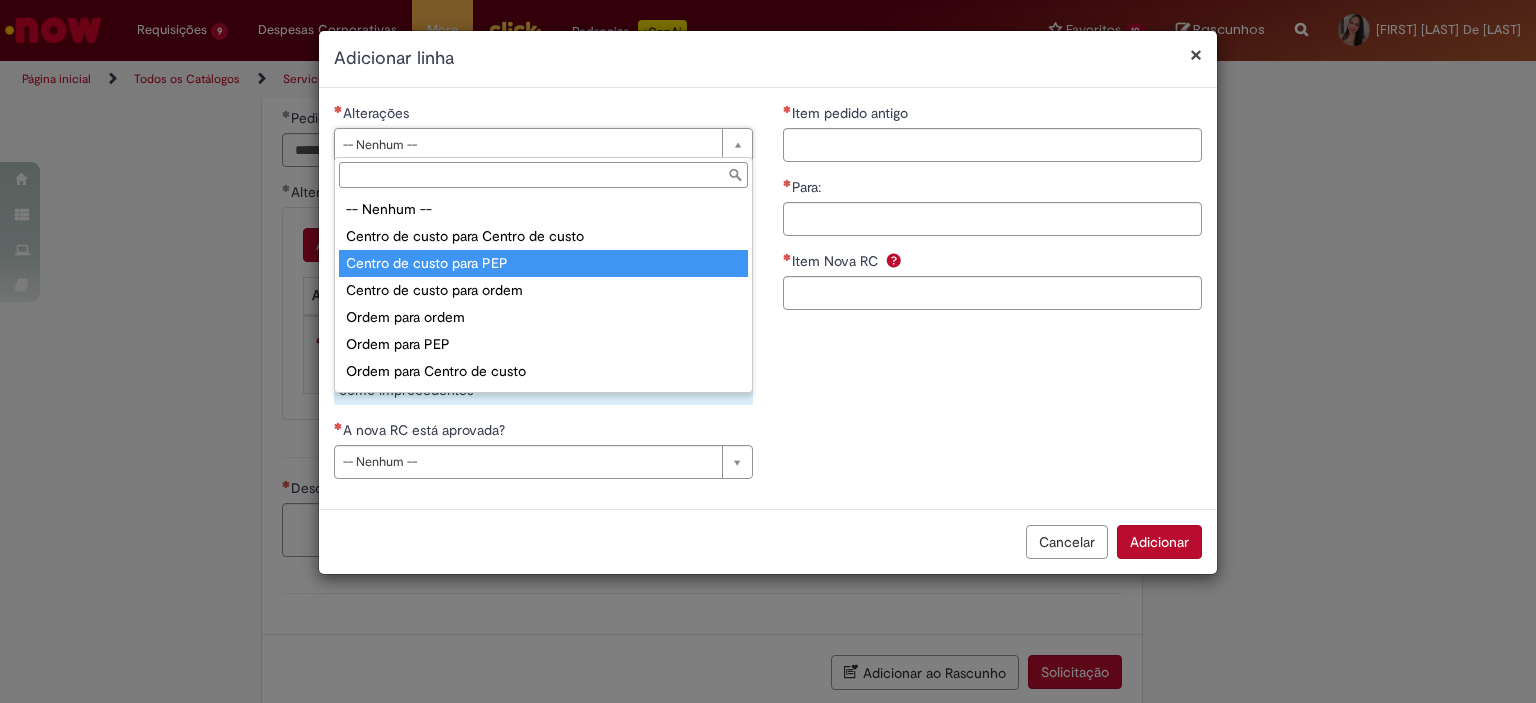 type on "**********" 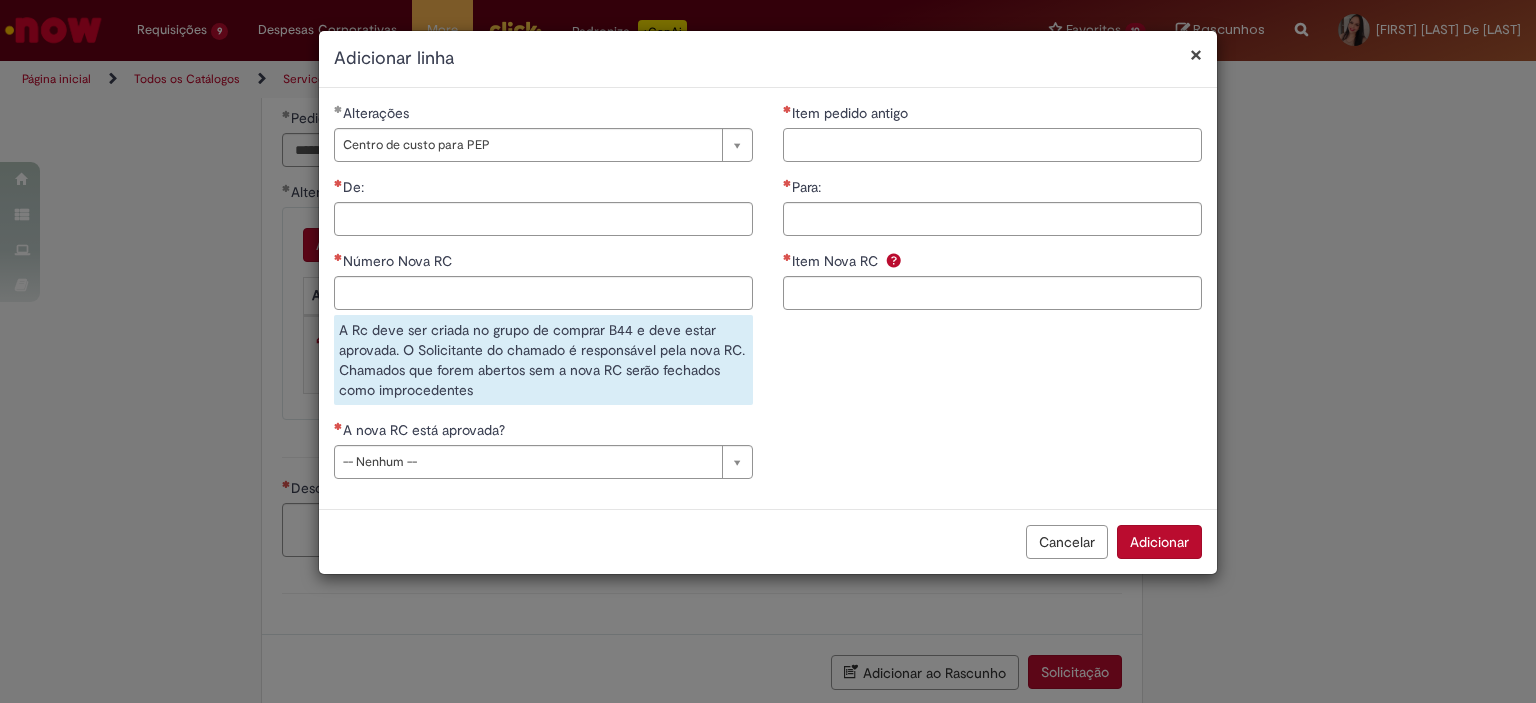 click on "Item pedido antigo" at bounding box center [992, 145] 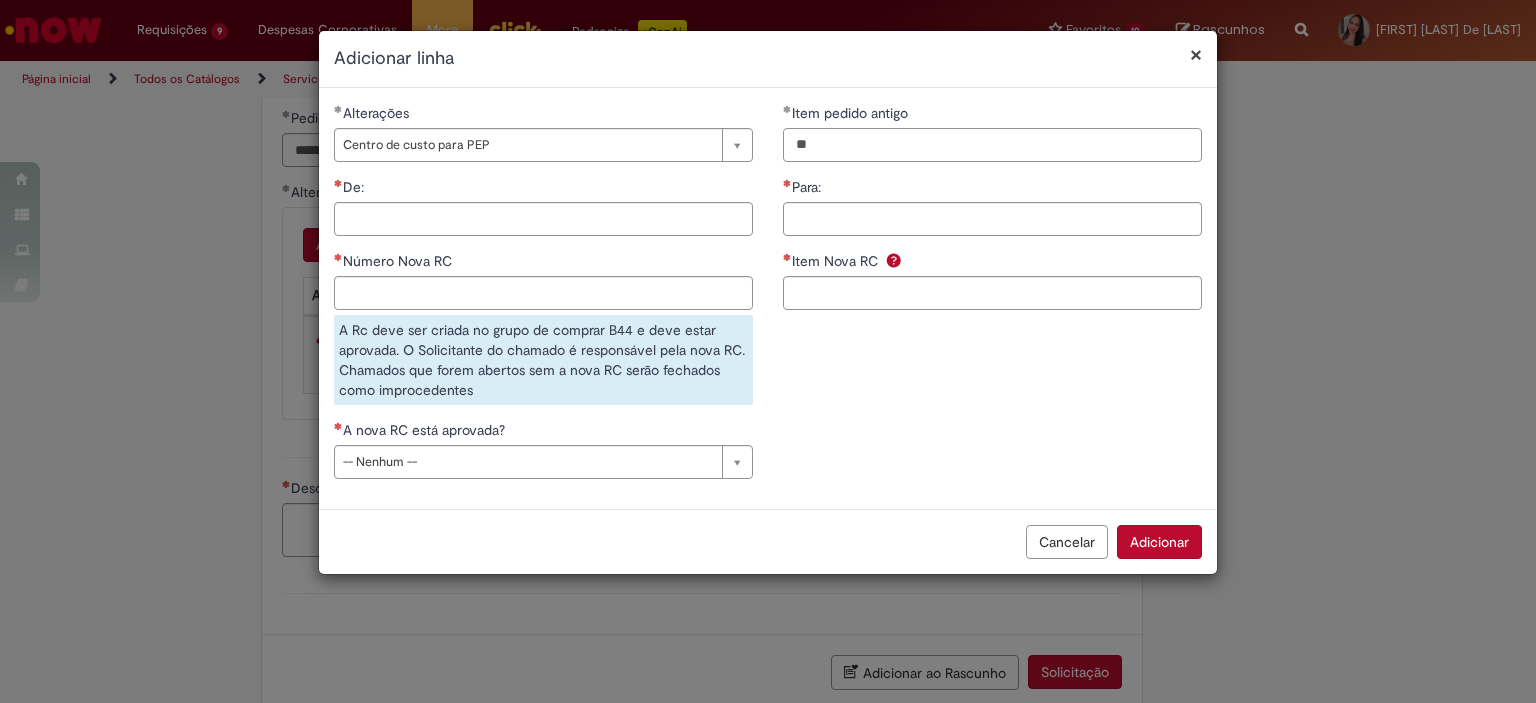 type on "**" 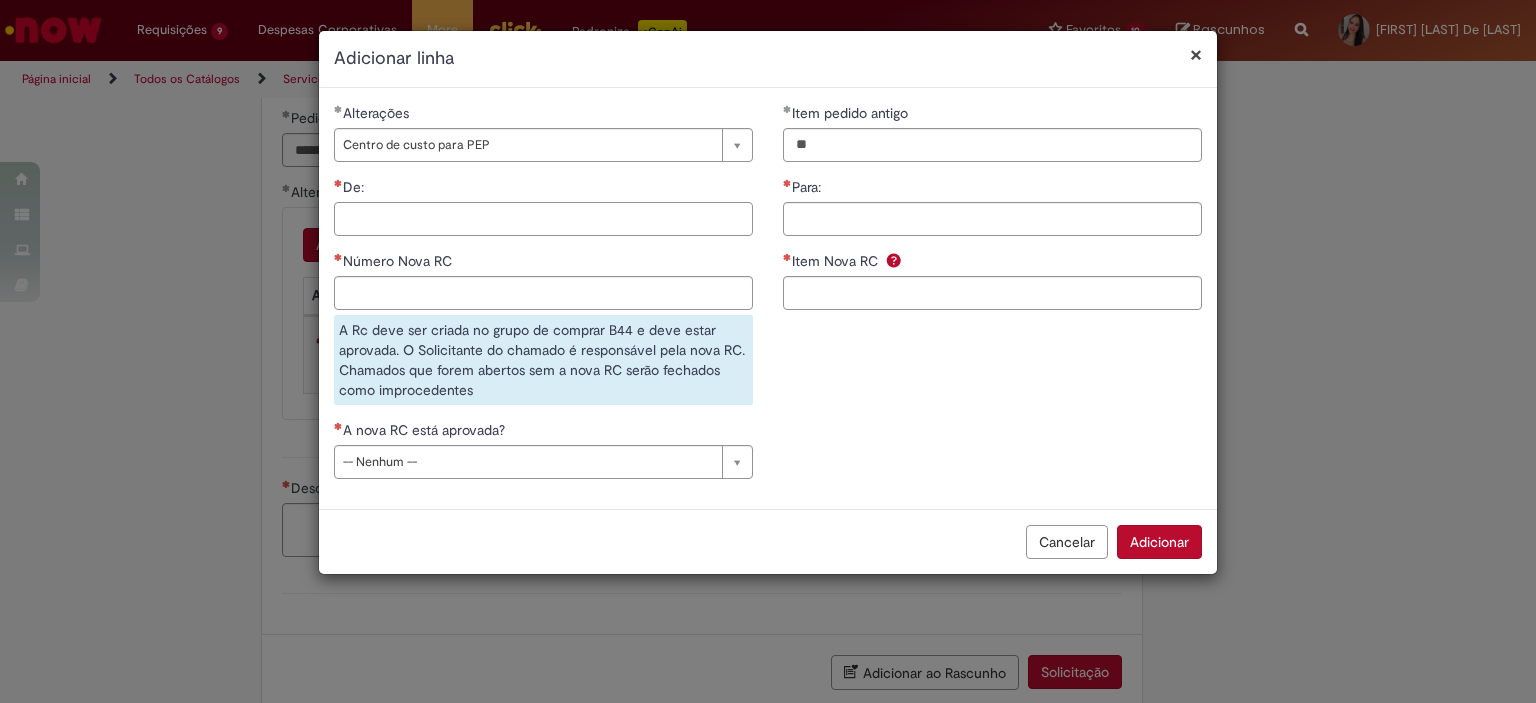 click on "De:" at bounding box center (543, 219) 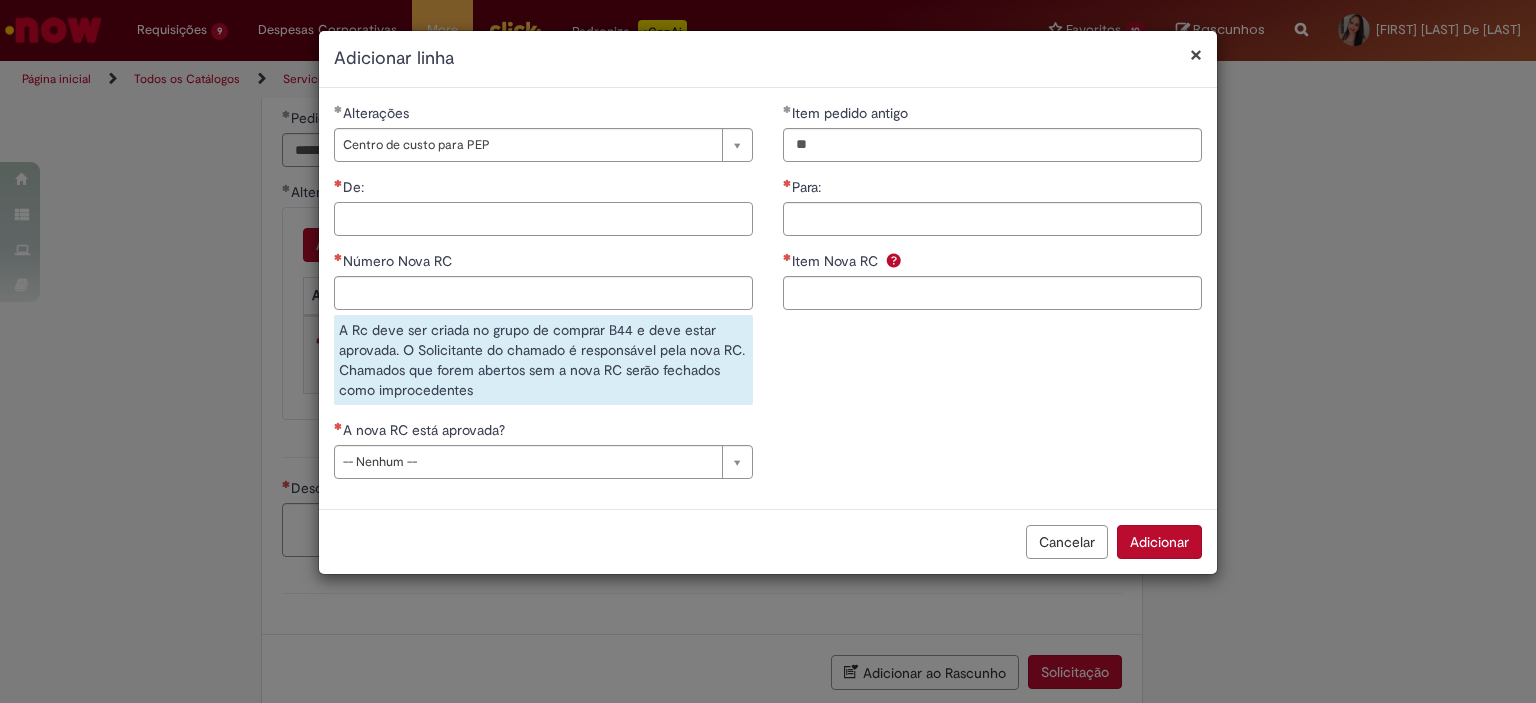 paste on "**********" 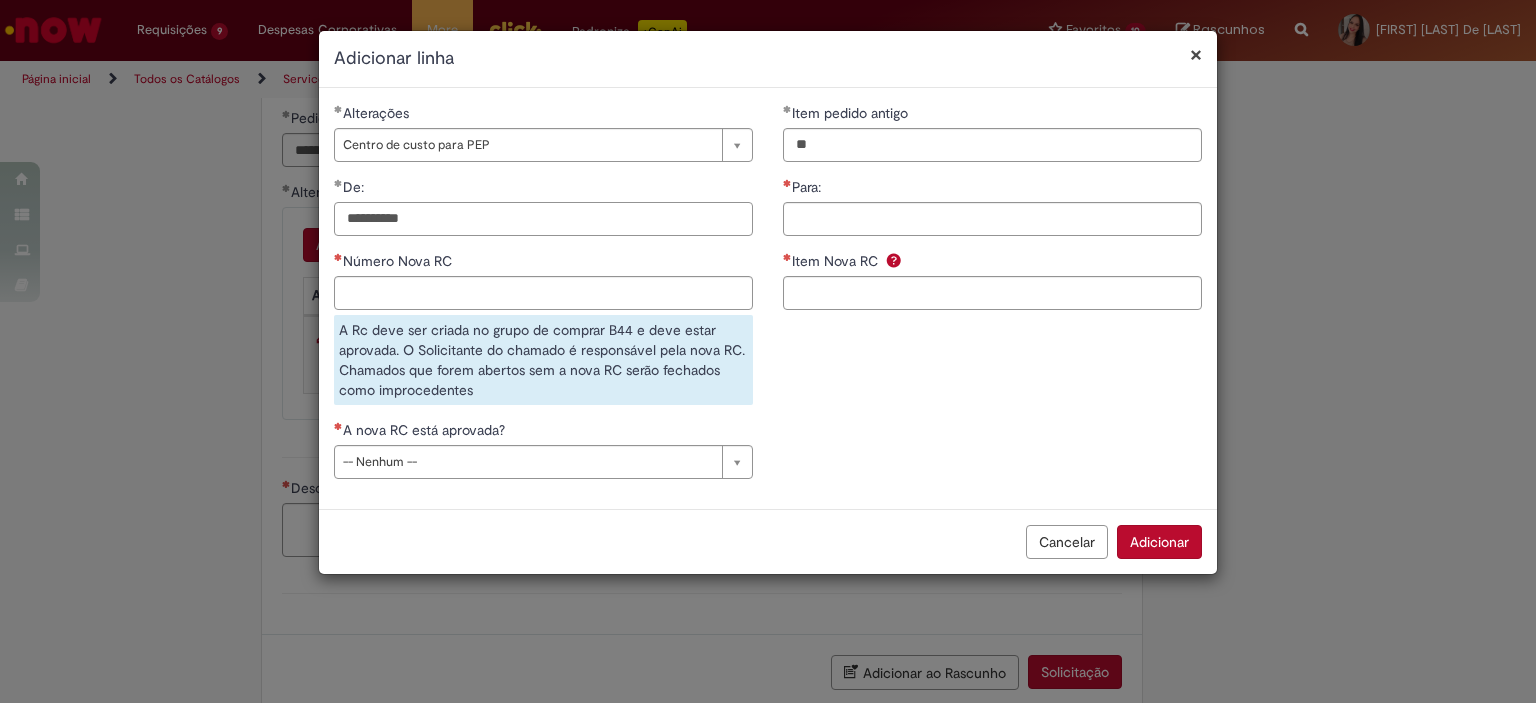 type on "**********" 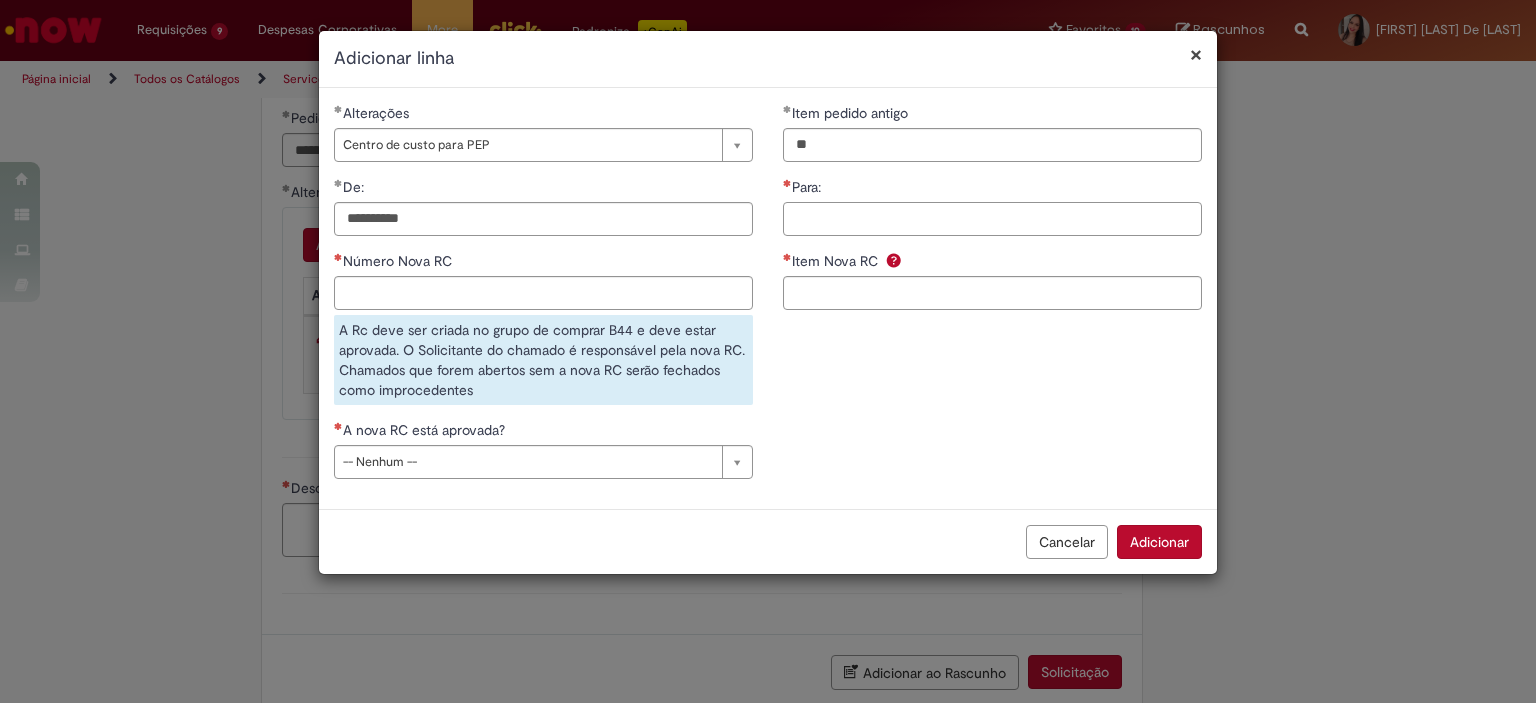 click on "Para:" at bounding box center [992, 219] 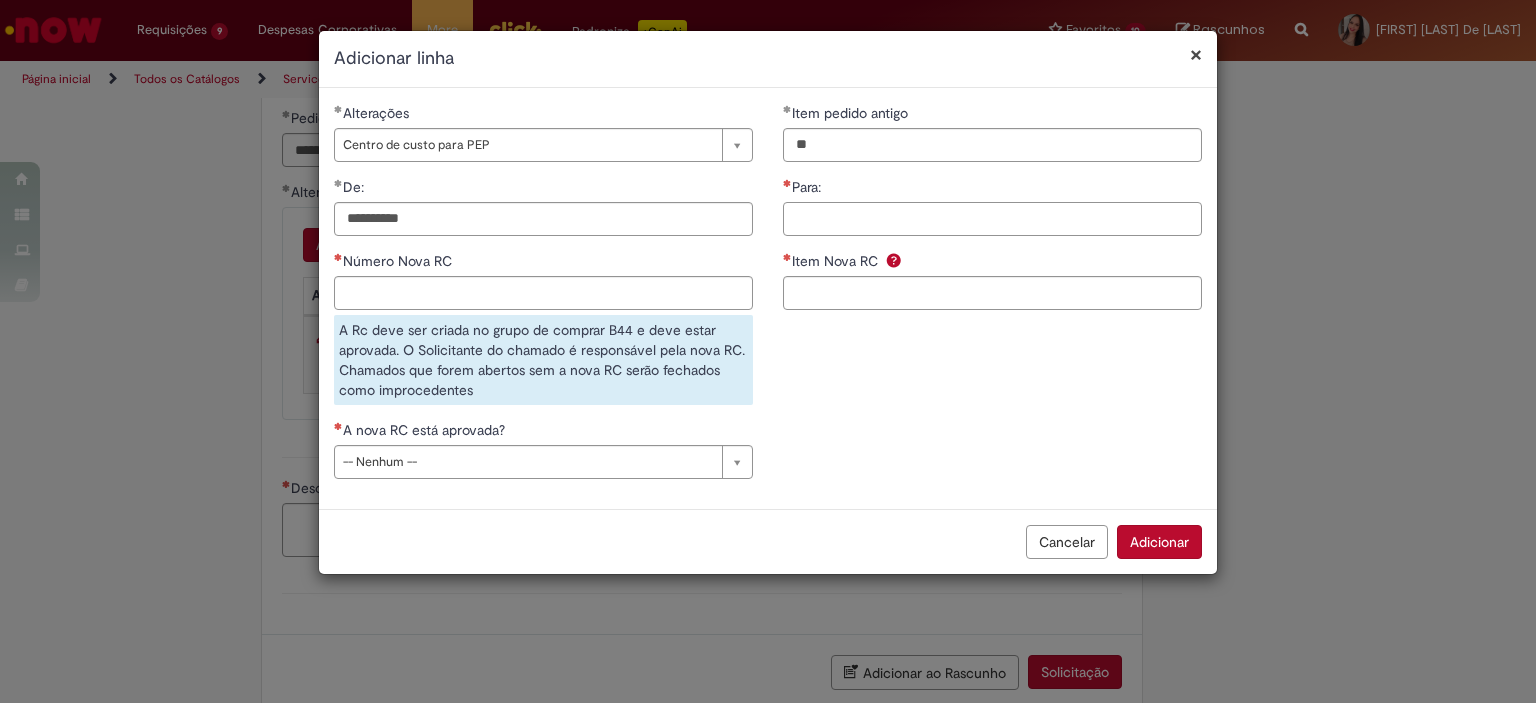 paste on "**********" 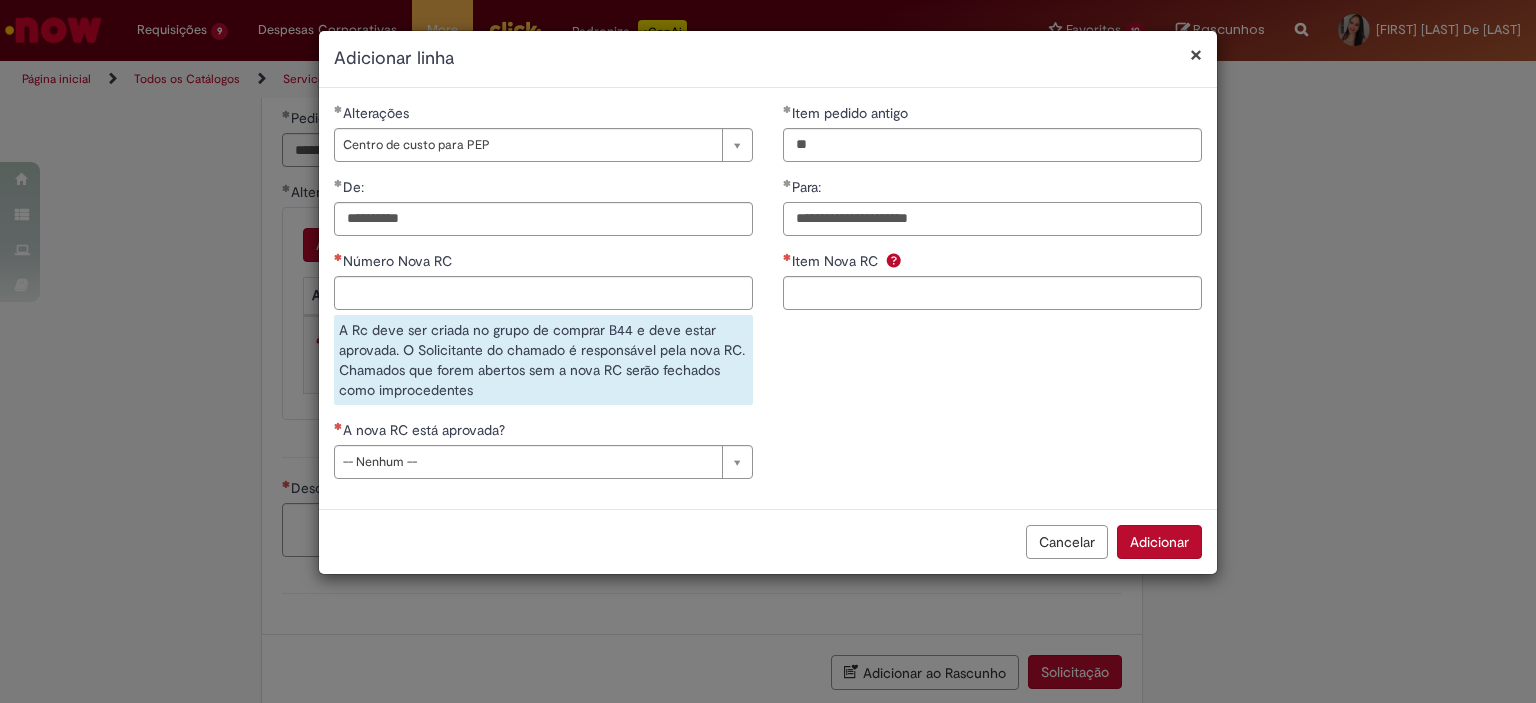 type on "**********" 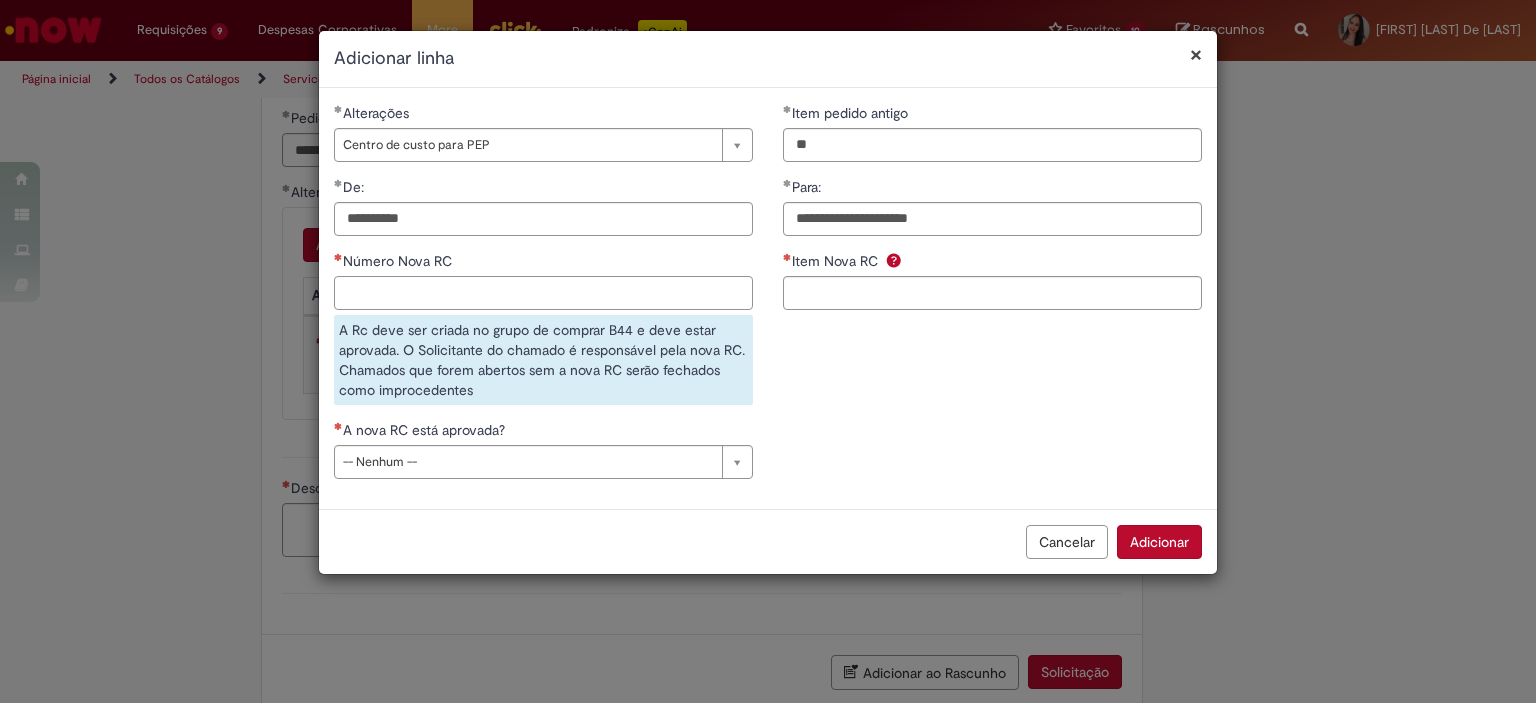 click on "Número Nova RC" at bounding box center [543, 293] 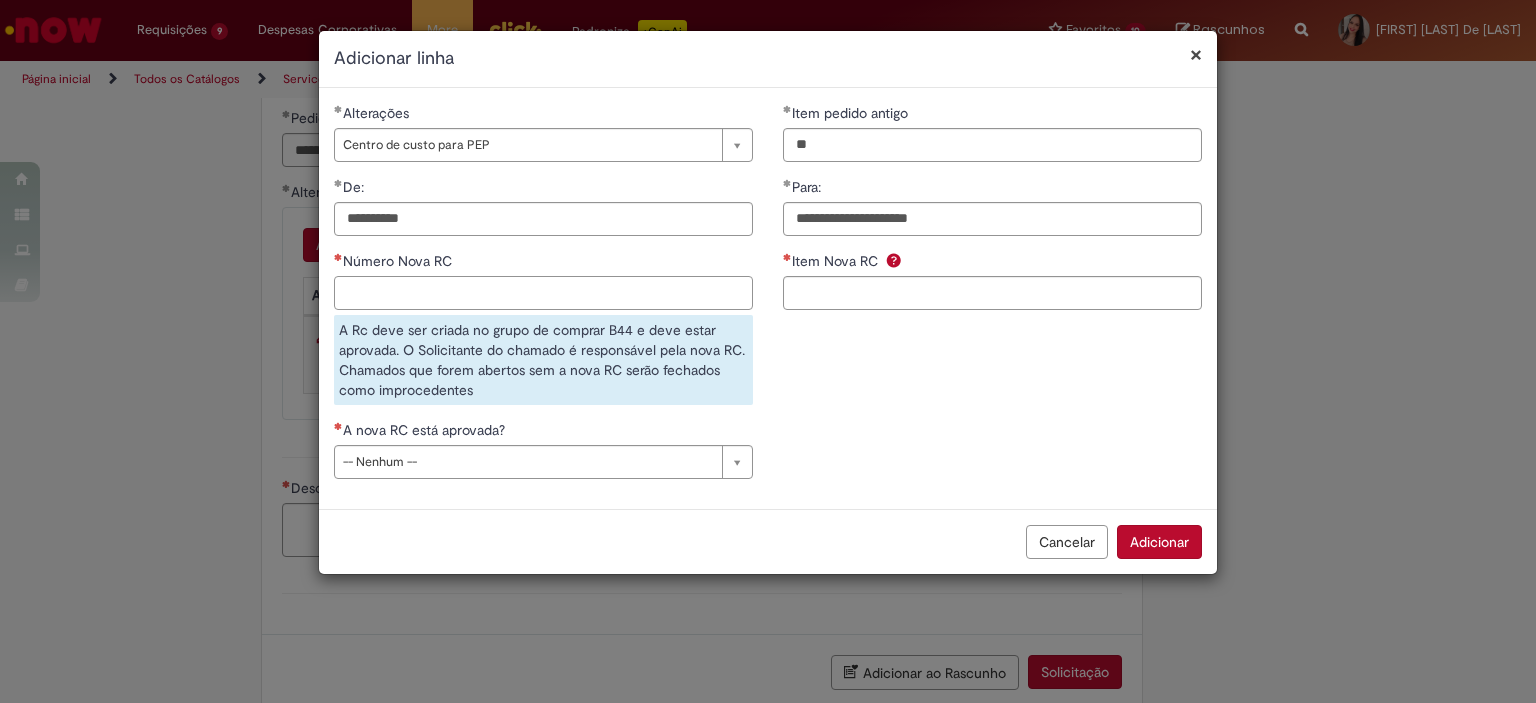 paste on "********" 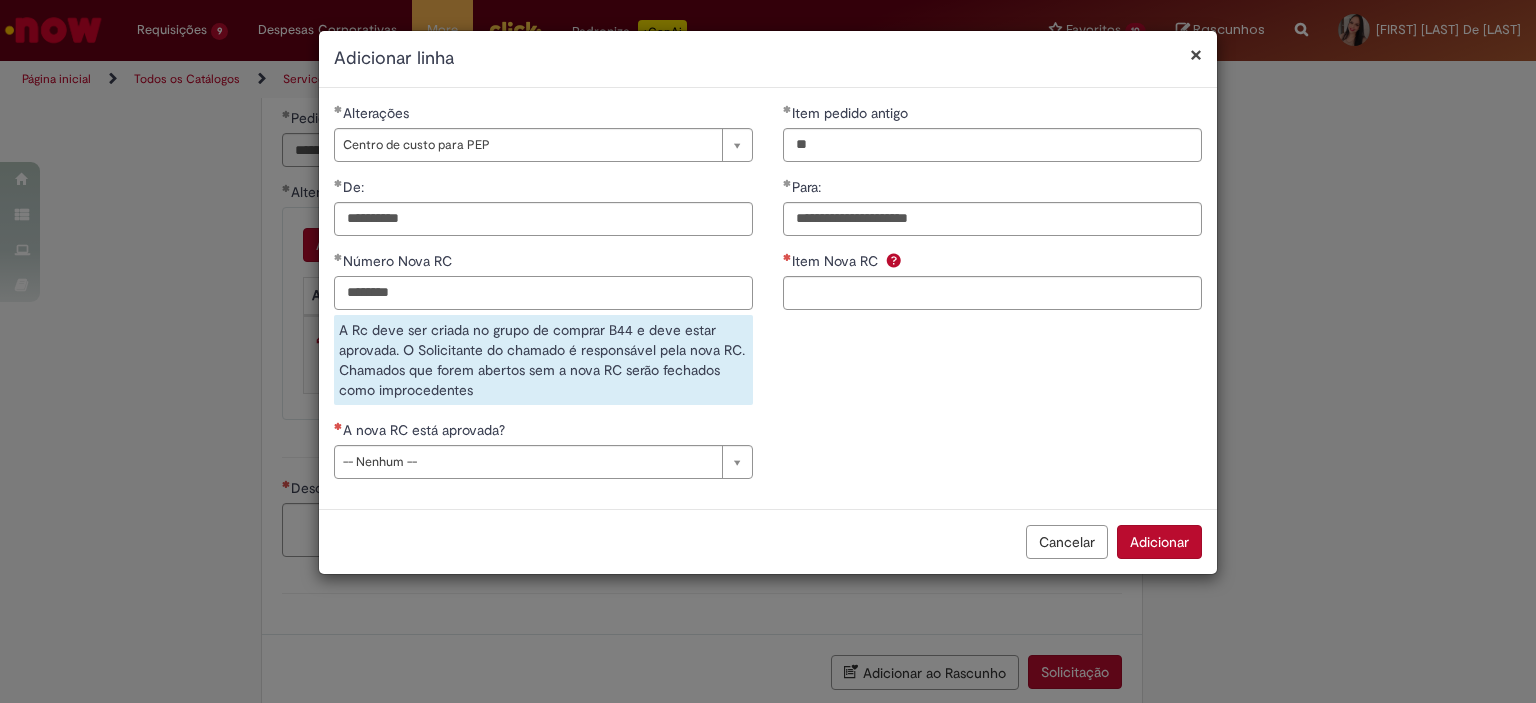 type on "********" 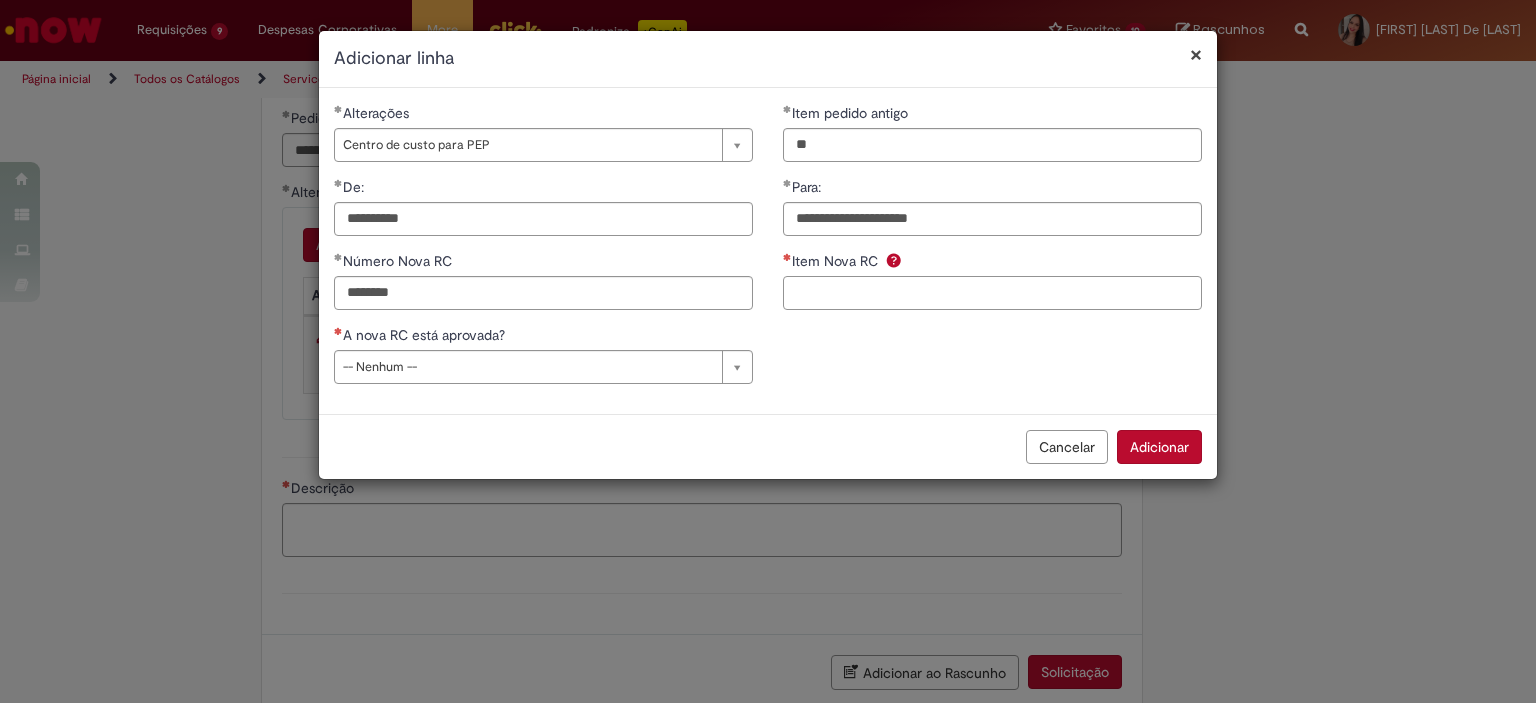 click on "Item Nova RC" at bounding box center (992, 293) 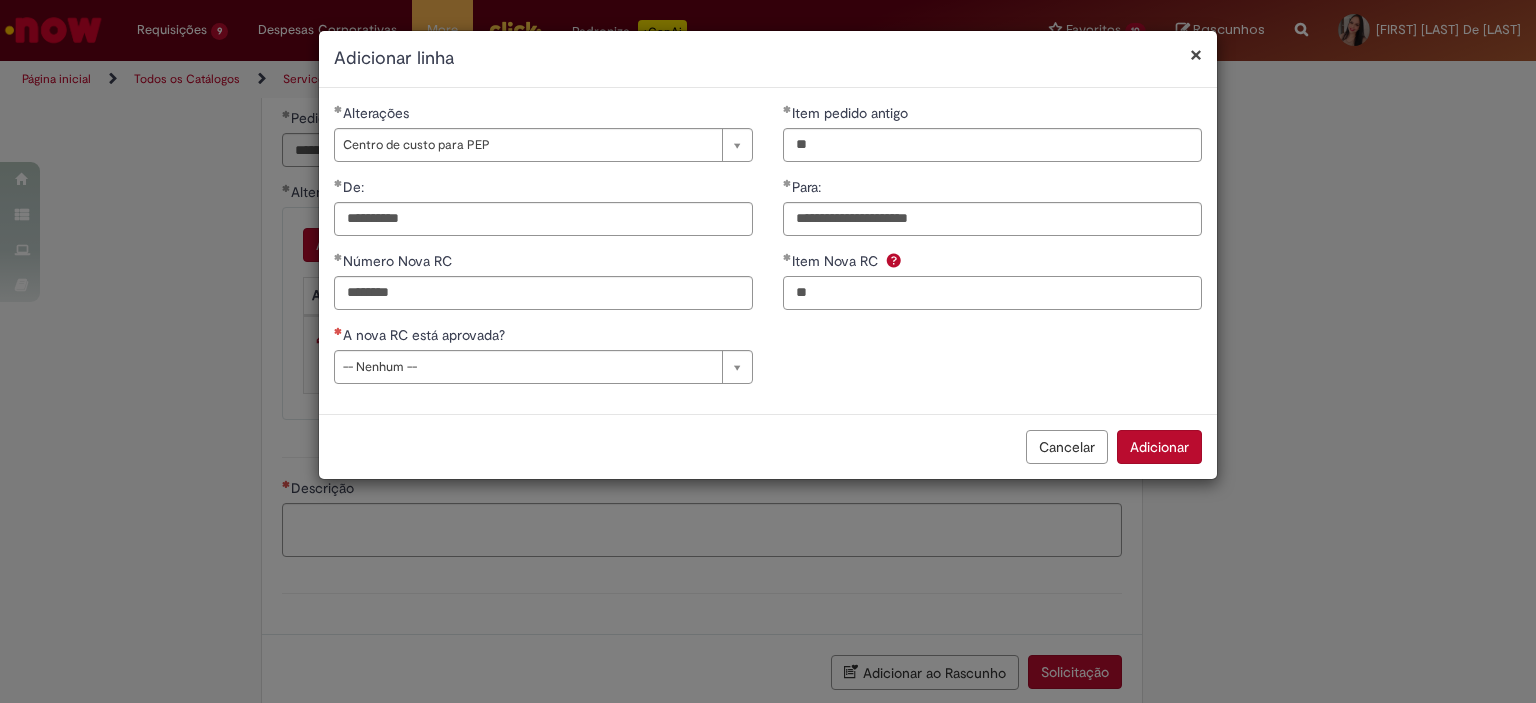 type on "**" 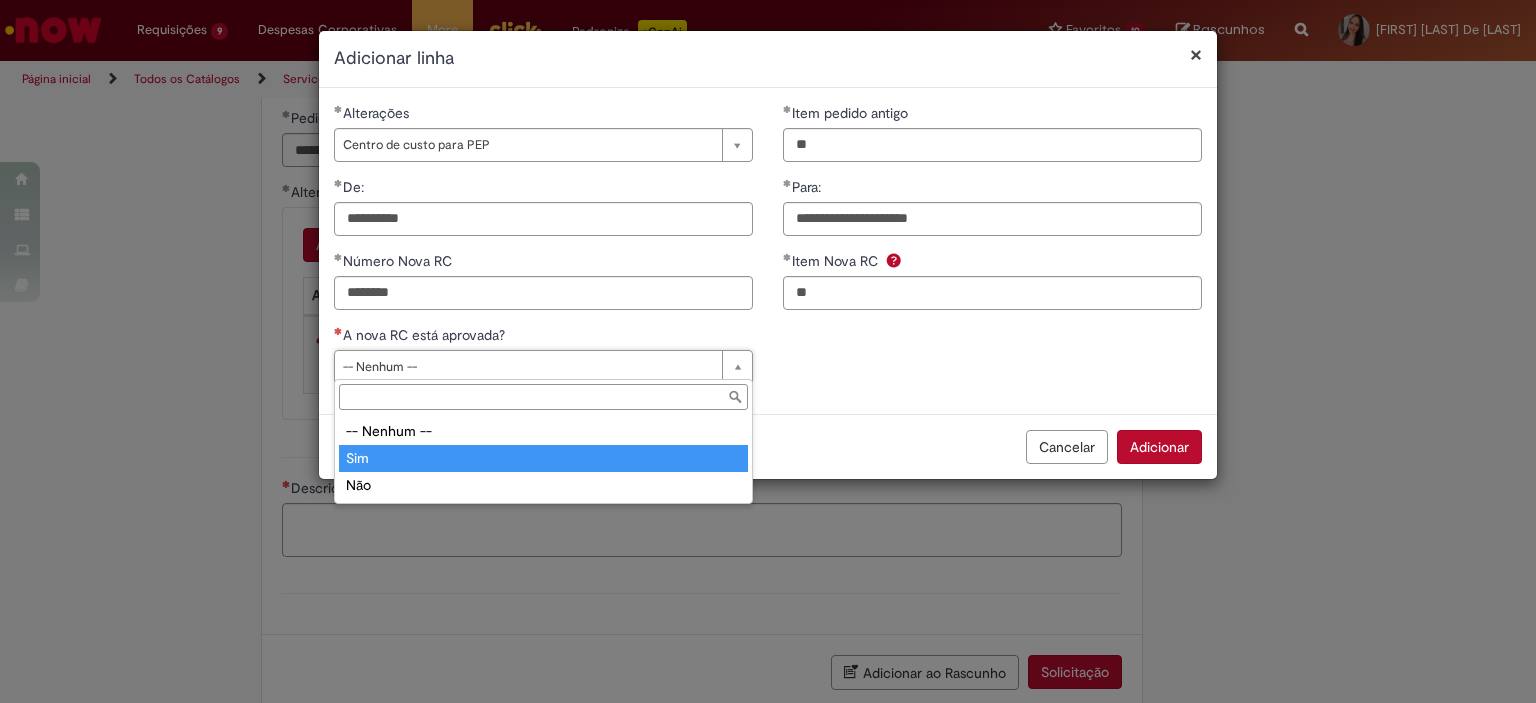 type on "***" 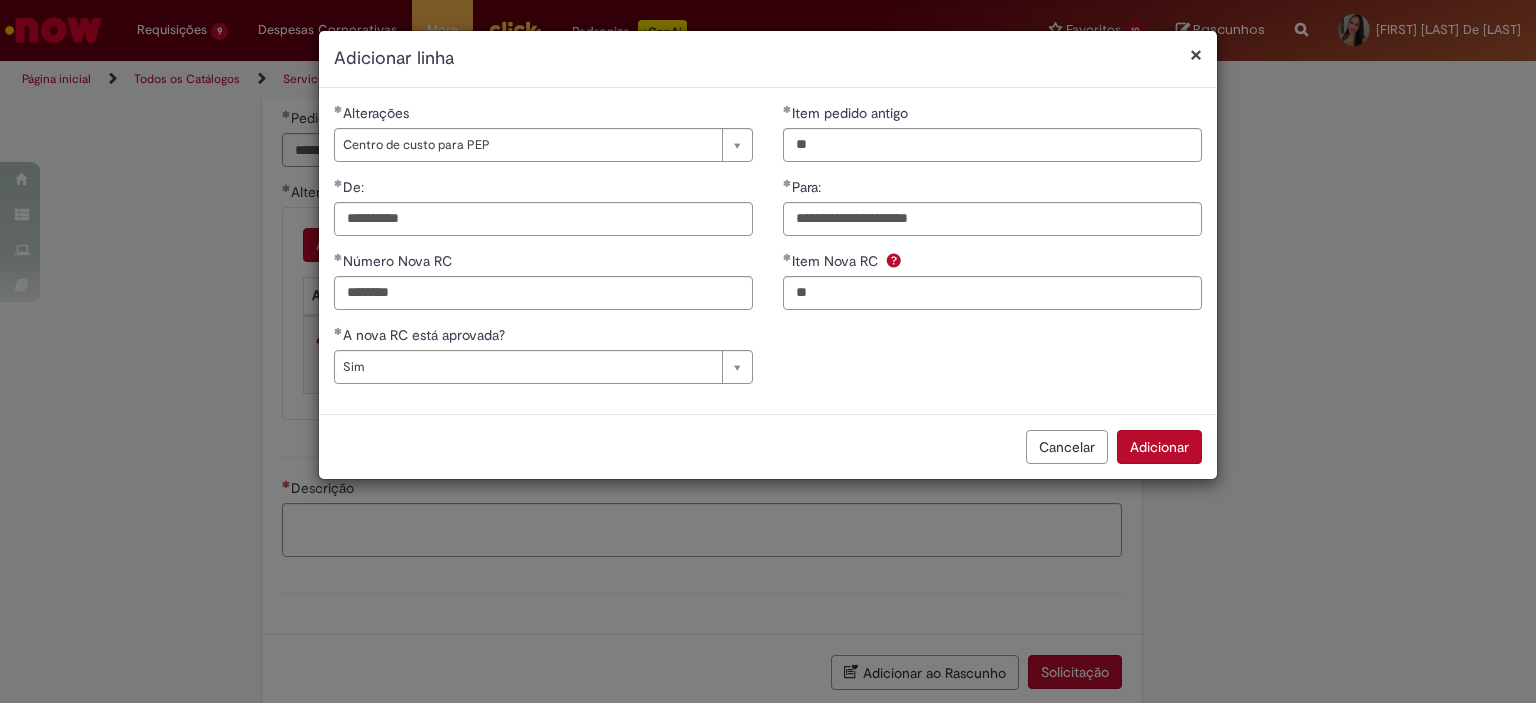 click on "Adicionar" at bounding box center [1159, 447] 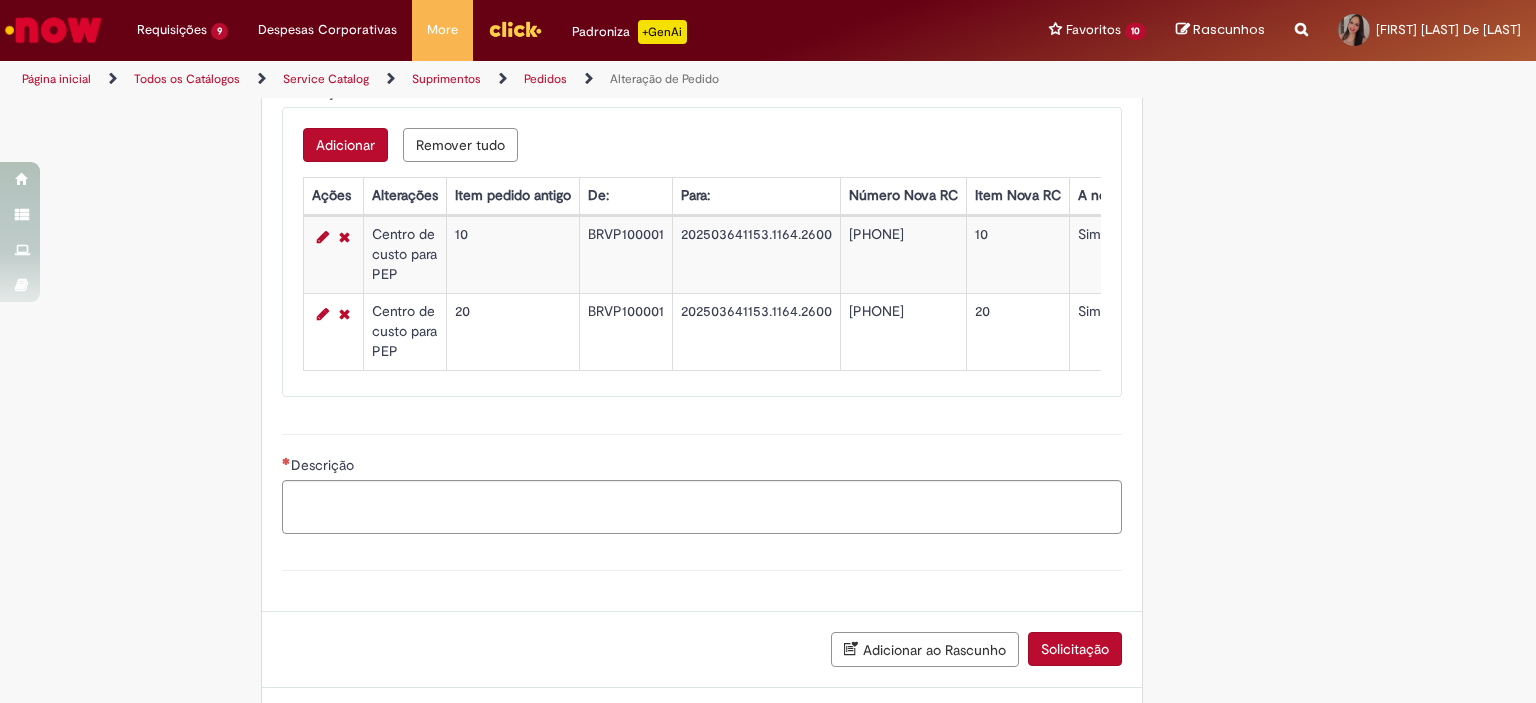 scroll, scrollTop: 1683, scrollLeft: 0, axis: vertical 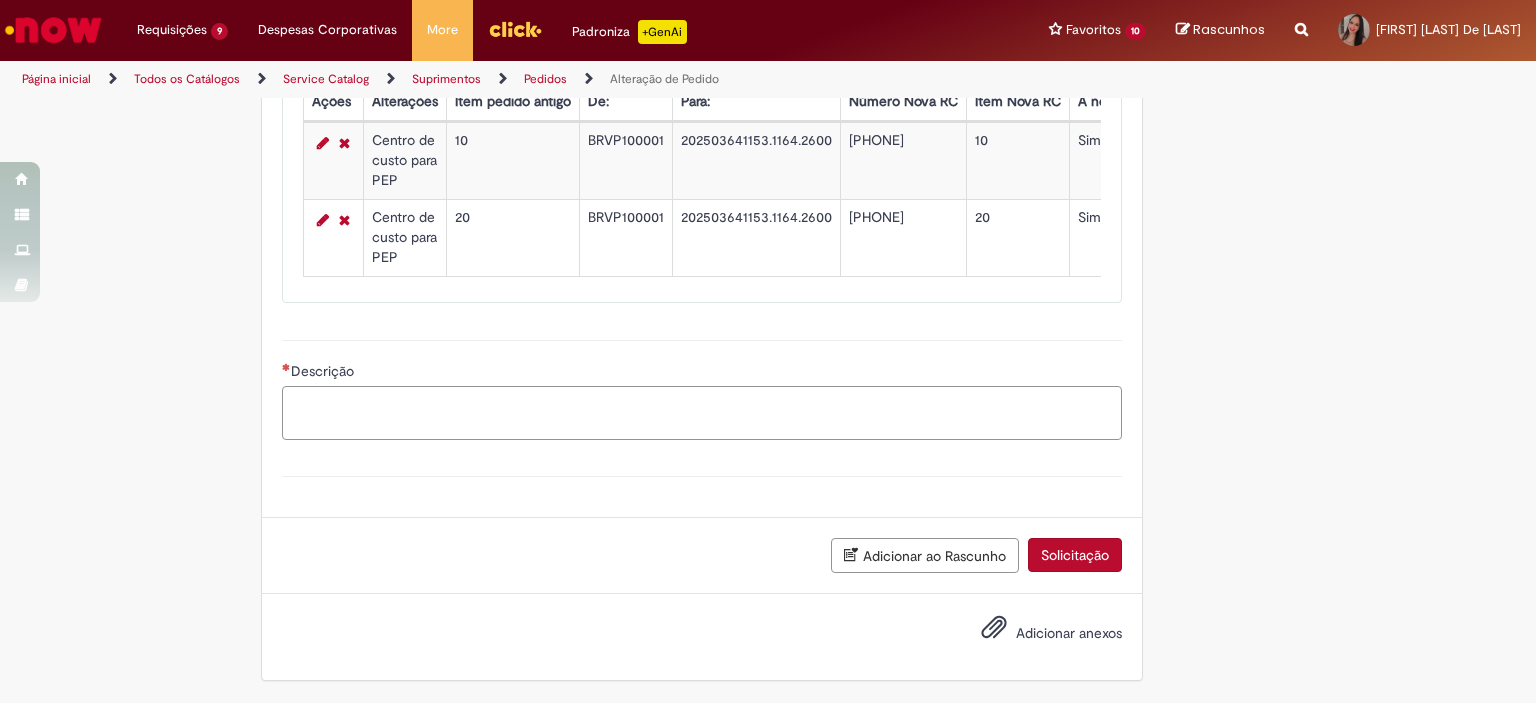 click on "Descrição" at bounding box center [702, 413] 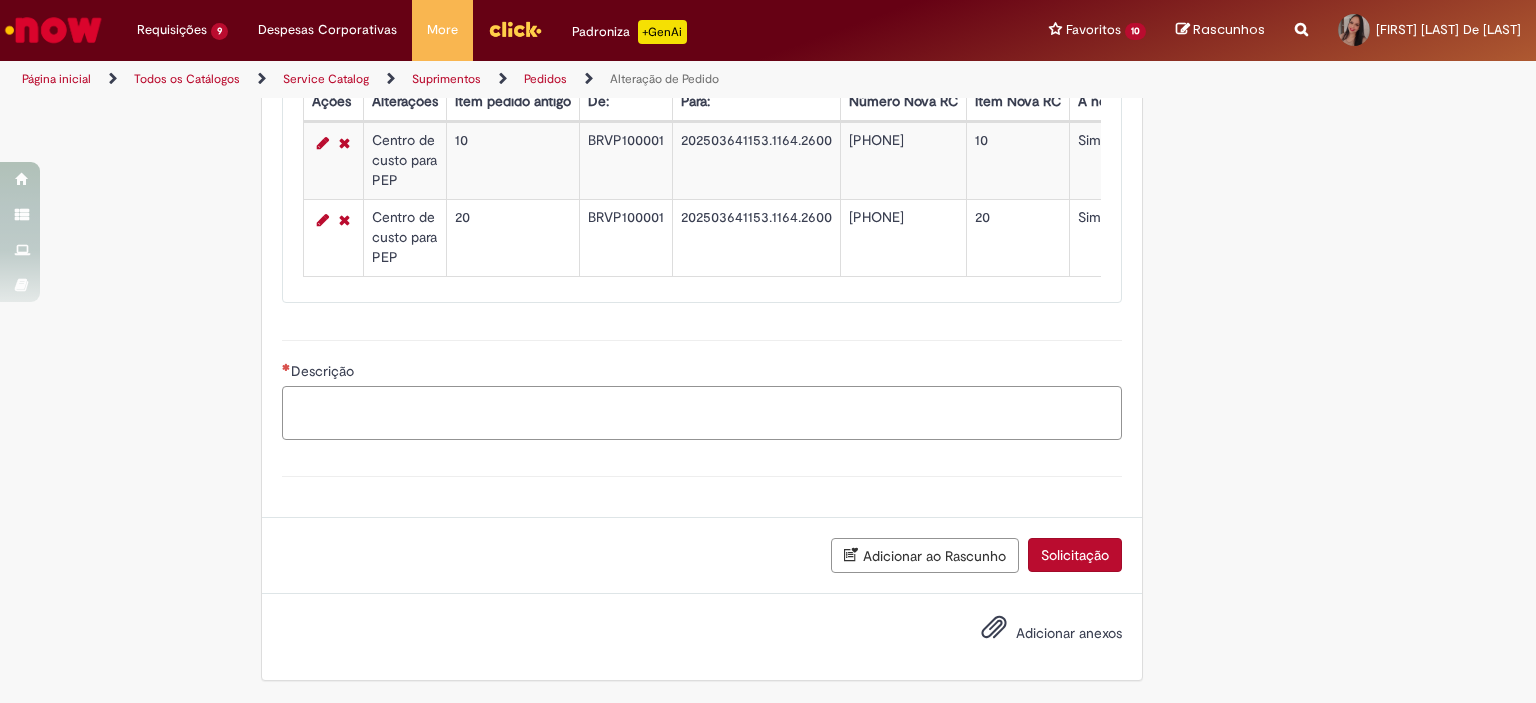 scroll, scrollTop: 1483, scrollLeft: 0, axis: vertical 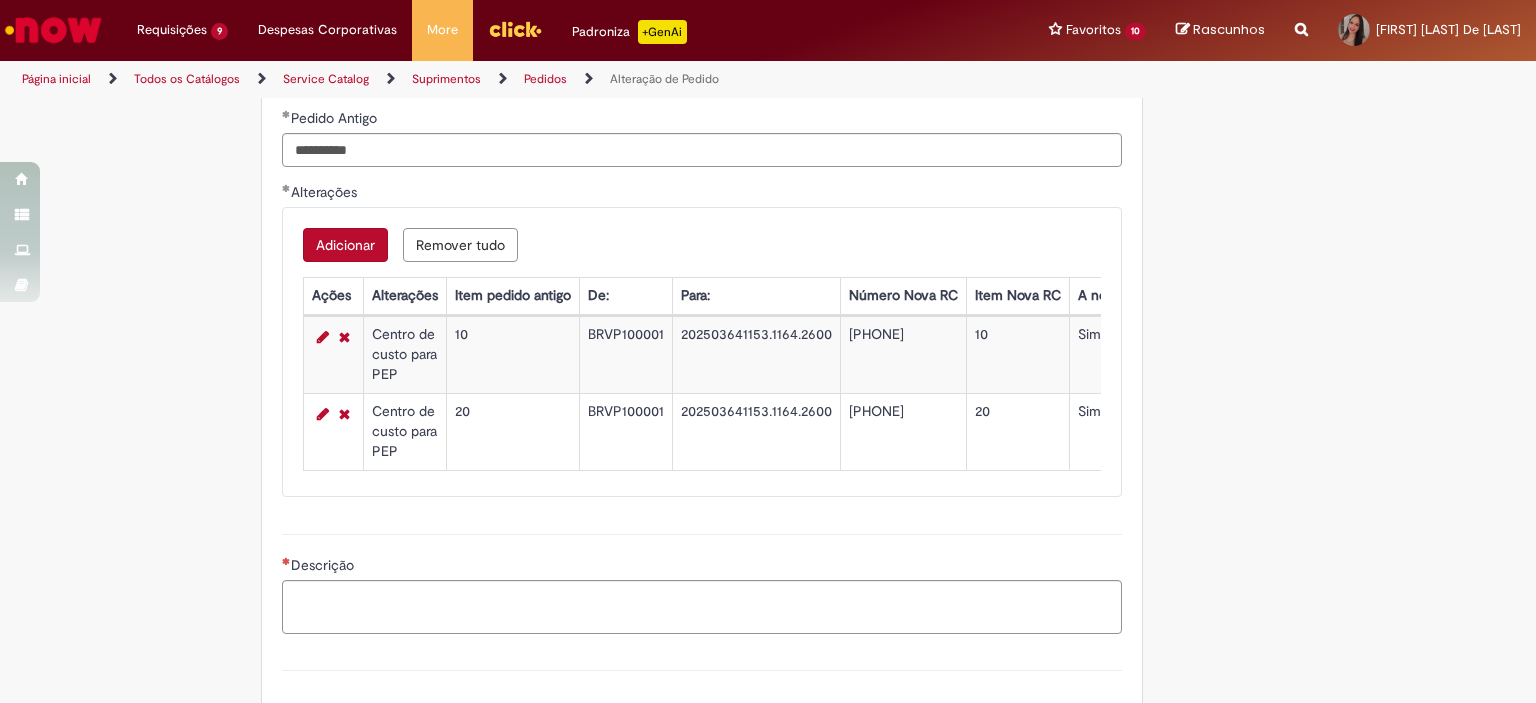 click on "Adicionar" at bounding box center [345, 245] 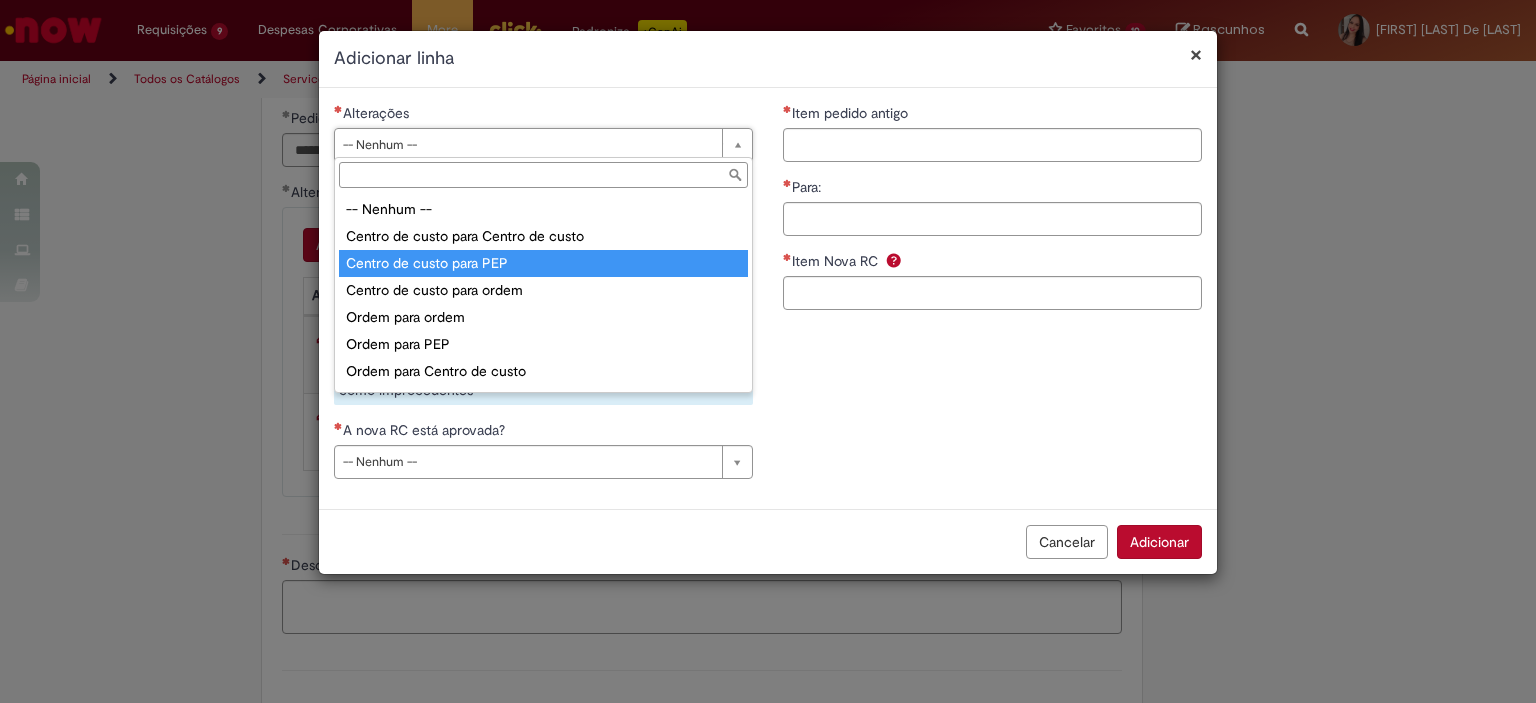 type on "**********" 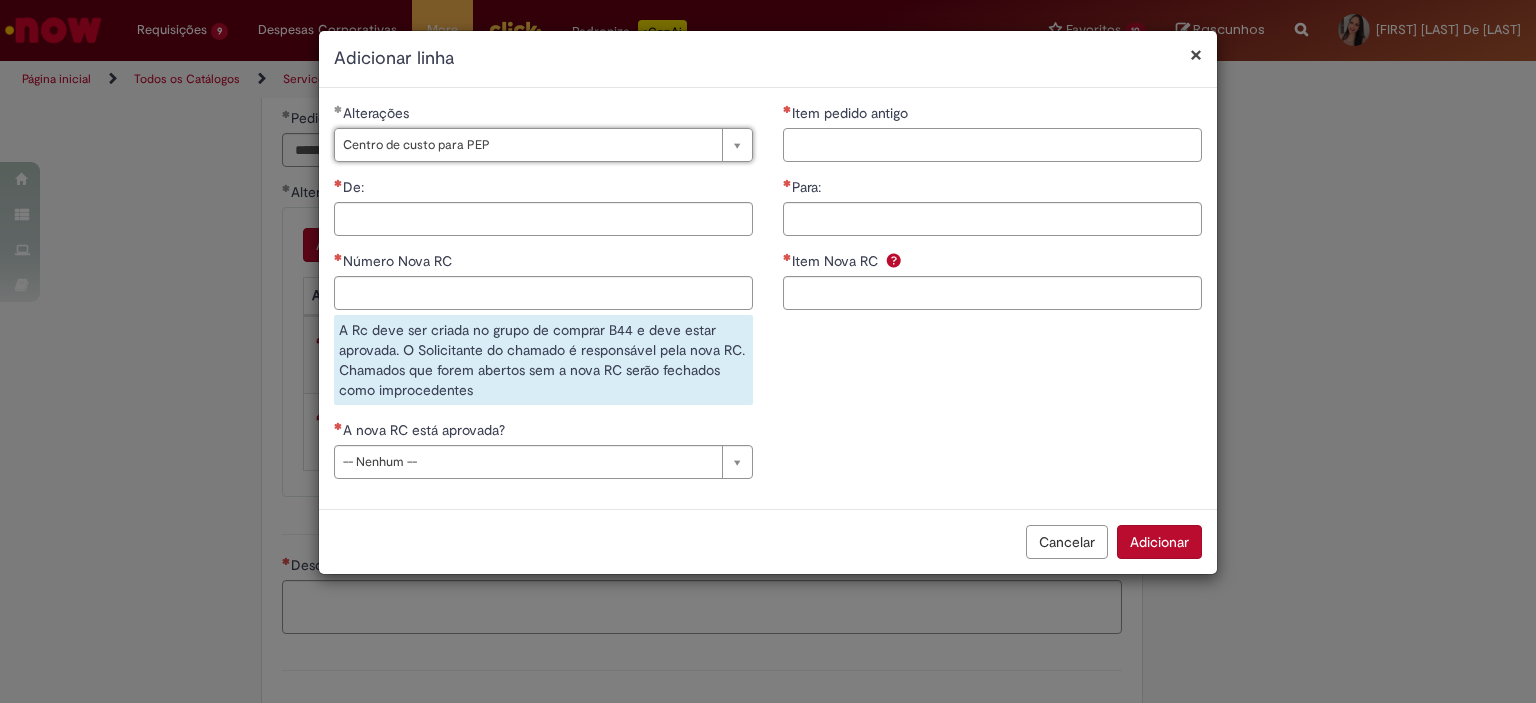 click on "Item pedido antigo" at bounding box center (992, 145) 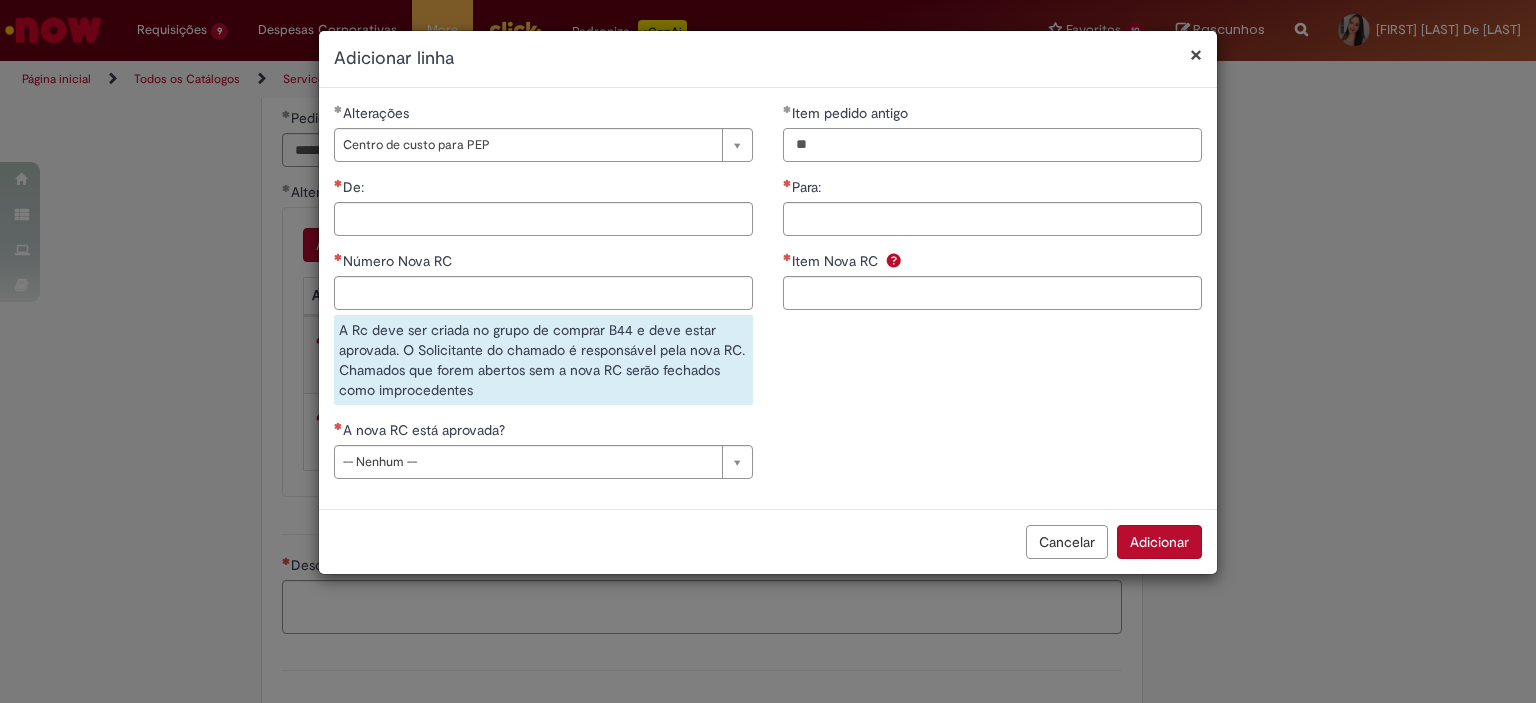 type on "**" 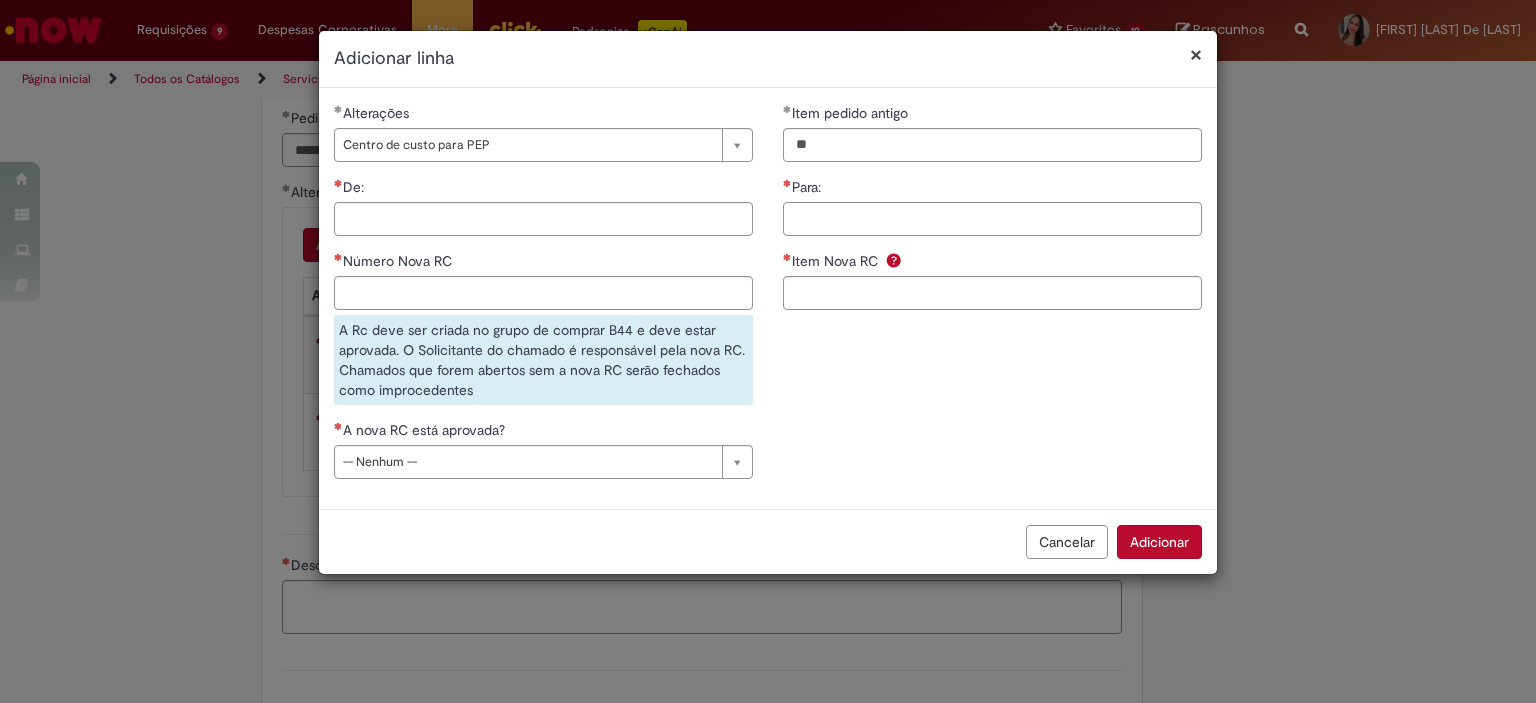 click on "Para:" at bounding box center [992, 219] 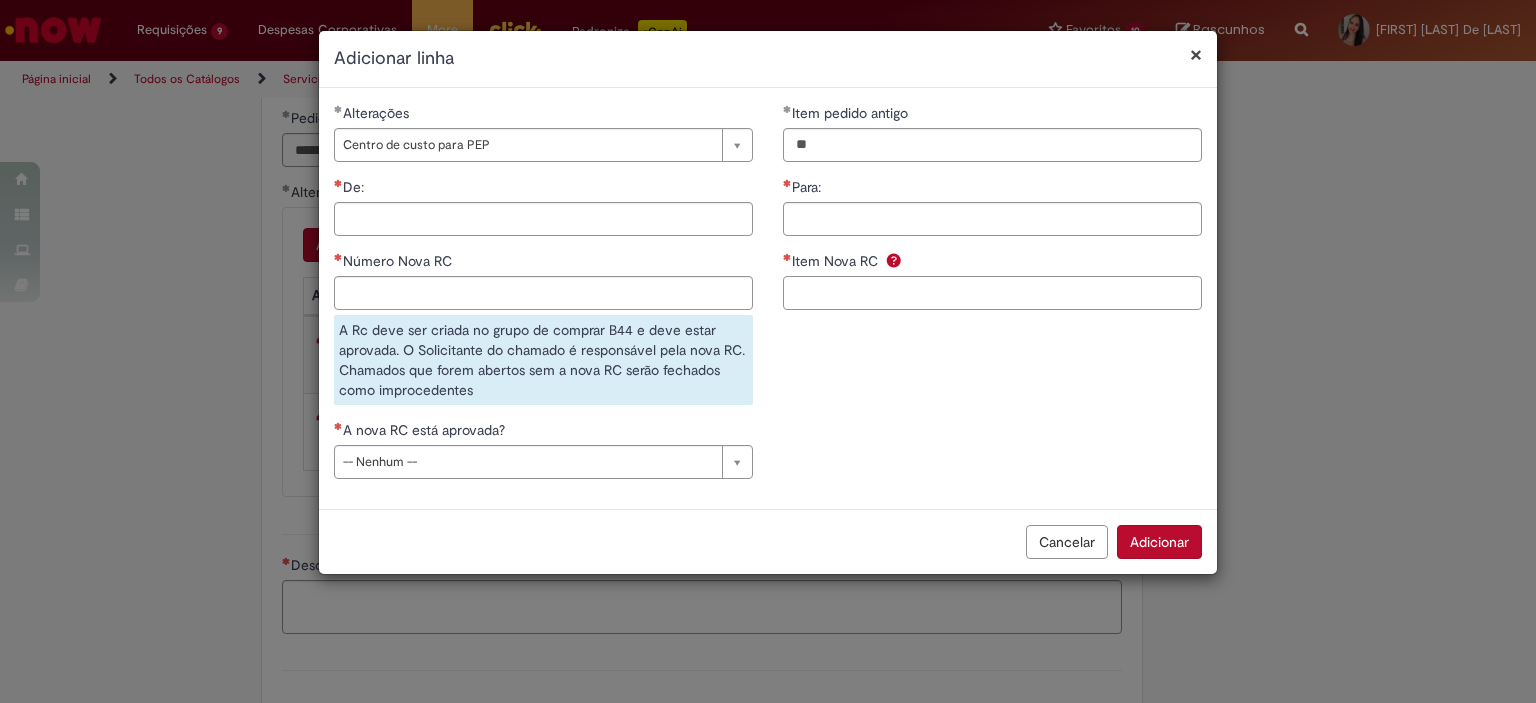 click on "Item Nova RC" at bounding box center (992, 293) 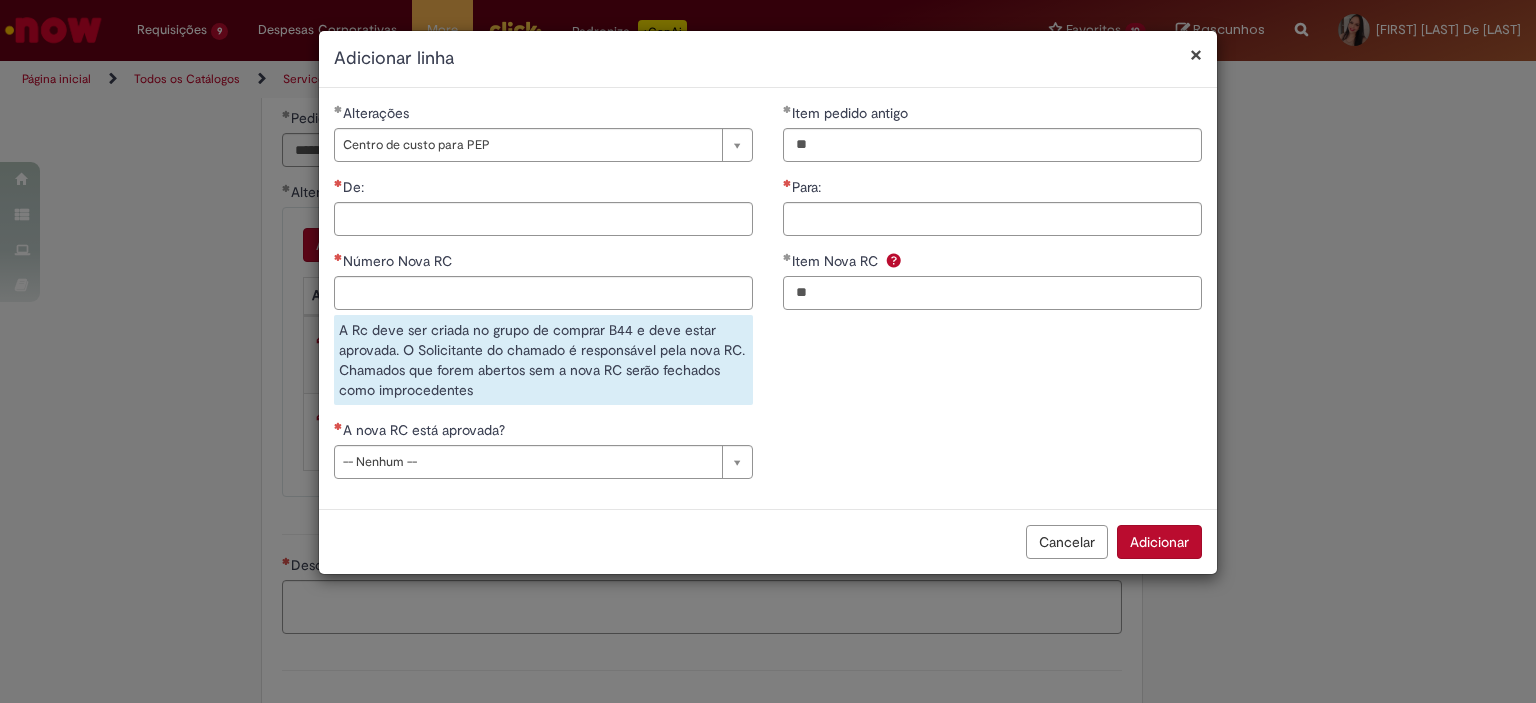 type on "**" 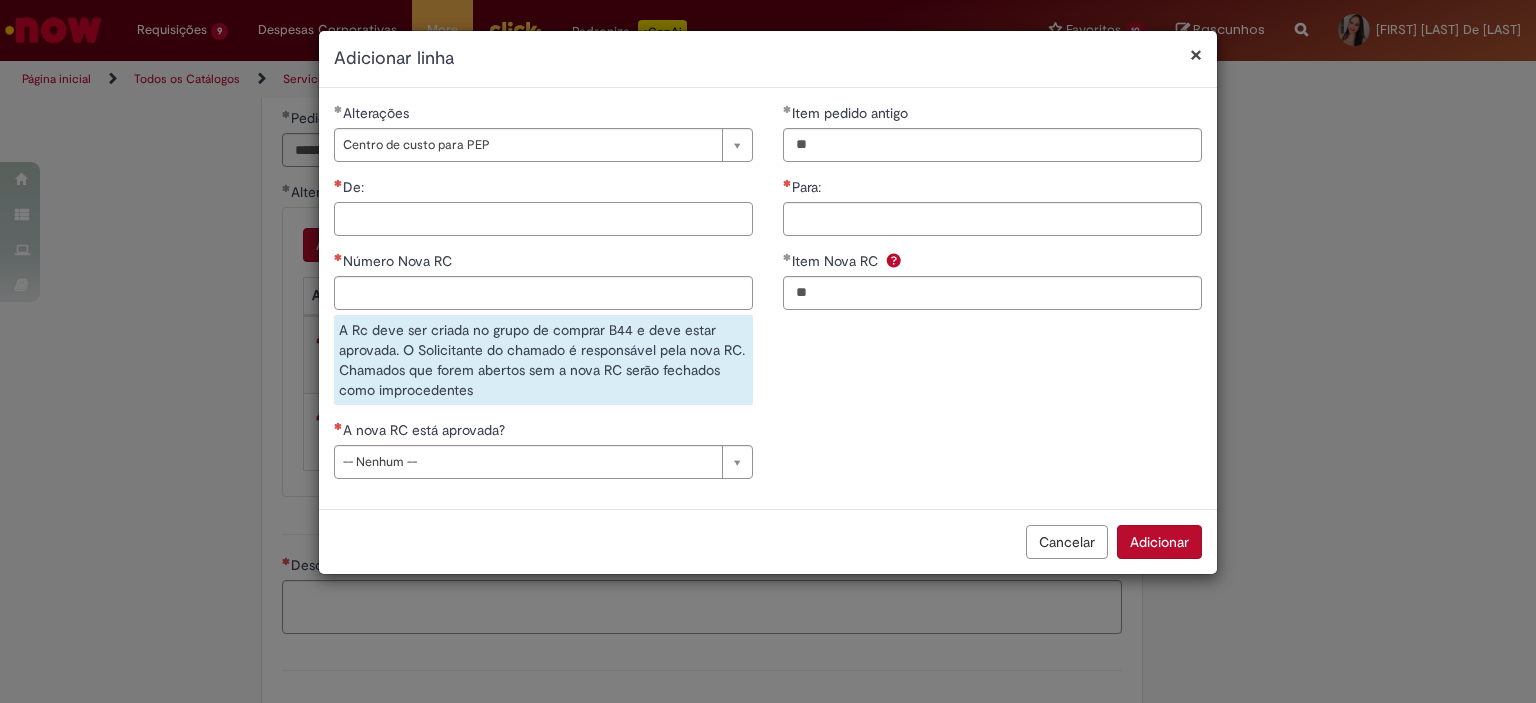 click on "De:" at bounding box center [543, 219] 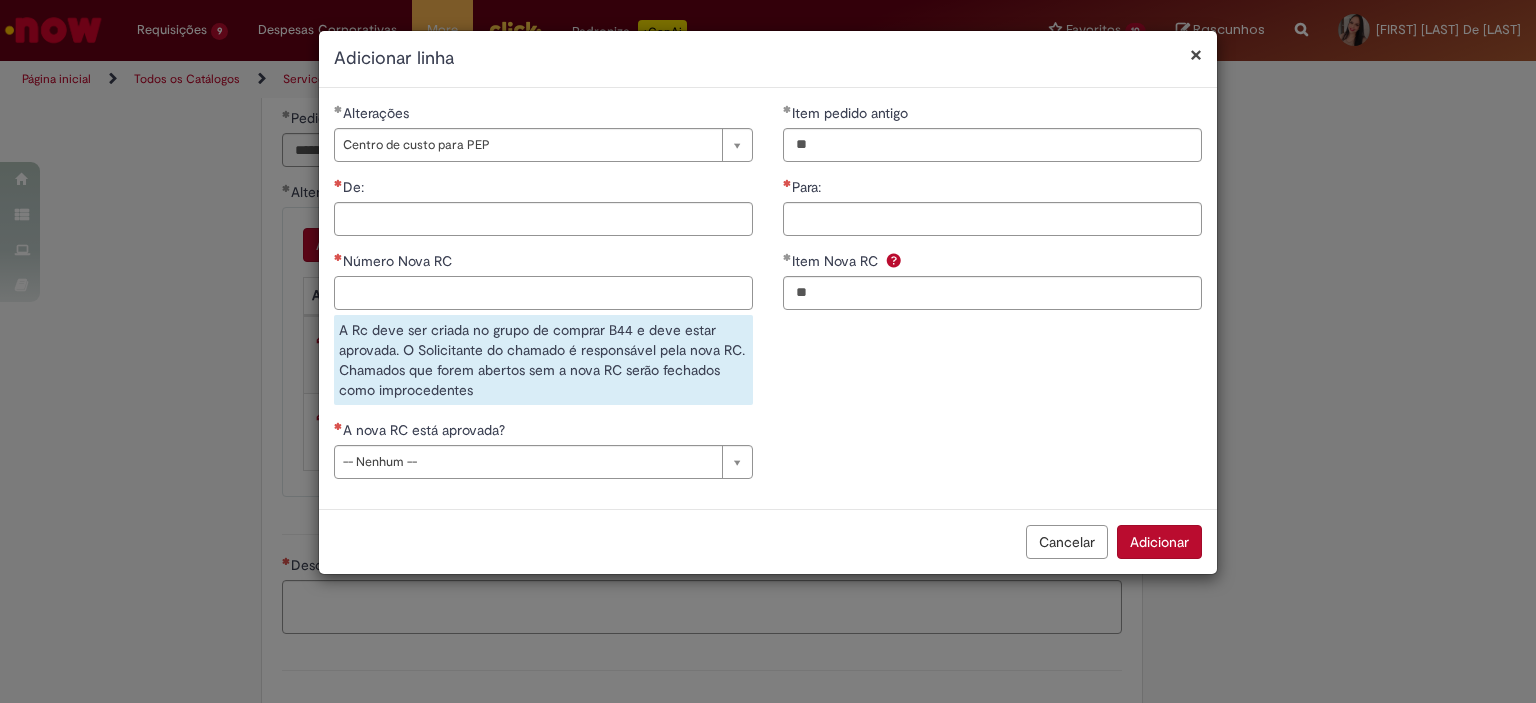 click on "Número Nova RC" at bounding box center [543, 293] 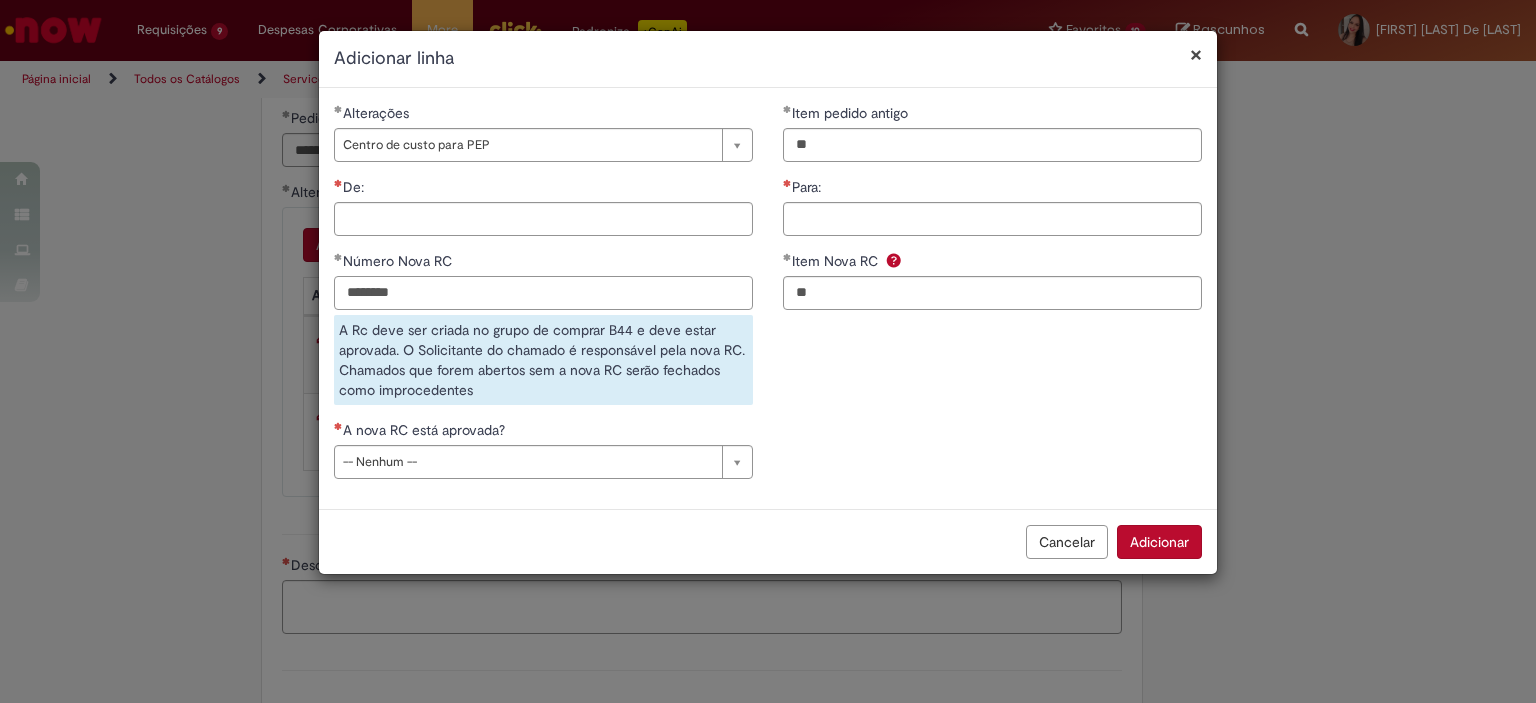 type on "********" 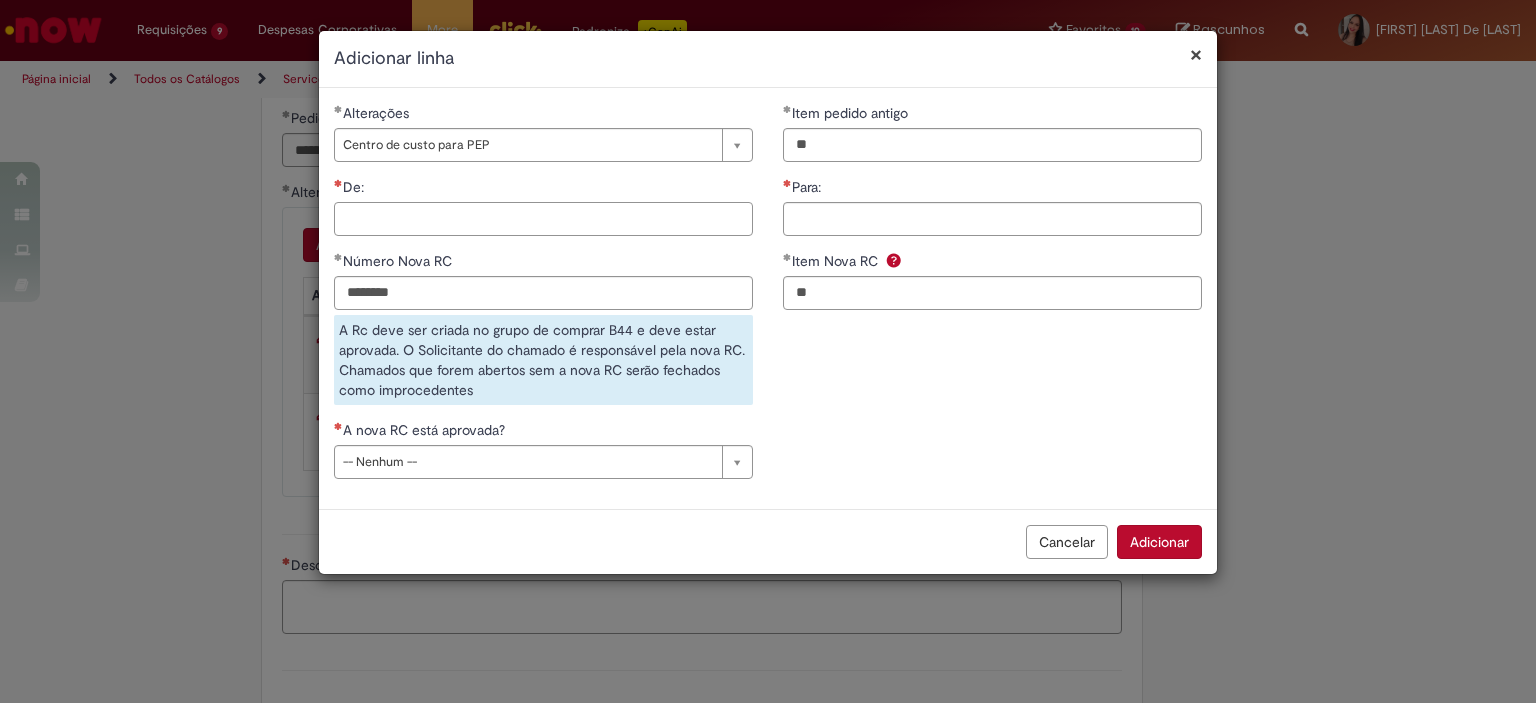click on "De:" at bounding box center [543, 219] 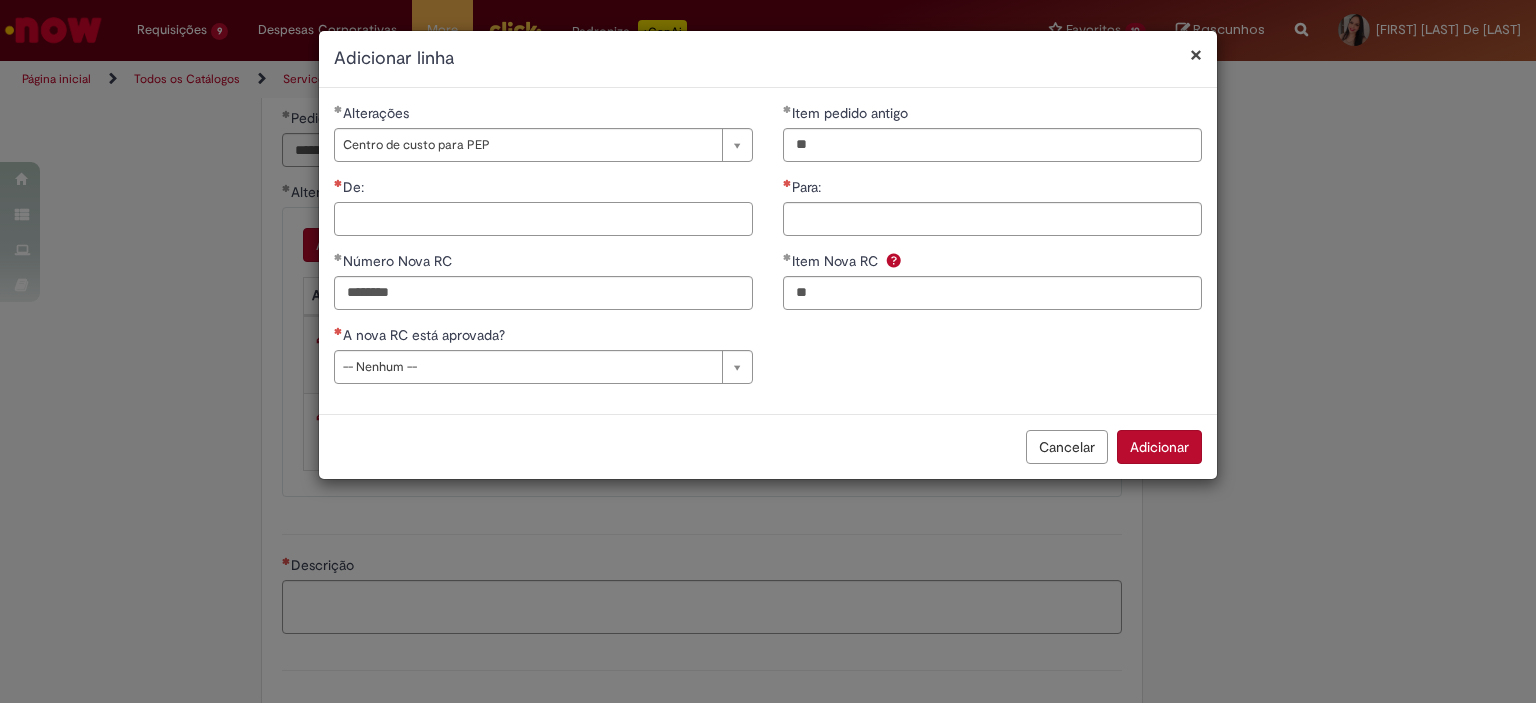 paste on "**********" 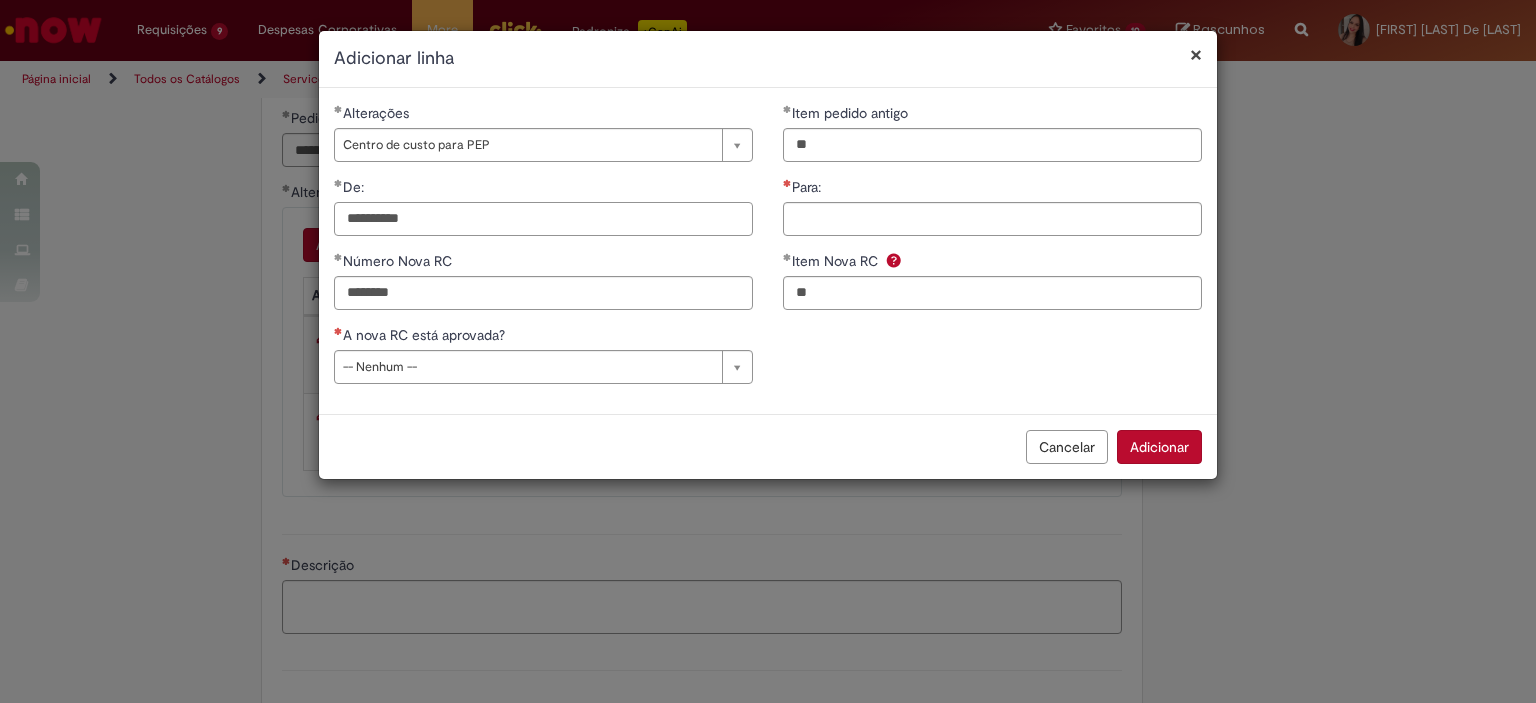 type on "**********" 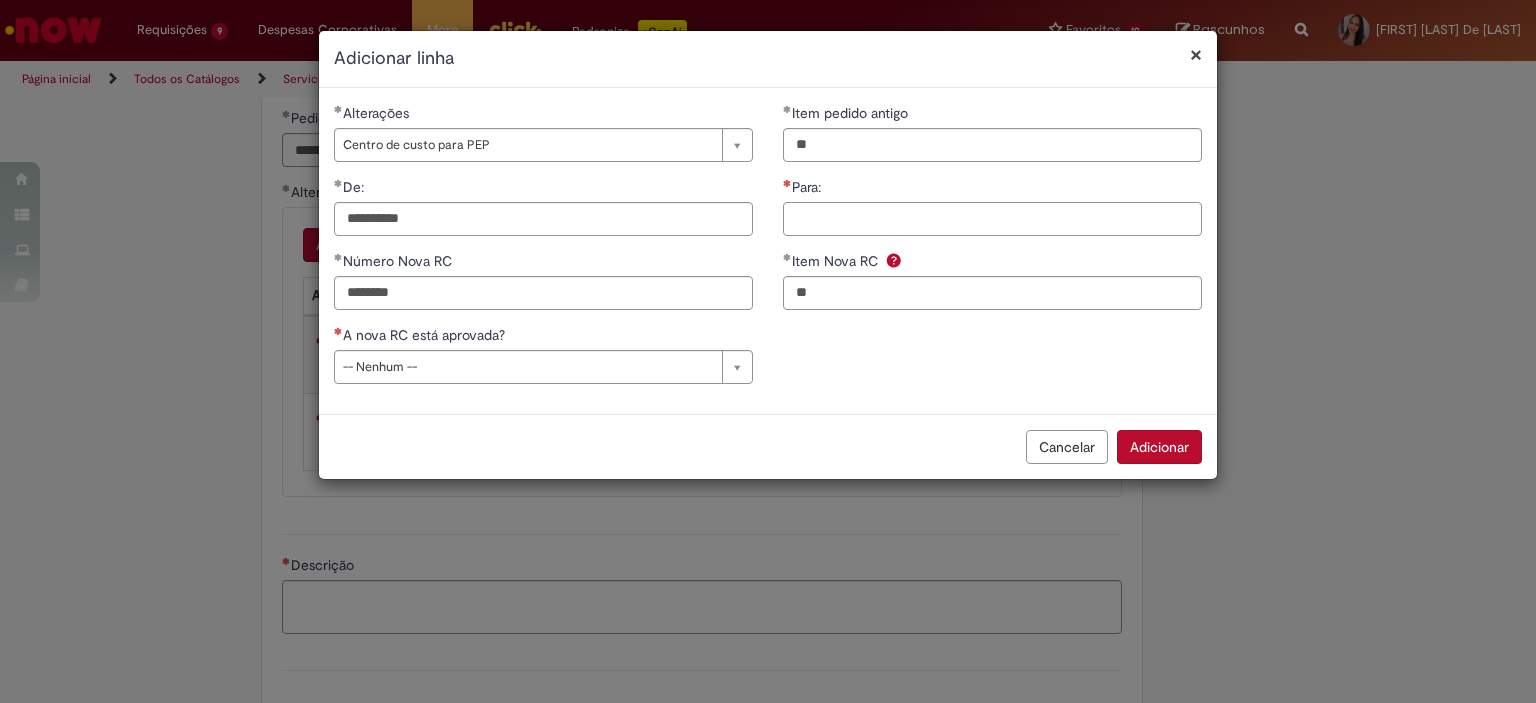 click on "Para:" at bounding box center (992, 219) 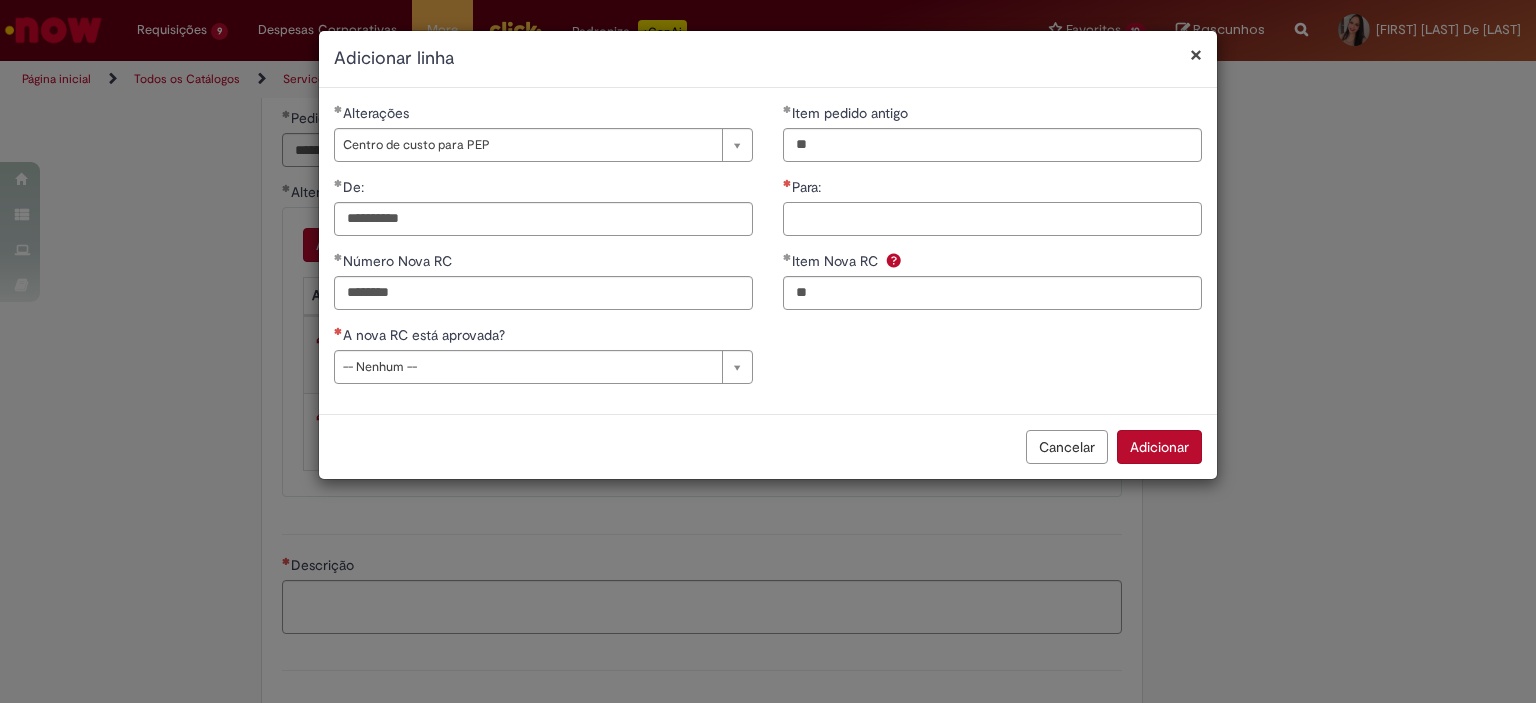 paste on "**********" 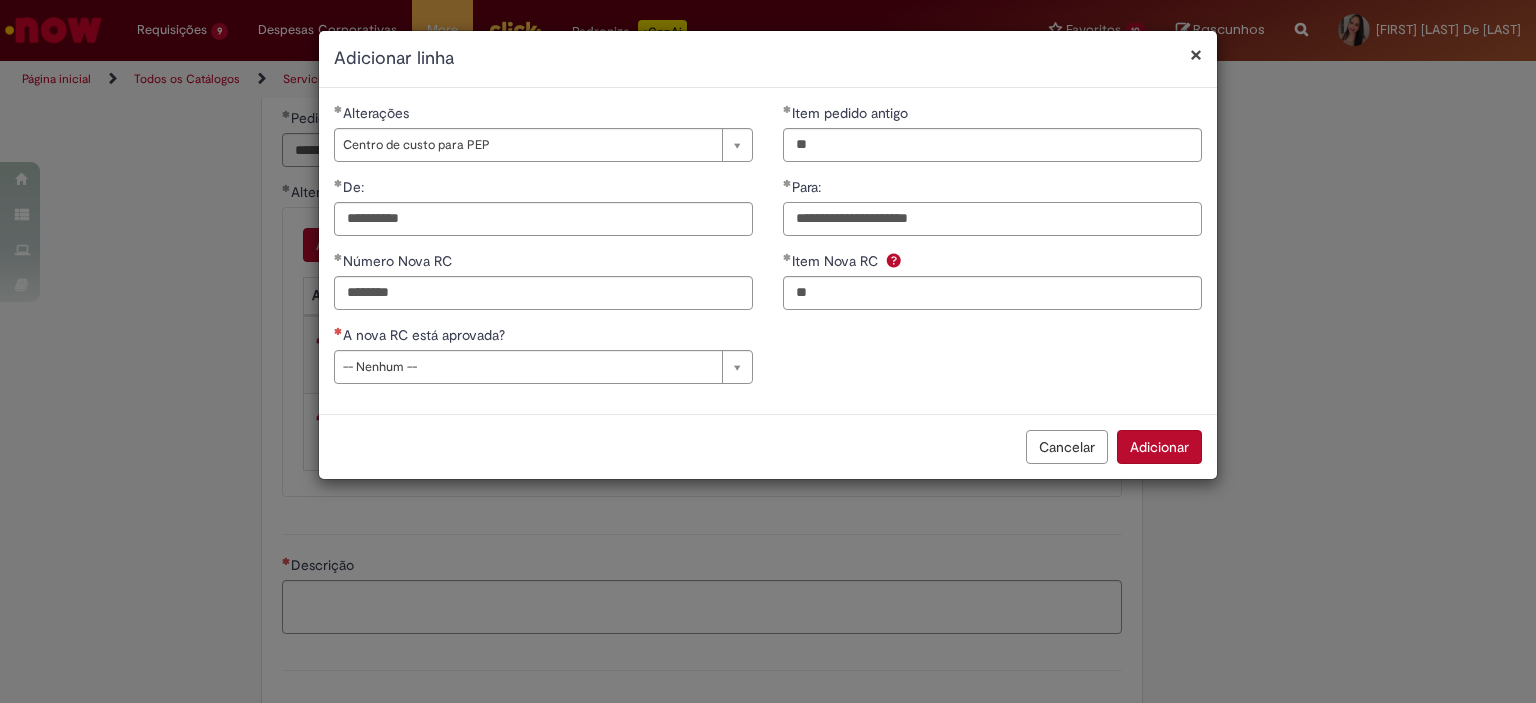 type on "**********" 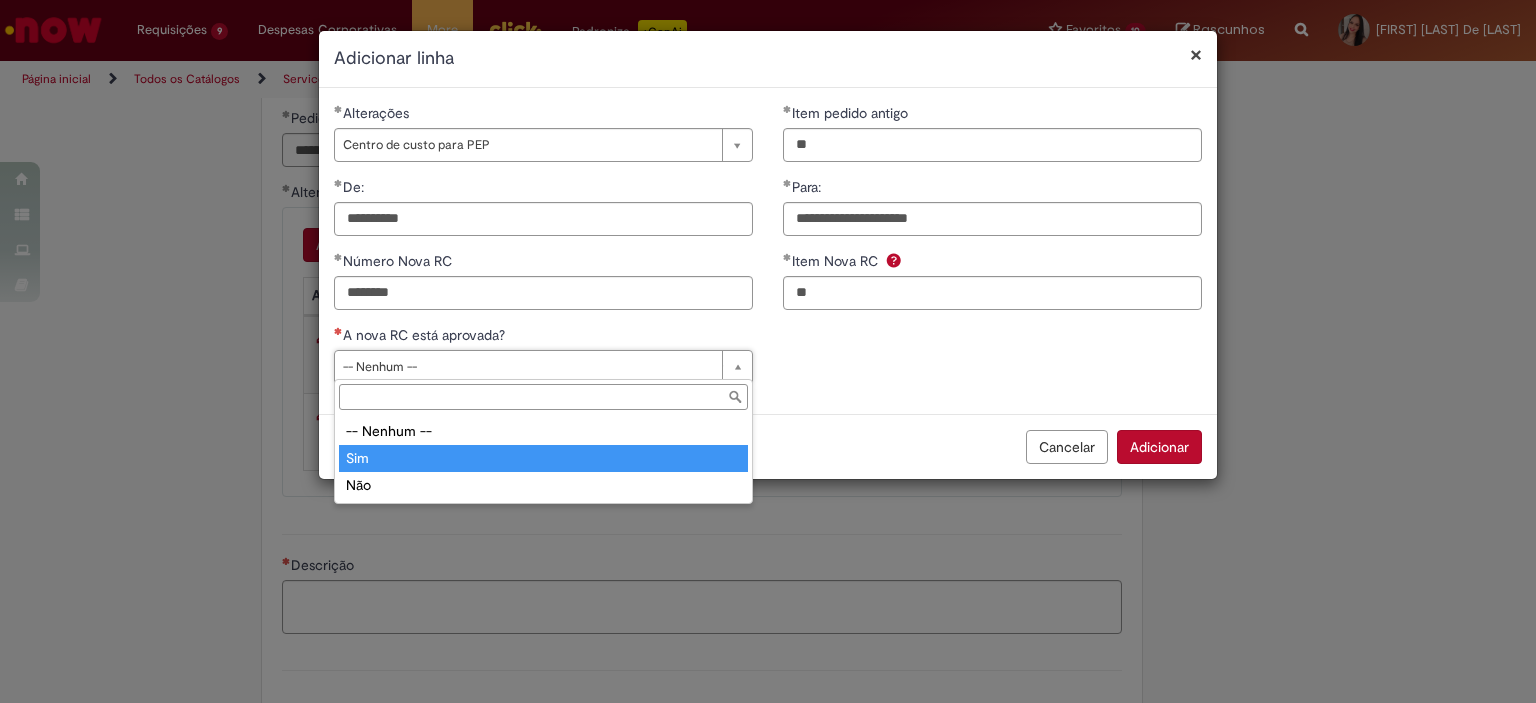 type on "***" 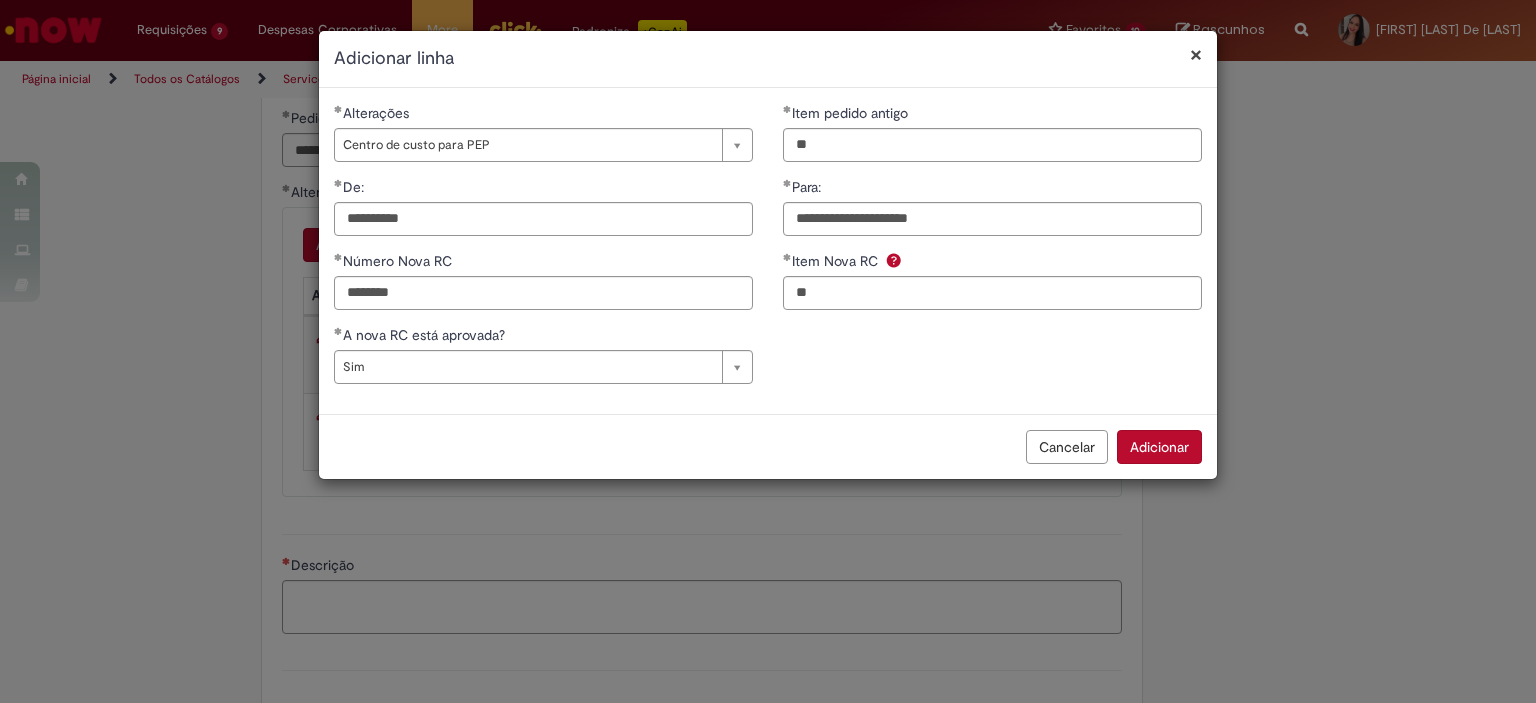 click on "Adicionar" at bounding box center [1159, 447] 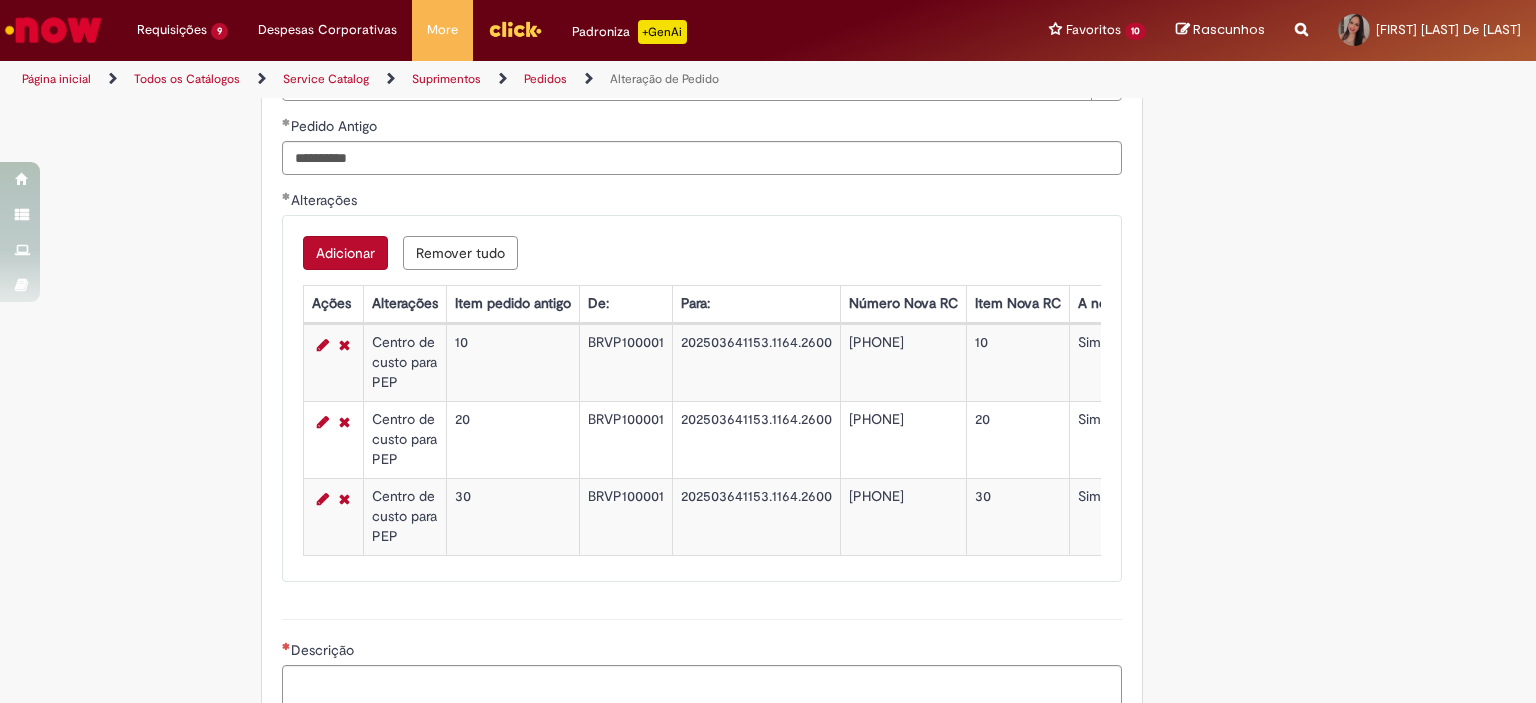 scroll, scrollTop: 1375, scrollLeft: 0, axis: vertical 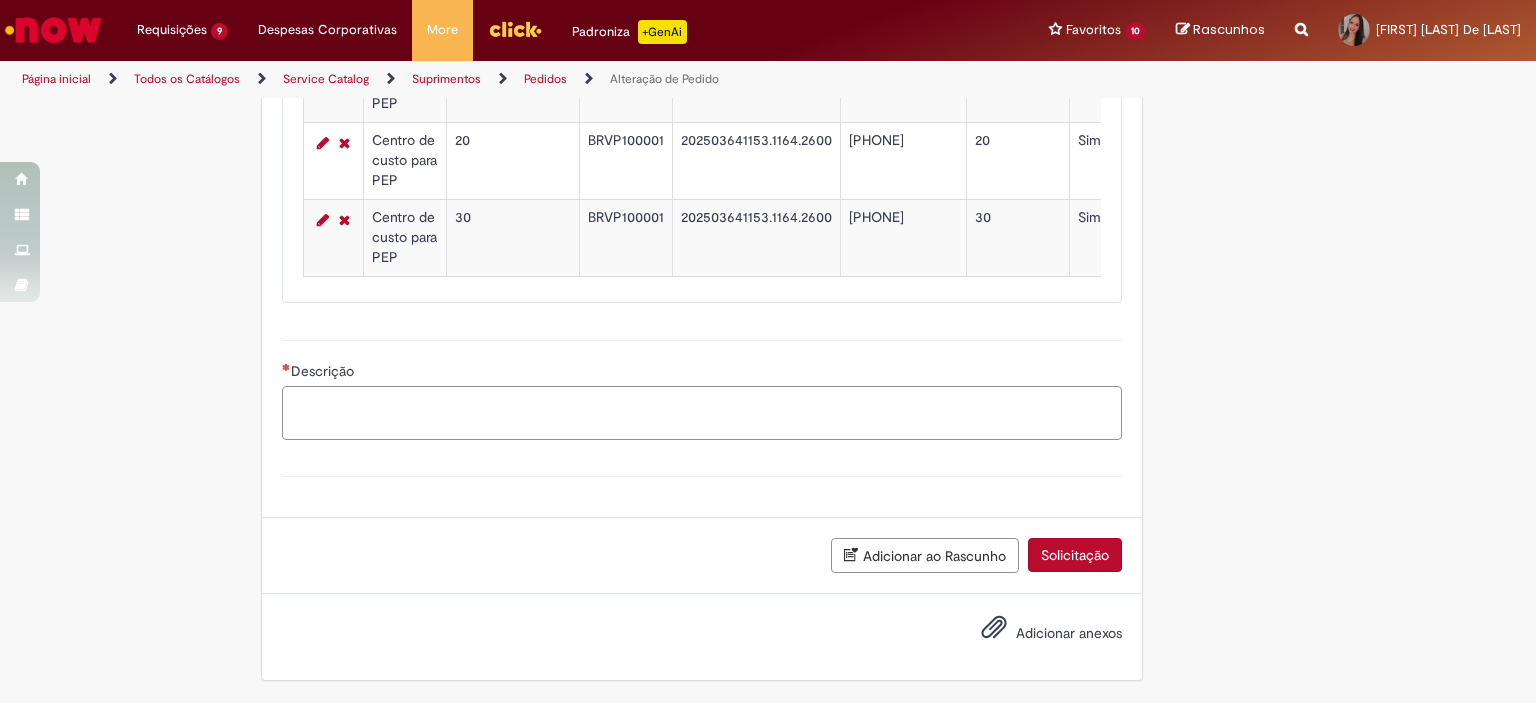 click on "Descrição" at bounding box center (702, 413) 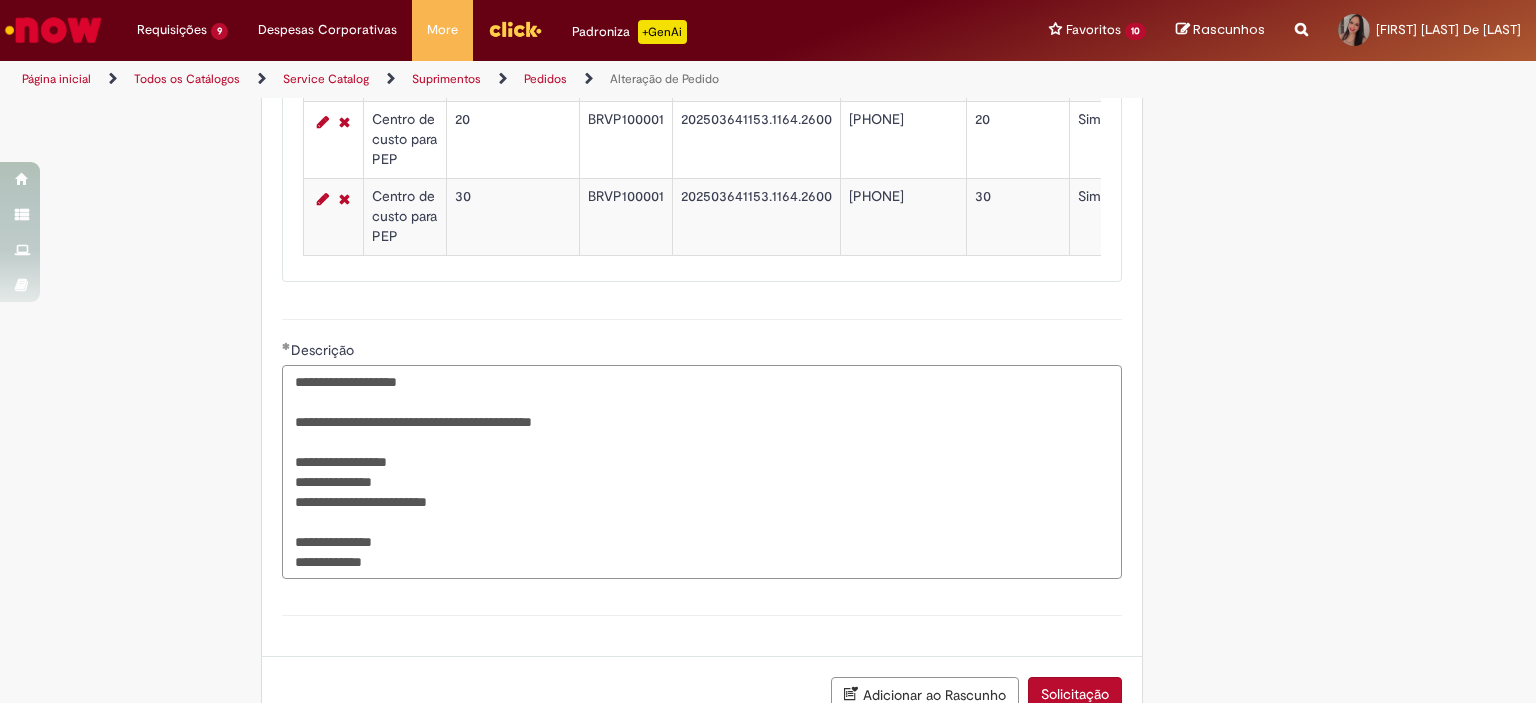 drag, startPoint x: 383, startPoint y: 590, endPoint x: 356, endPoint y: 584, distance: 27.658634 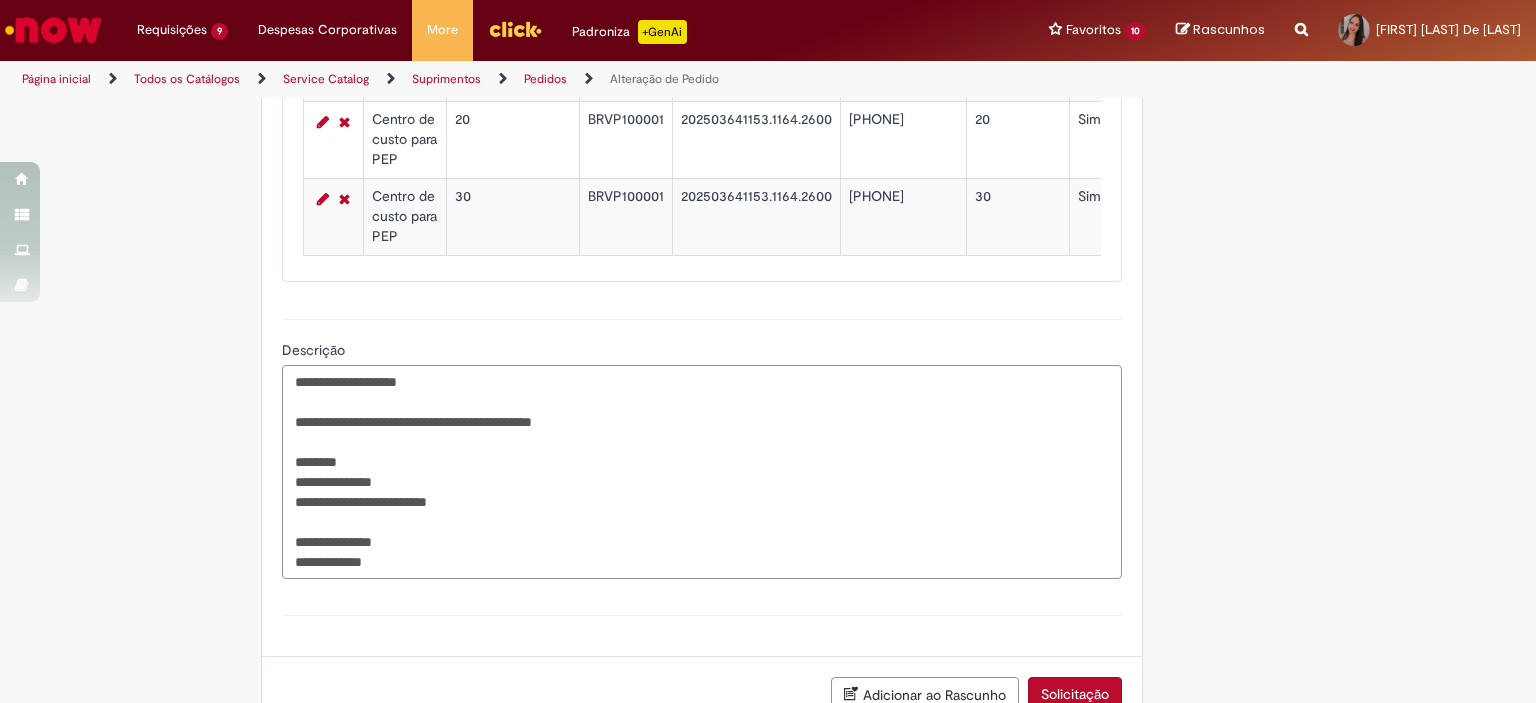 paste on "**********" 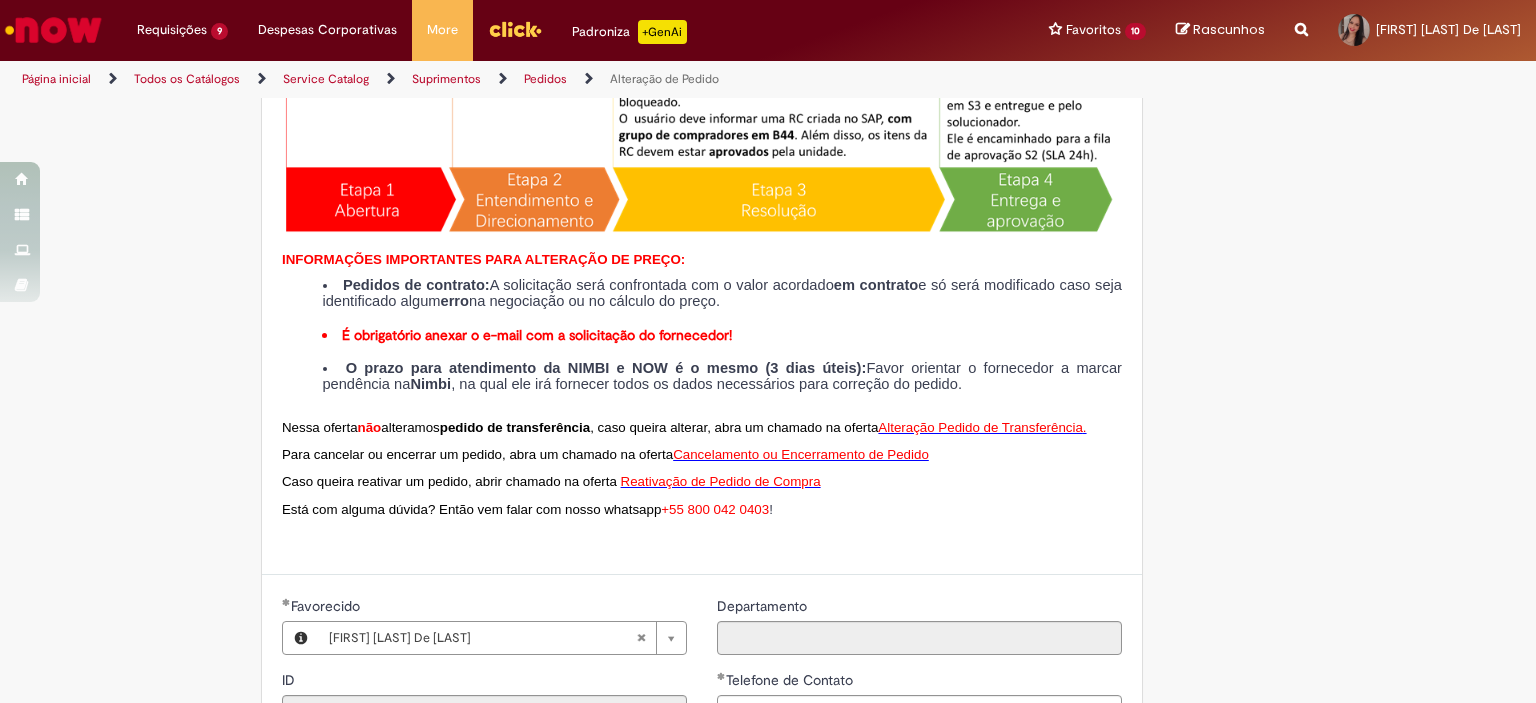scroll, scrollTop: 0, scrollLeft: 0, axis: both 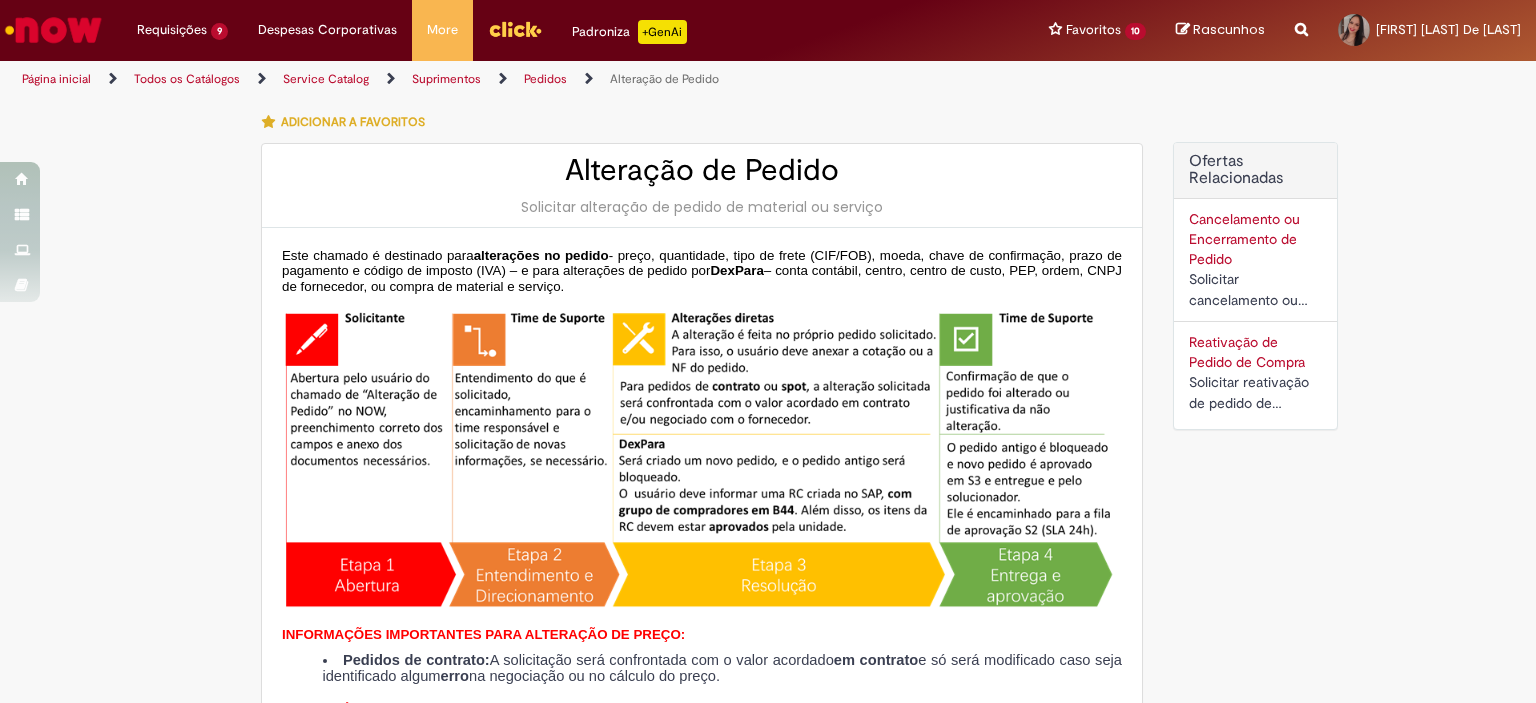 type on "**********" 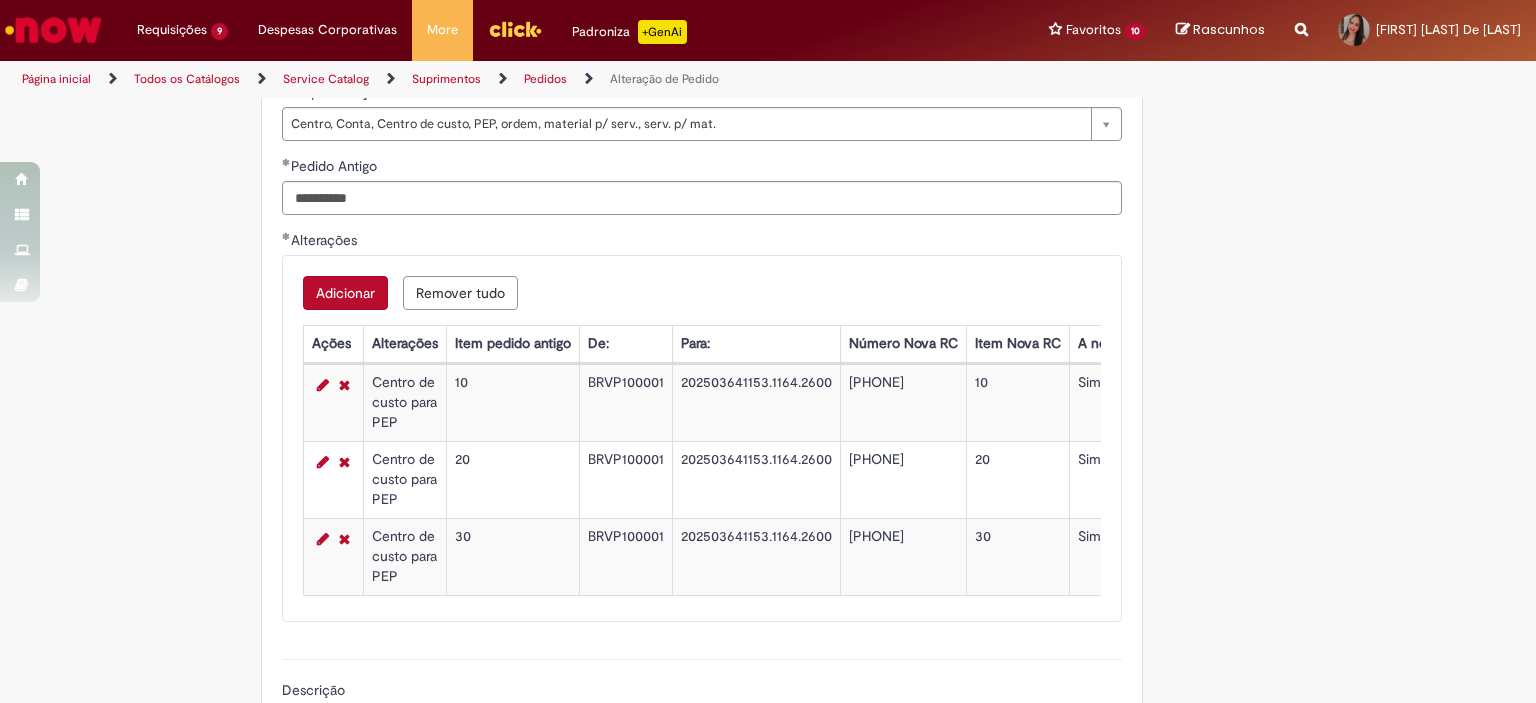 scroll, scrollTop: 1935, scrollLeft: 0, axis: vertical 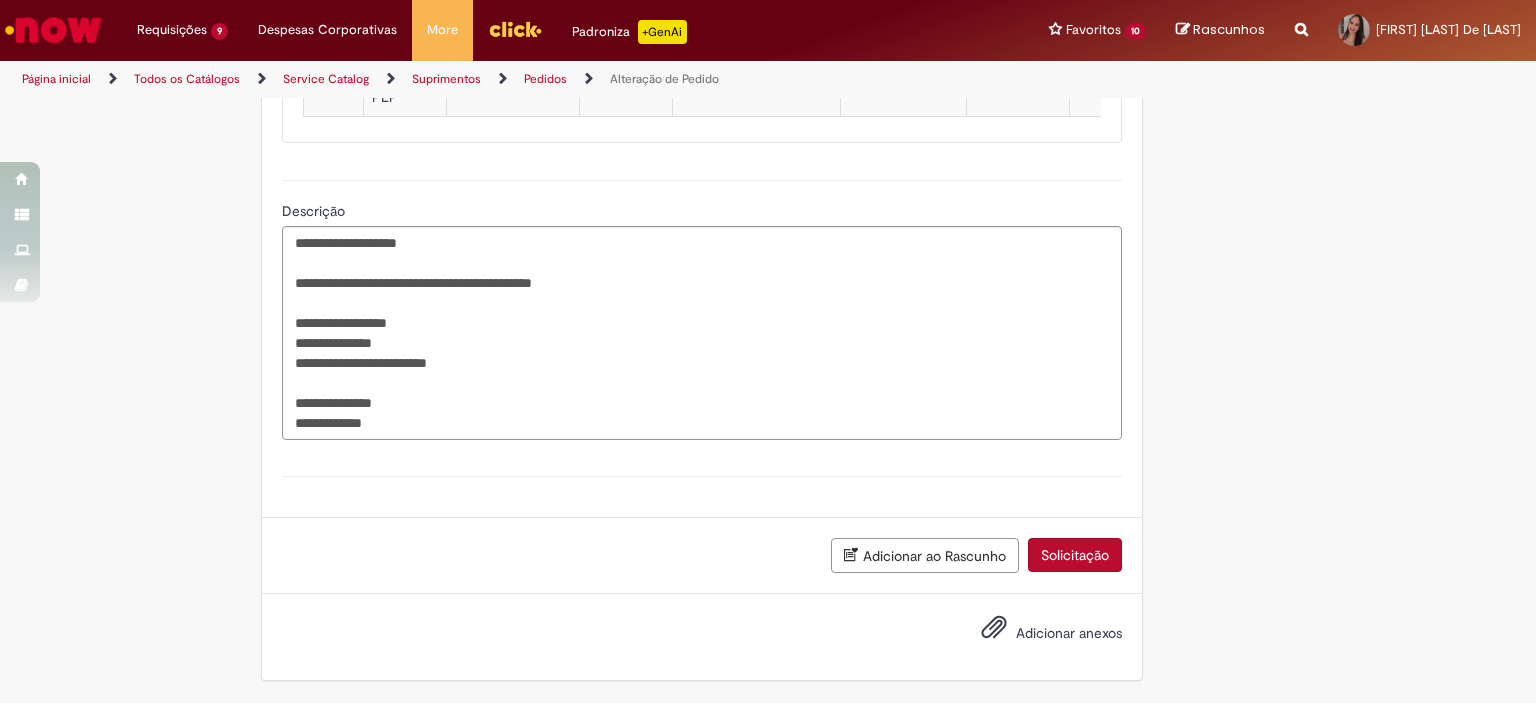 click at bounding box center [994, 628] 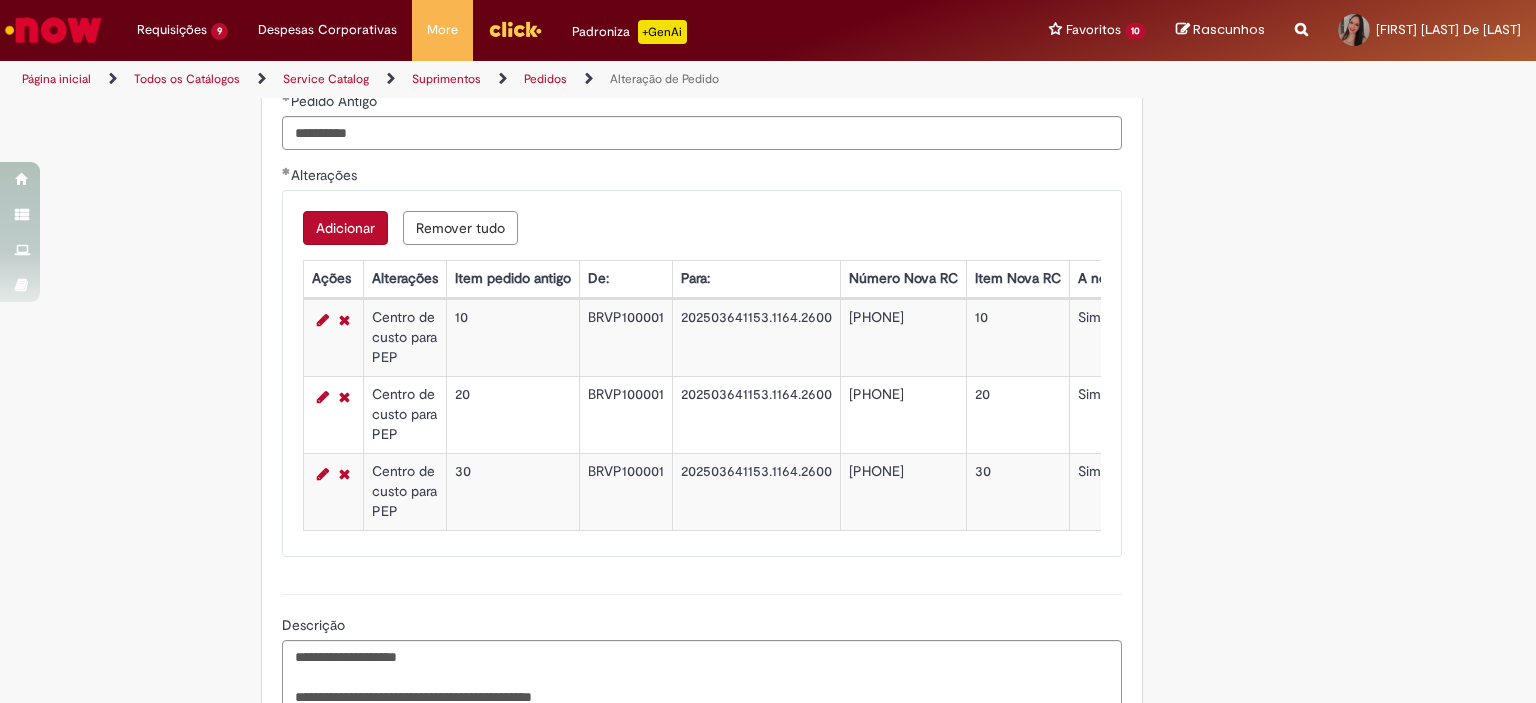 scroll, scrollTop: 2006, scrollLeft: 0, axis: vertical 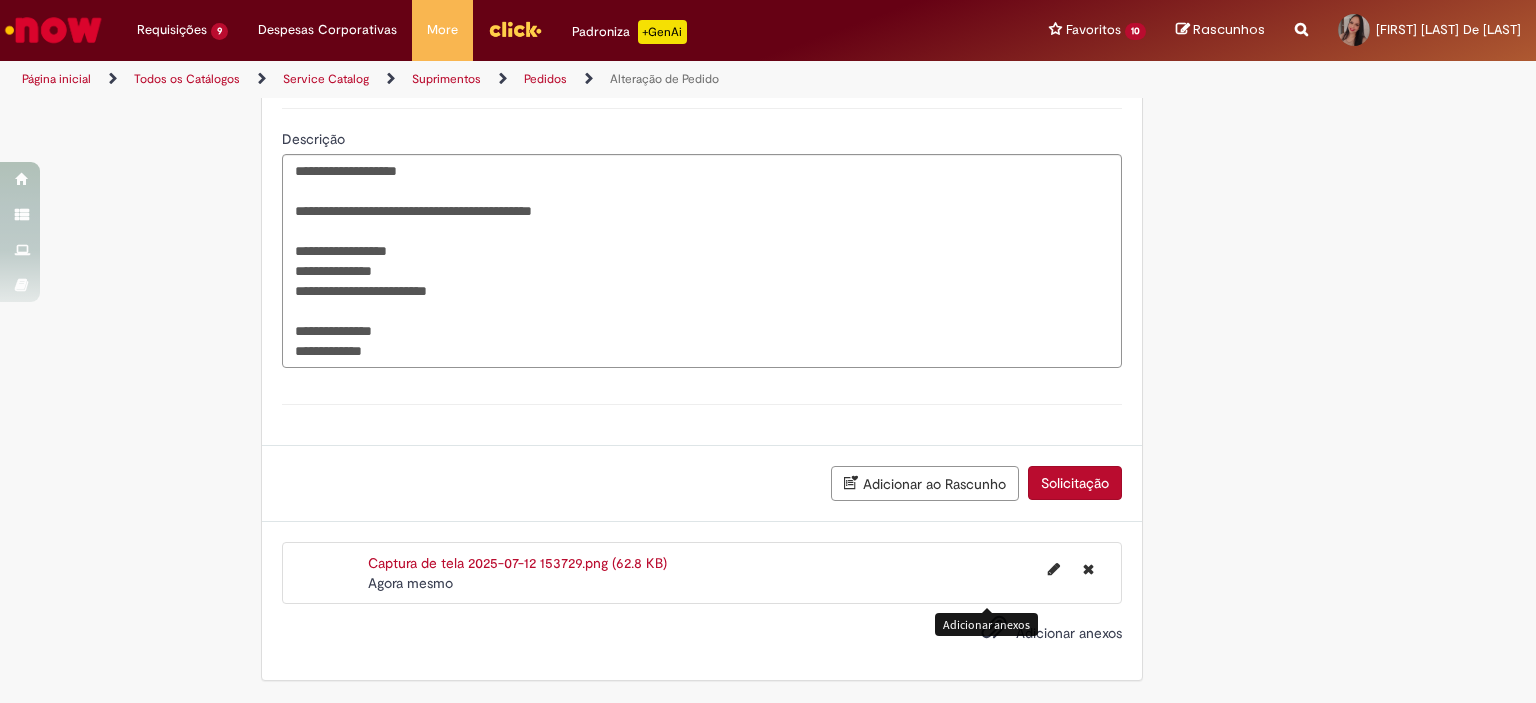 click on "Solicitação" at bounding box center (1075, 483) 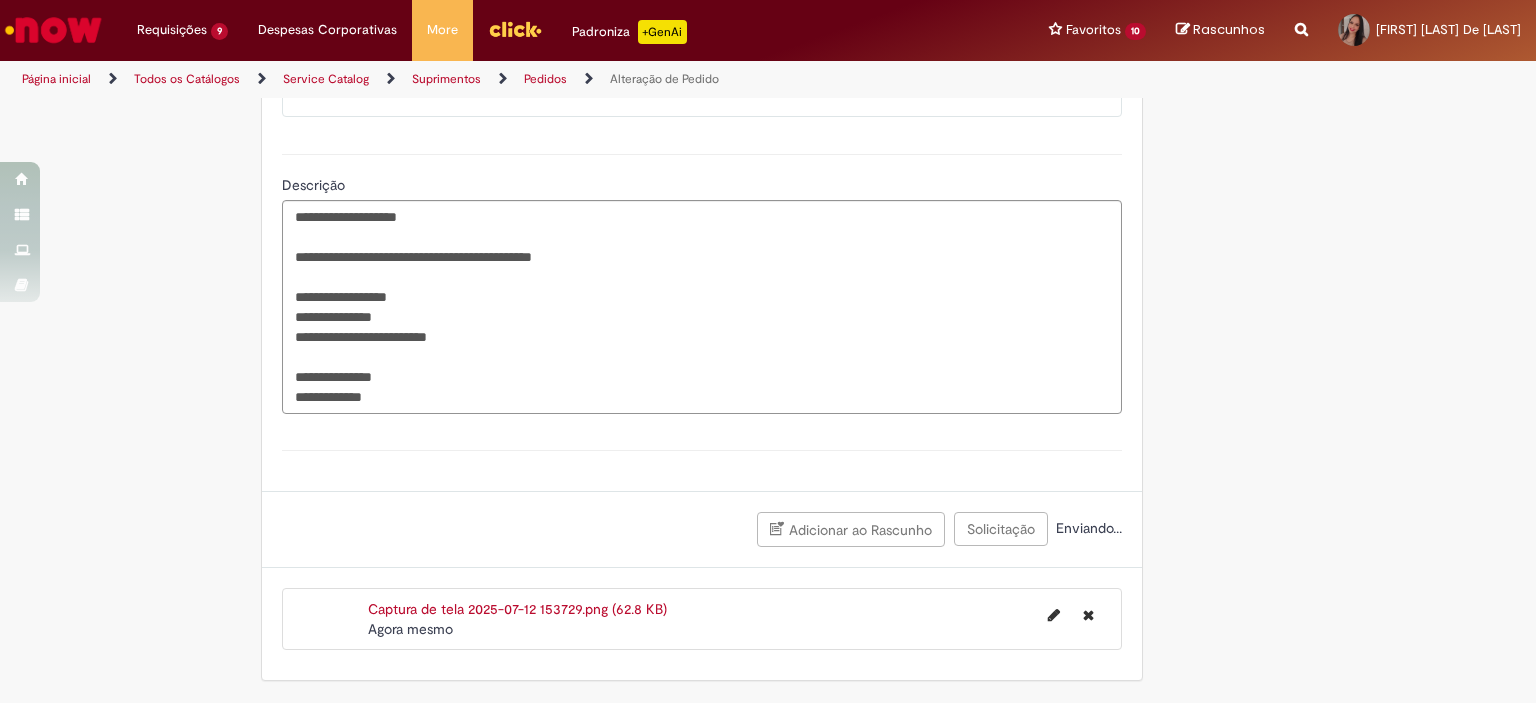 scroll, scrollTop: 1960, scrollLeft: 0, axis: vertical 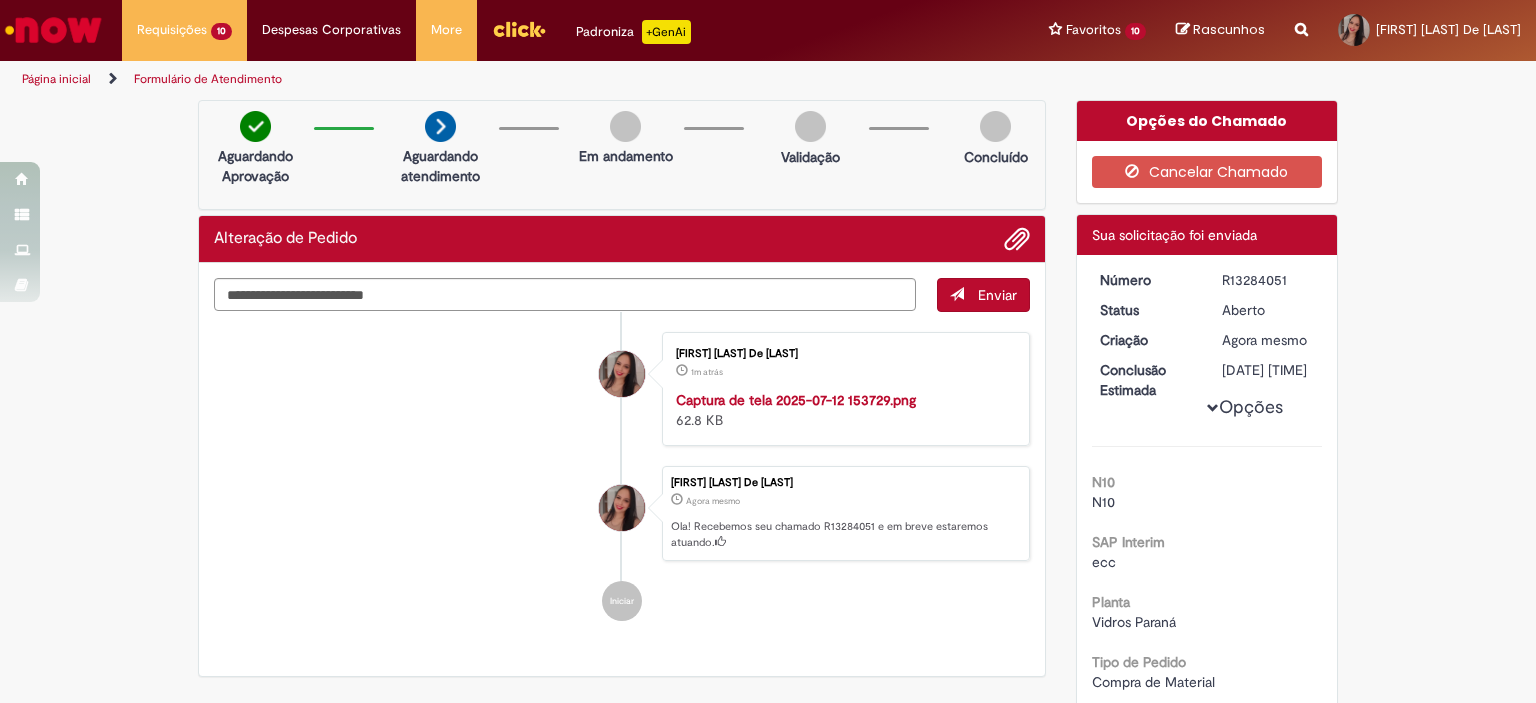 drag, startPoint x: 370, startPoint y: 547, endPoint x: 400, endPoint y: 557, distance: 31.622776 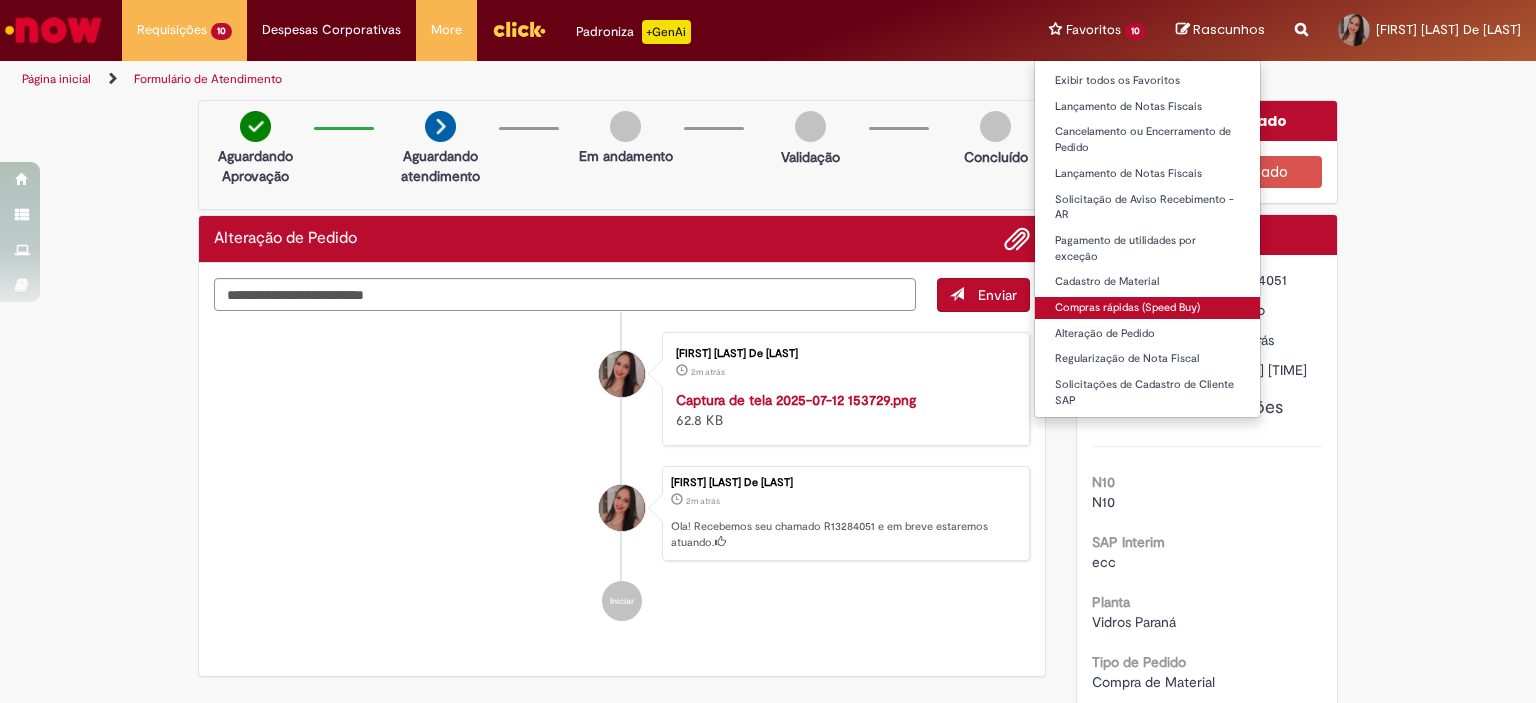 click on "Compras rápidas (Speed Buy)" at bounding box center [1147, 308] 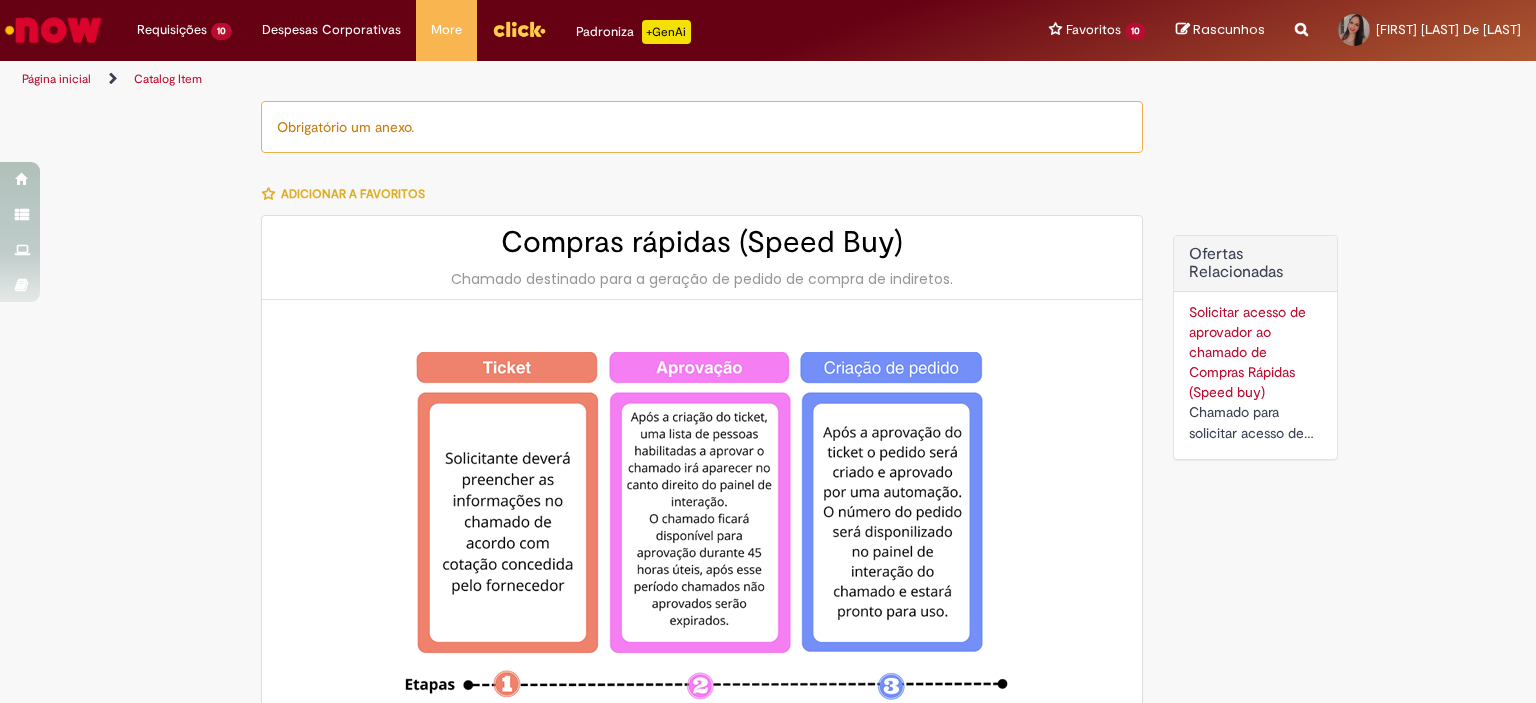 type on "********" 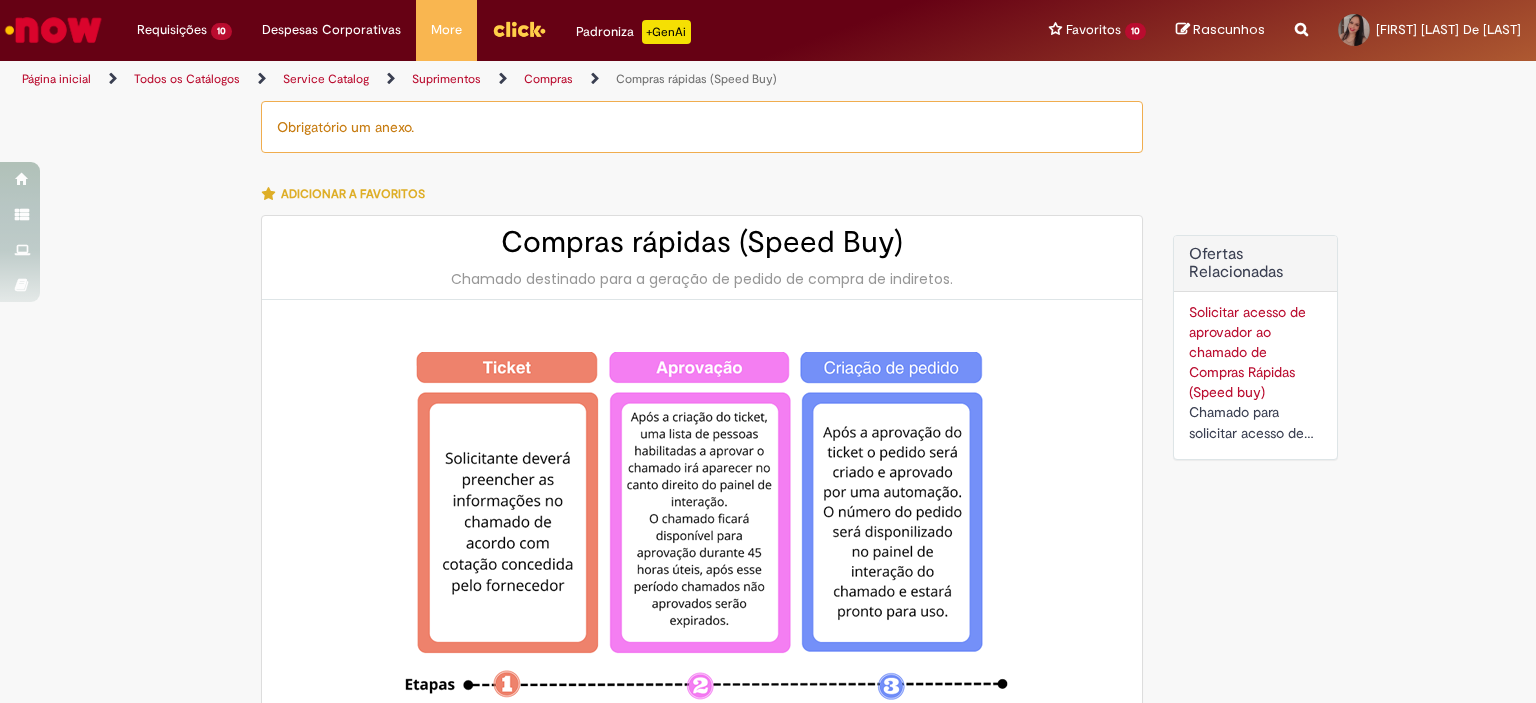 type on "**********" 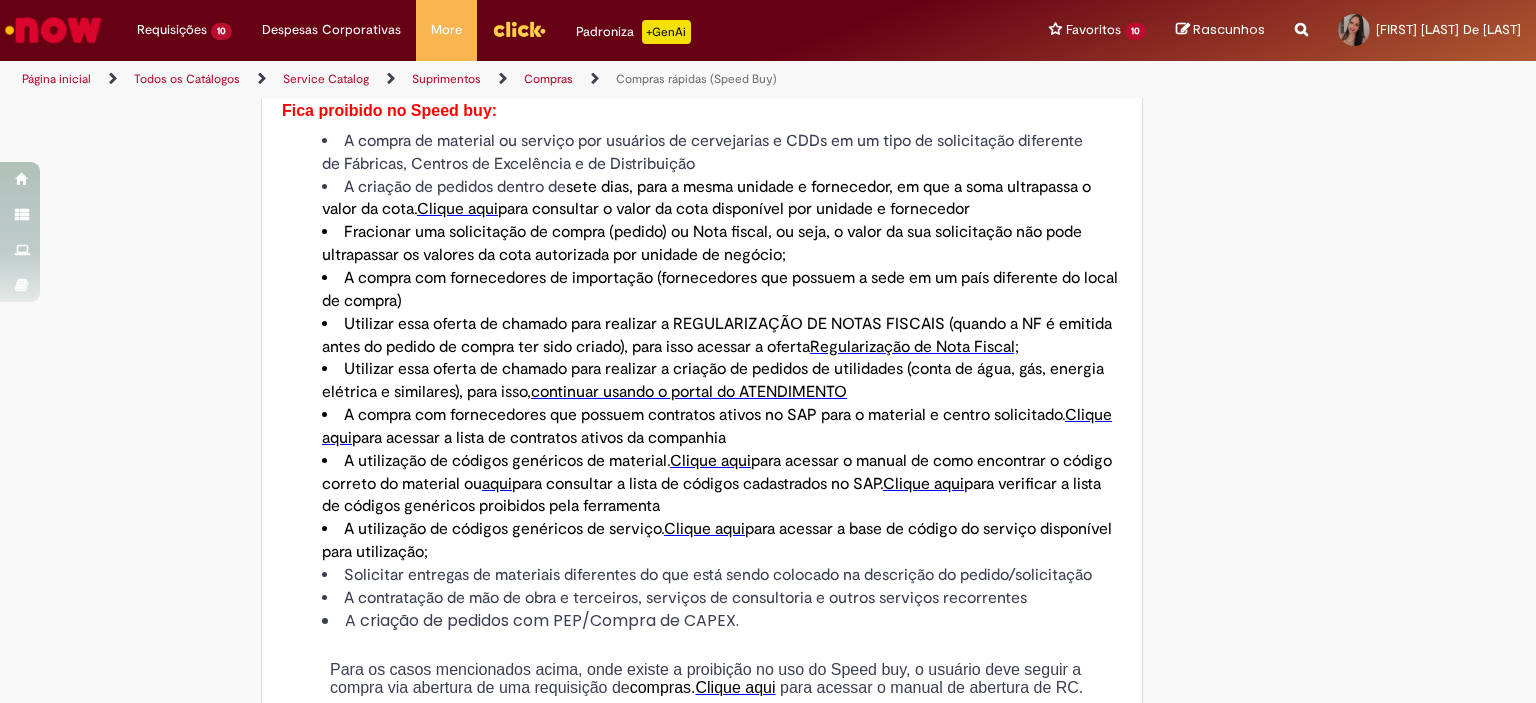 scroll, scrollTop: 1100, scrollLeft: 0, axis: vertical 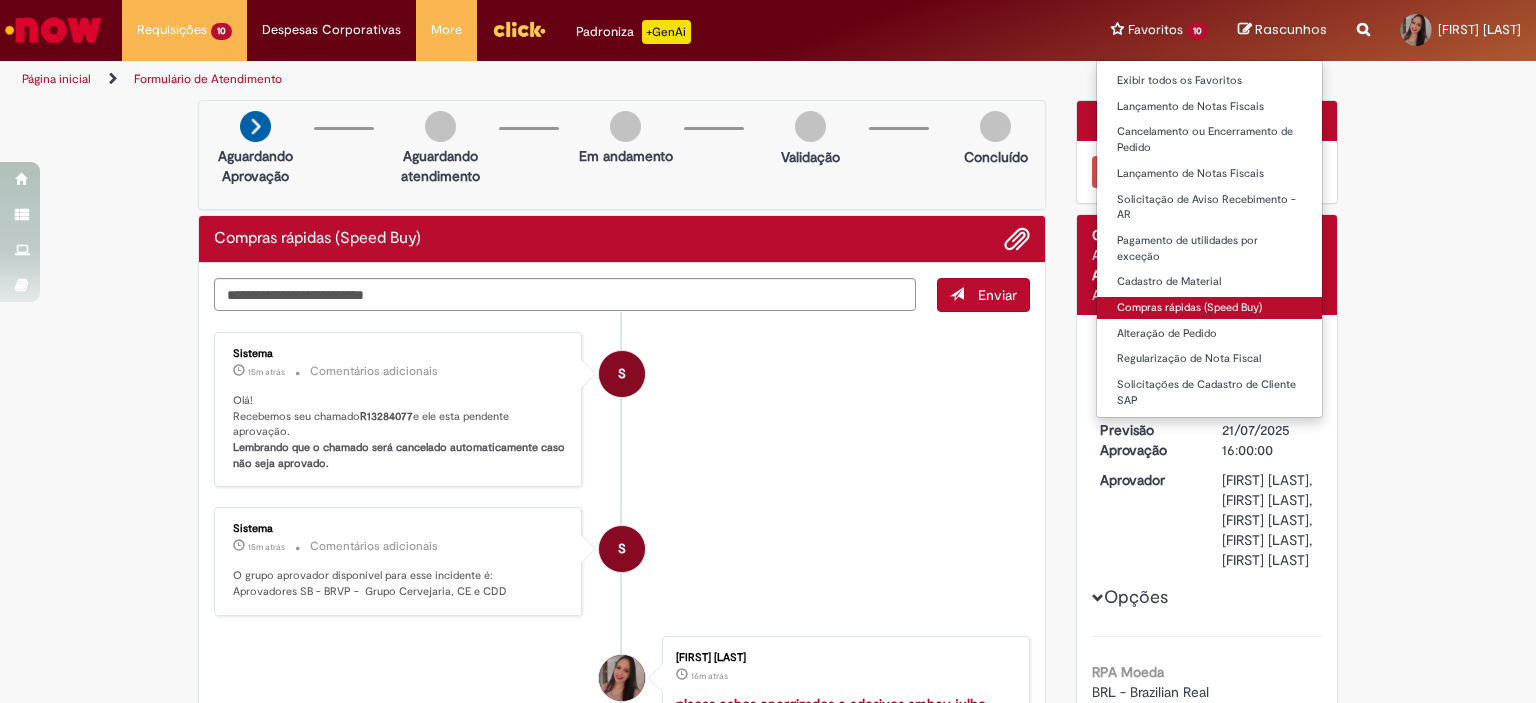 click on "Compras rápidas (Speed Buy)" at bounding box center (1209, 308) 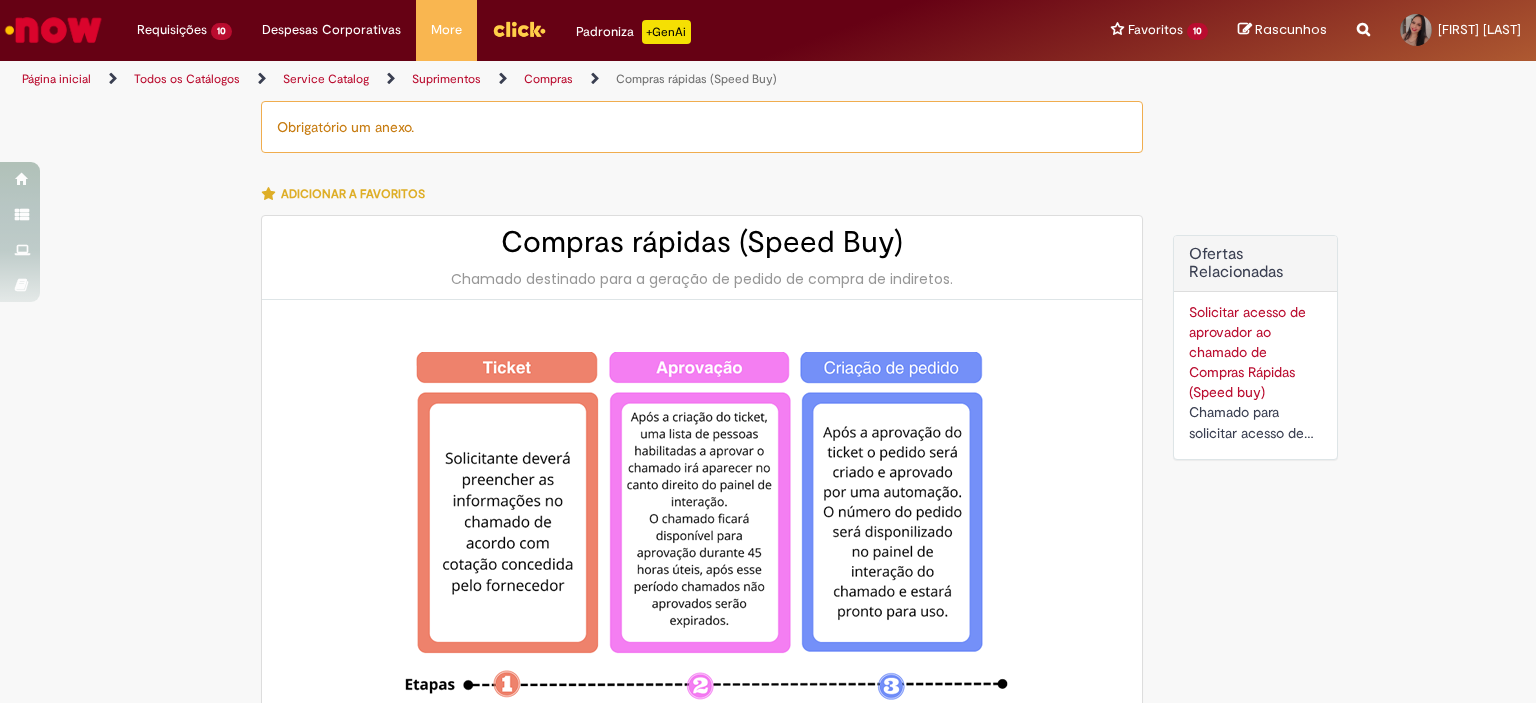 type on "********" 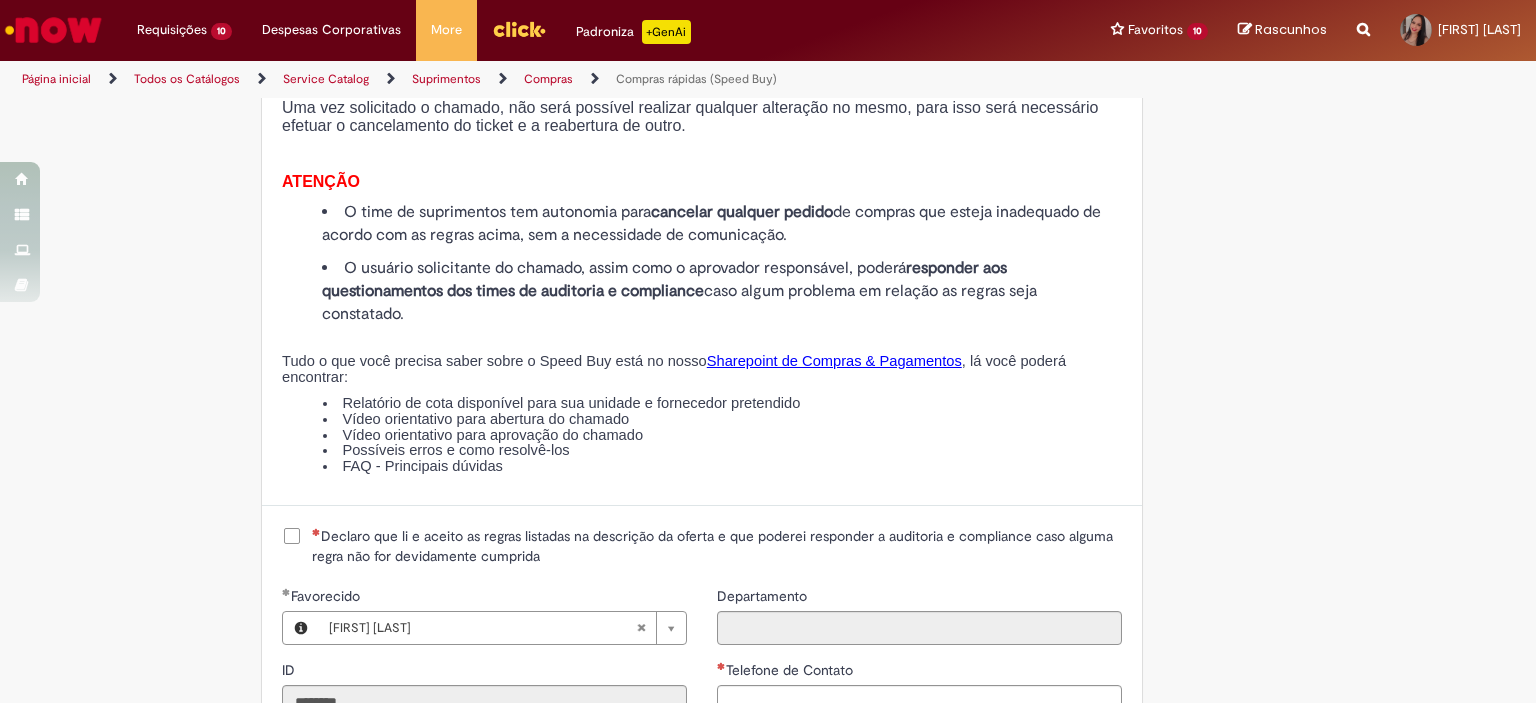scroll, scrollTop: 2500, scrollLeft: 0, axis: vertical 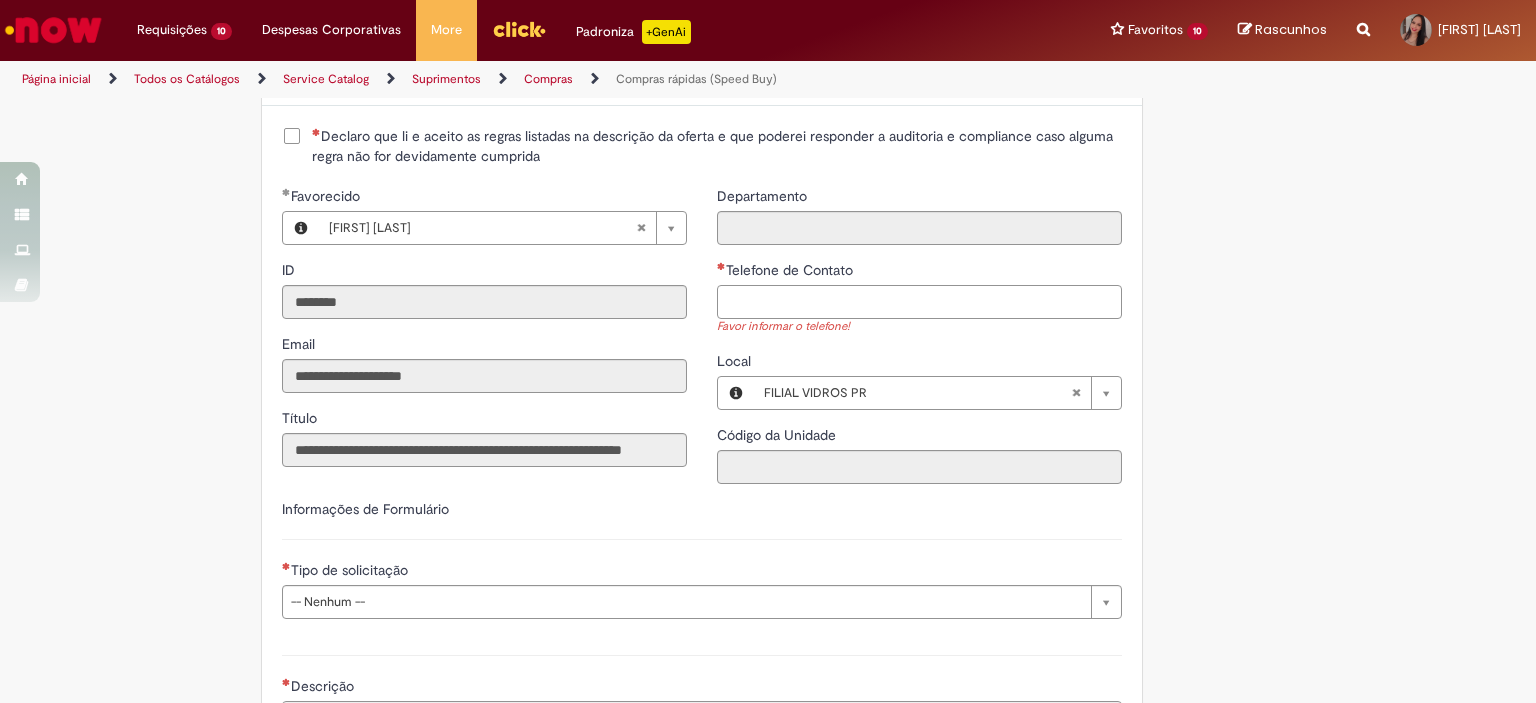 click on "Telefone de Contato" at bounding box center [919, 302] 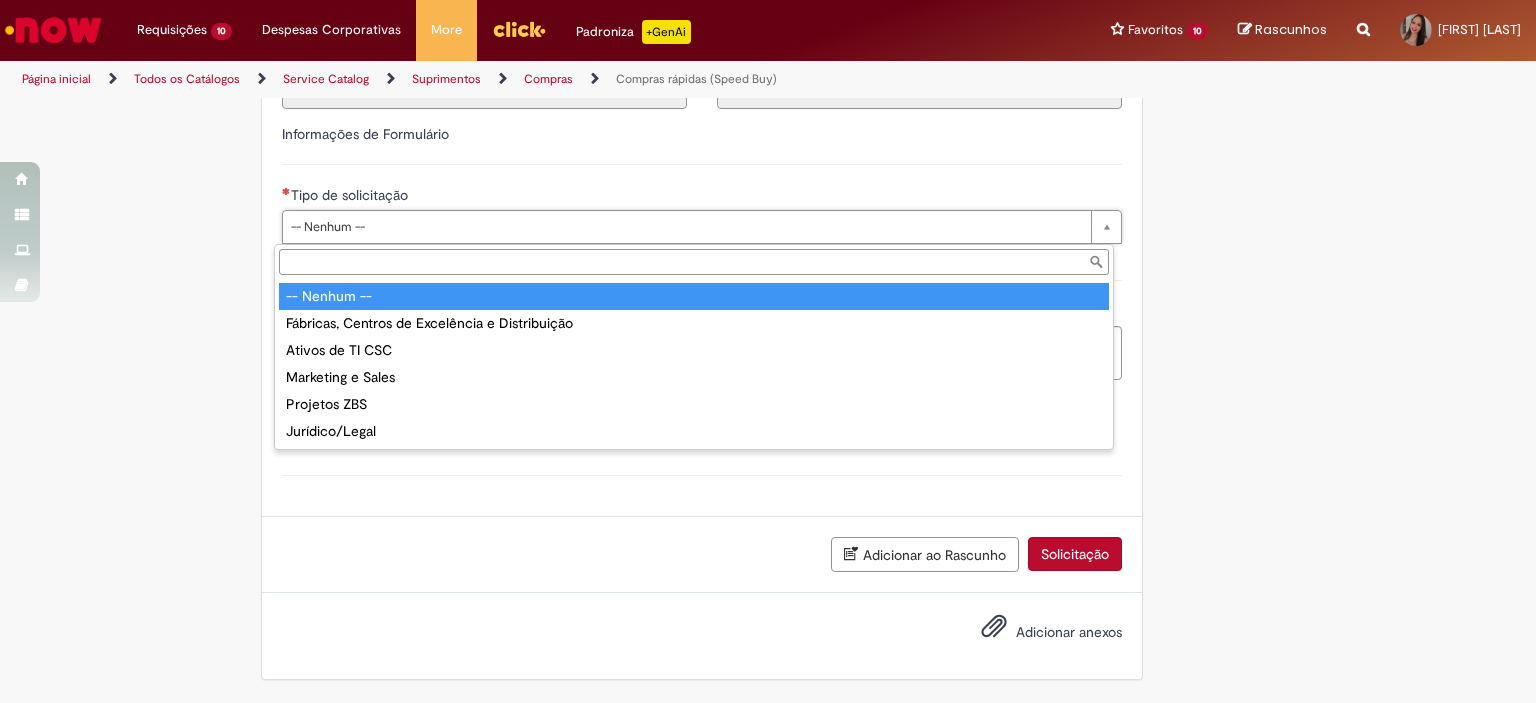 type on "**********" 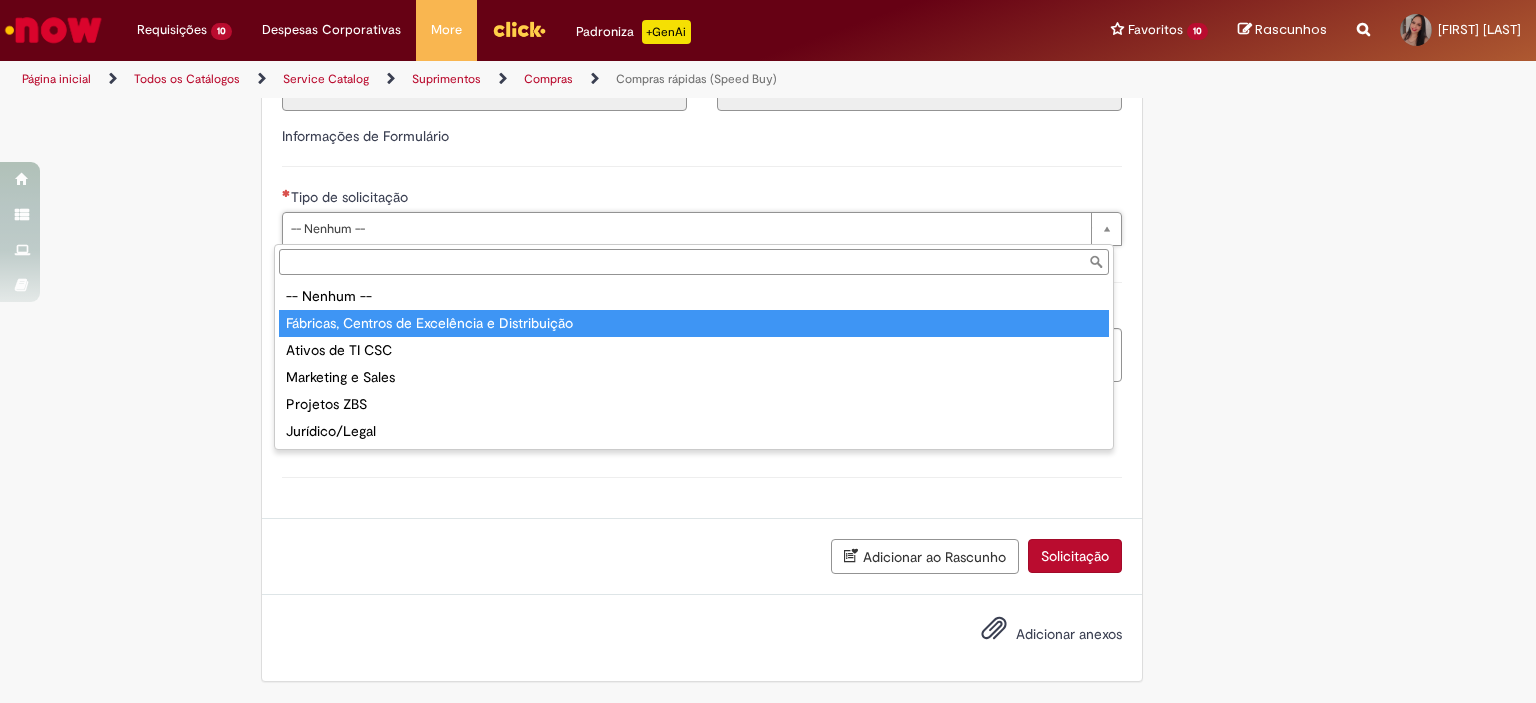 type on "**********" 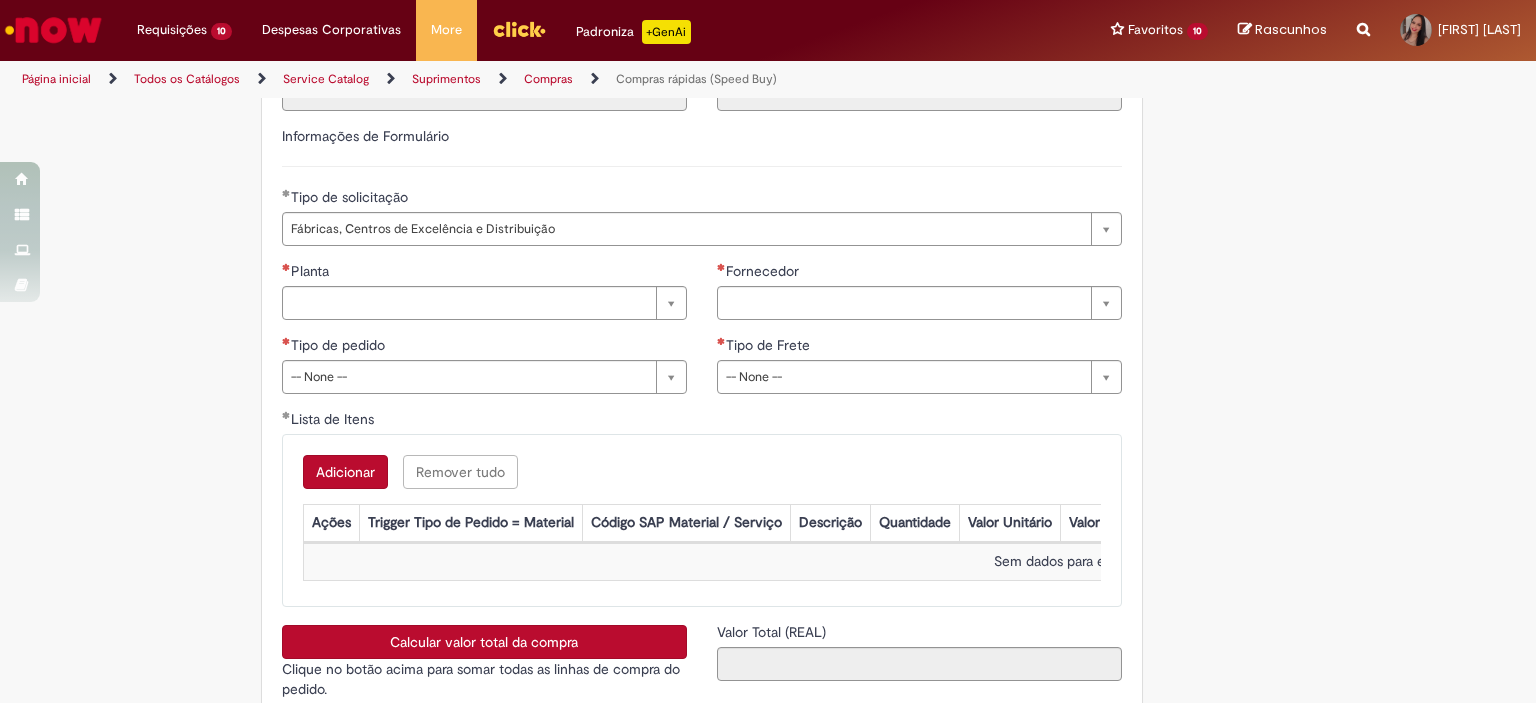 drag, startPoint x: 108, startPoint y: 431, endPoint x: 269, endPoint y: 339, distance: 185.43193 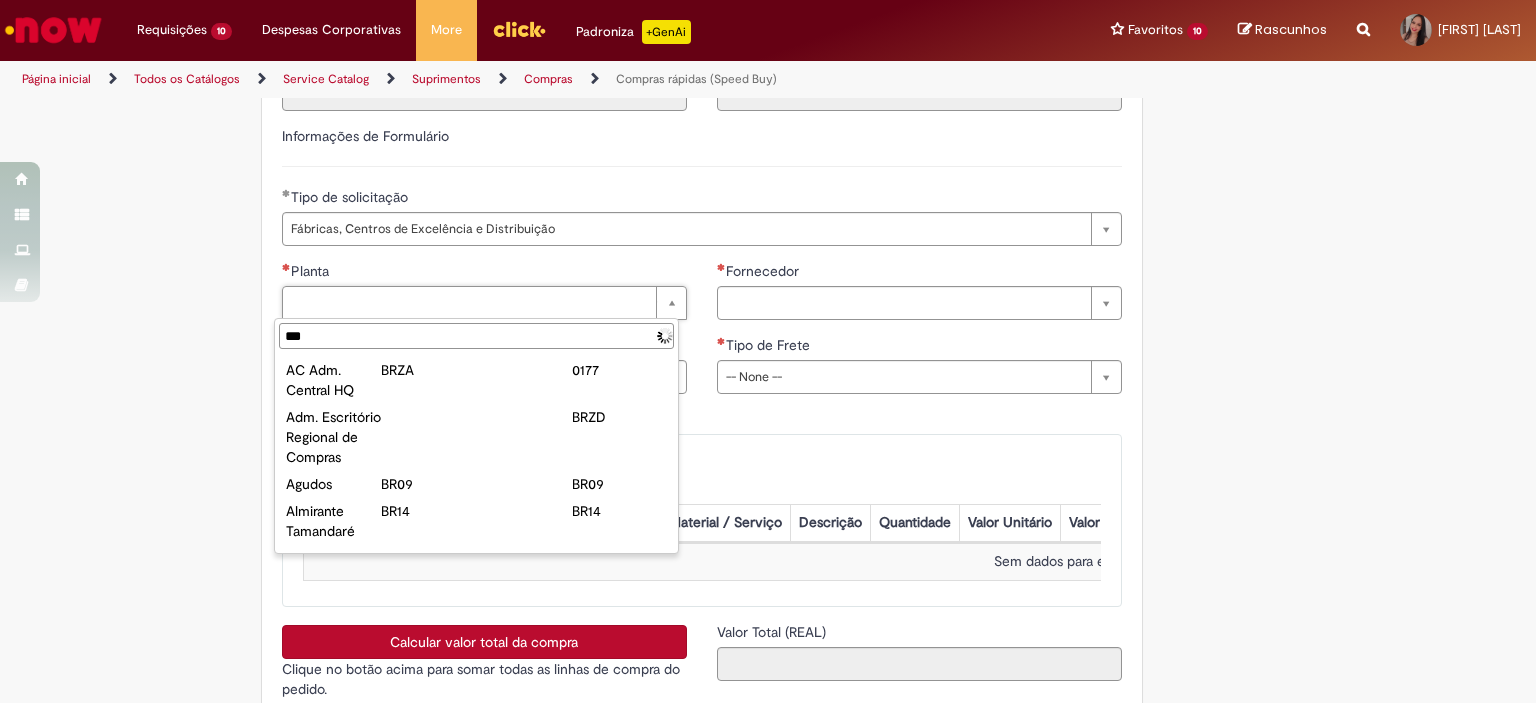 type on "****" 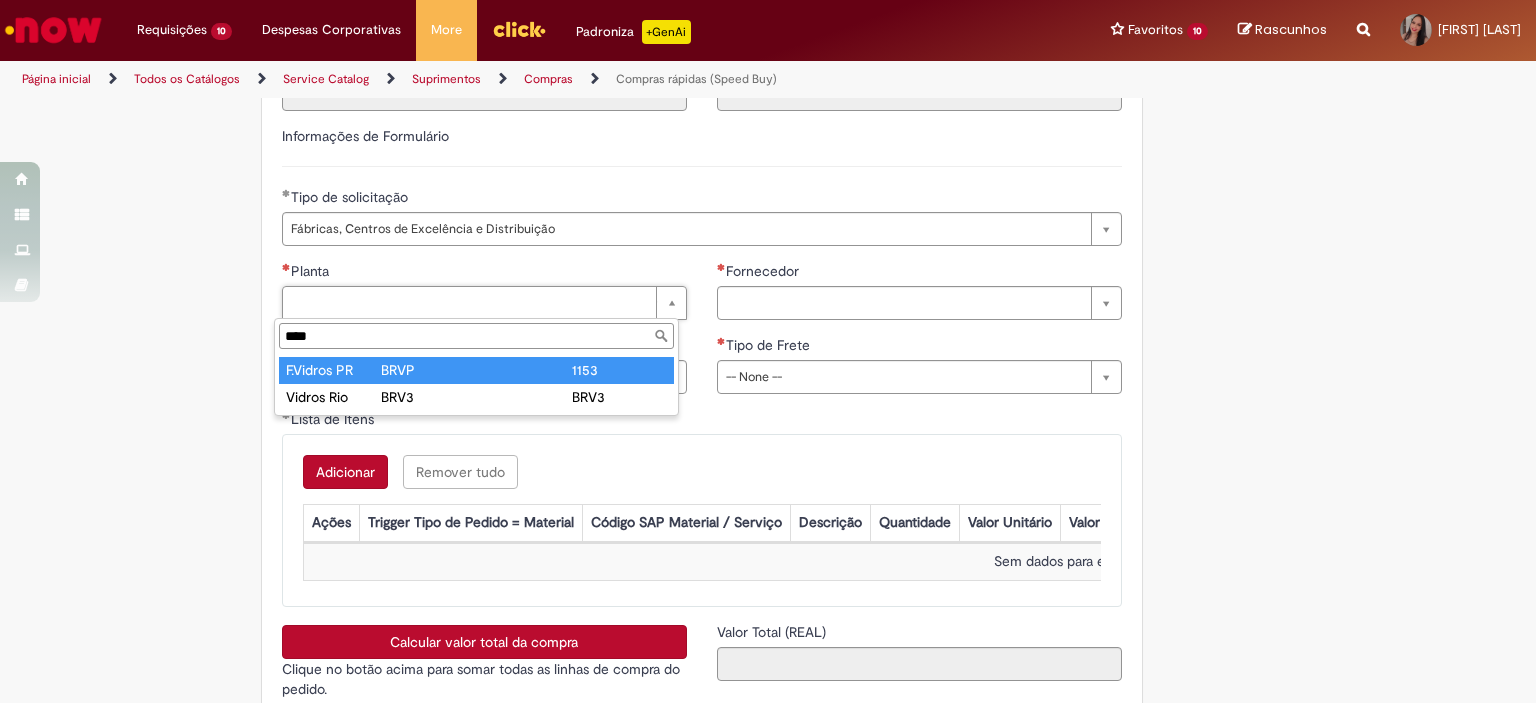 type on "**********" 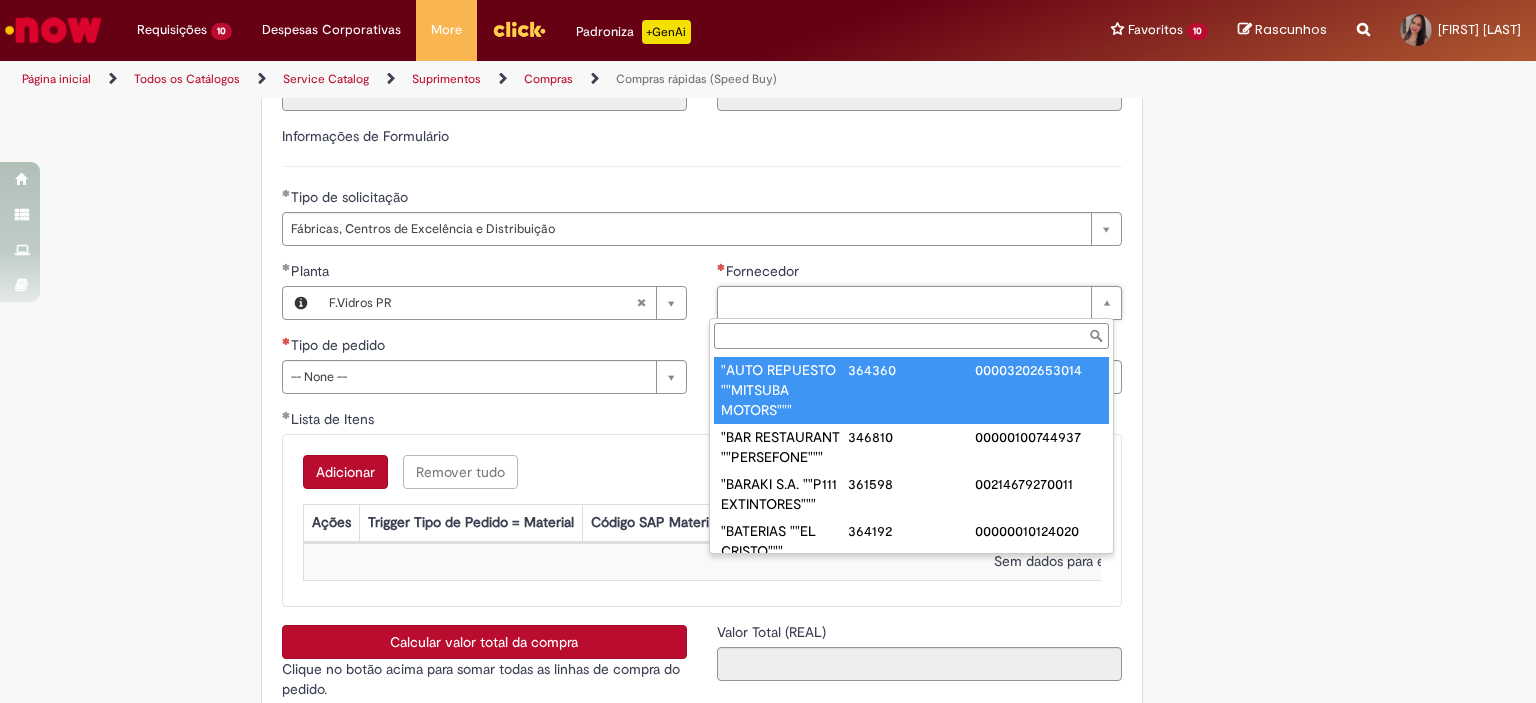 paste on "******" 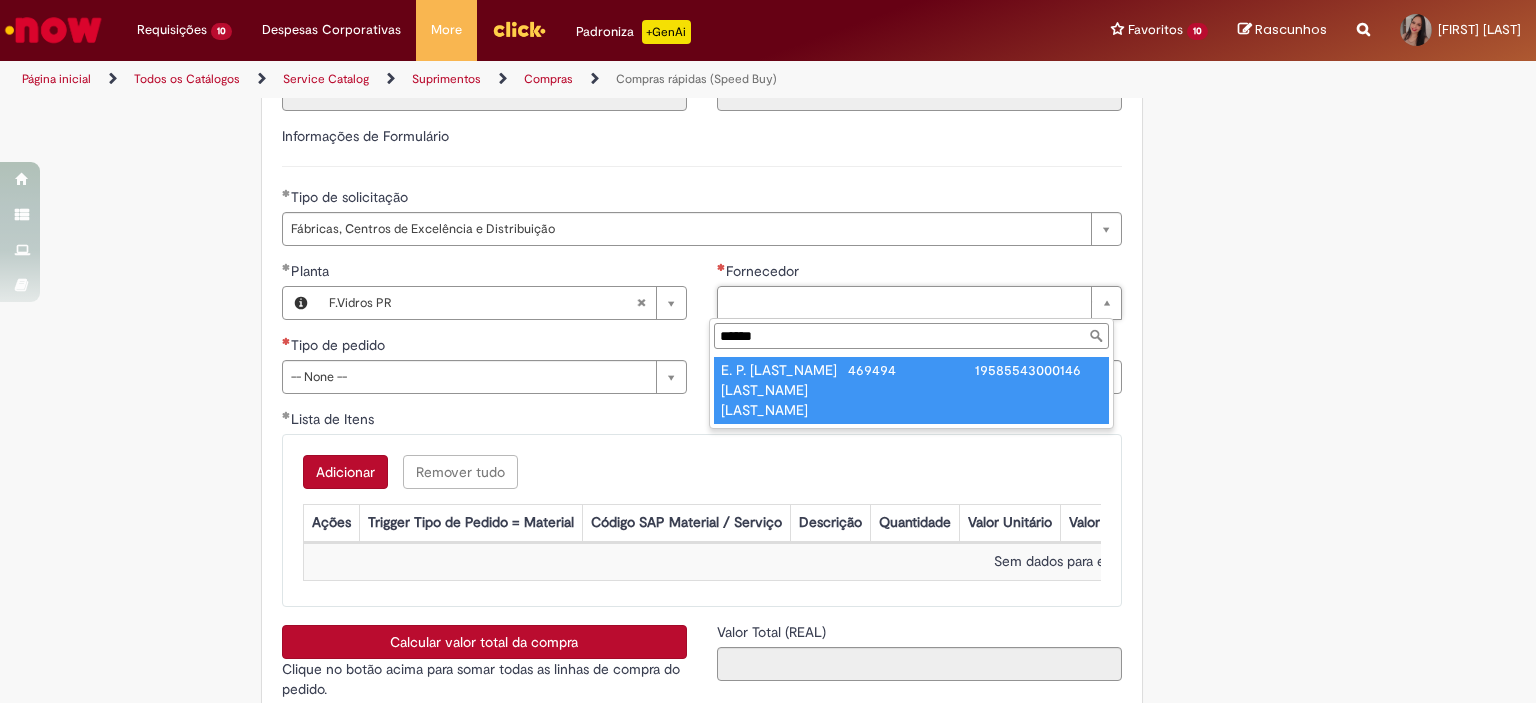 type on "******" 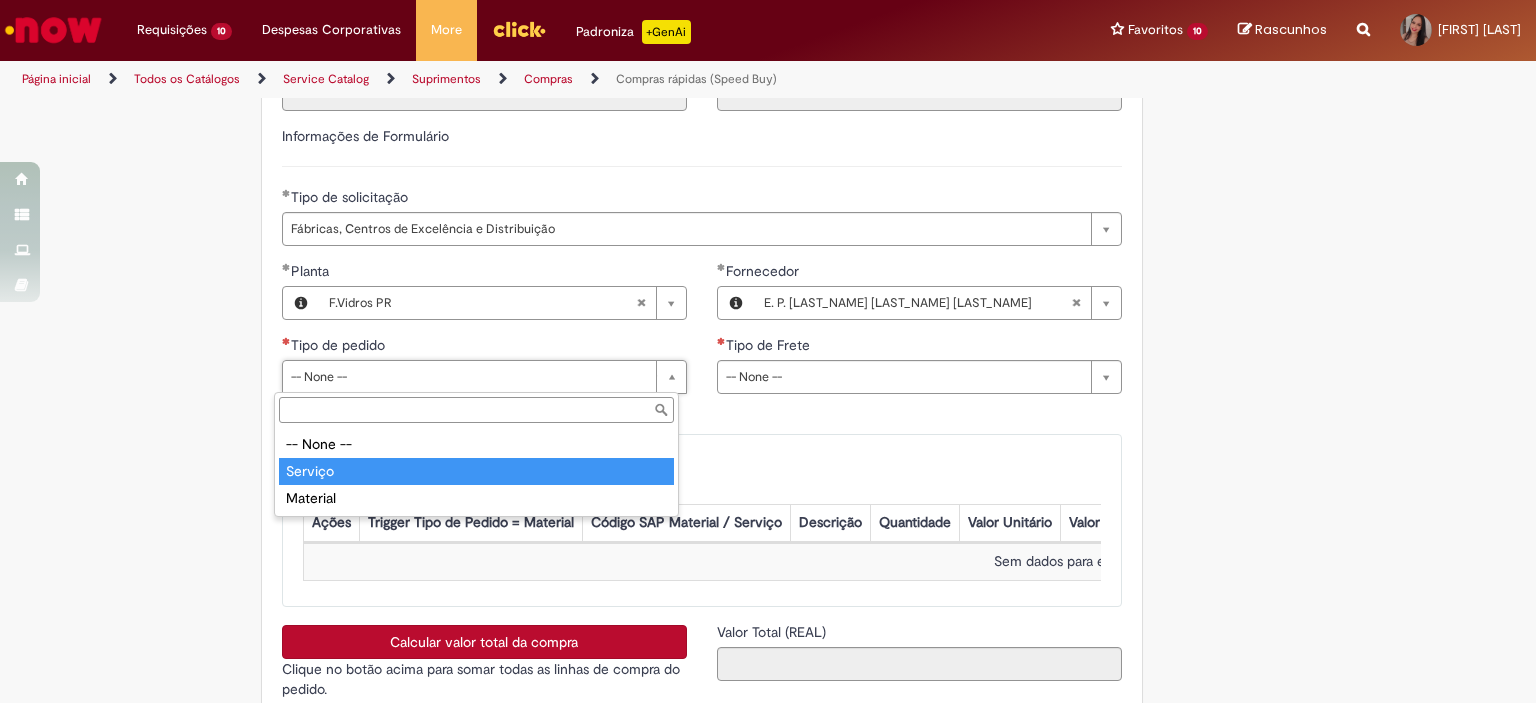 type on "*******" 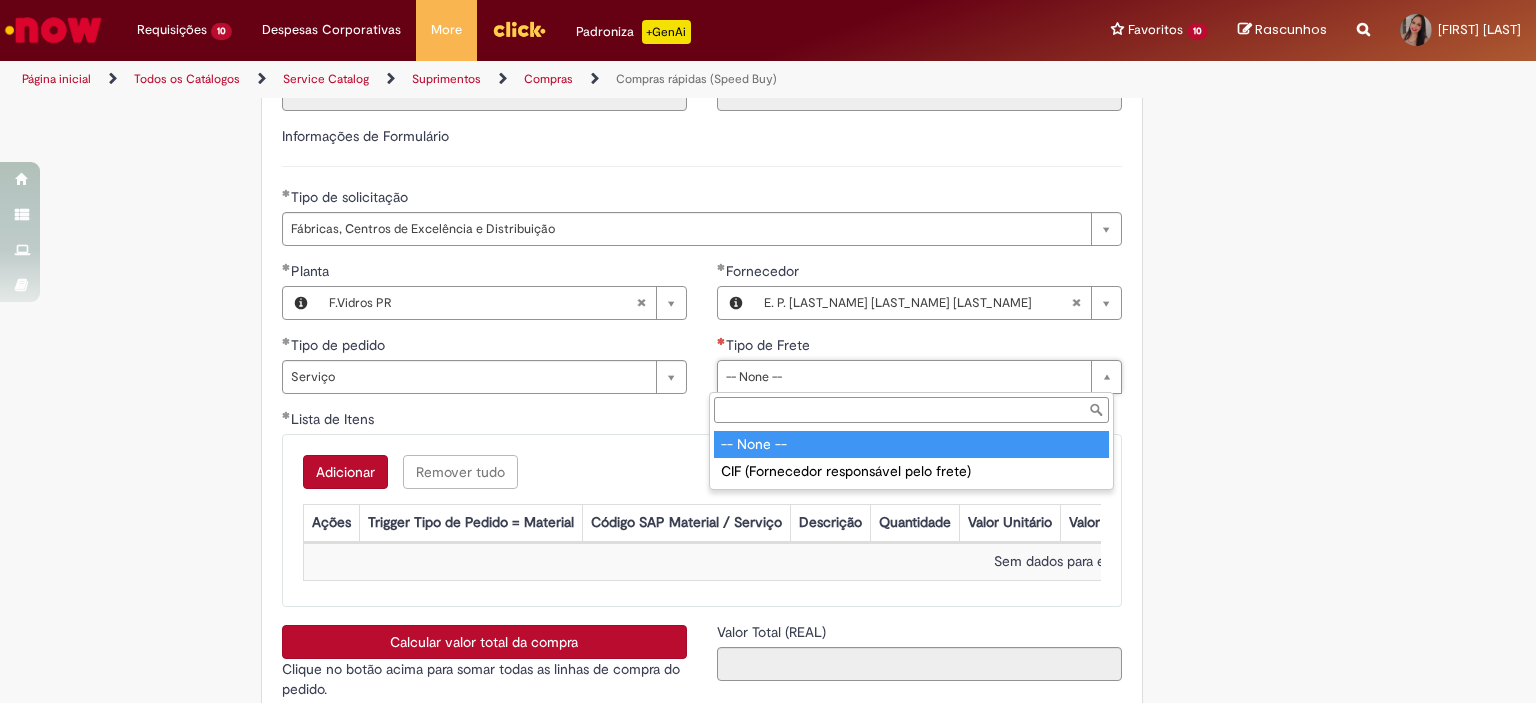 drag, startPoint x: 793, startPoint y: 365, endPoint x: 793, endPoint y: 395, distance: 30 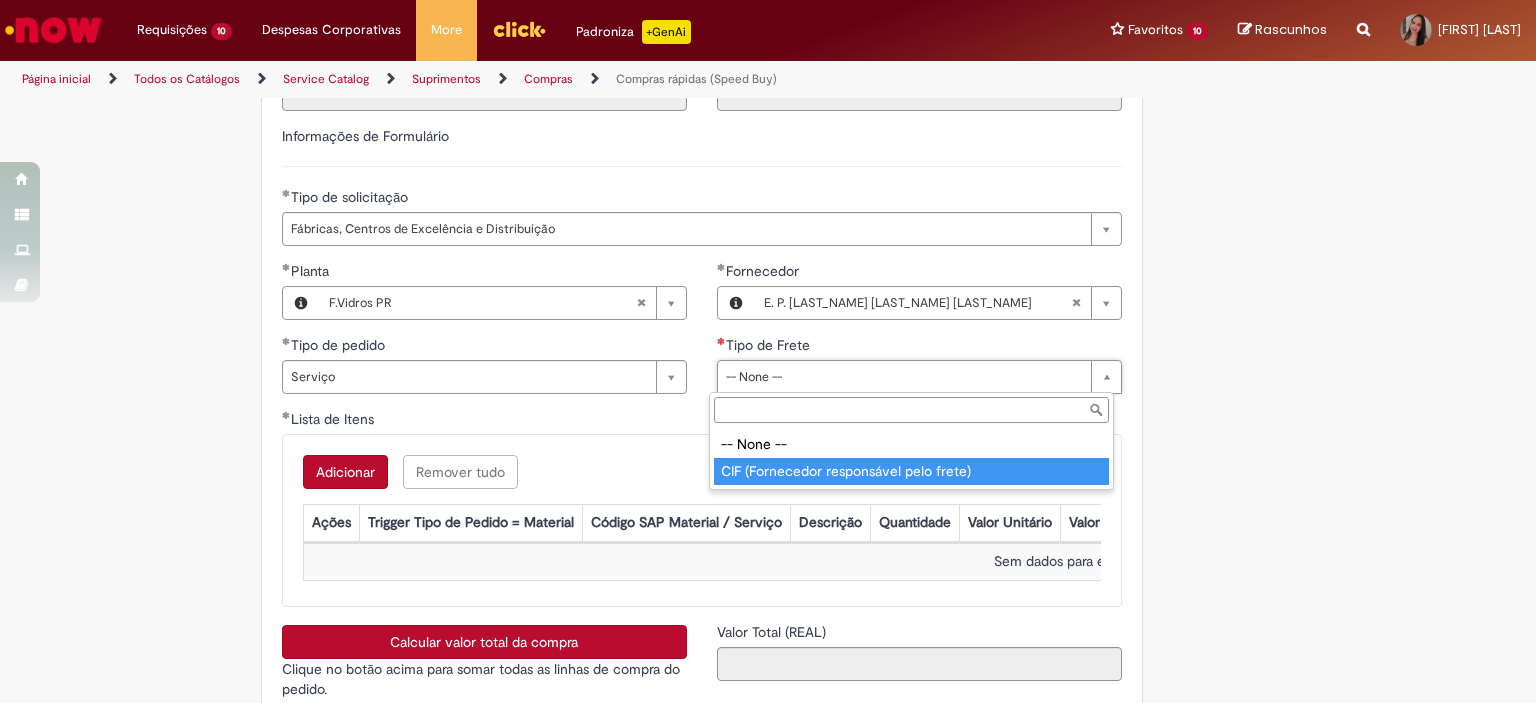 type on "**********" 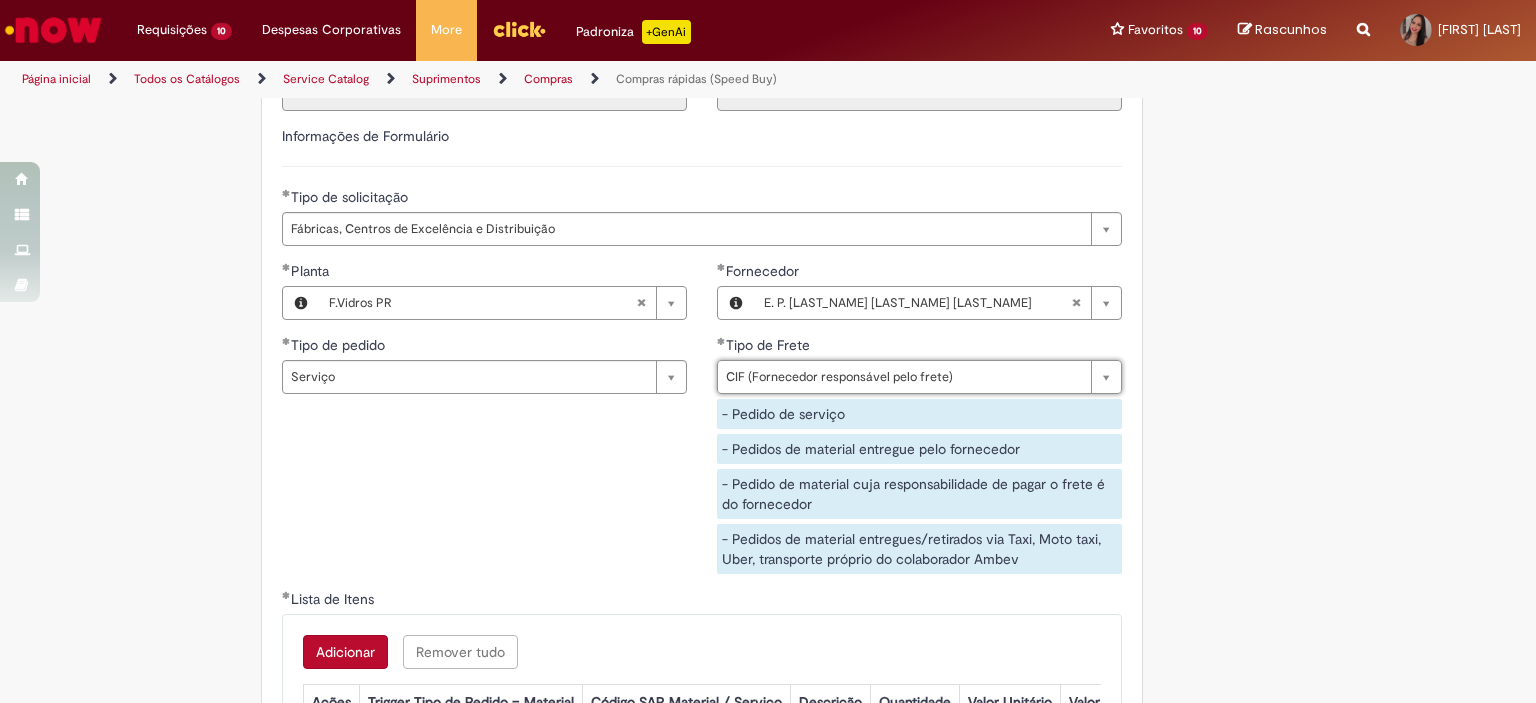 scroll, scrollTop: 3156, scrollLeft: 0, axis: vertical 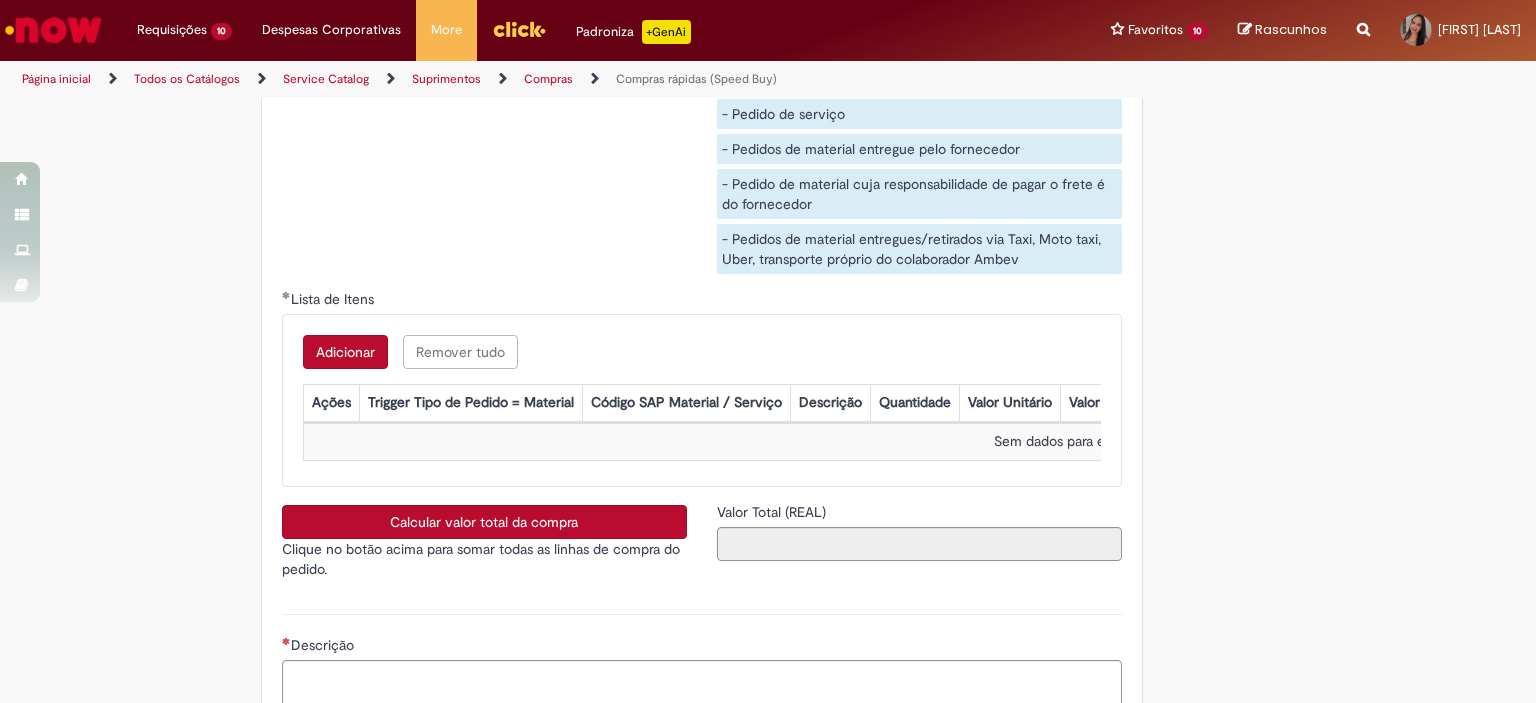 click on "Adicionar" at bounding box center (345, 352) 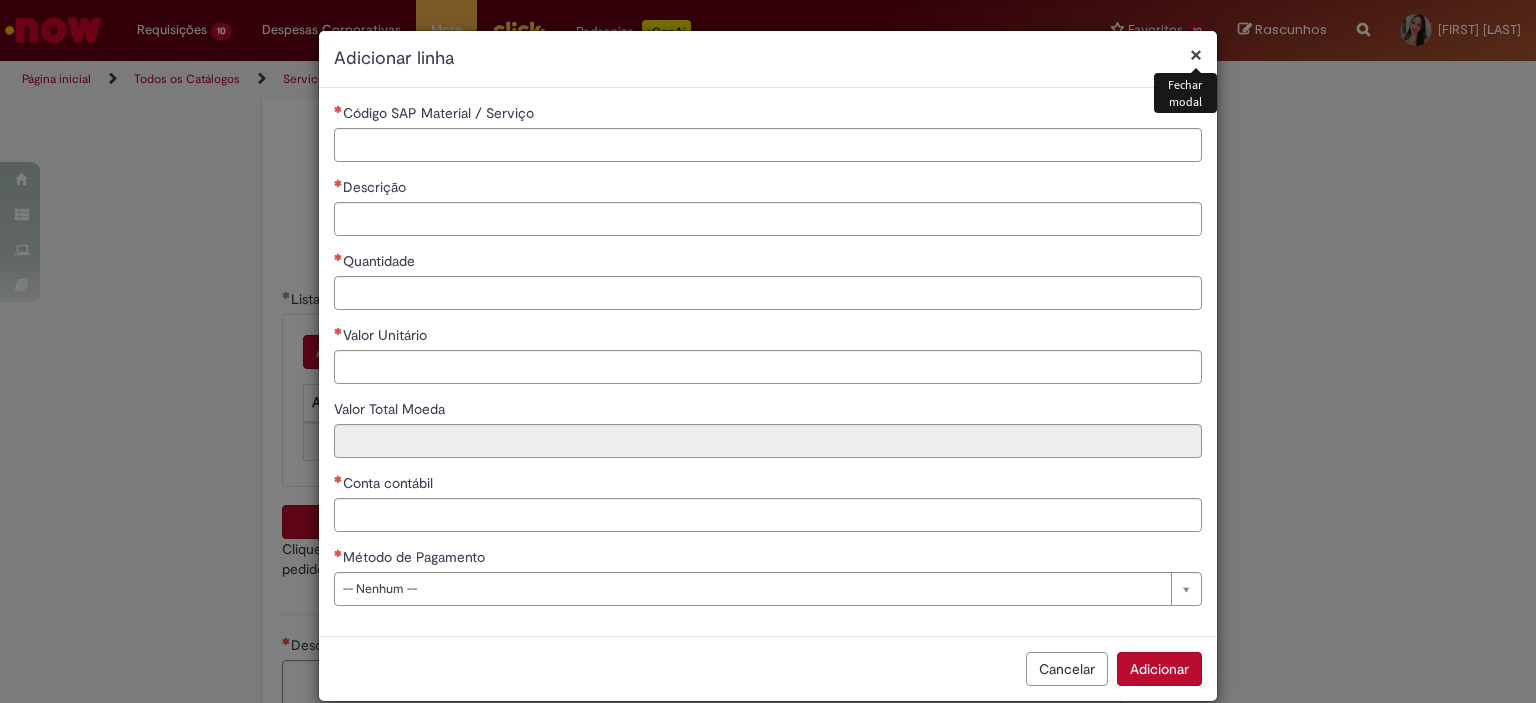 type 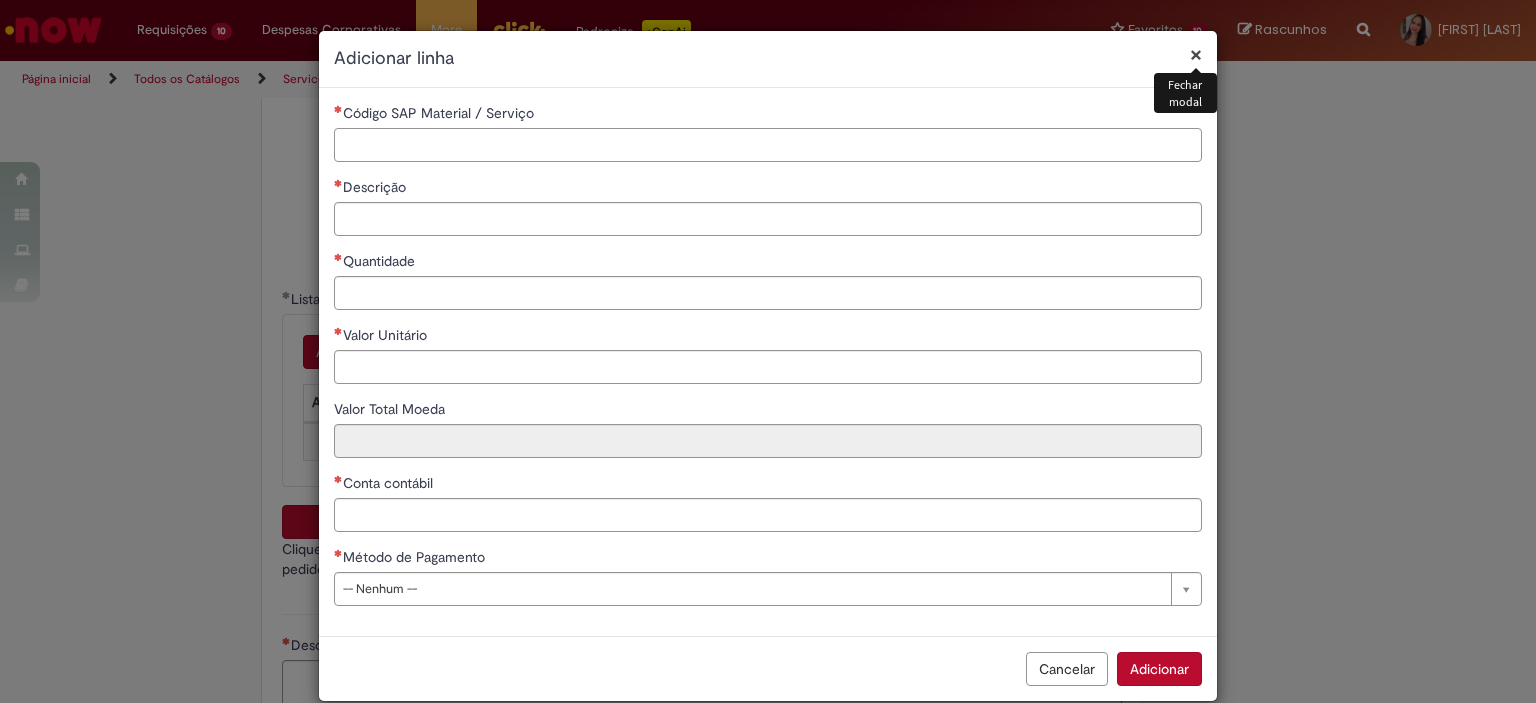 click on "Código SAP Material / Serviço" at bounding box center (768, 145) 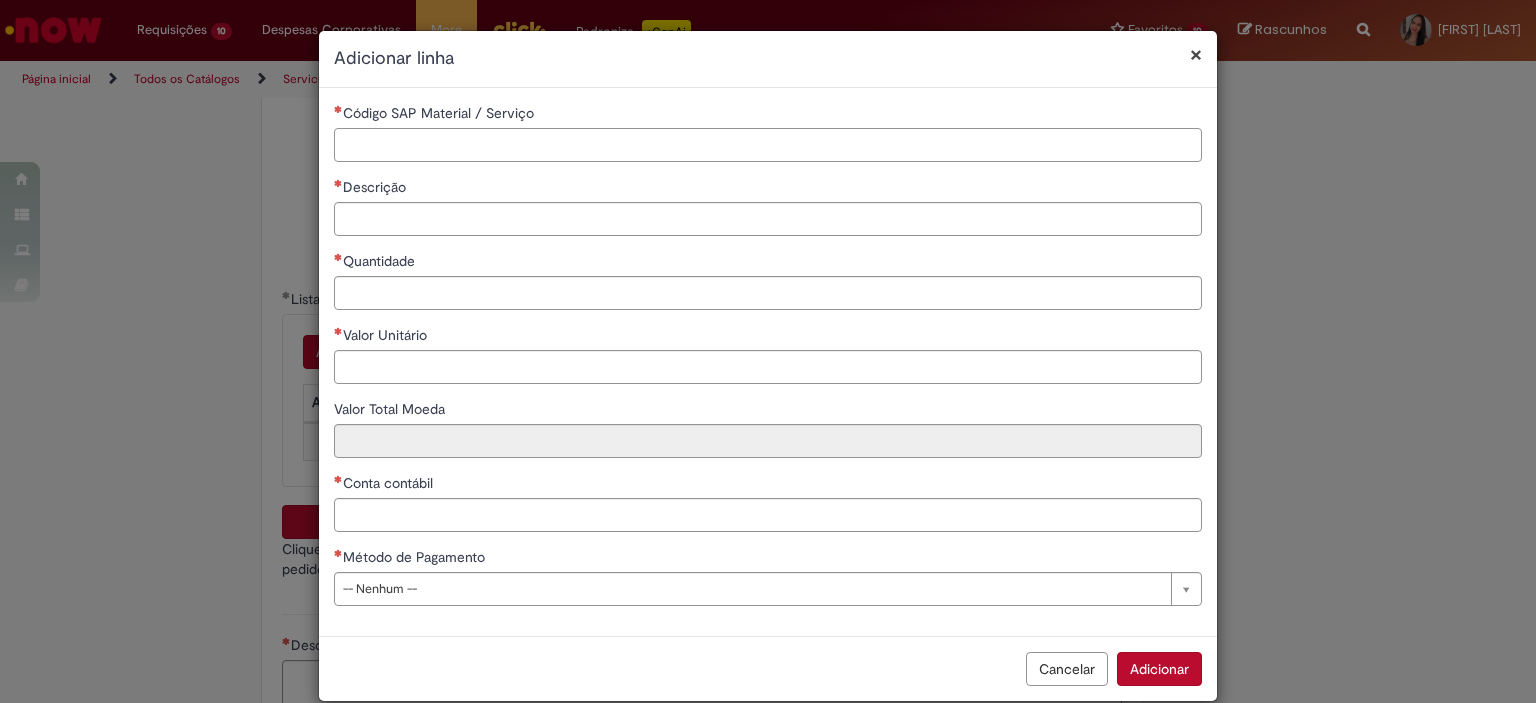paste on "*******" 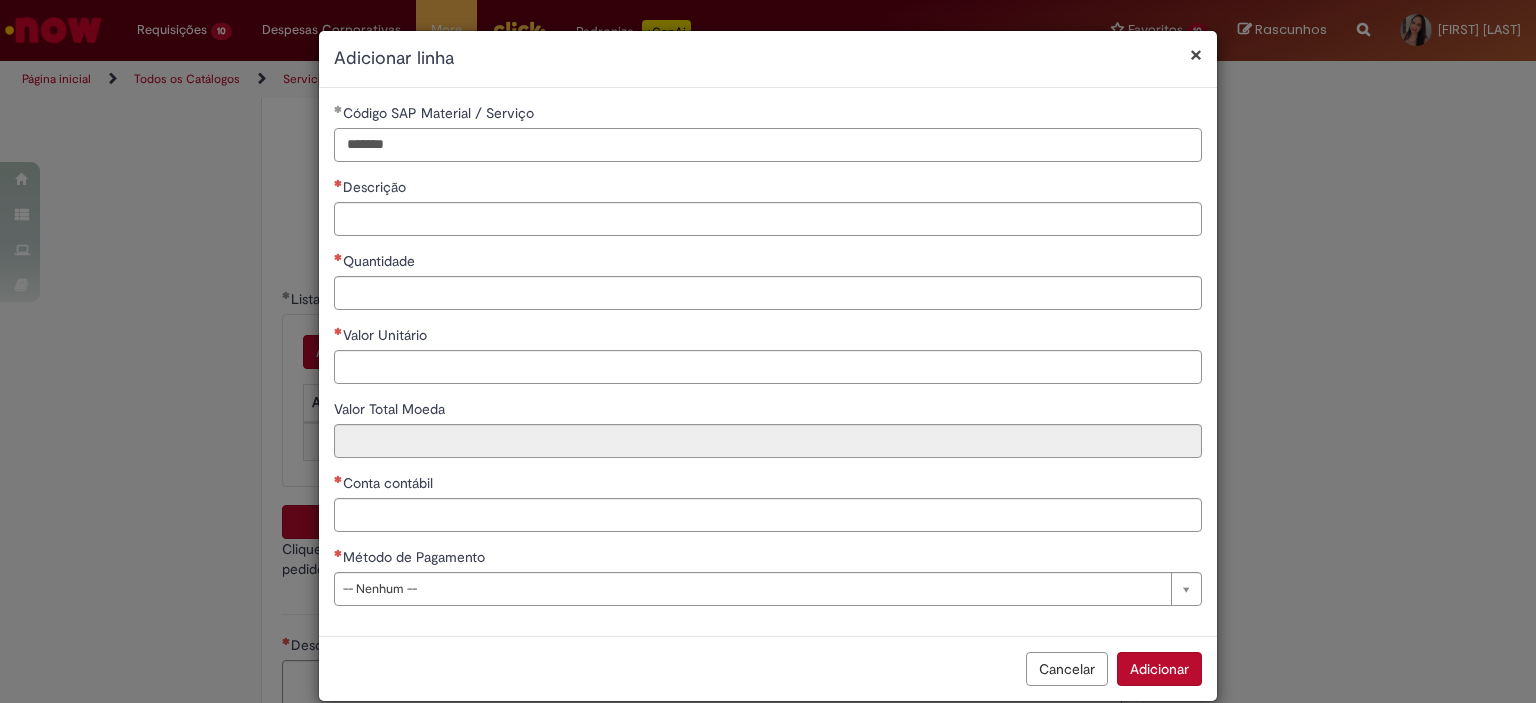 type on "*******" 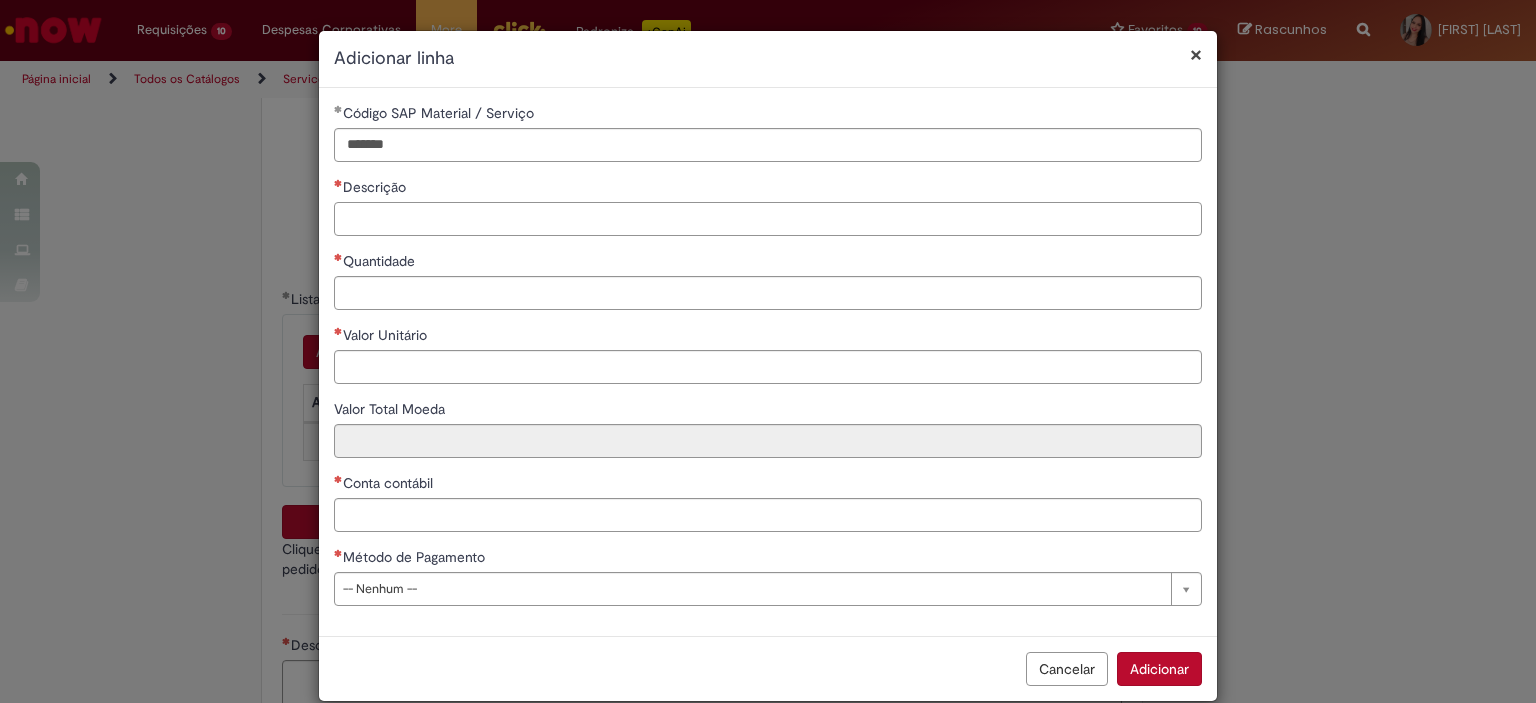 click on "Descrição" at bounding box center (768, 219) 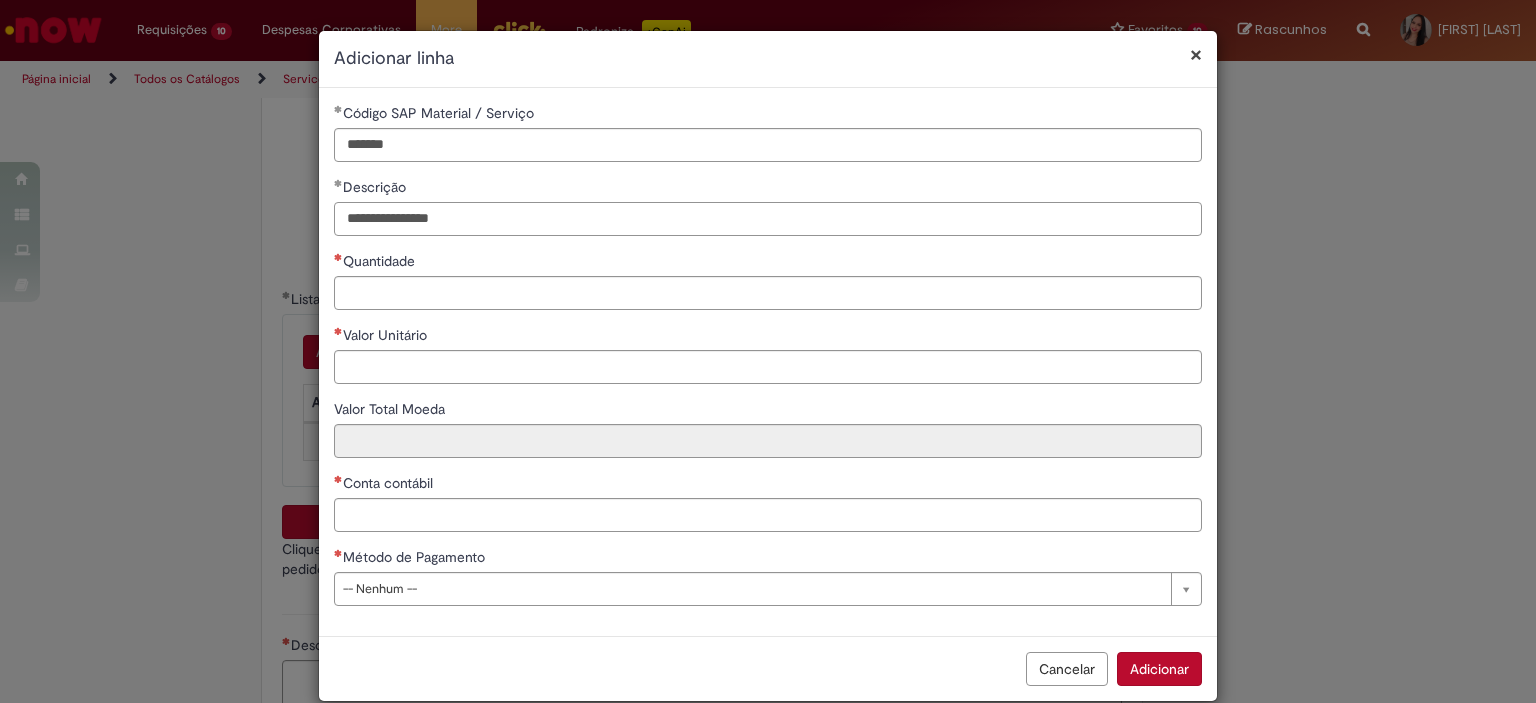 type on "**********" 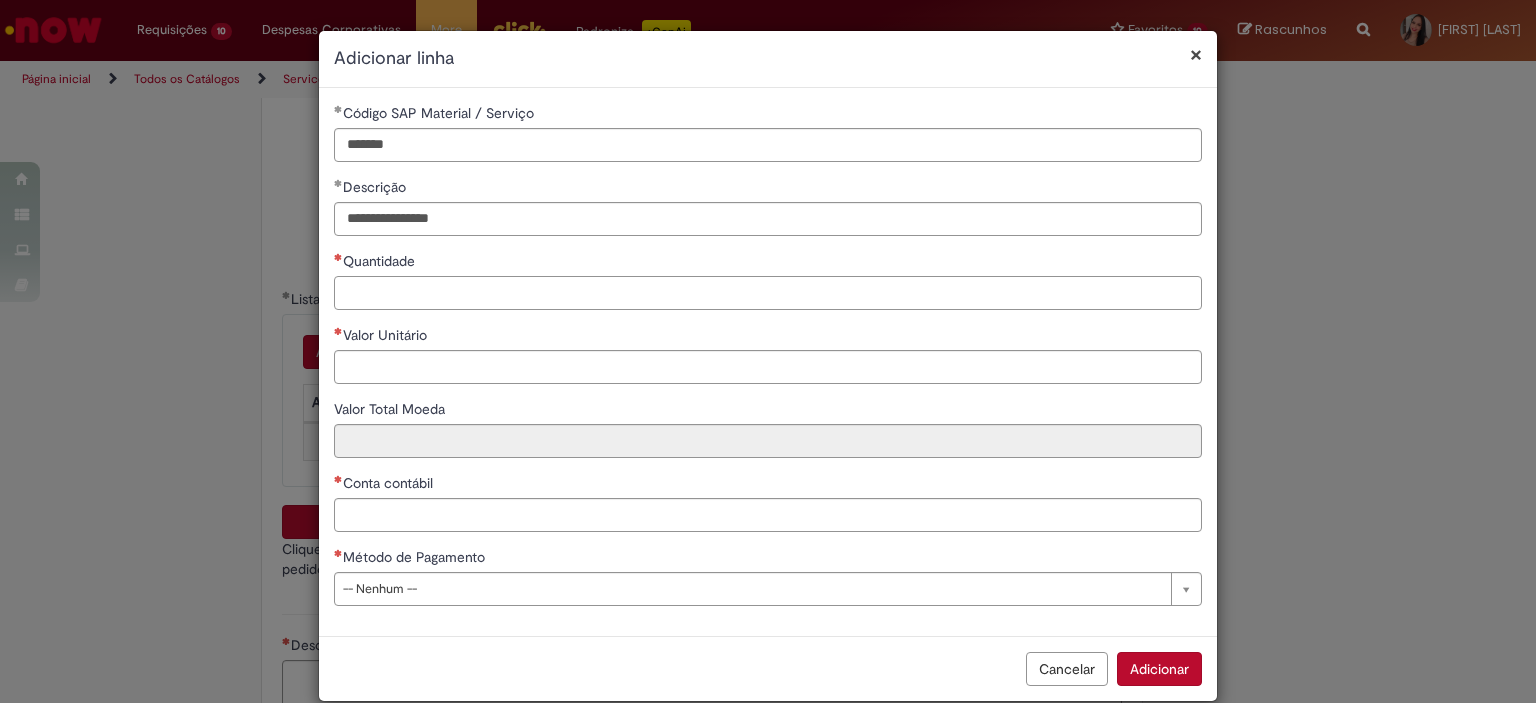 click on "Quantidade" at bounding box center (768, 293) 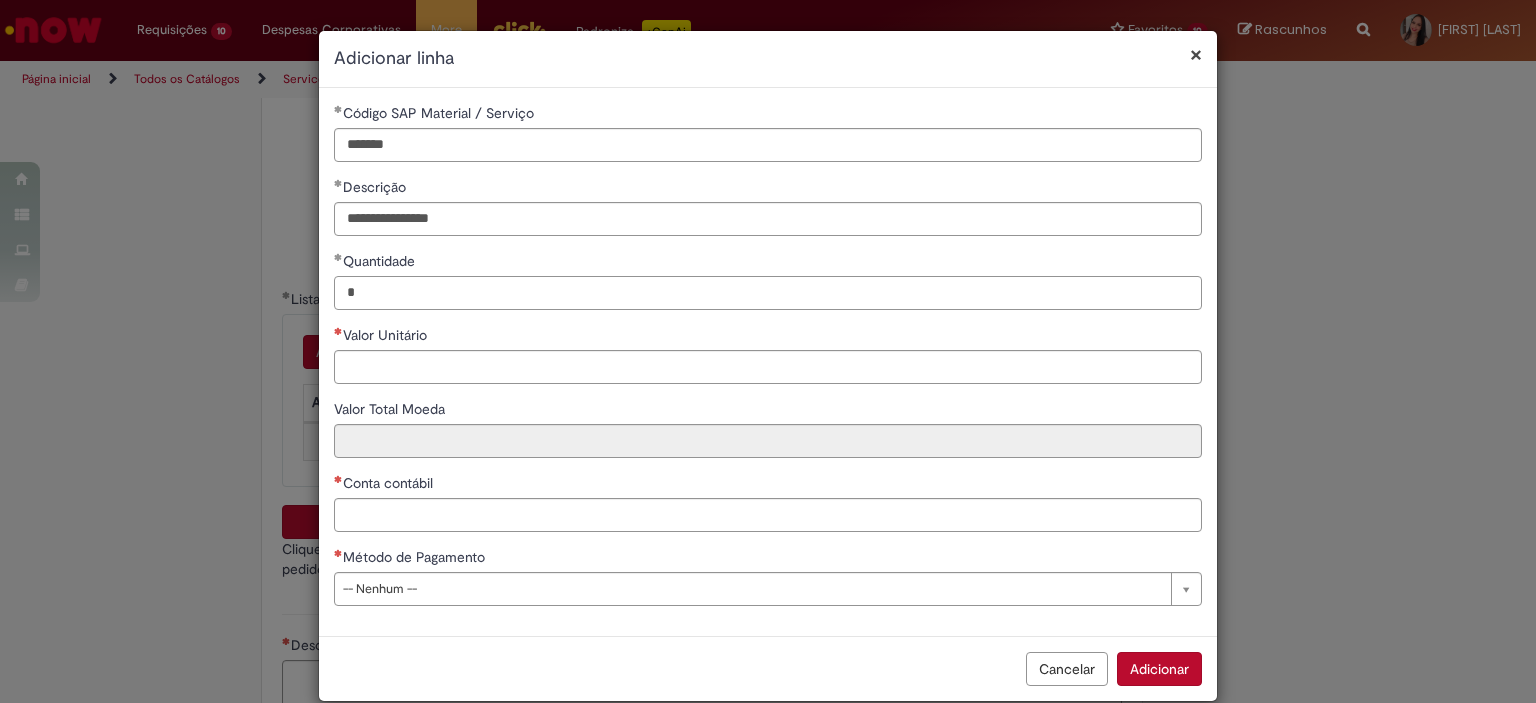 type on "*" 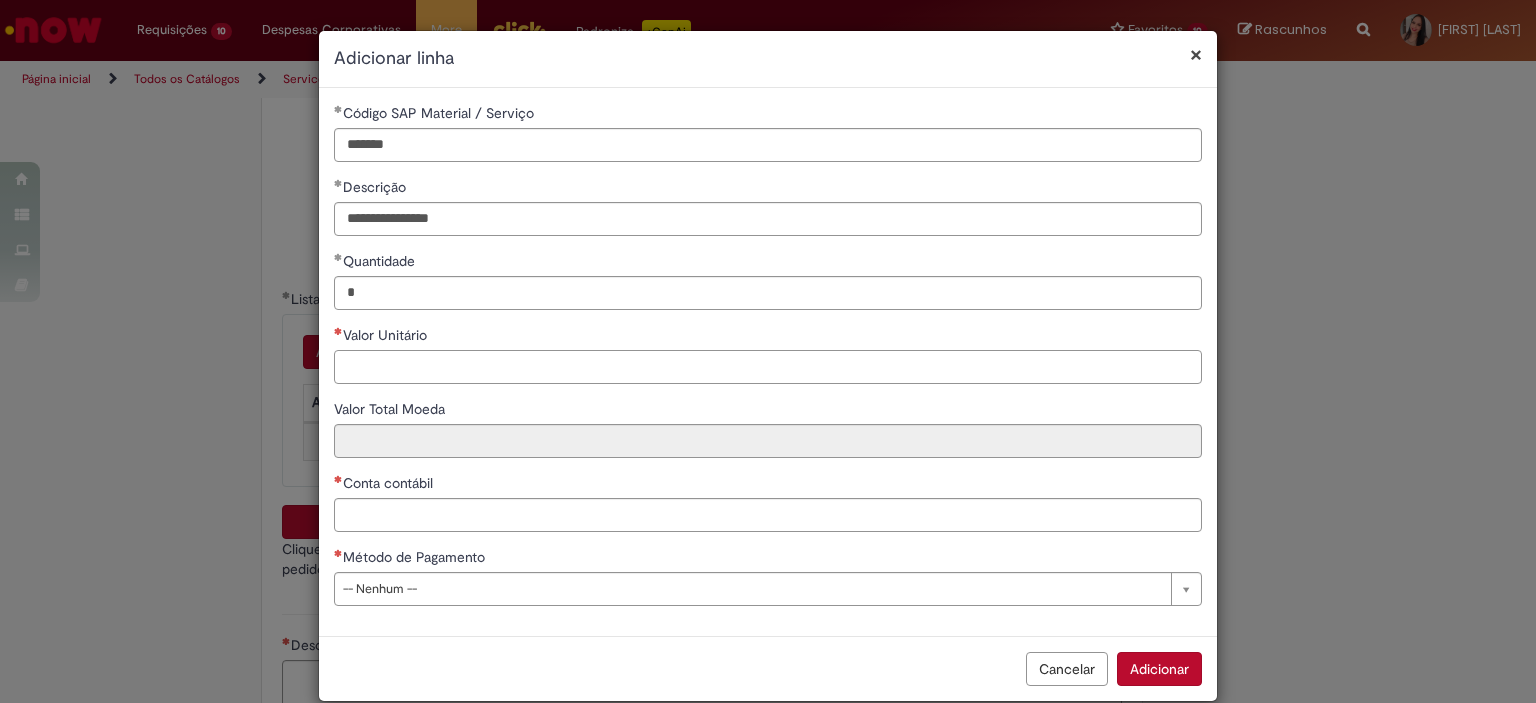 click on "Valor Unitário" at bounding box center [768, 367] 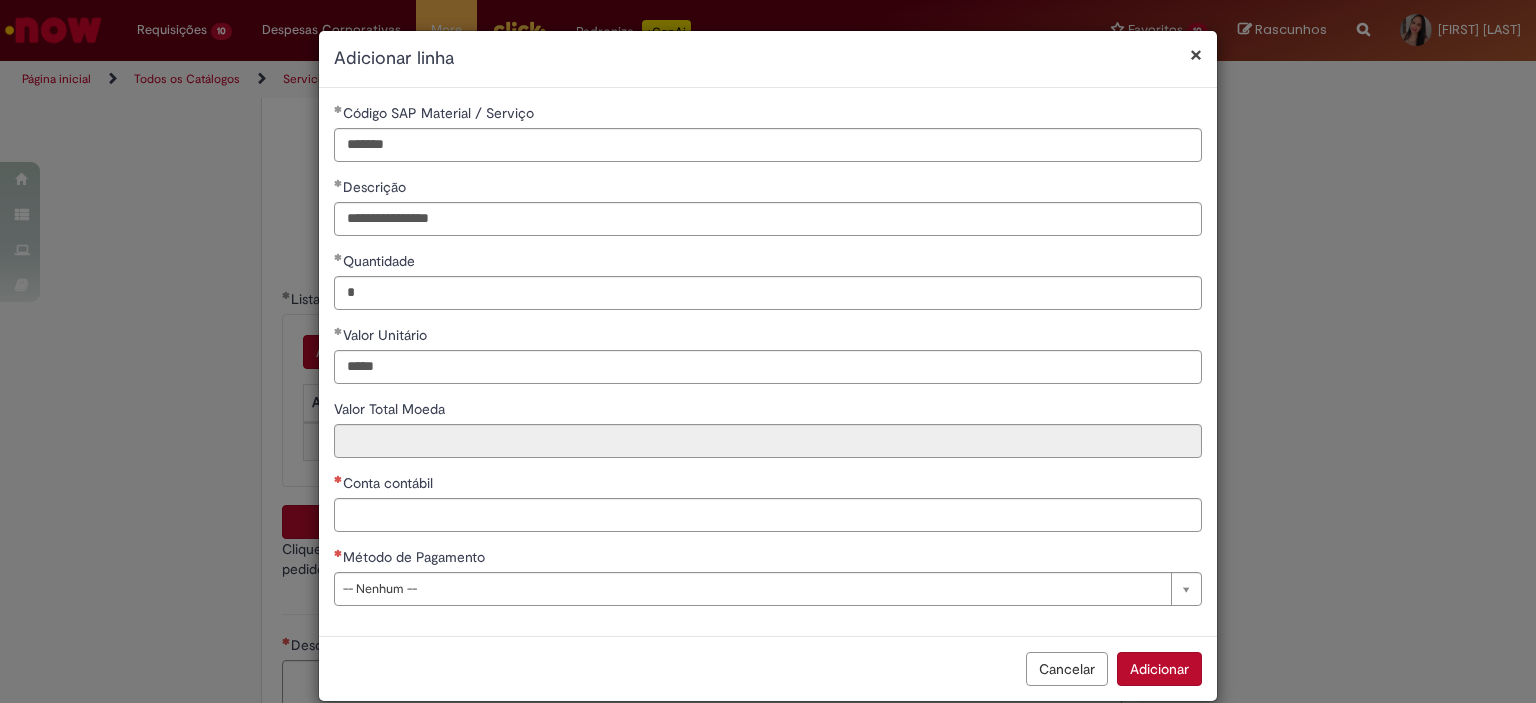 type on "********" 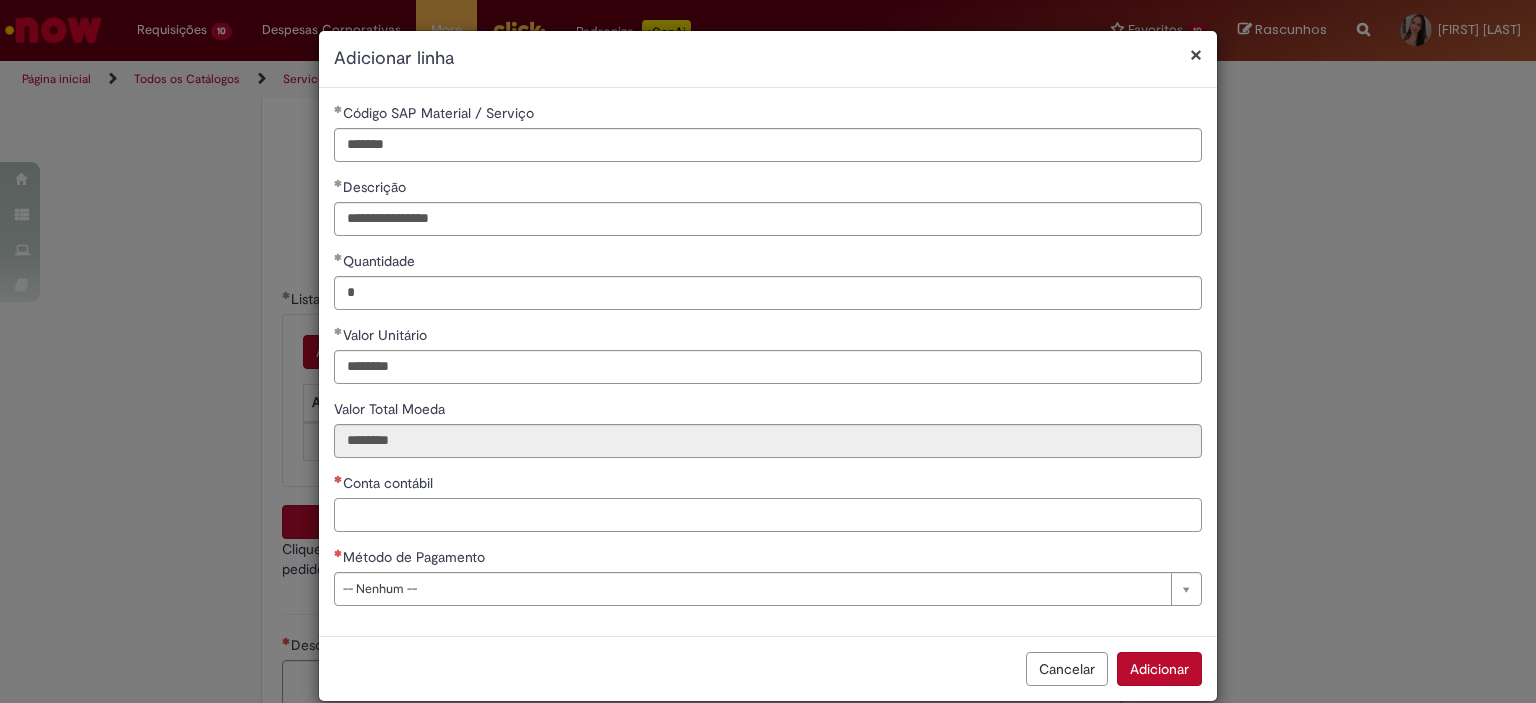 click on "Conta contábil" at bounding box center [768, 515] 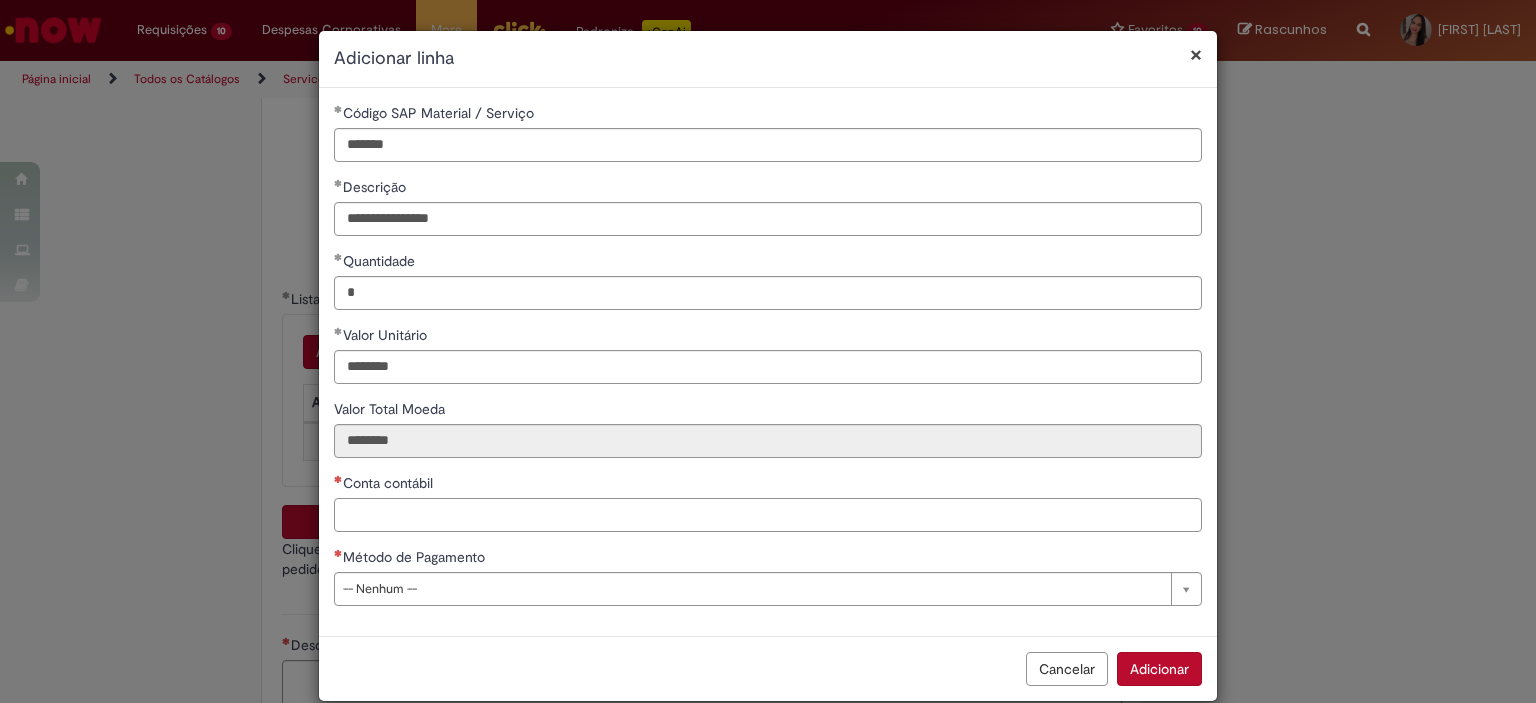 scroll, scrollTop: 27, scrollLeft: 0, axis: vertical 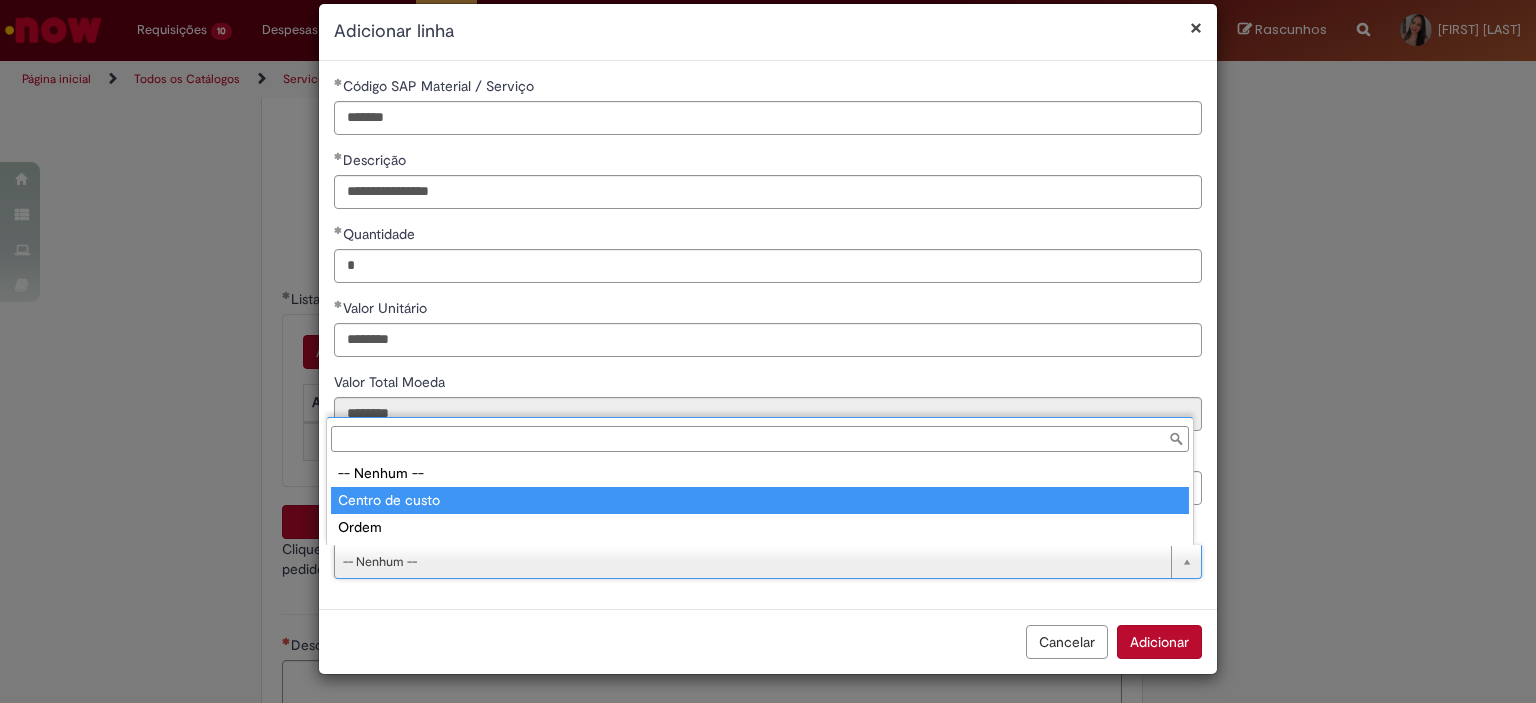 type on "**********" 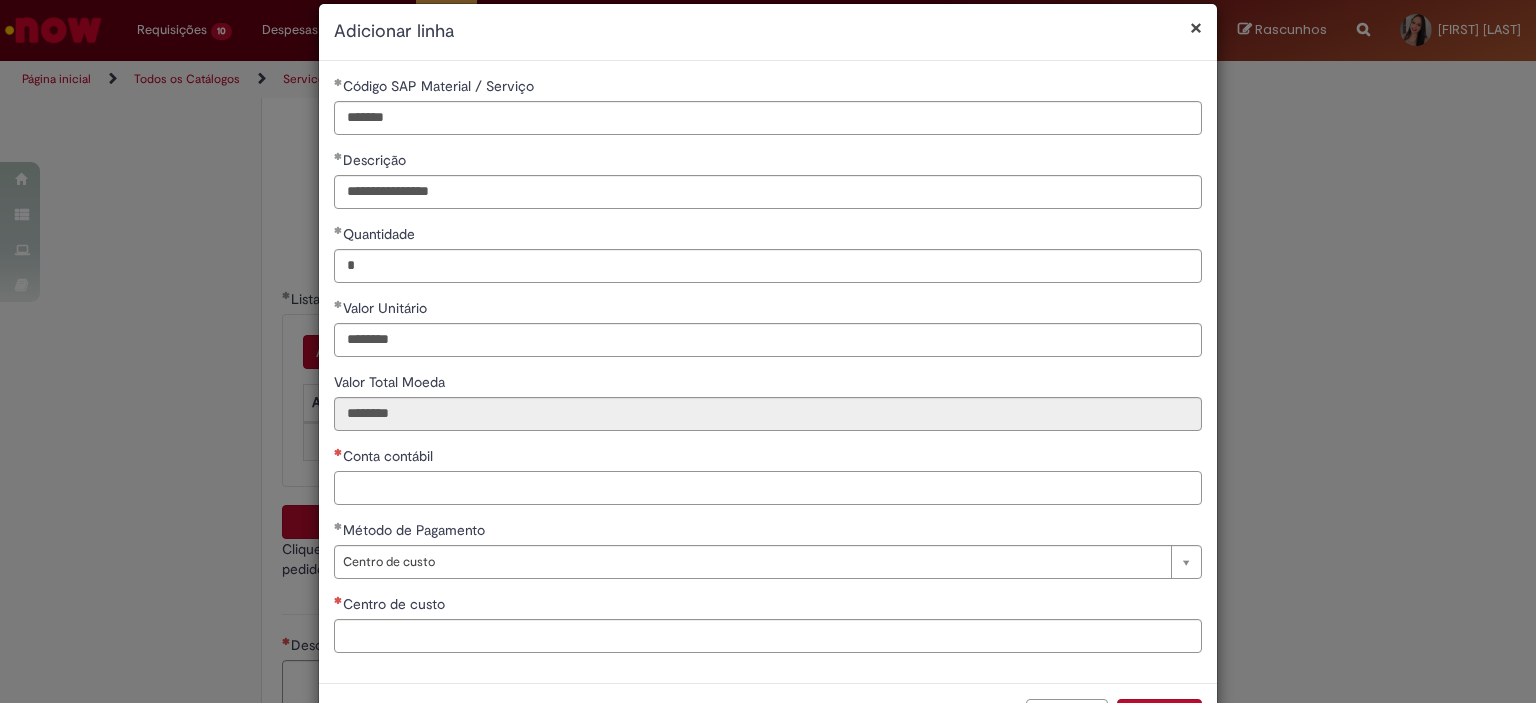 click on "Conta contábil" at bounding box center (768, 488) 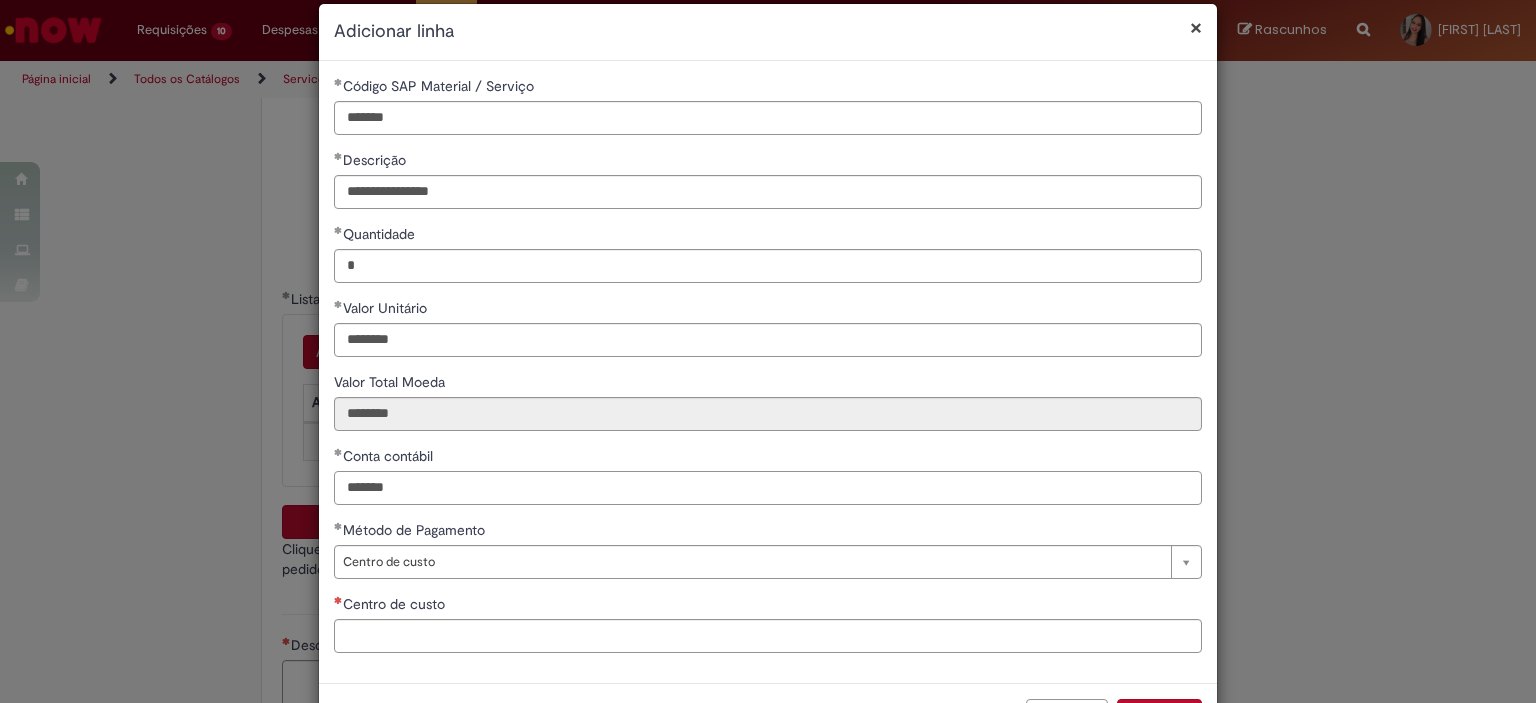 type on "*******" 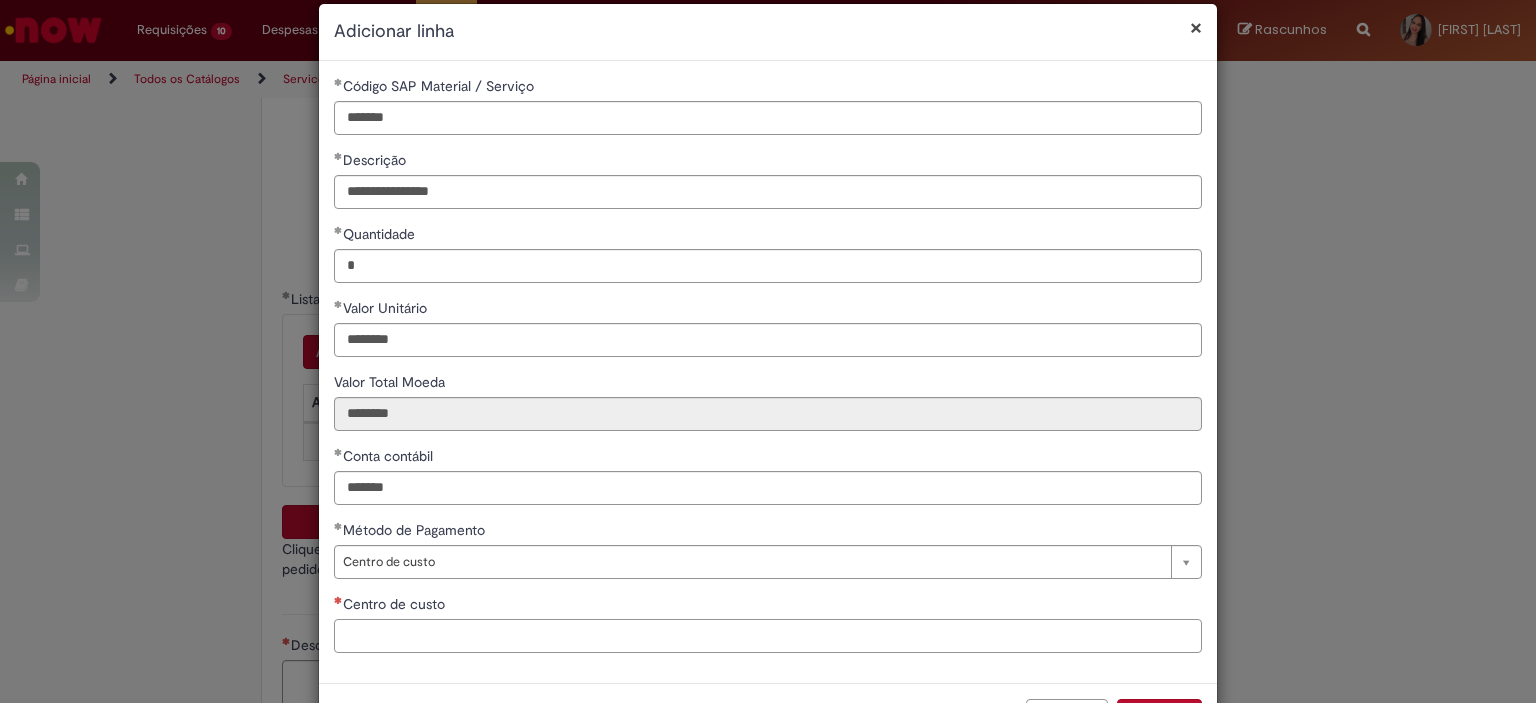 click on "Centro de custo" at bounding box center [768, 636] 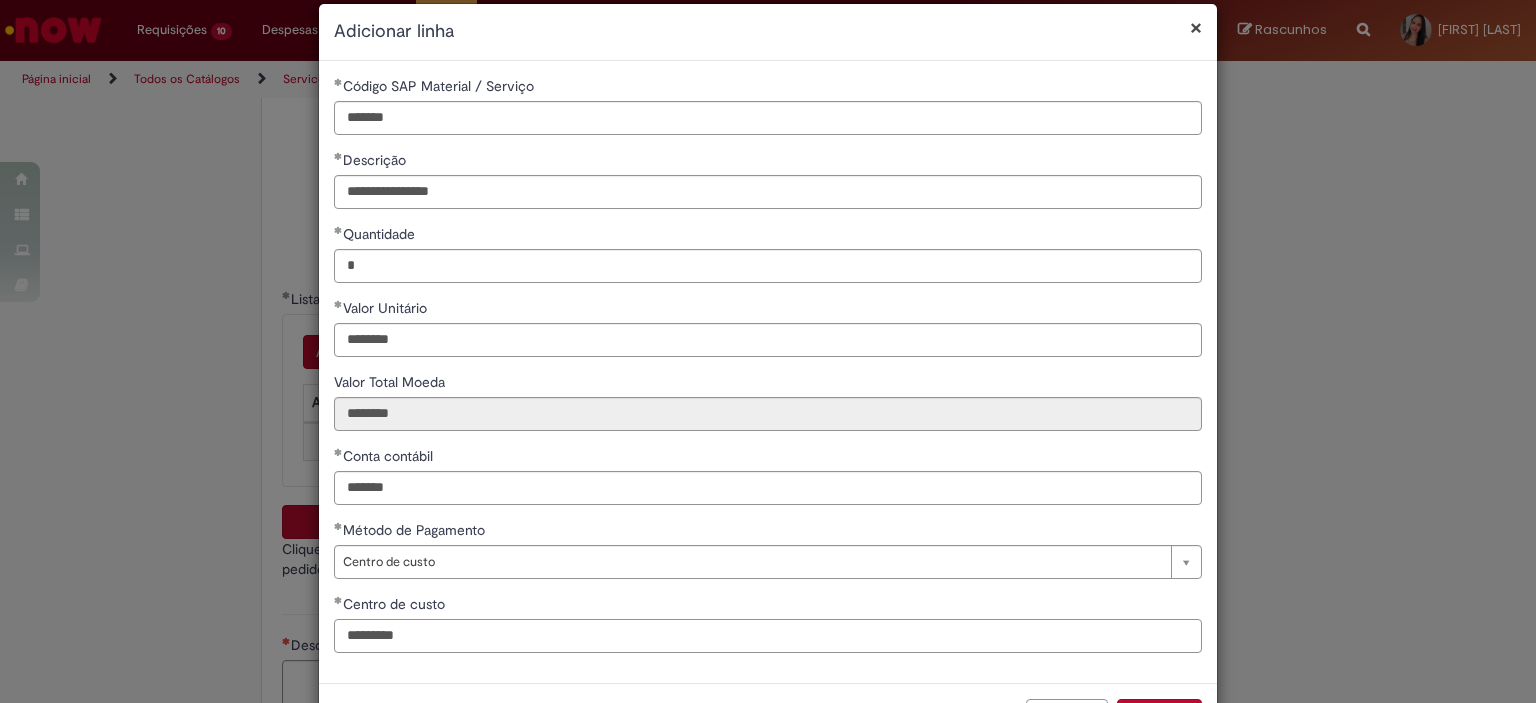 type on "*********" 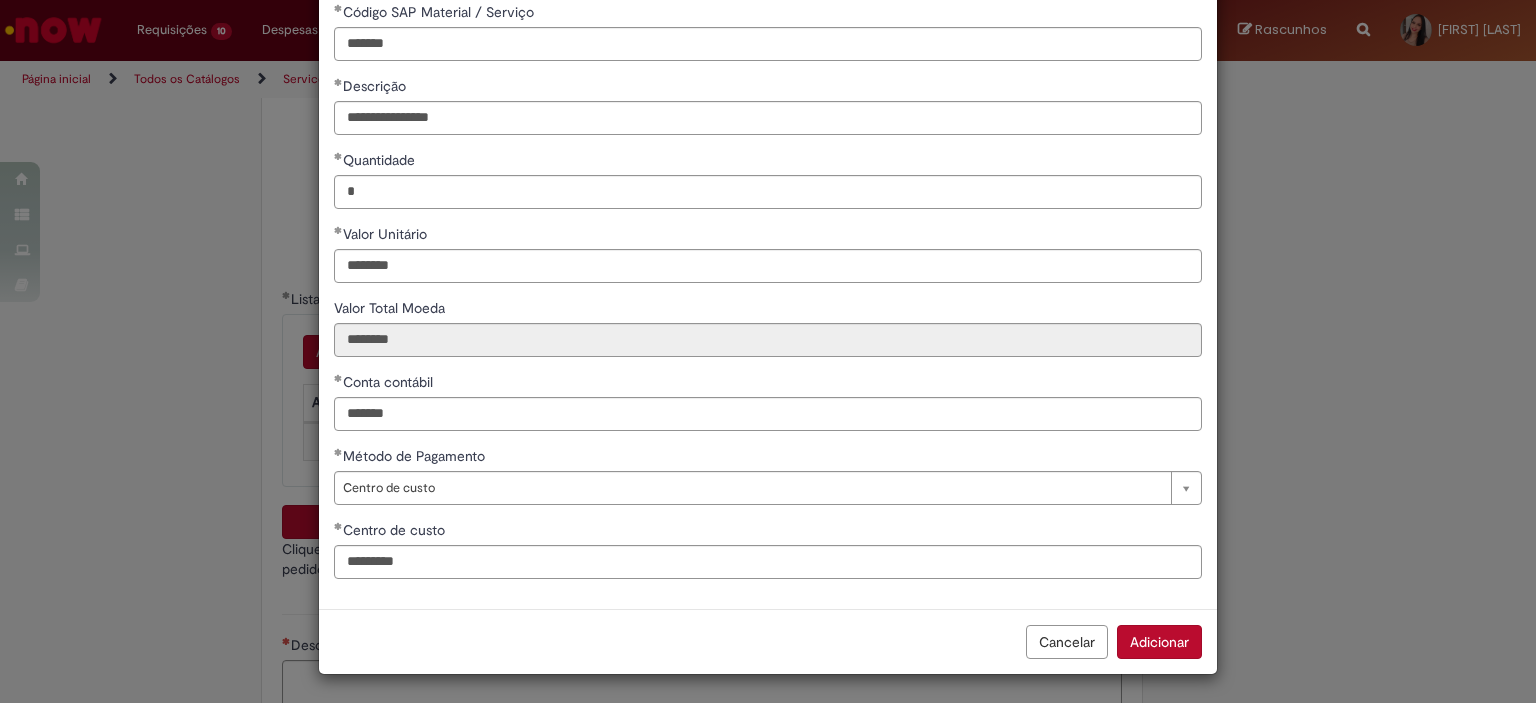 click on "Adicionar" at bounding box center [1159, 642] 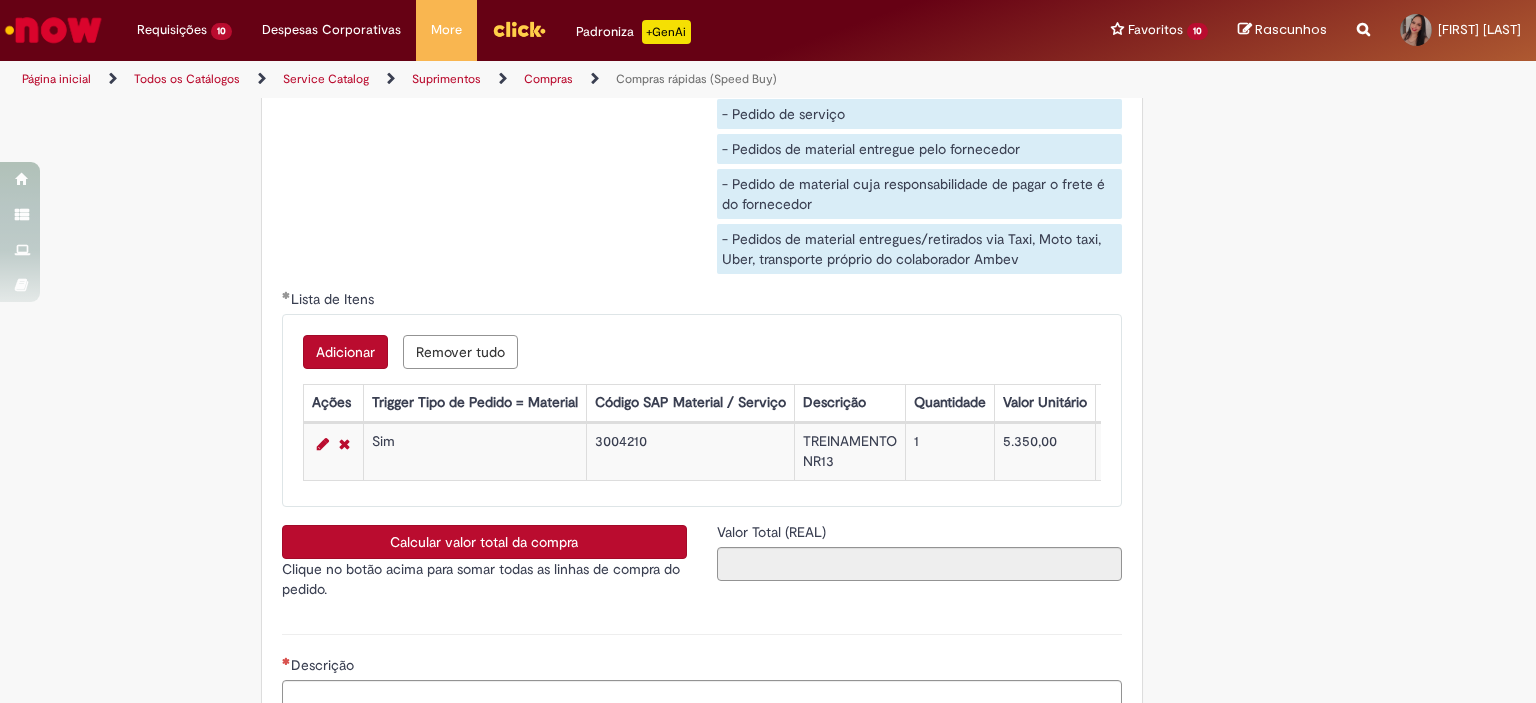 scroll, scrollTop: 3356, scrollLeft: 0, axis: vertical 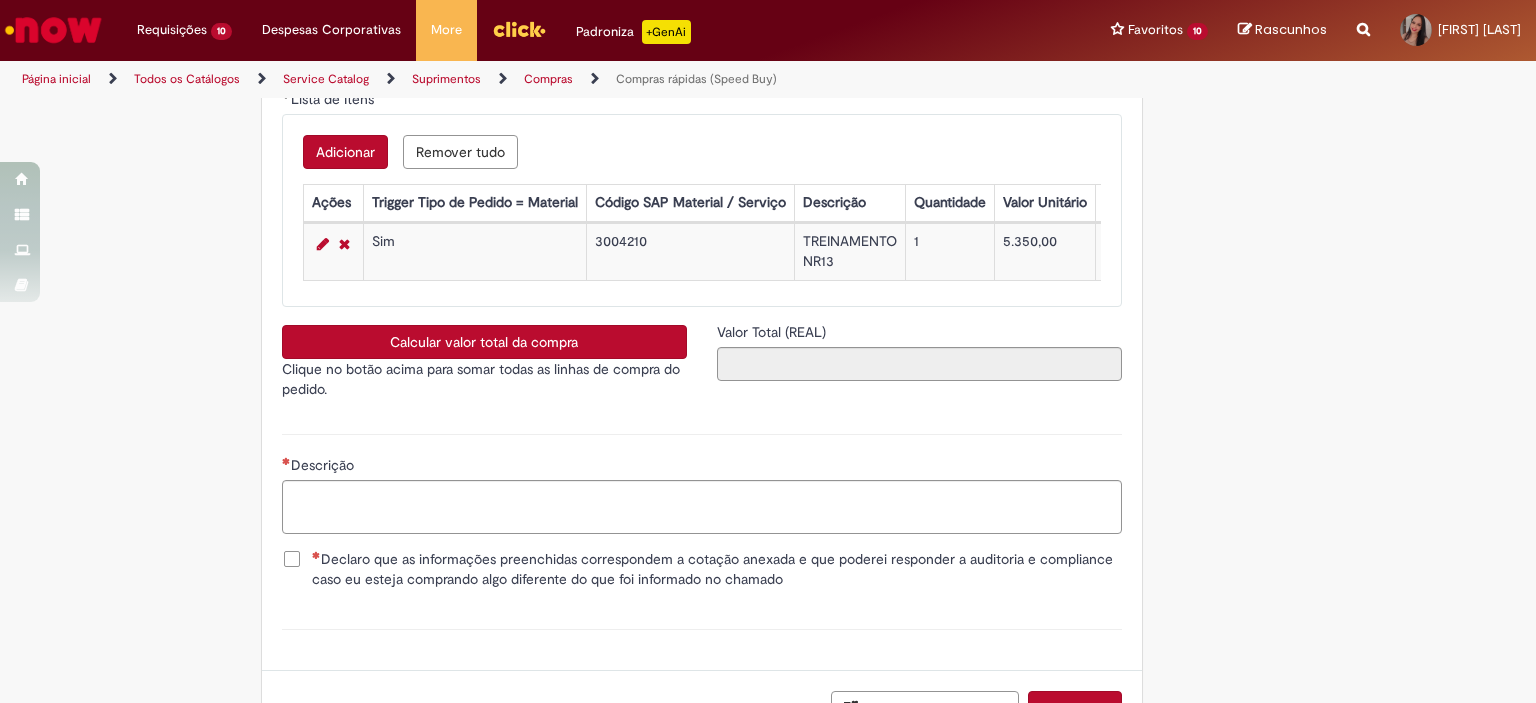 click on "Calcular valor total da compra" at bounding box center (484, 342) 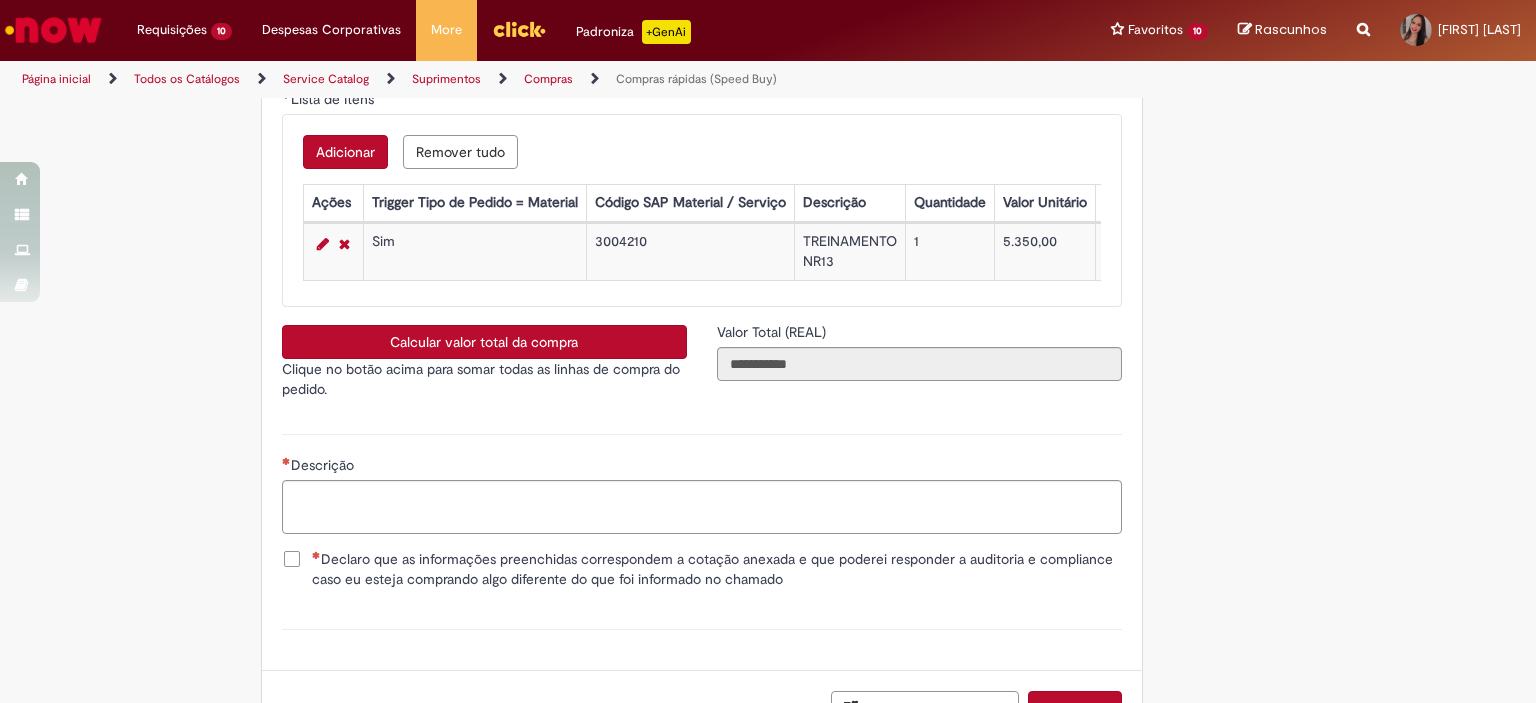 click on "Declaro que as informações preenchidas correspondem a cotação anexada e que poderei responder a auditoria e compliance caso eu esteja comprando algo diferente do que foi informado no chamado" at bounding box center [717, 569] 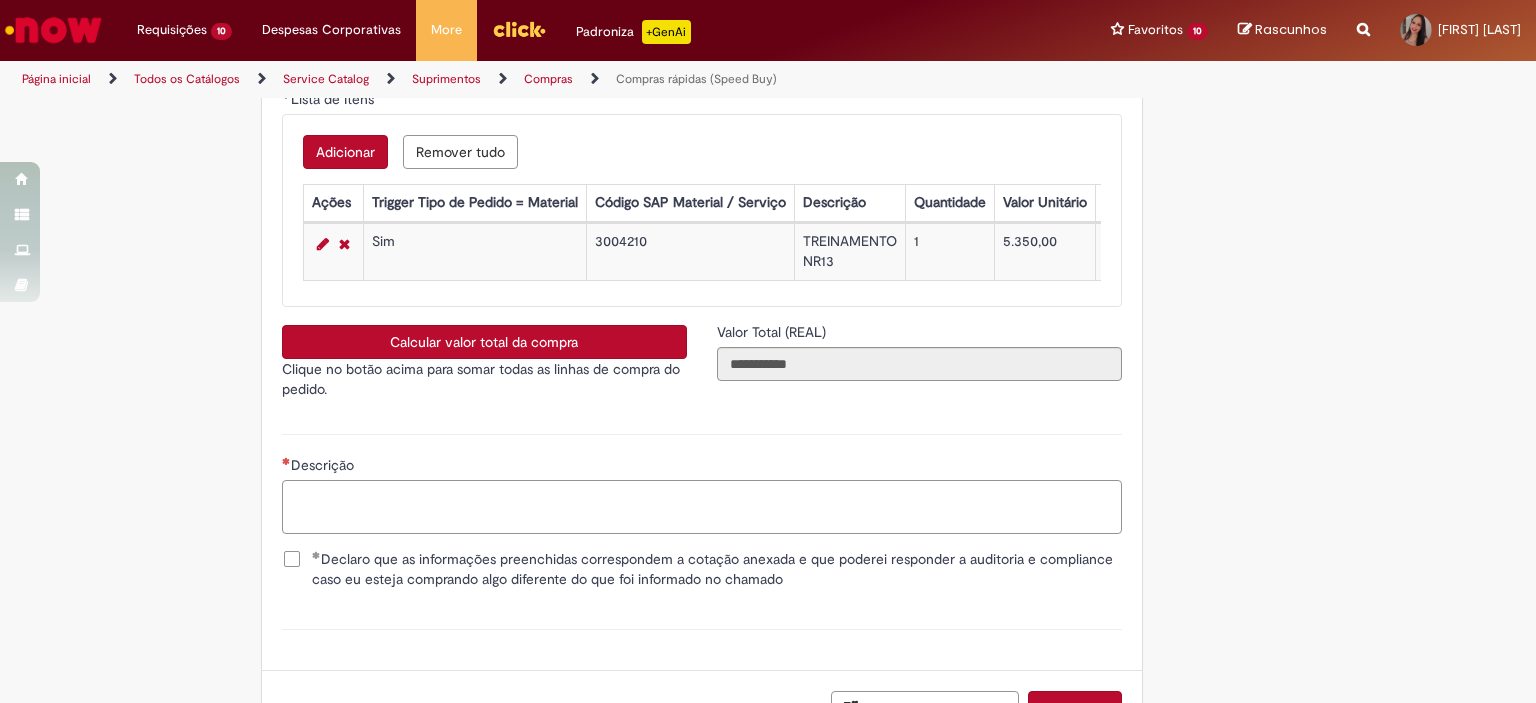 click on "Descrição" at bounding box center [702, 507] 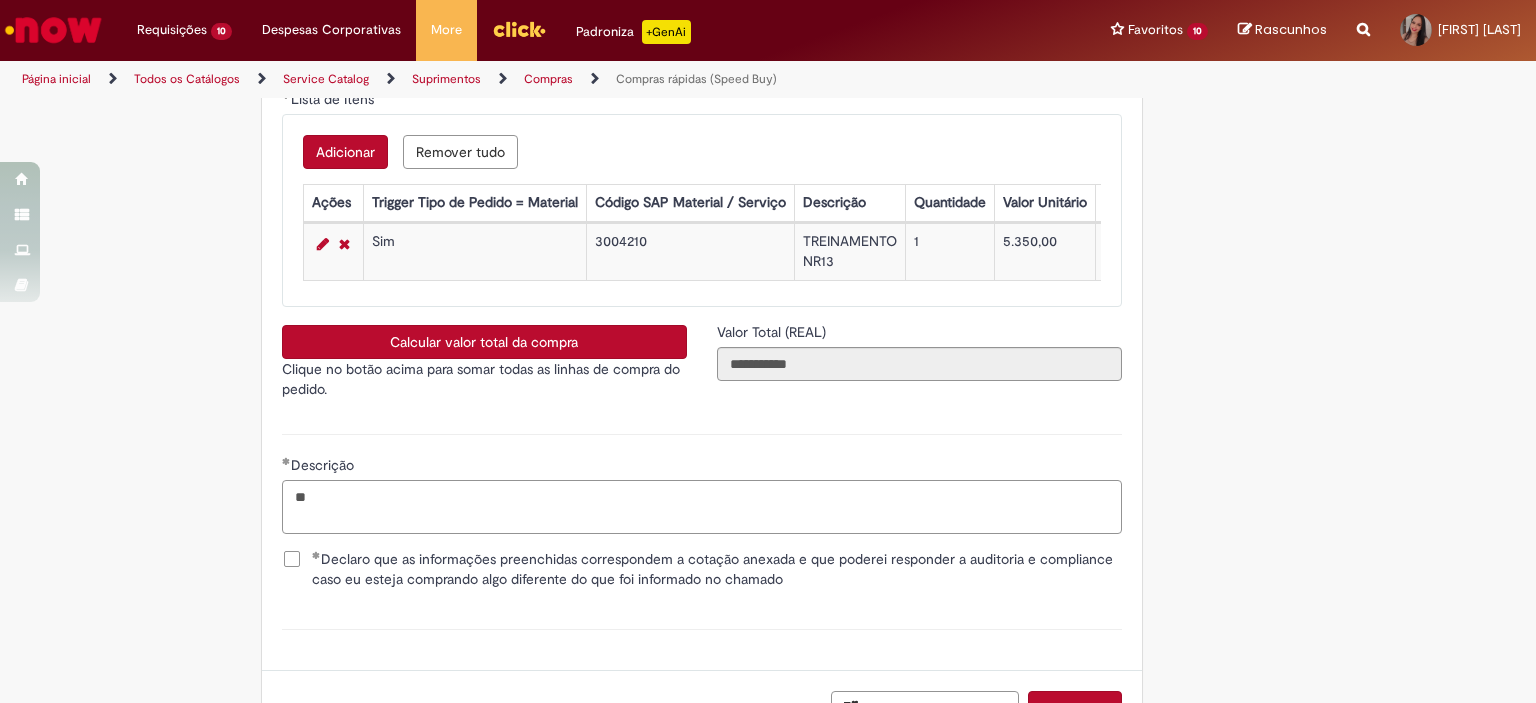type on "*" 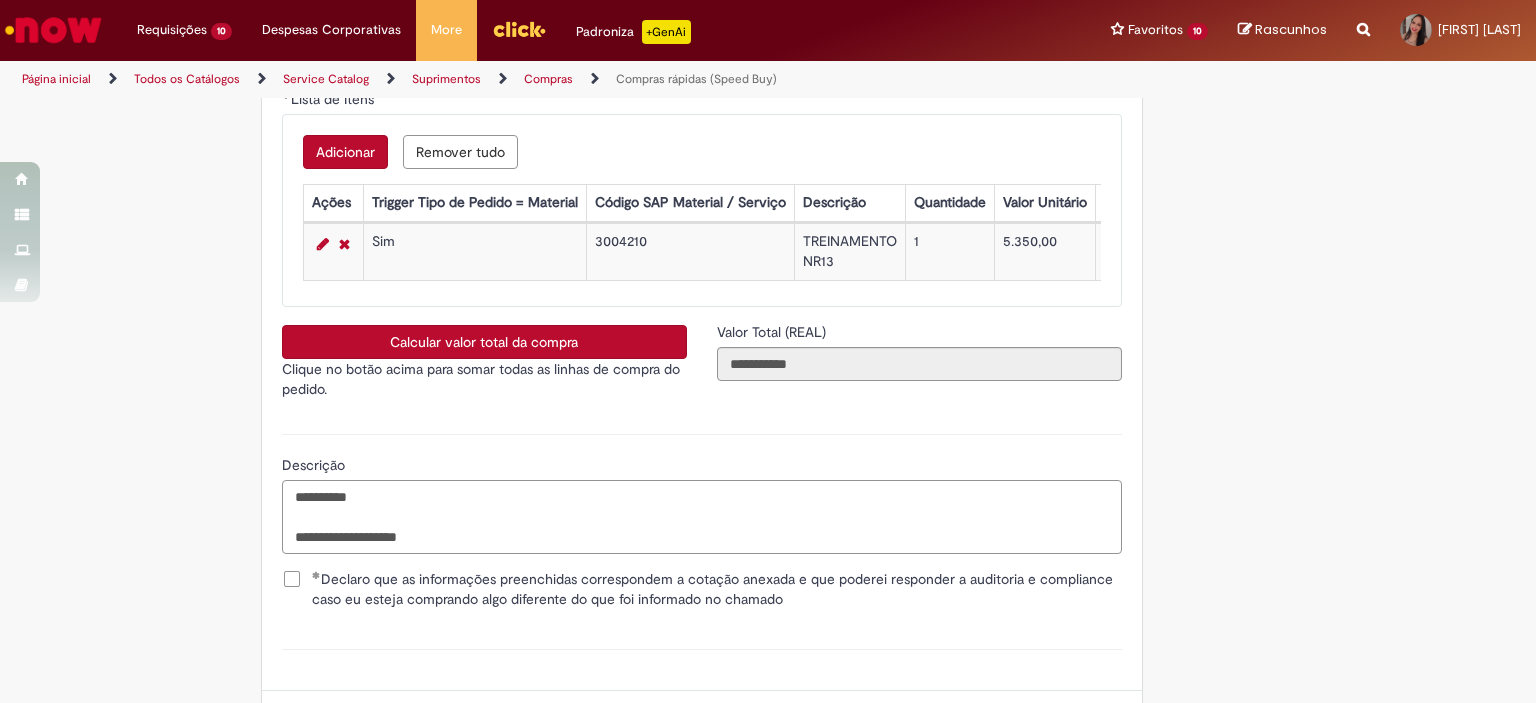 paste on "**********" 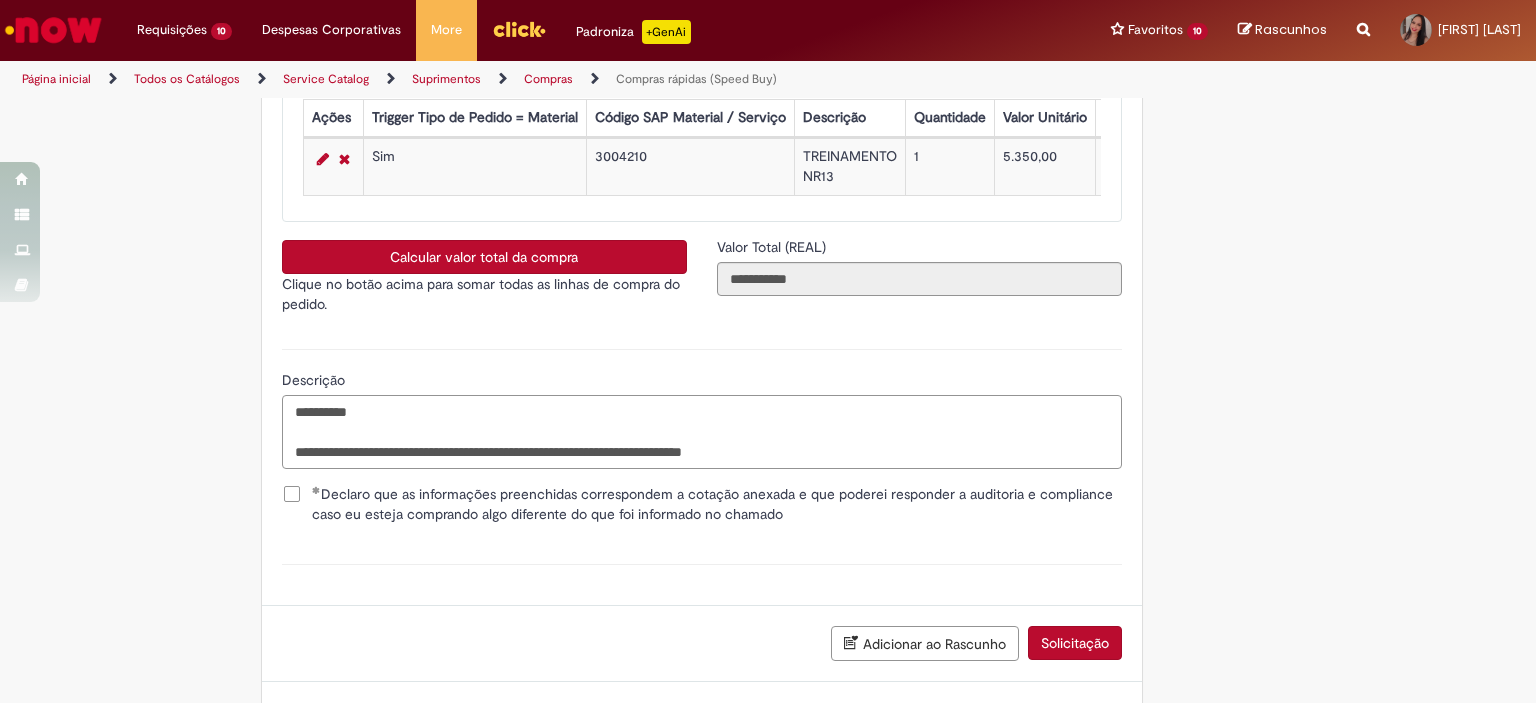 scroll, scrollTop: 3541, scrollLeft: 0, axis: vertical 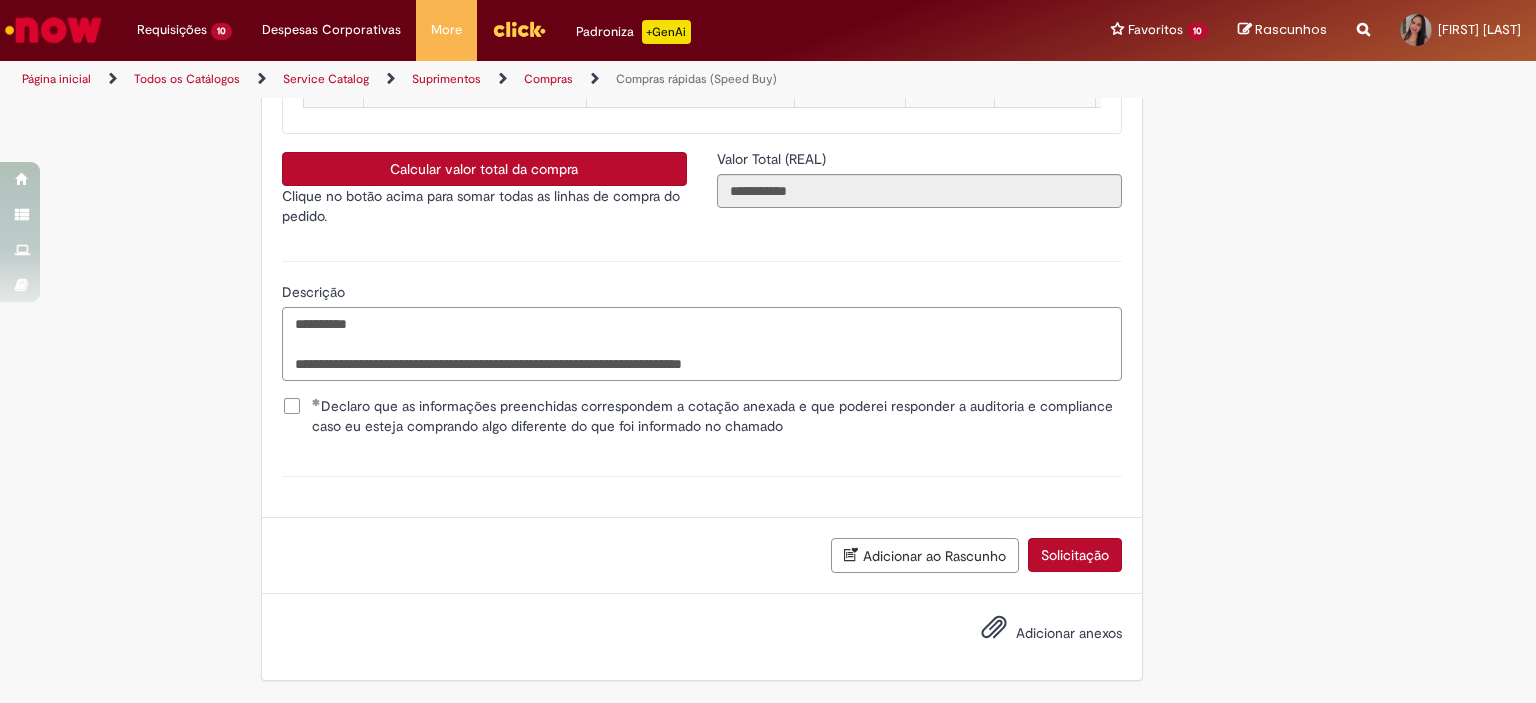 type on "**********" 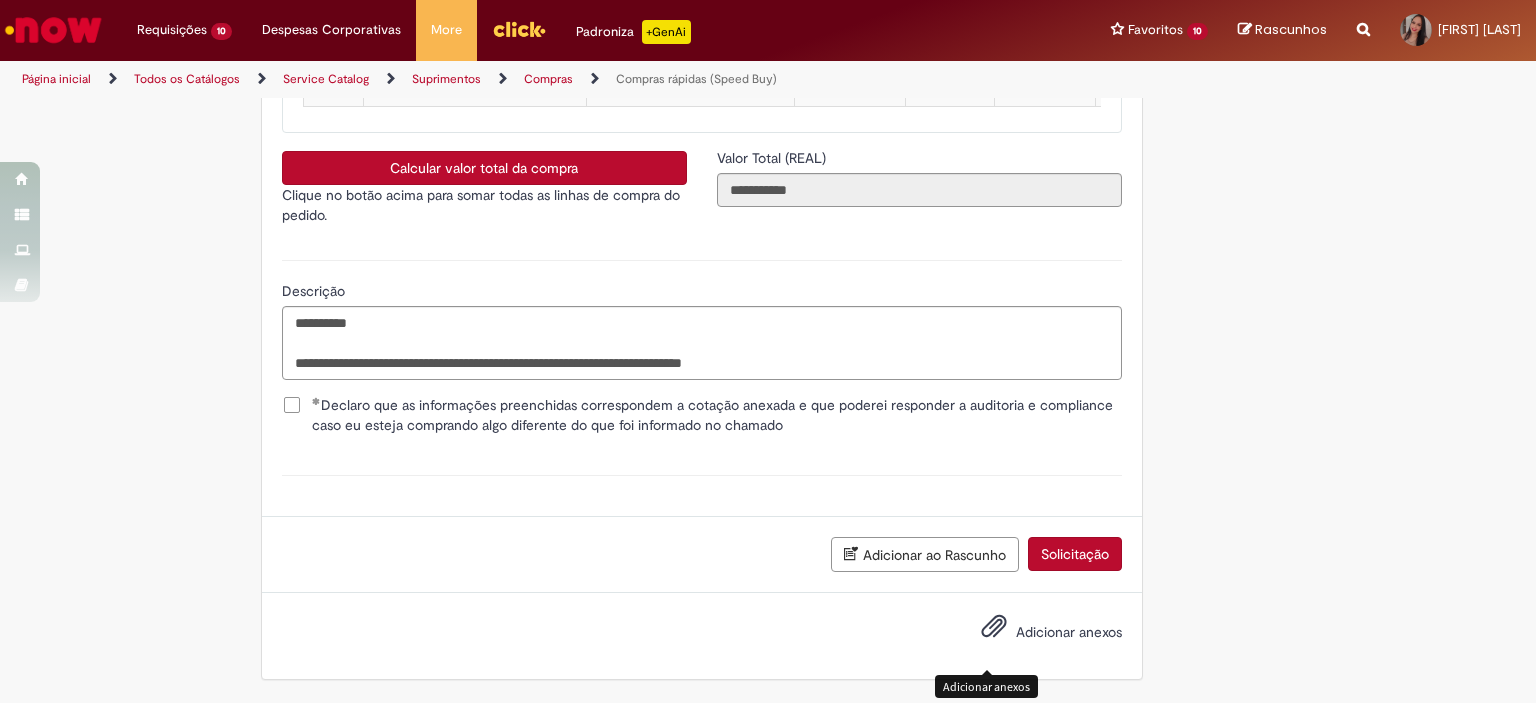 click on "Adicionar anexos" at bounding box center [1069, 632] 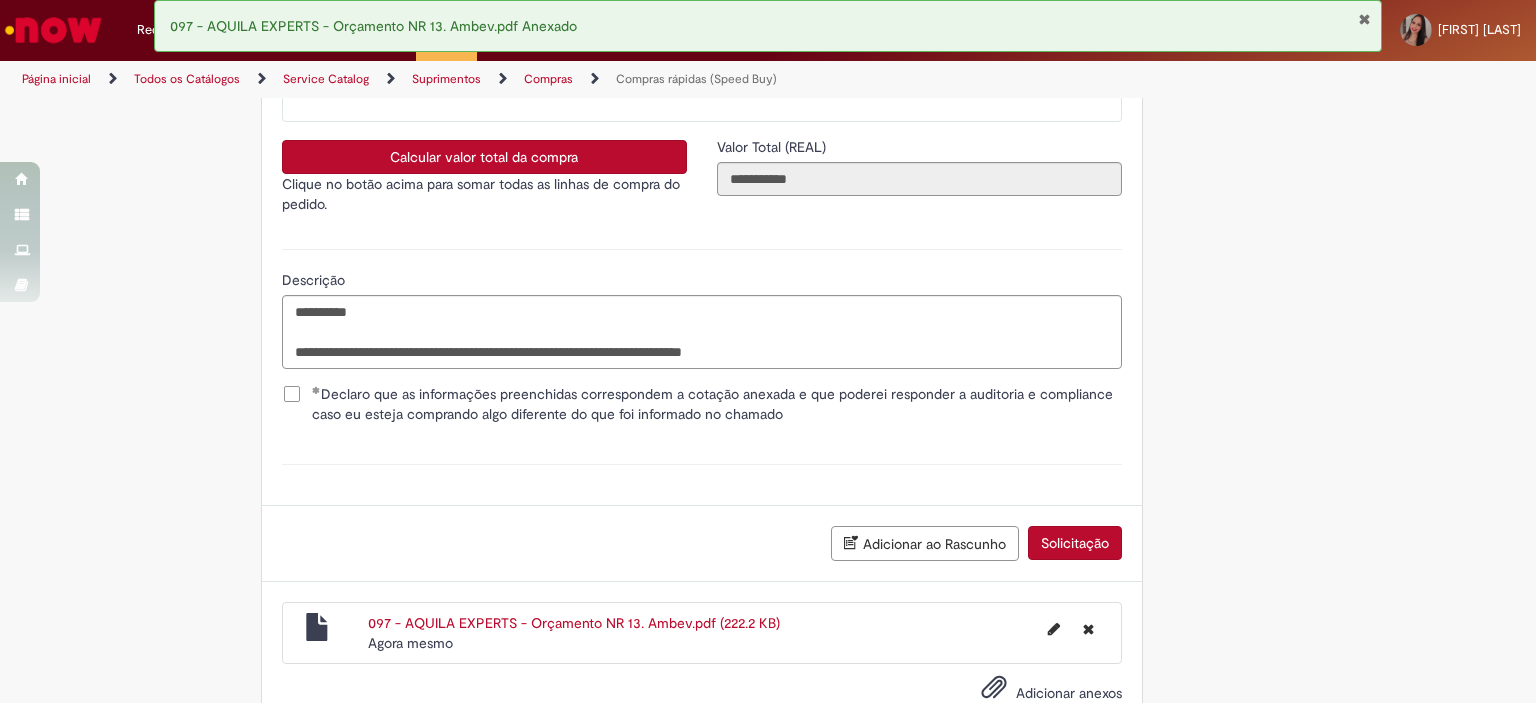 click on "Solicitação" at bounding box center [1075, 543] 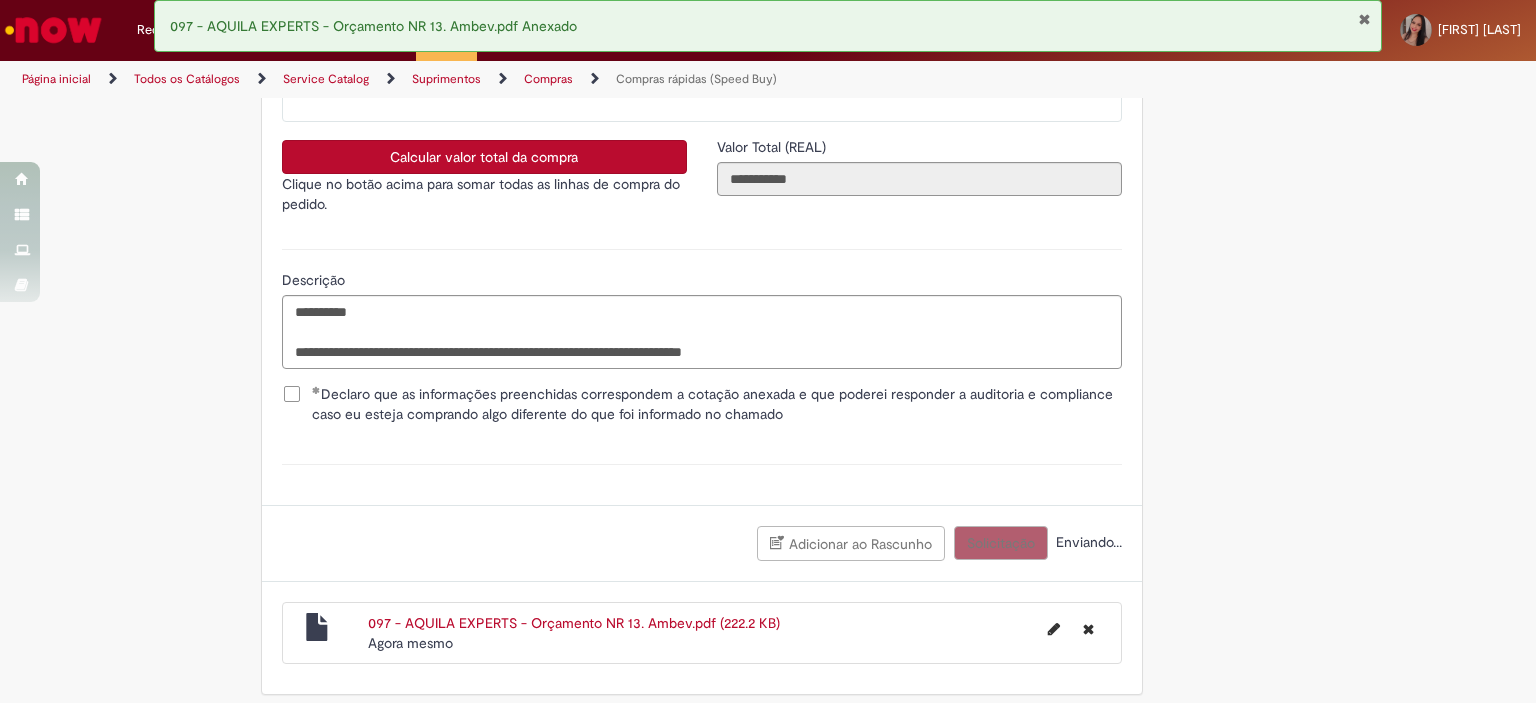 scroll, scrollTop: 2238, scrollLeft: 0, axis: vertical 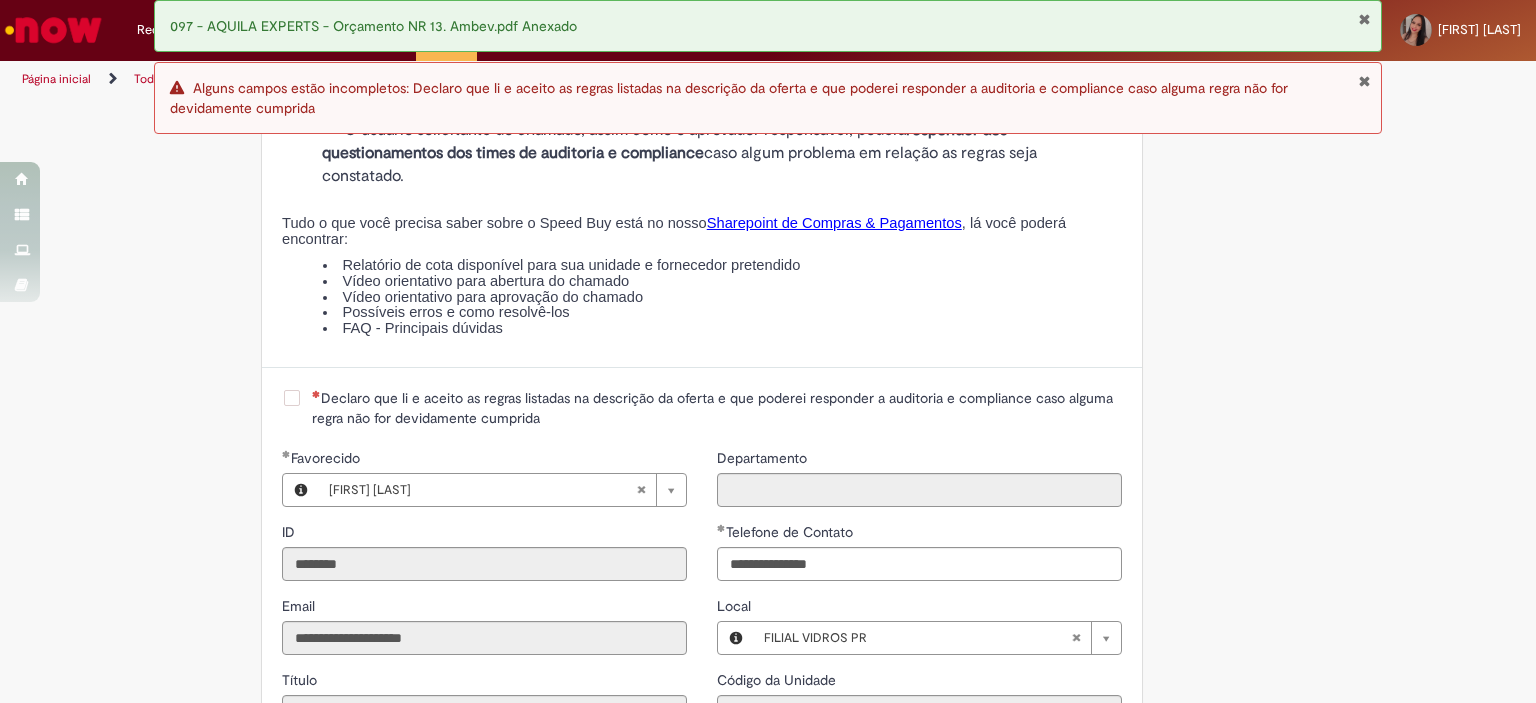 click on "Declaro que li e aceito as regras listadas na descrição da oferta e que poderei responder a auditoria e compliance caso alguma regra não for devidamente cumprida" at bounding box center (717, 408) 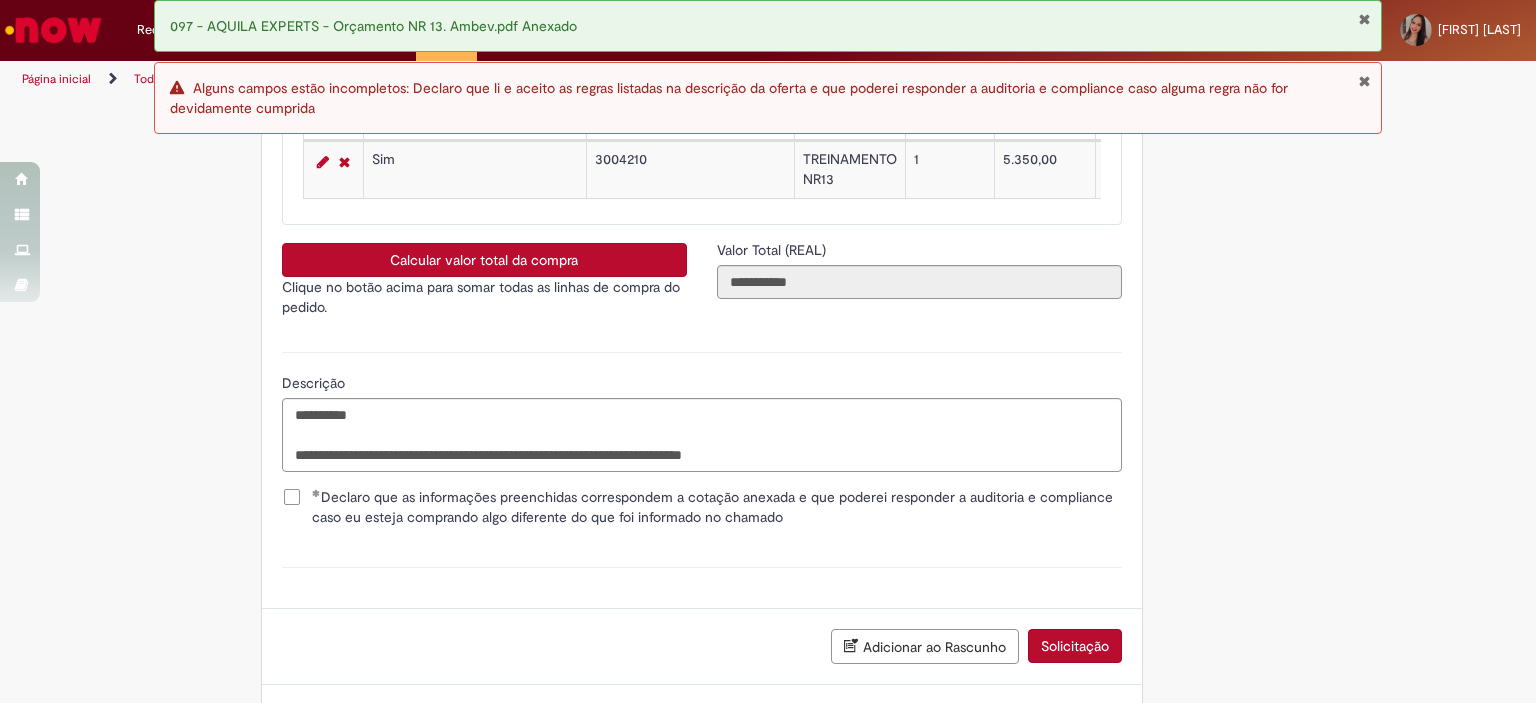 scroll, scrollTop: 3612, scrollLeft: 0, axis: vertical 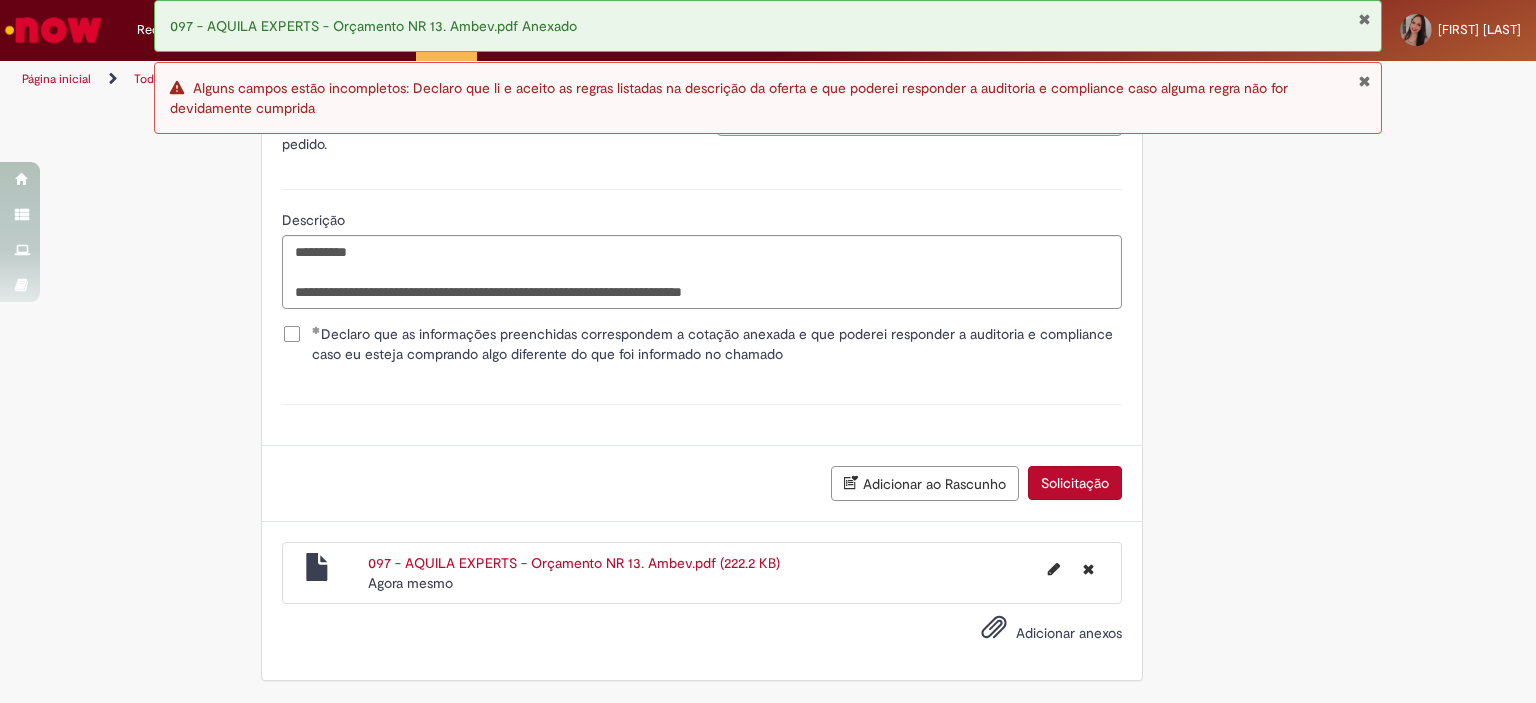 click on "Solicitação" at bounding box center (1075, 483) 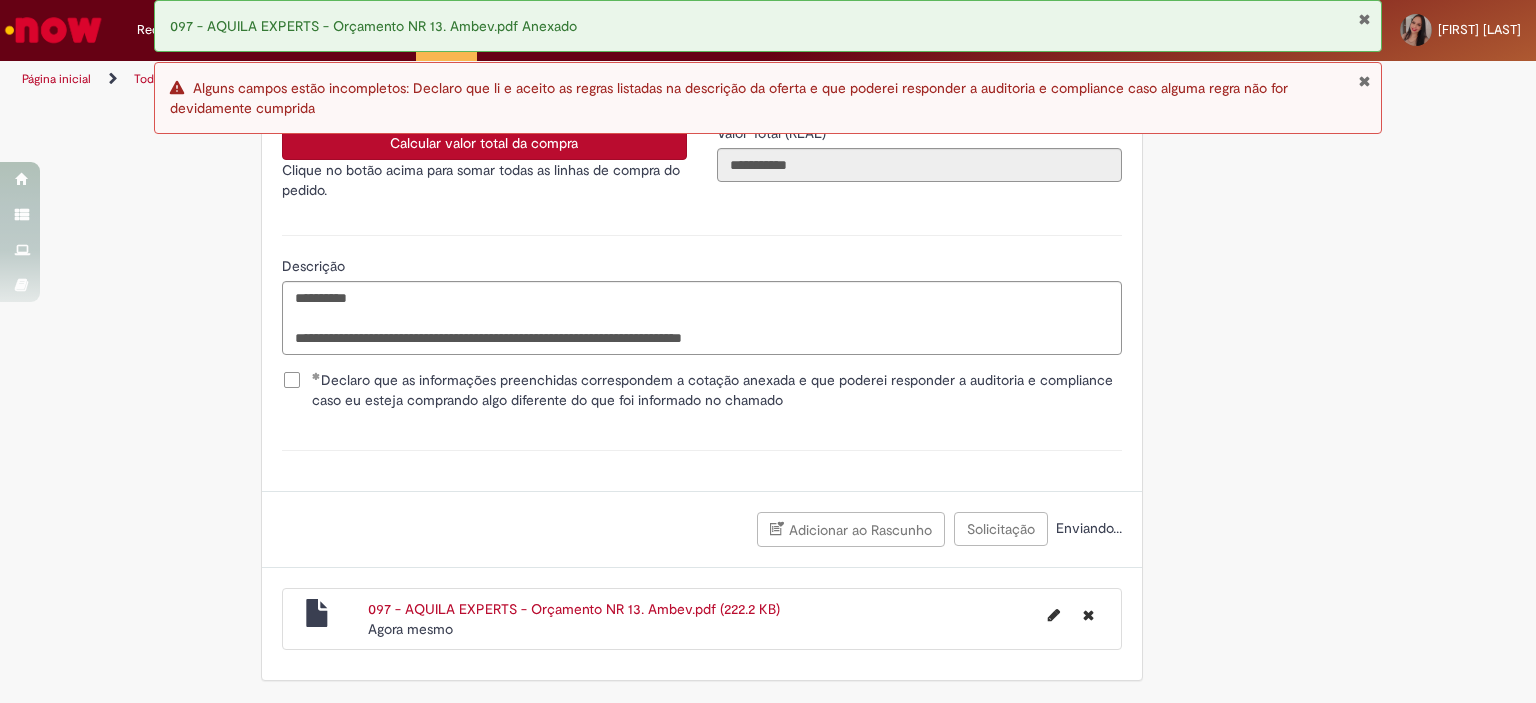 scroll, scrollTop: 3567, scrollLeft: 0, axis: vertical 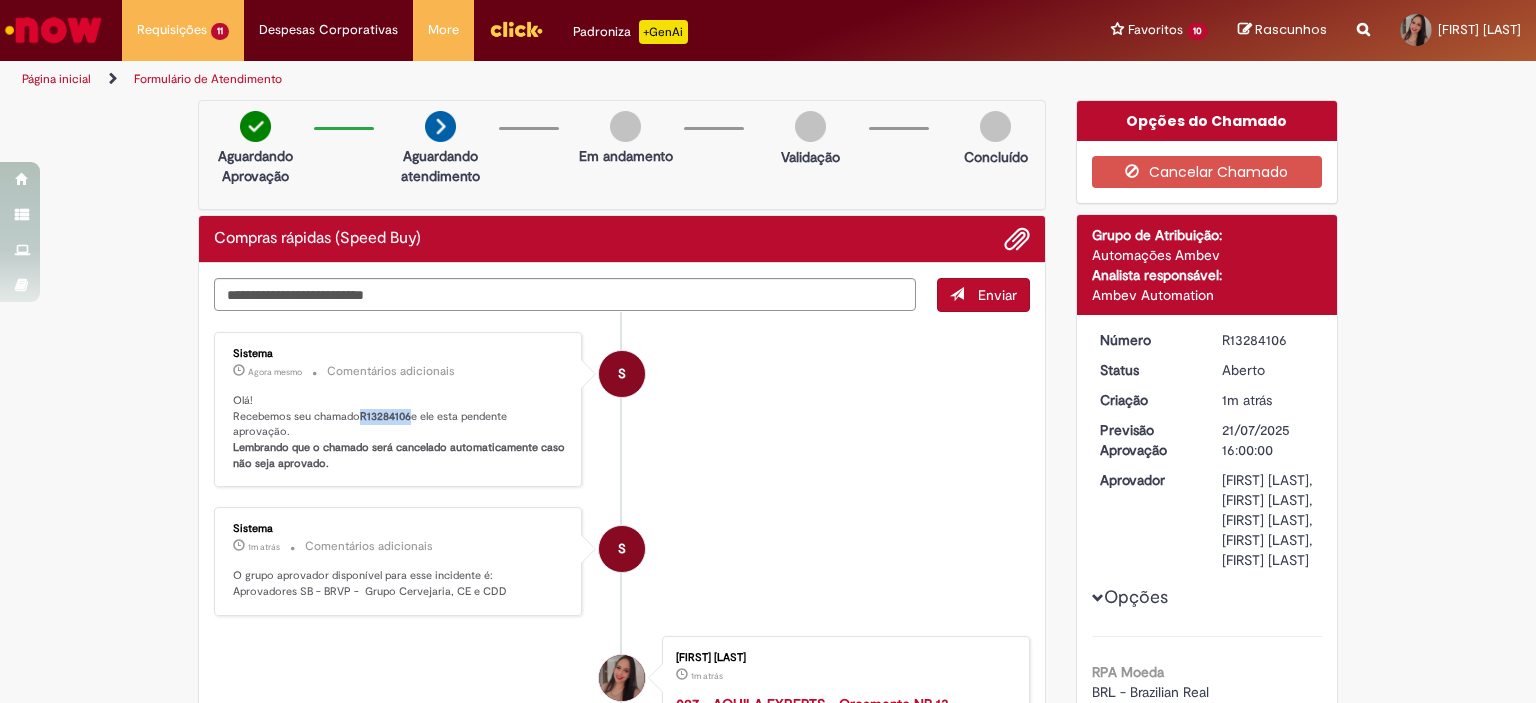 drag, startPoint x: 351, startPoint y: 413, endPoint x: 403, endPoint y: 412, distance: 52.009613 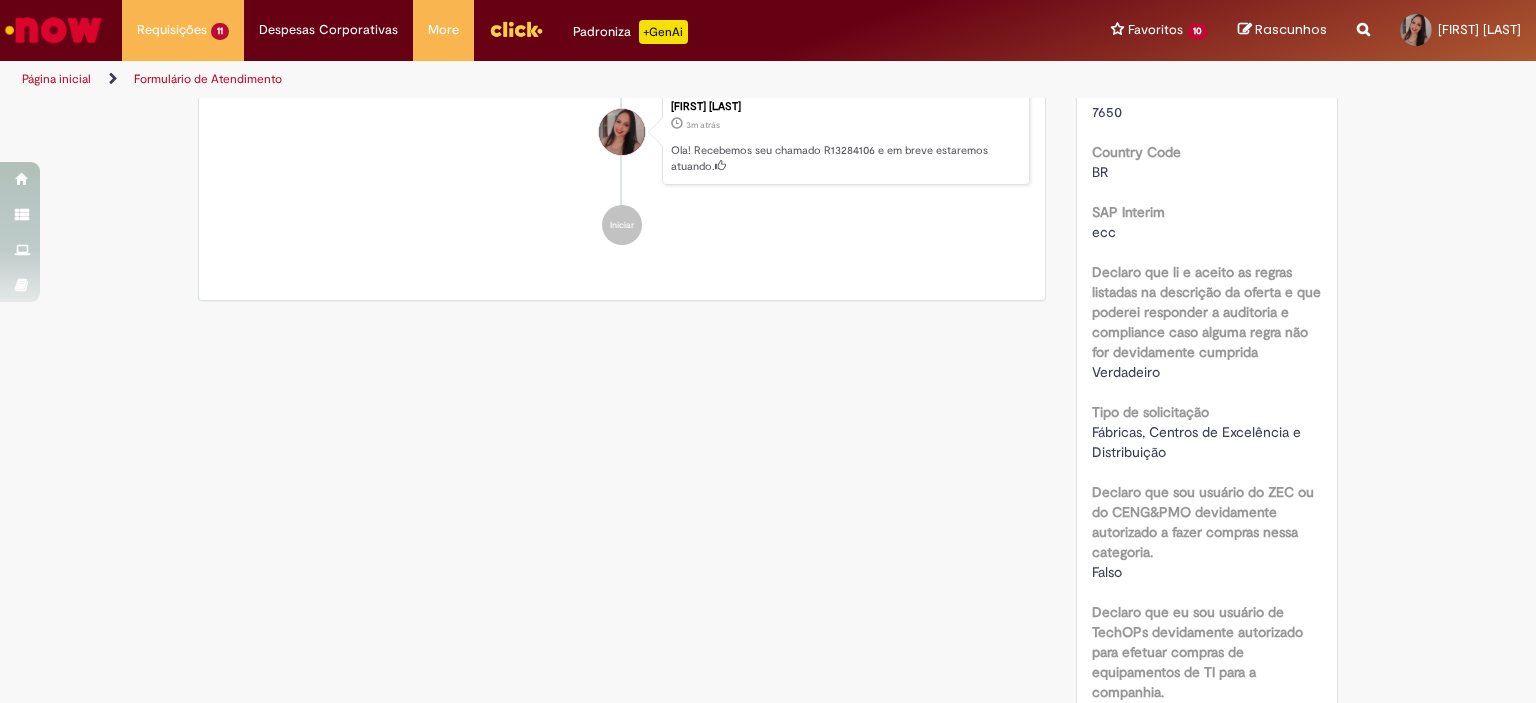 scroll, scrollTop: 0, scrollLeft: 0, axis: both 